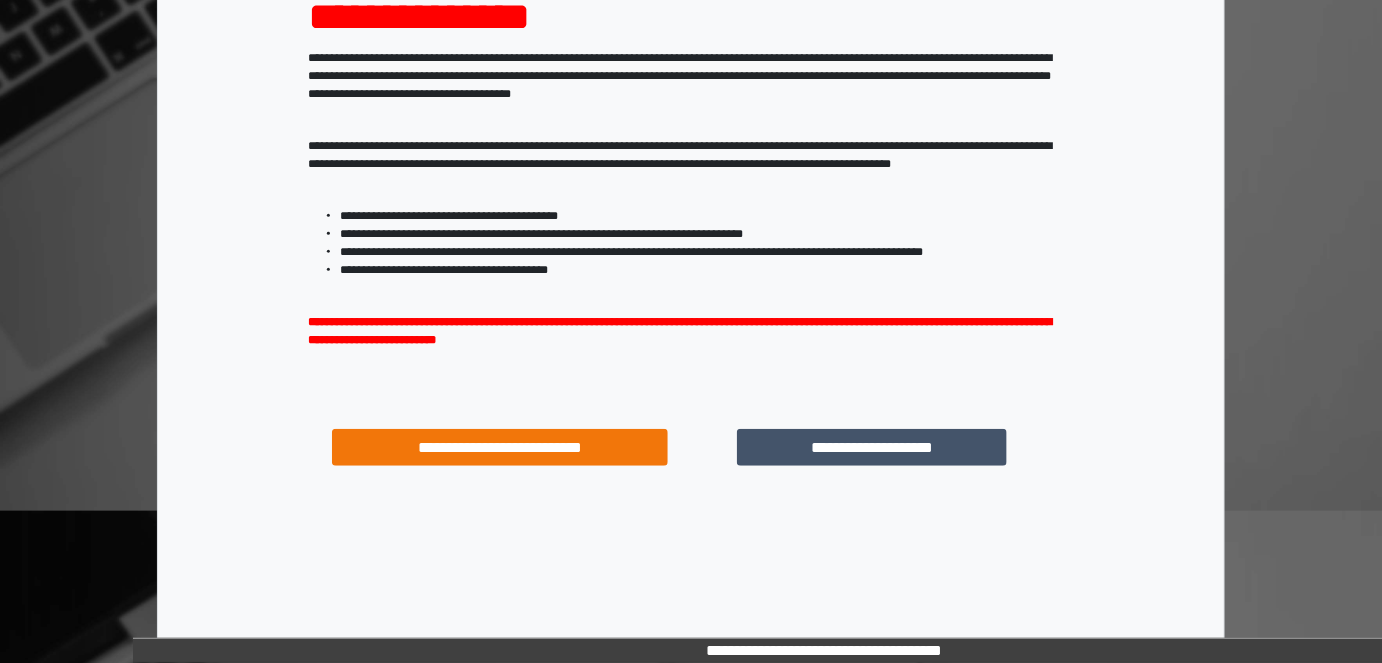 scroll, scrollTop: 264, scrollLeft: 0, axis: vertical 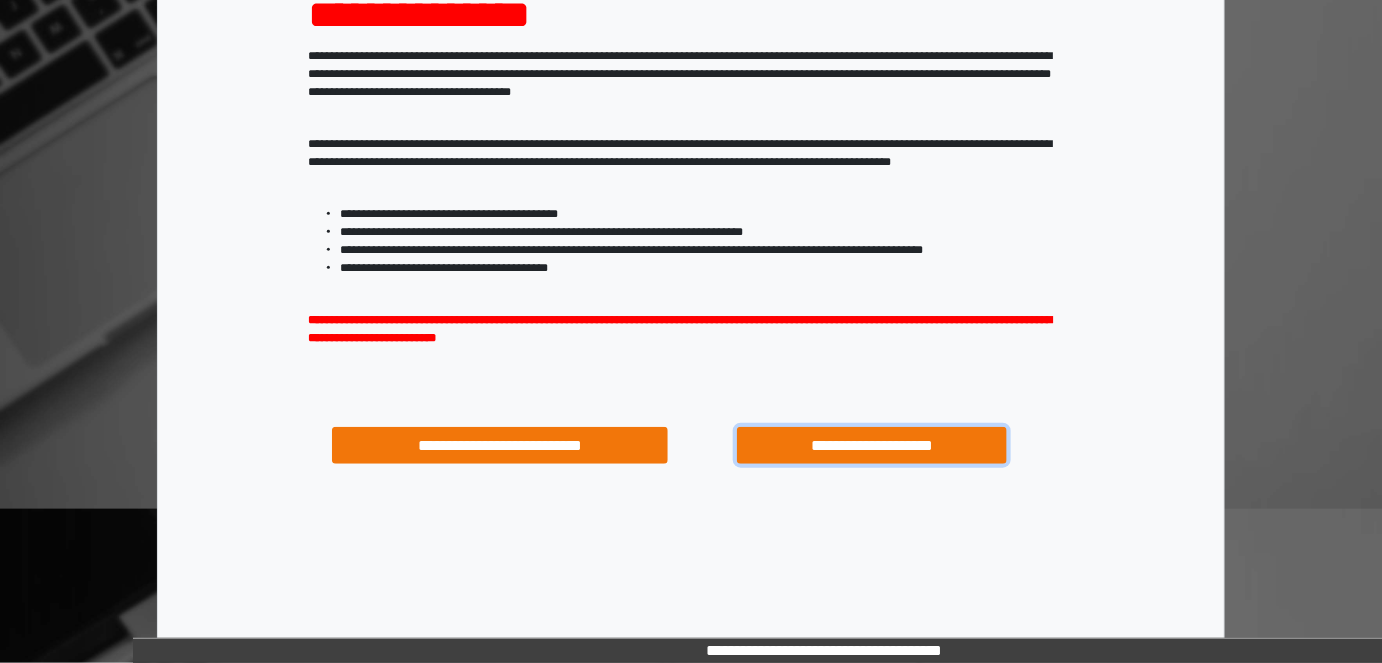 click on "**********" at bounding box center (871, 445) 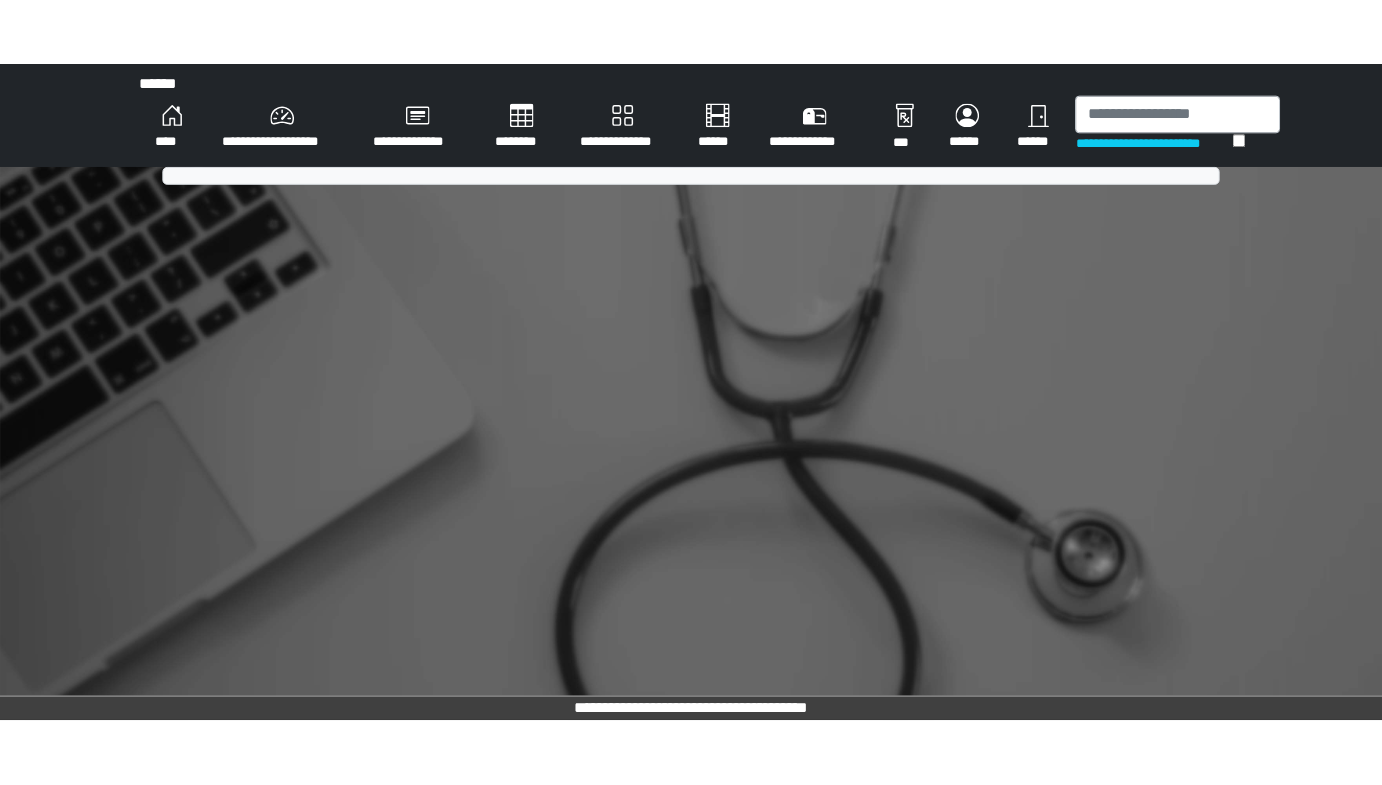 scroll, scrollTop: 0, scrollLeft: 0, axis: both 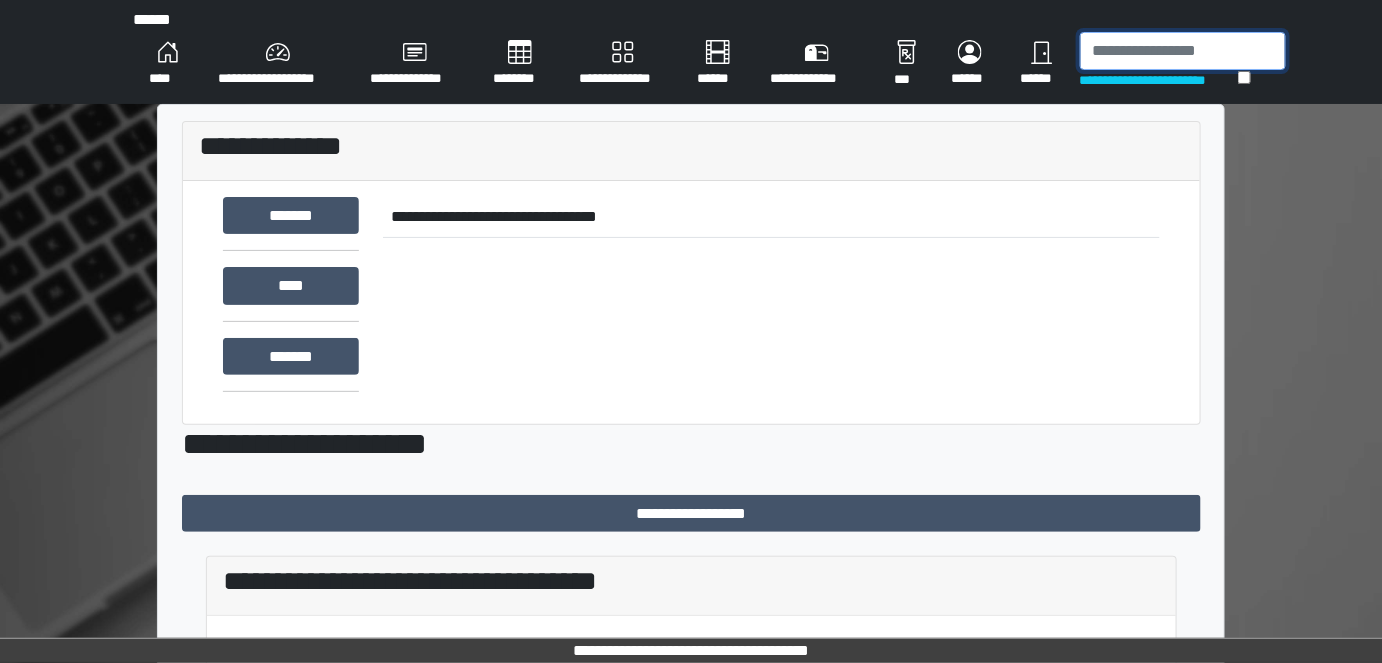 click at bounding box center (1183, 51) 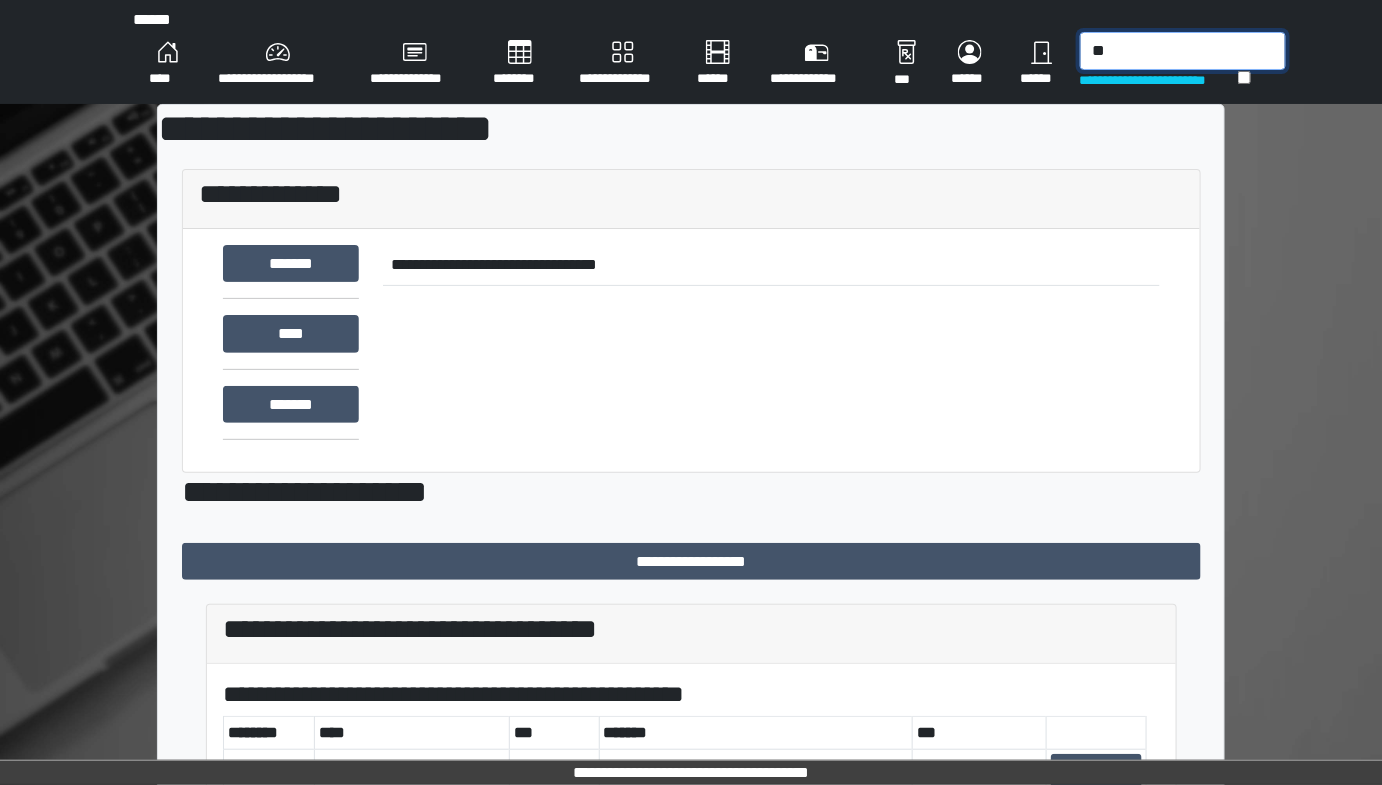 type on "*" 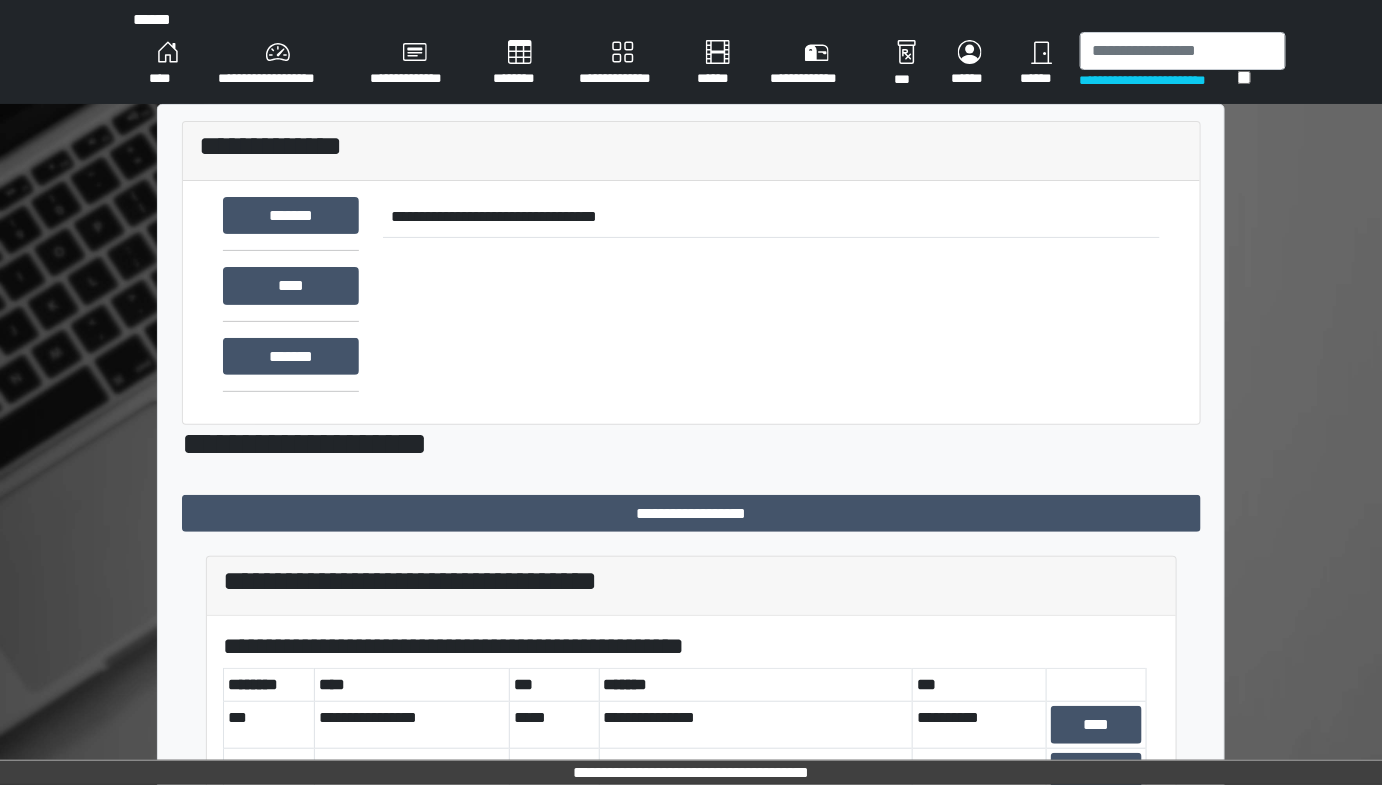 click on "**********" at bounding box center [691, 719] 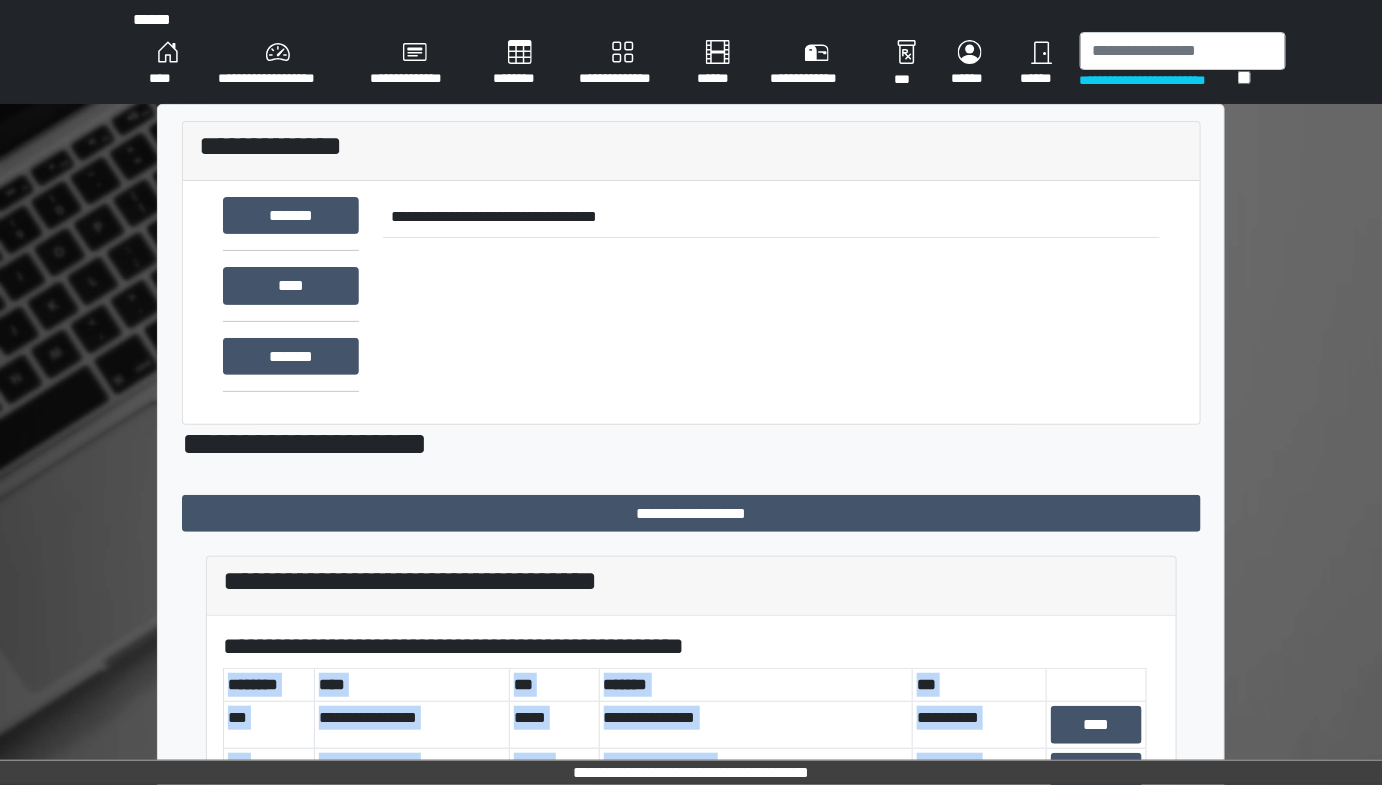 click on "**********" at bounding box center [691, 719] 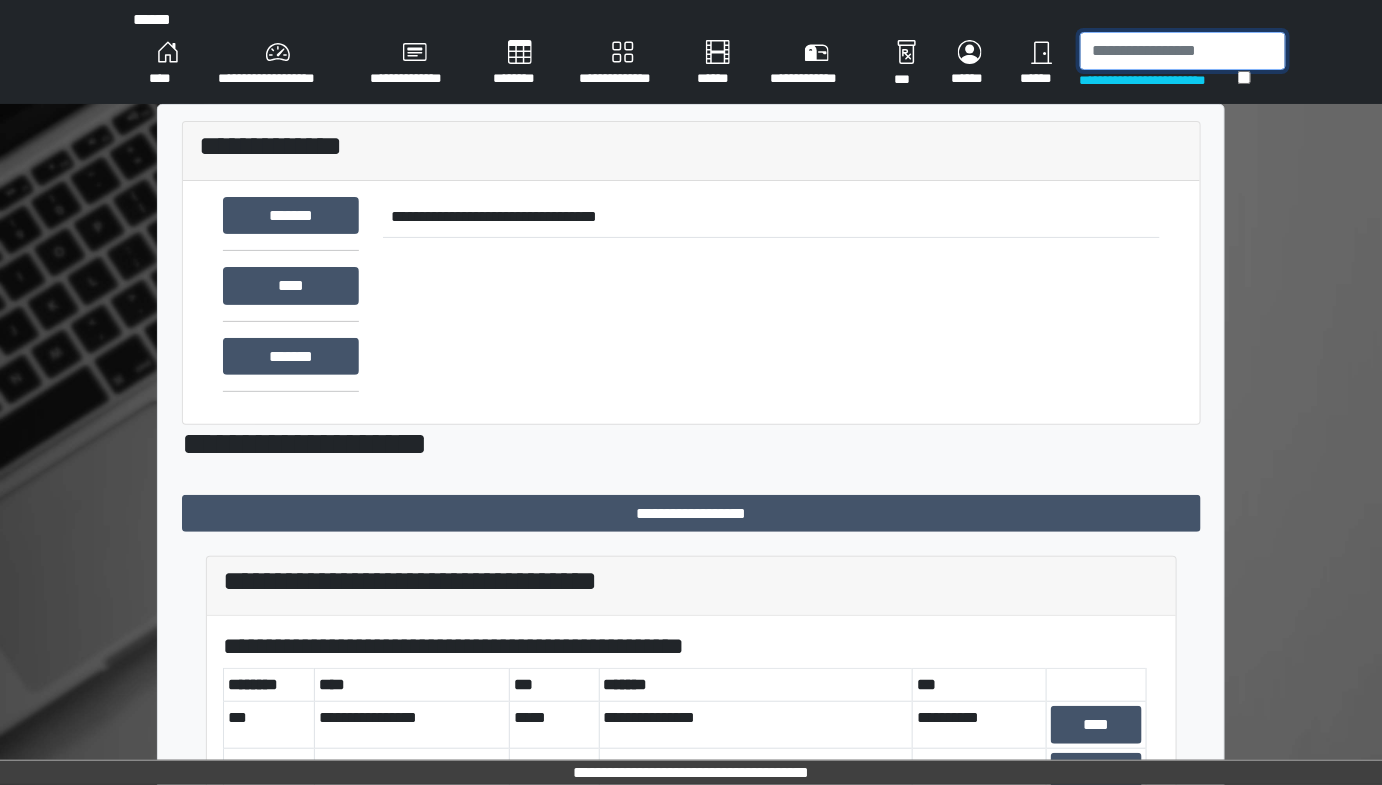 drag, startPoint x: 1095, startPoint y: 57, endPoint x: 1081, endPoint y: 53, distance: 14.56022 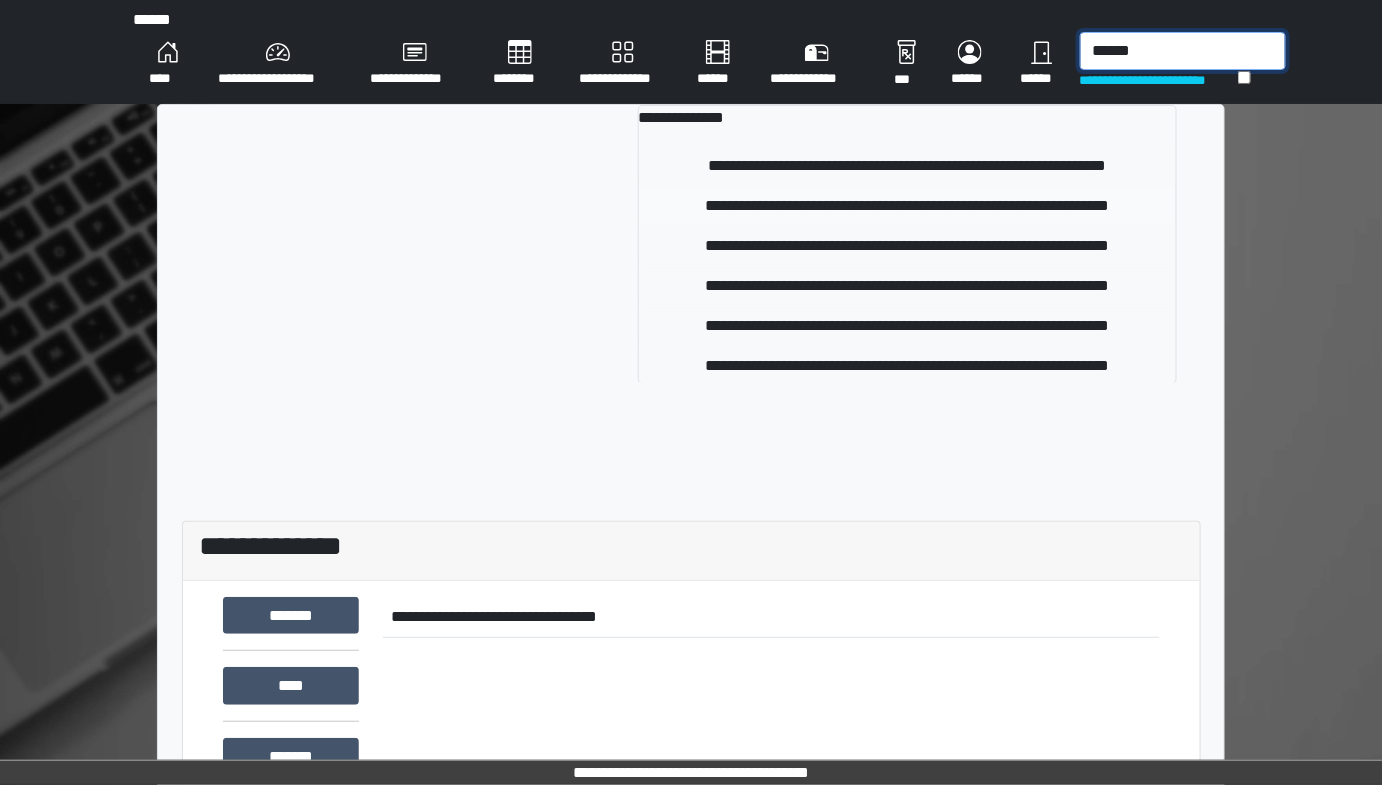 type on "******" 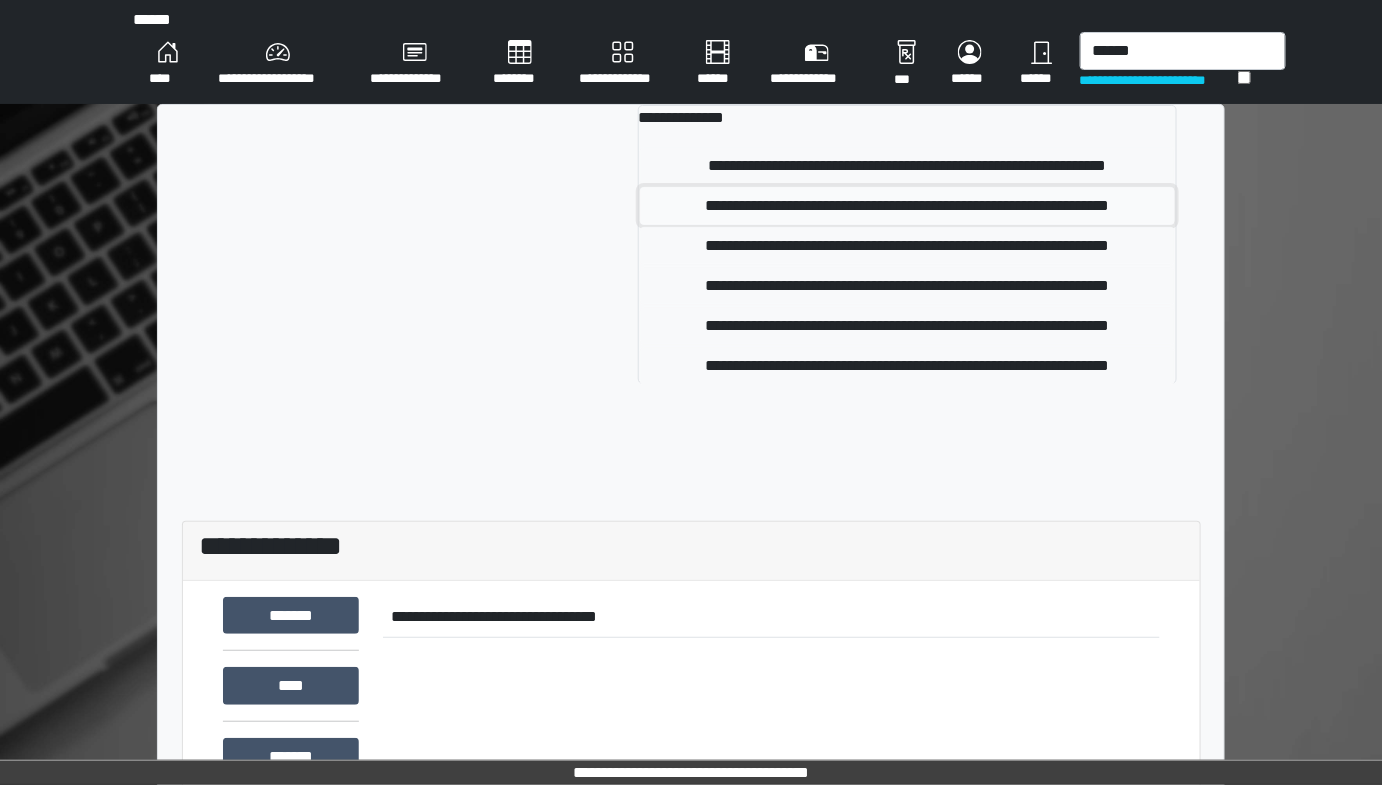 click on "**********" at bounding box center (907, 206) 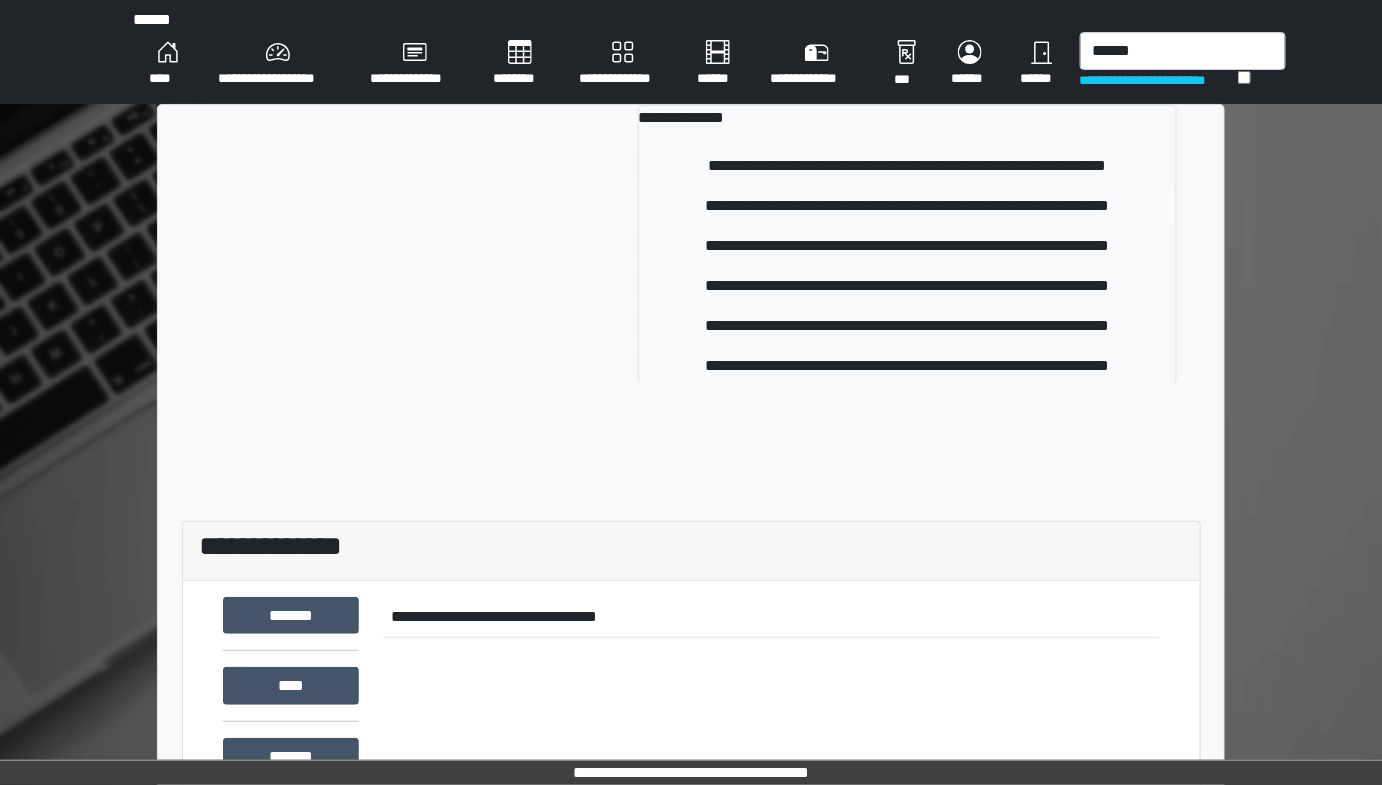 type 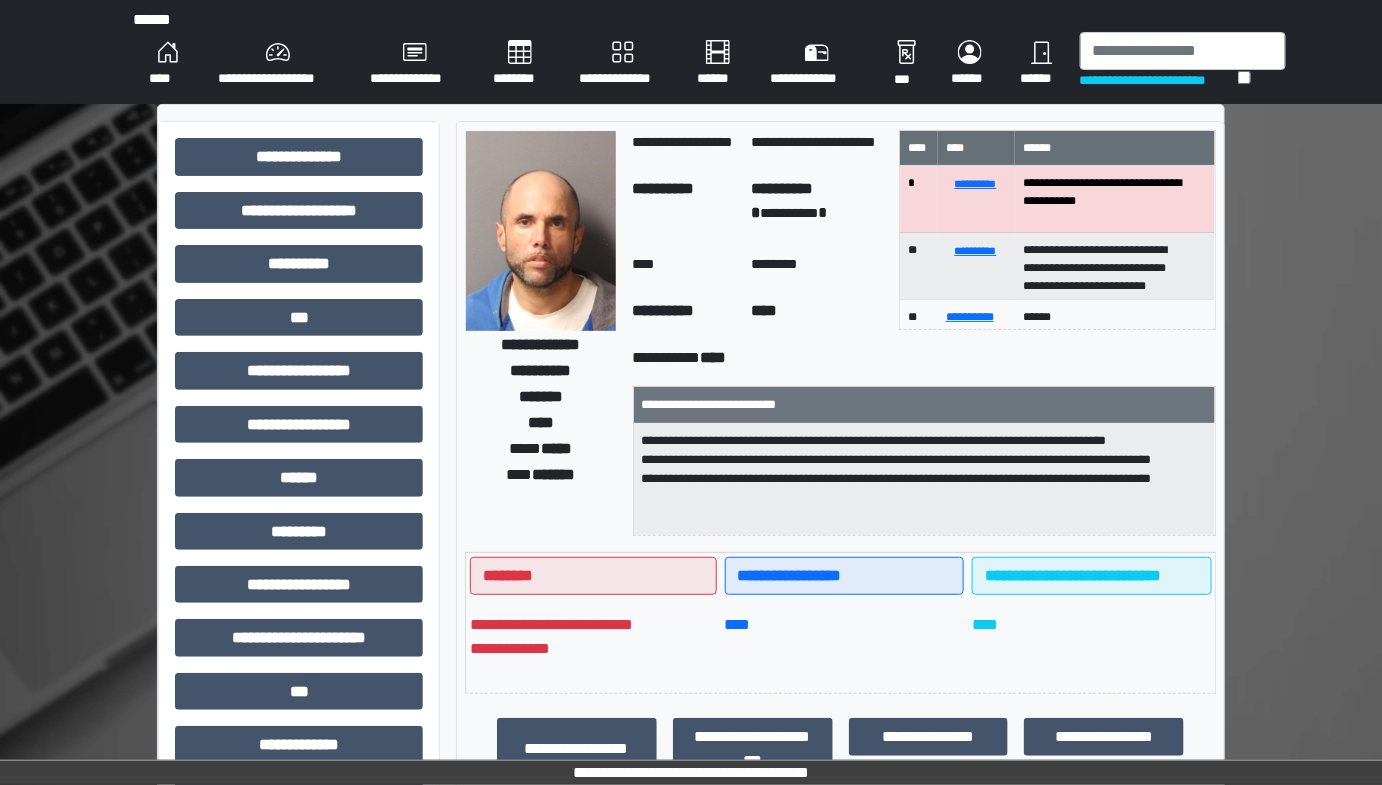 drag, startPoint x: 654, startPoint y: 320, endPoint x: 521, endPoint y: 517, distance: 237.69308 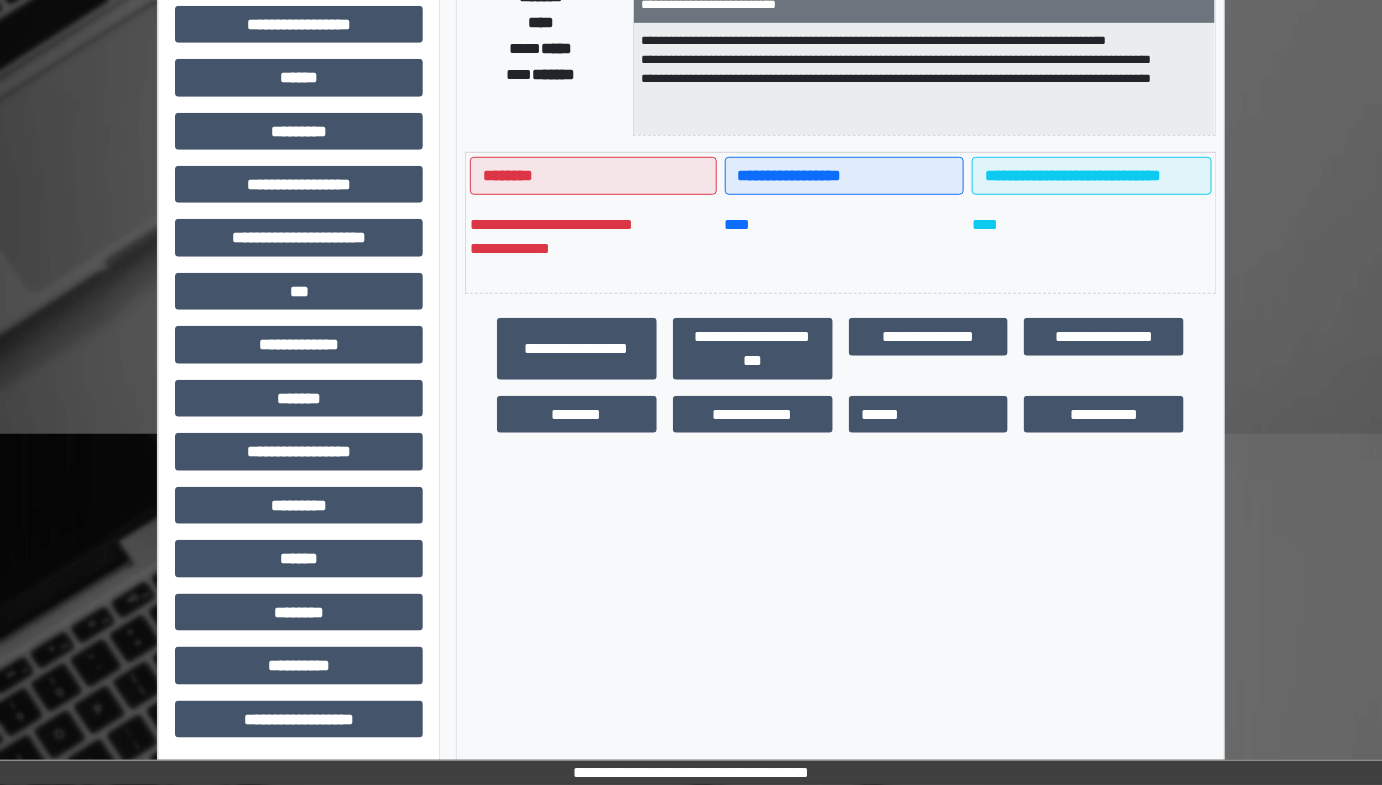 scroll, scrollTop: 401, scrollLeft: 0, axis: vertical 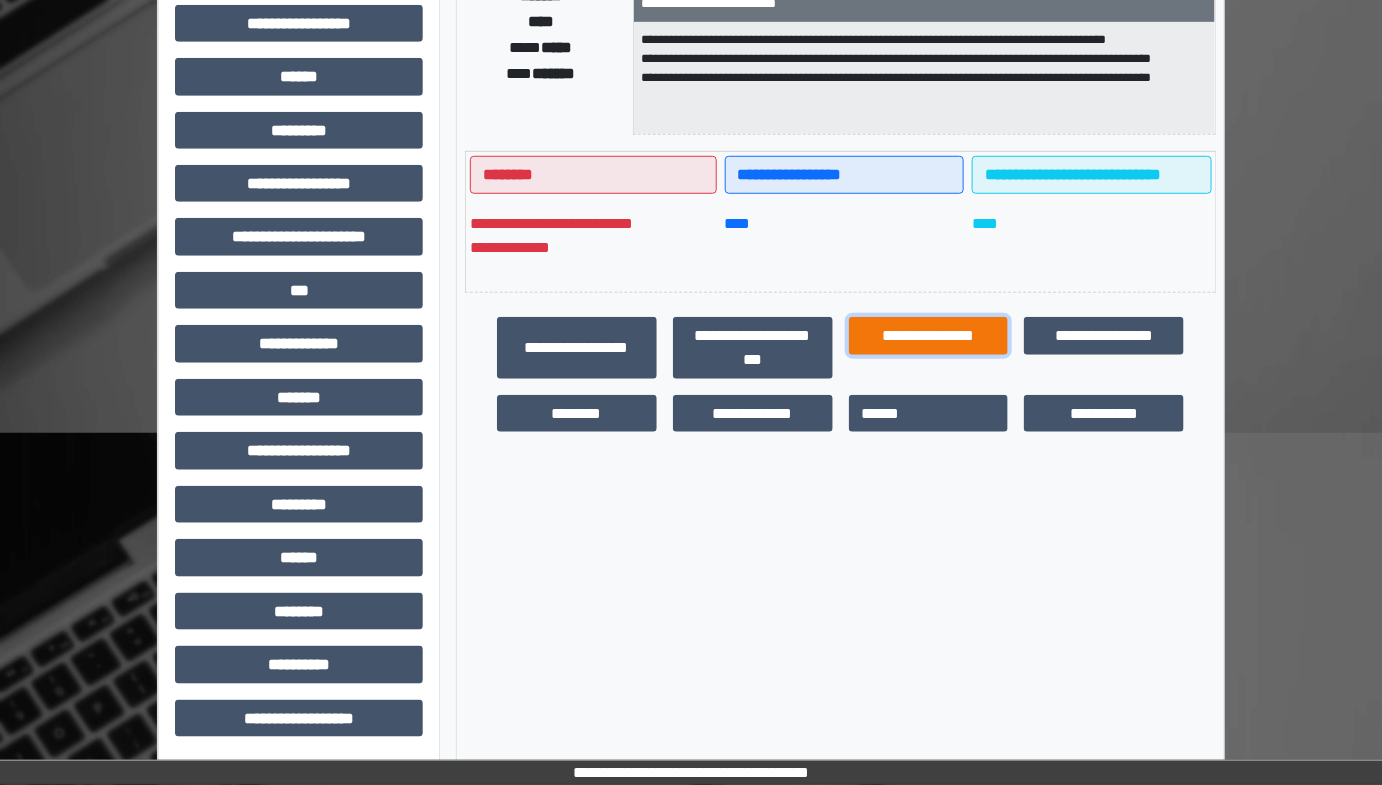 click on "**********" at bounding box center (929, 335) 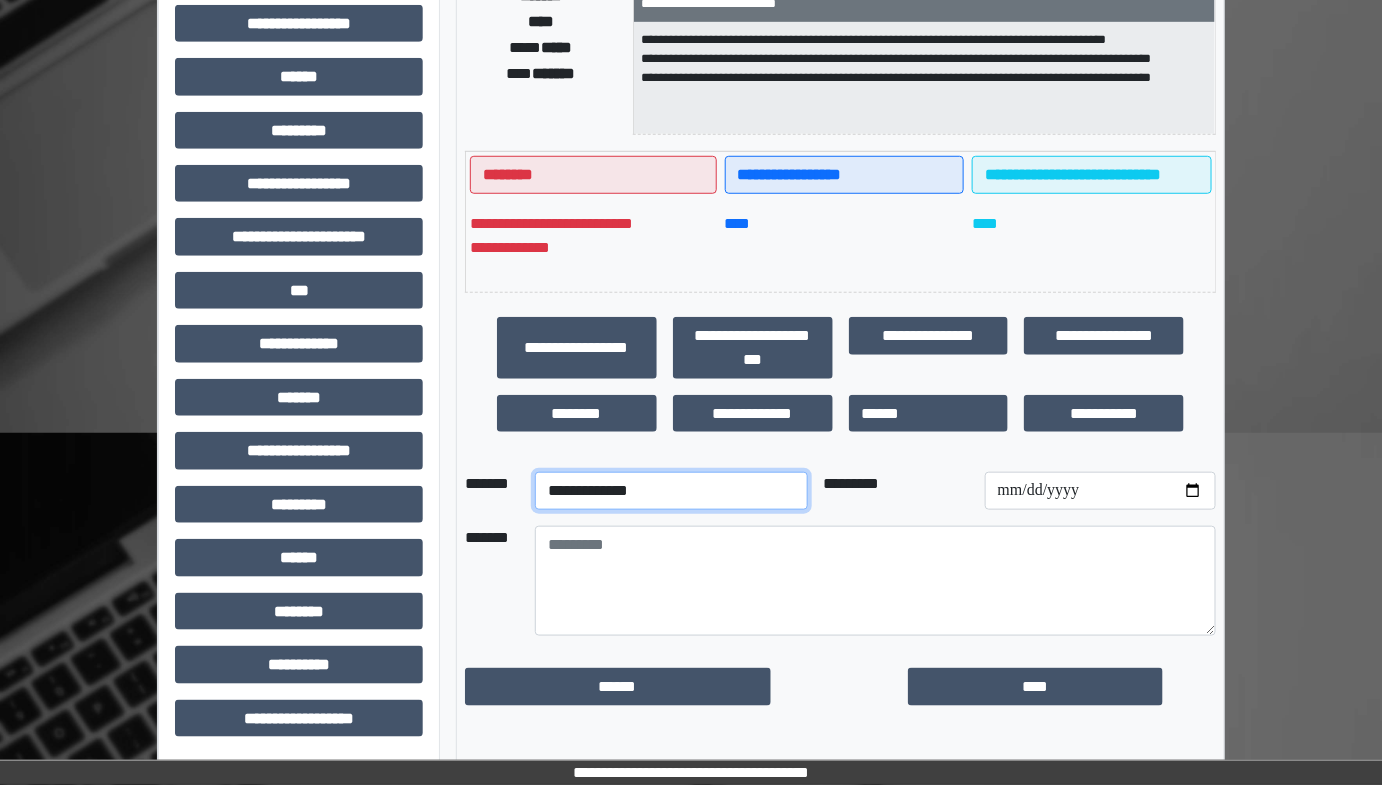 click on "**********" at bounding box center (671, 491) 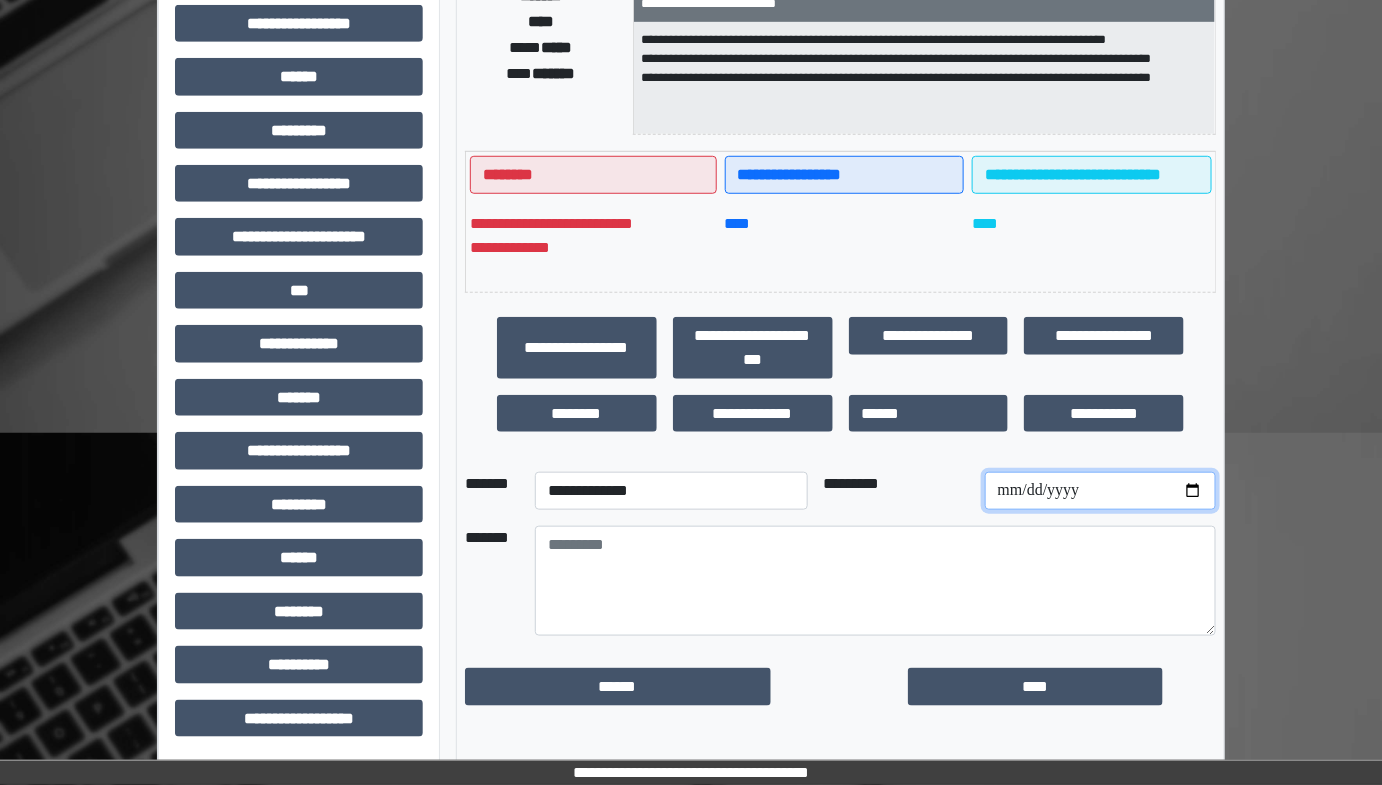 click at bounding box center (1100, 491) 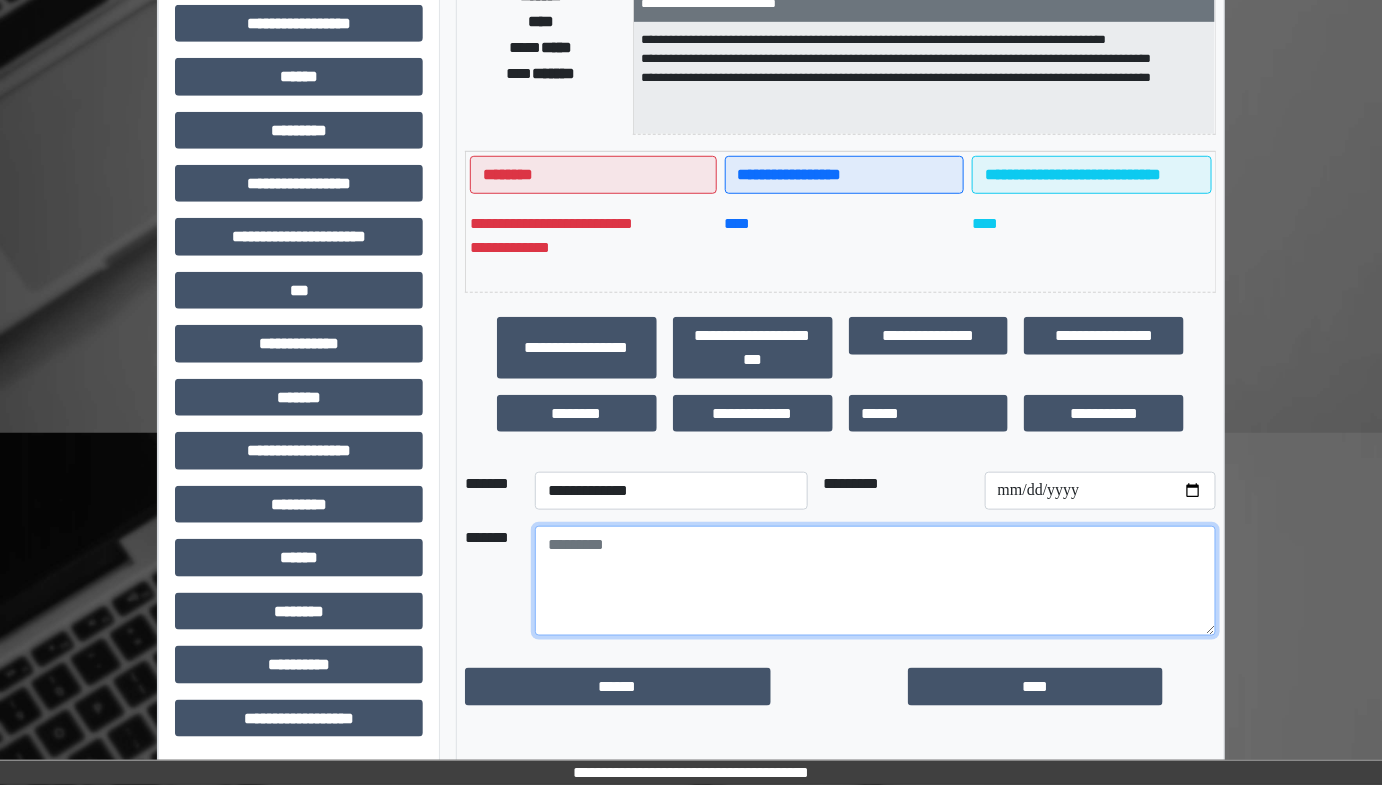 click at bounding box center (875, 581) 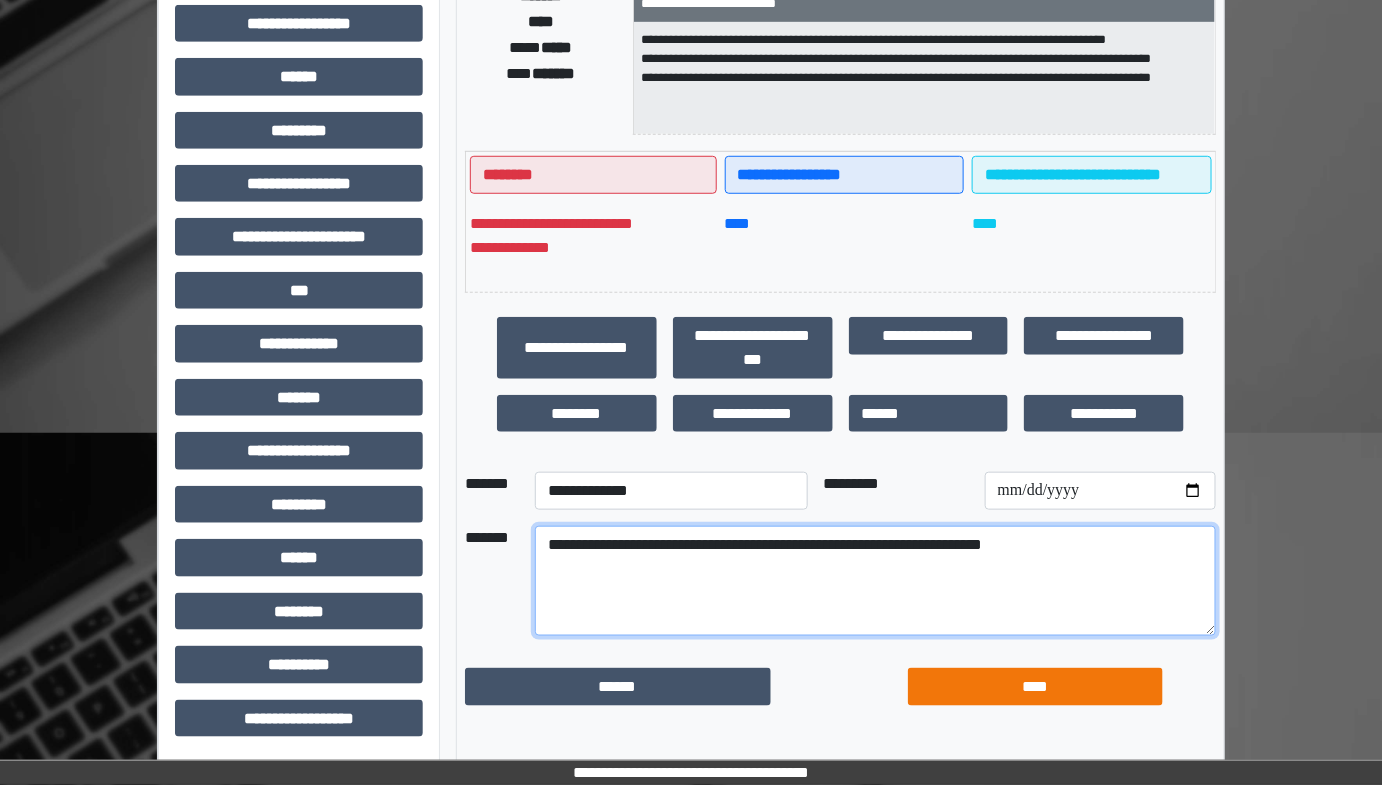 type on "**********" 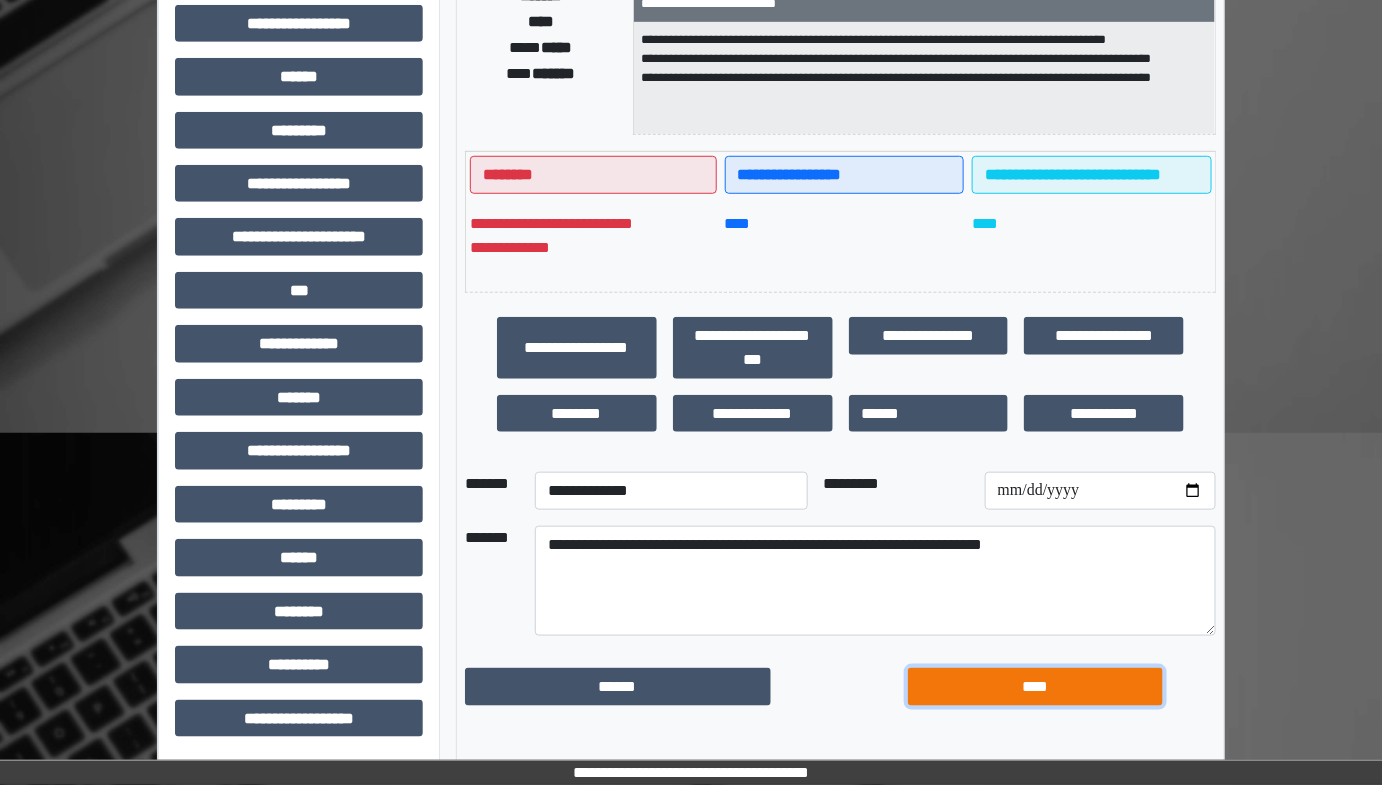 click on "****" at bounding box center (1035, 686) 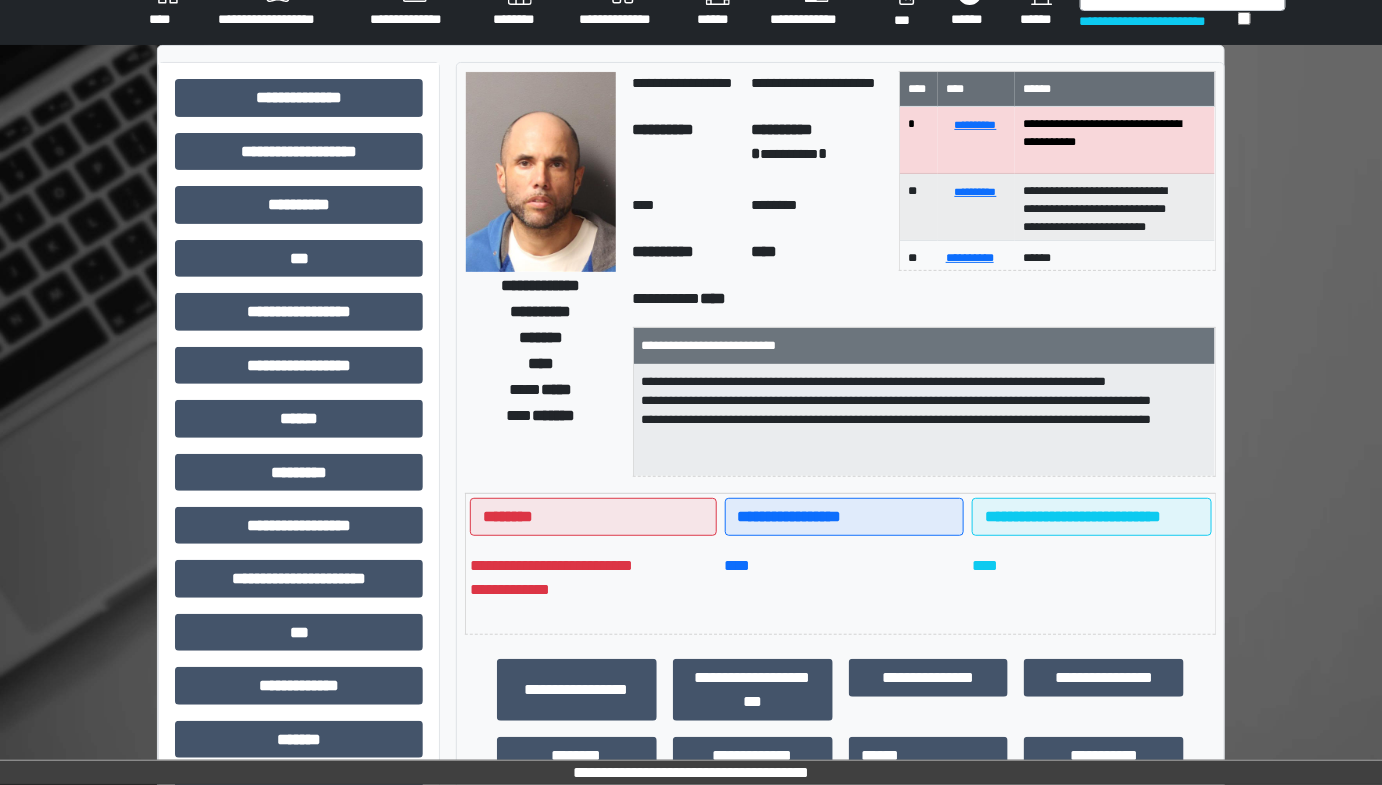 scroll, scrollTop: 37, scrollLeft: 0, axis: vertical 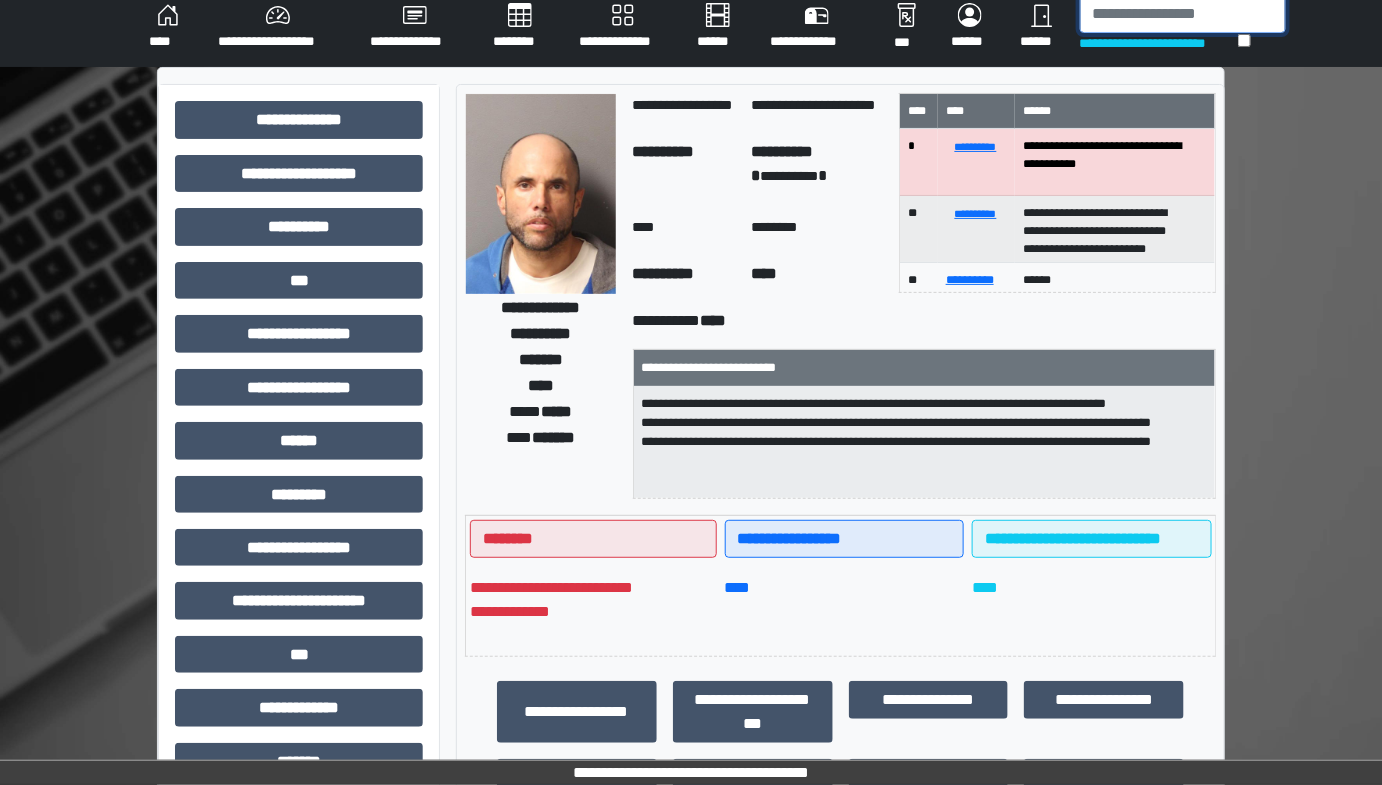 click at bounding box center [1183, 14] 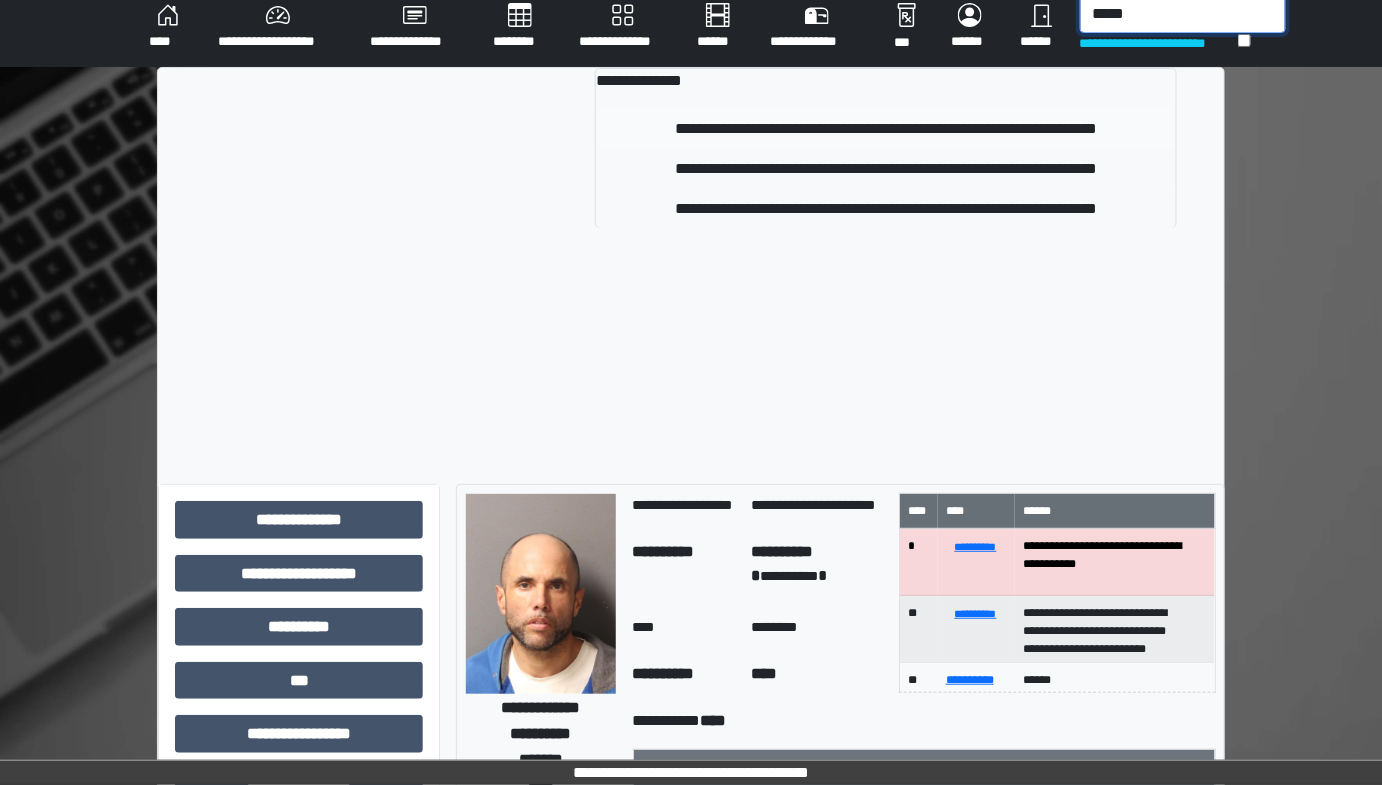 type on "*****" 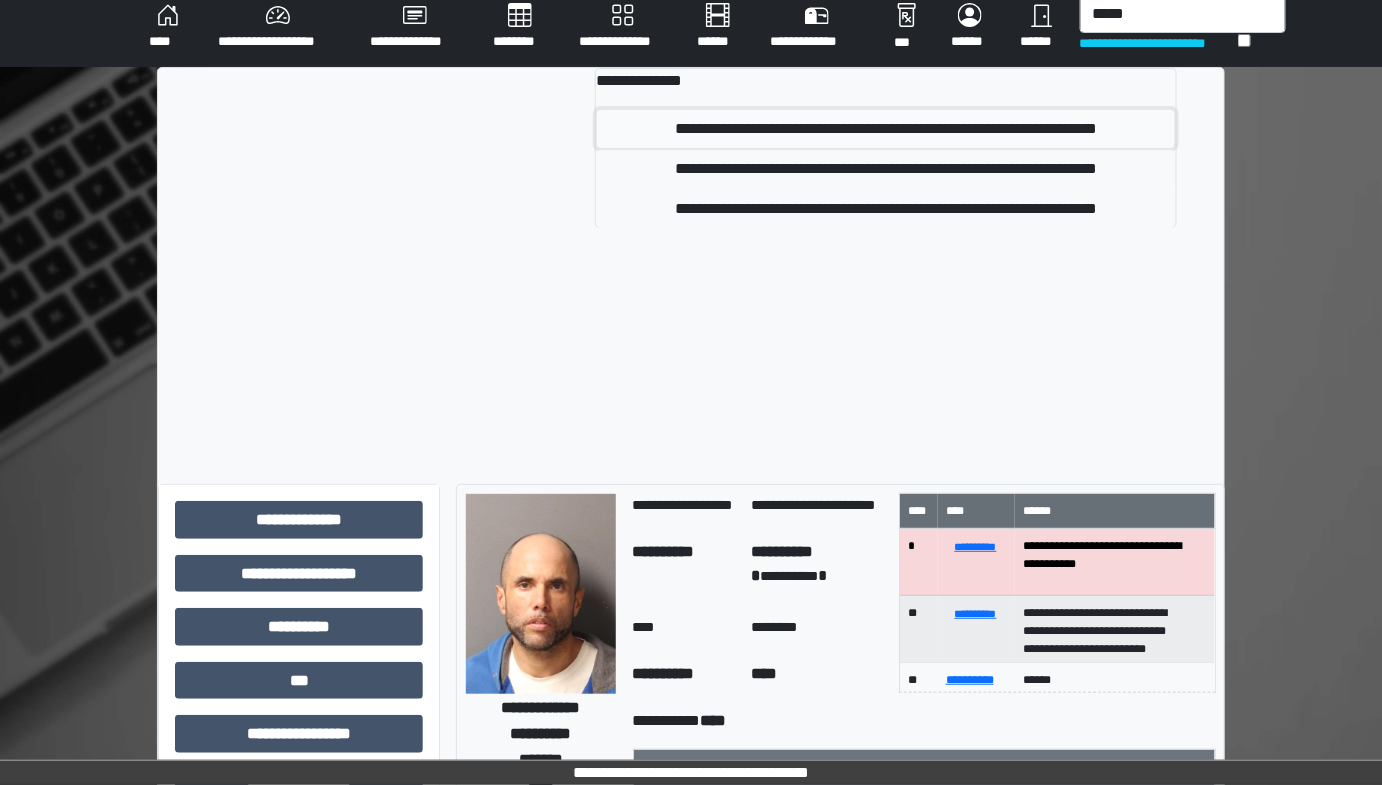 click on "**********" at bounding box center (886, 129) 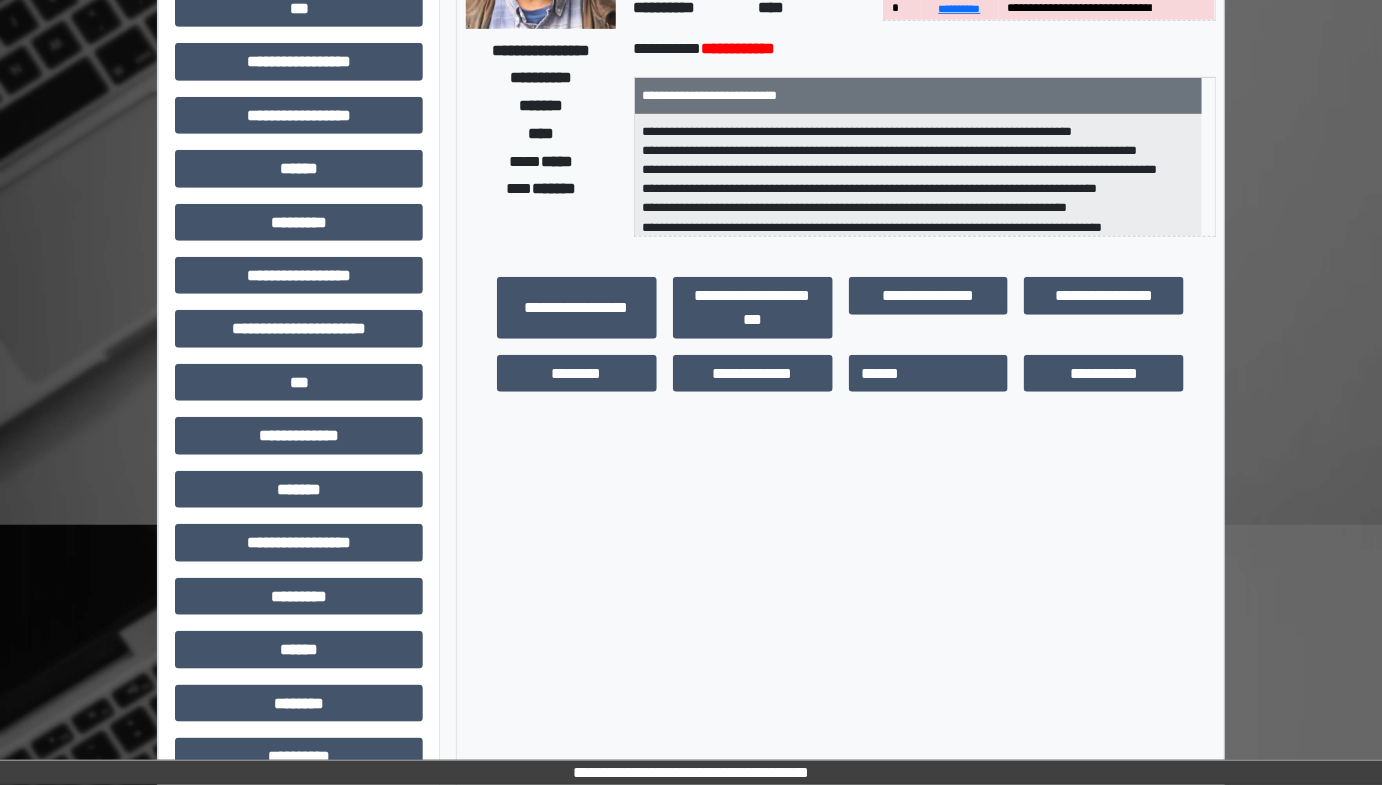 scroll, scrollTop: 310, scrollLeft: 0, axis: vertical 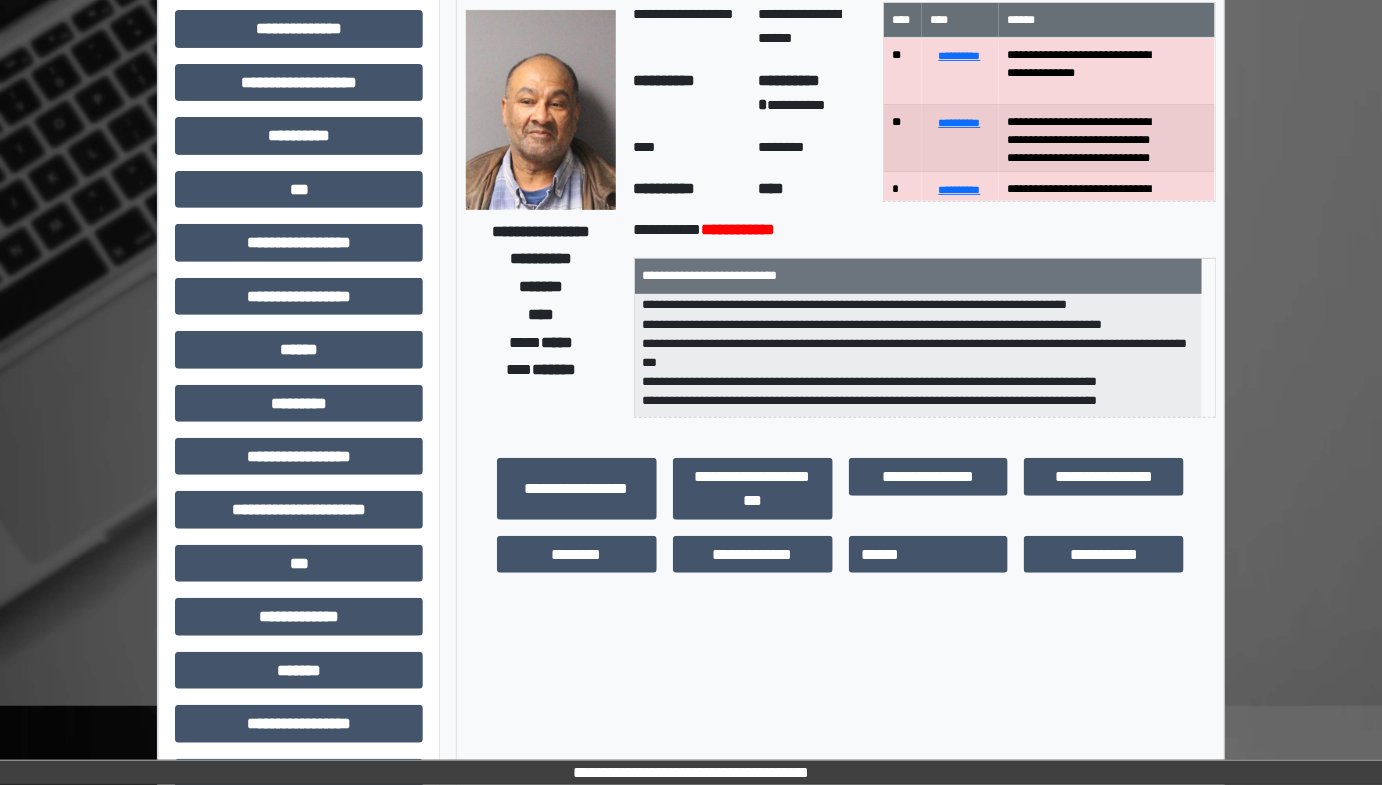 click at bounding box center [541, 110] 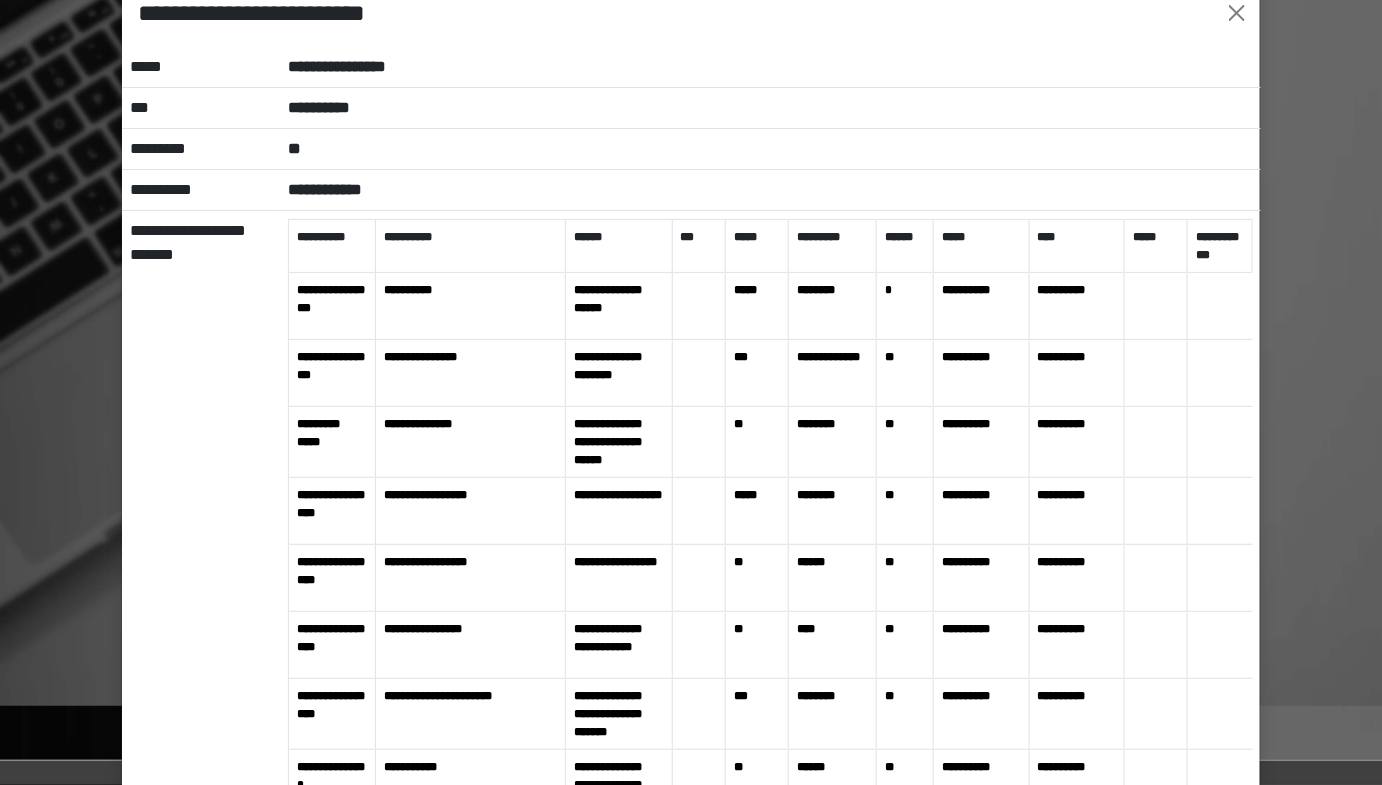 scroll, scrollTop: 0, scrollLeft: 0, axis: both 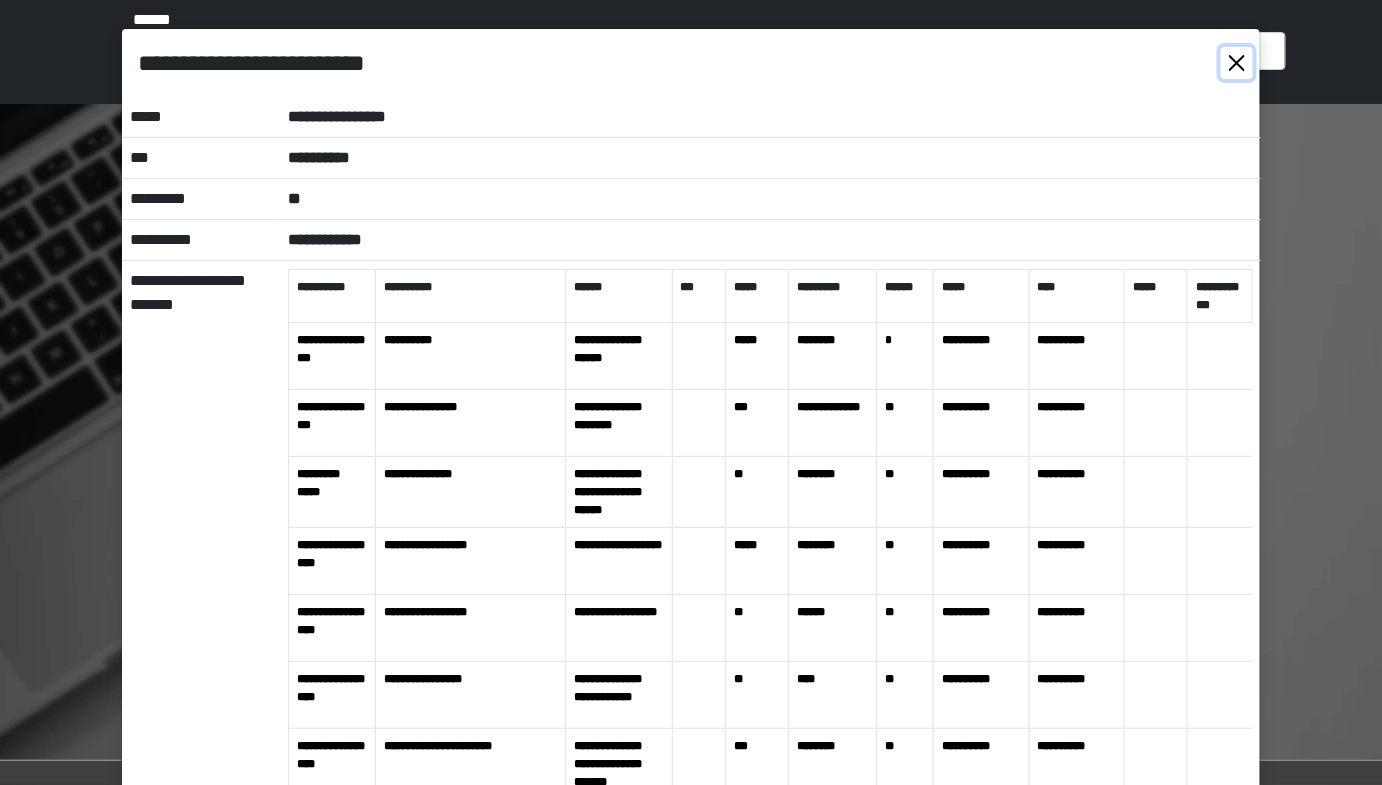 click at bounding box center (1237, 63) 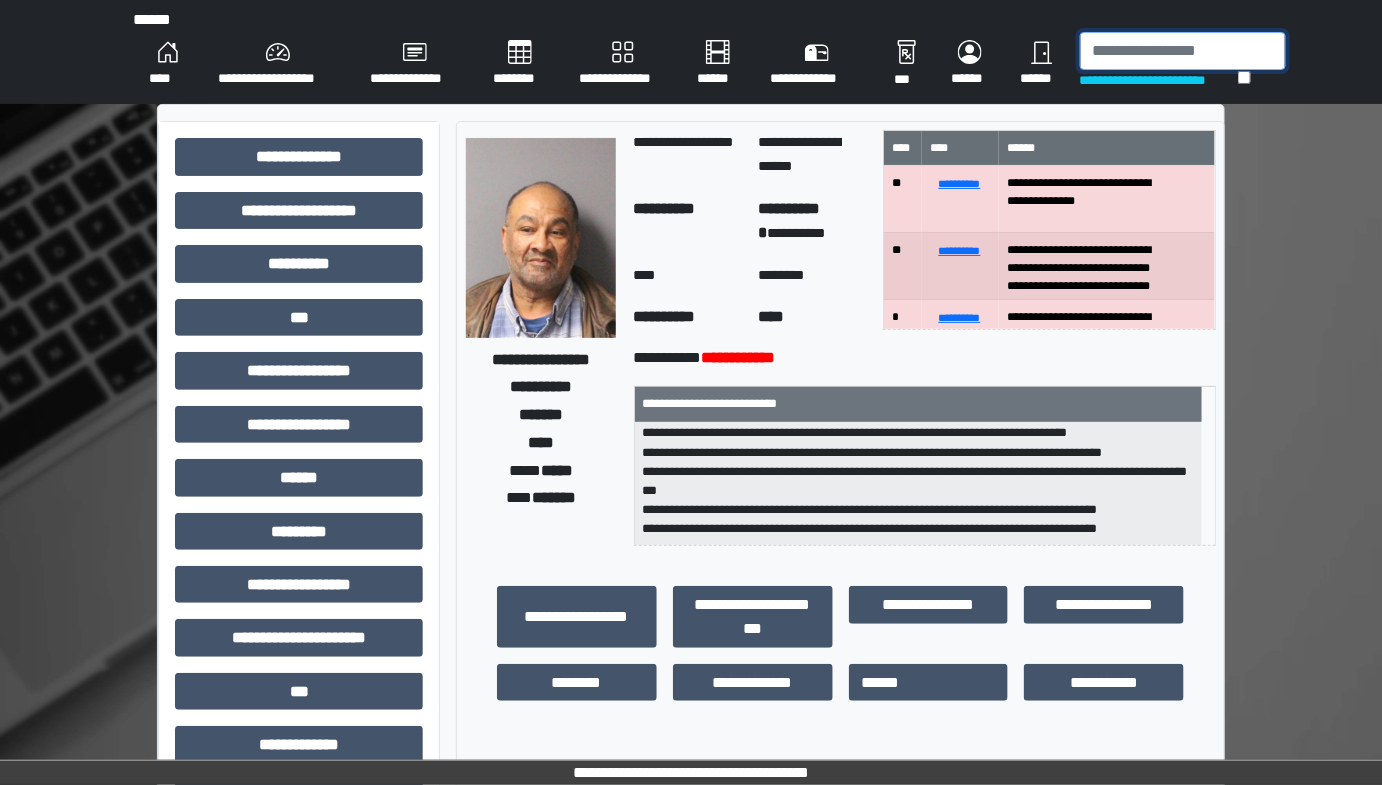 click at bounding box center (1183, 51) 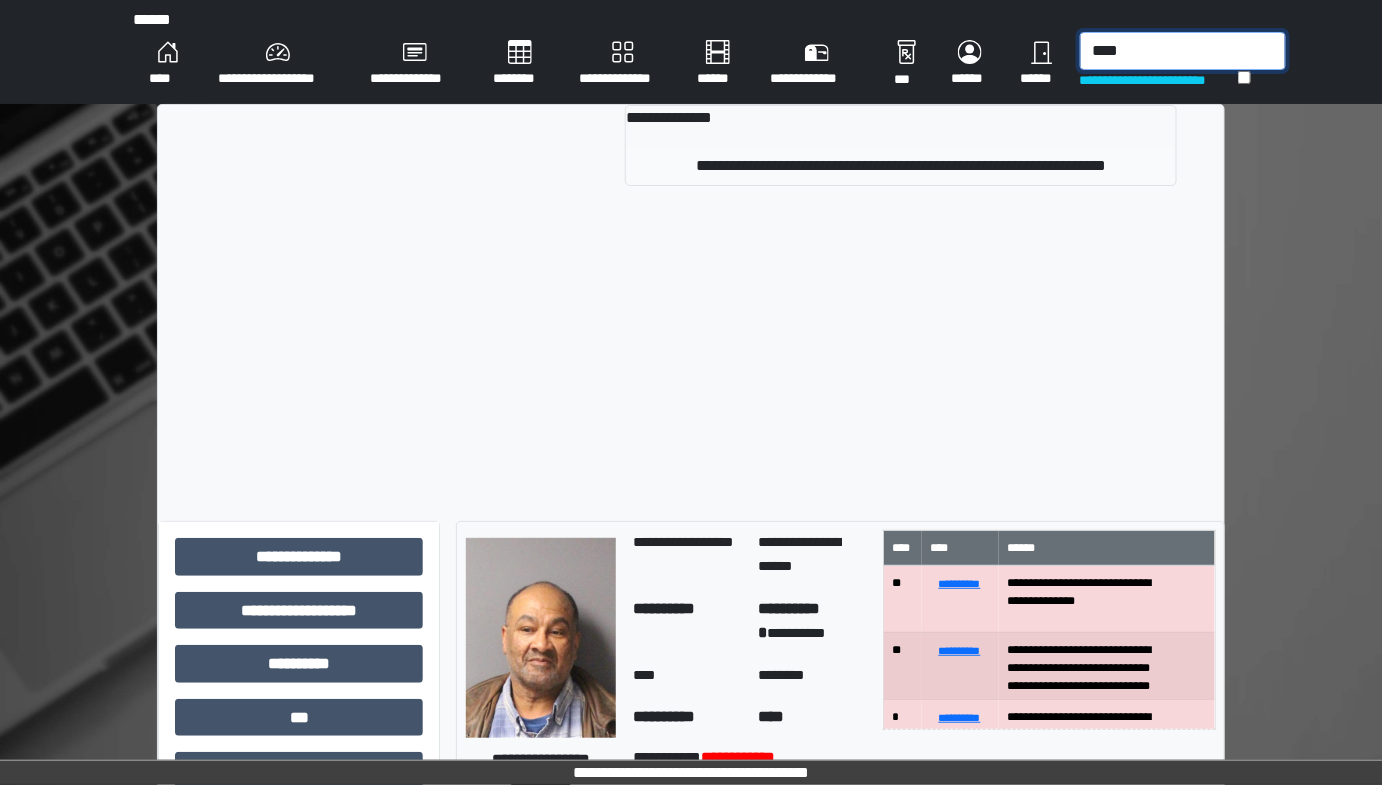 type on "****" 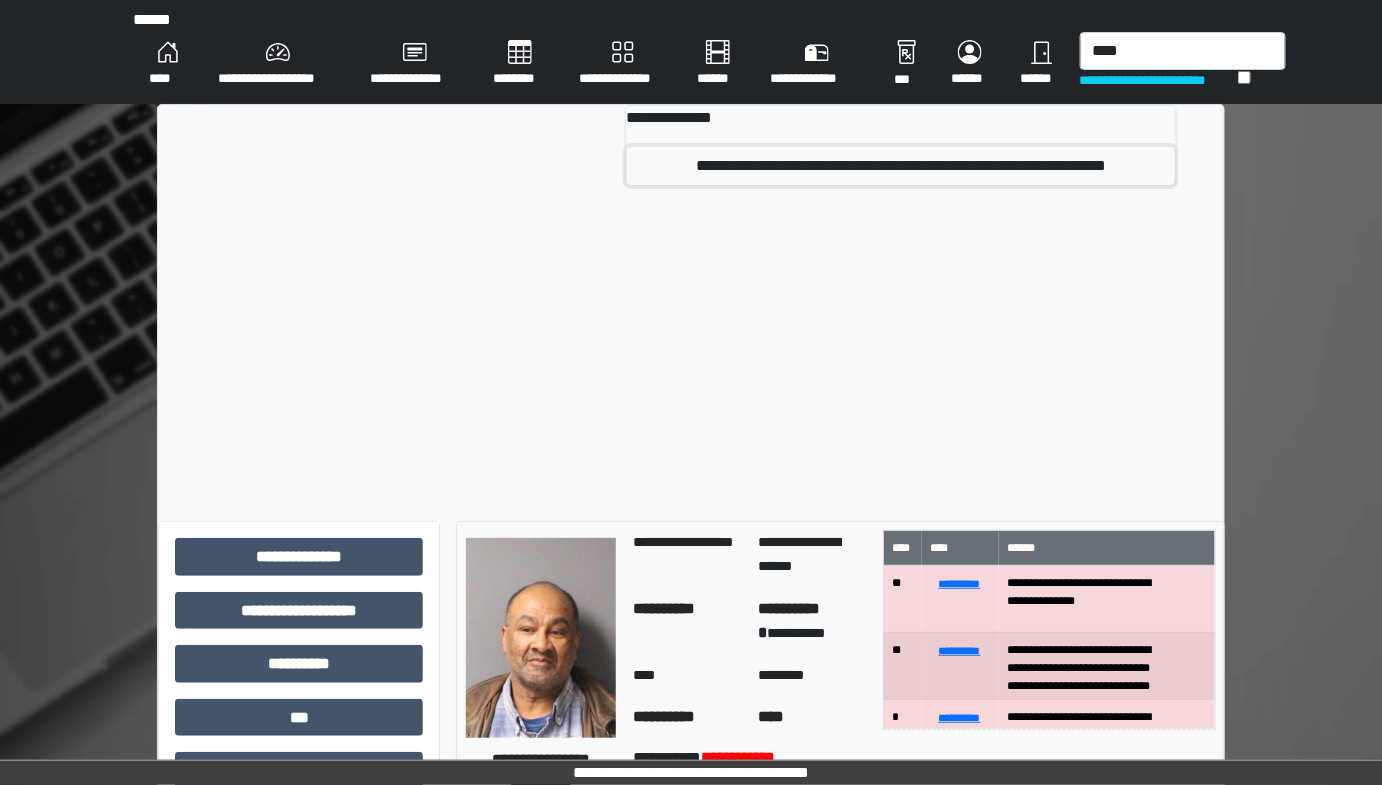 click on "**********" at bounding box center [900, 166] 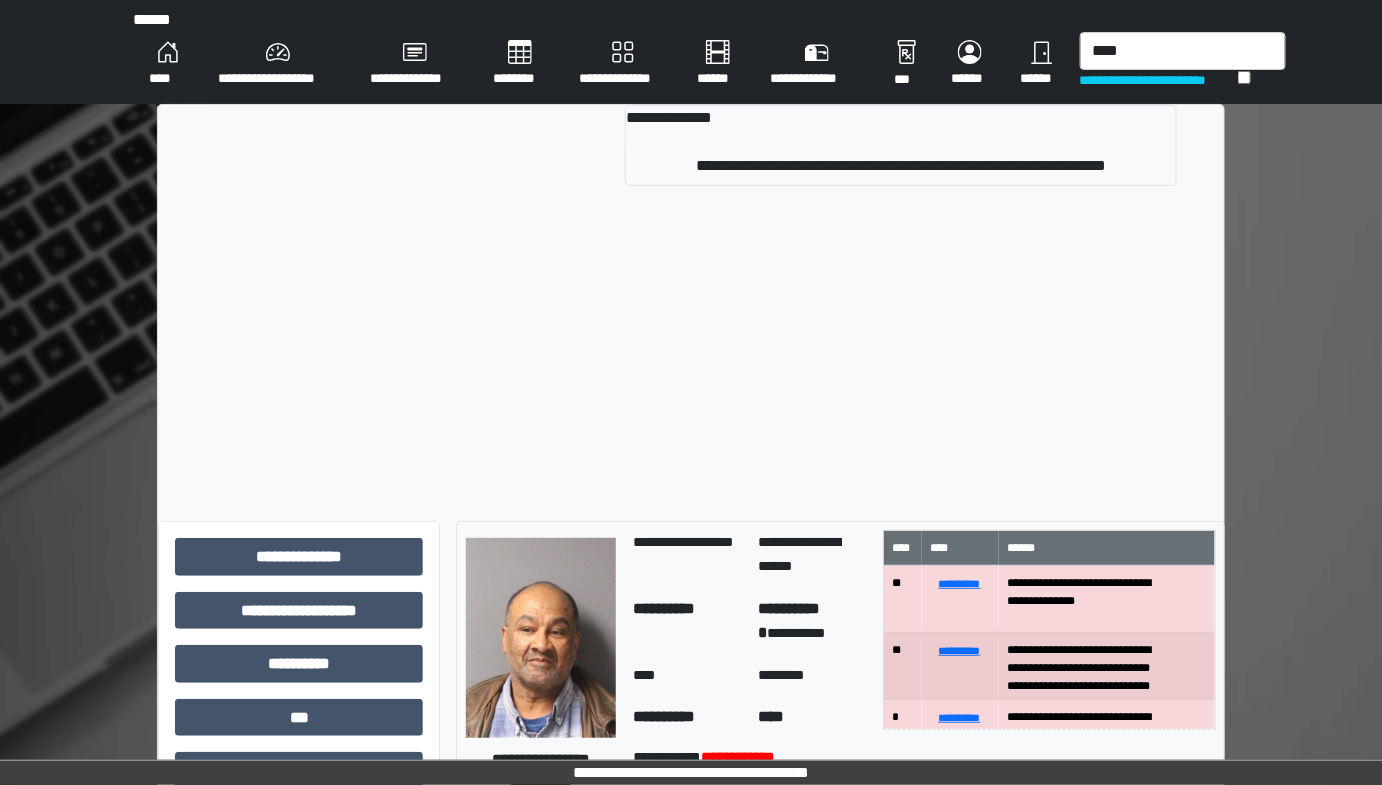 type 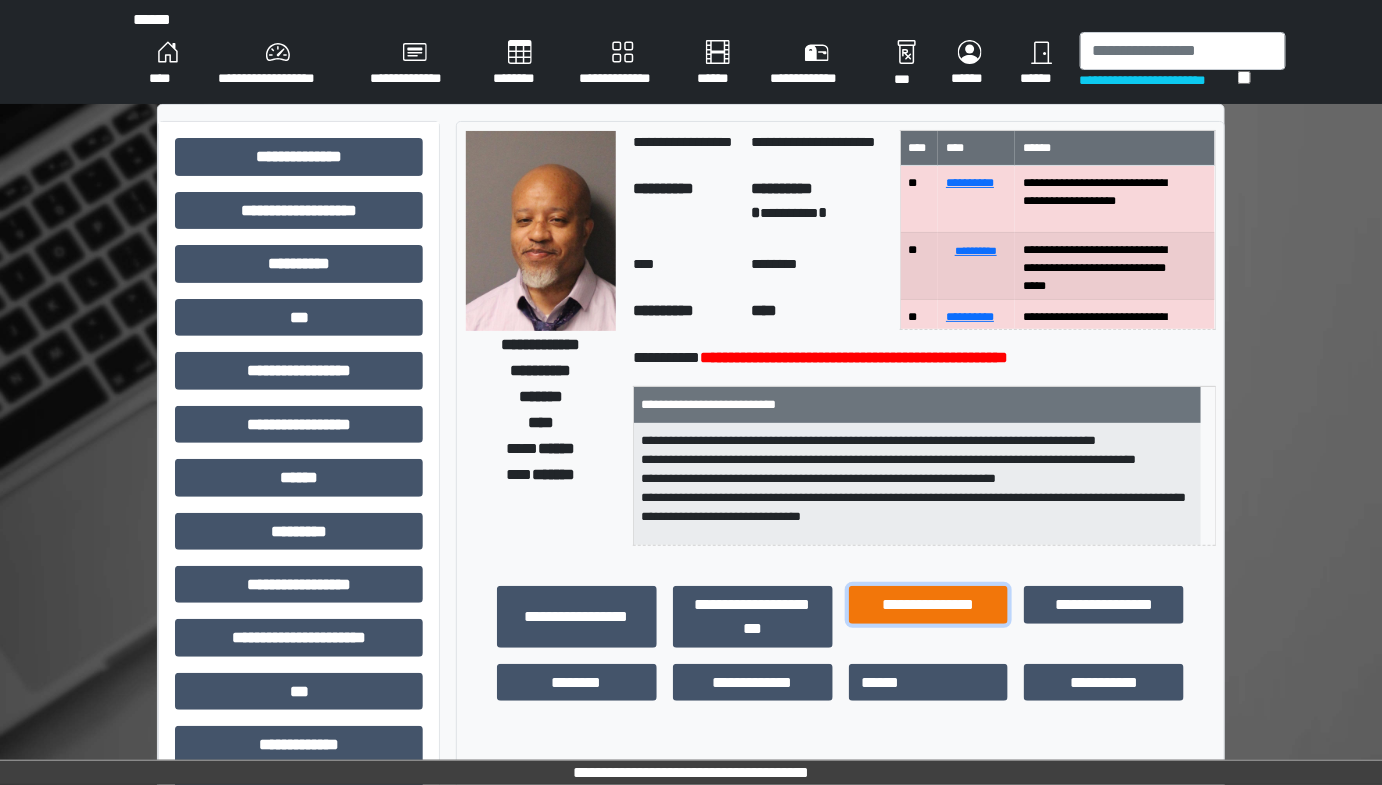click on "**********" at bounding box center [929, 604] 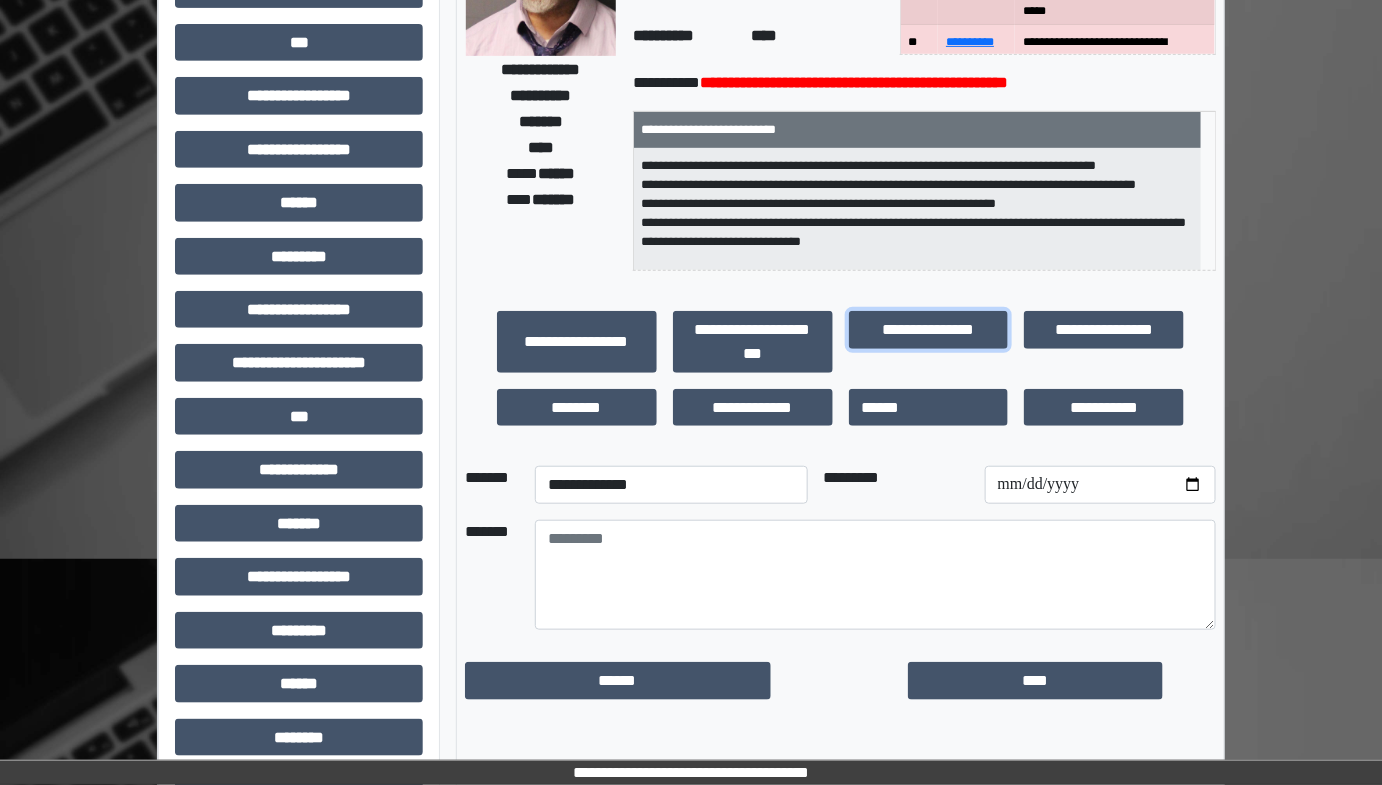 scroll, scrollTop: 363, scrollLeft: 0, axis: vertical 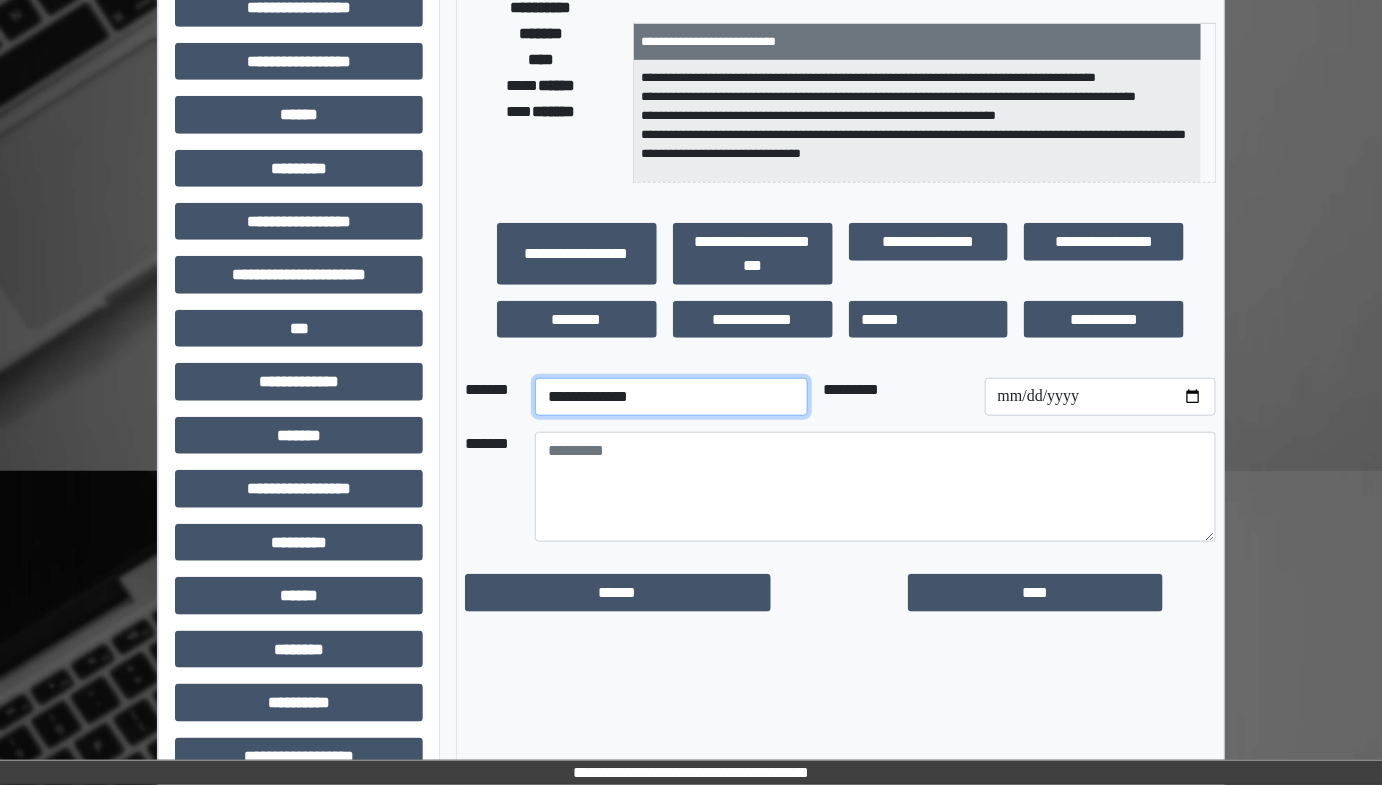 click on "**********" at bounding box center [671, 397] 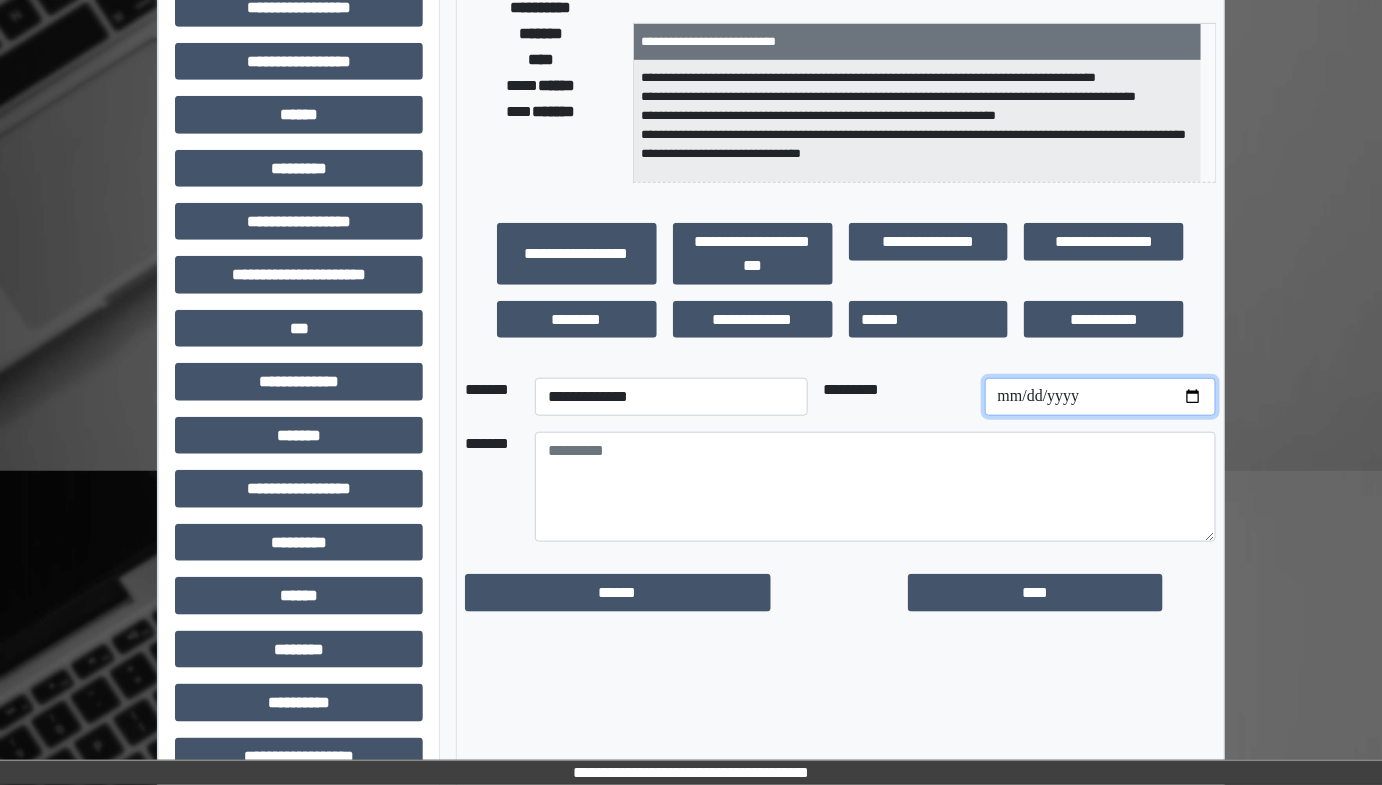 click at bounding box center [1100, 397] 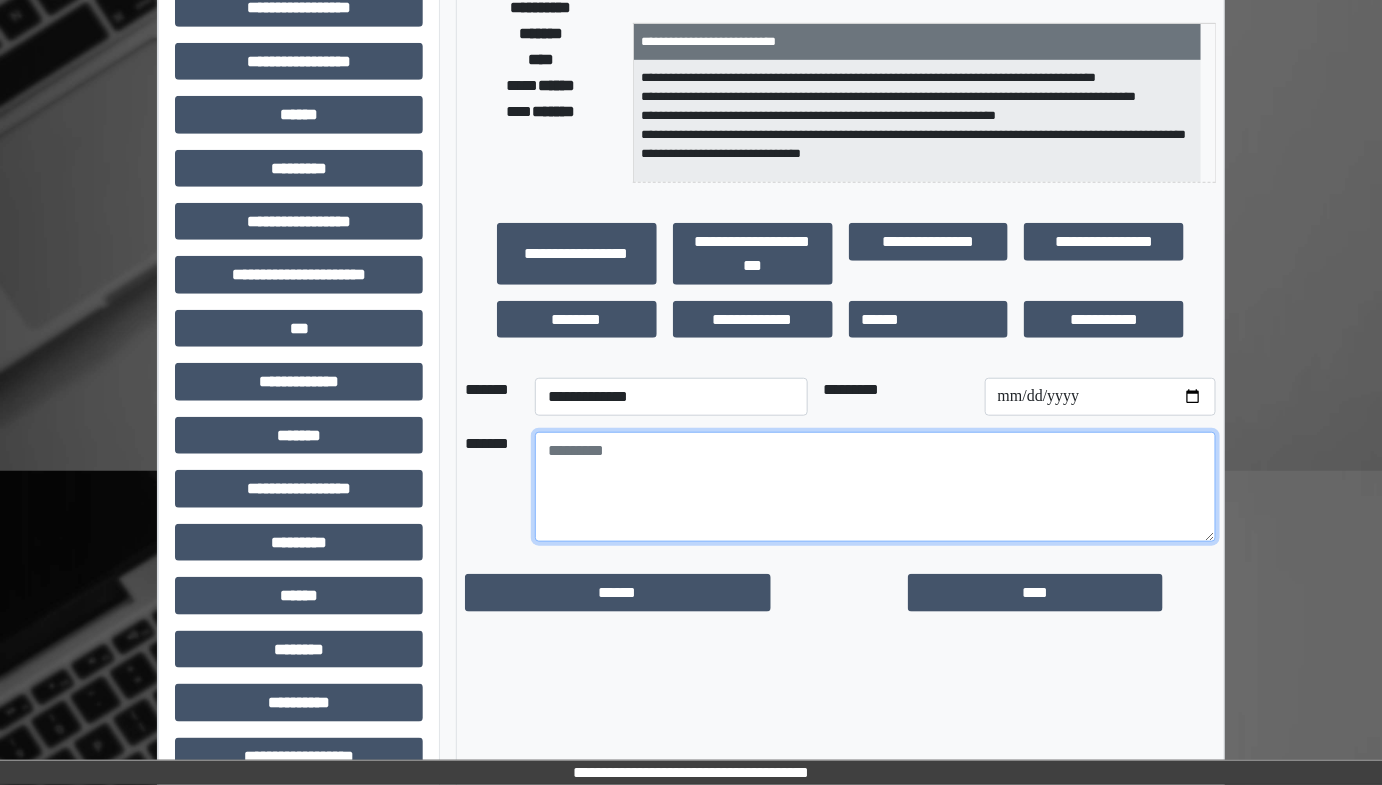 click at bounding box center (875, 487) 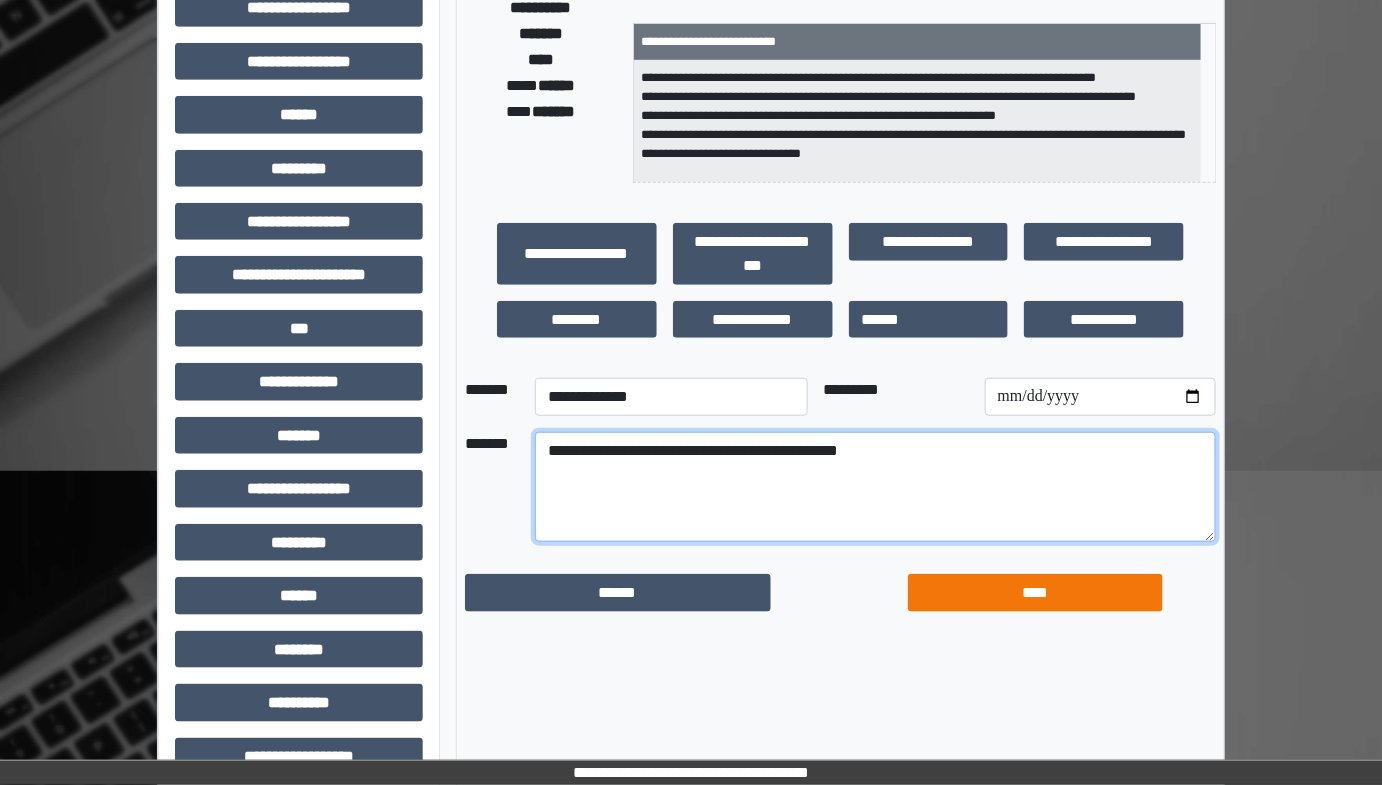 type on "**********" 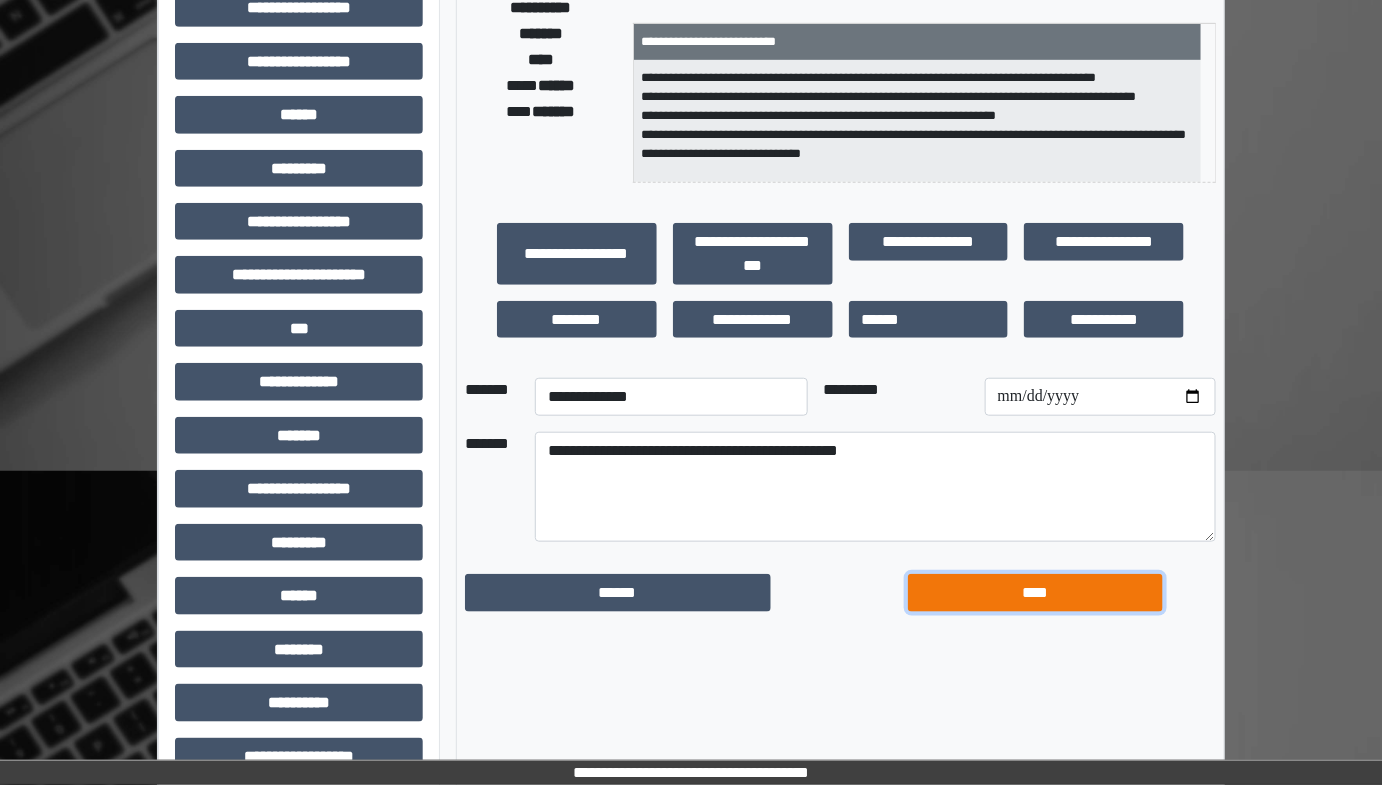 click on "****" at bounding box center [1035, 592] 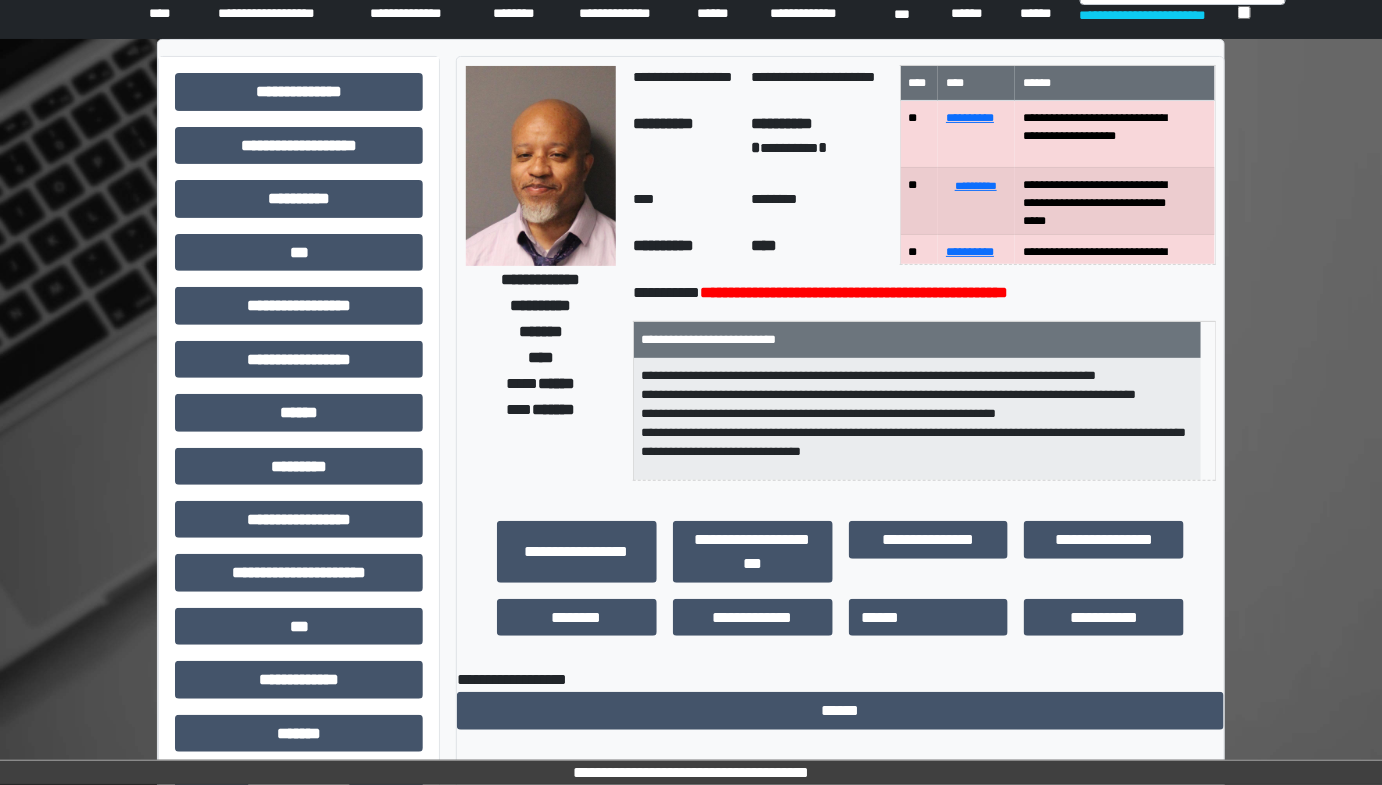 scroll, scrollTop: 0, scrollLeft: 0, axis: both 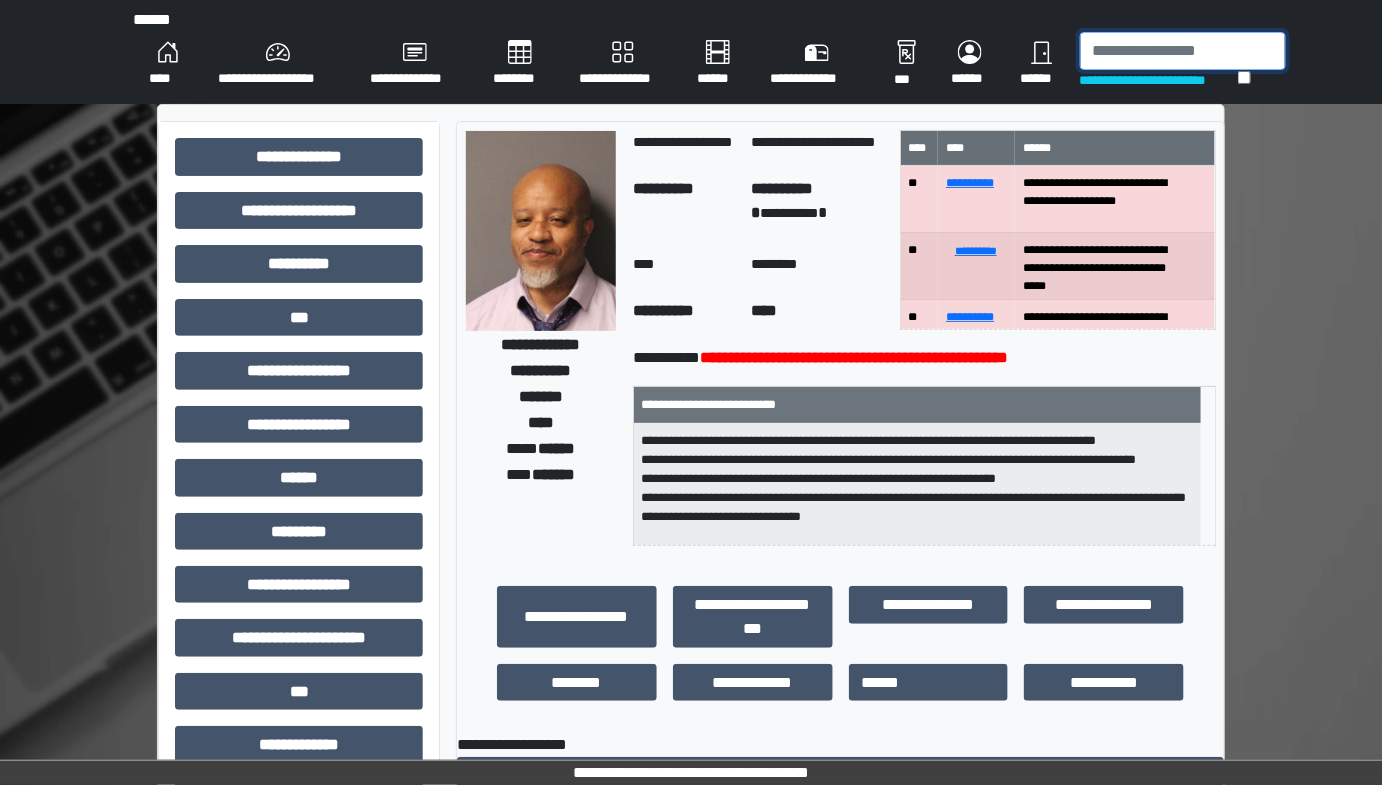 click at bounding box center [1183, 51] 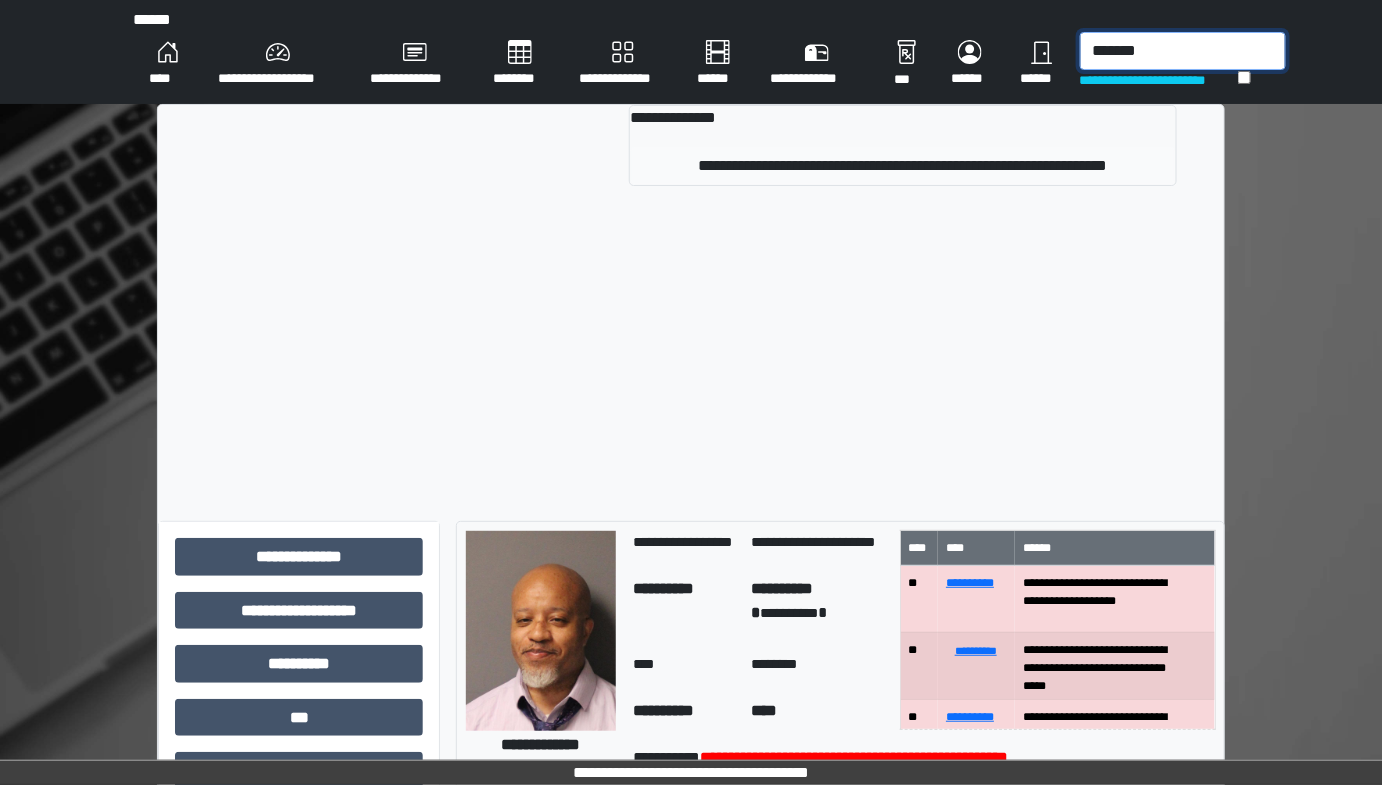 type on "*******" 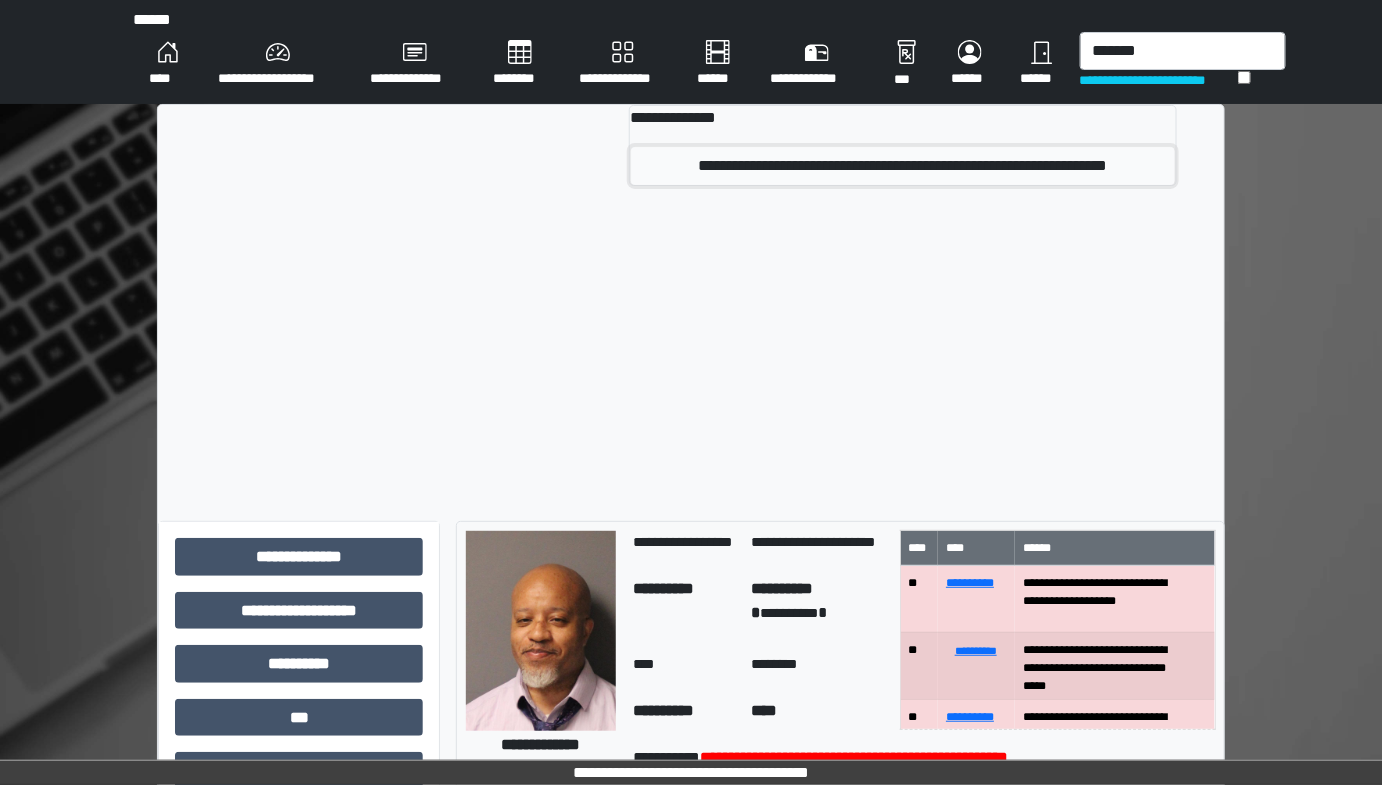 click on "**********" at bounding box center [903, 166] 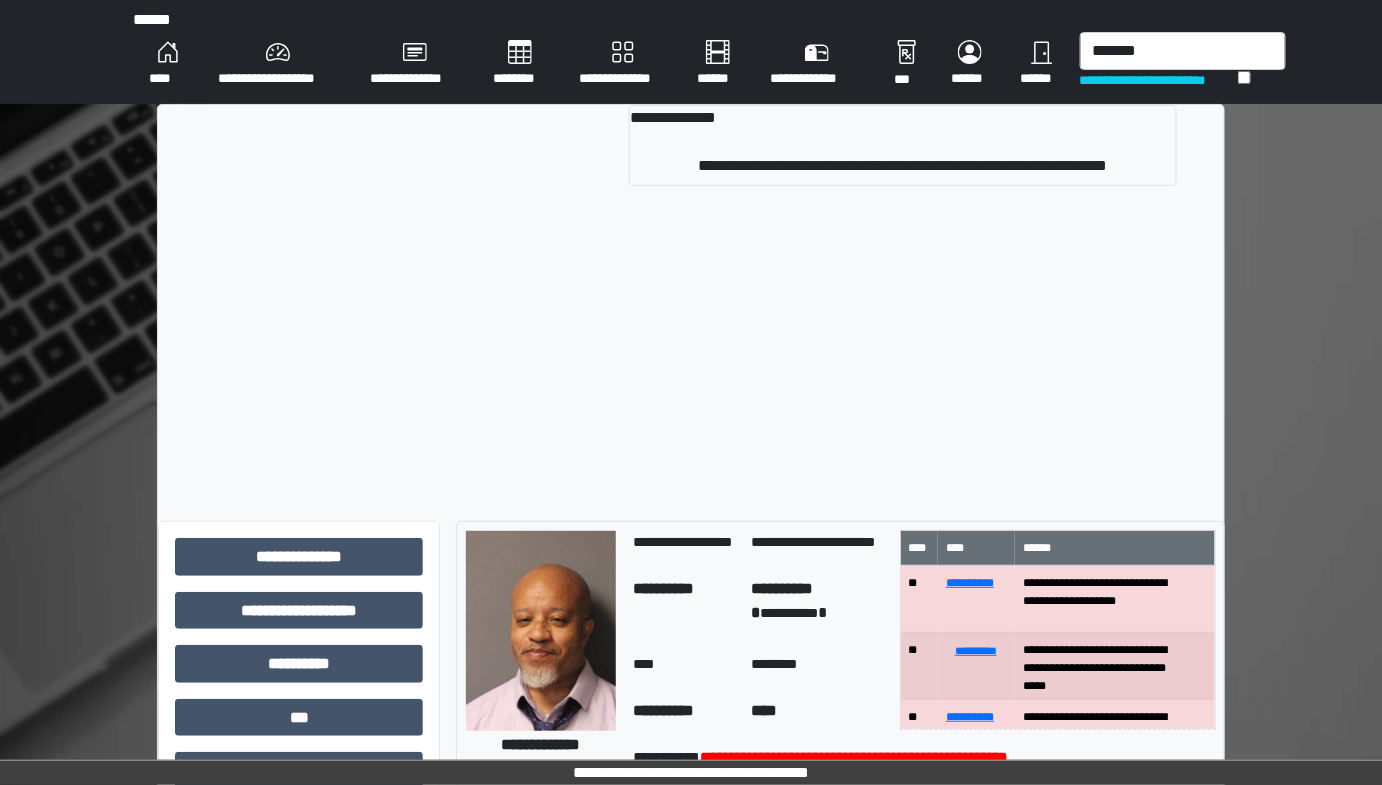 type 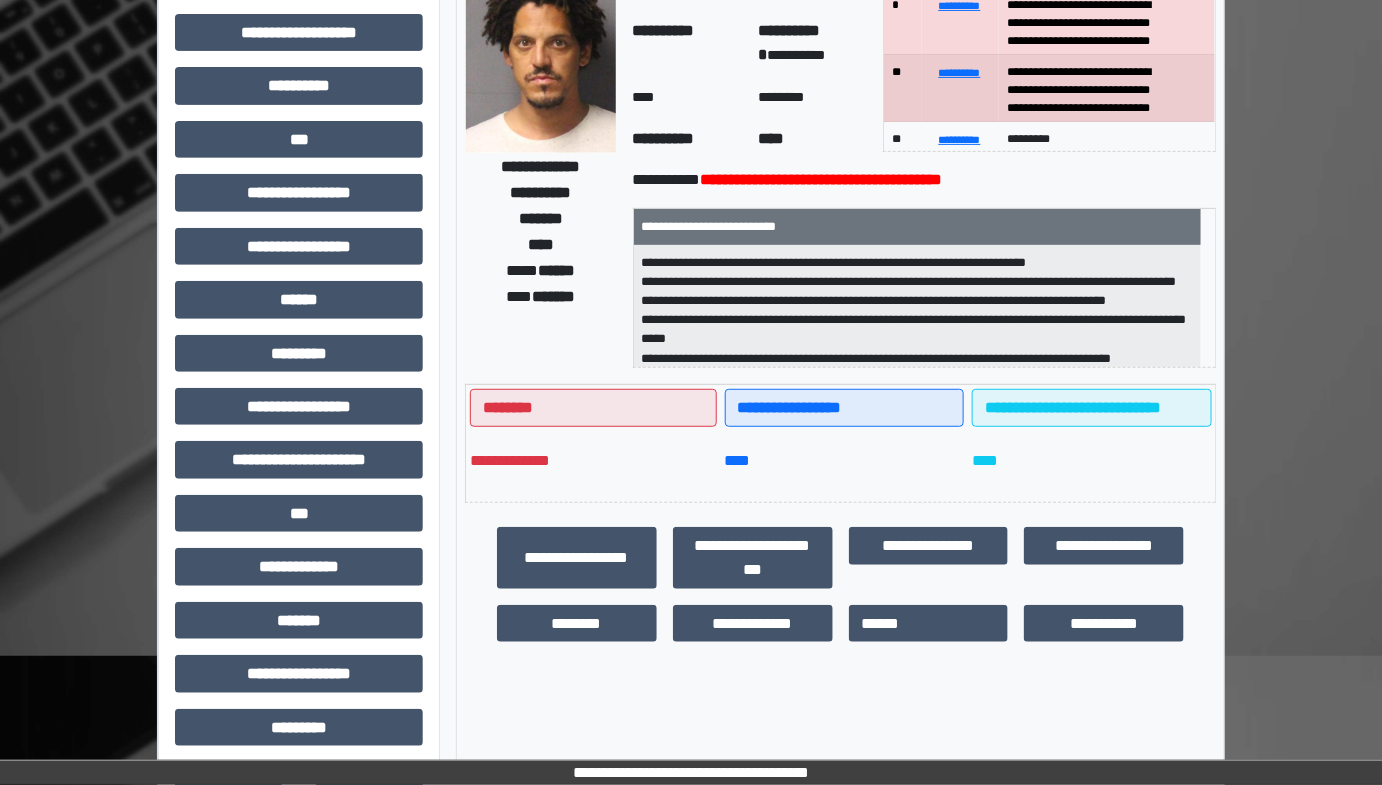 scroll, scrollTop: 272, scrollLeft: 0, axis: vertical 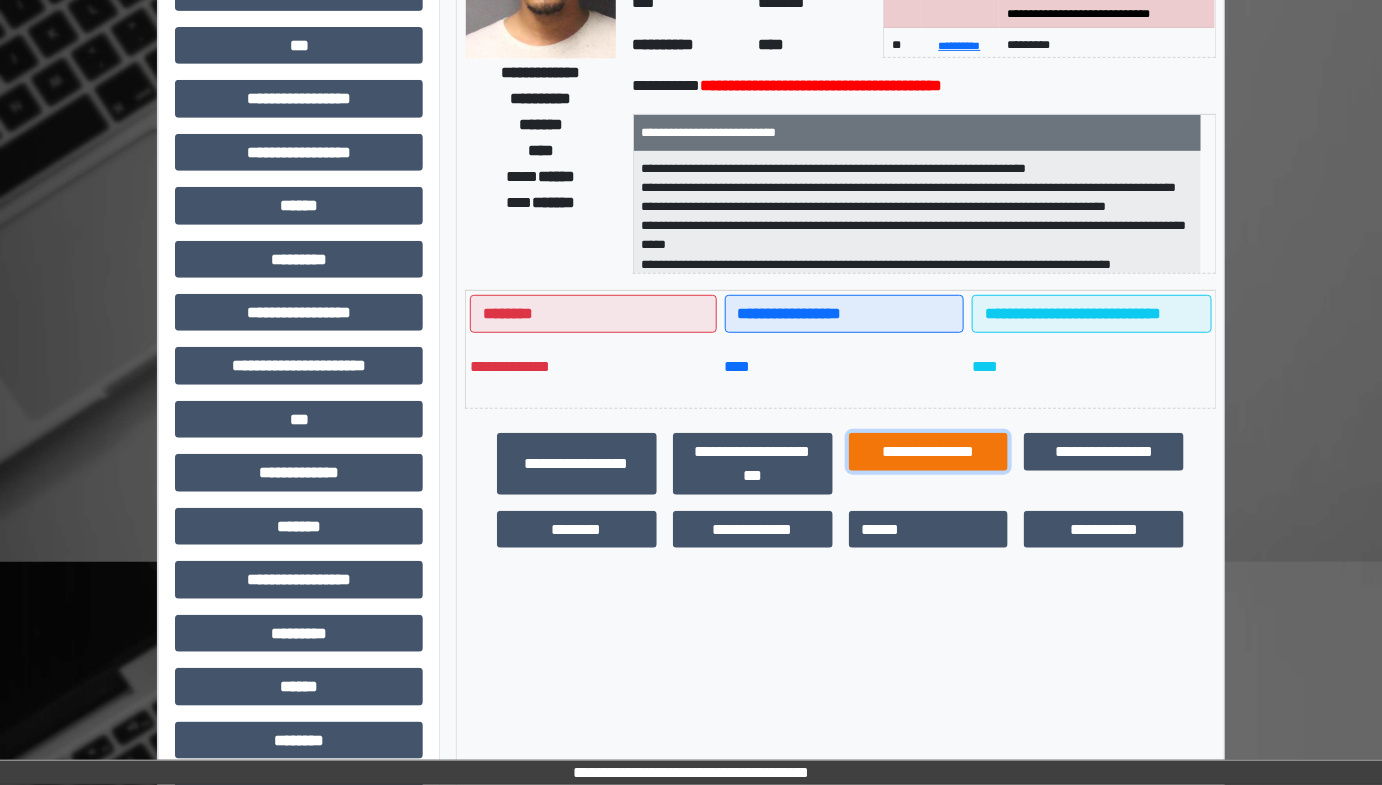 click on "**********" at bounding box center (929, 451) 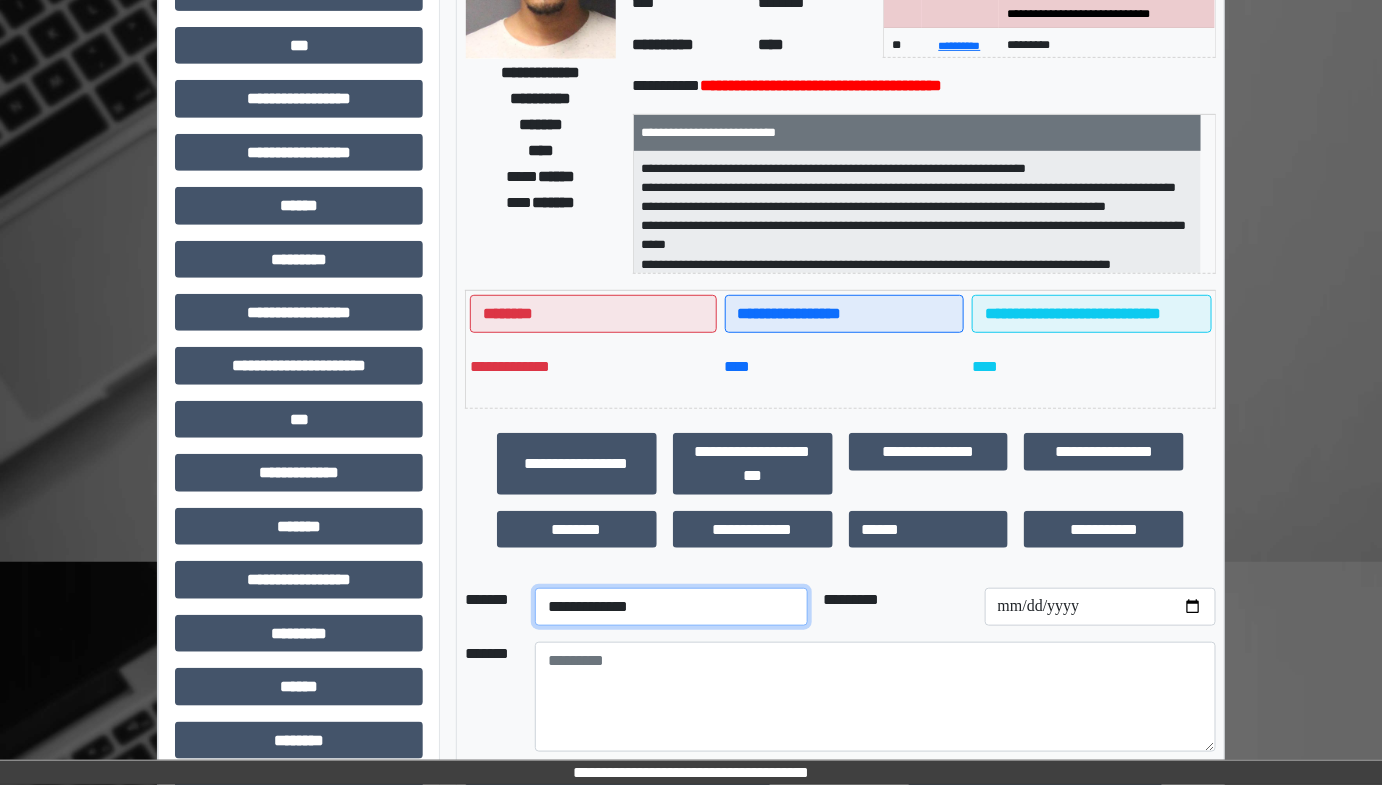 click on "**********" at bounding box center [671, 607] 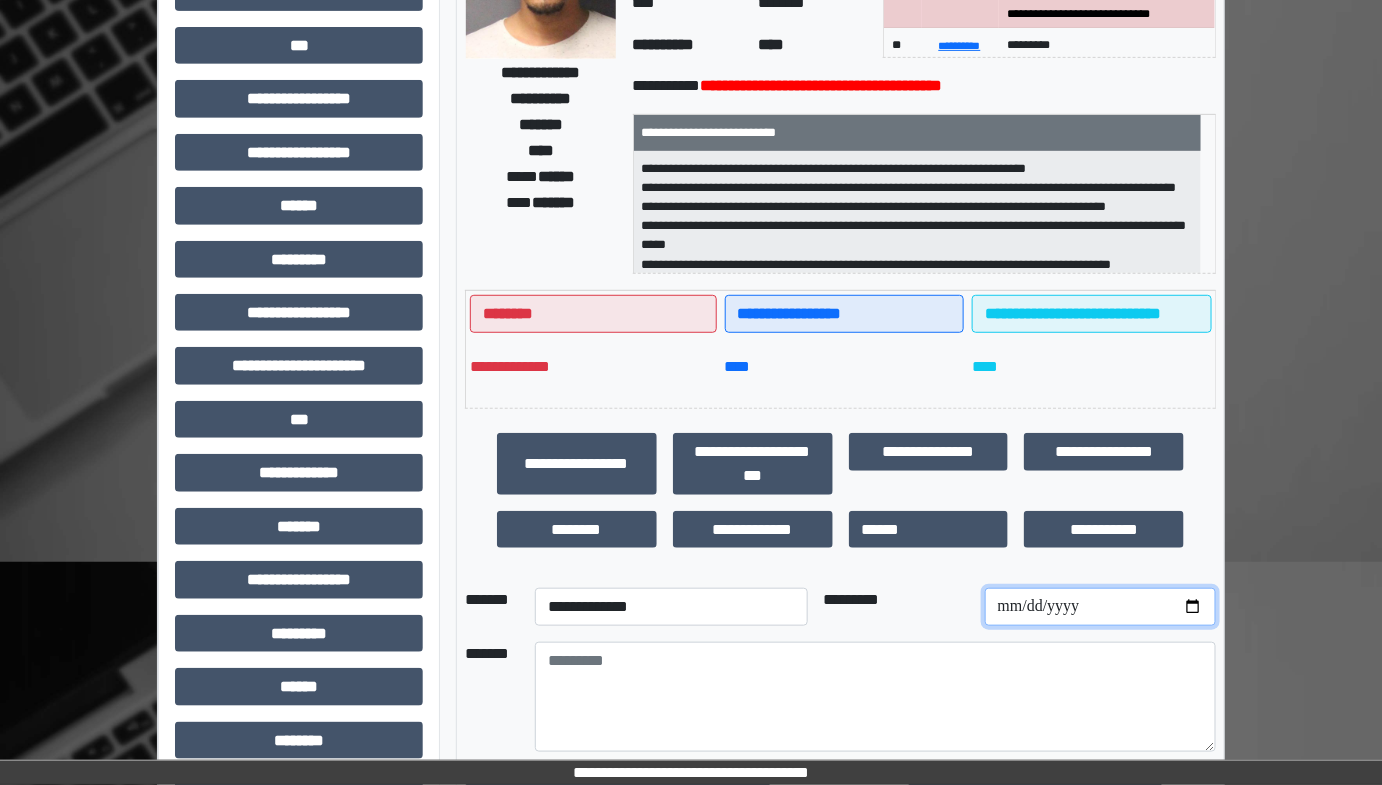 click at bounding box center [1100, 607] 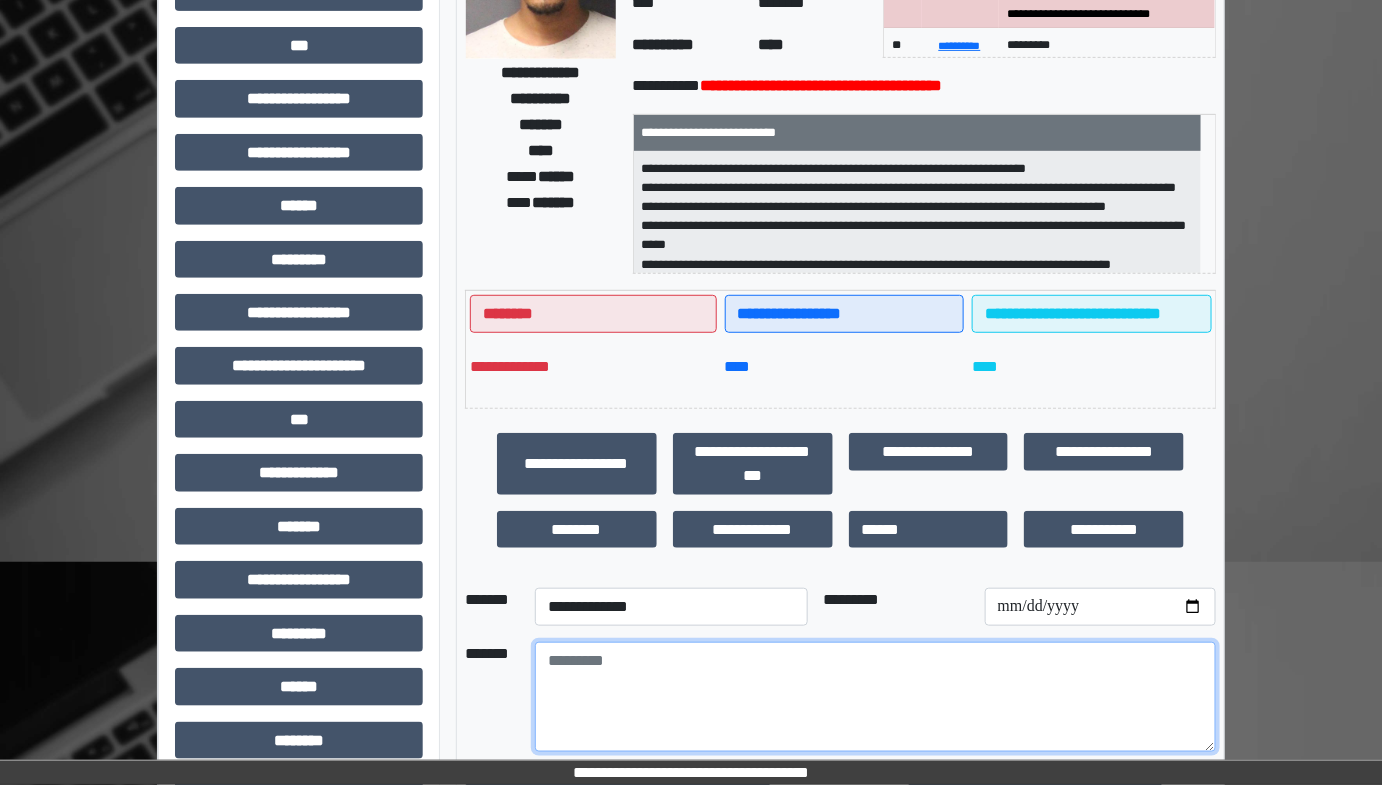 click at bounding box center [875, 697] 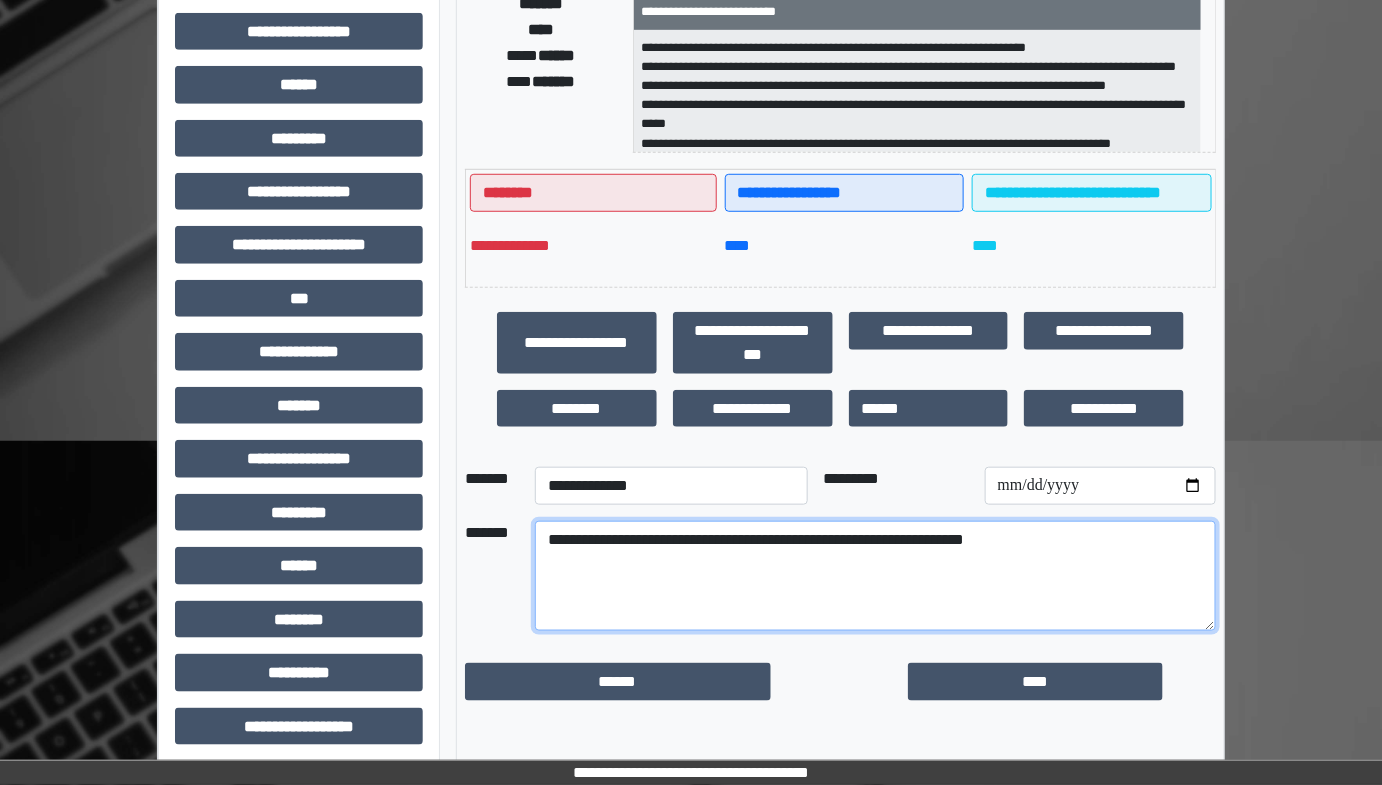 scroll, scrollTop: 401, scrollLeft: 0, axis: vertical 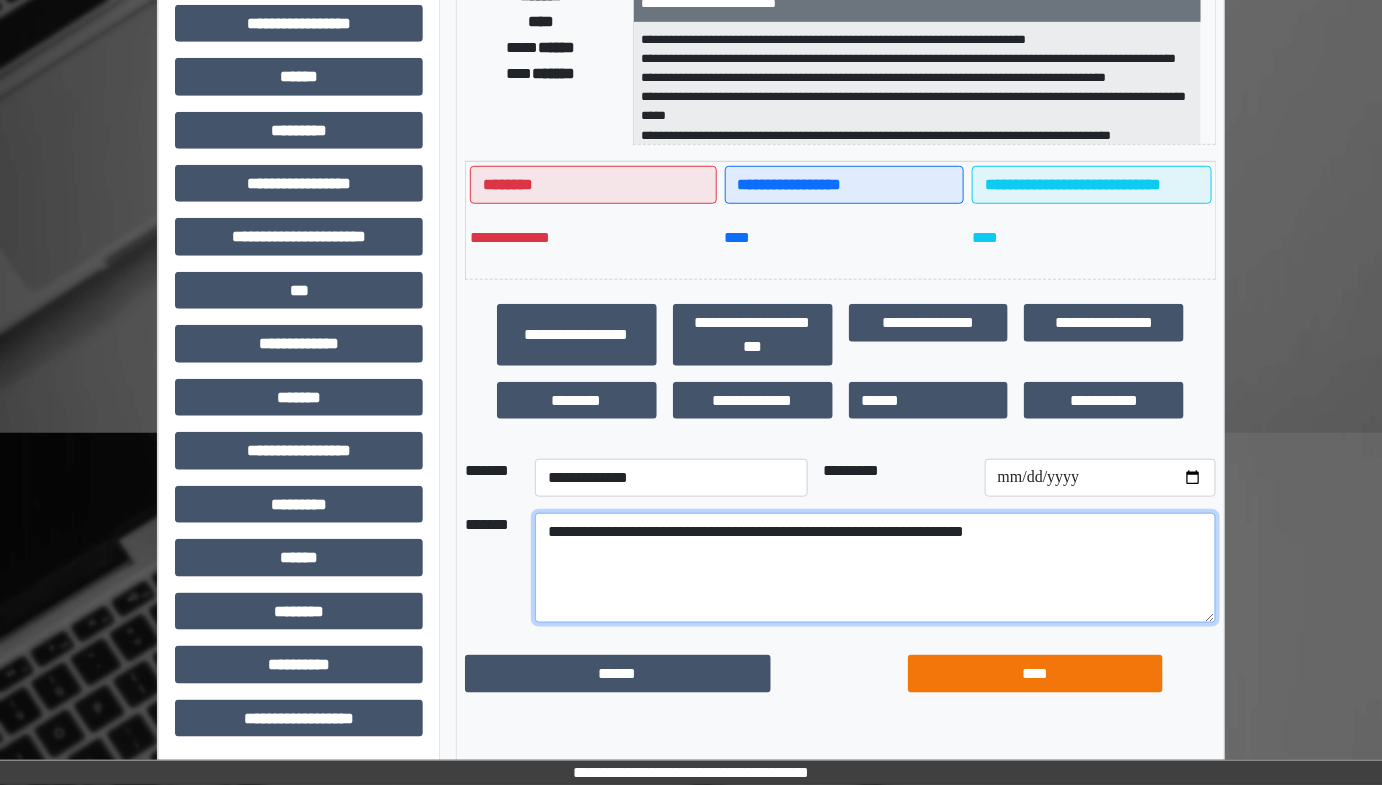 type on "**********" 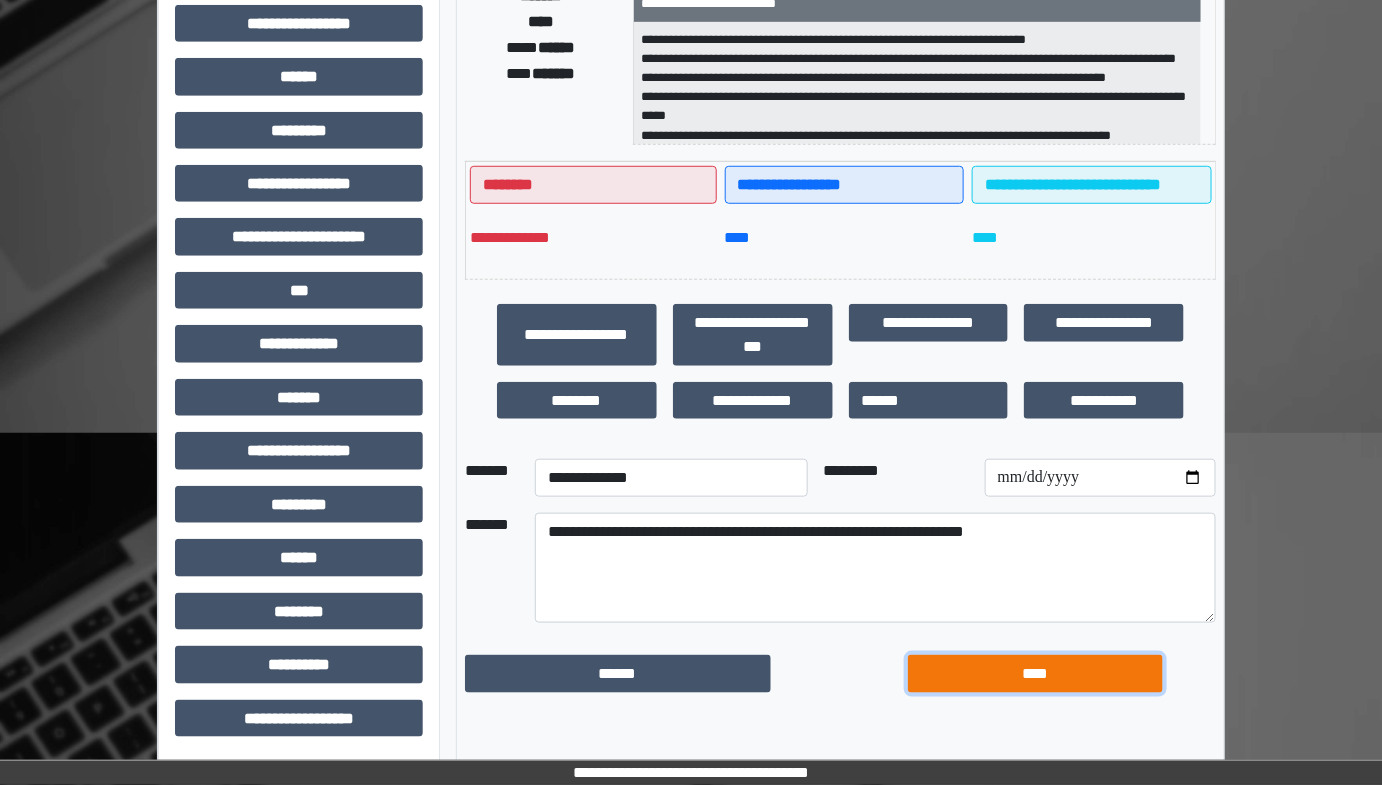 click on "****" at bounding box center [1035, 673] 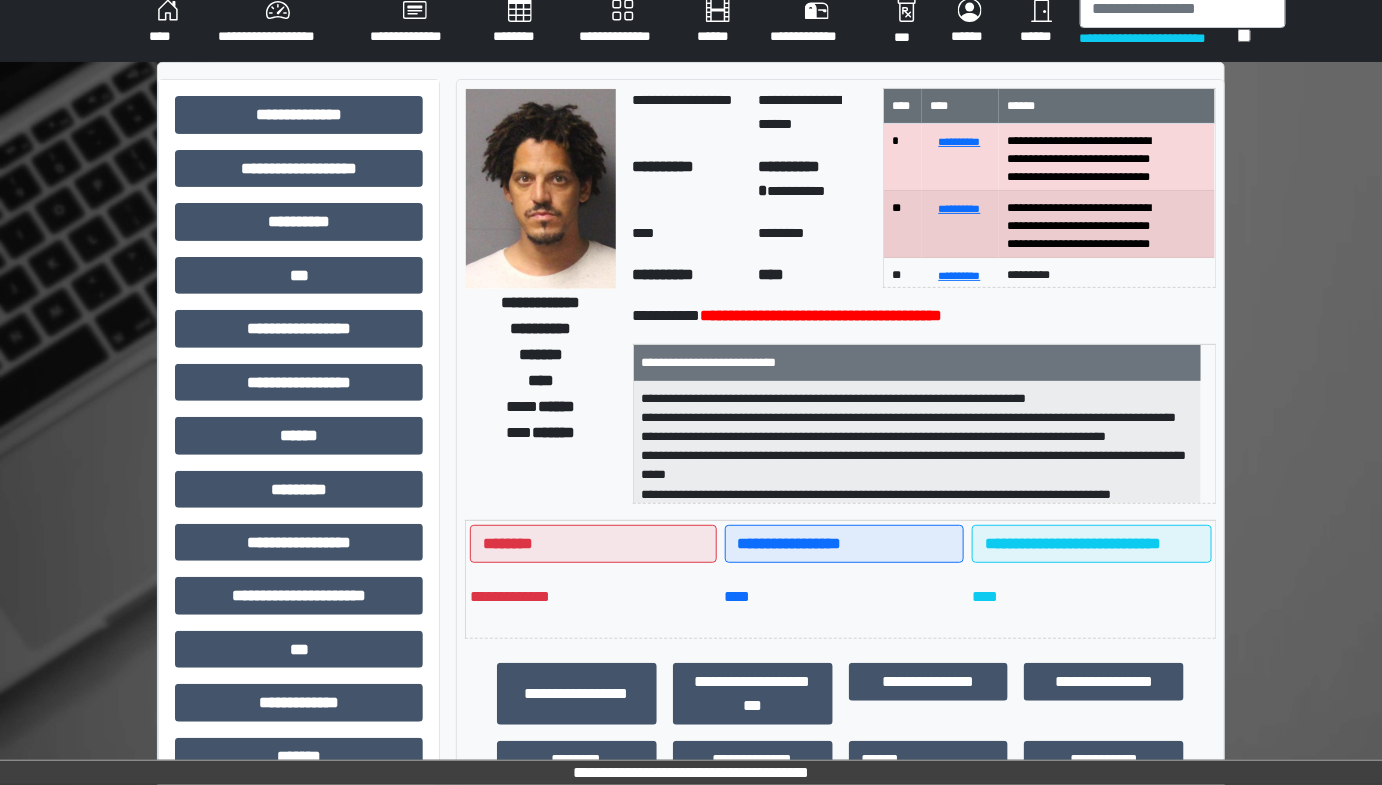scroll, scrollTop: 0, scrollLeft: 0, axis: both 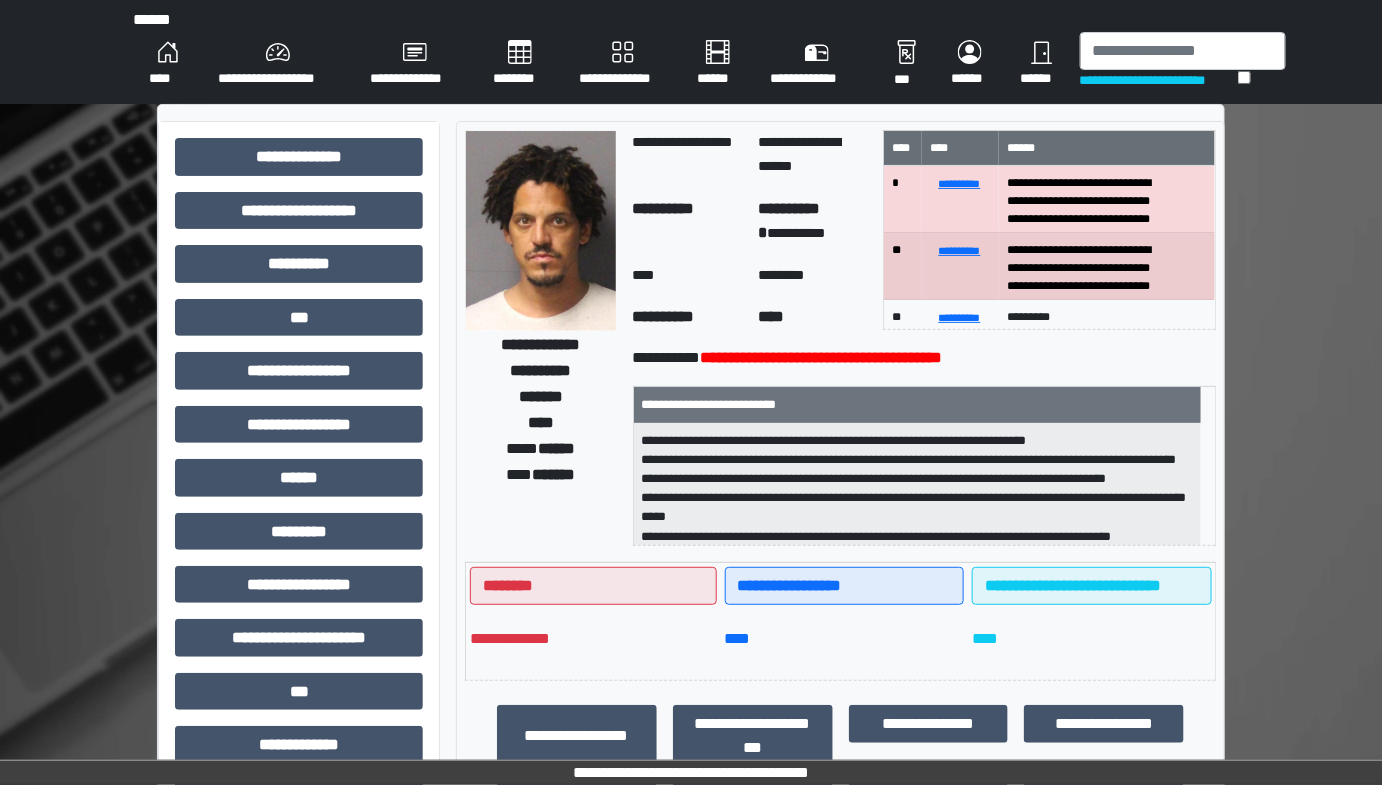 click on "********" at bounding box center [520, 64] 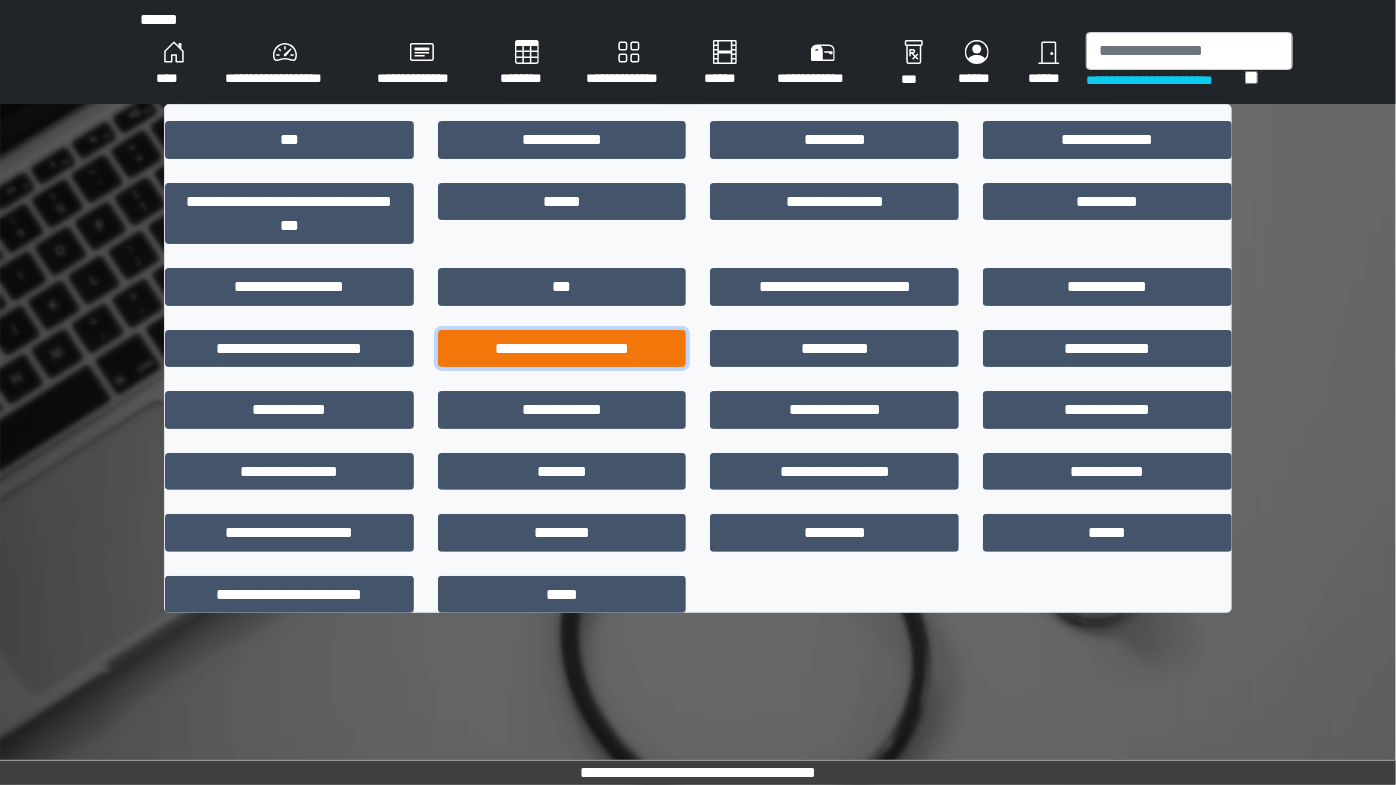 click on "**********" at bounding box center [562, 348] 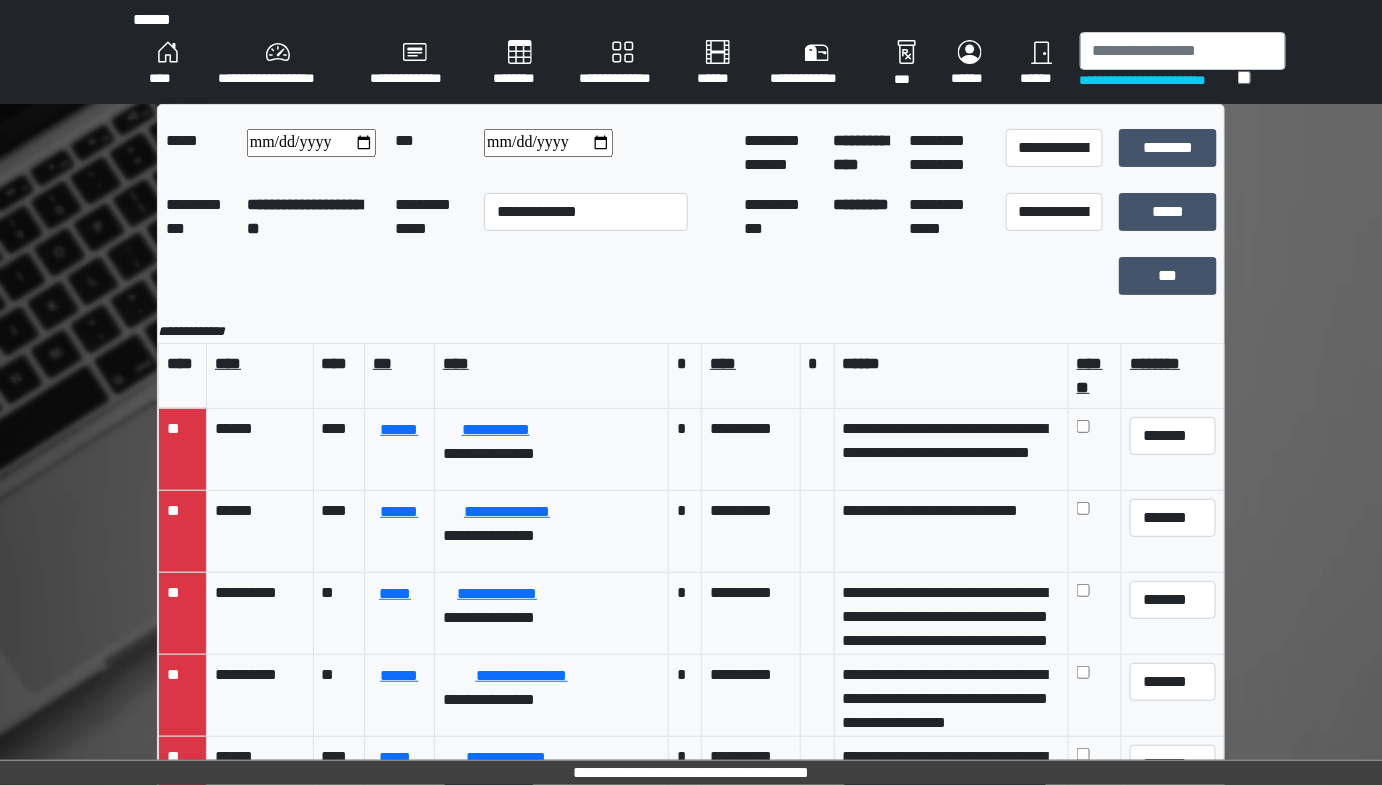 click at bounding box center [313, 153] 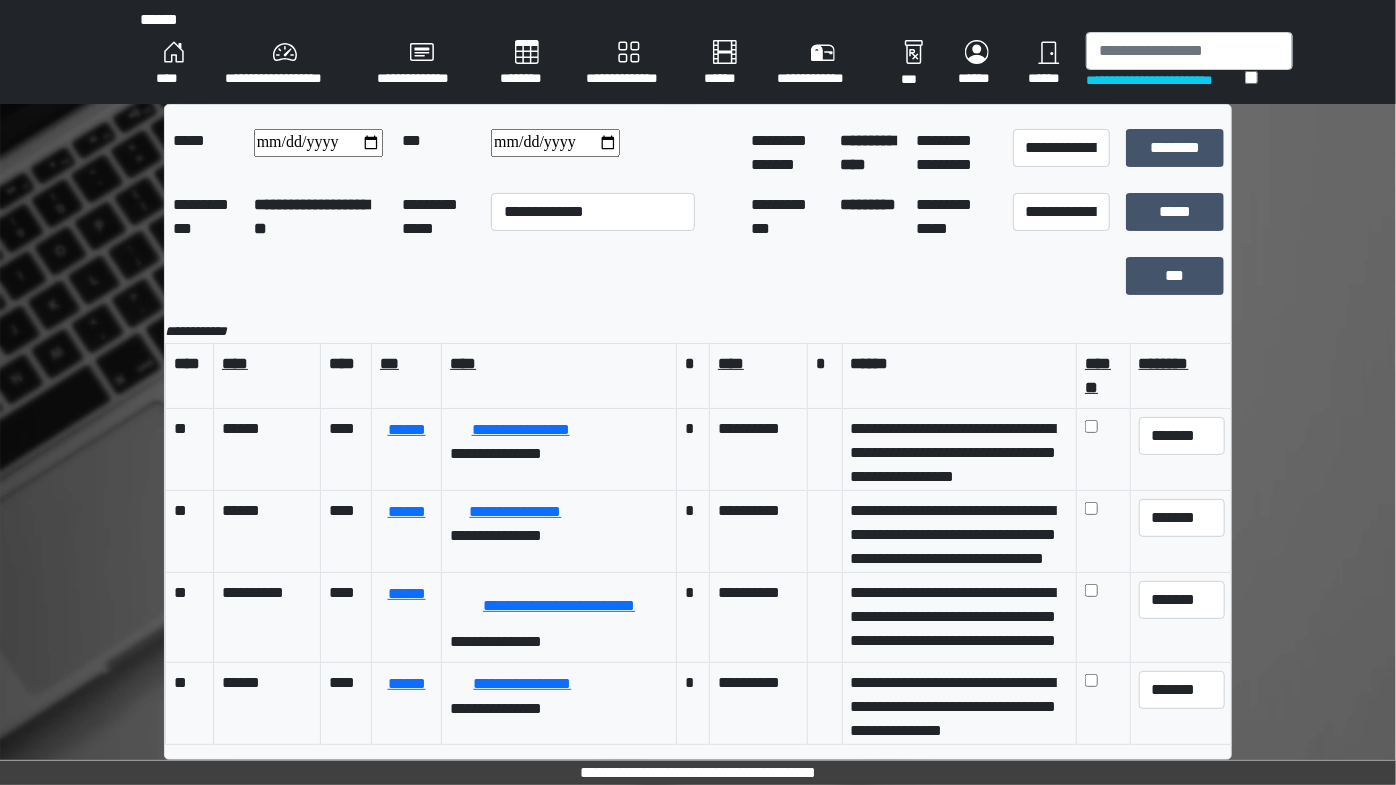 click at bounding box center [555, 143] 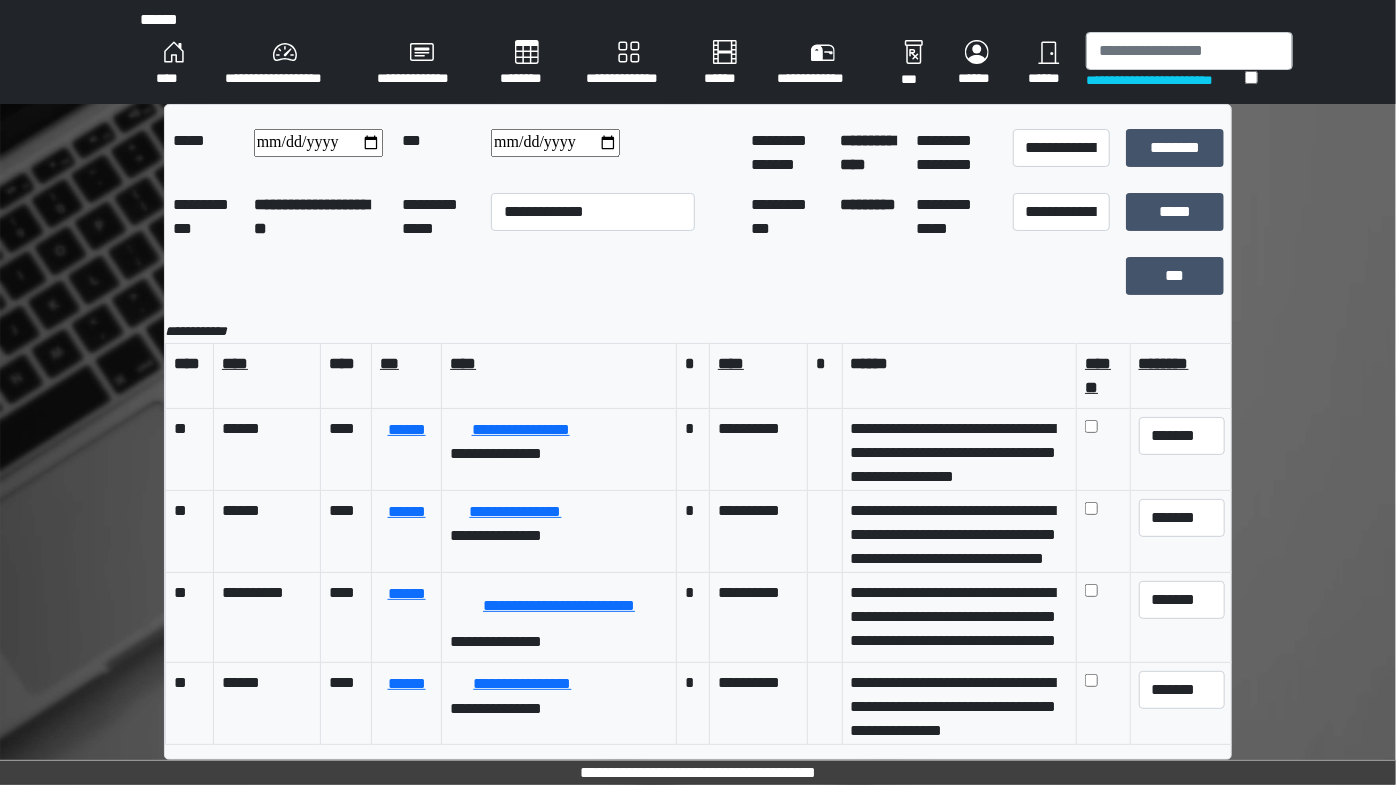 type on "**********" 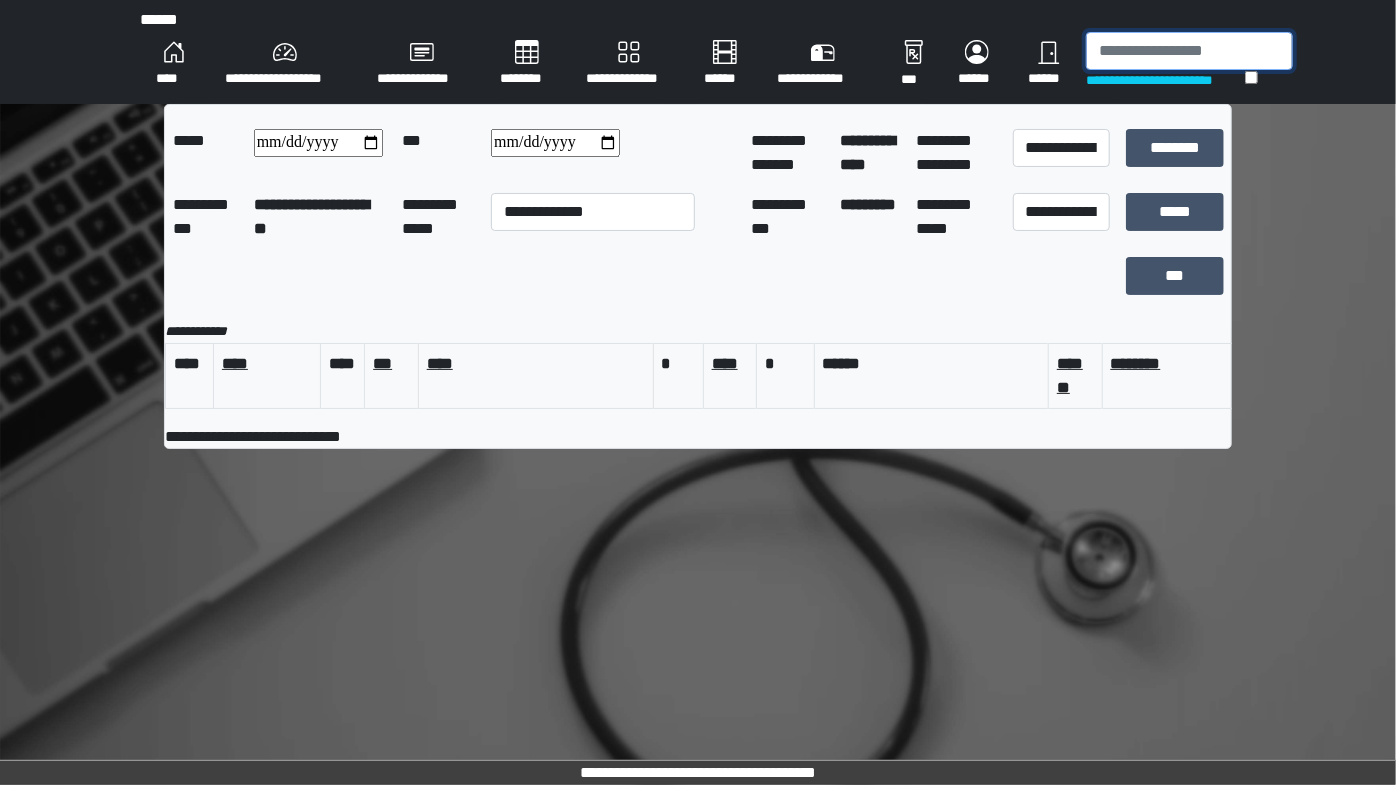 click at bounding box center (1189, 51) 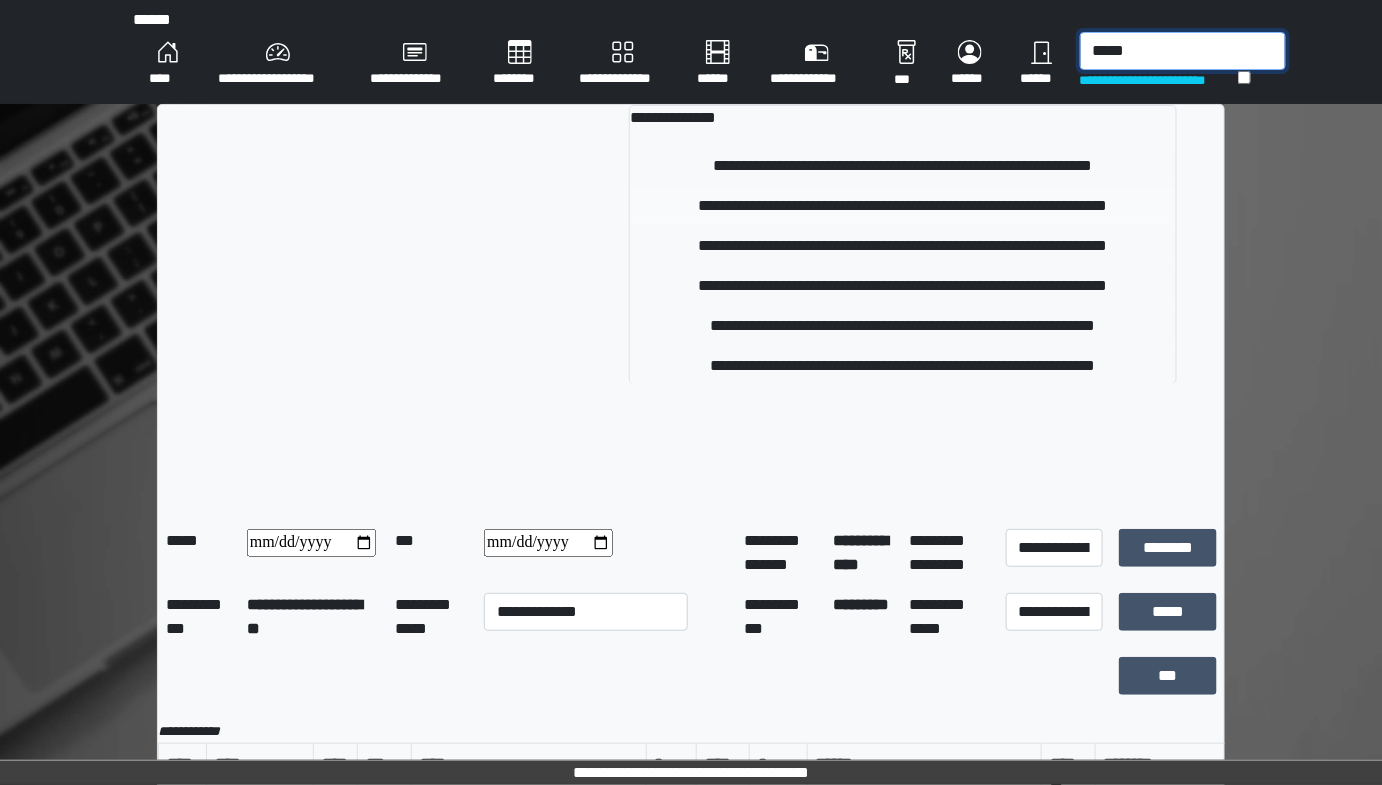 type on "*****" 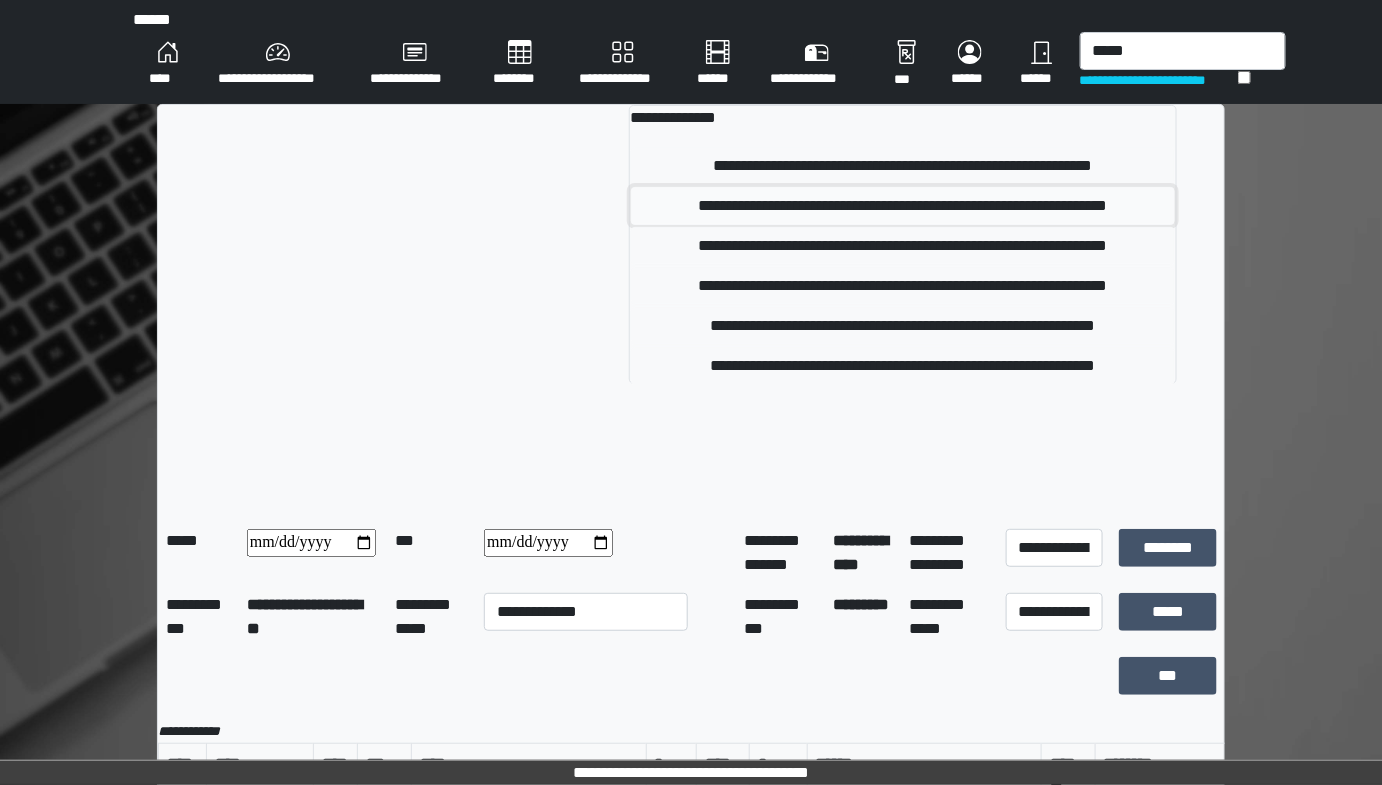 click on "**********" at bounding box center [903, 206] 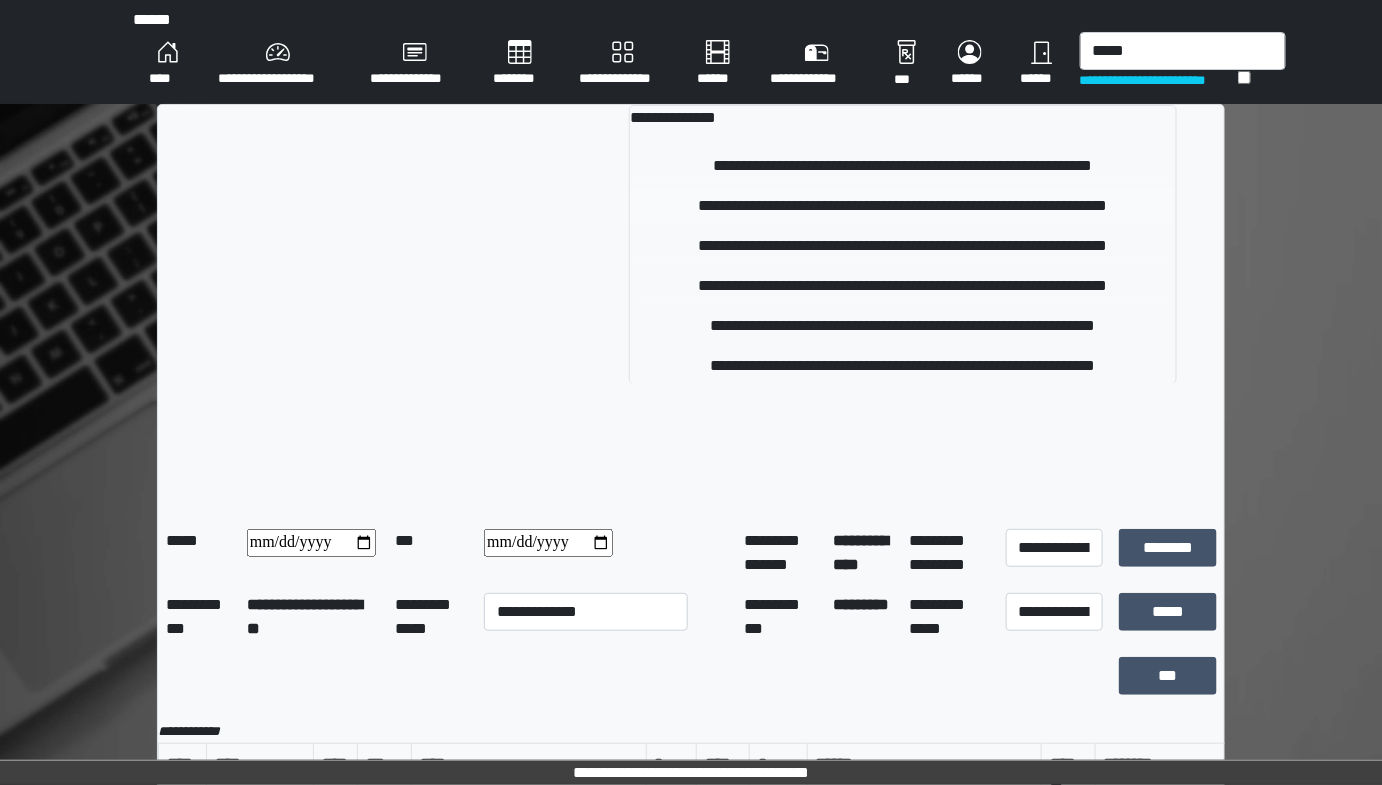 type 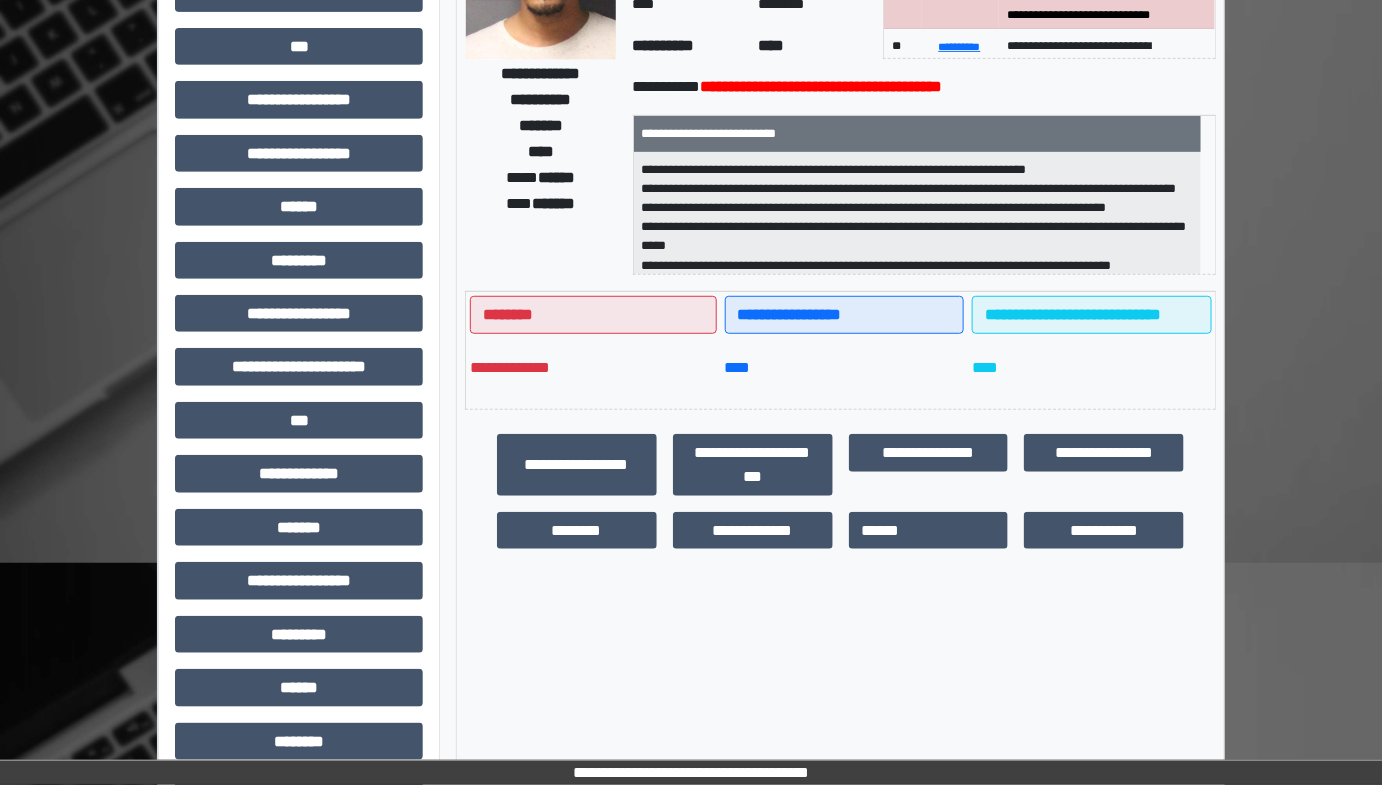 scroll, scrollTop: 272, scrollLeft: 0, axis: vertical 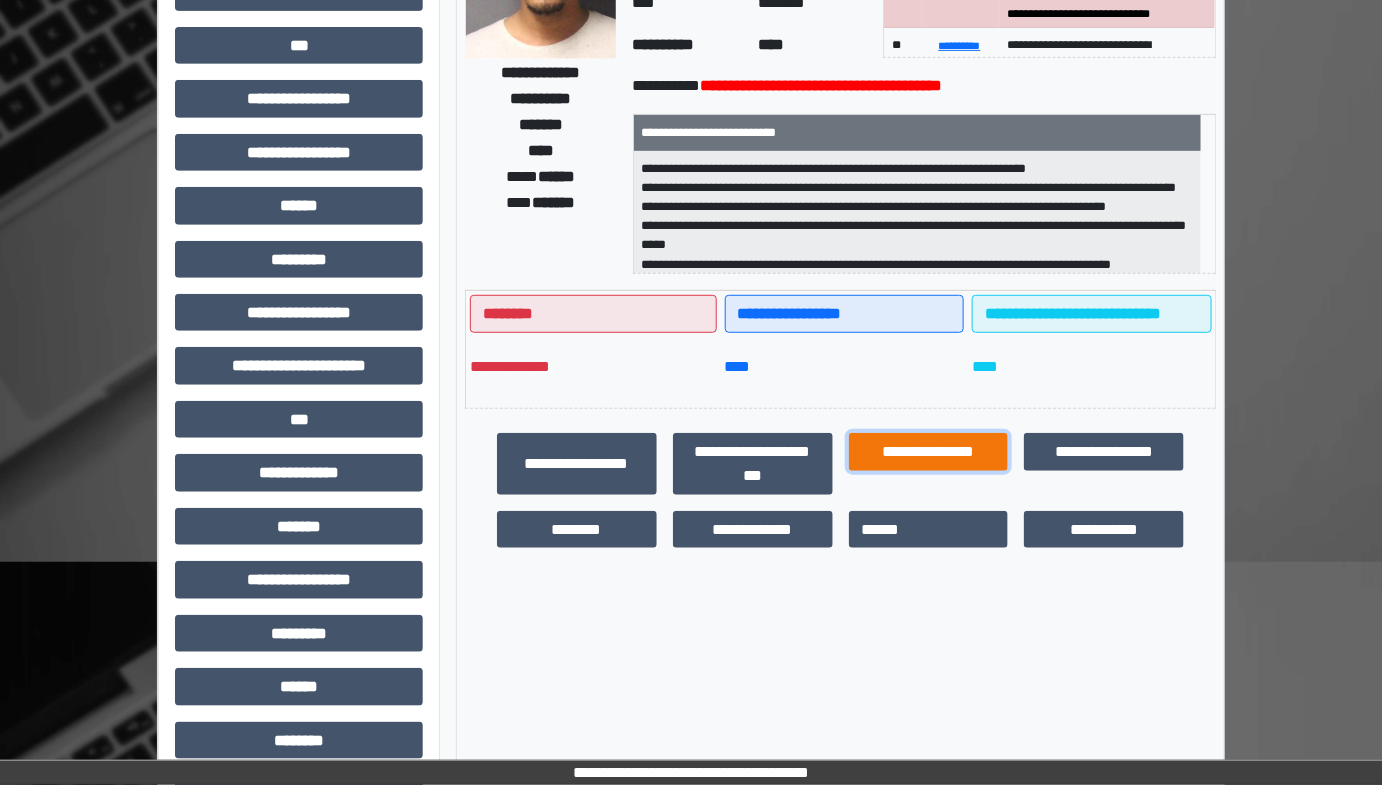 click on "**********" at bounding box center [929, 451] 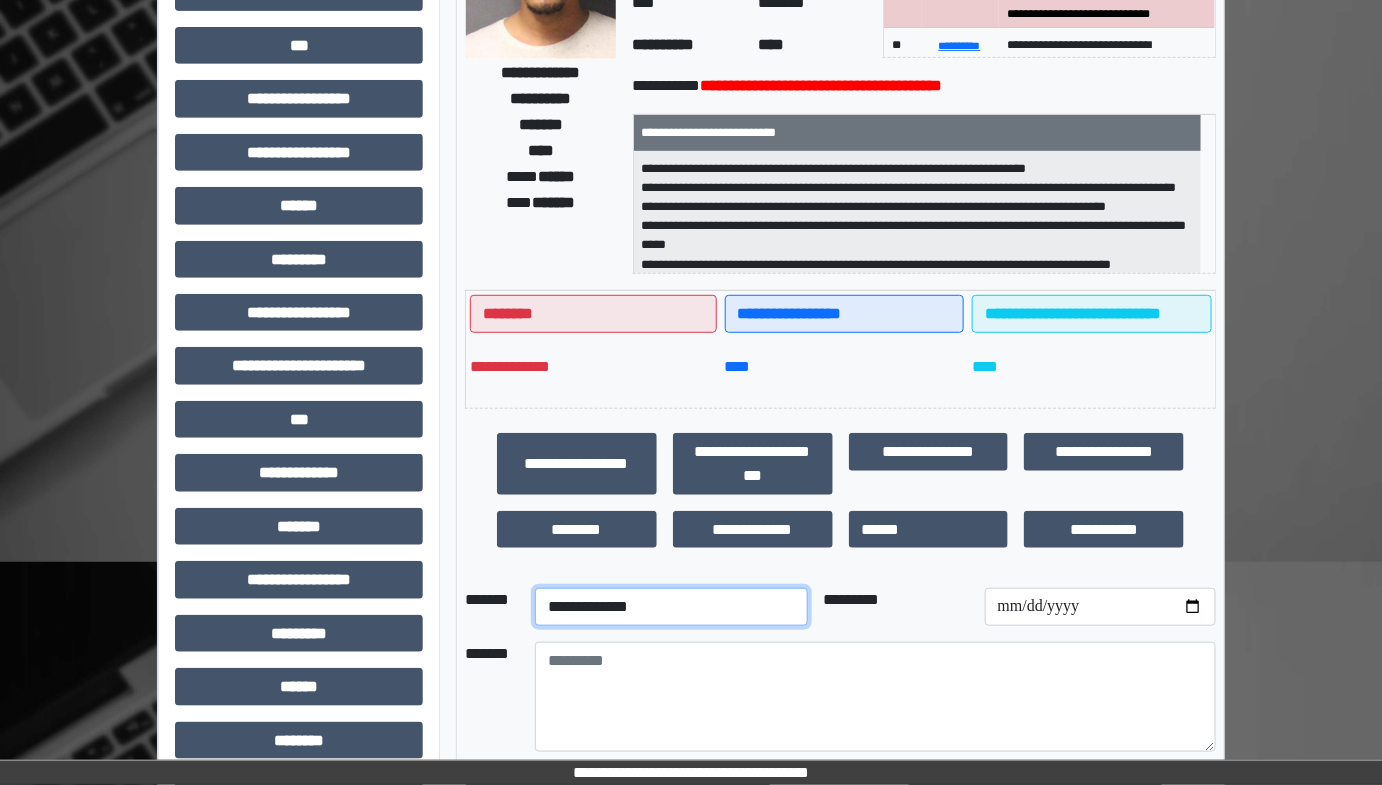 click on "**********" at bounding box center (671, 607) 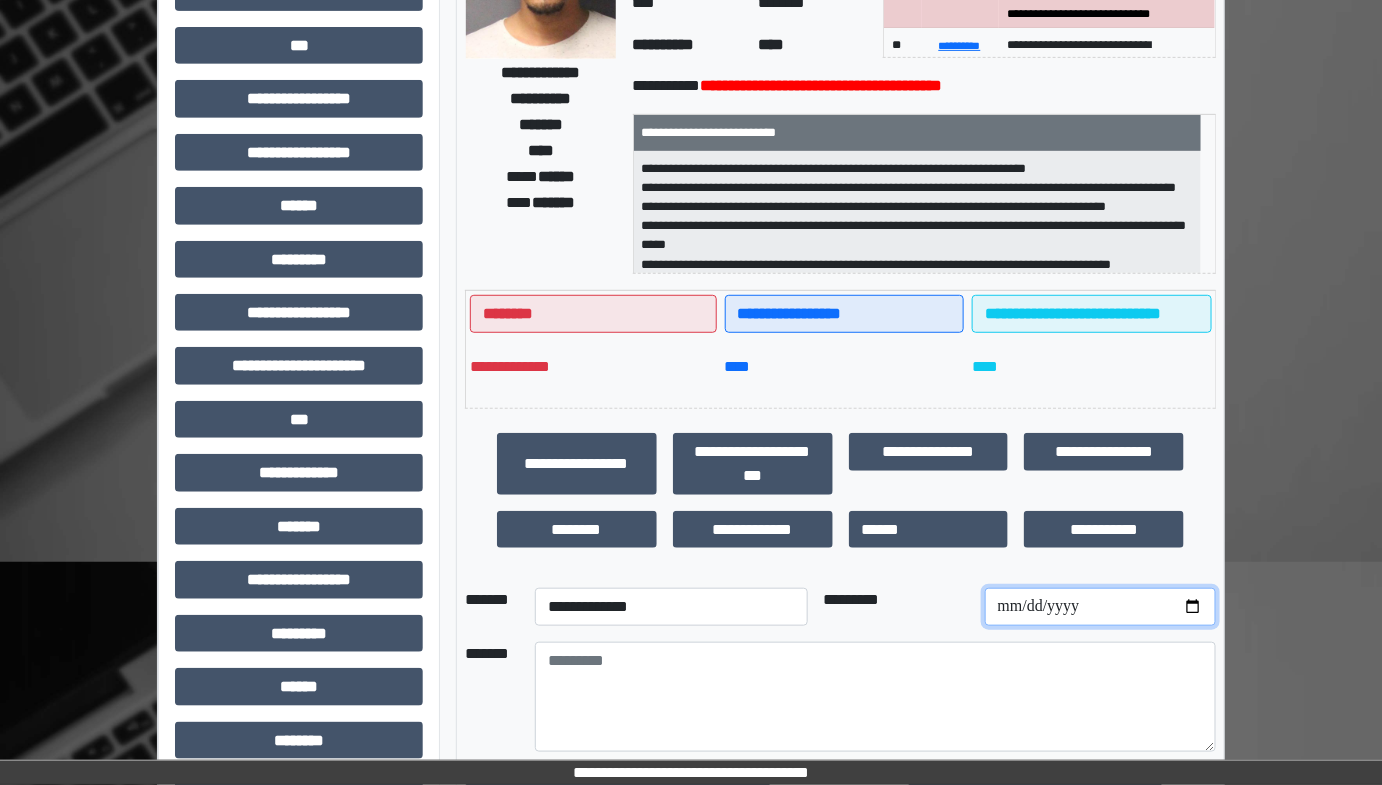 click at bounding box center (1100, 607) 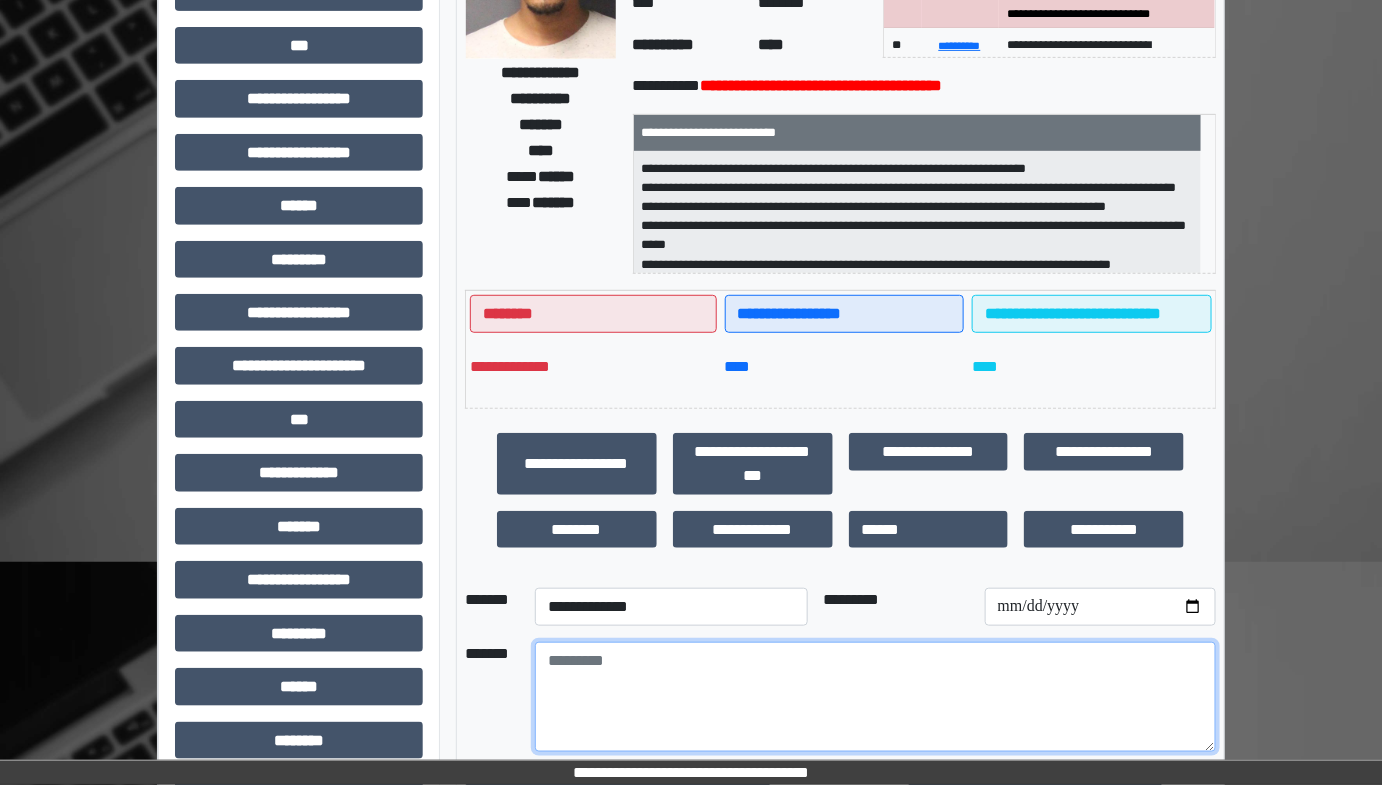 click at bounding box center (875, 697) 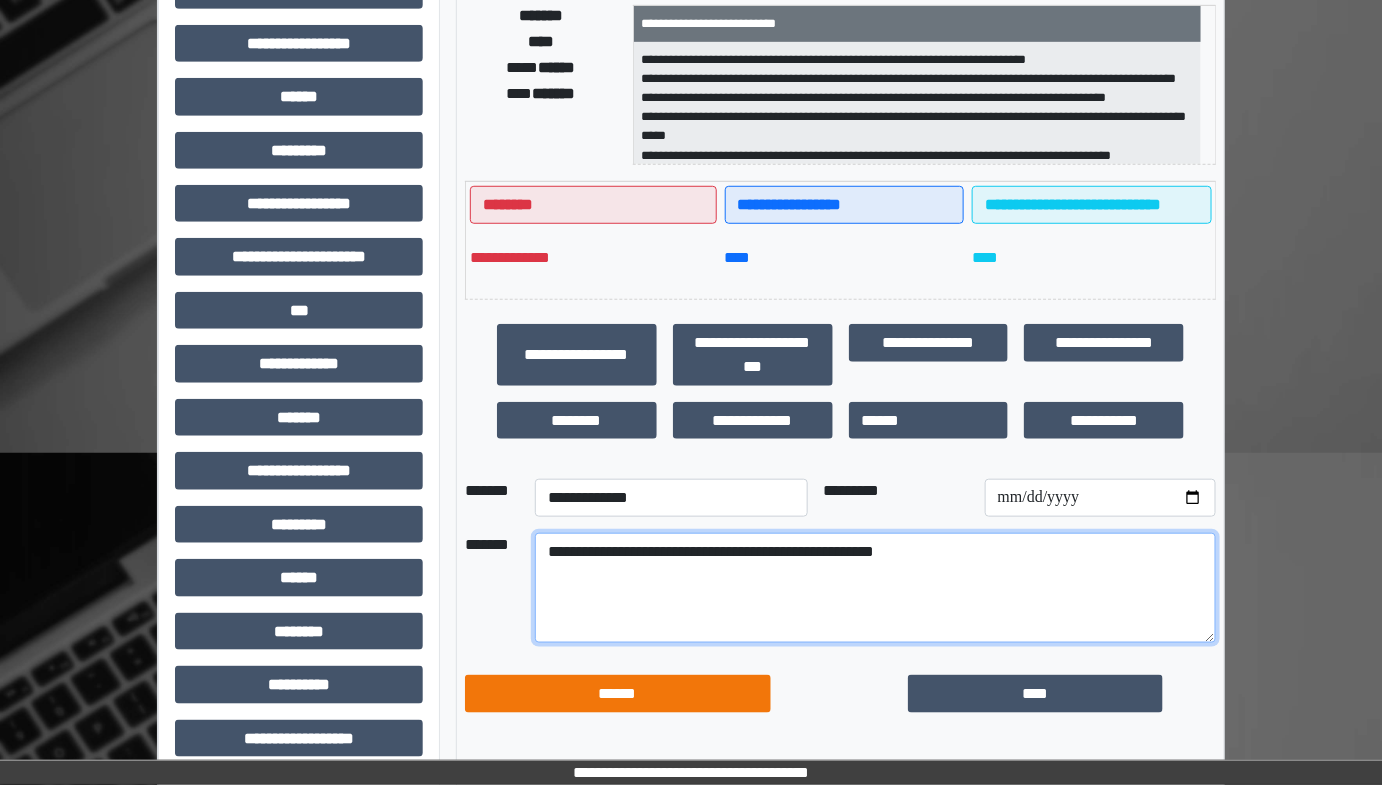 scroll, scrollTop: 401, scrollLeft: 0, axis: vertical 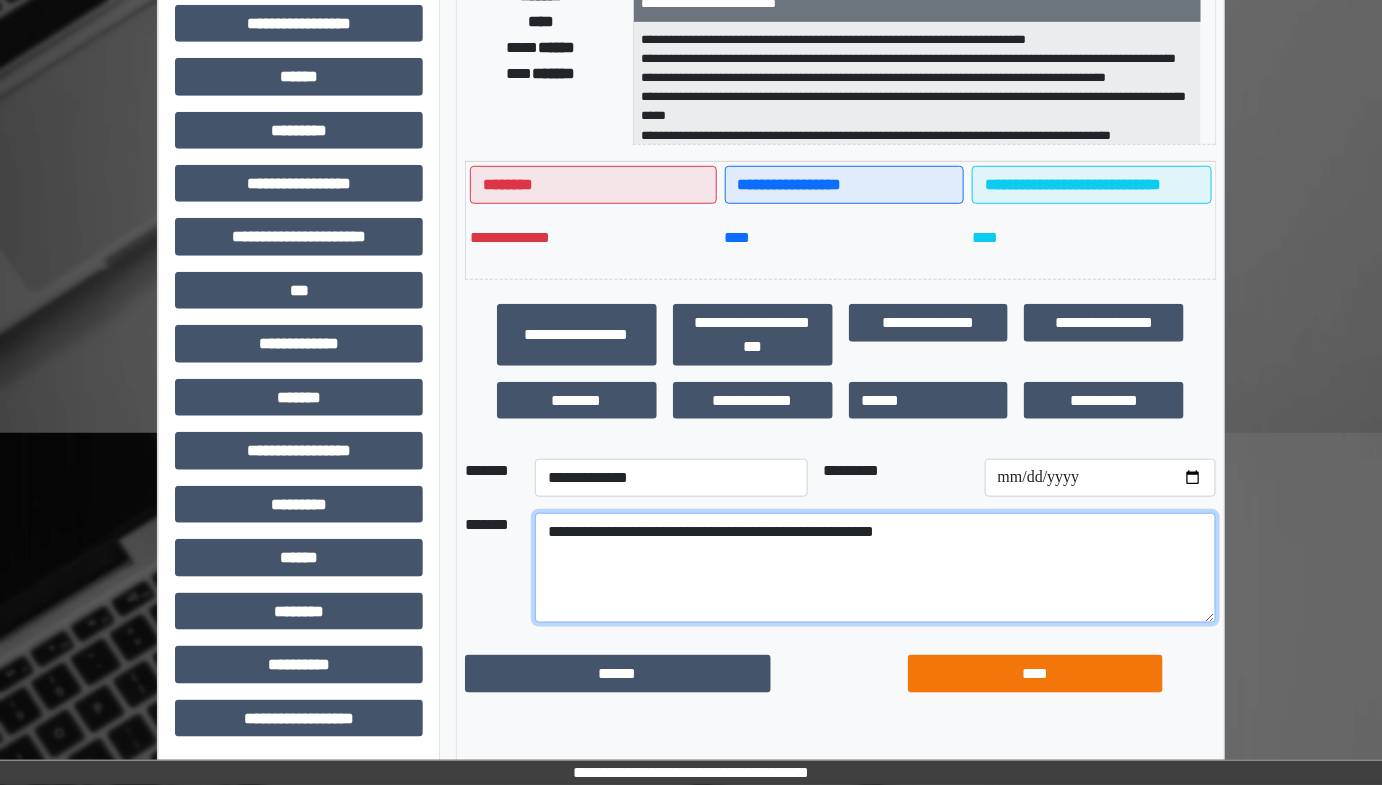 type on "**********" 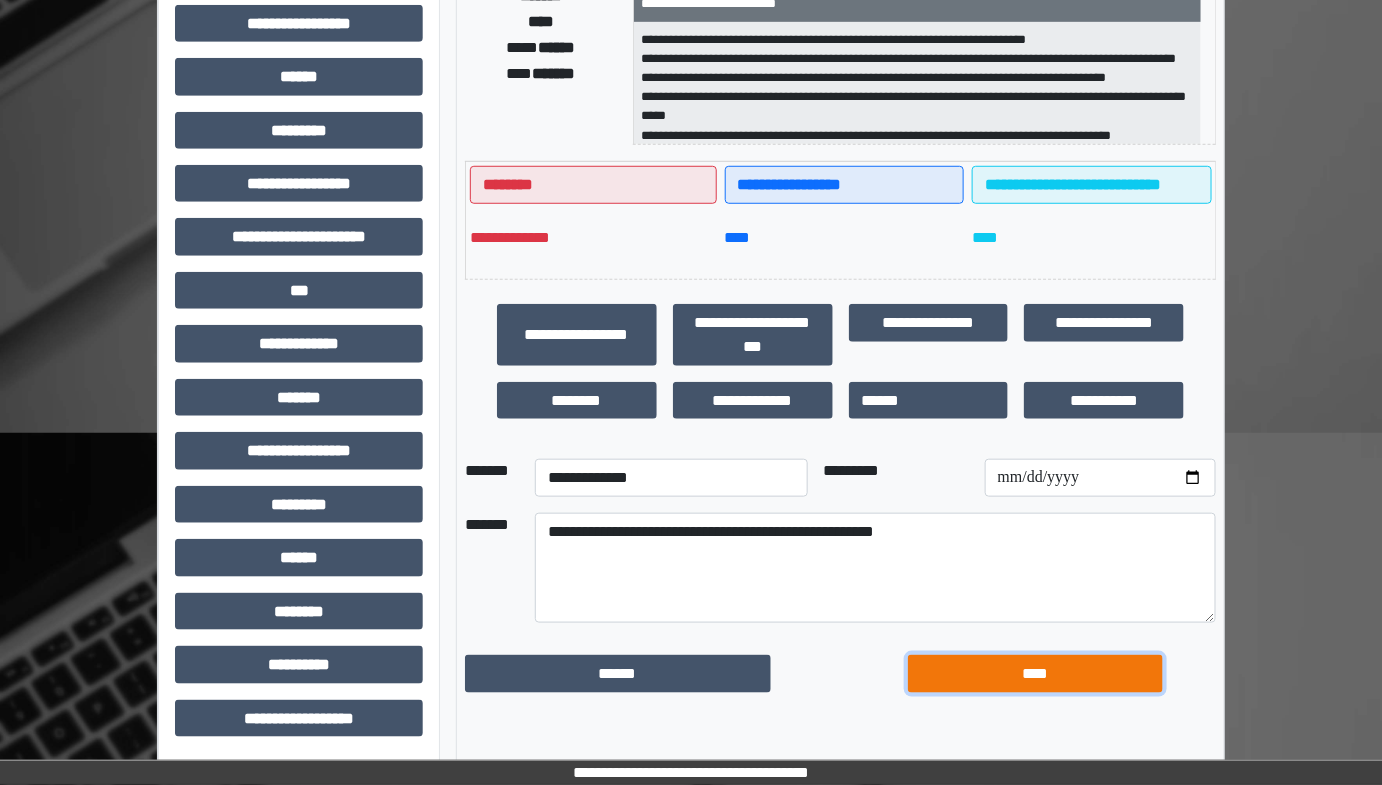 click on "****" at bounding box center (1035, 673) 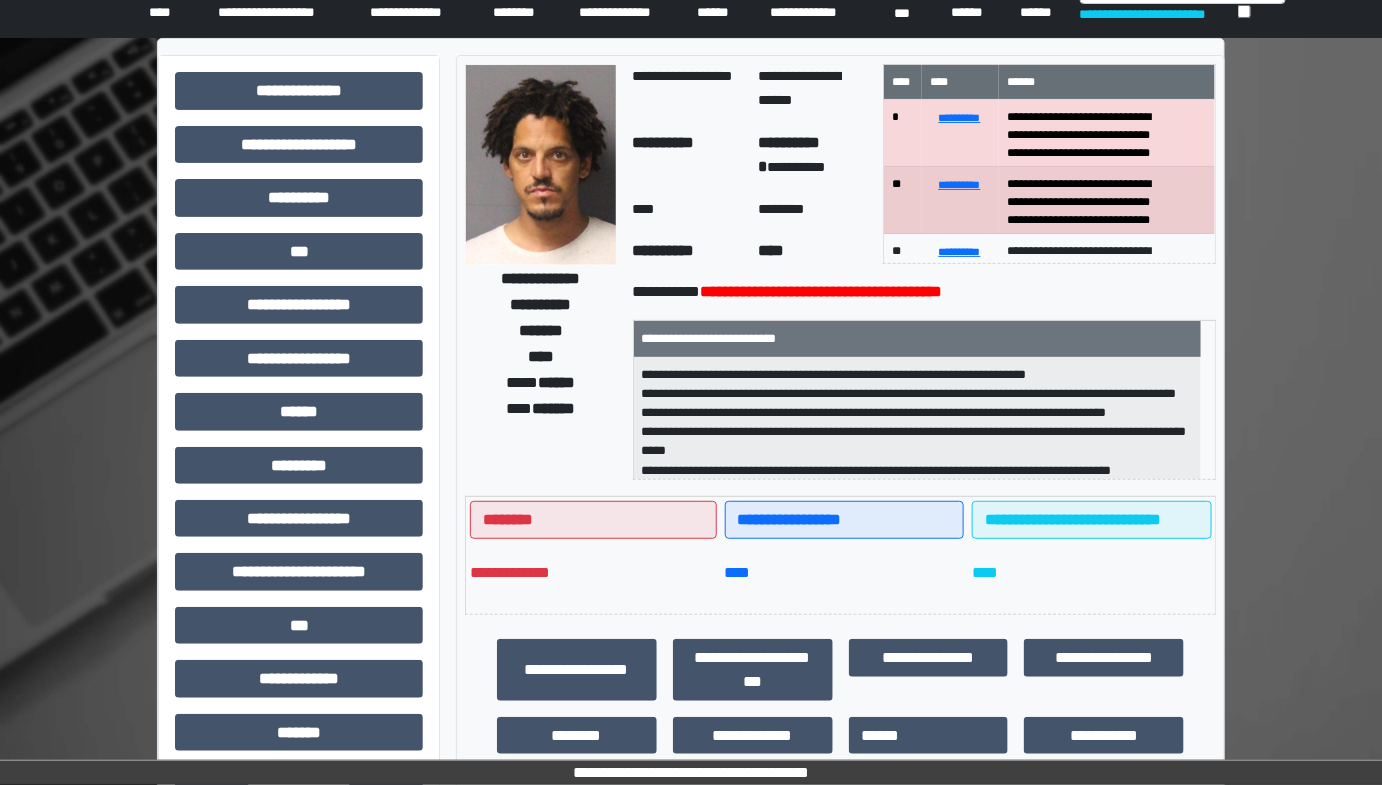 scroll, scrollTop: 0, scrollLeft: 0, axis: both 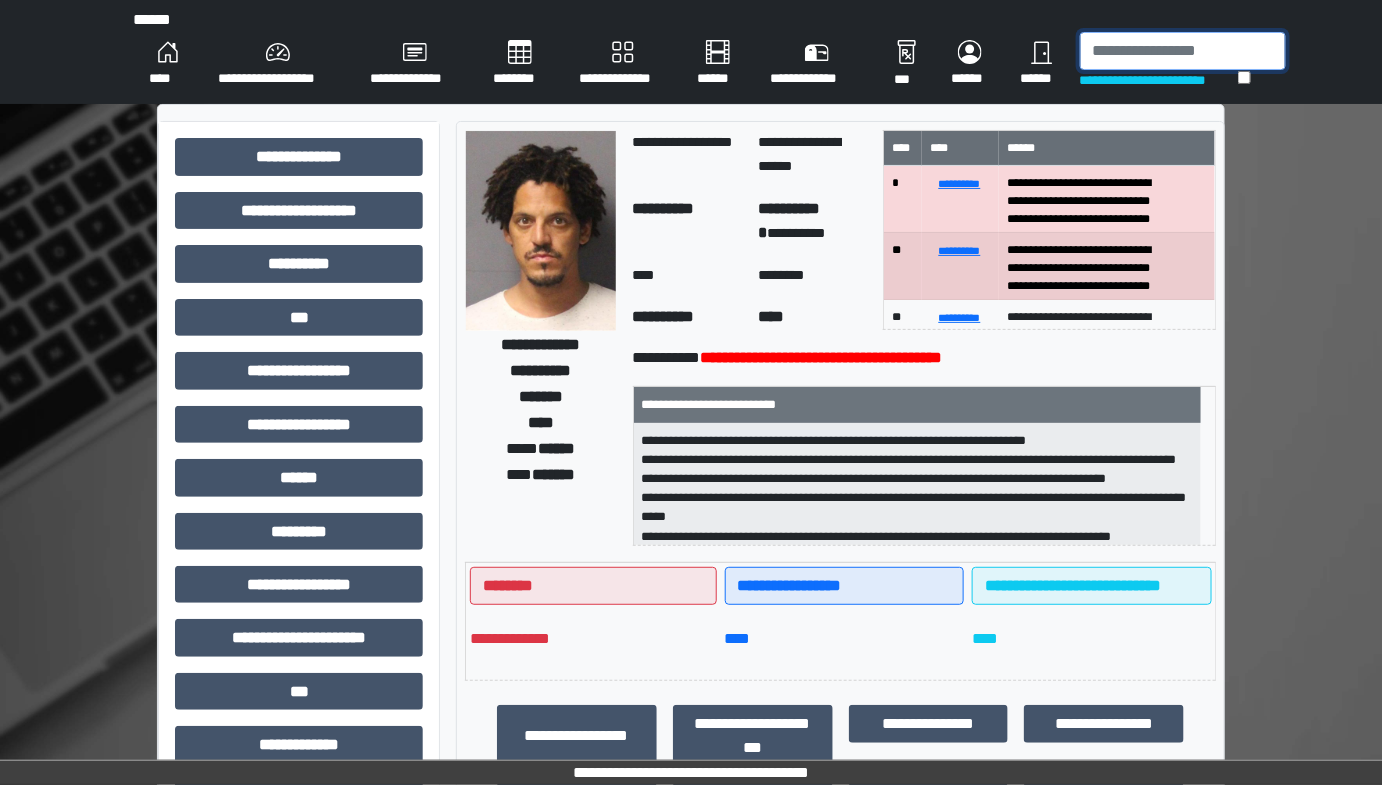 click at bounding box center (1183, 51) 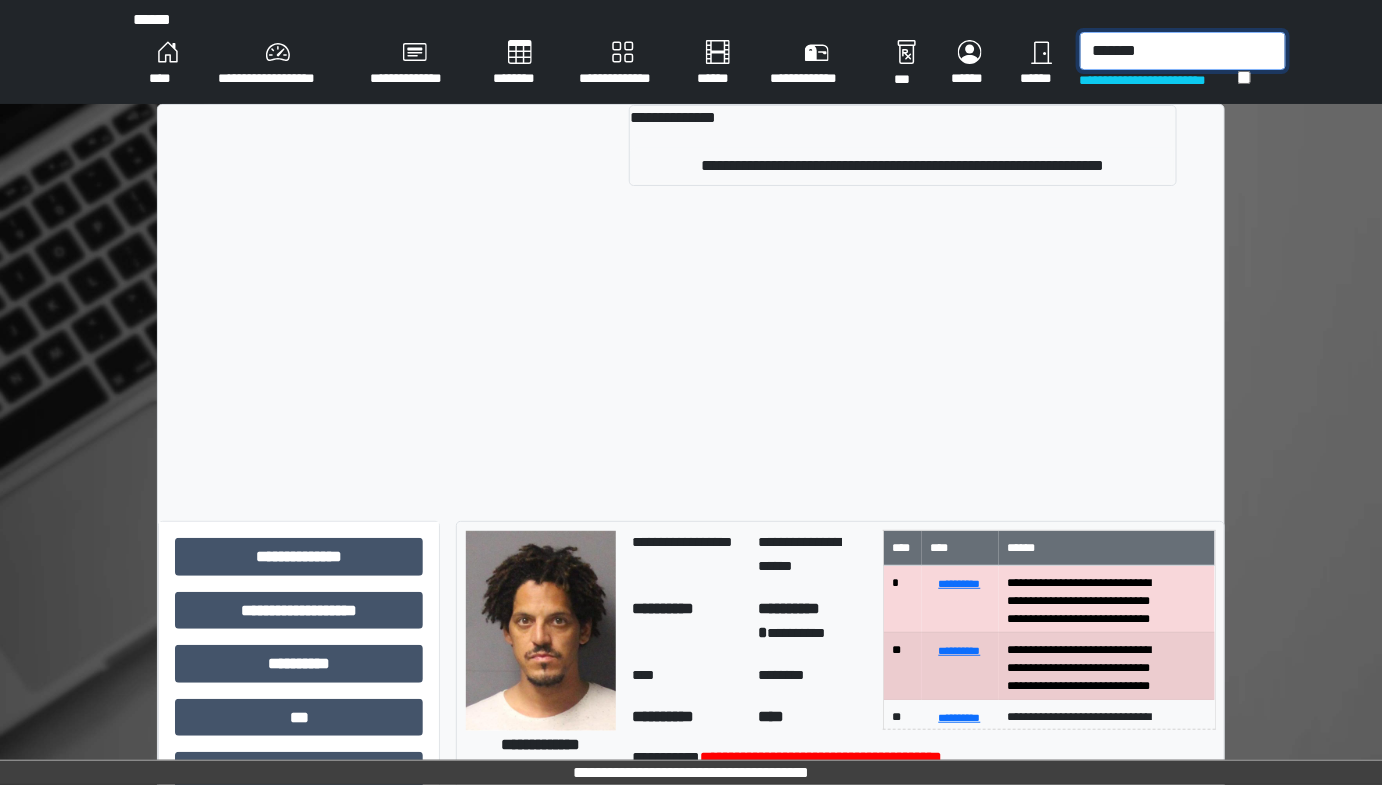 type on "*******" 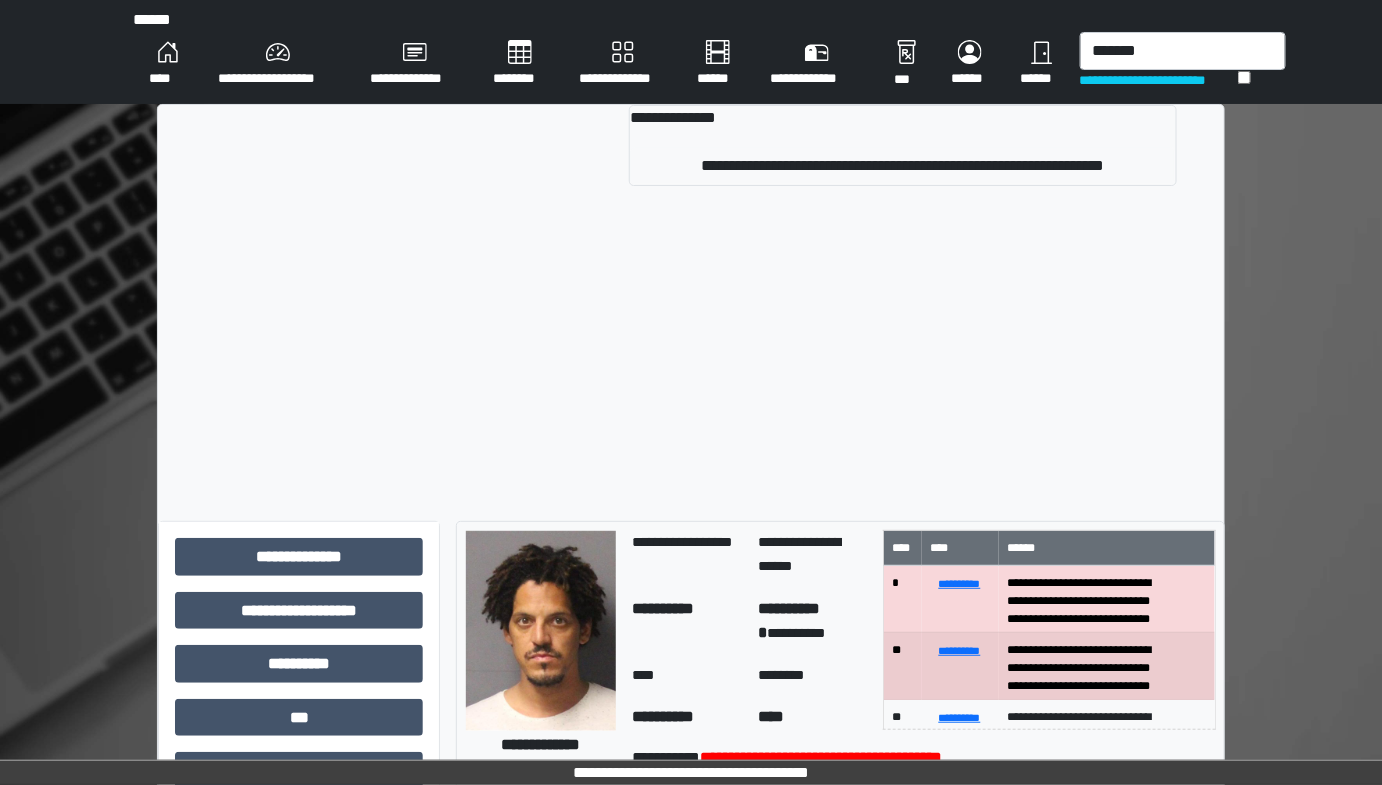 click on "**********" at bounding box center (691, 305) 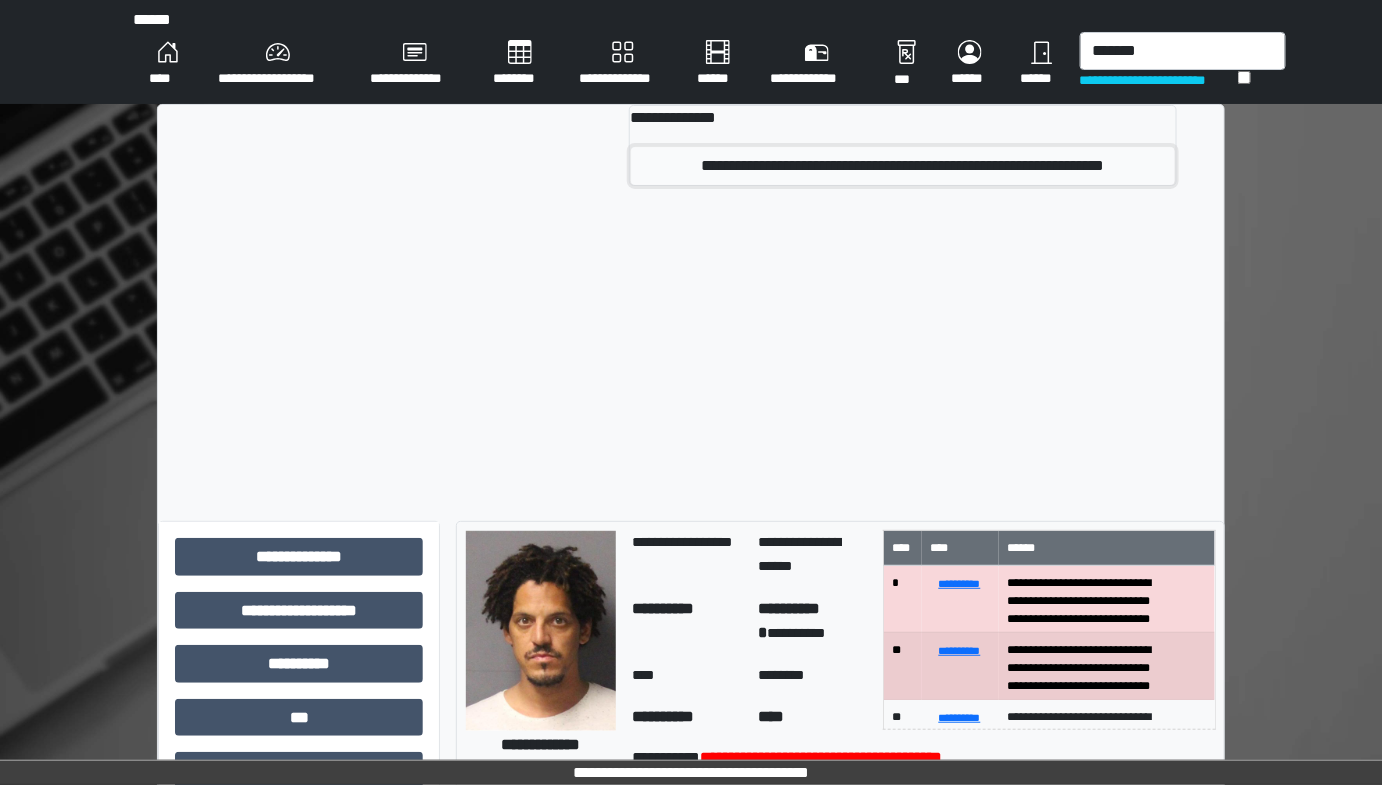 click on "**********" at bounding box center [903, 166] 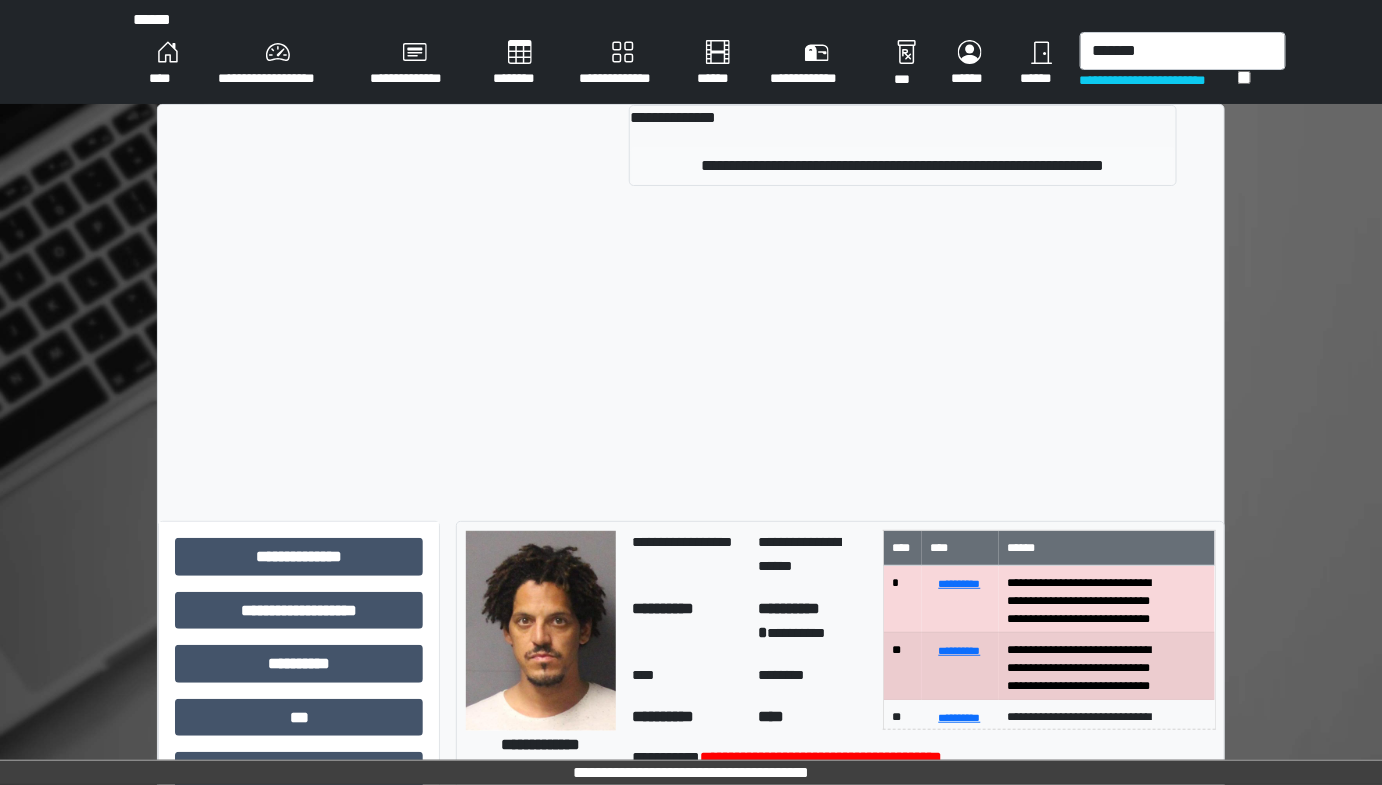 type 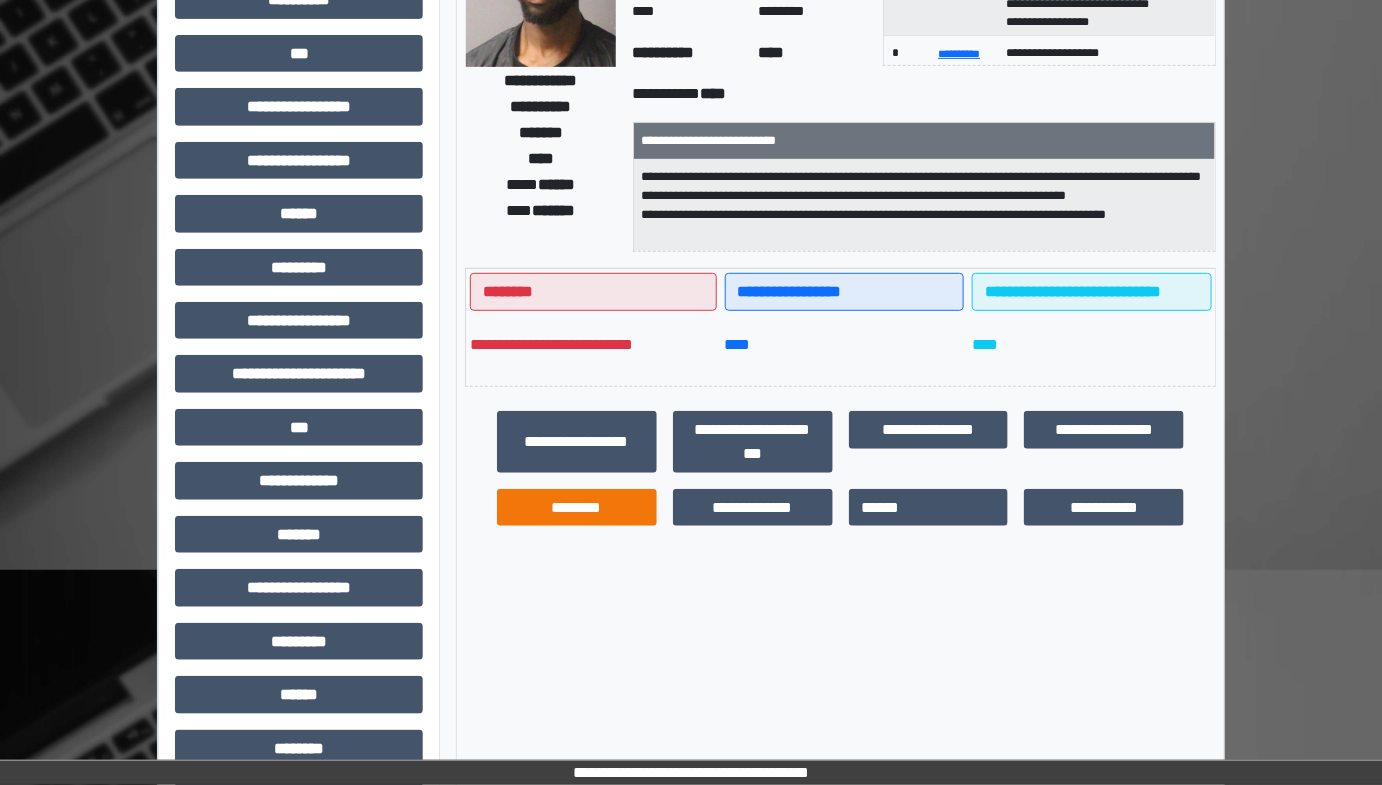 scroll, scrollTop: 272, scrollLeft: 0, axis: vertical 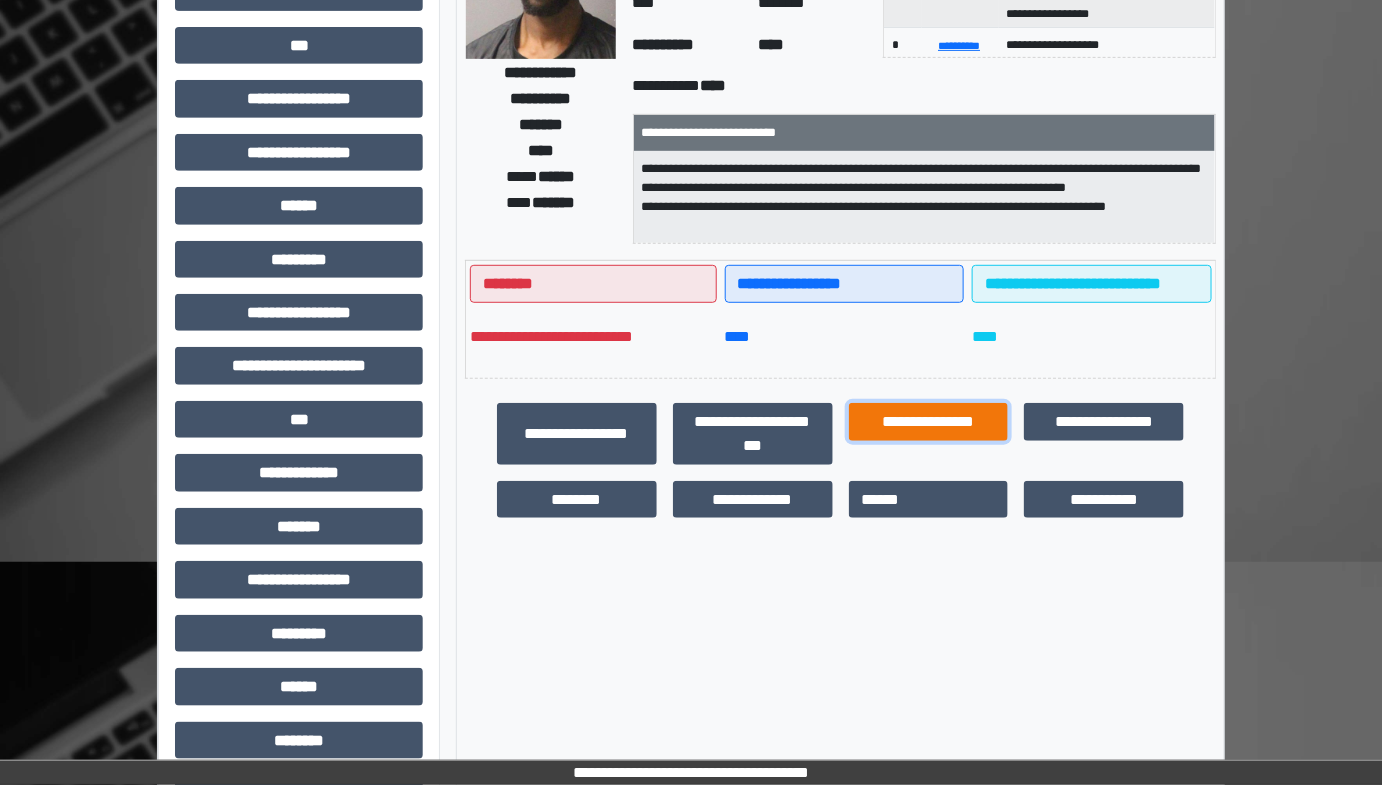click on "**********" at bounding box center (929, 421) 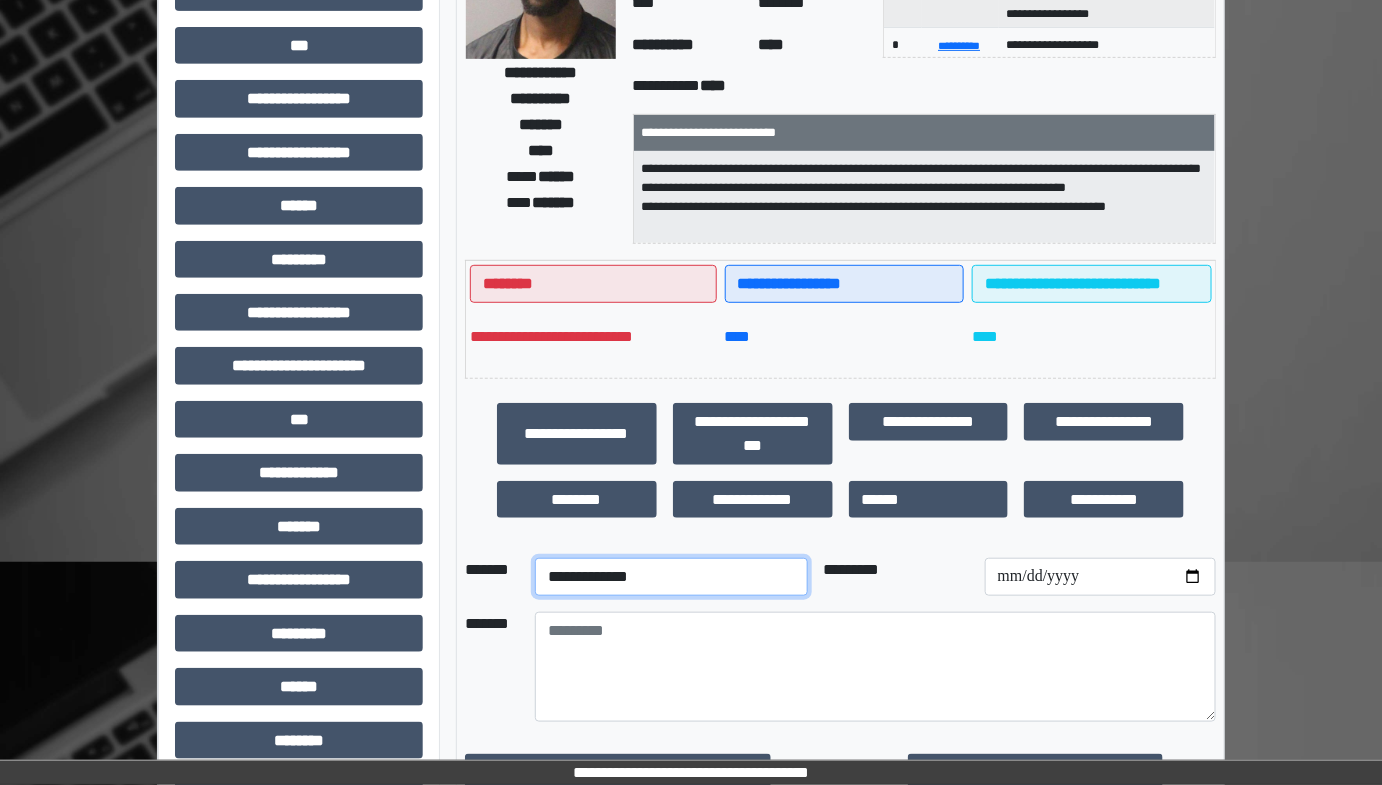 click on "**********" at bounding box center [671, 577] 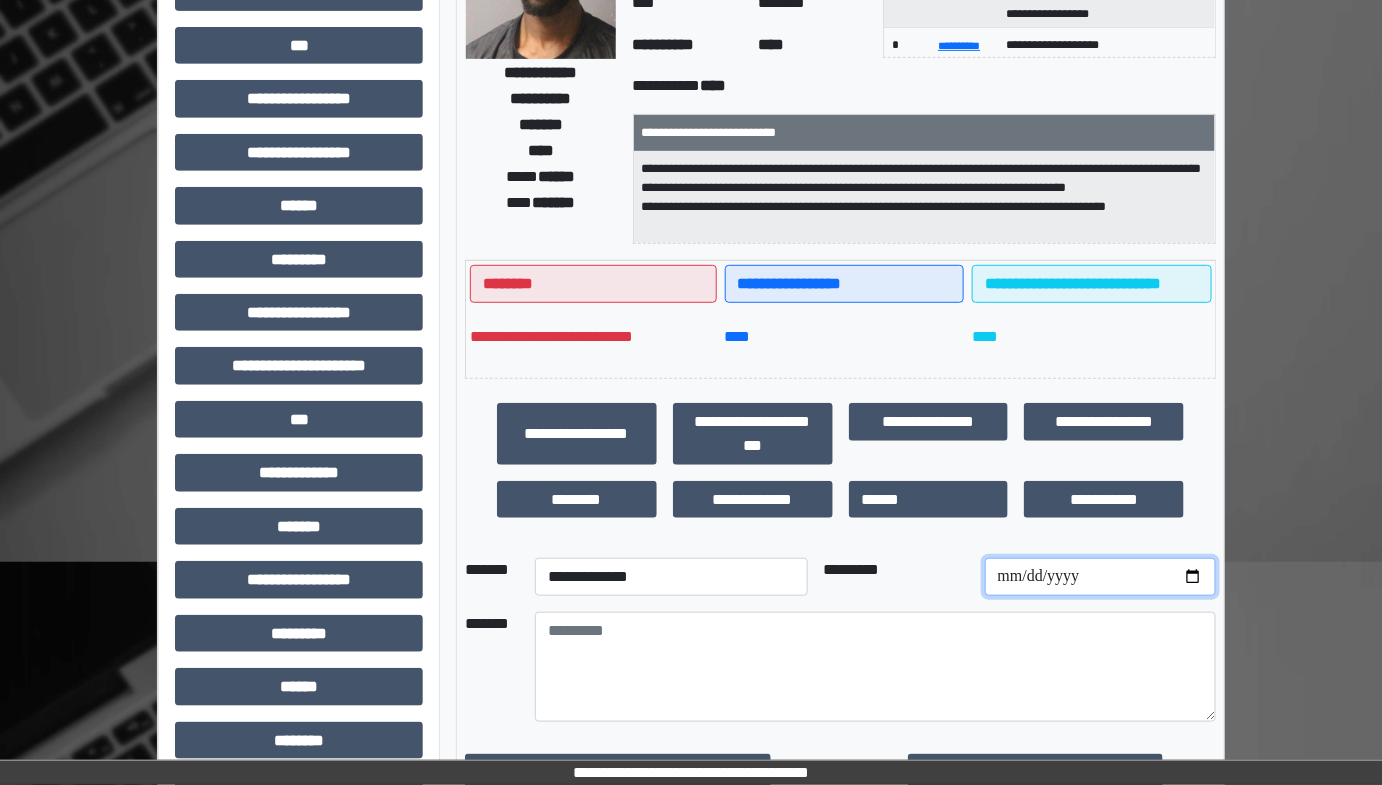 click at bounding box center [1100, 577] 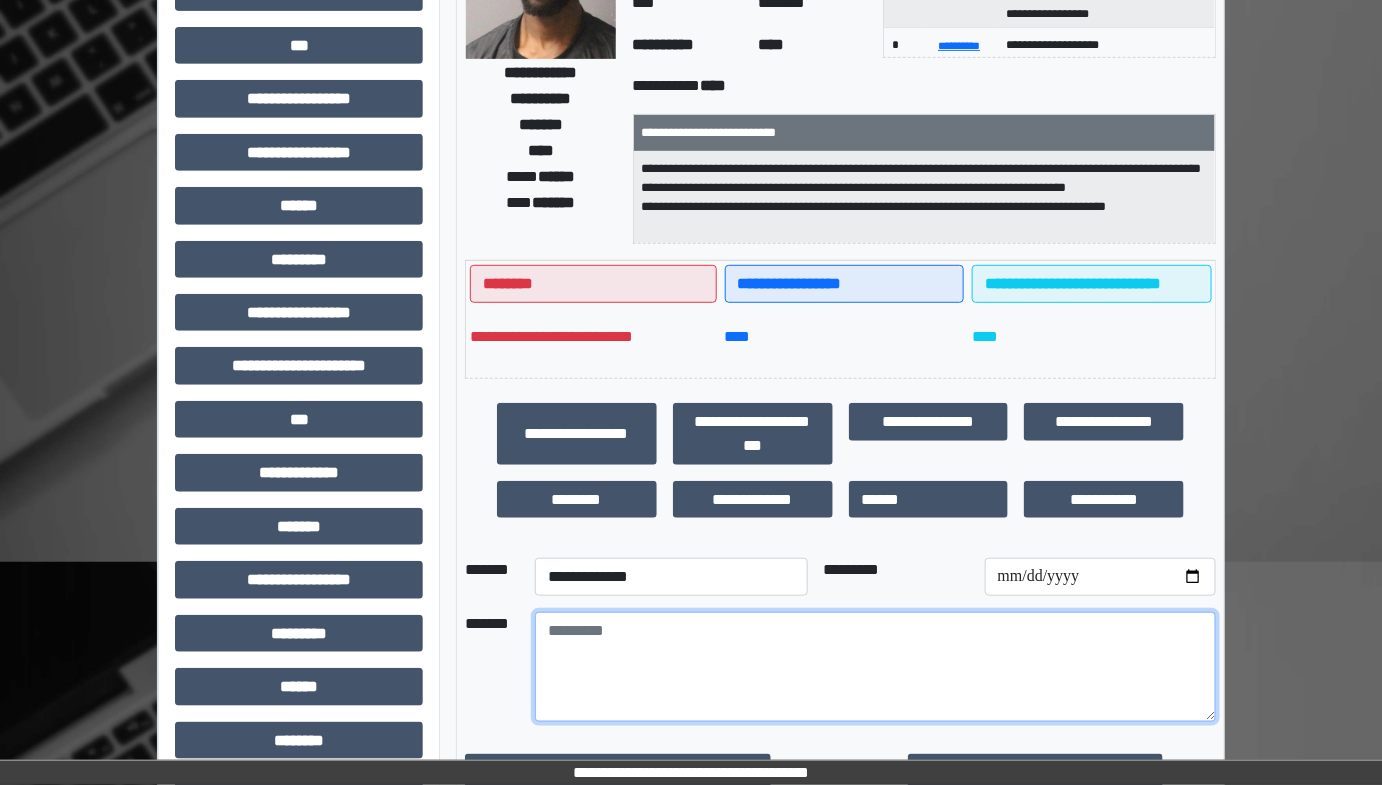 click at bounding box center [875, 667] 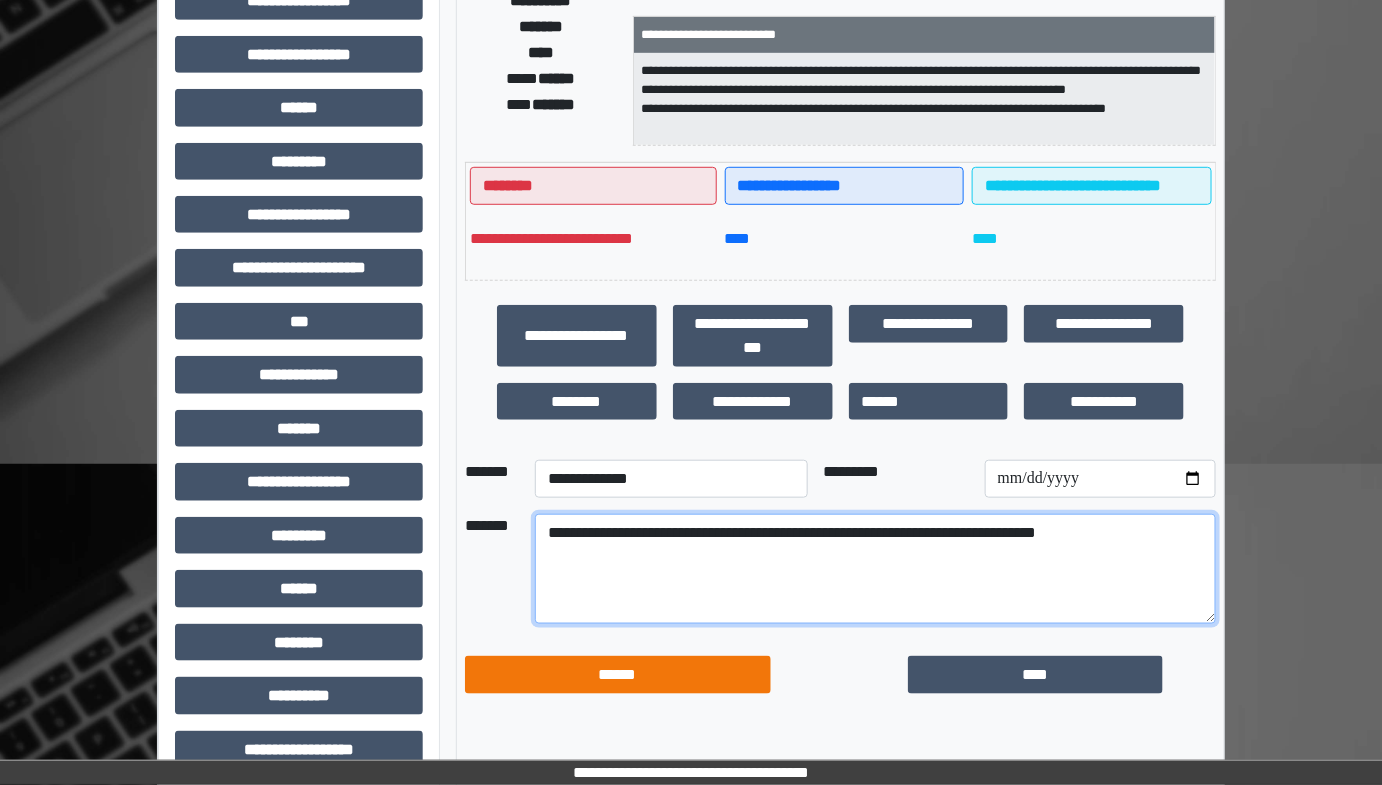 scroll, scrollTop: 401, scrollLeft: 0, axis: vertical 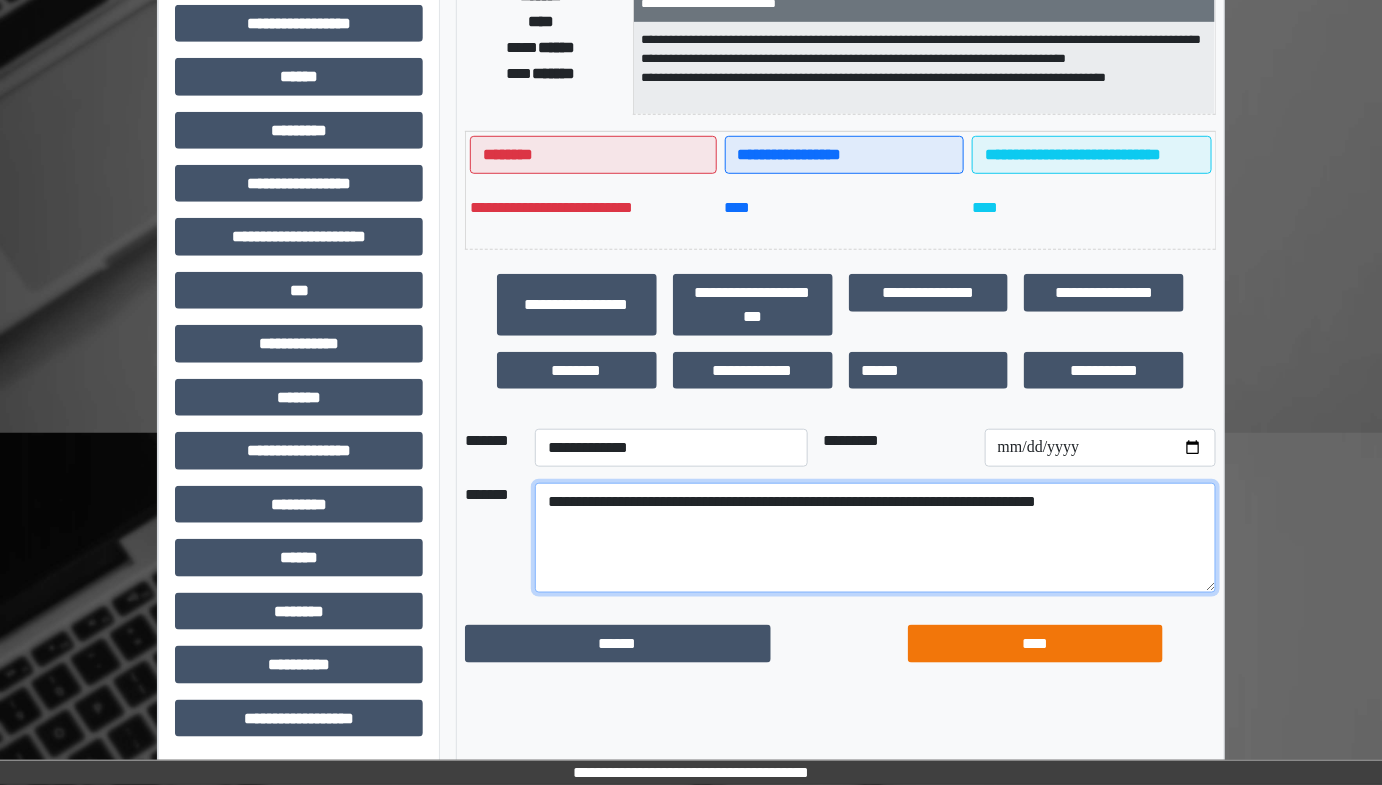 type on "**********" 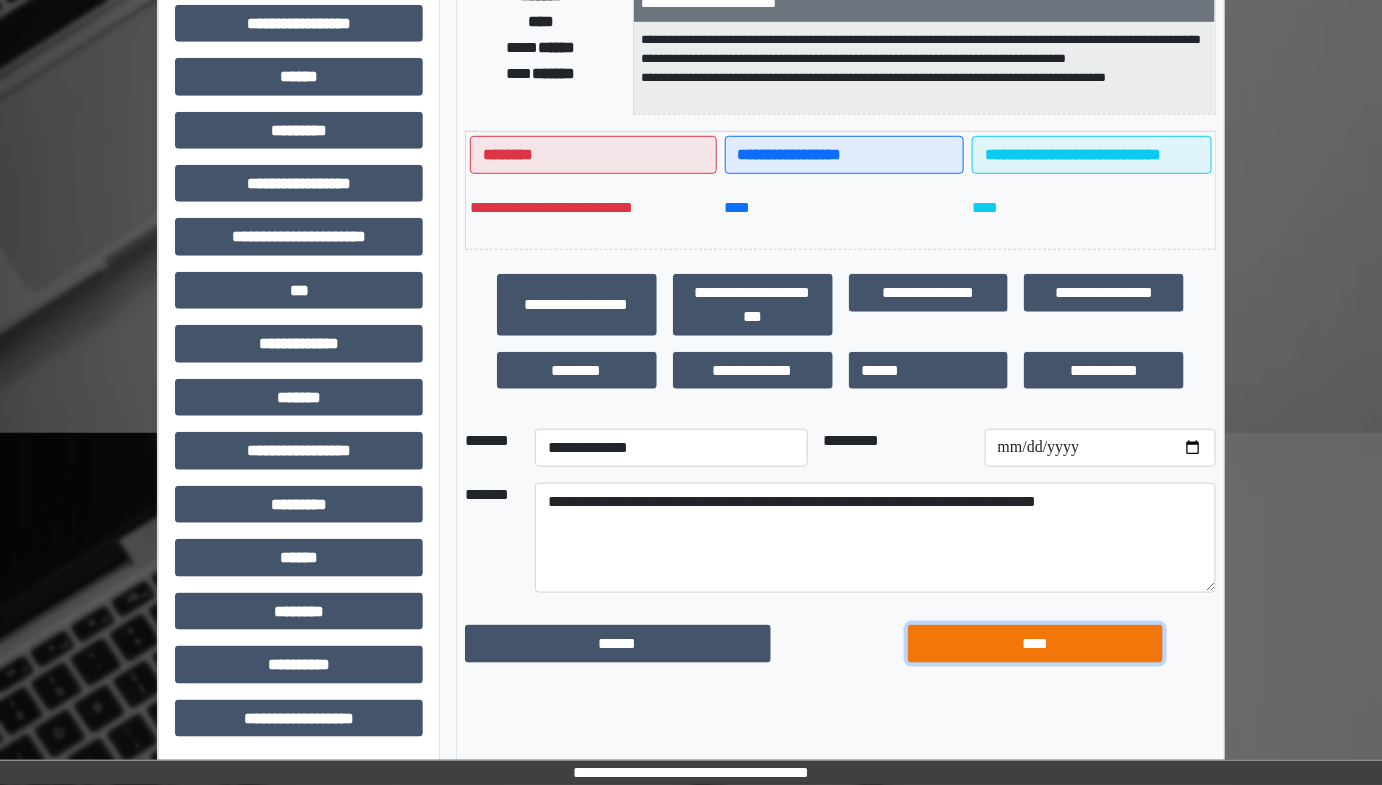 click on "****" at bounding box center [1035, 643] 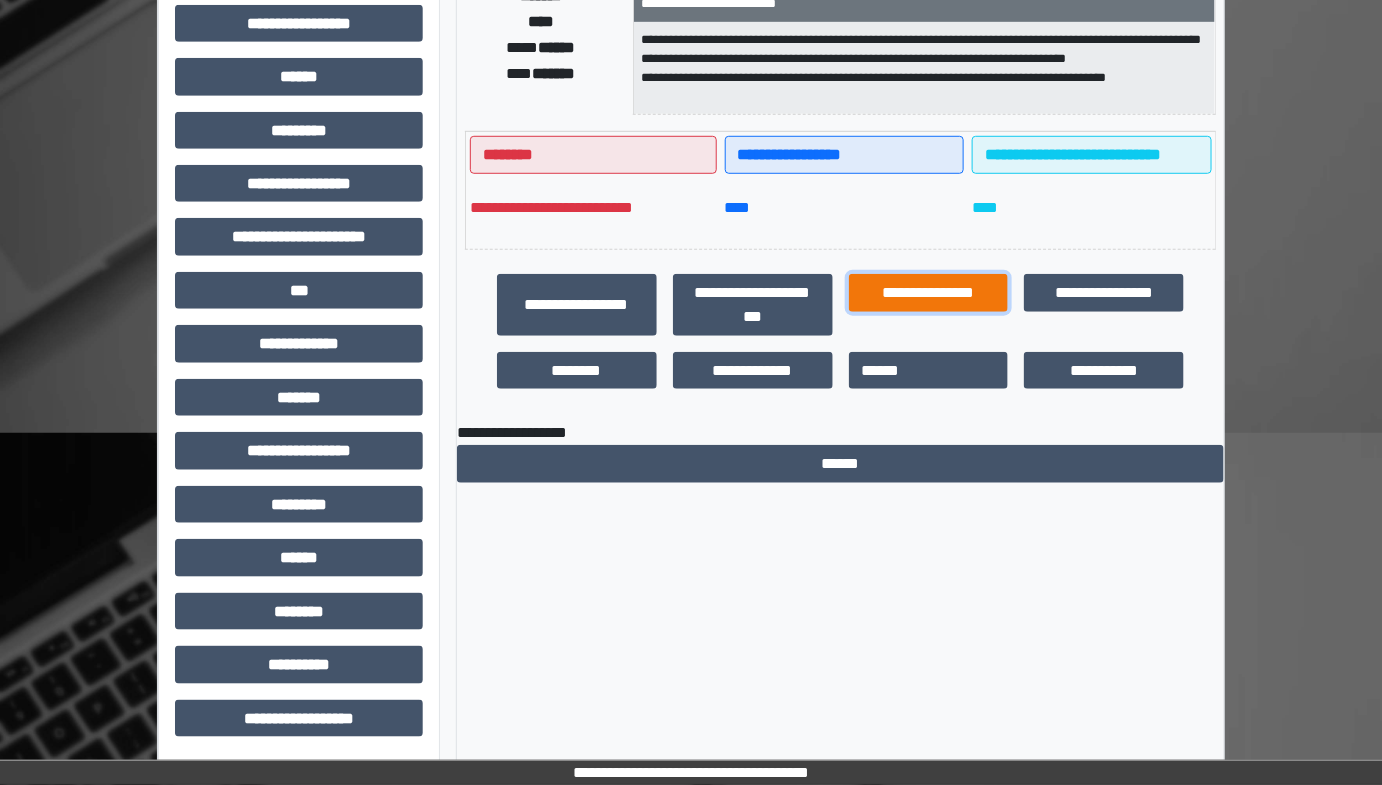 click on "**********" at bounding box center [929, 292] 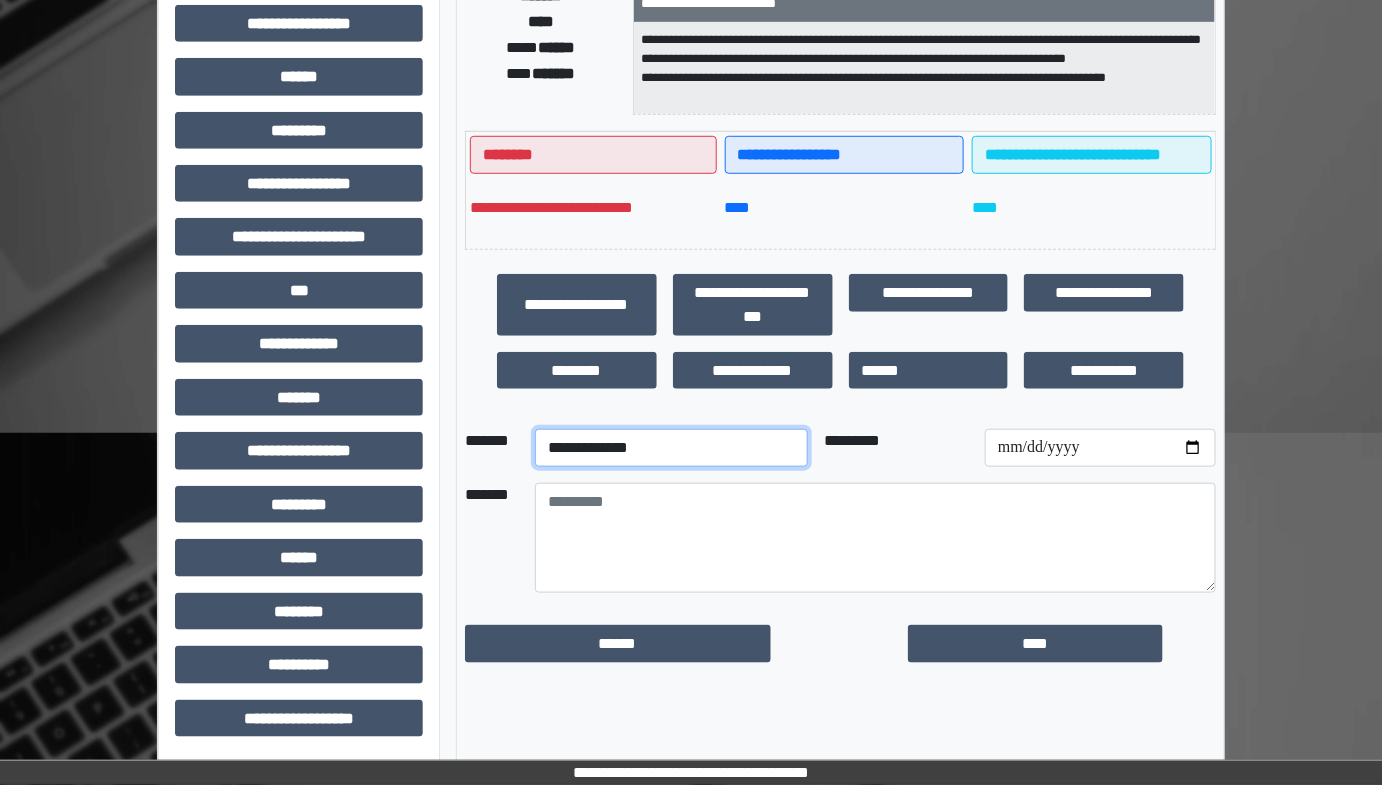 click on "**********" at bounding box center (671, 448) 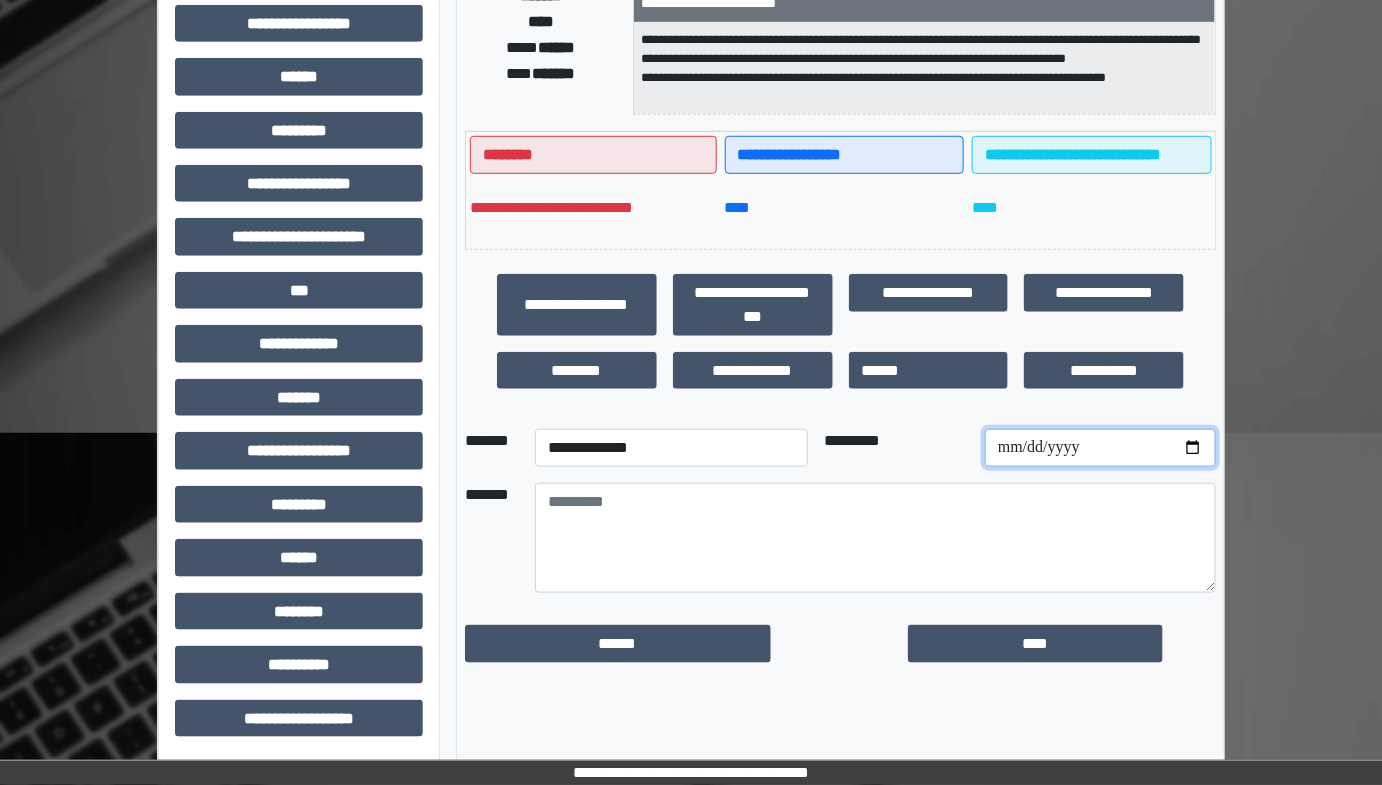 click at bounding box center (1100, 448) 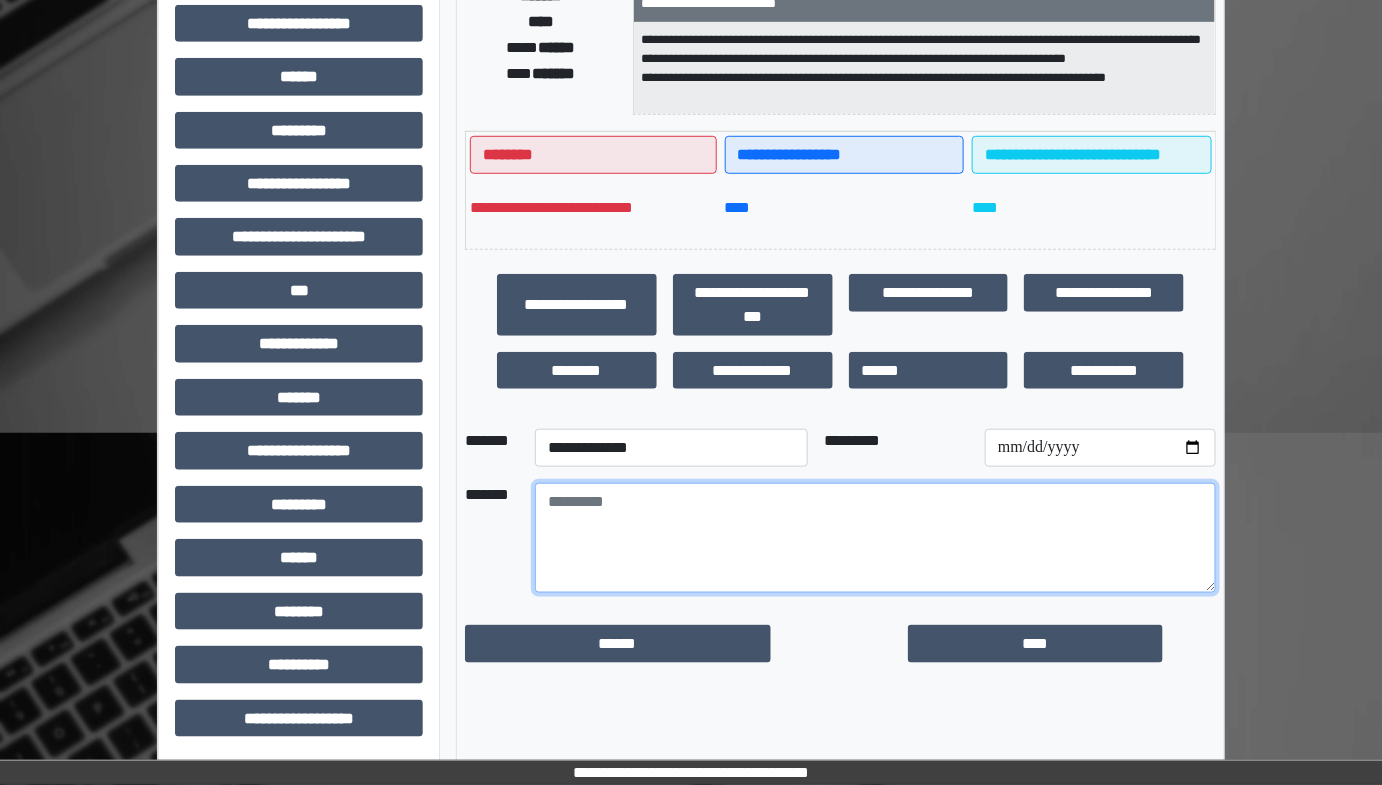 click at bounding box center [875, 538] 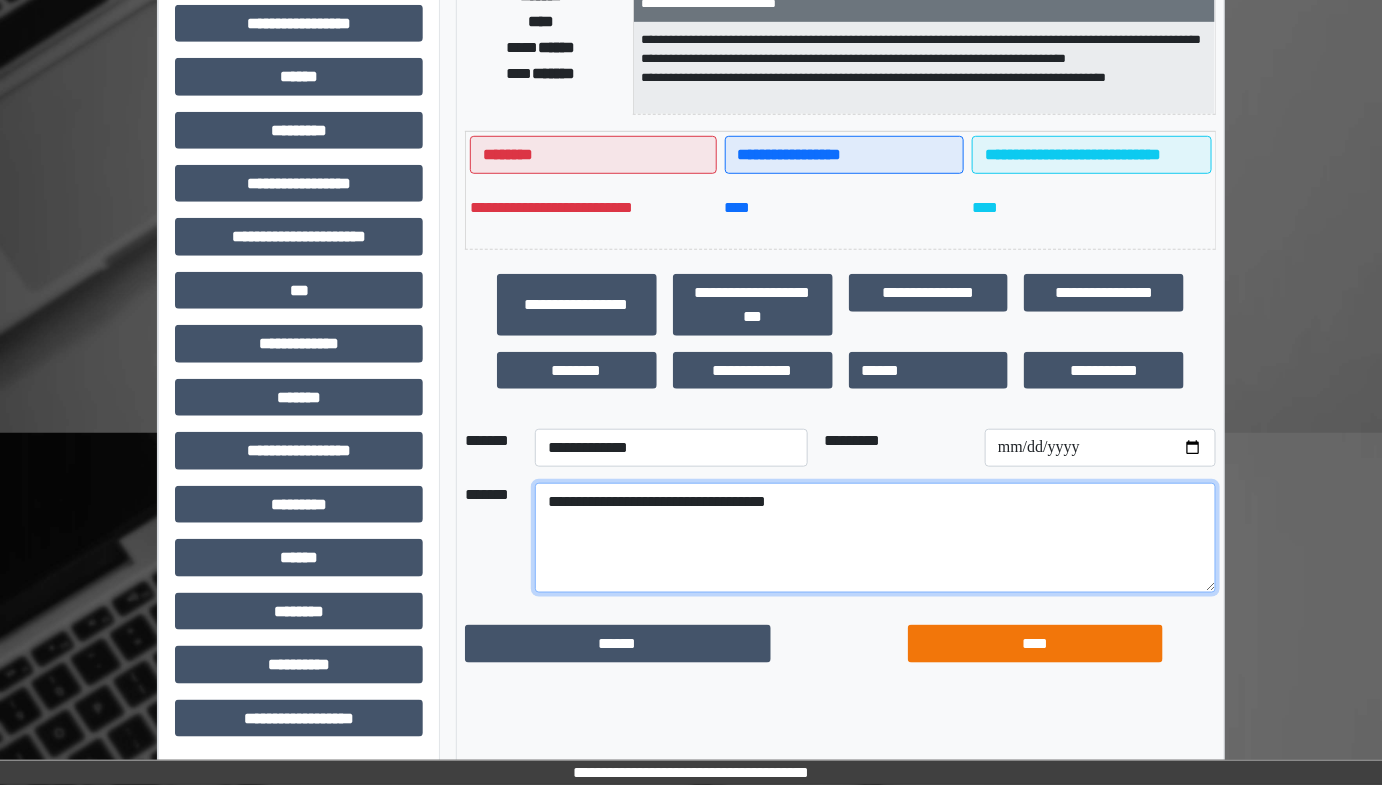 type on "**********" 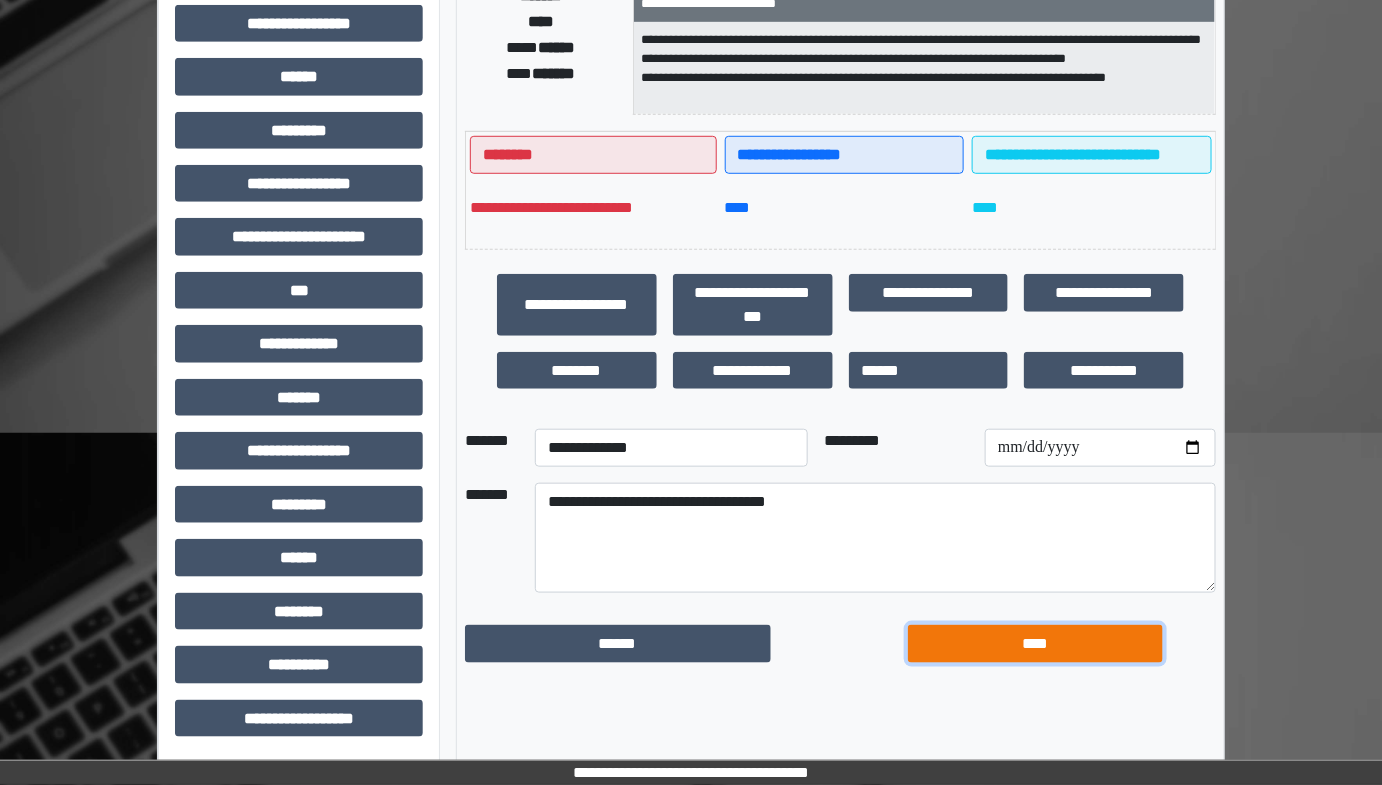 click on "****" at bounding box center [1035, 643] 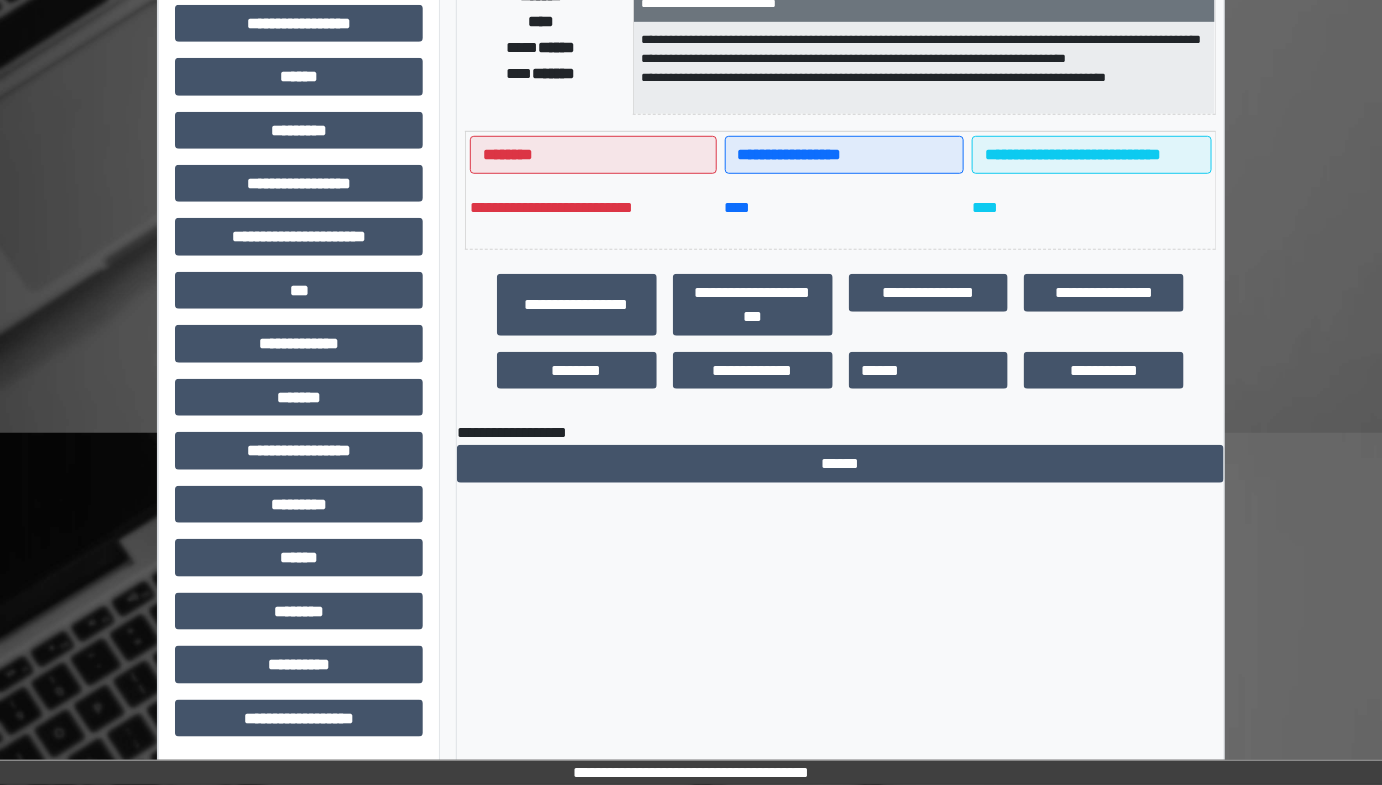 scroll, scrollTop: 0, scrollLeft: 0, axis: both 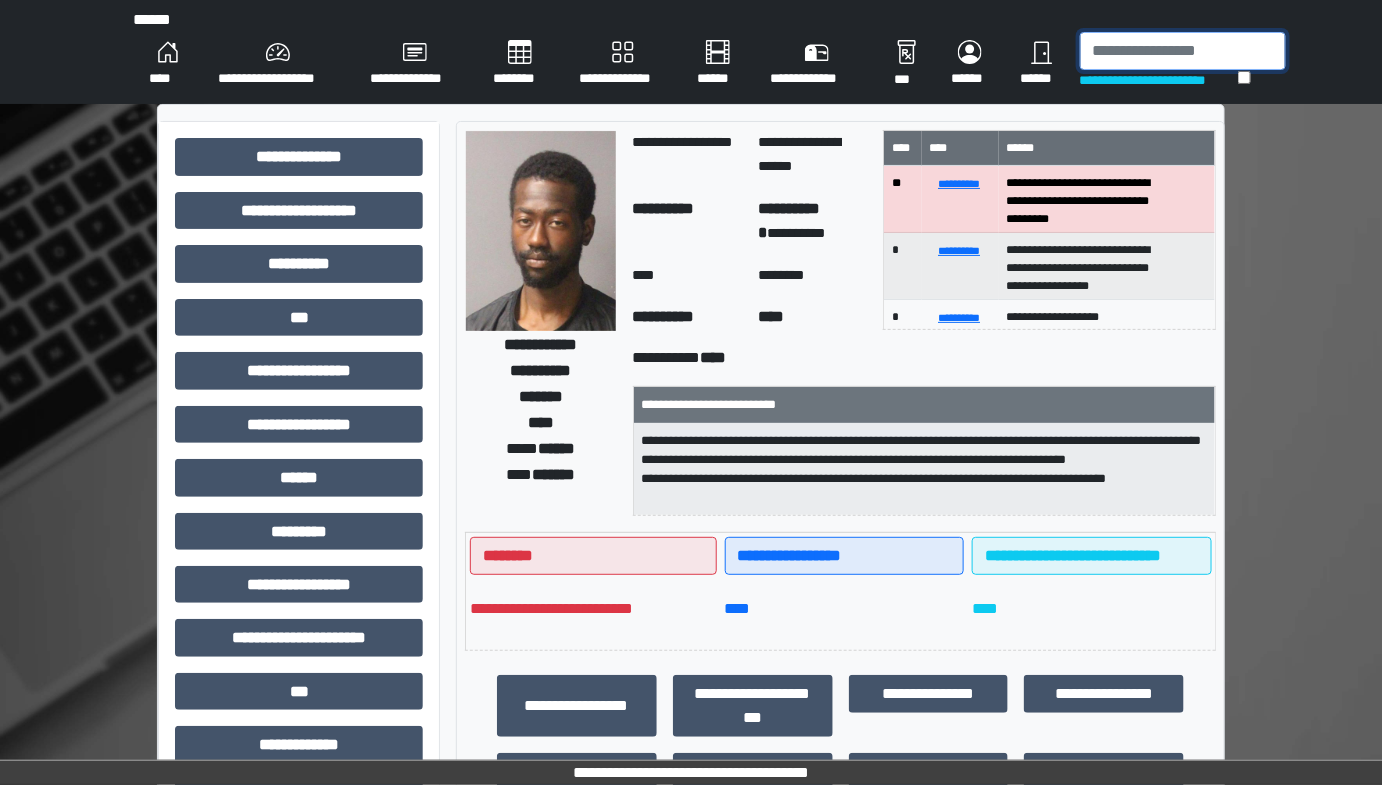 click at bounding box center [1183, 51] 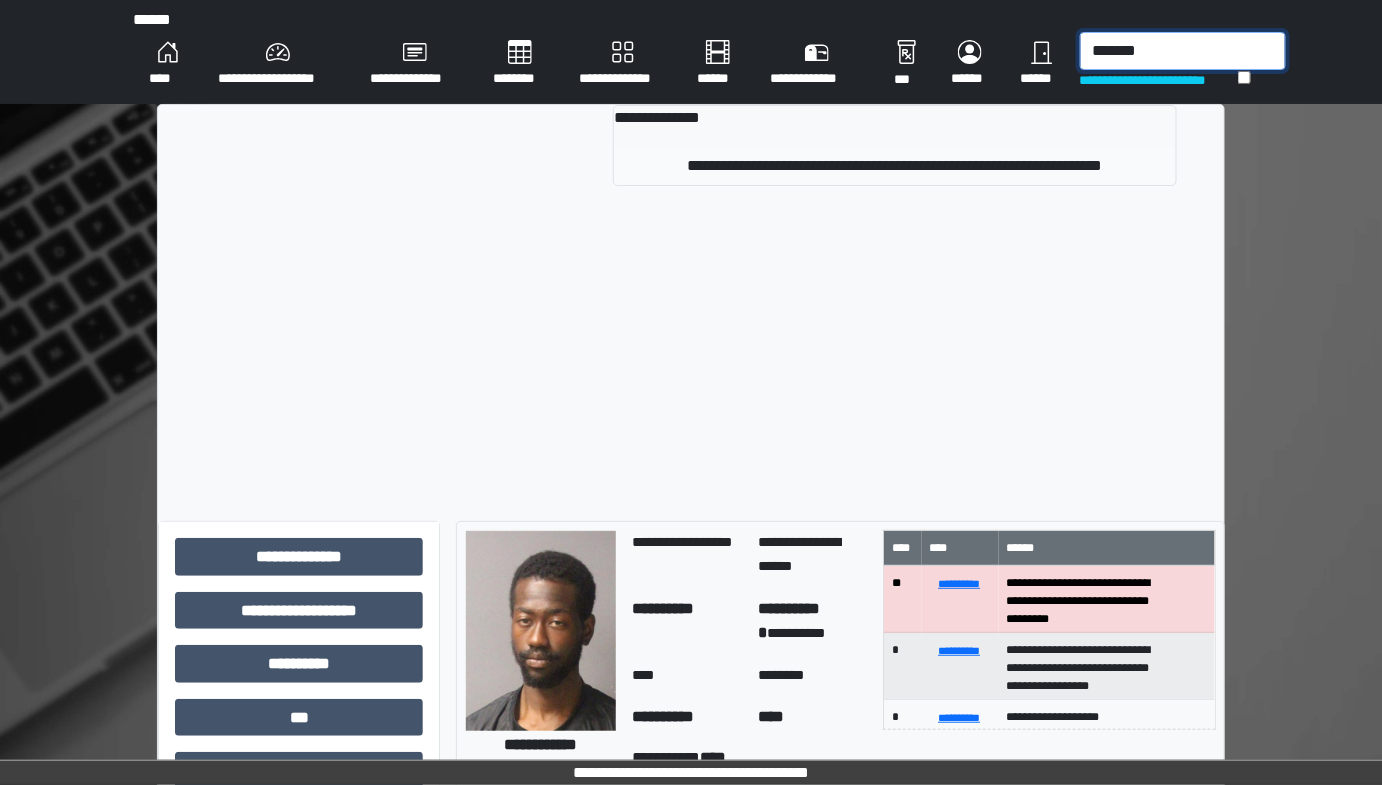 type on "*******" 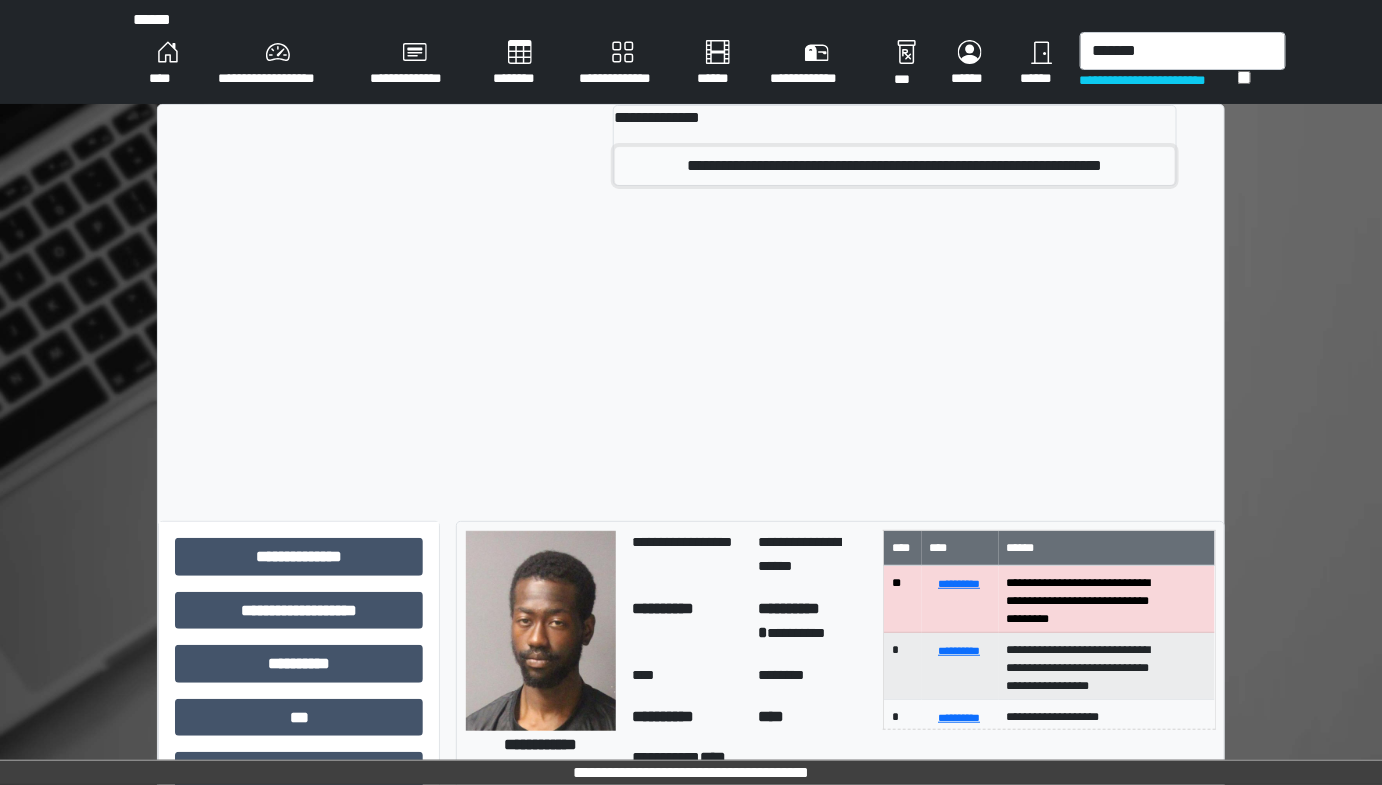 click on "**********" at bounding box center [895, 166] 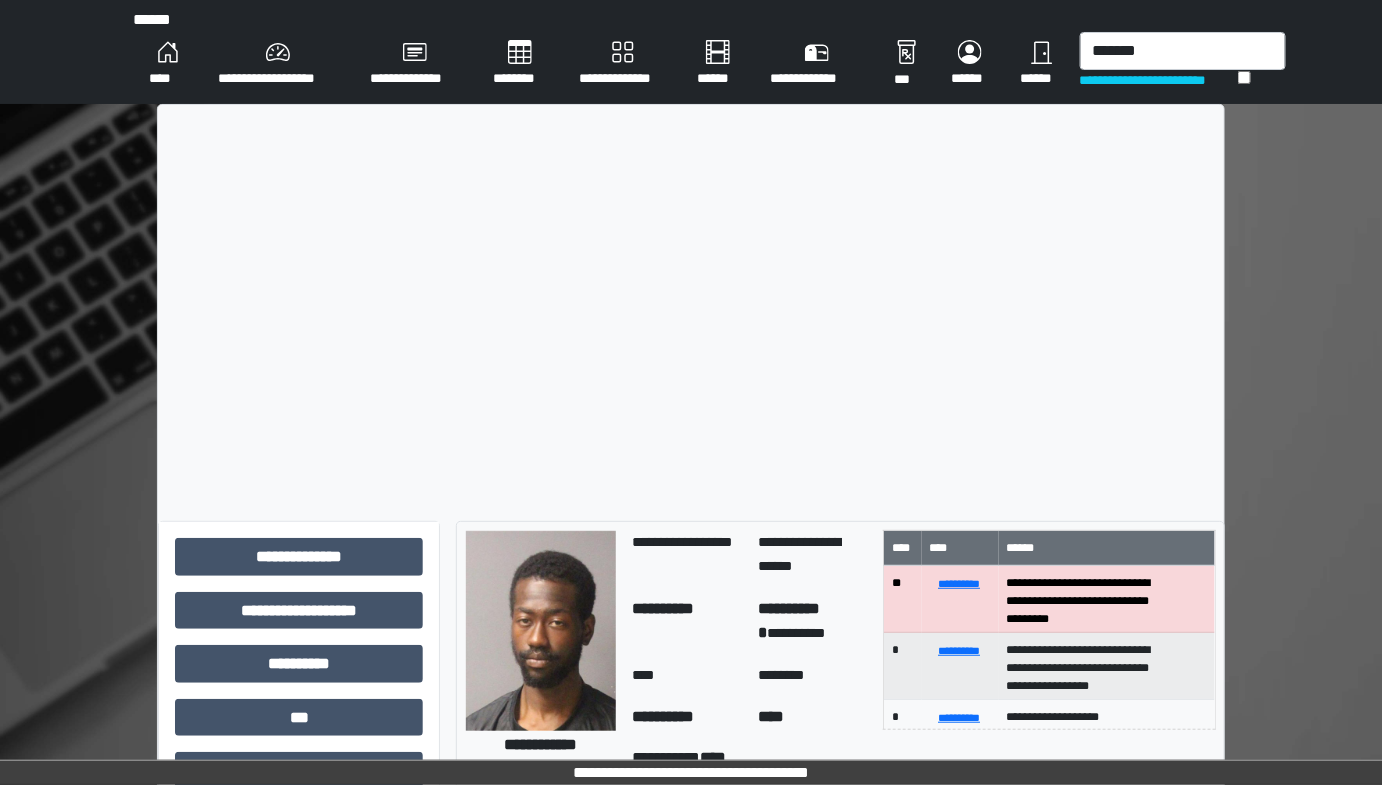type 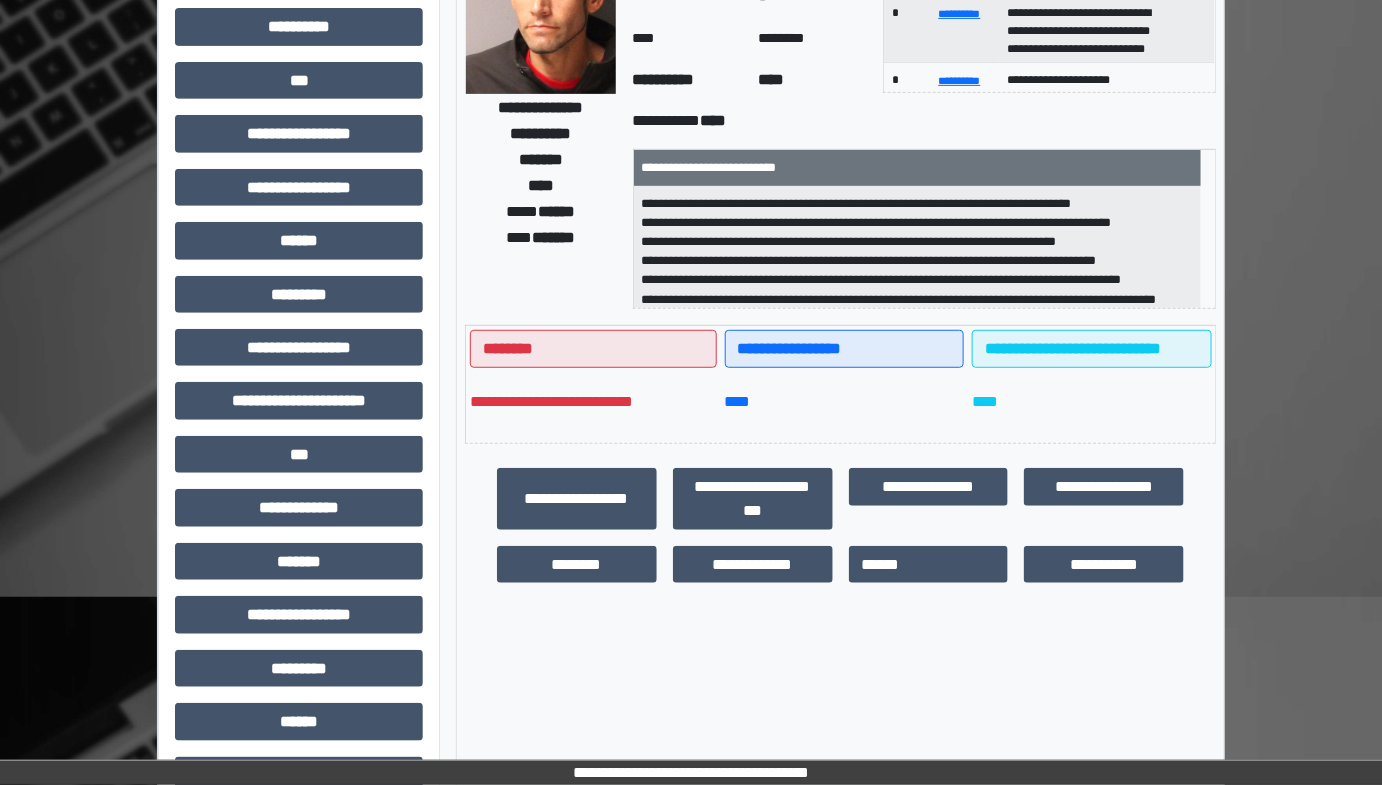 scroll, scrollTop: 363, scrollLeft: 0, axis: vertical 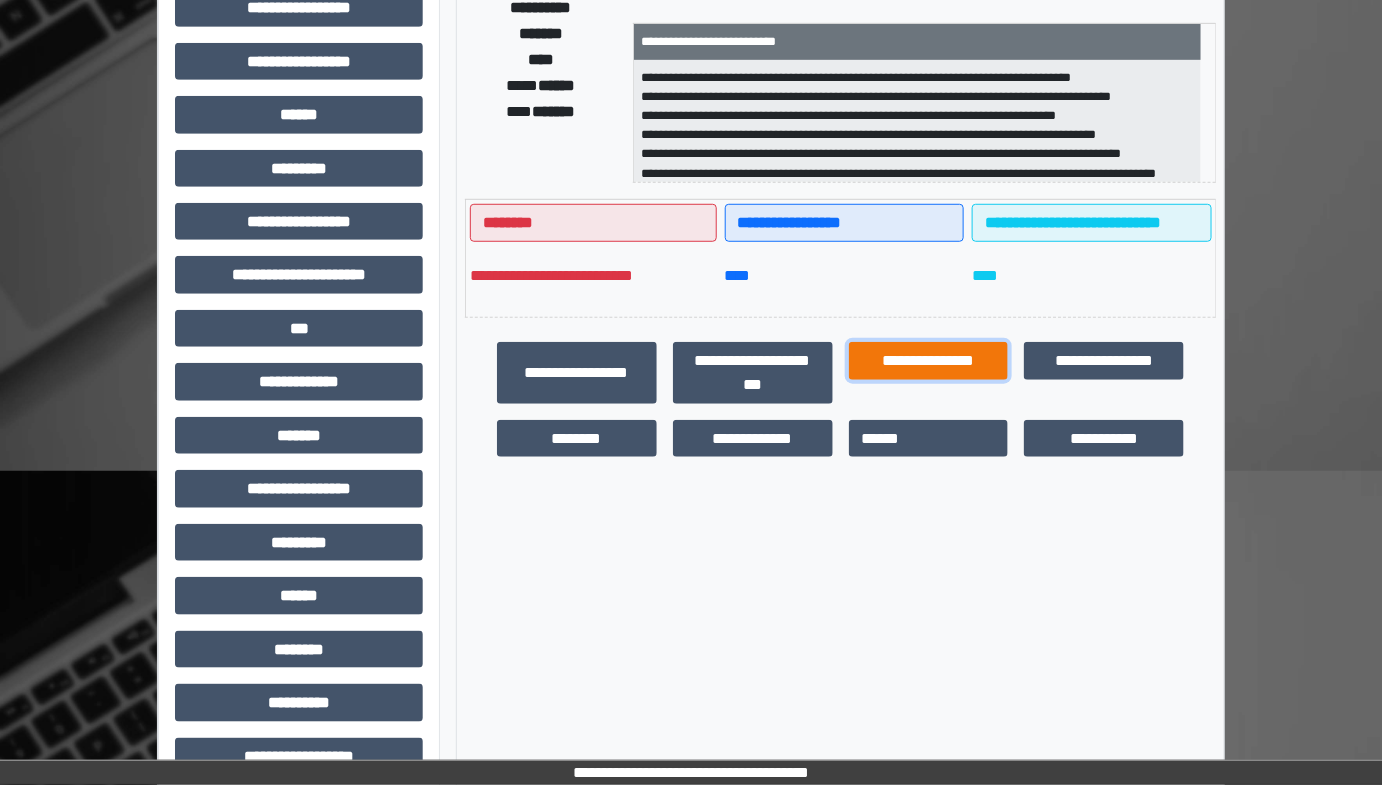 click on "**********" at bounding box center [929, 360] 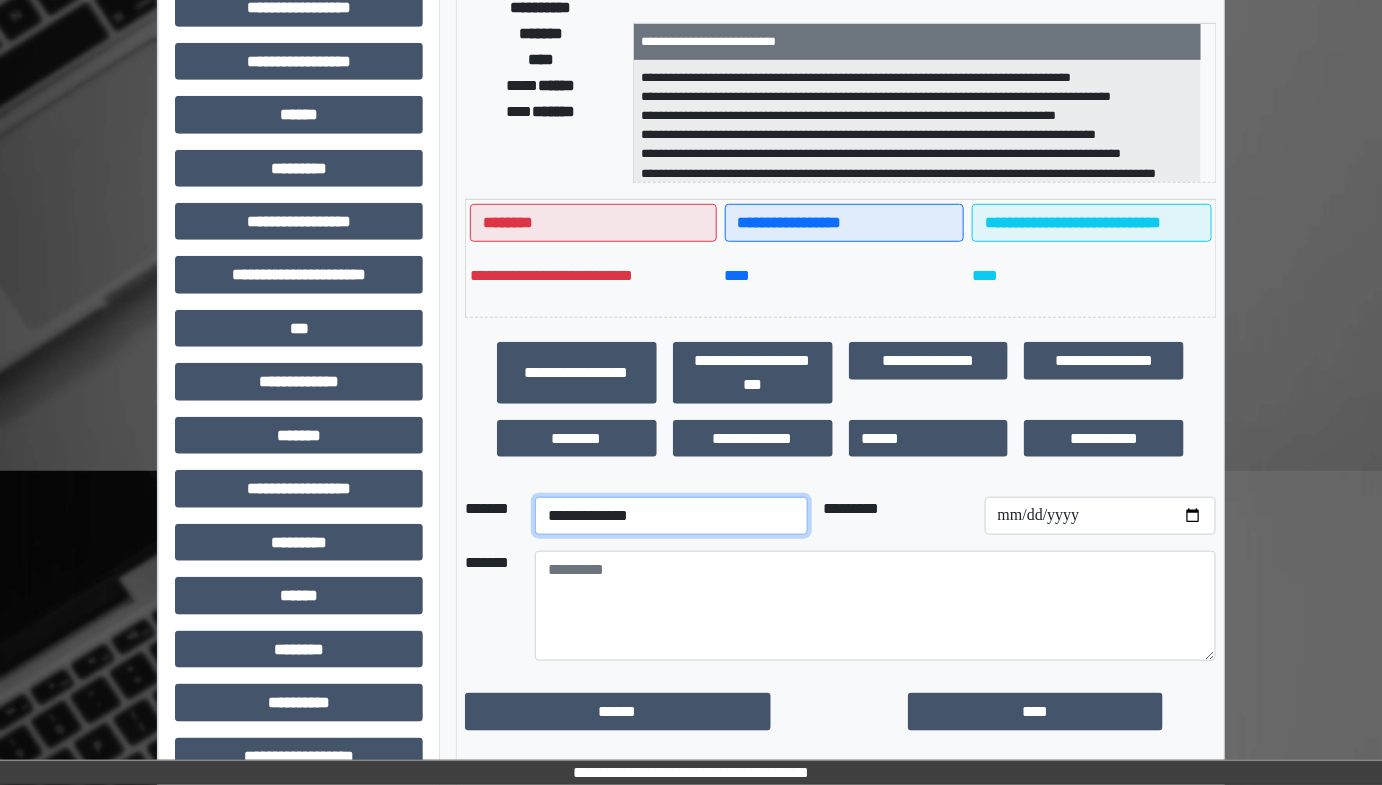 click on "**********" at bounding box center [671, 516] 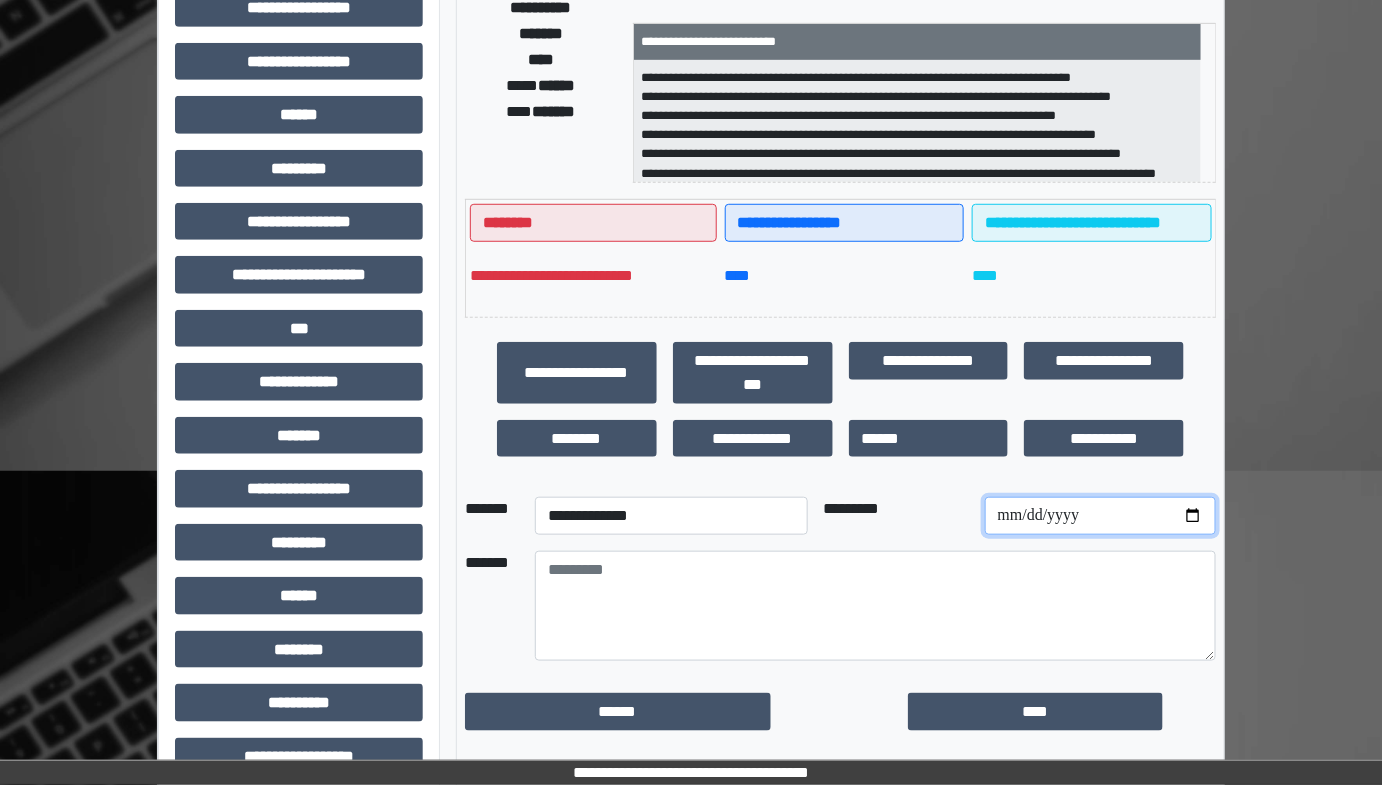 click at bounding box center (1100, 516) 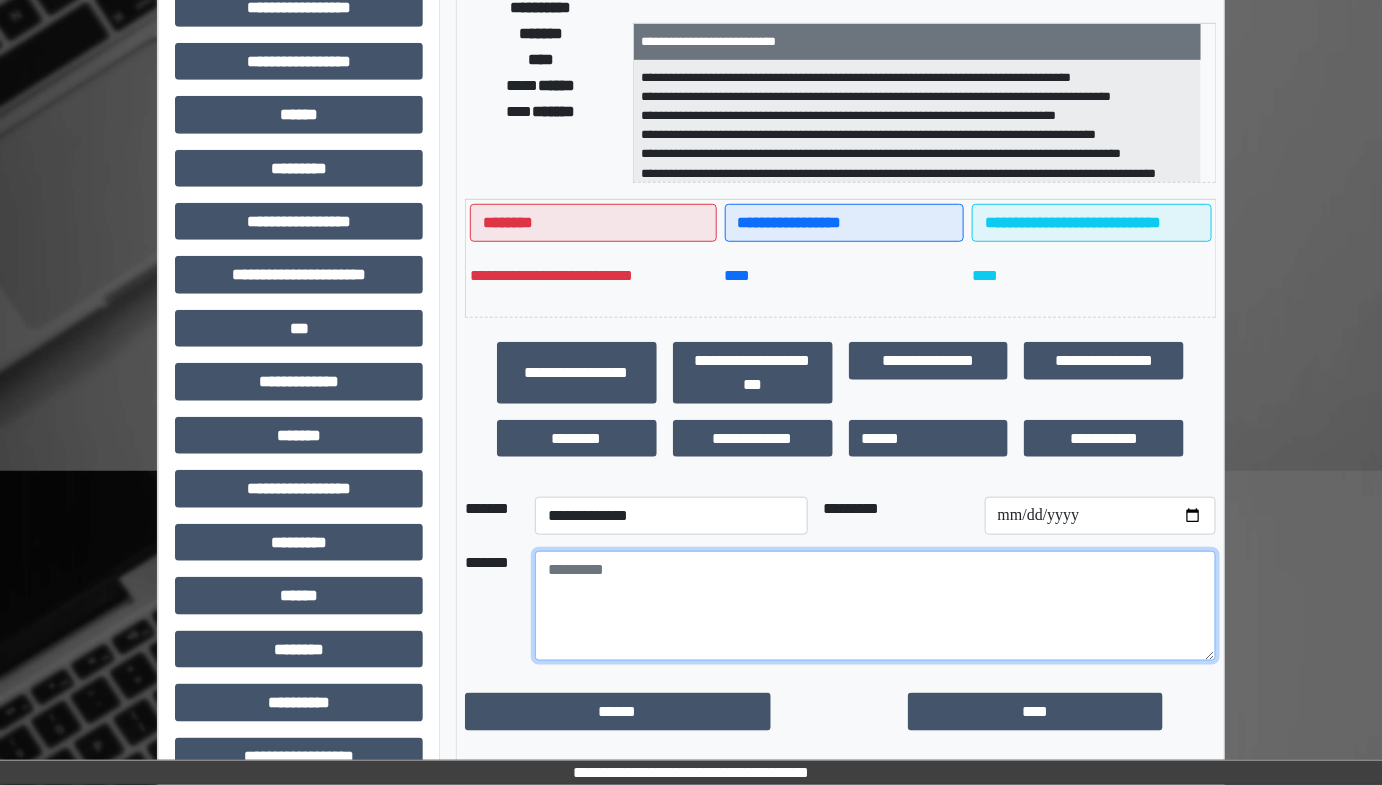 click at bounding box center (875, 606) 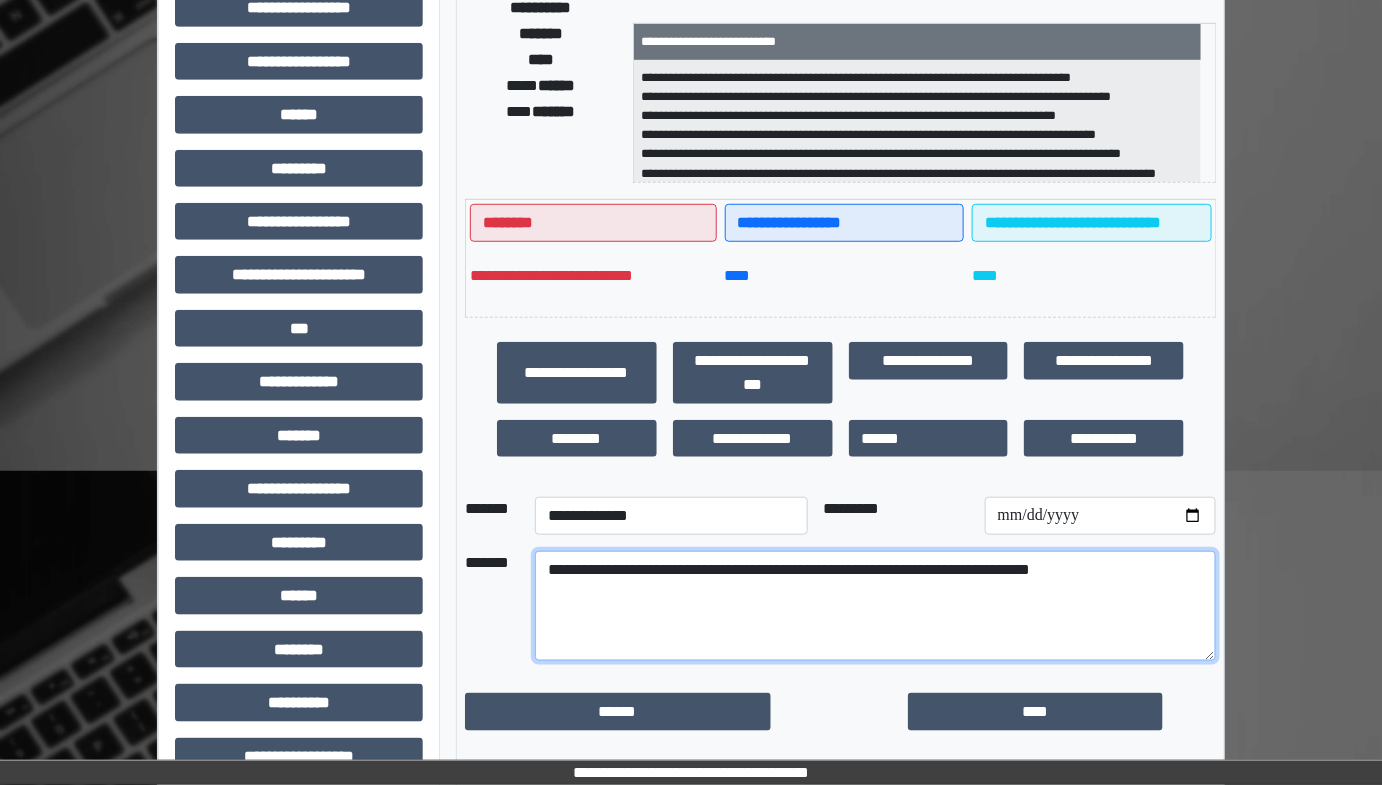 click on "**********" at bounding box center [875, 606] 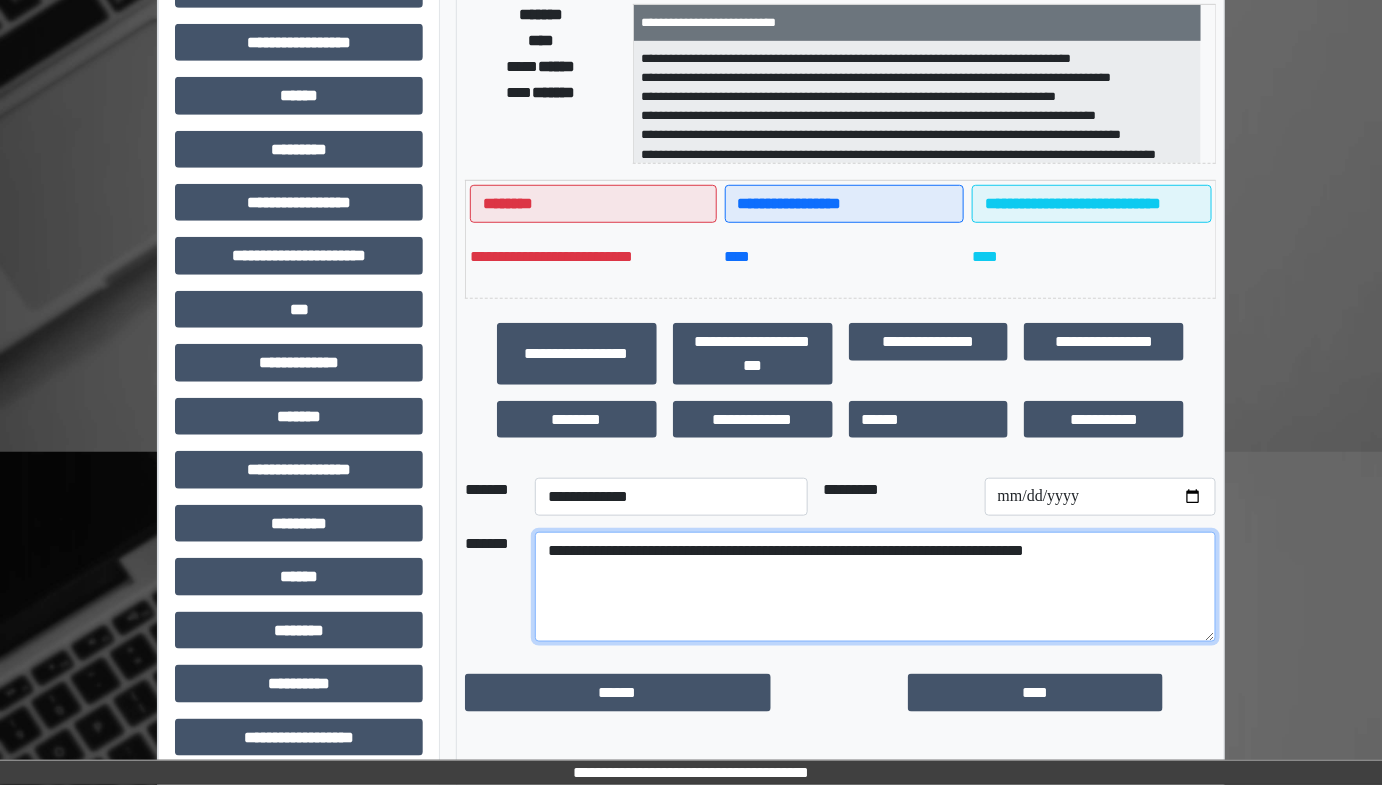scroll, scrollTop: 401, scrollLeft: 0, axis: vertical 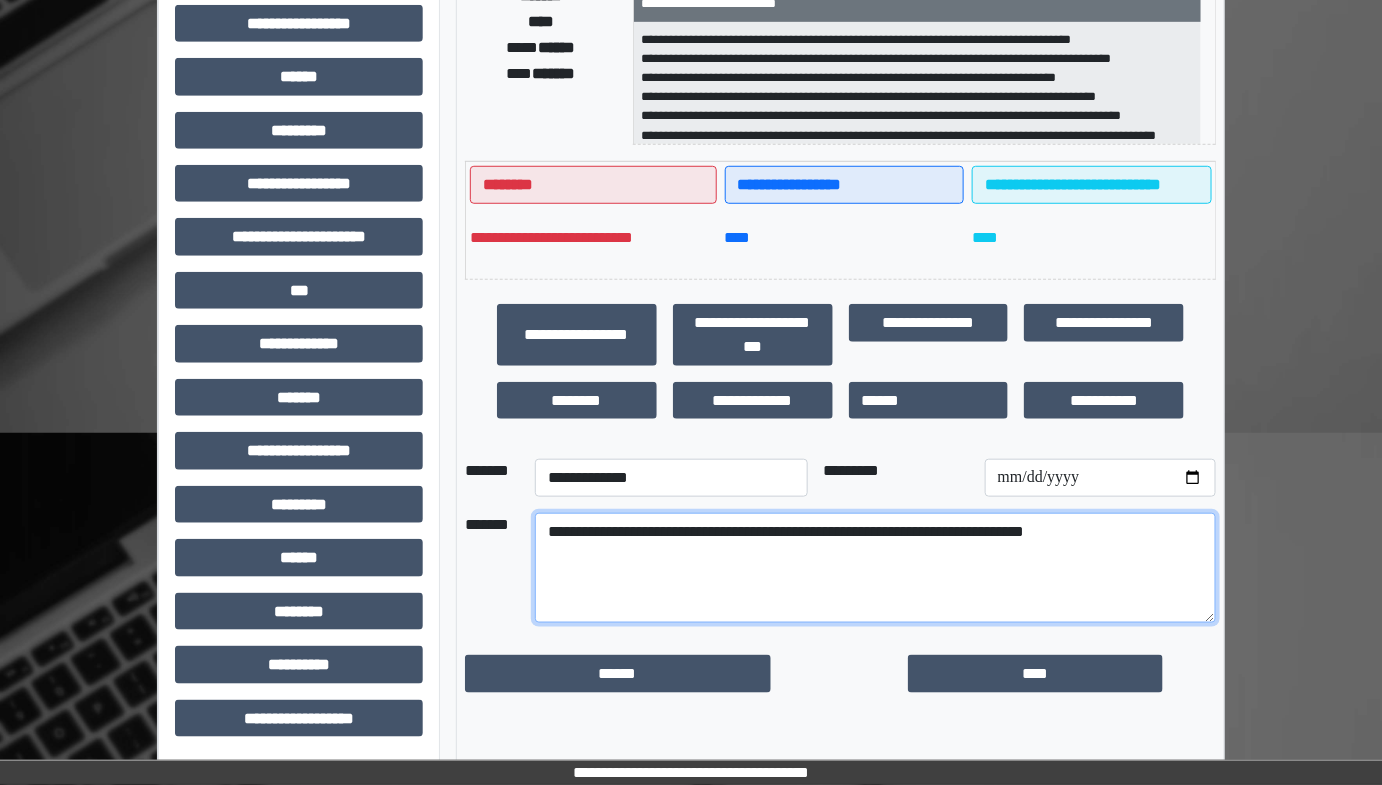 click on "**********" at bounding box center (875, 568) 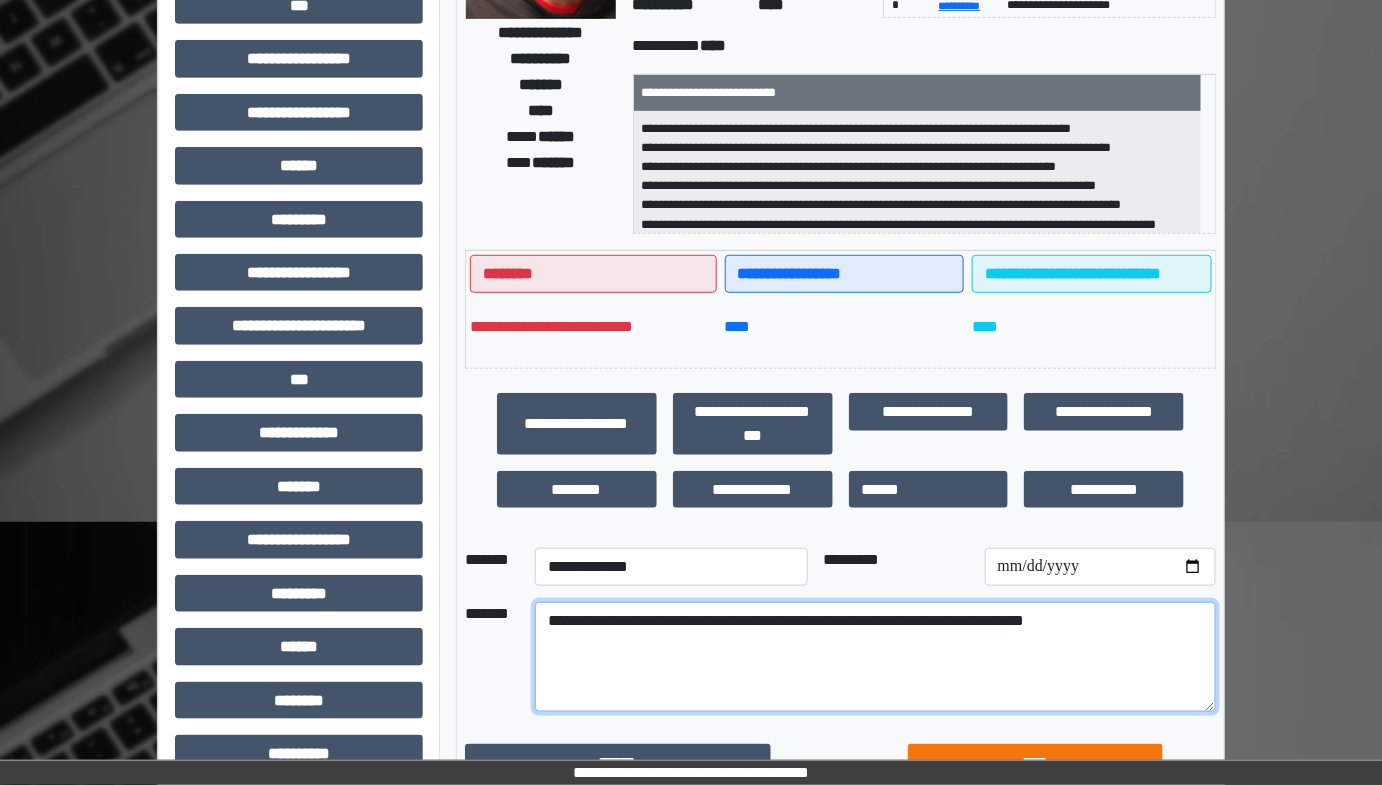 scroll, scrollTop: 310, scrollLeft: 0, axis: vertical 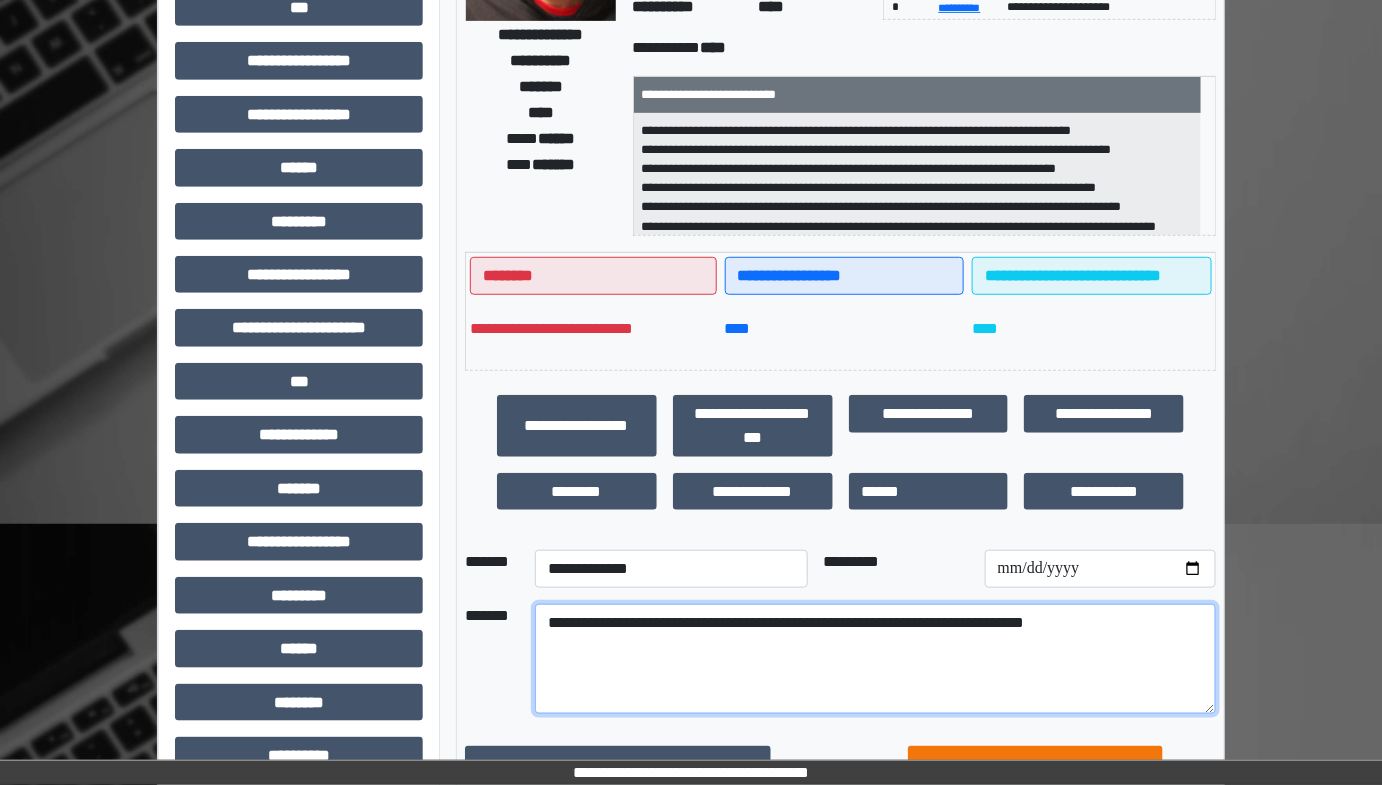type on "**********" 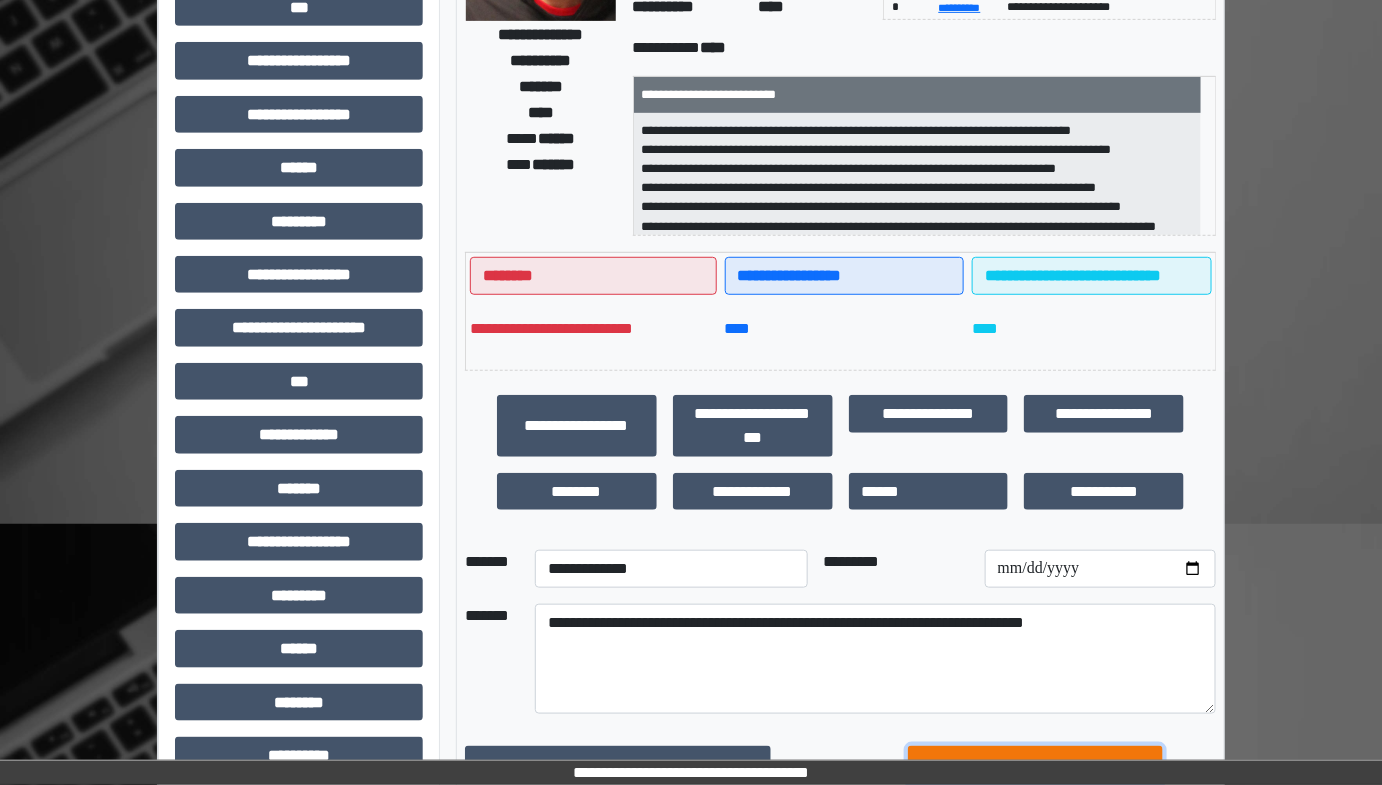 click on "****" at bounding box center (1035, 764) 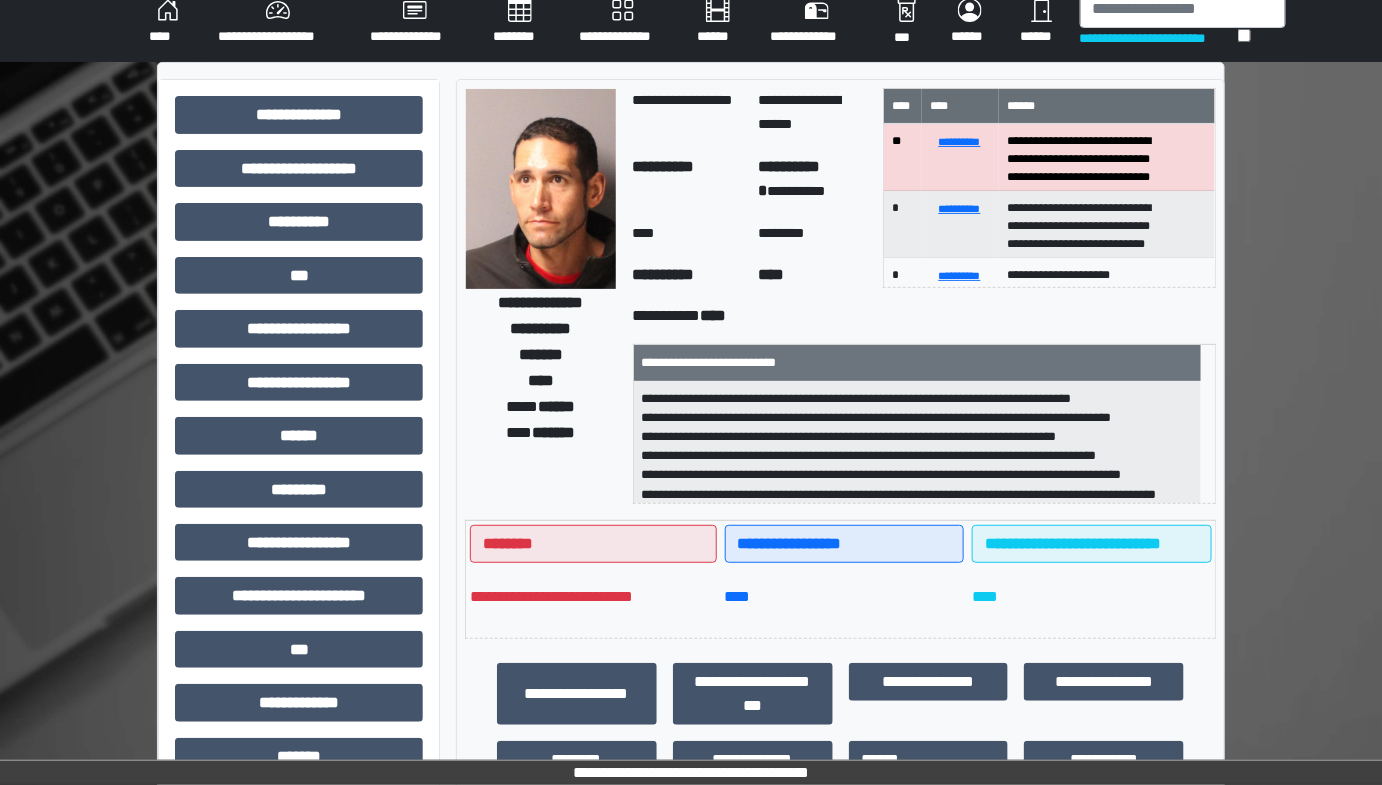 scroll, scrollTop: 37, scrollLeft: 0, axis: vertical 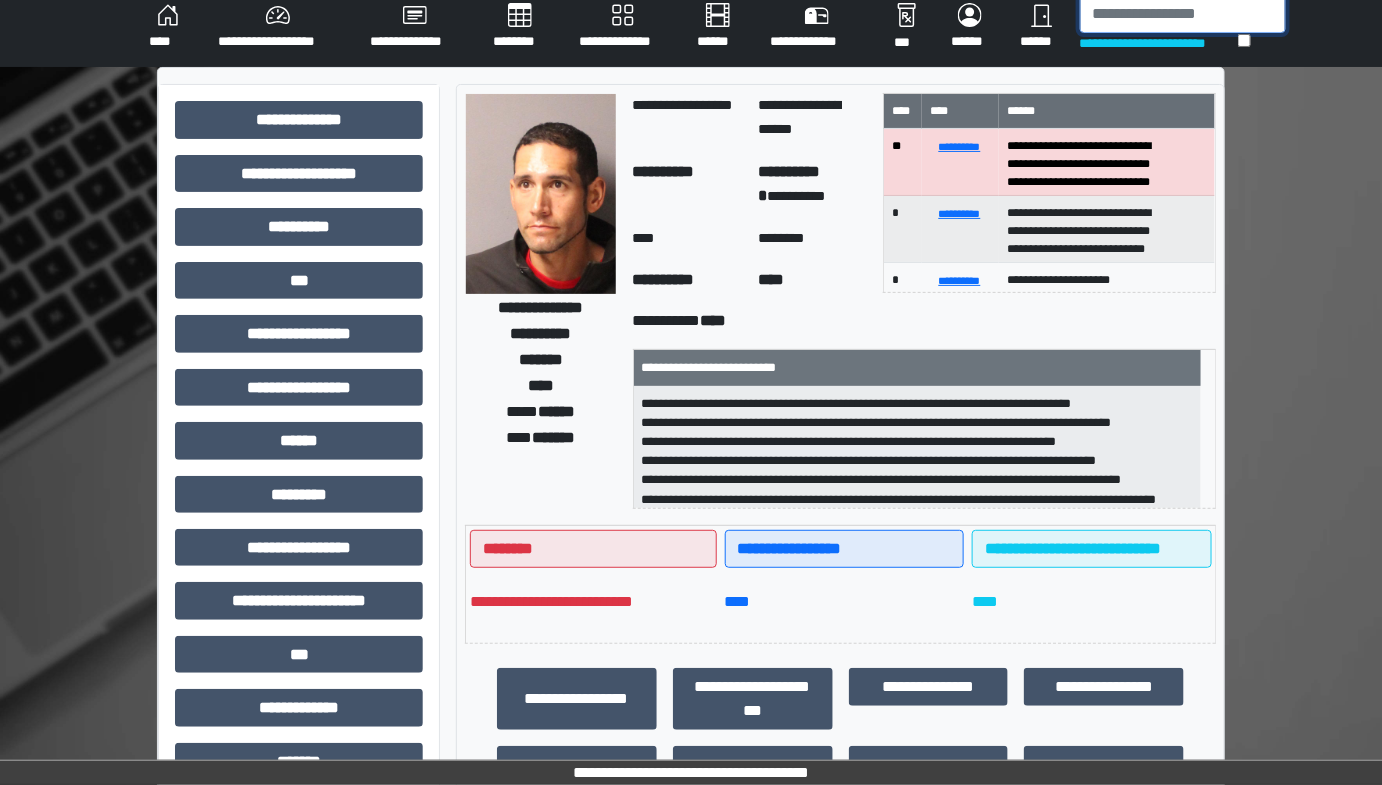 click at bounding box center (1183, 14) 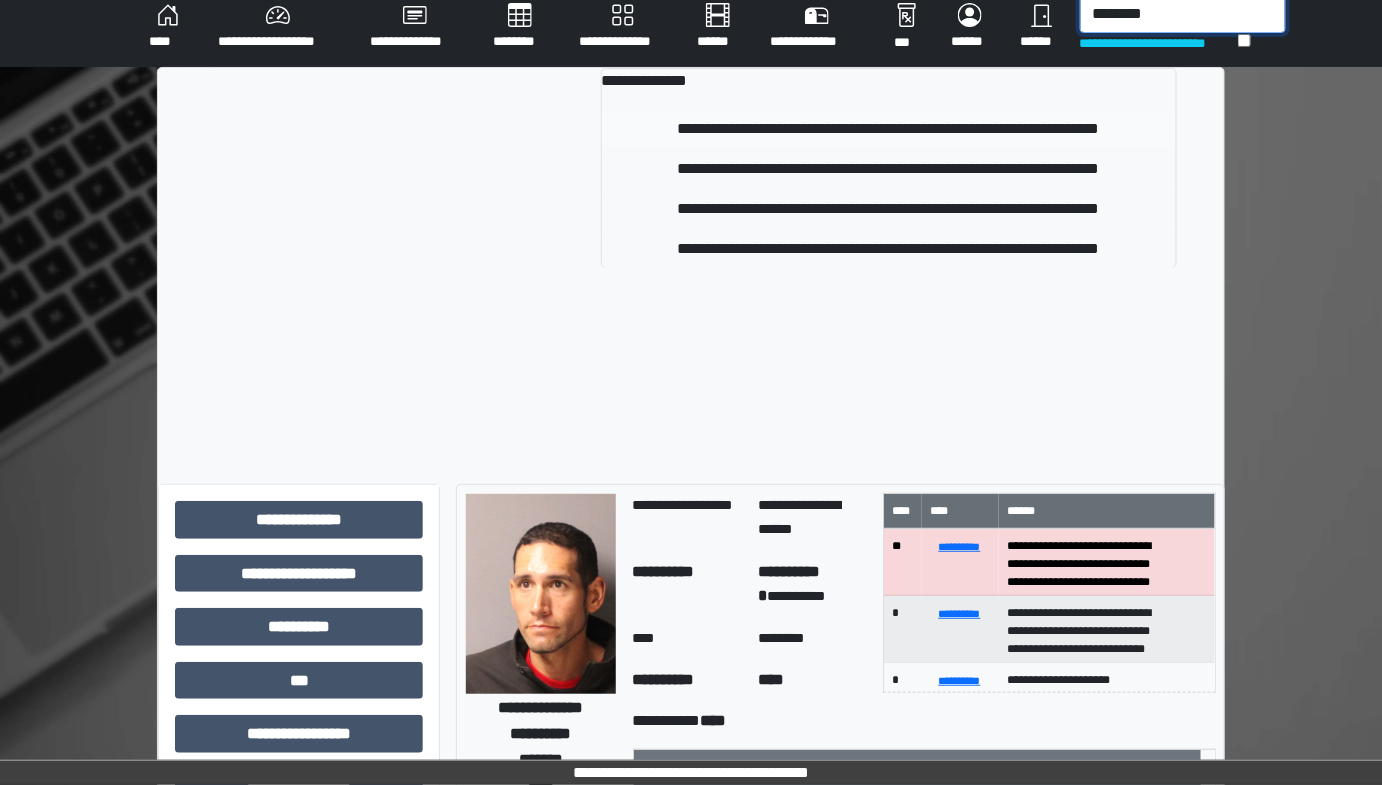 type on "********" 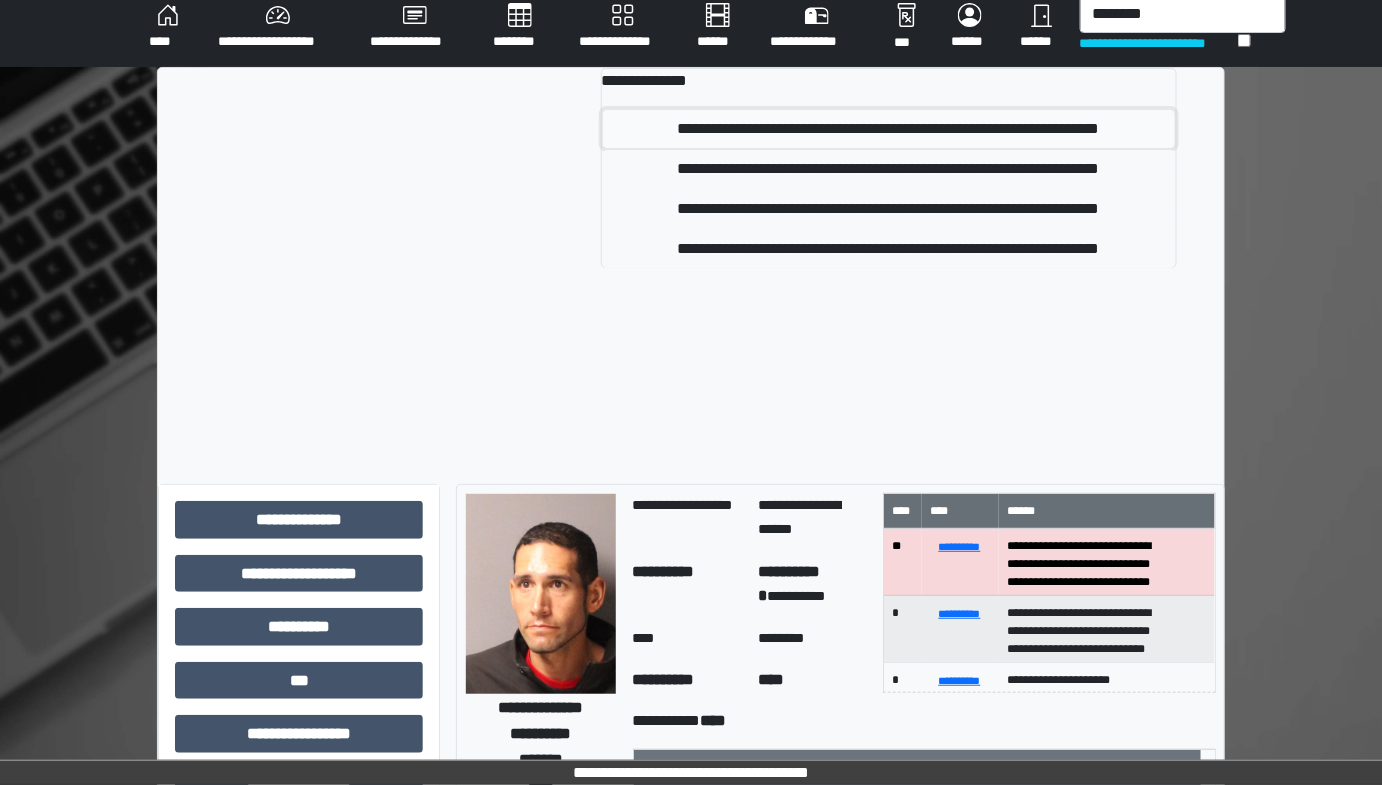 click on "**********" at bounding box center (889, 129) 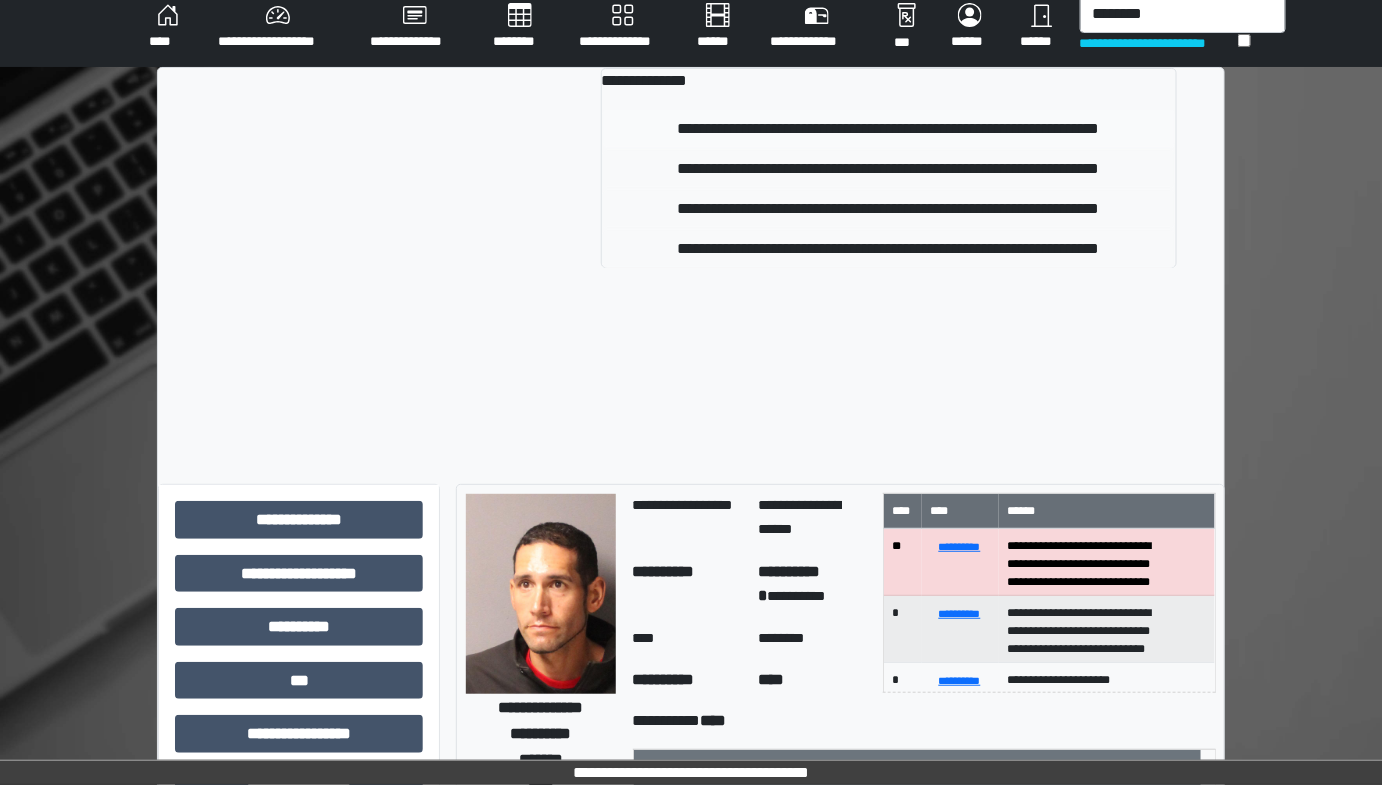 type 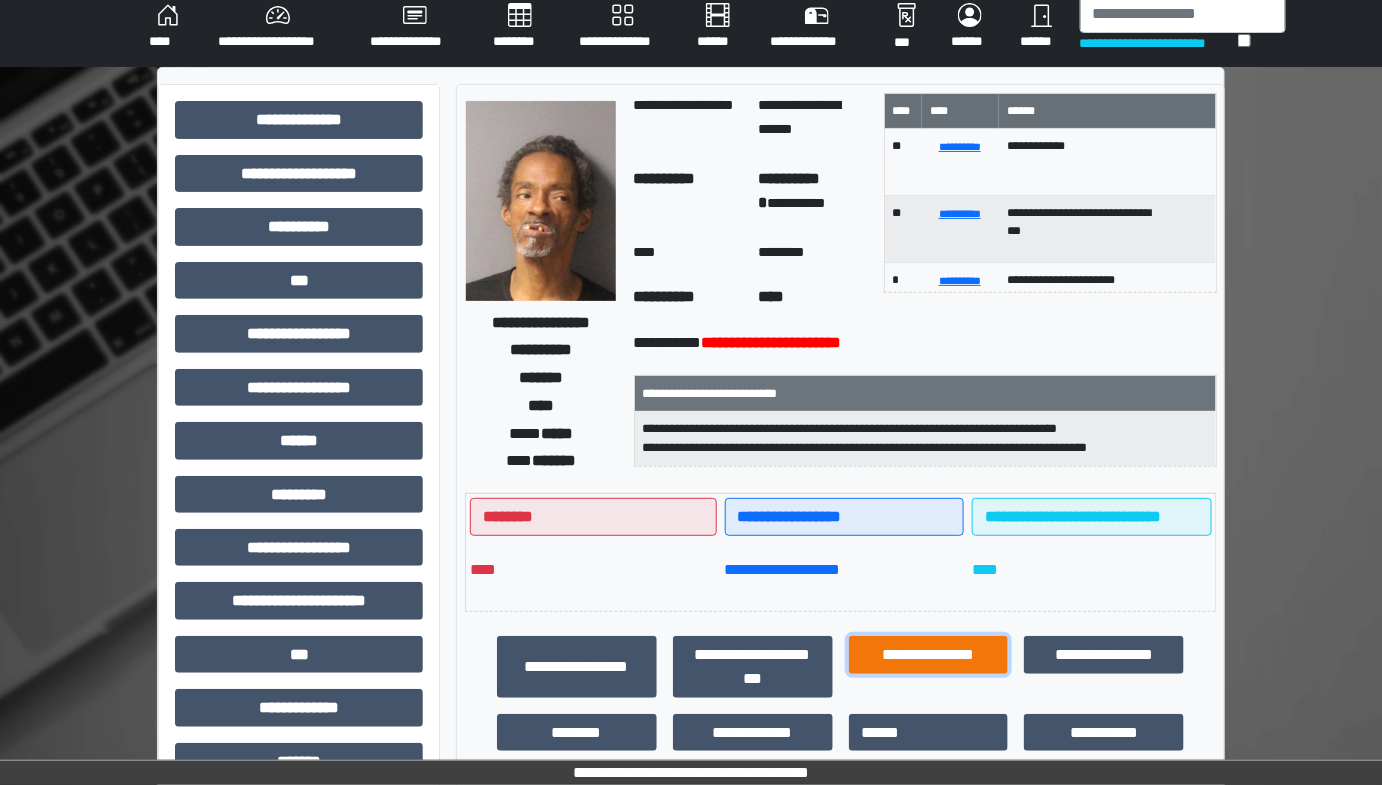 click on "**********" at bounding box center [929, 654] 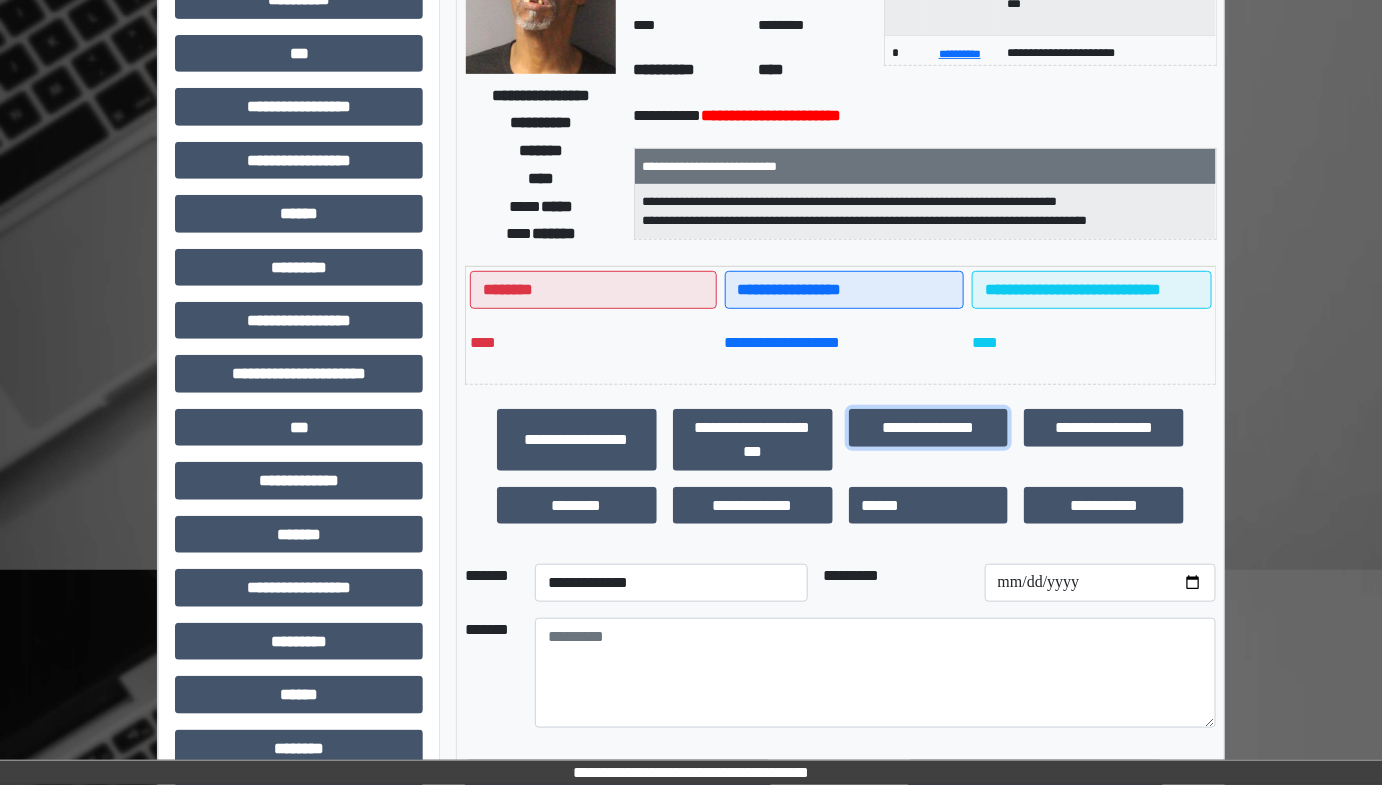 scroll, scrollTop: 310, scrollLeft: 0, axis: vertical 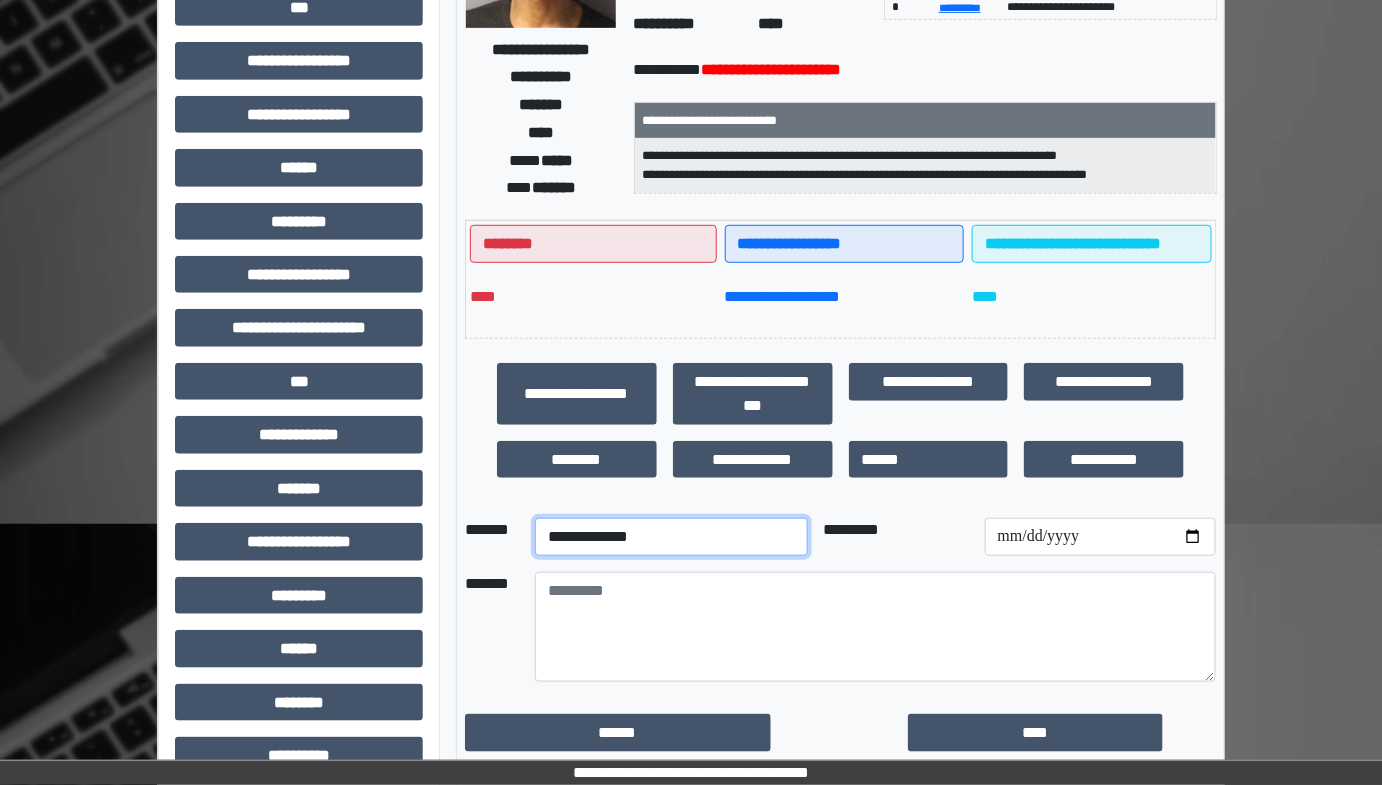 click on "**********" at bounding box center (671, 537) 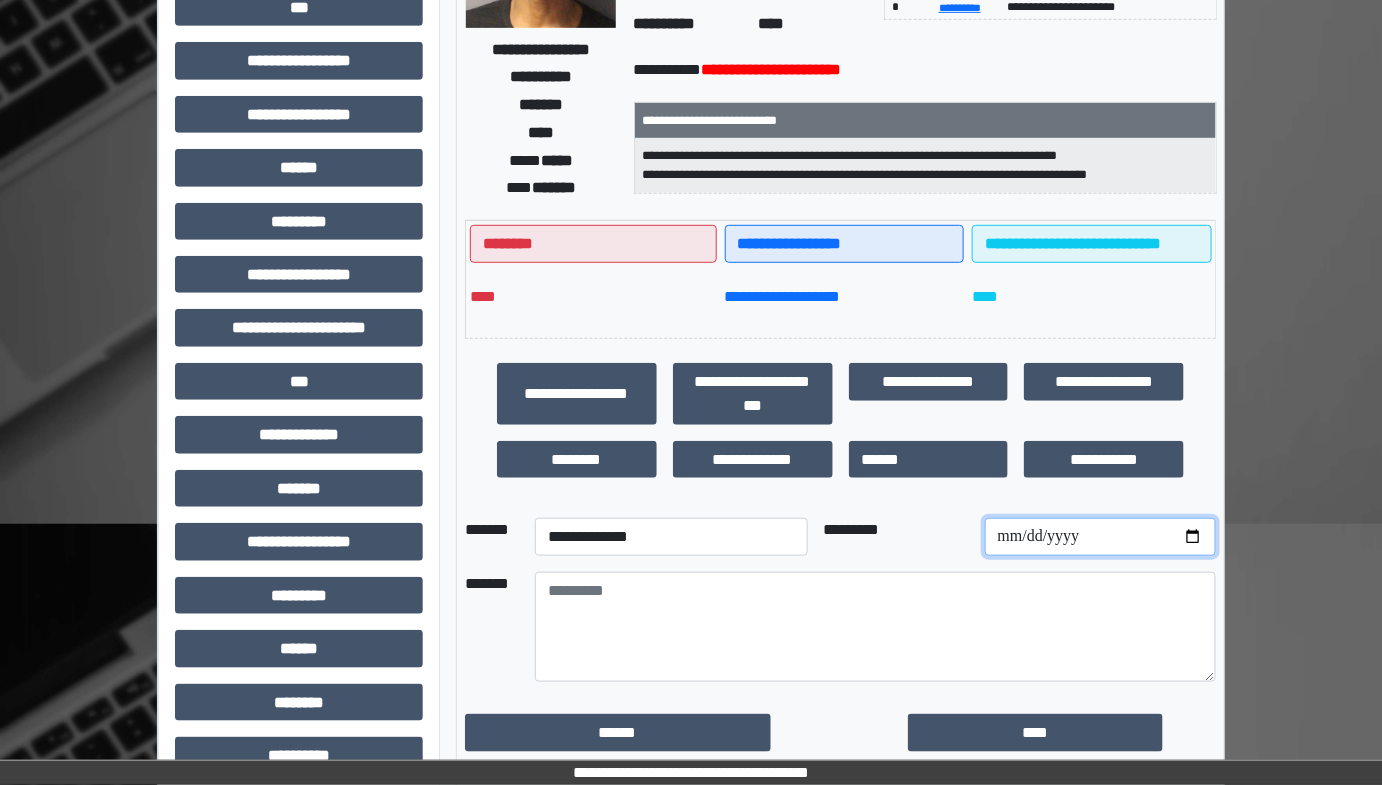 click at bounding box center [1100, 537] 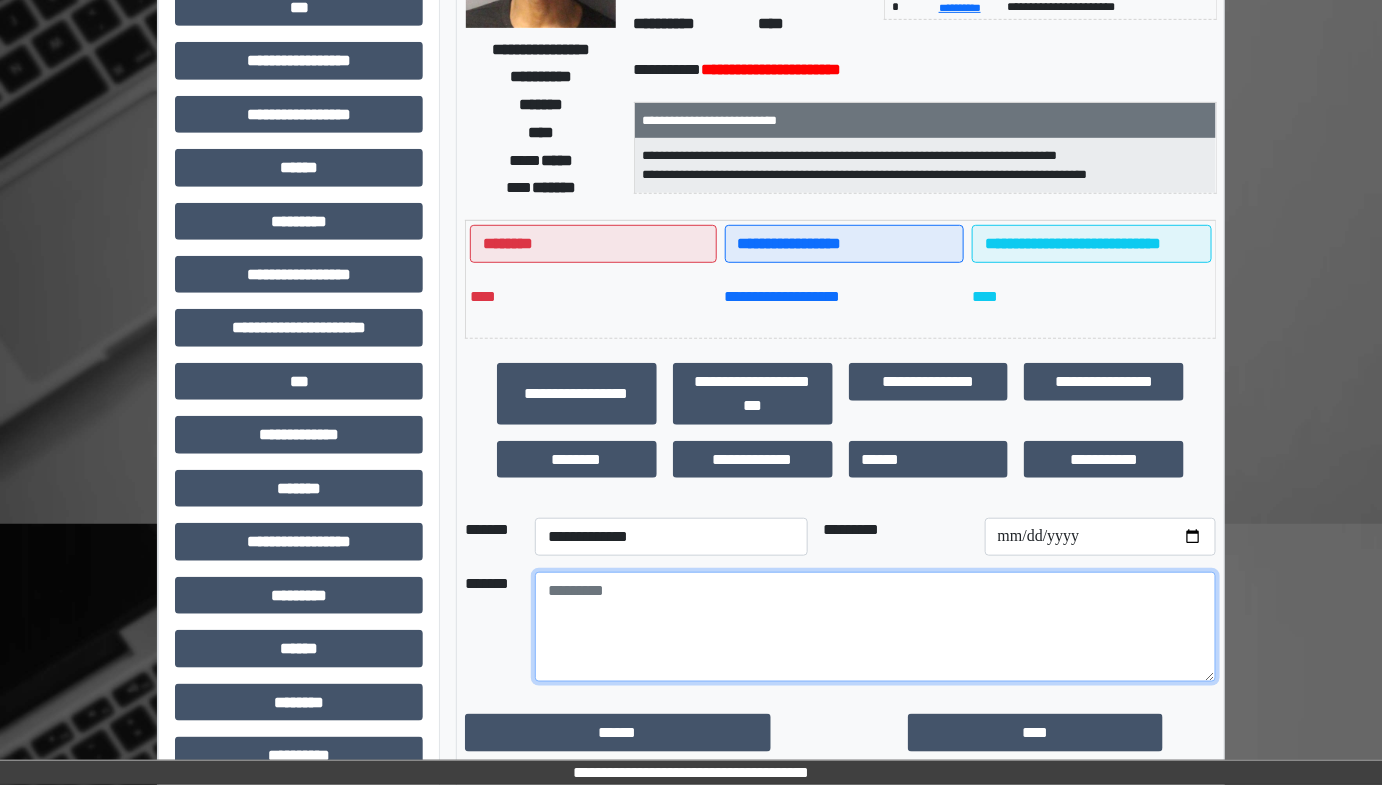 click at bounding box center (875, 627) 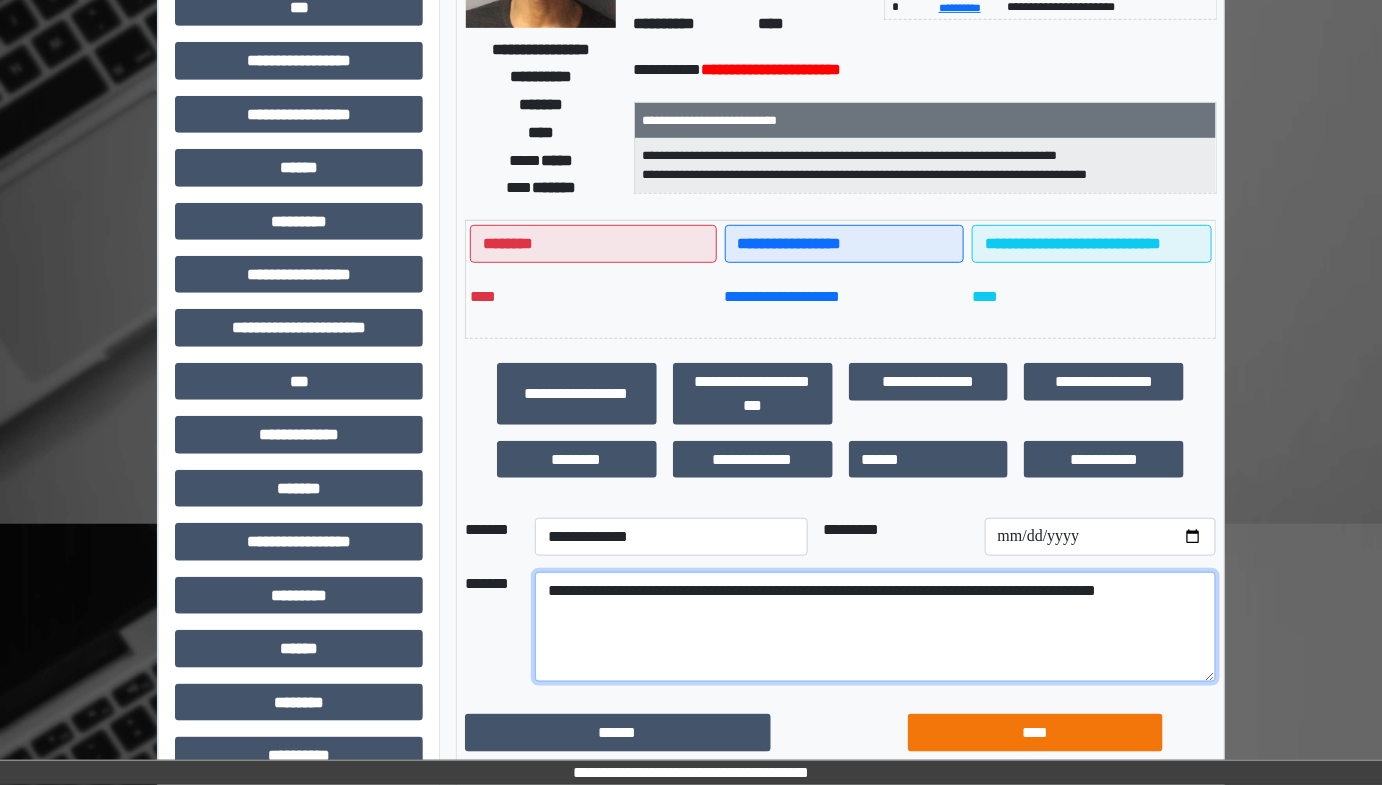 type on "**********" 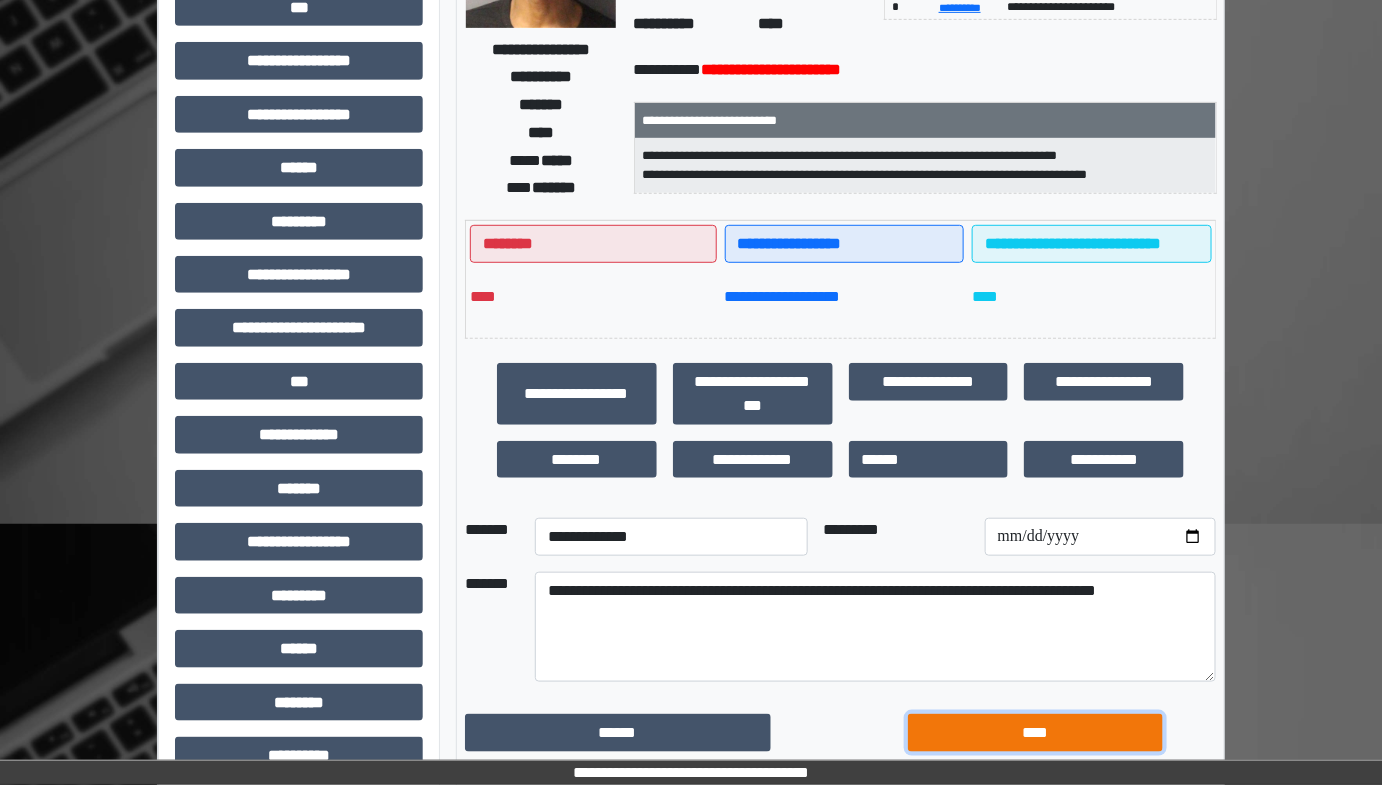 click on "****" at bounding box center [1035, 732] 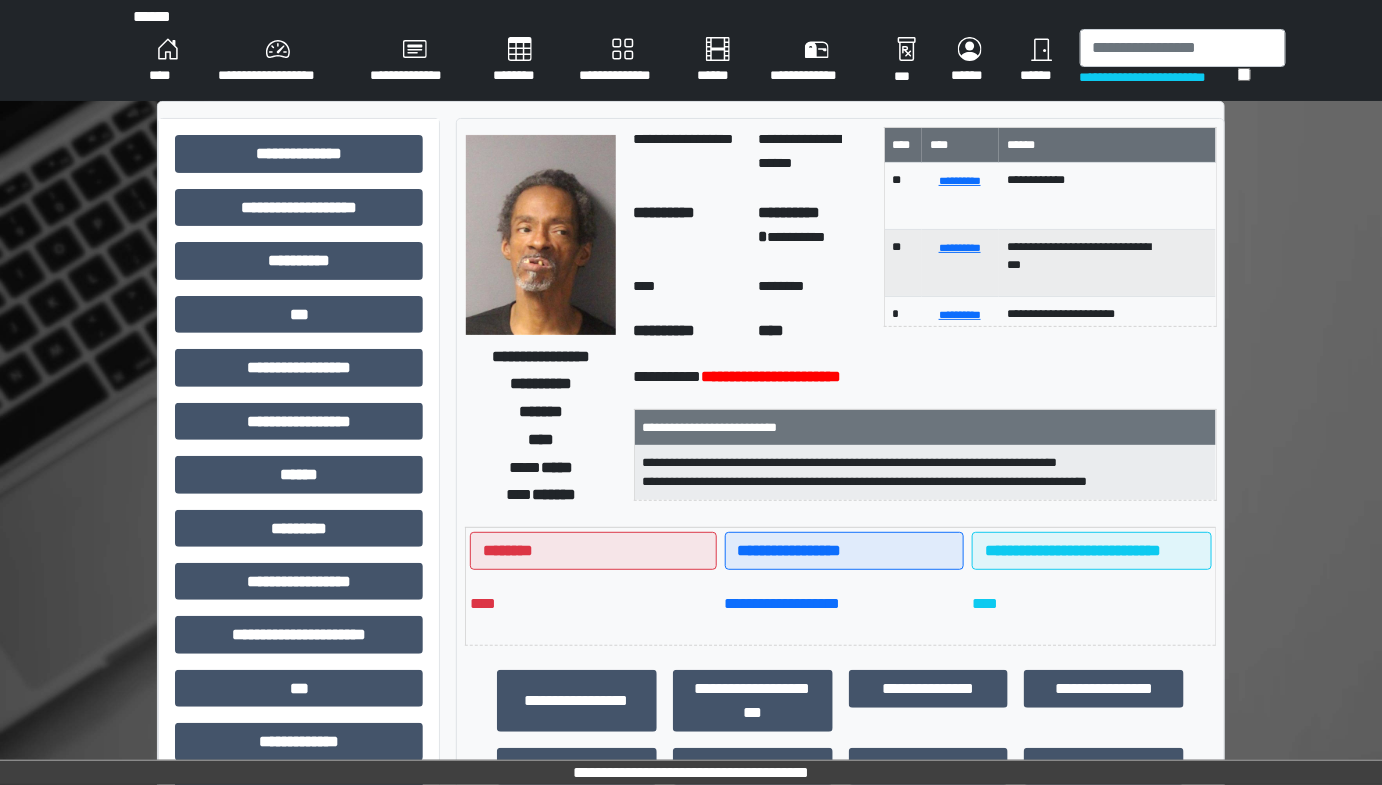 scroll, scrollTop: 0, scrollLeft: 0, axis: both 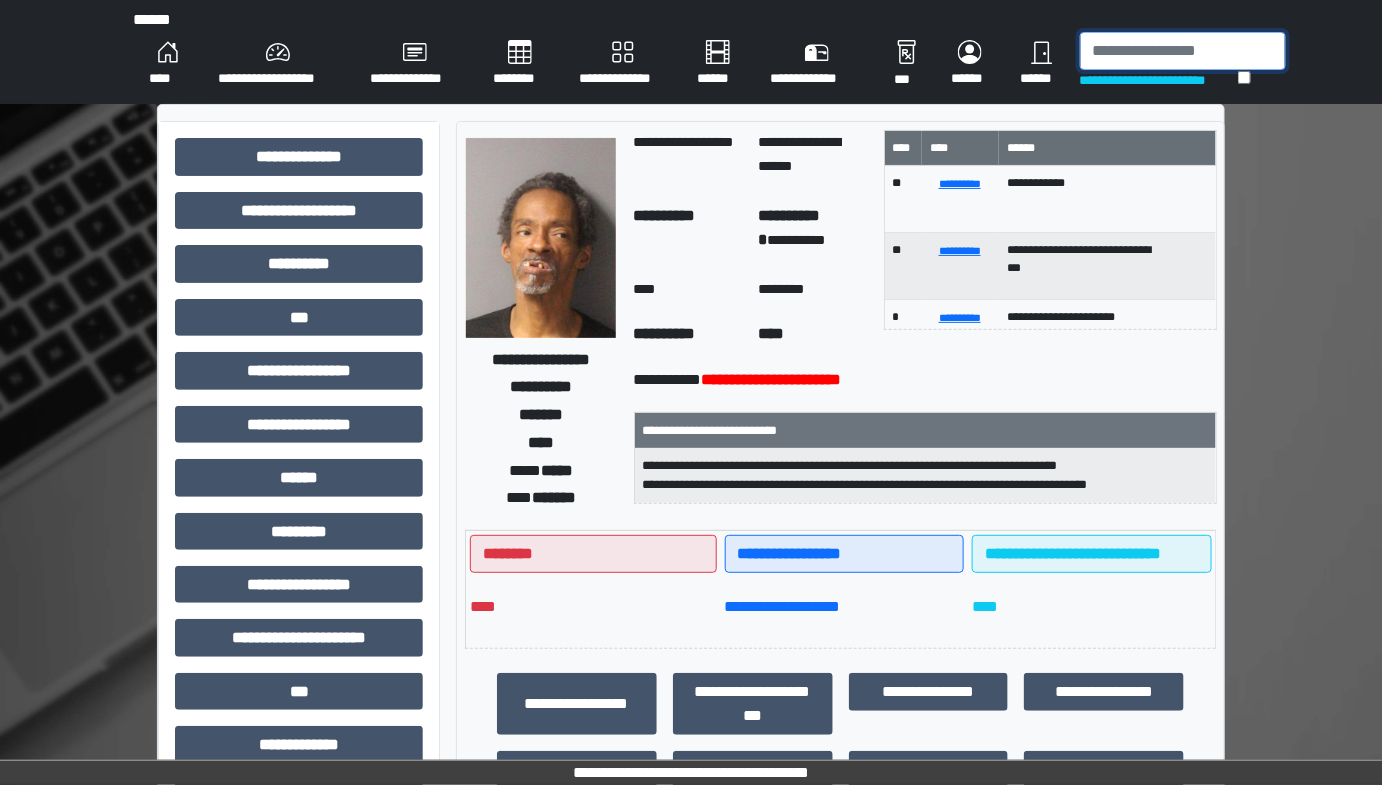 click at bounding box center (1183, 51) 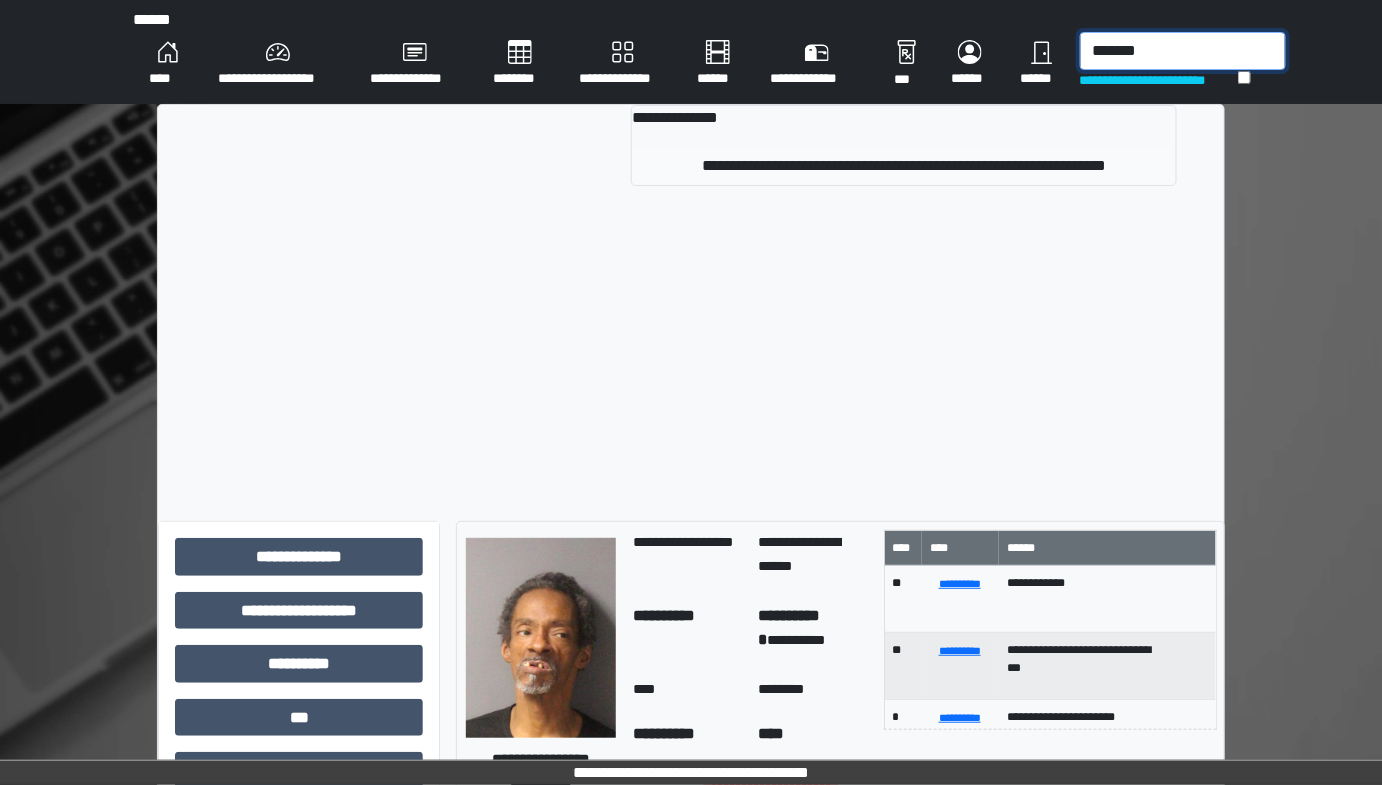 type on "*******" 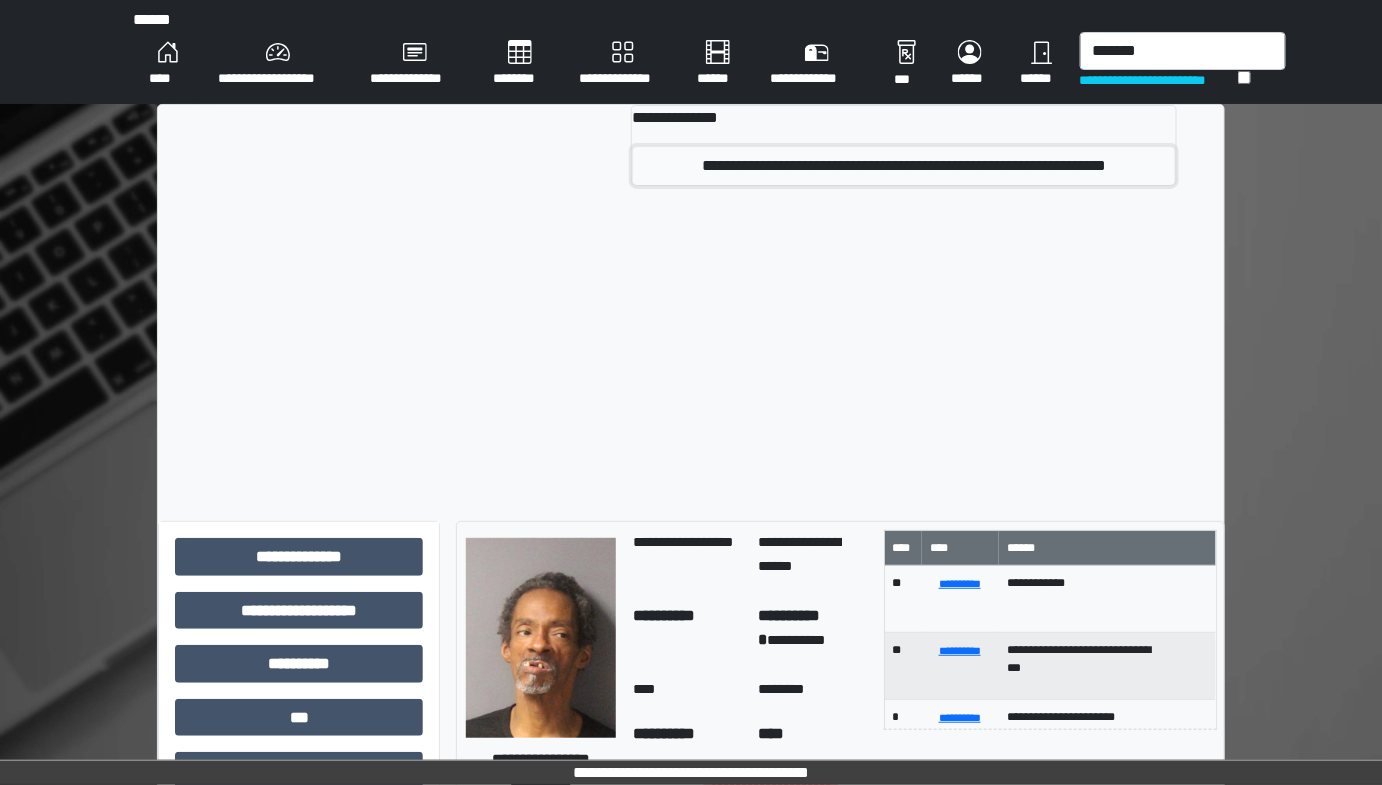click on "**********" at bounding box center [904, 166] 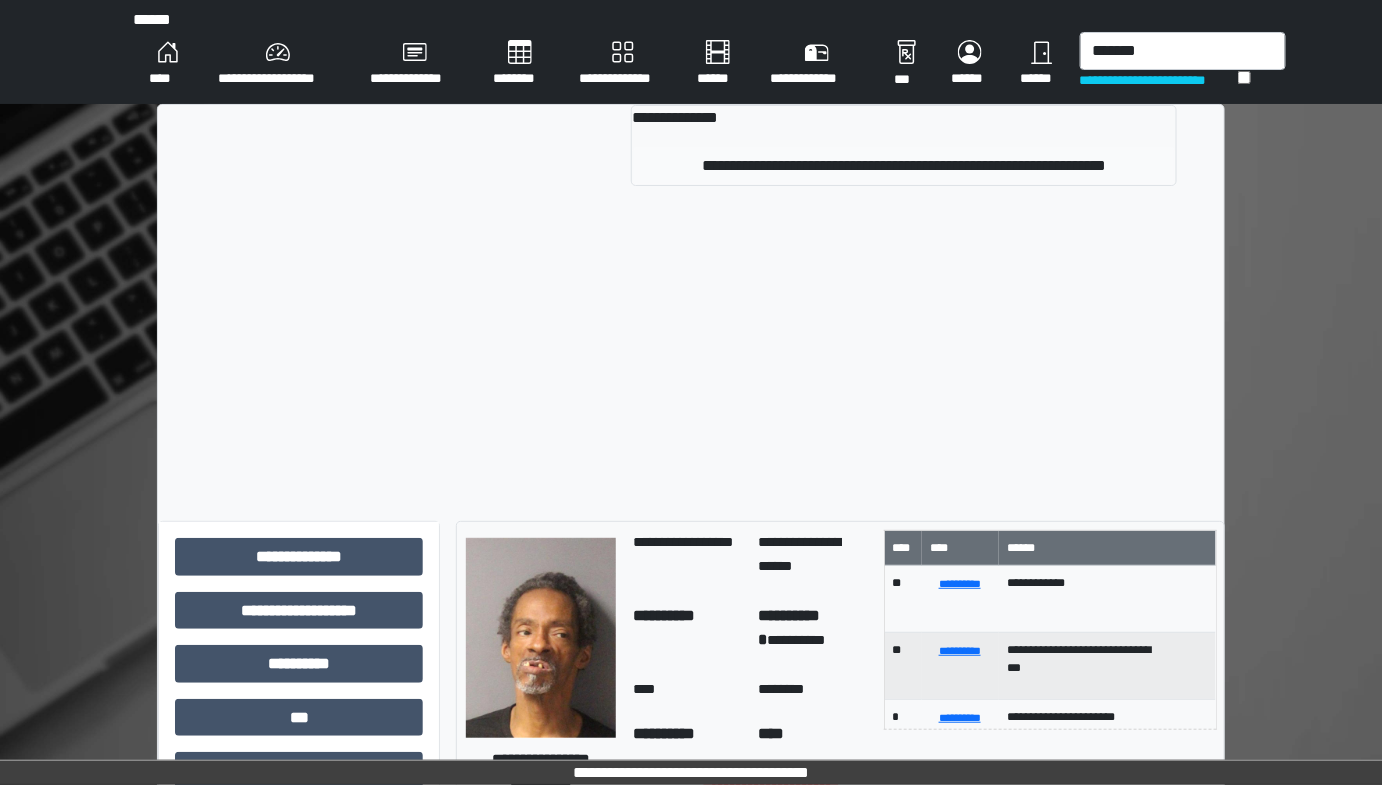 type 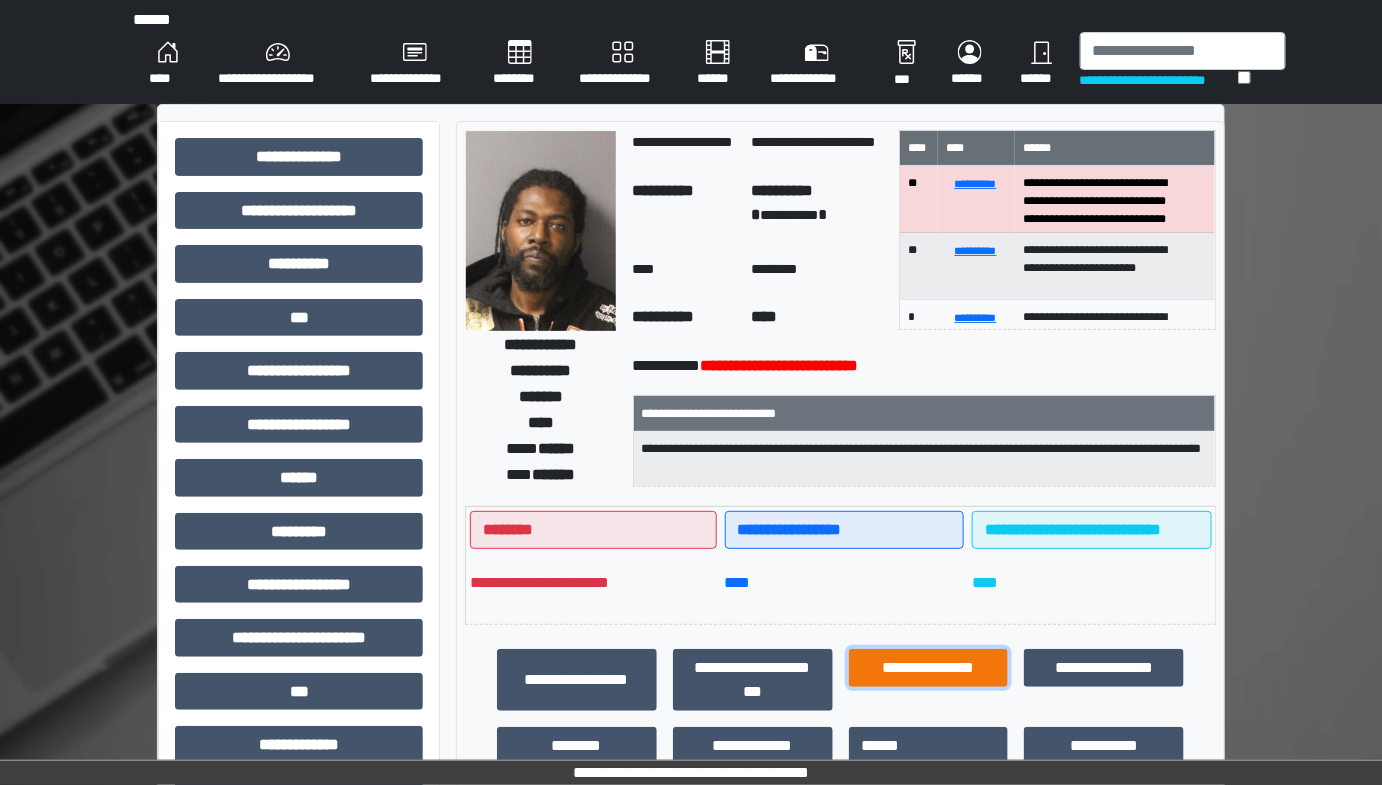 click on "**********" at bounding box center (929, 667) 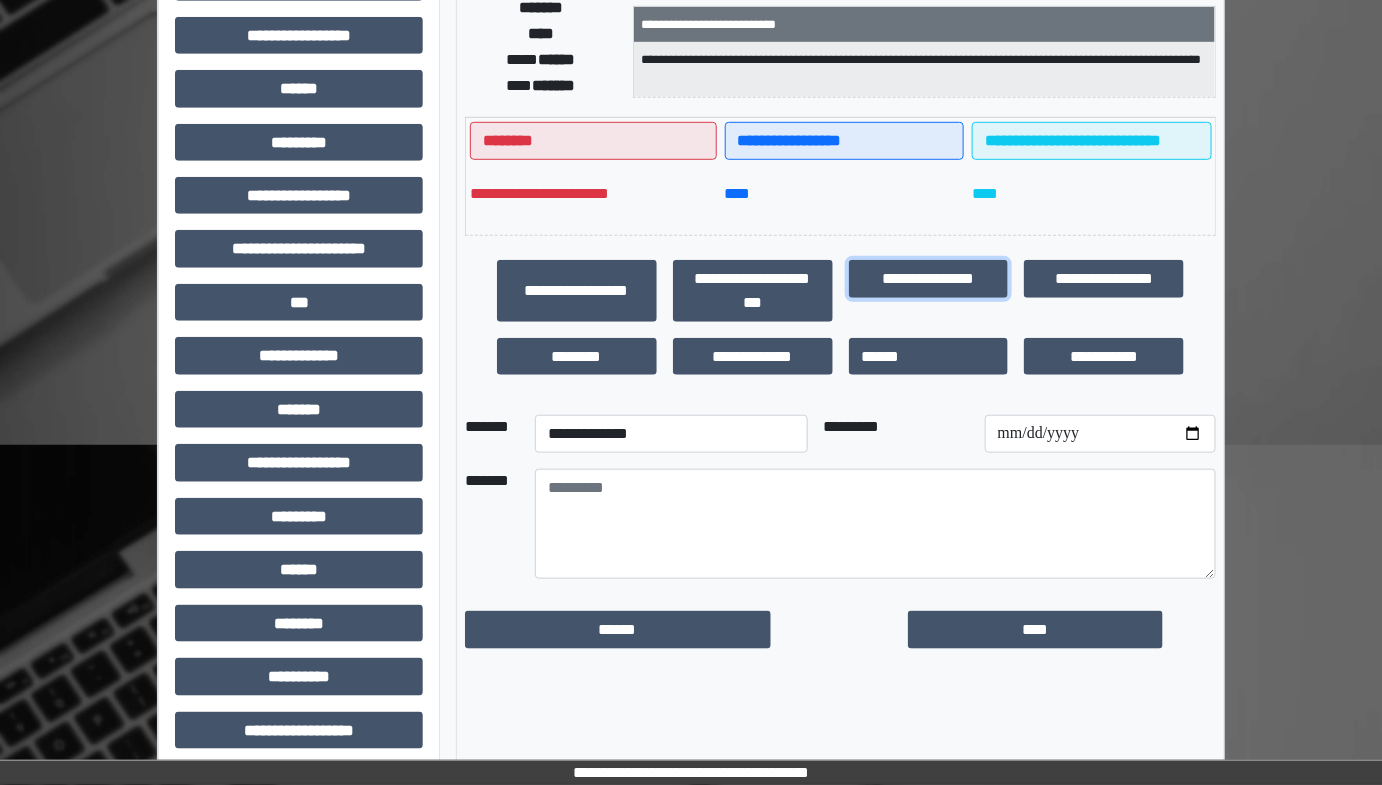 scroll, scrollTop: 401, scrollLeft: 0, axis: vertical 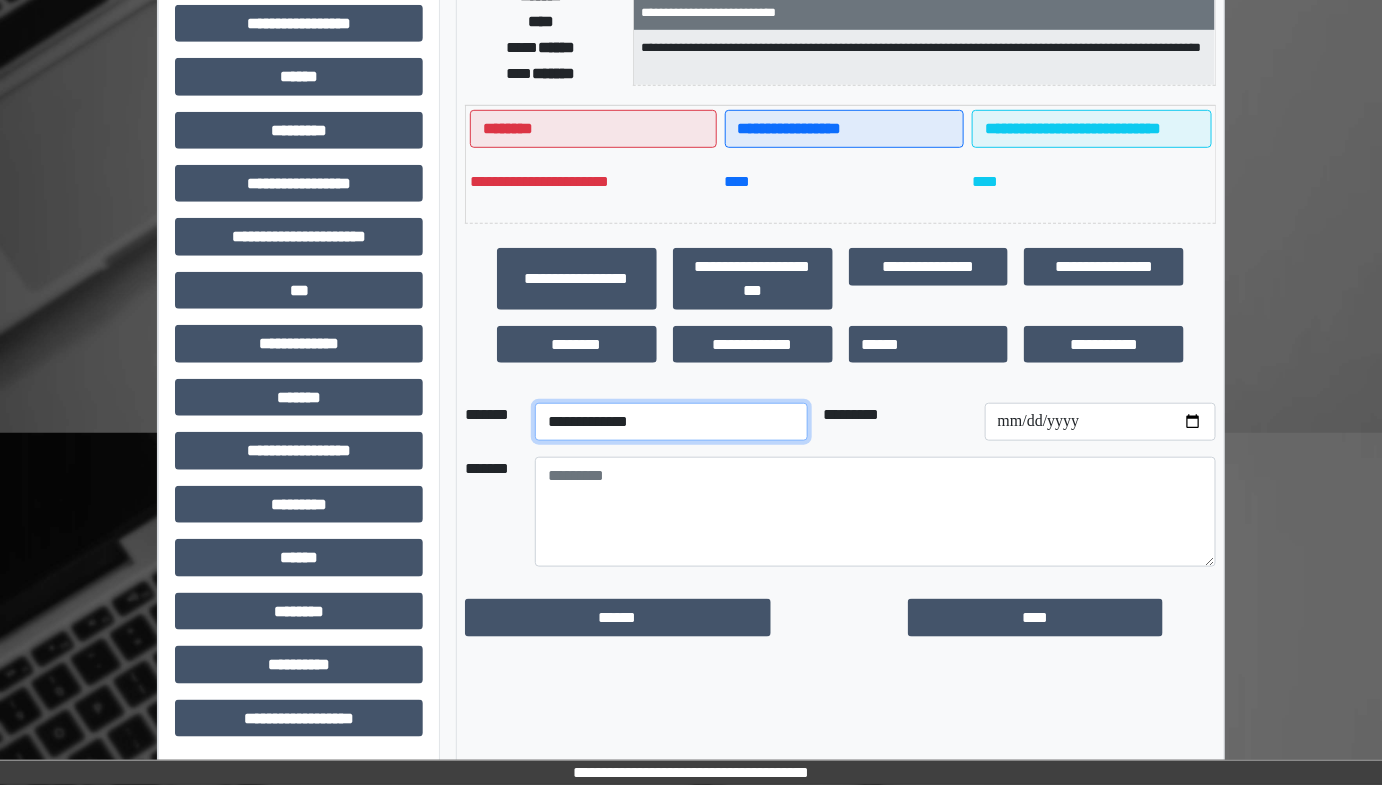 click on "**********" at bounding box center (671, 422) 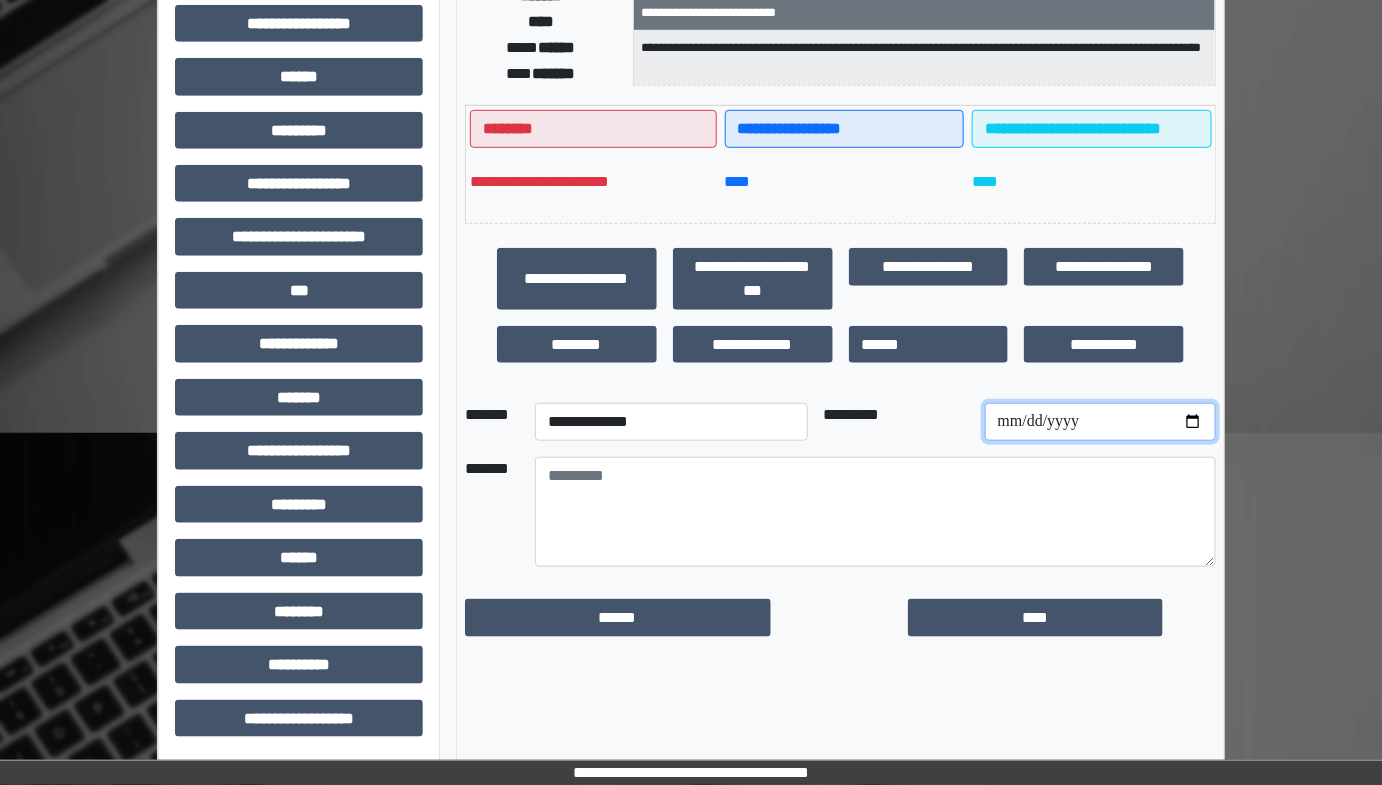 click at bounding box center [1100, 422] 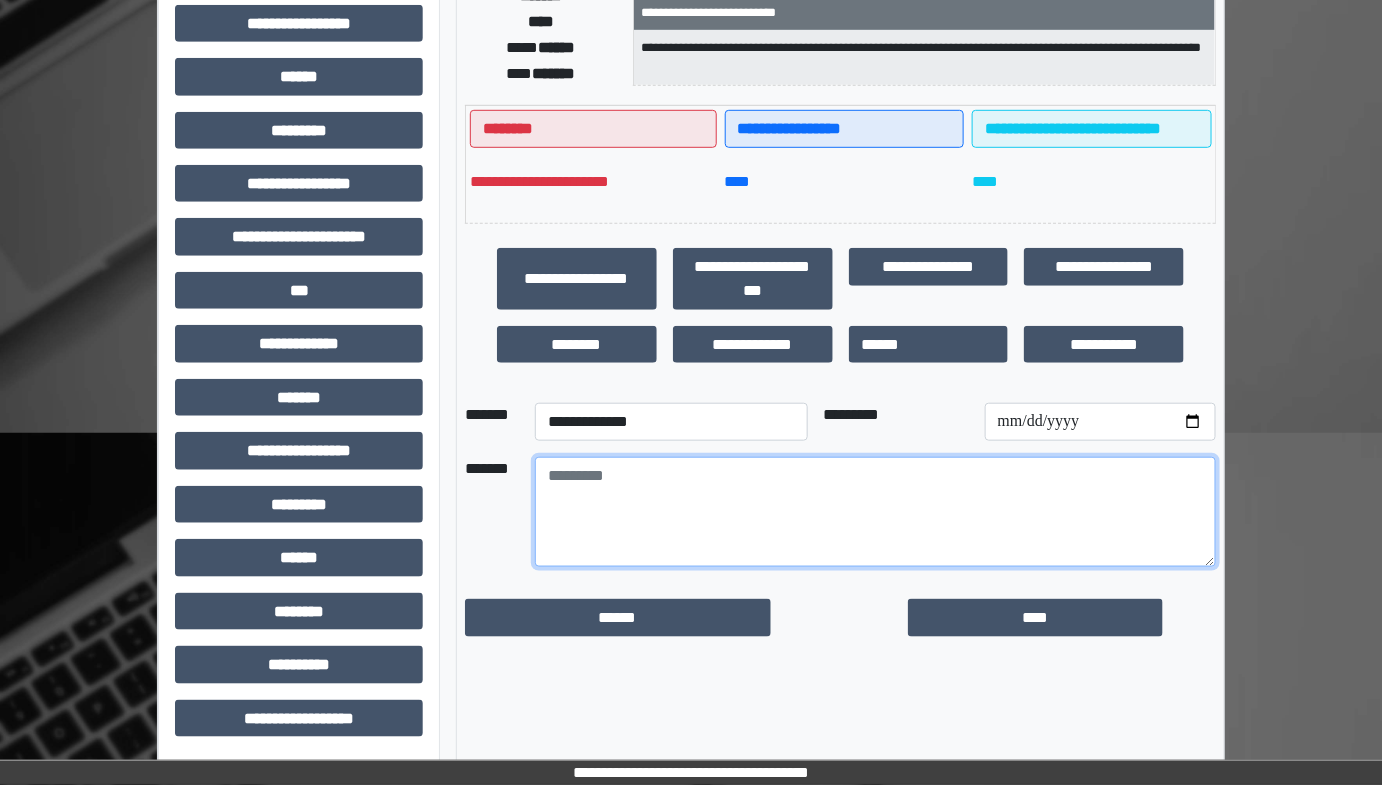 click at bounding box center [875, 512] 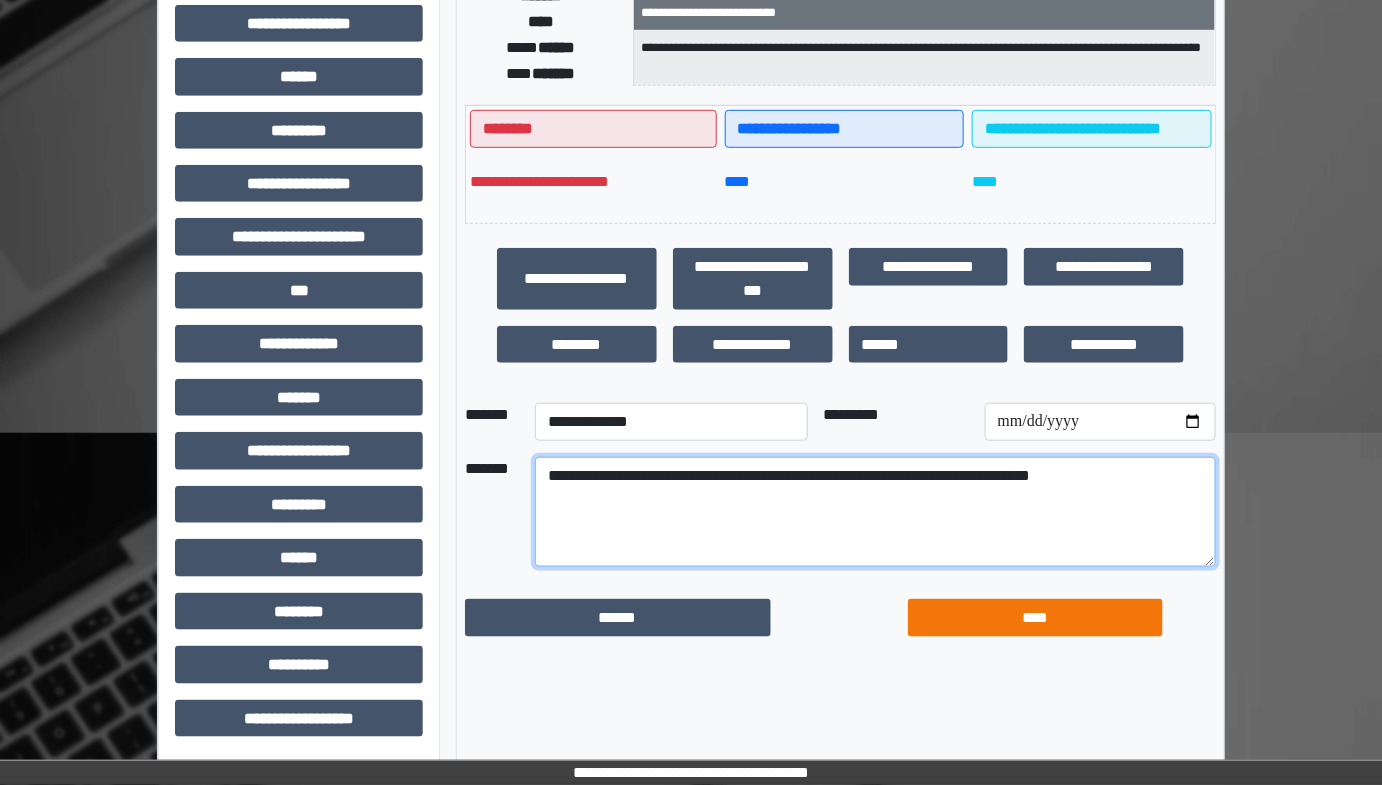 type on "**********" 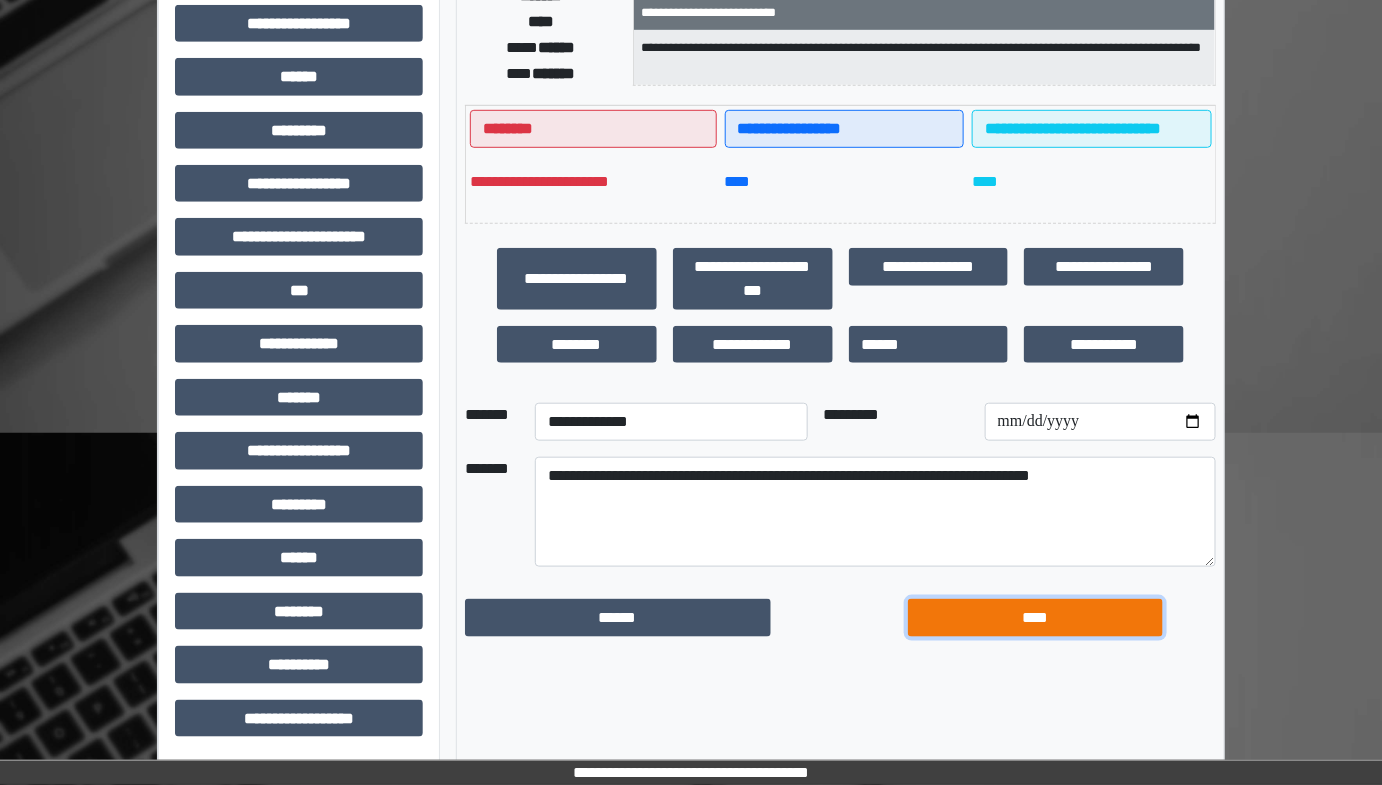 click on "****" at bounding box center (1035, 617) 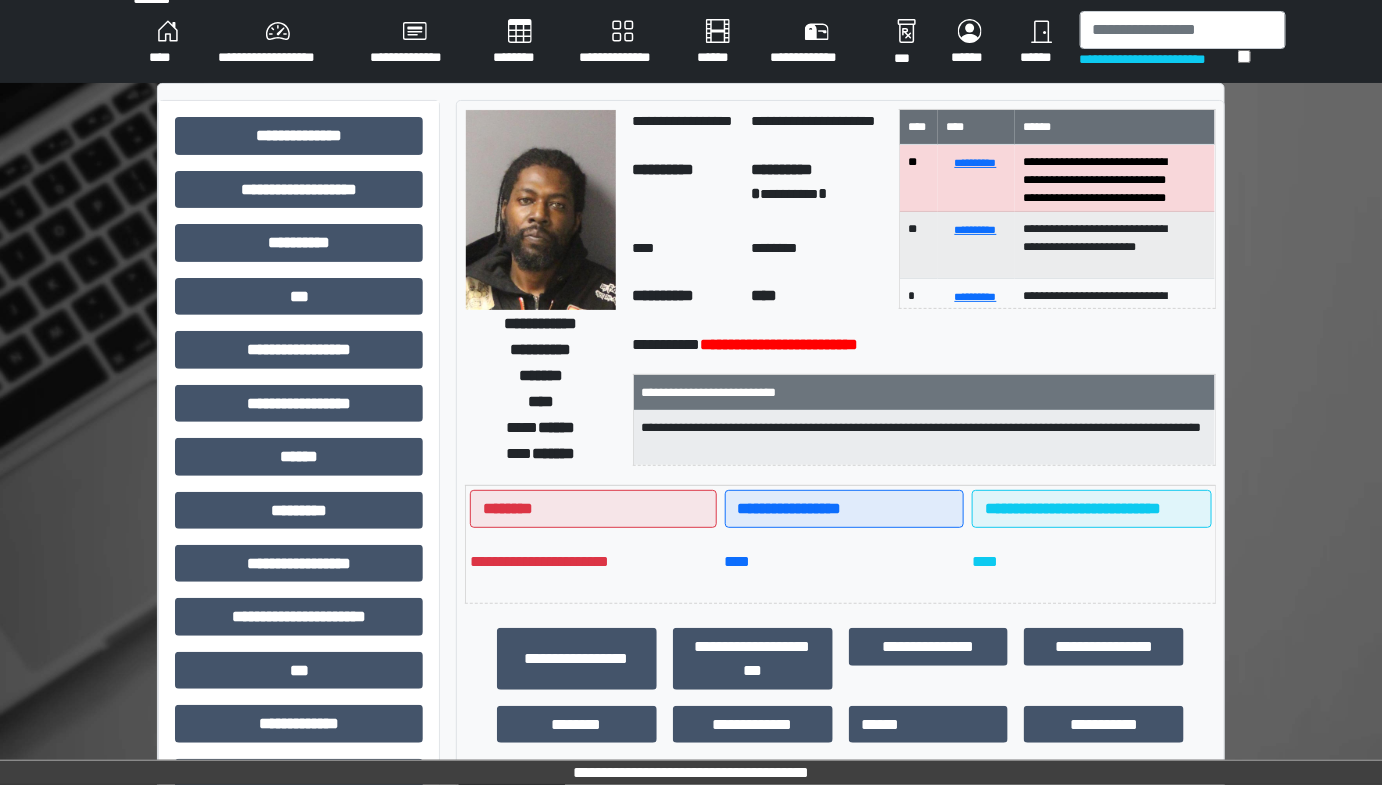 scroll, scrollTop: 0, scrollLeft: 0, axis: both 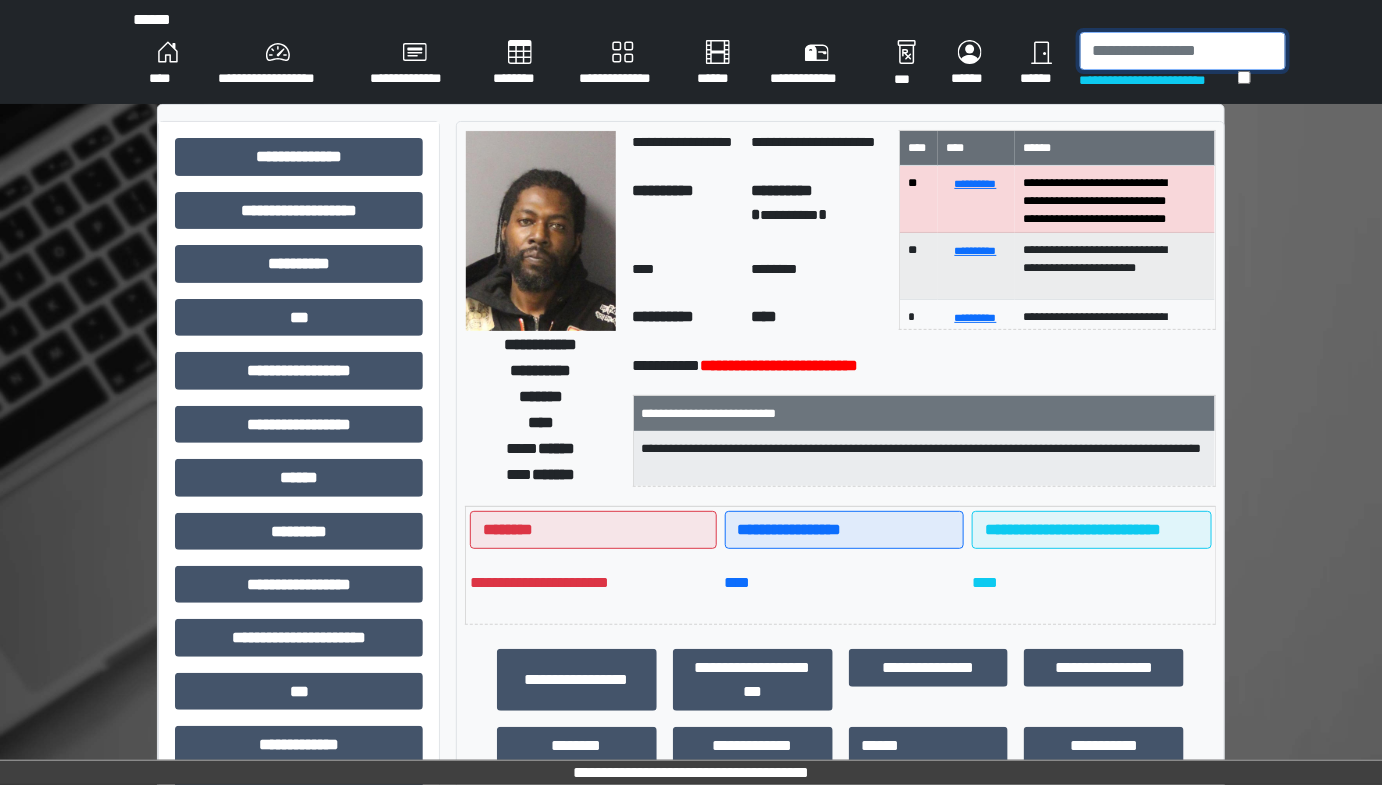 click at bounding box center [1183, 51] 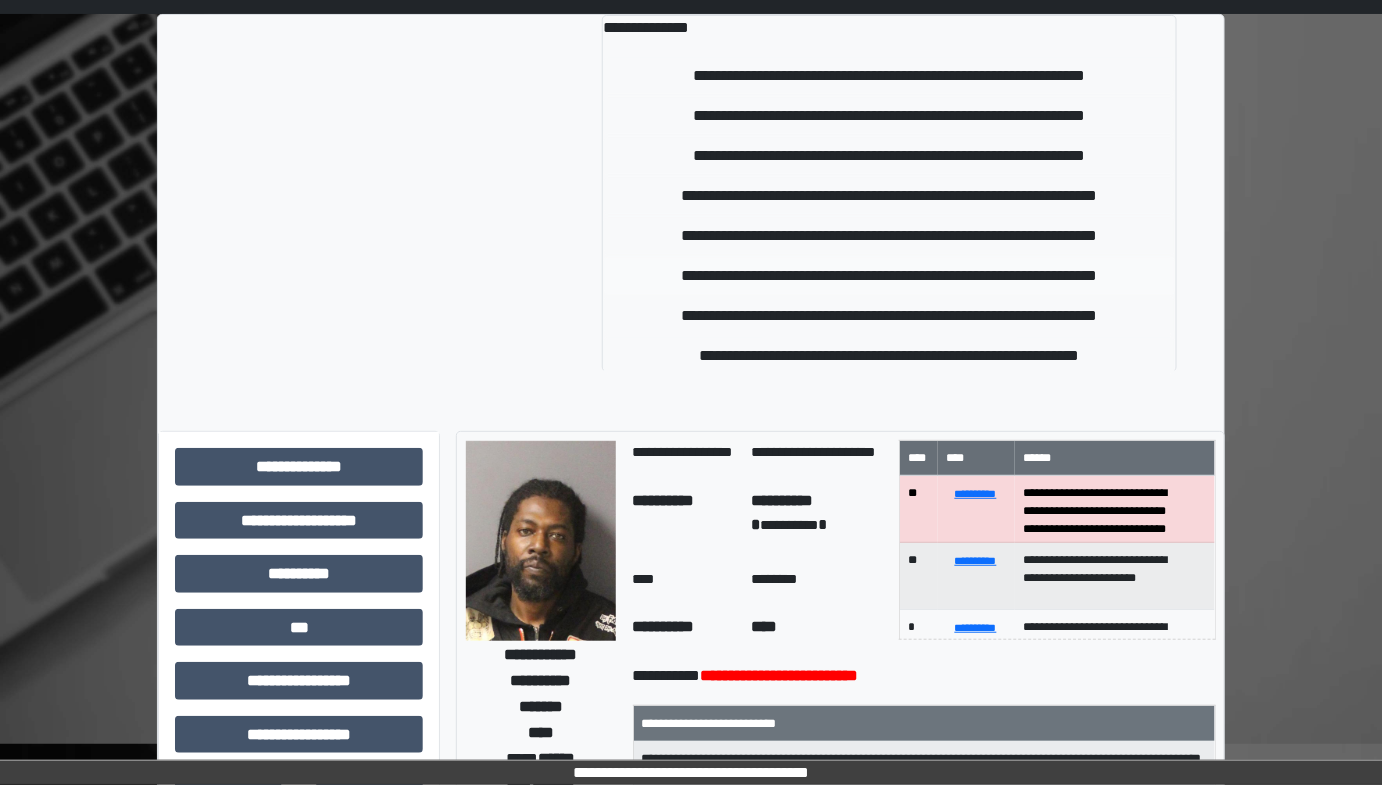 scroll, scrollTop: 0, scrollLeft: 0, axis: both 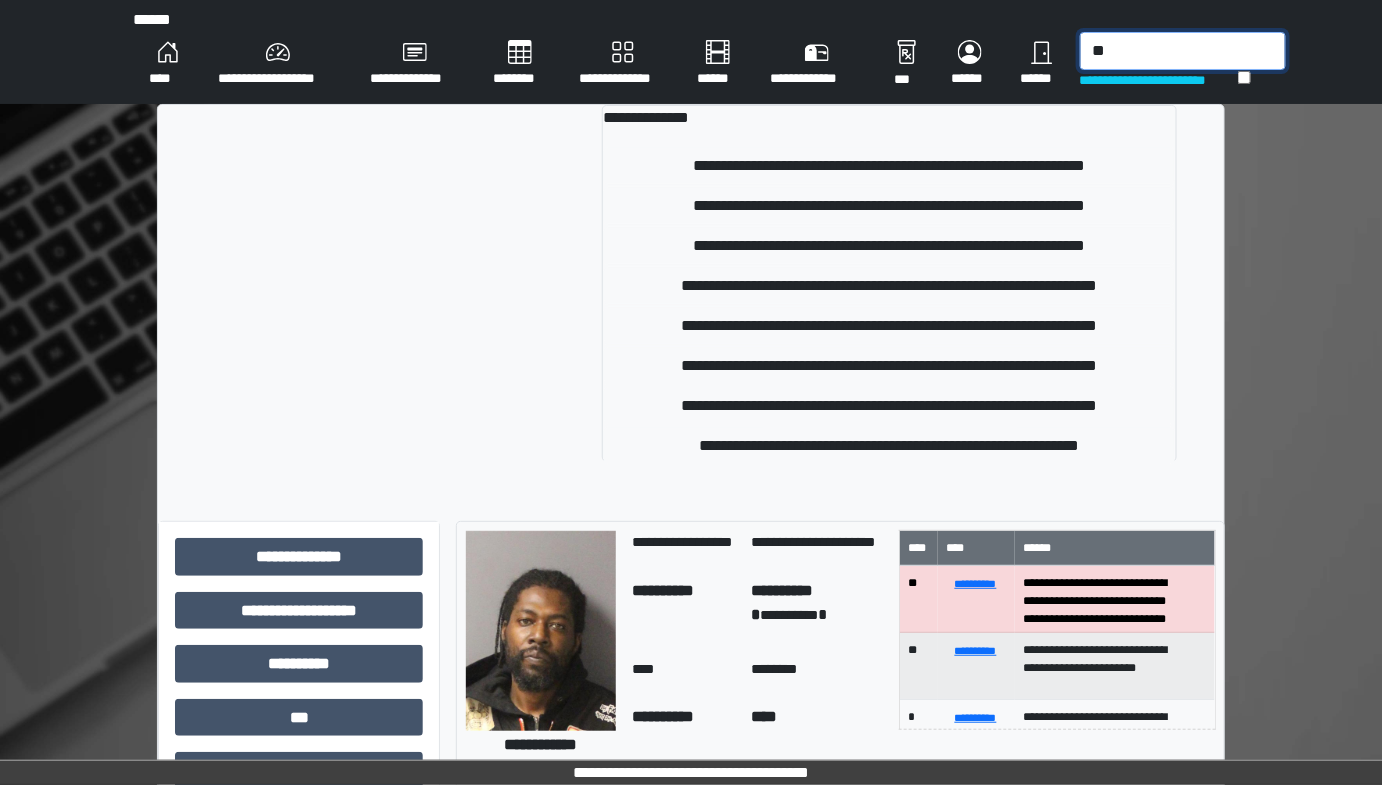 type on "*" 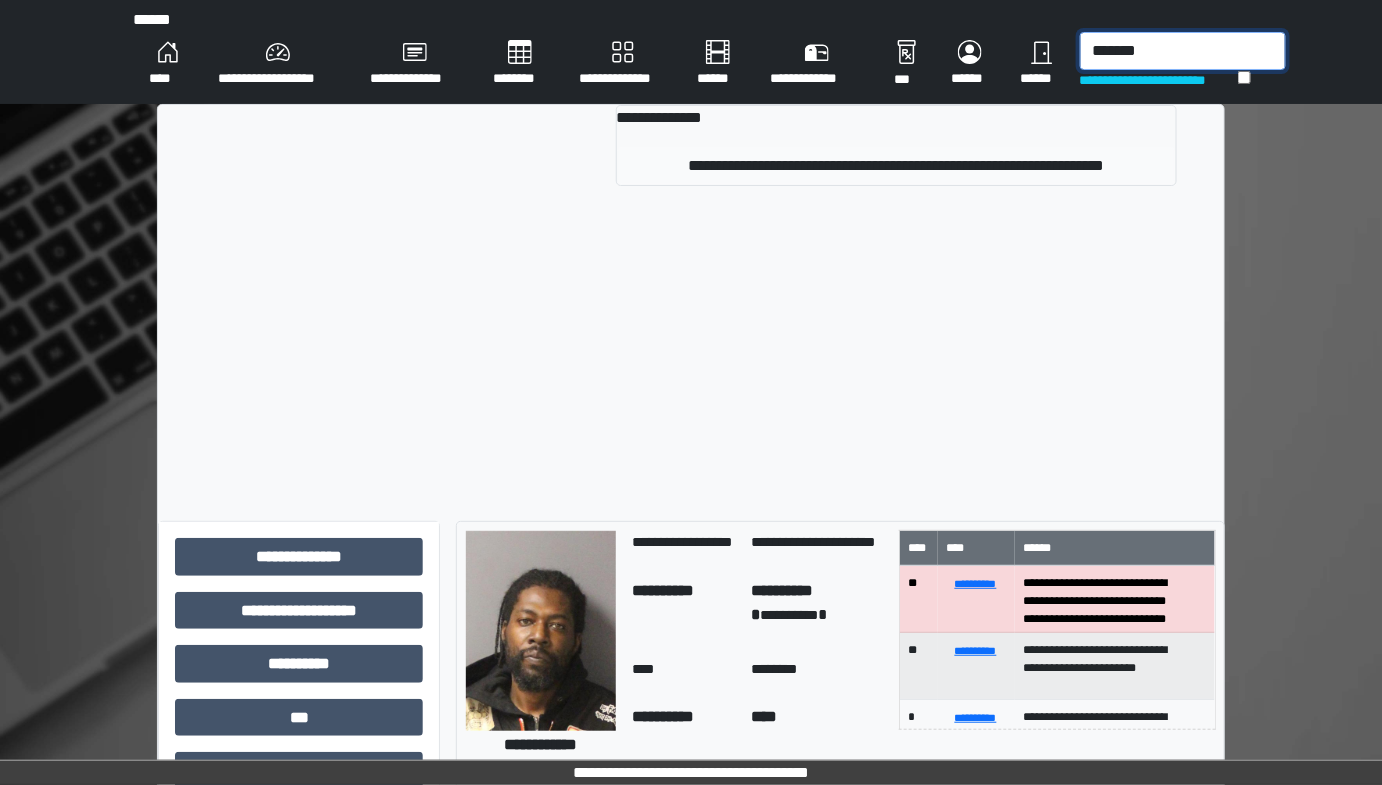 type on "*******" 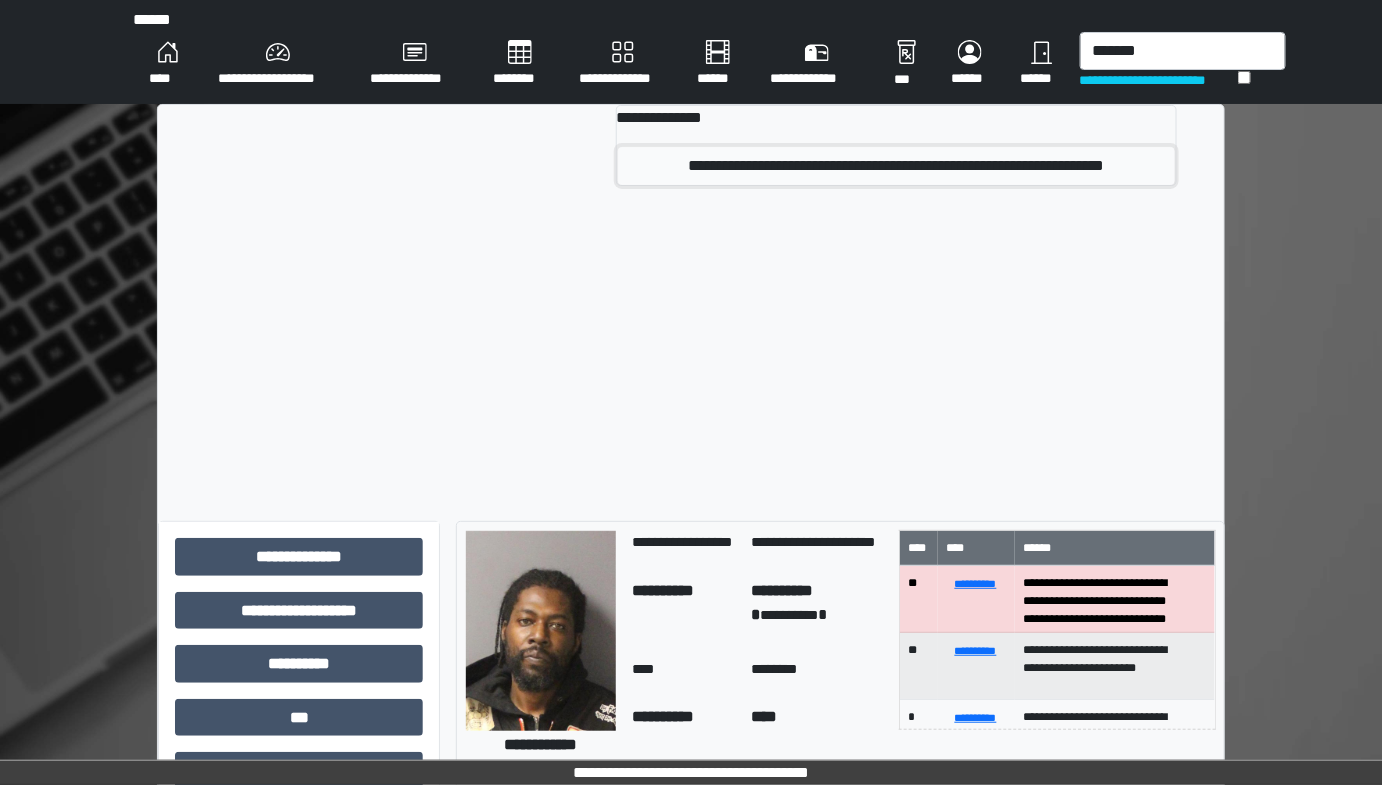 click on "**********" at bounding box center (896, 166) 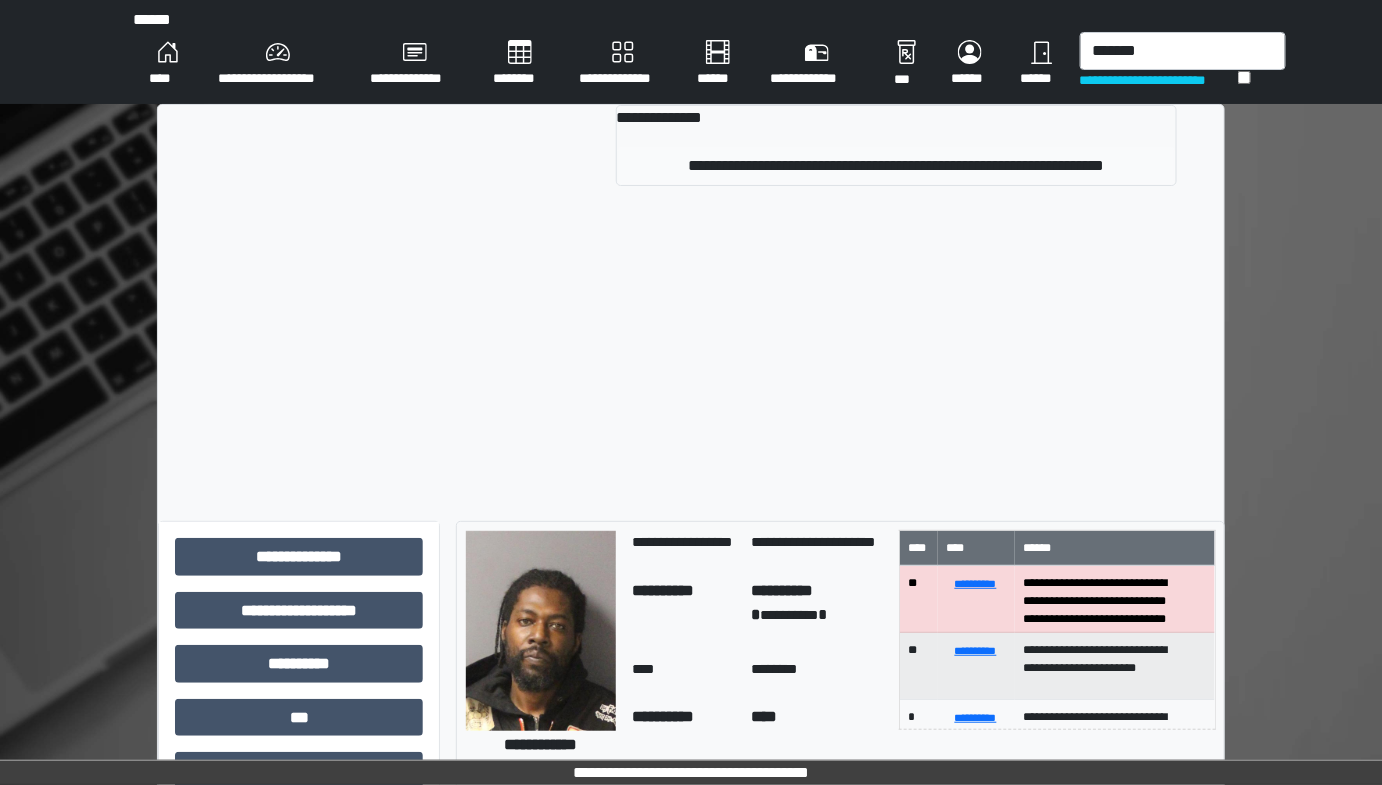 type 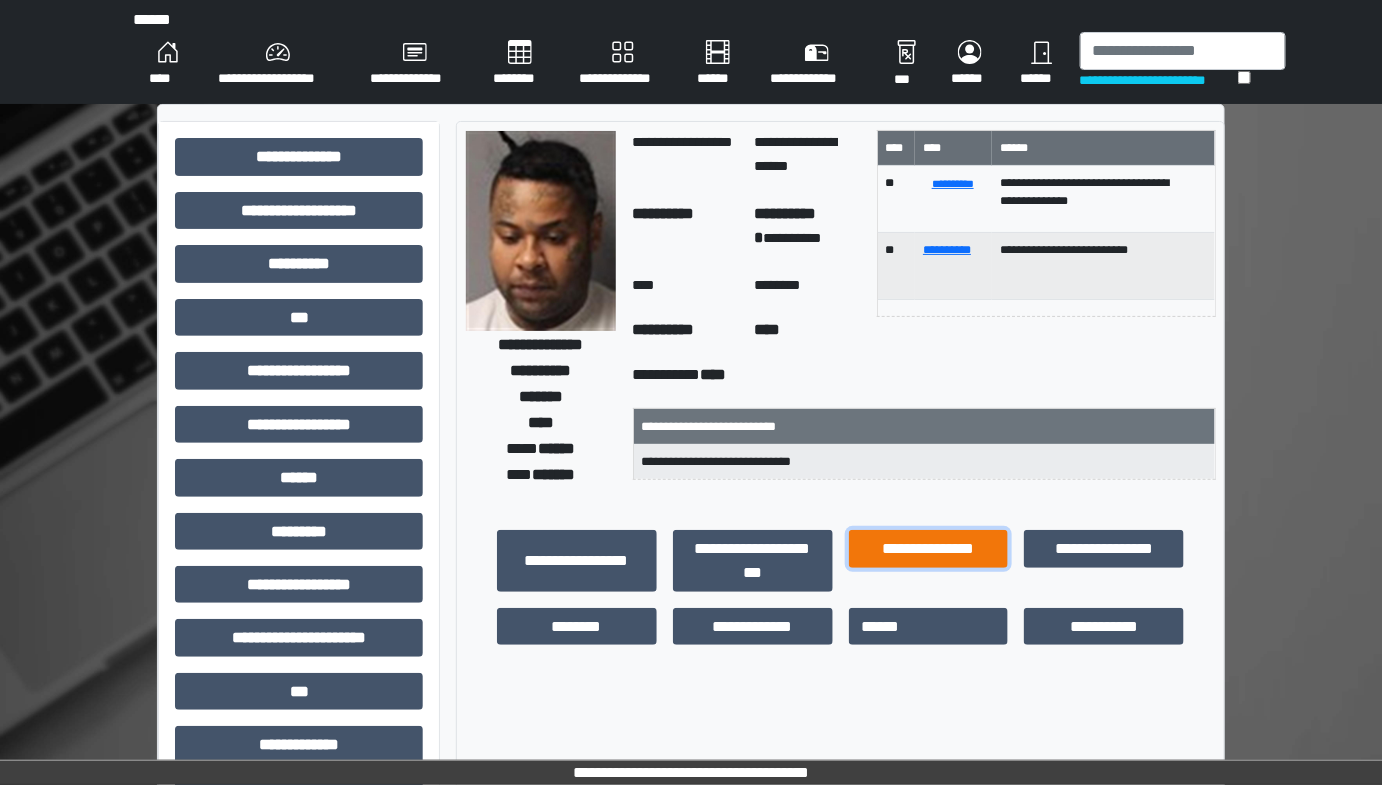 click on "**********" at bounding box center [929, 548] 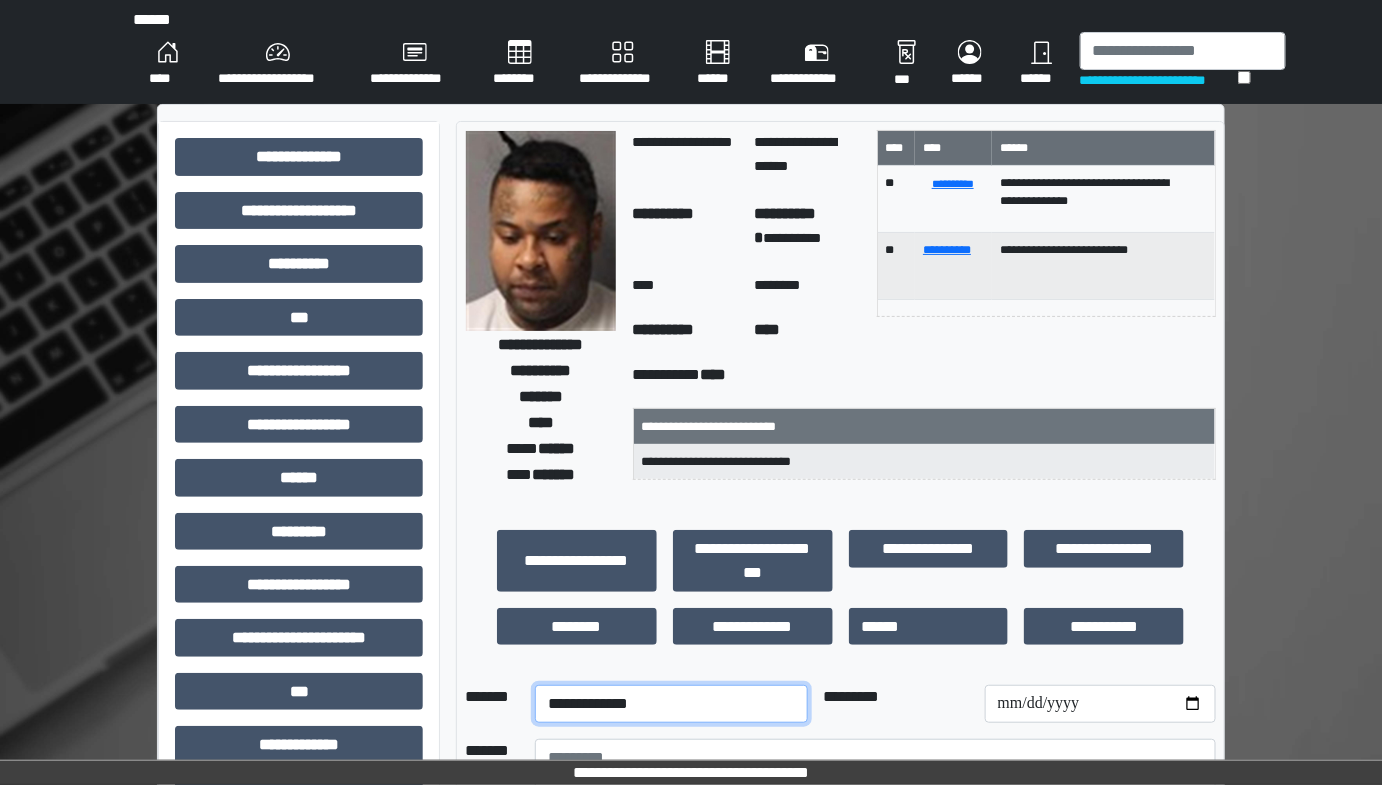 click on "**********" at bounding box center [671, 704] 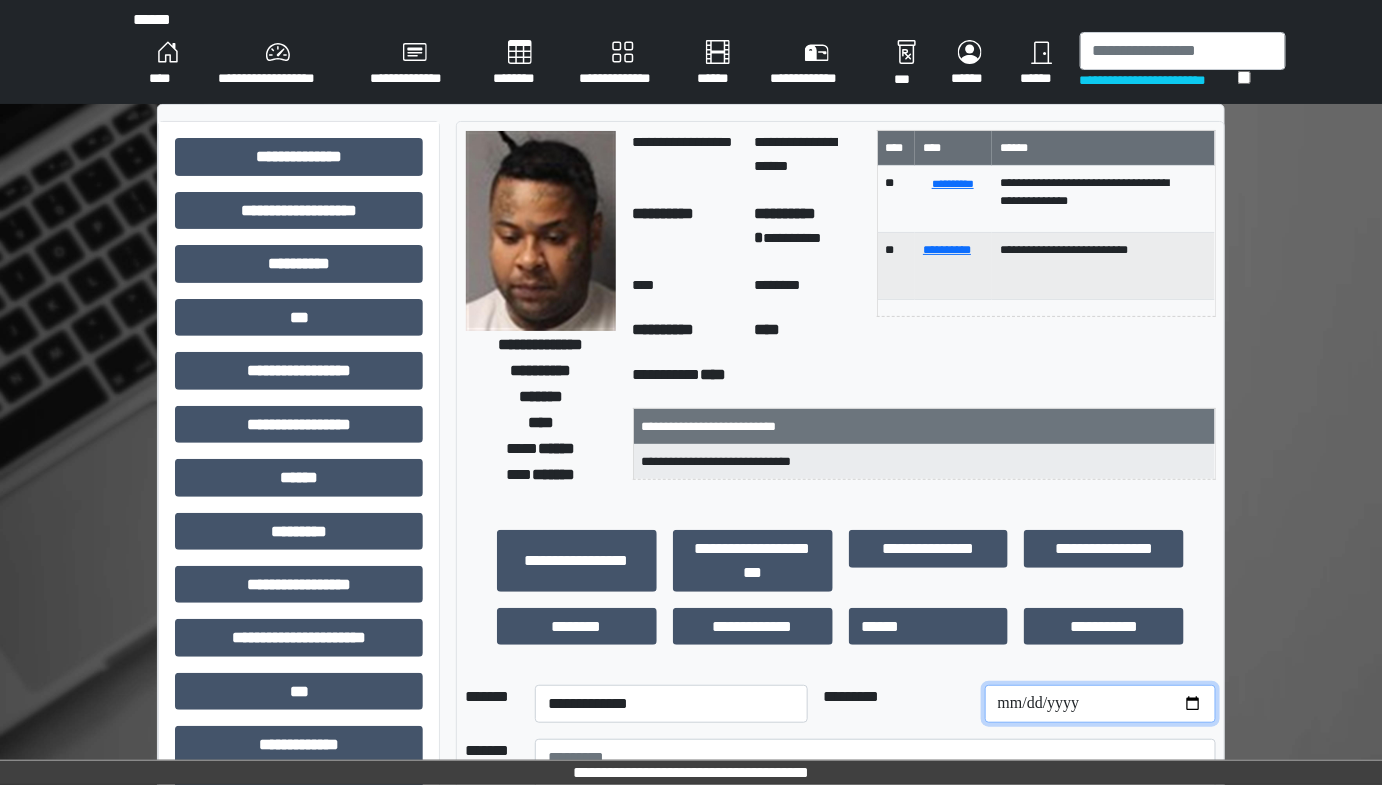 click at bounding box center (1100, 704) 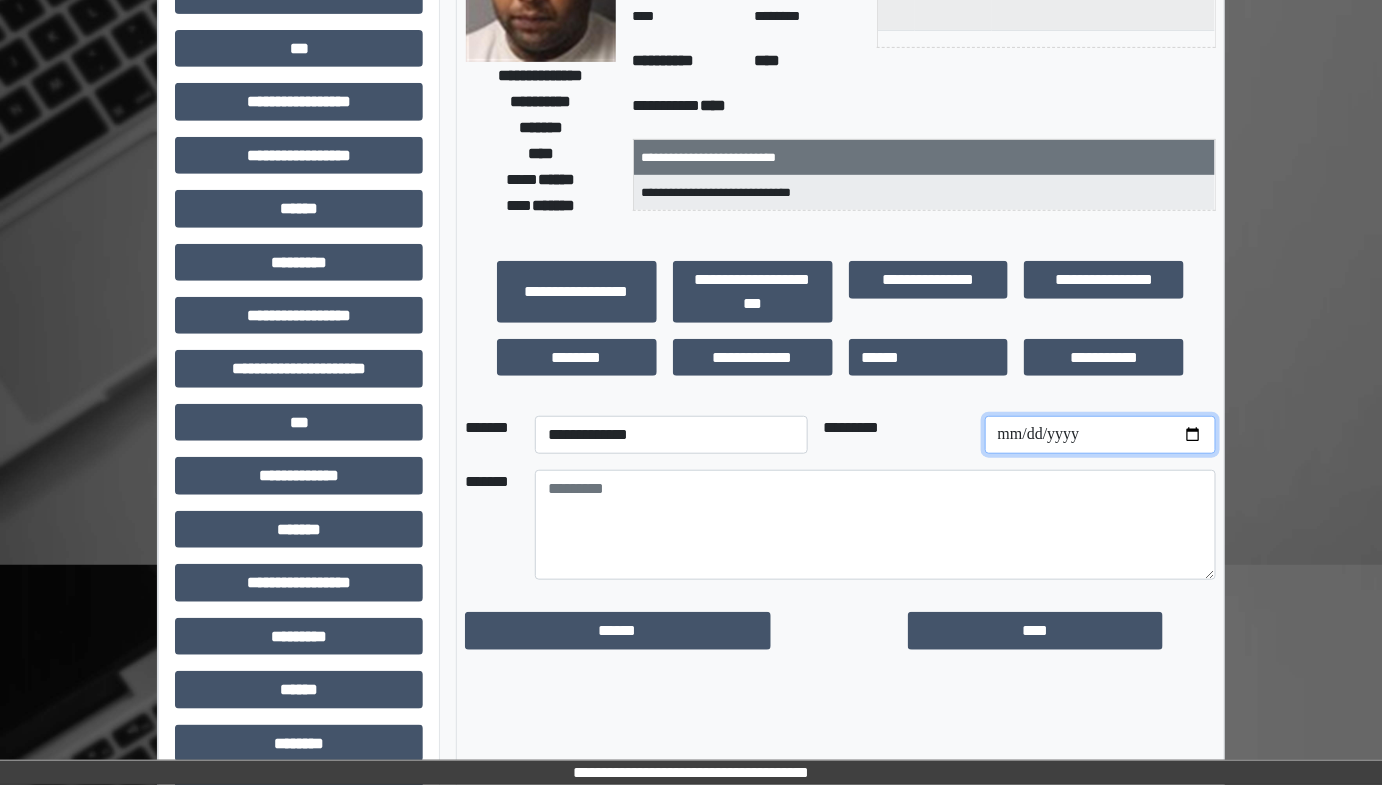 scroll, scrollTop: 272, scrollLeft: 0, axis: vertical 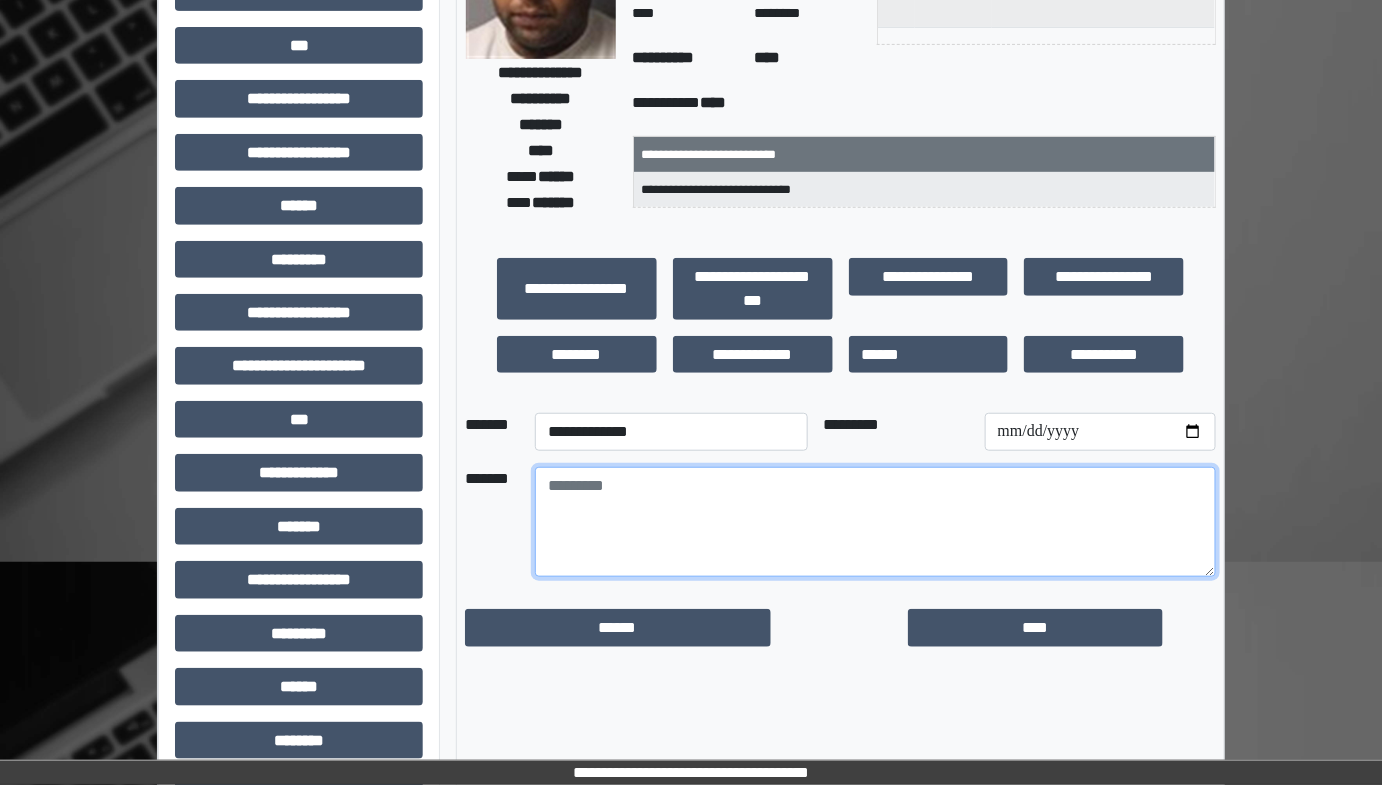 click at bounding box center (875, 522) 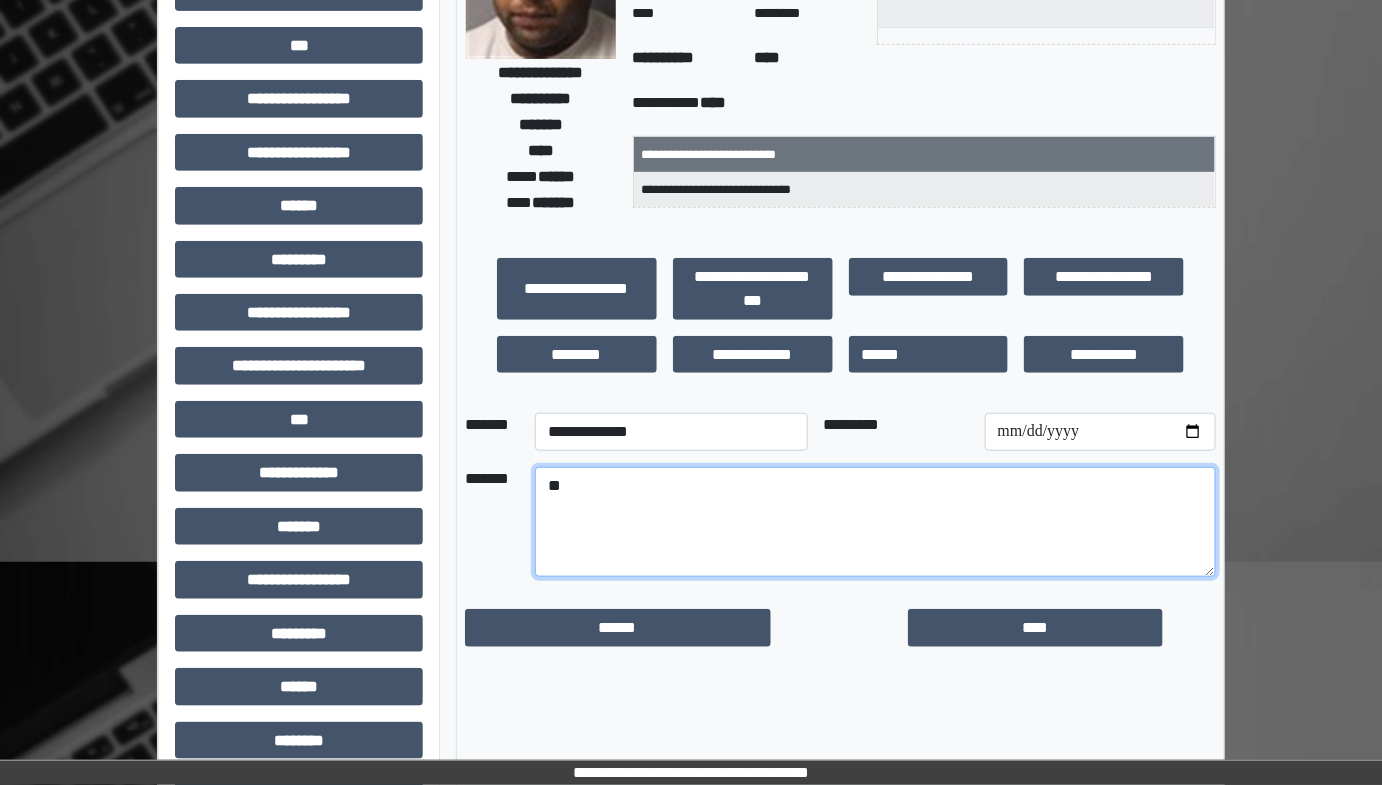 type on "*" 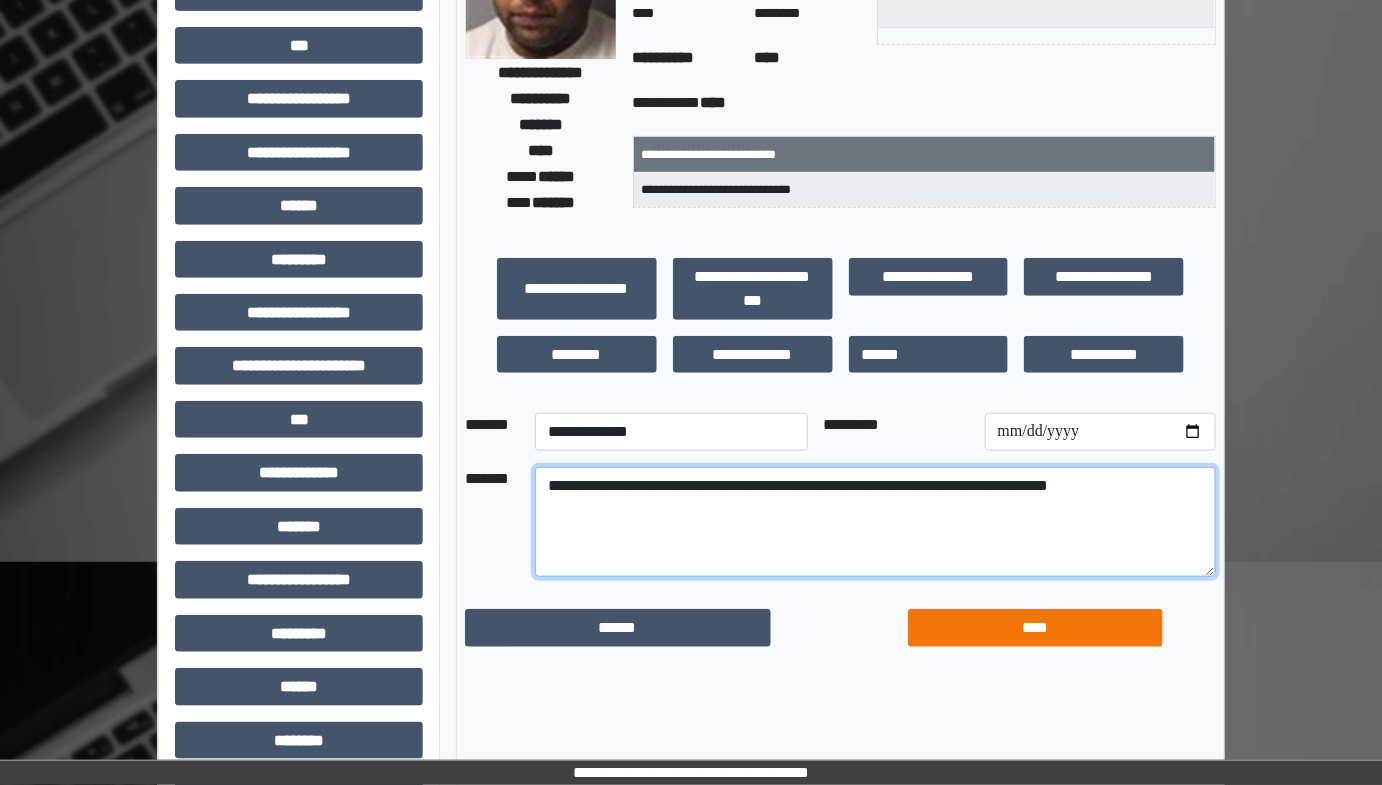 type on "**********" 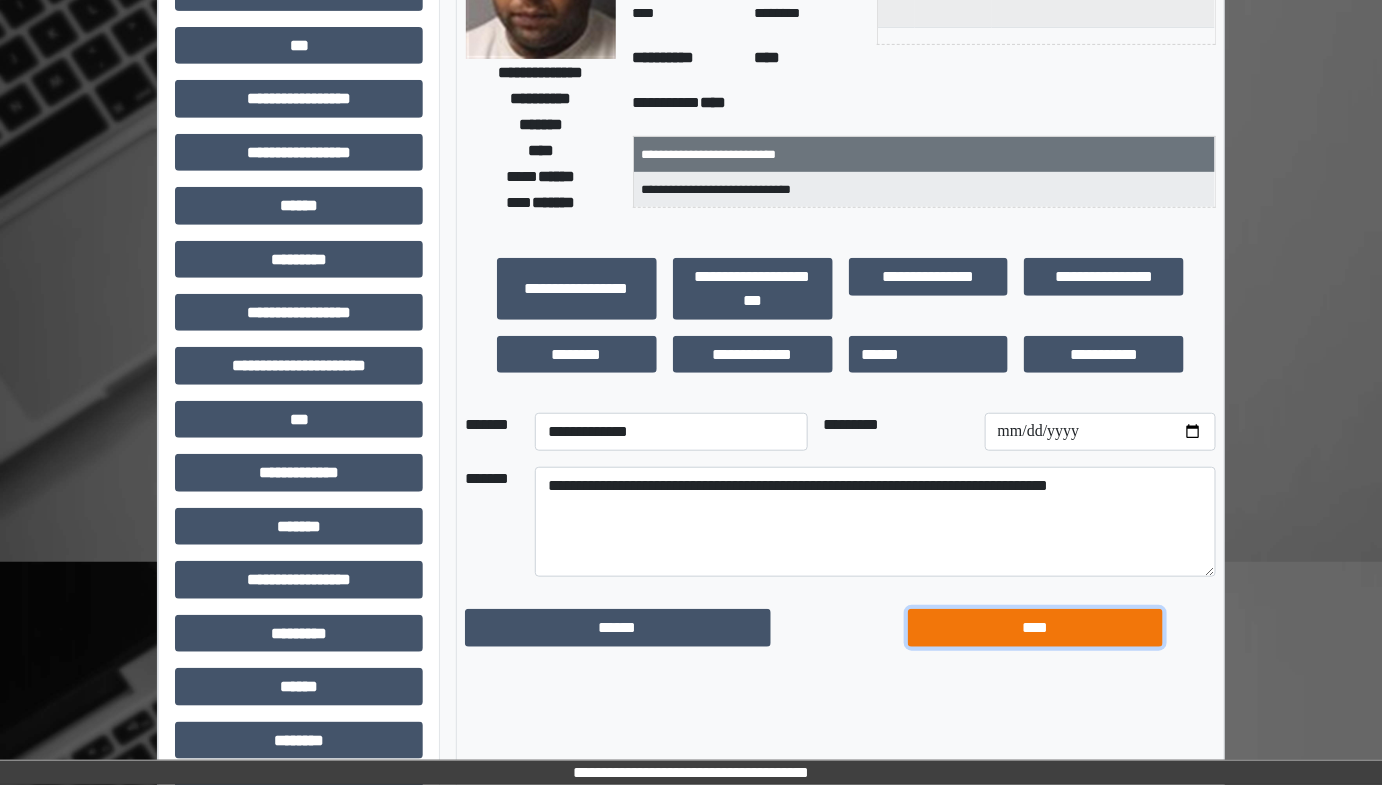 click on "****" at bounding box center [1035, 627] 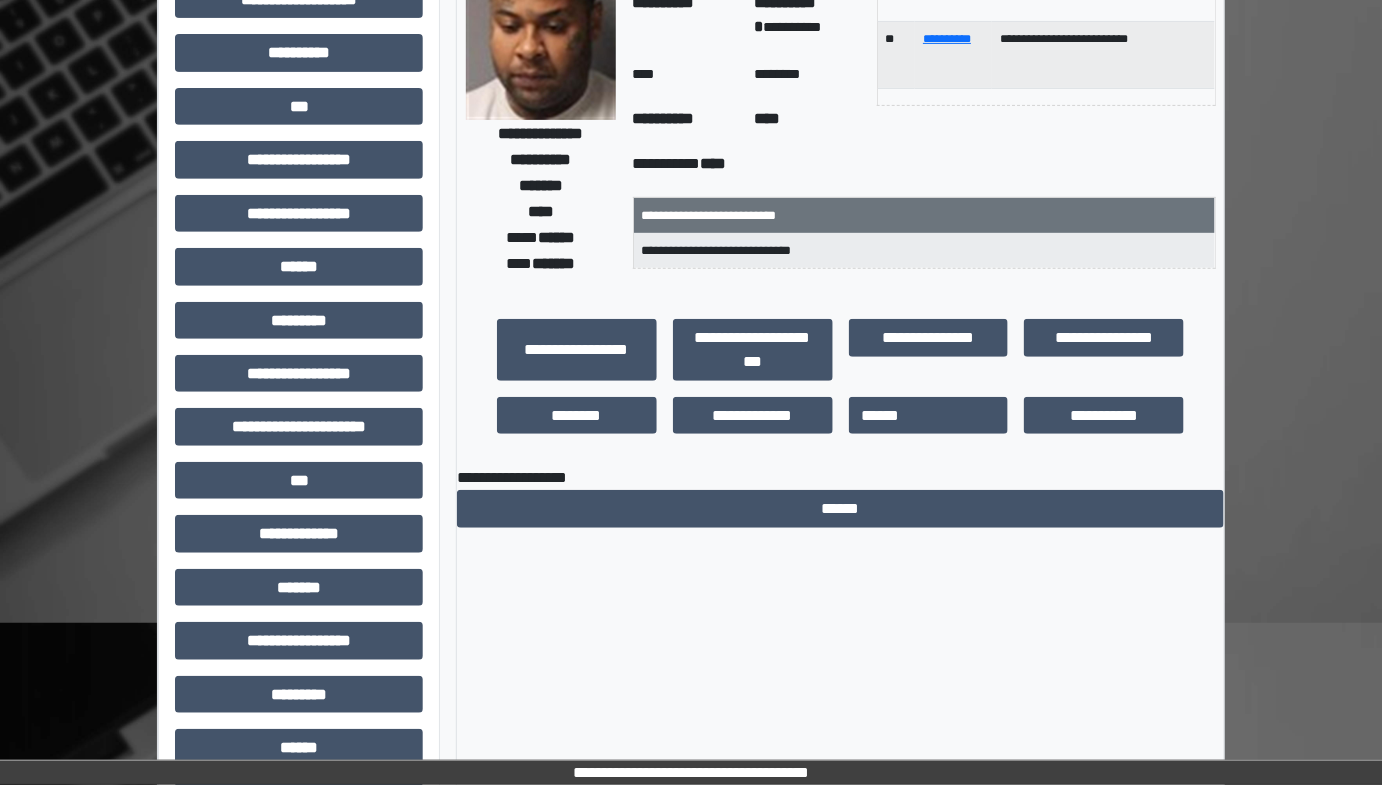 scroll, scrollTop: 0, scrollLeft: 0, axis: both 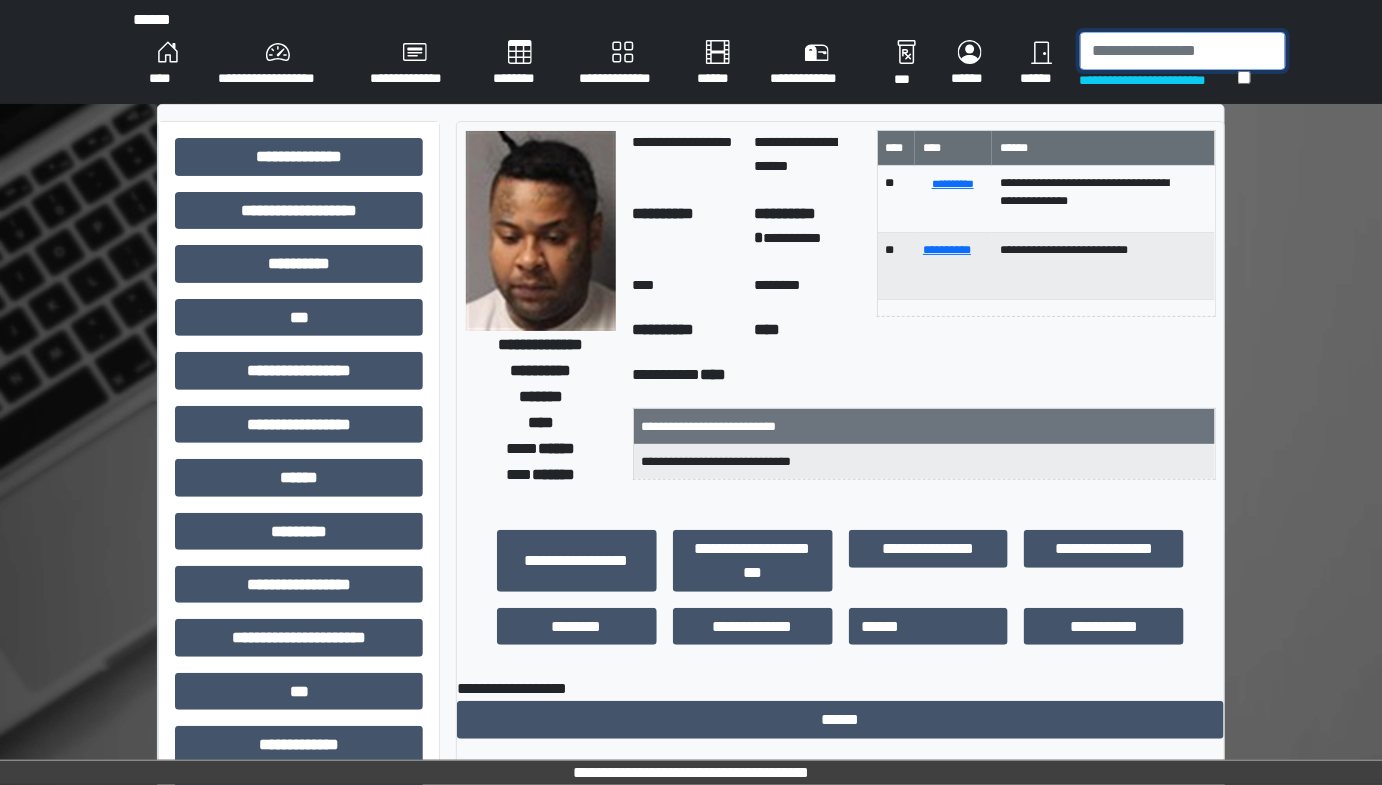 click at bounding box center [1183, 51] 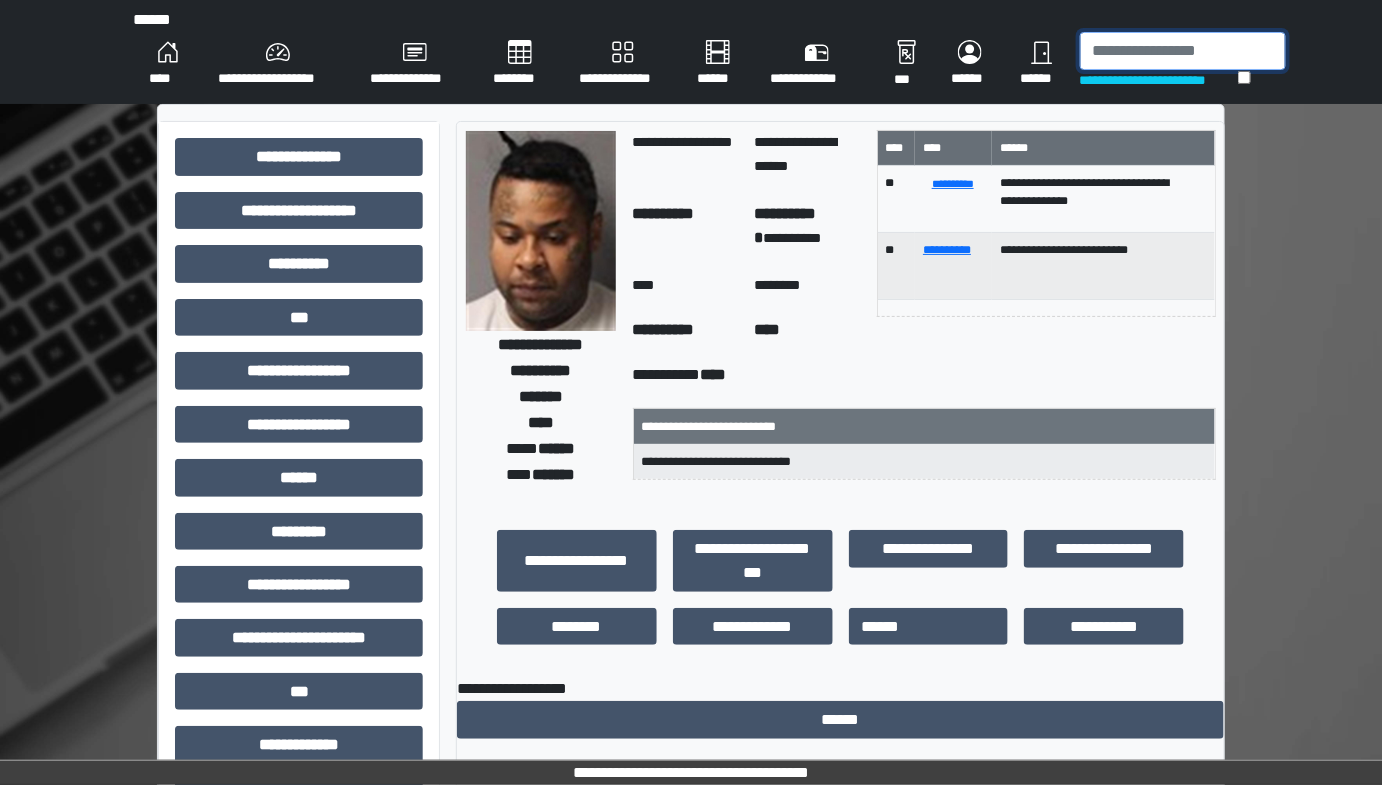 click at bounding box center [1183, 51] 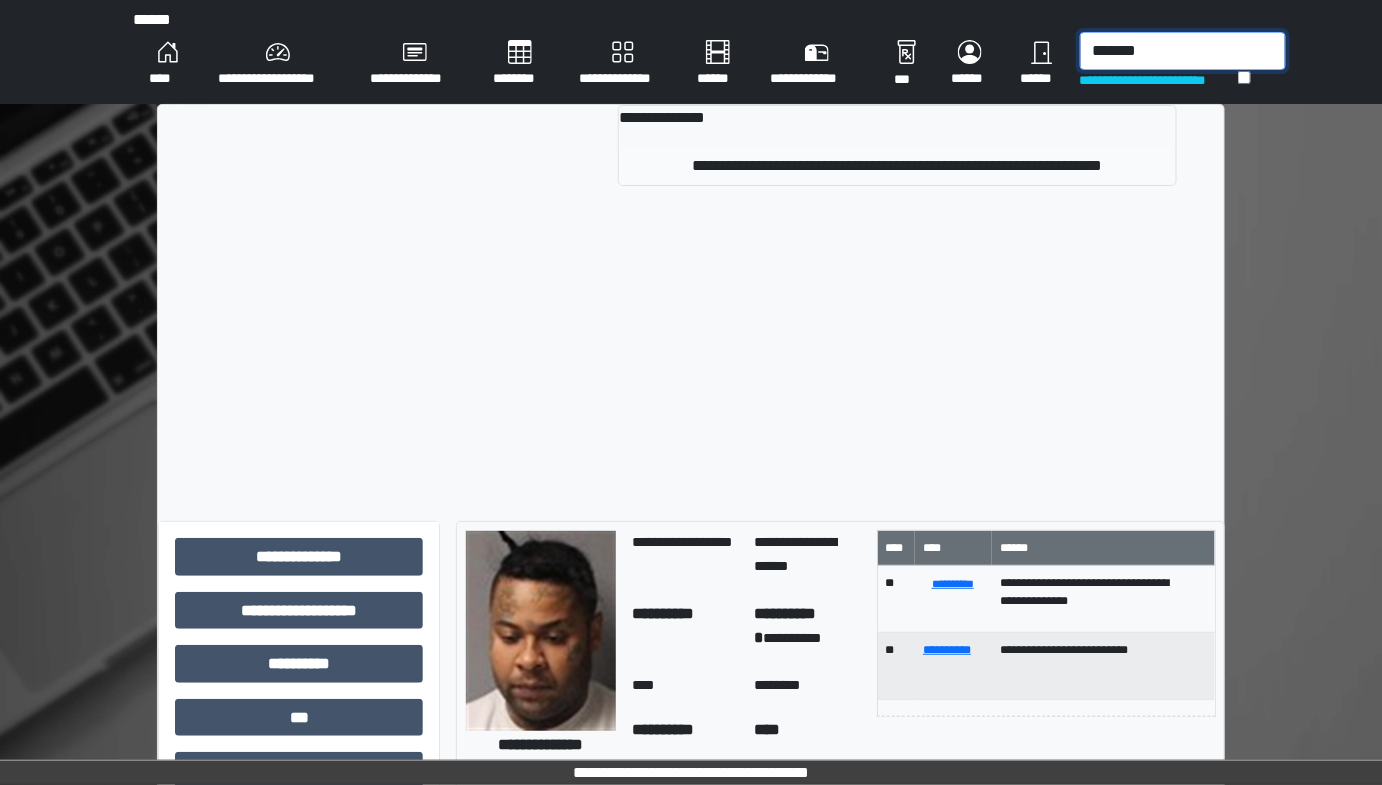 type on "*******" 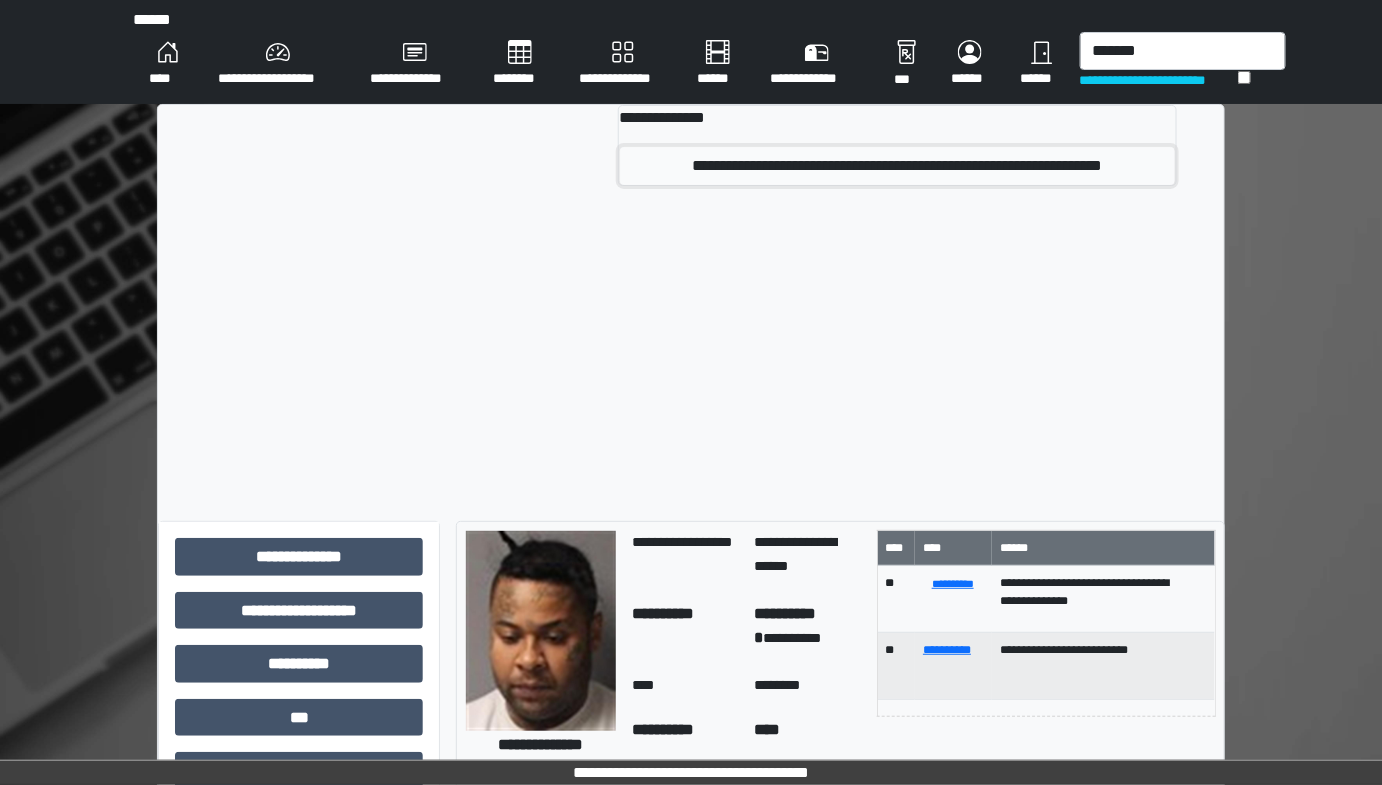 click on "**********" at bounding box center [897, 166] 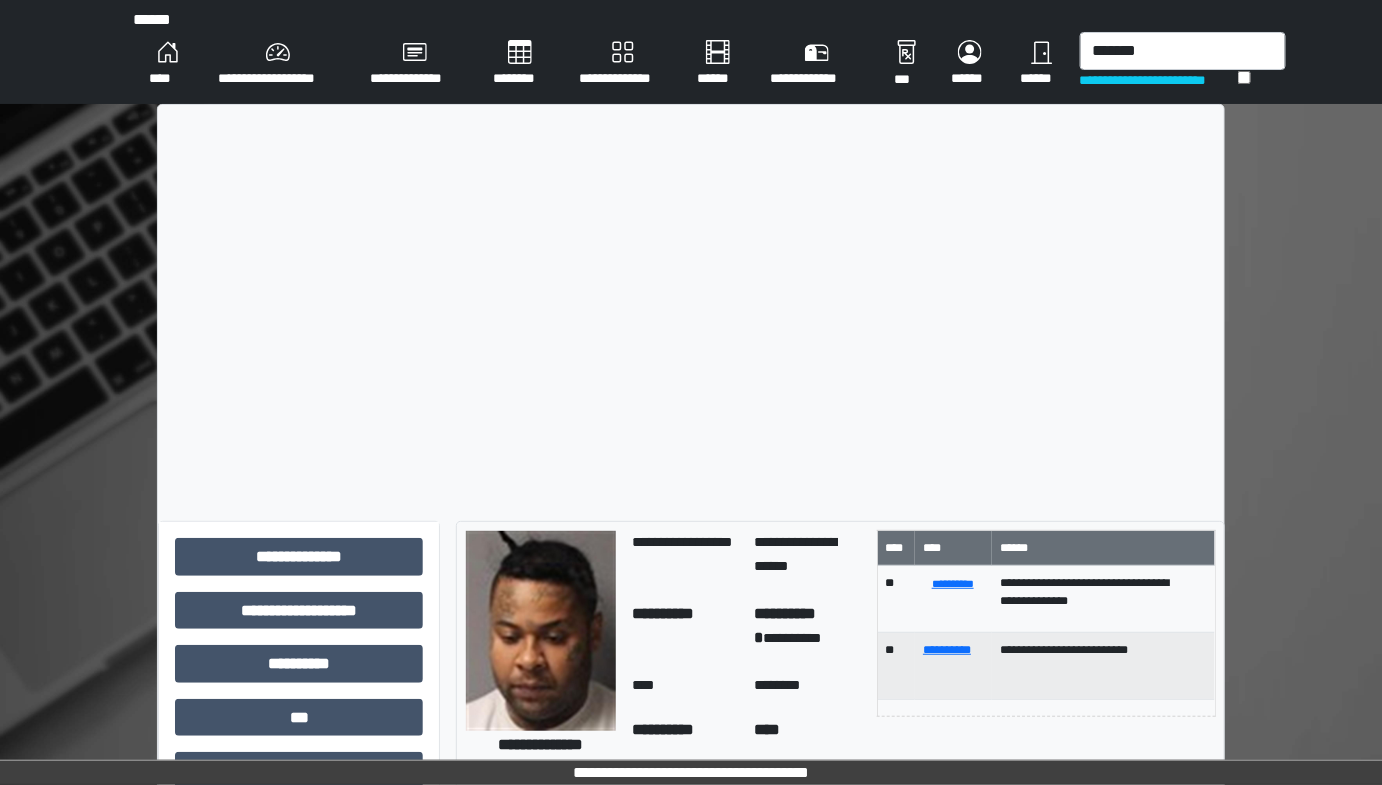 type 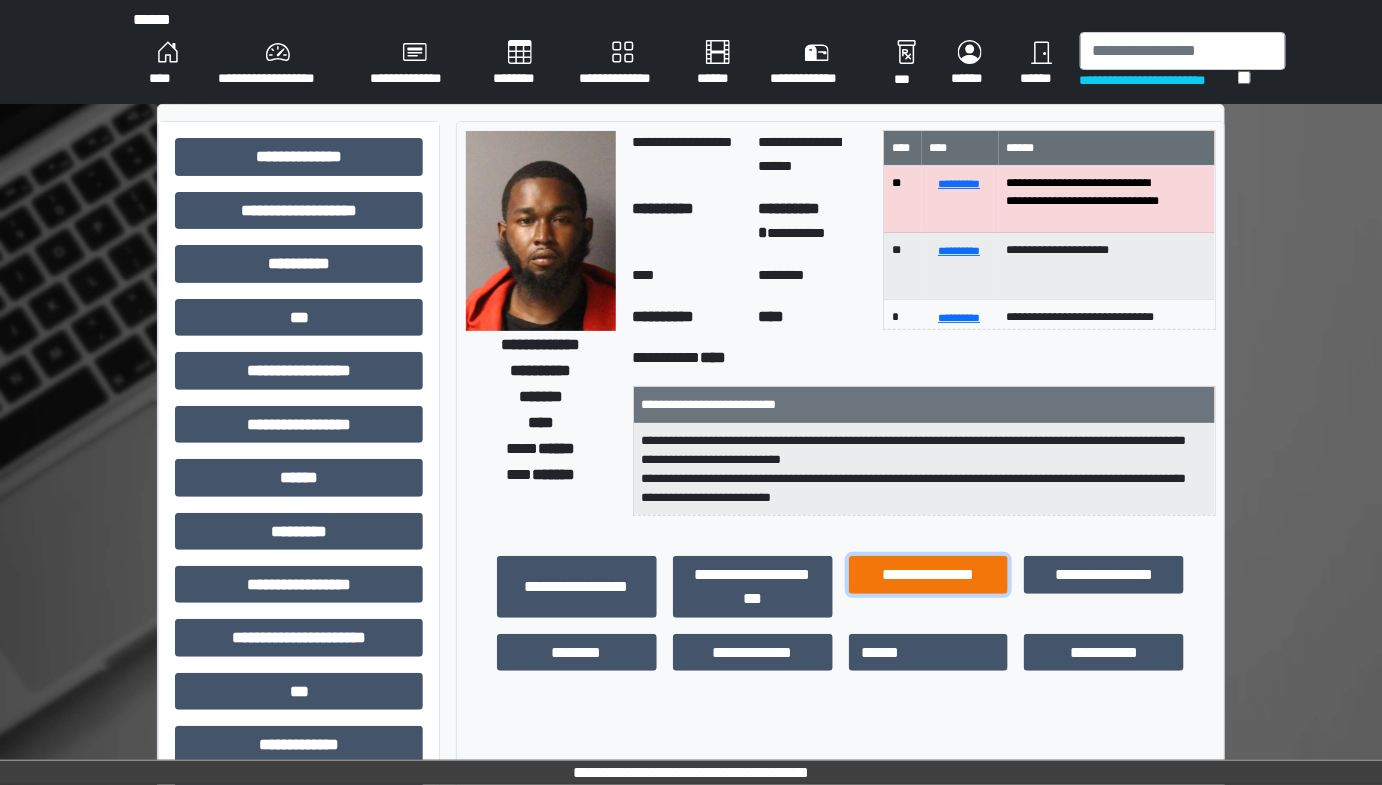 click on "**********" at bounding box center [929, 574] 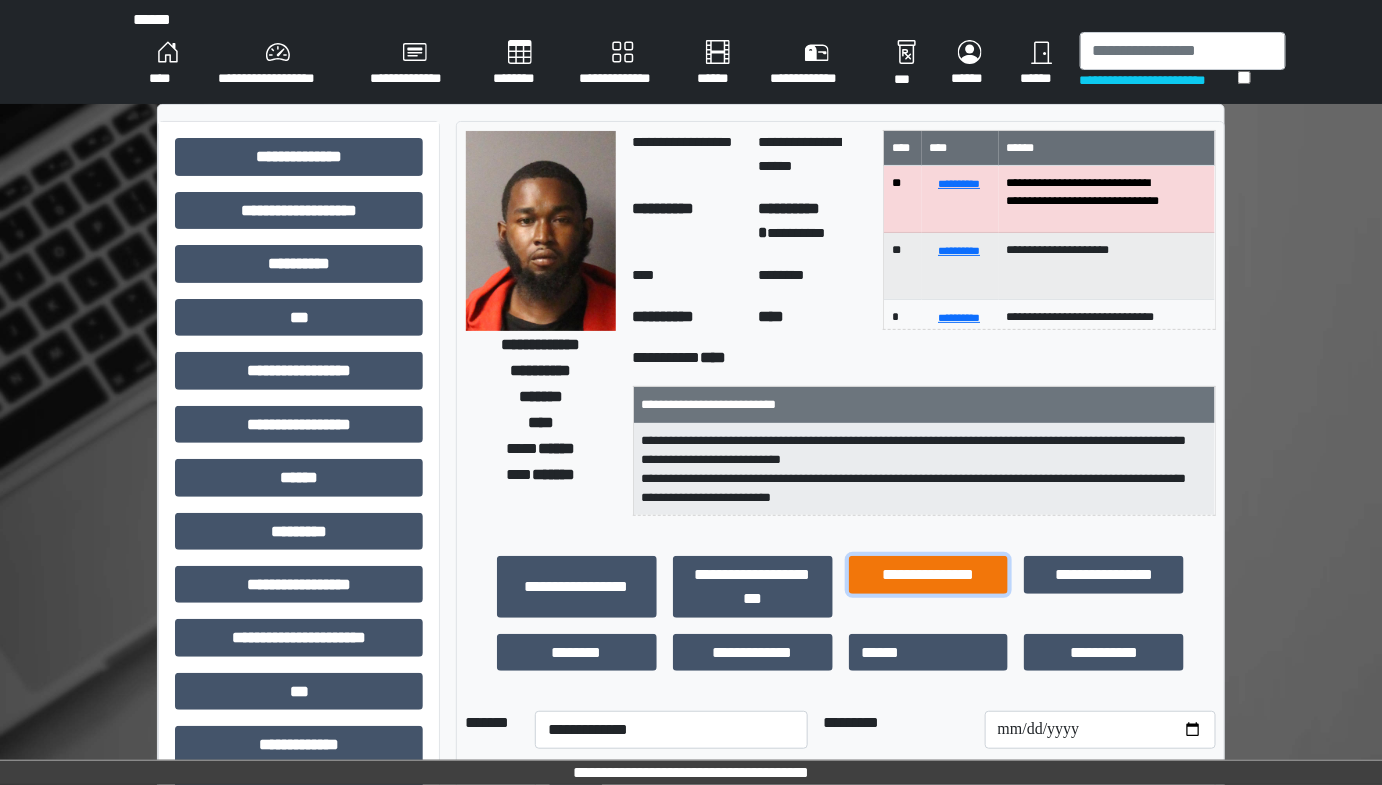 click on "**********" at bounding box center (929, 574) 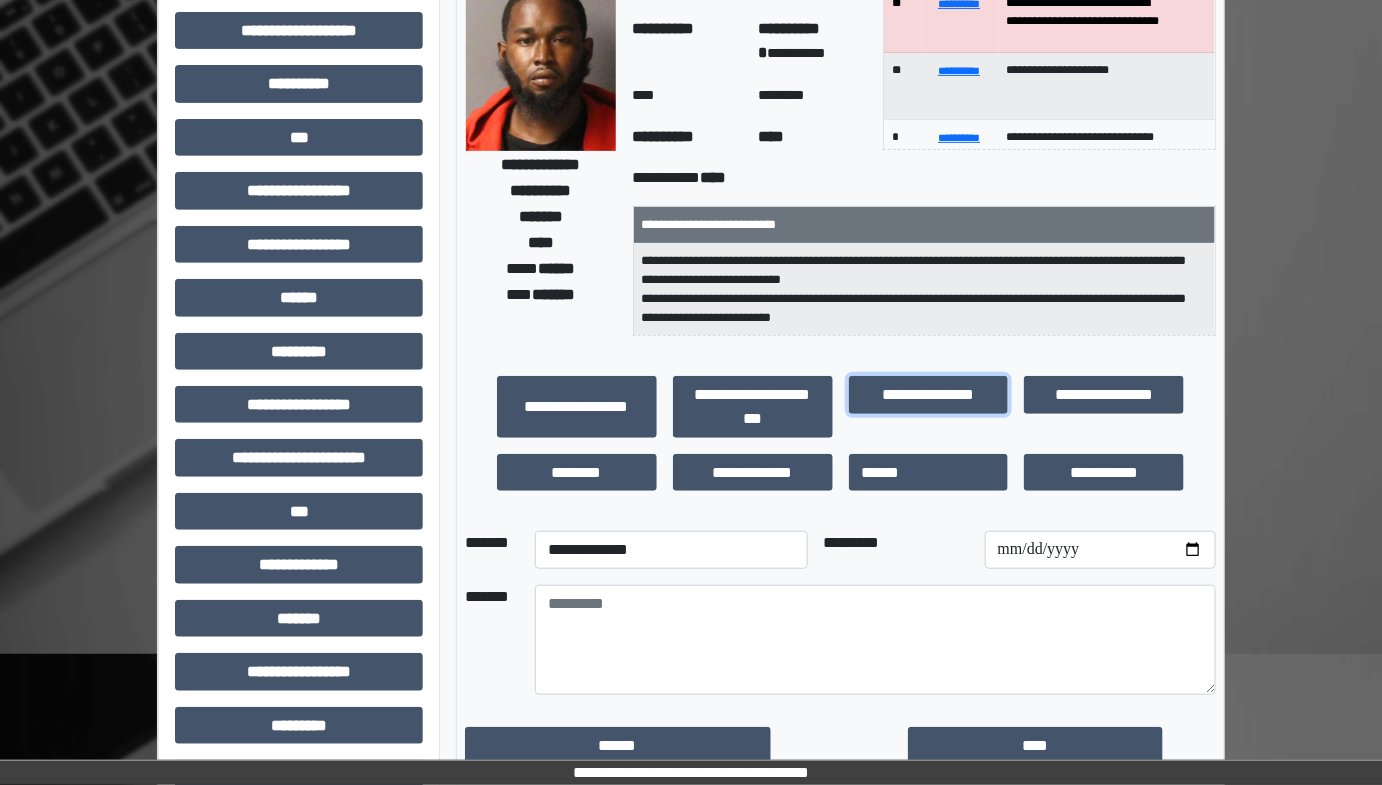scroll, scrollTop: 181, scrollLeft: 0, axis: vertical 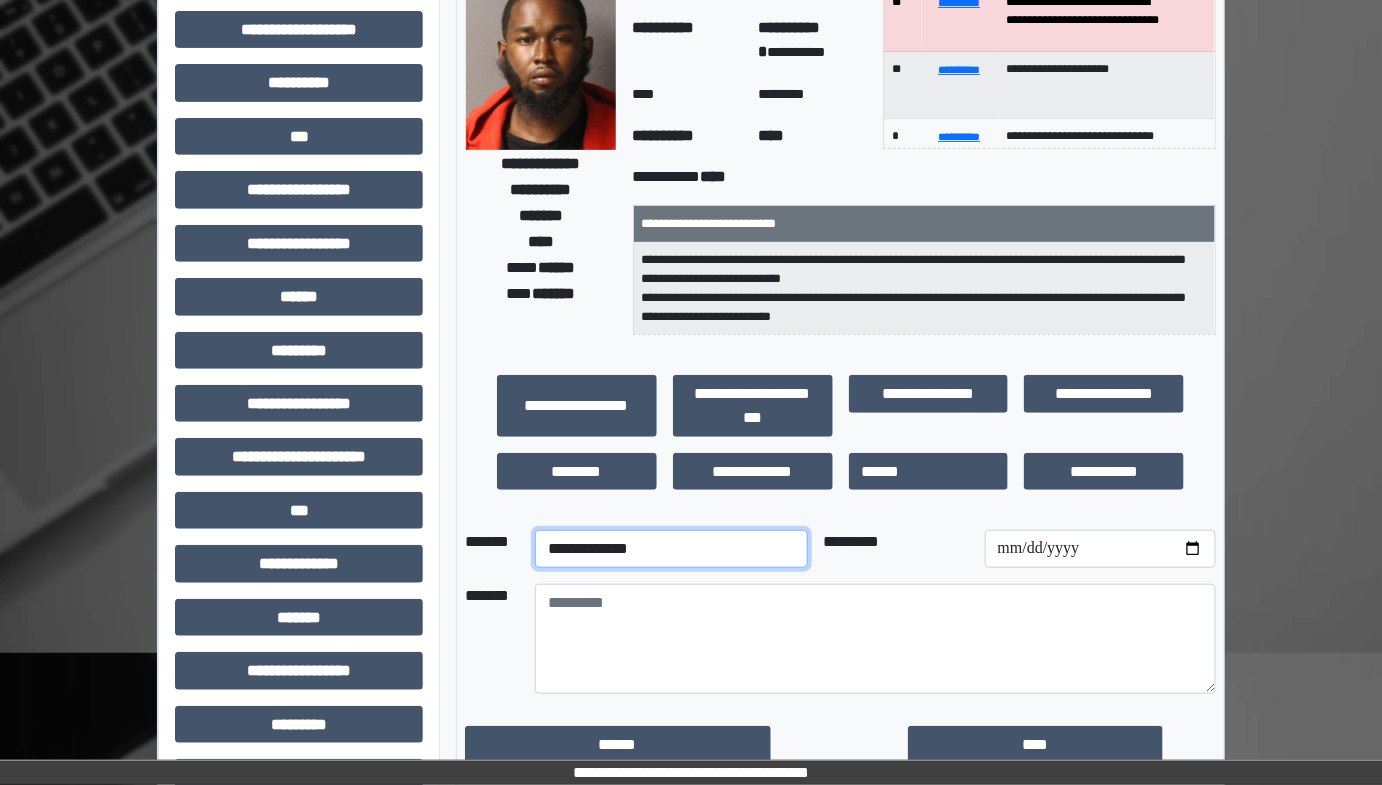 click on "**********" at bounding box center [671, 549] 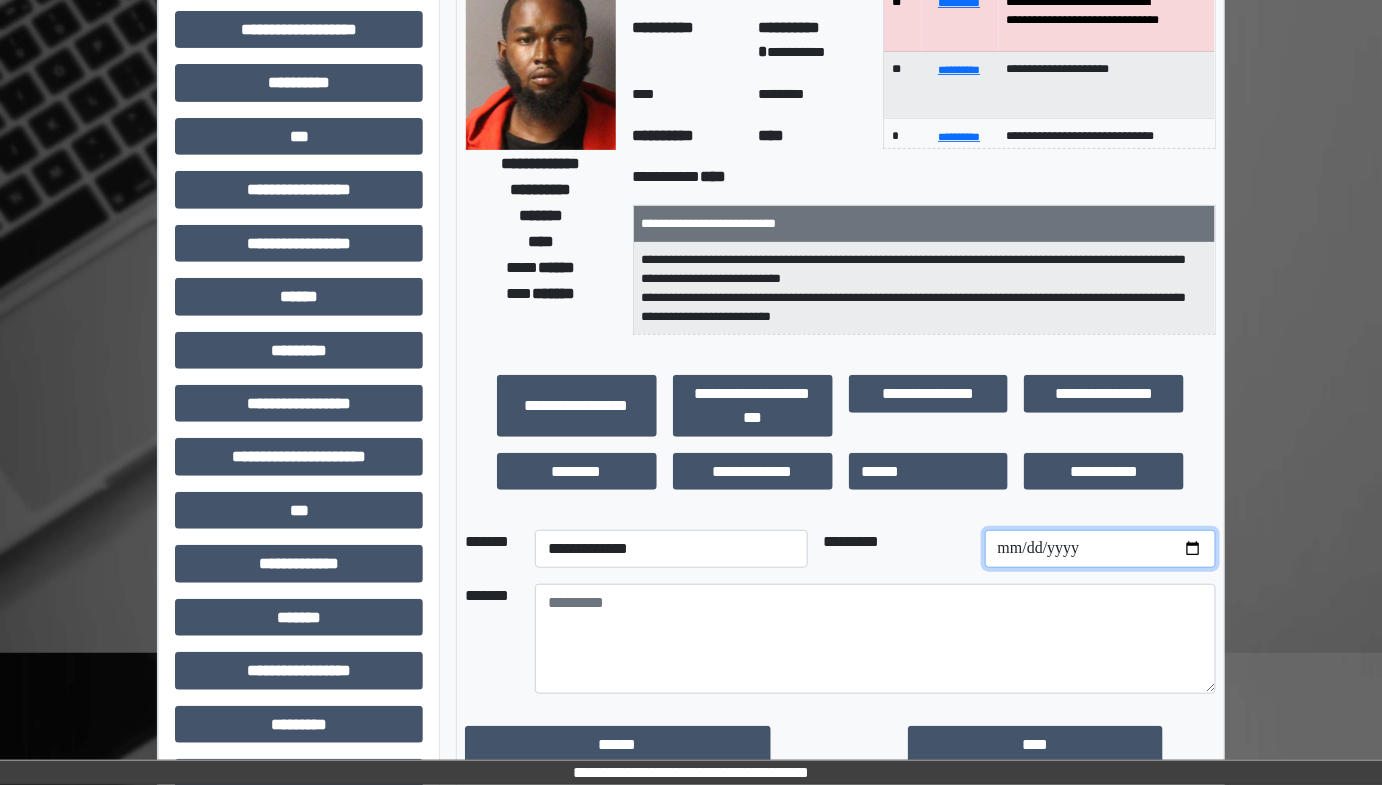 click at bounding box center [1100, 549] 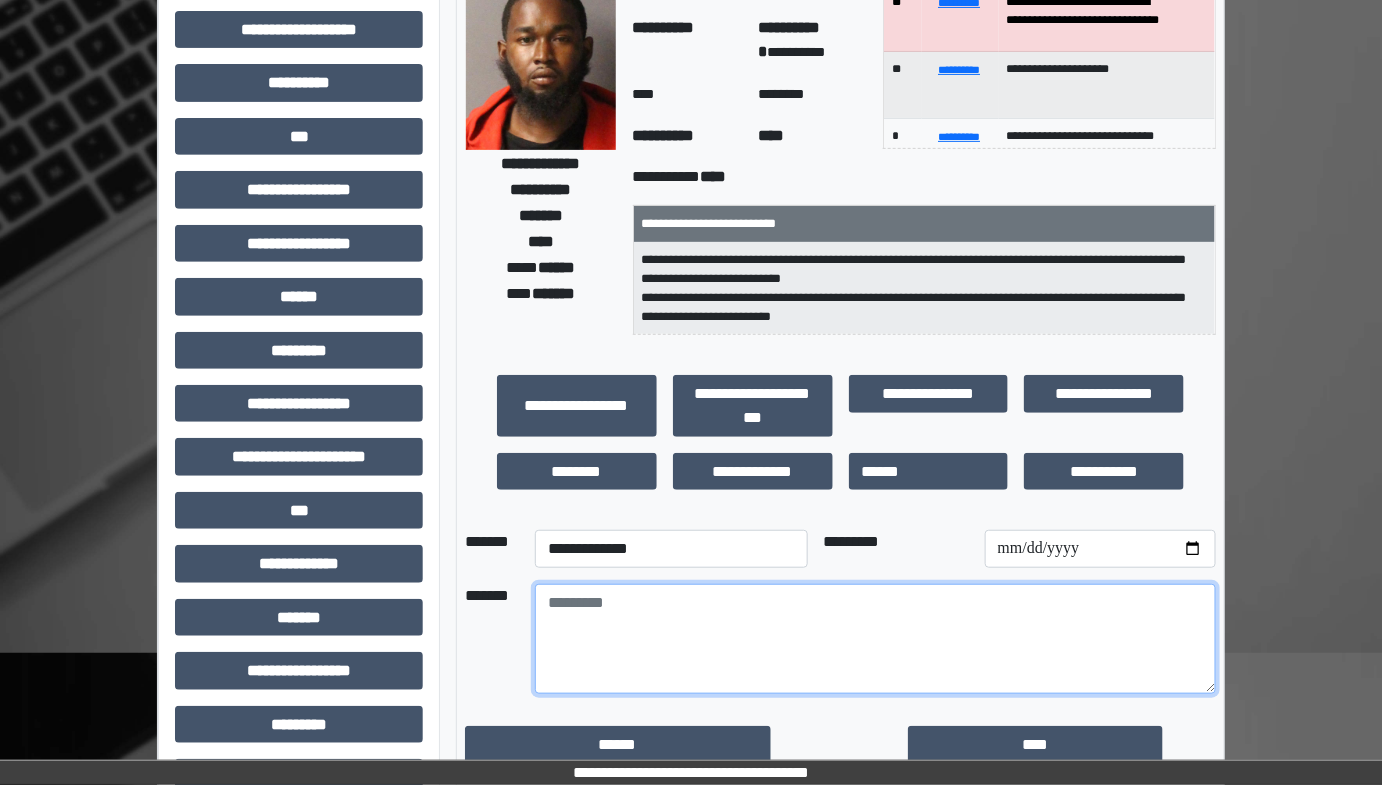 click at bounding box center [875, 639] 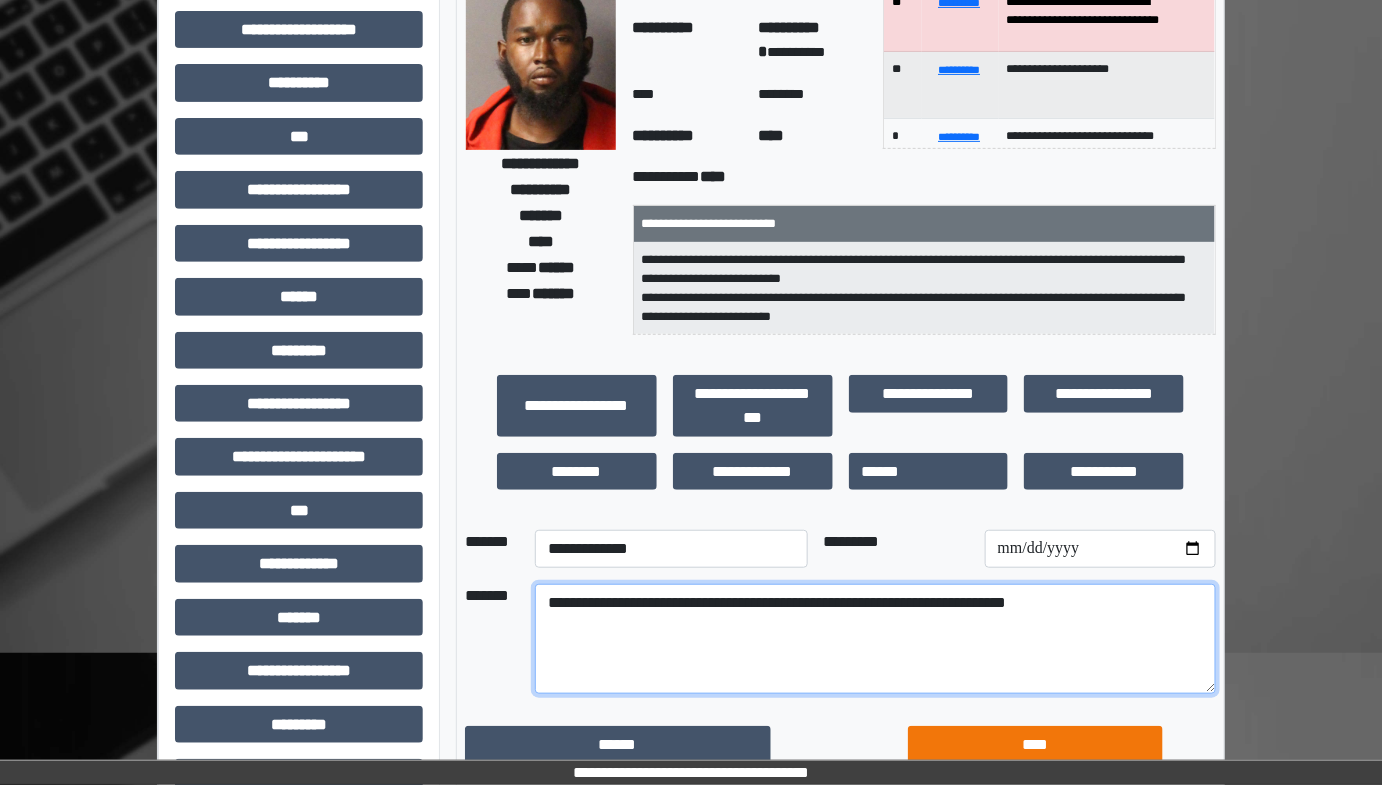 type on "**********" 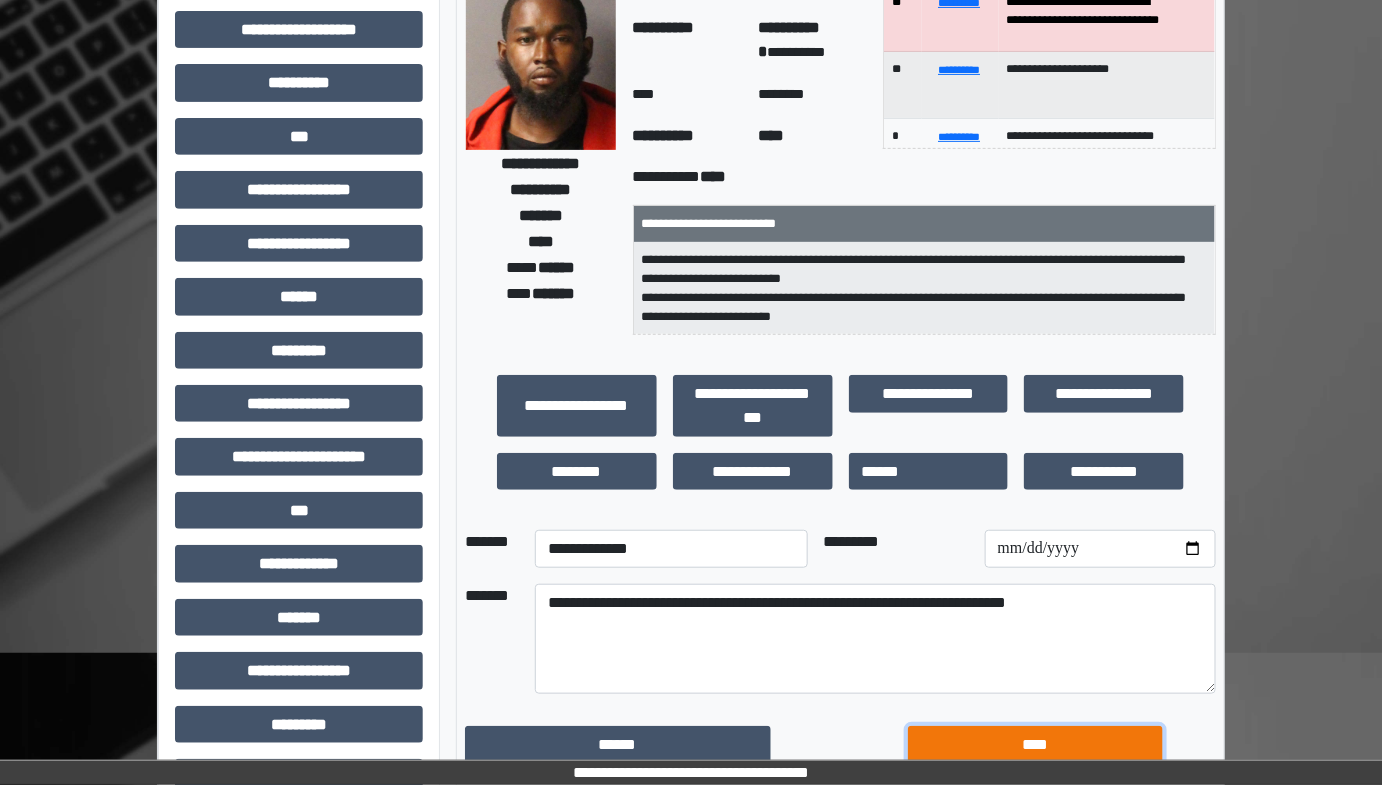 click on "****" at bounding box center (1035, 744) 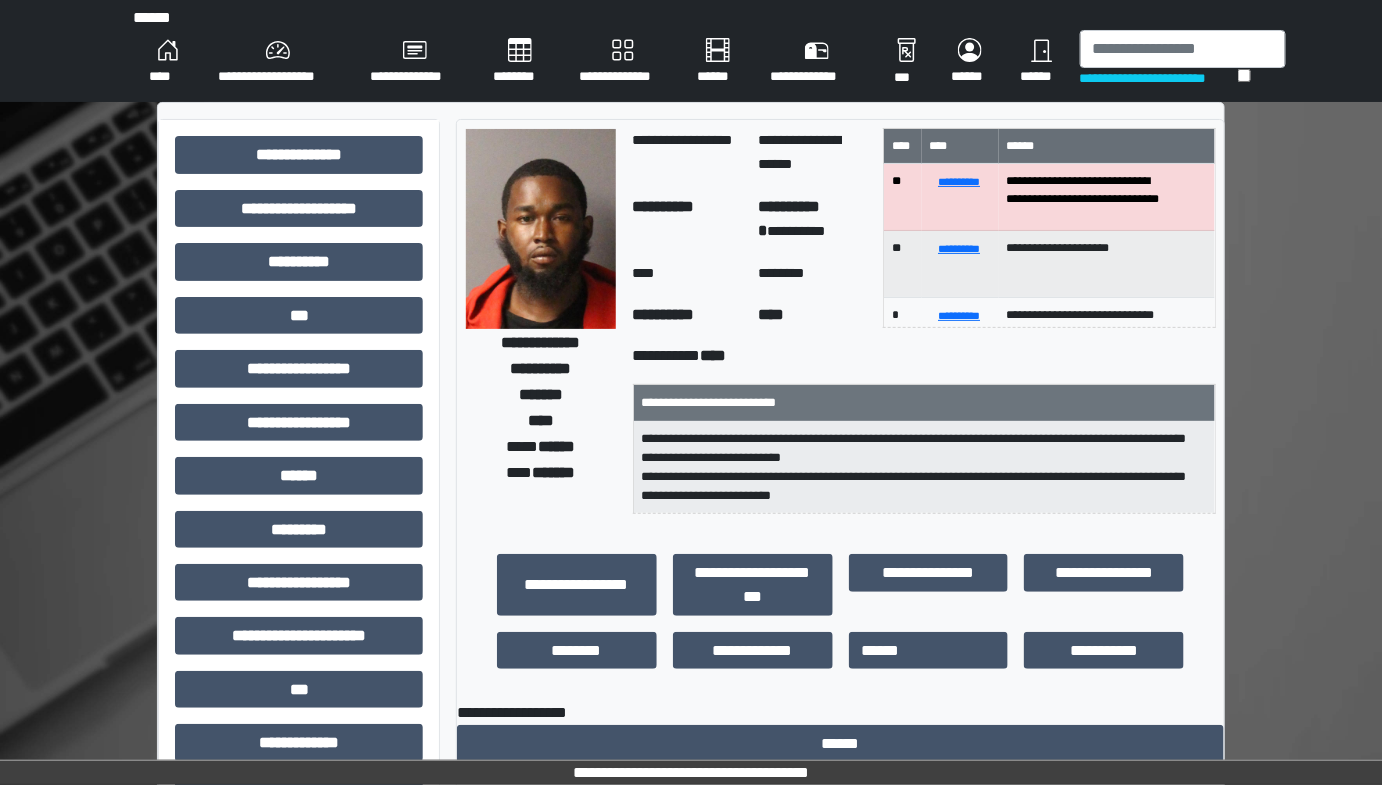 scroll, scrollTop: 0, scrollLeft: 0, axis: both 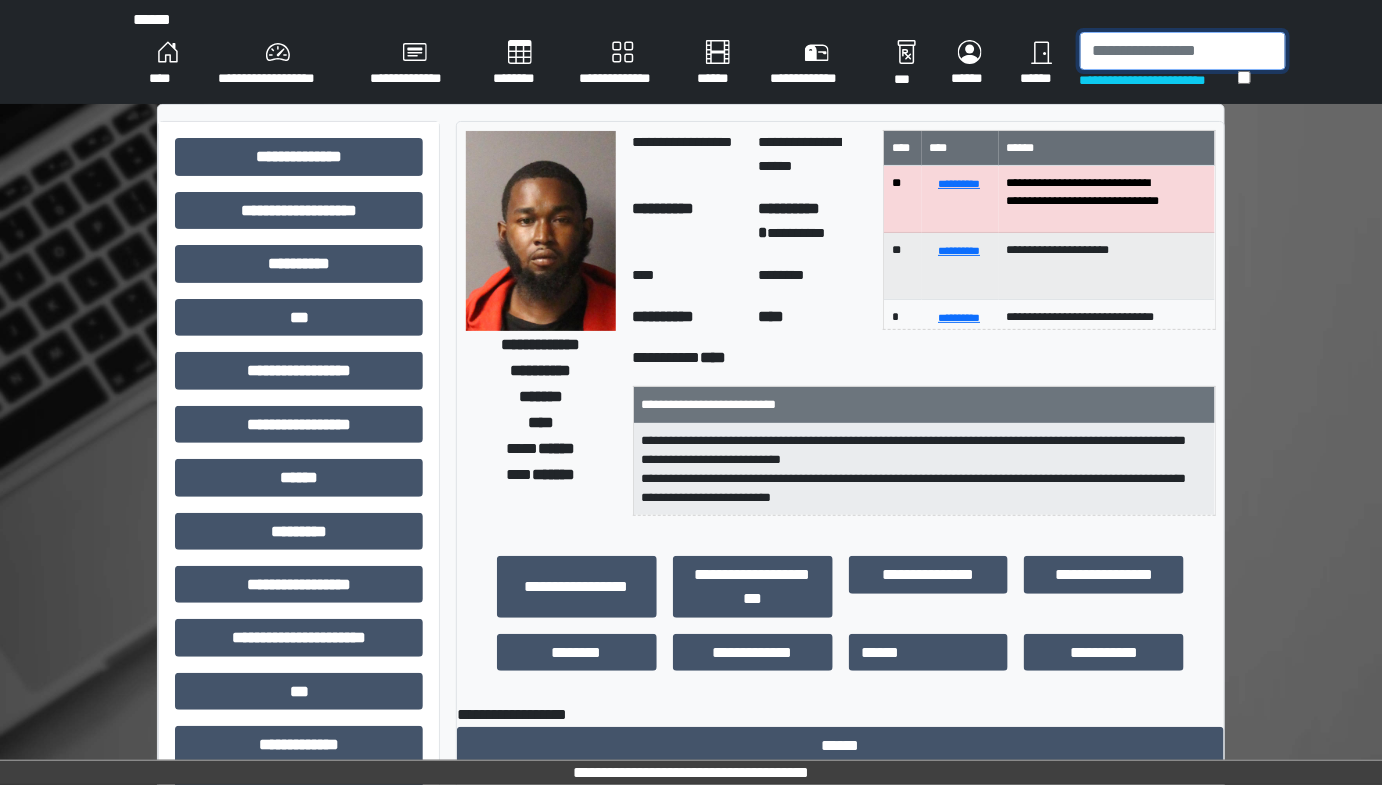 click at bounding box center [1183, 51] 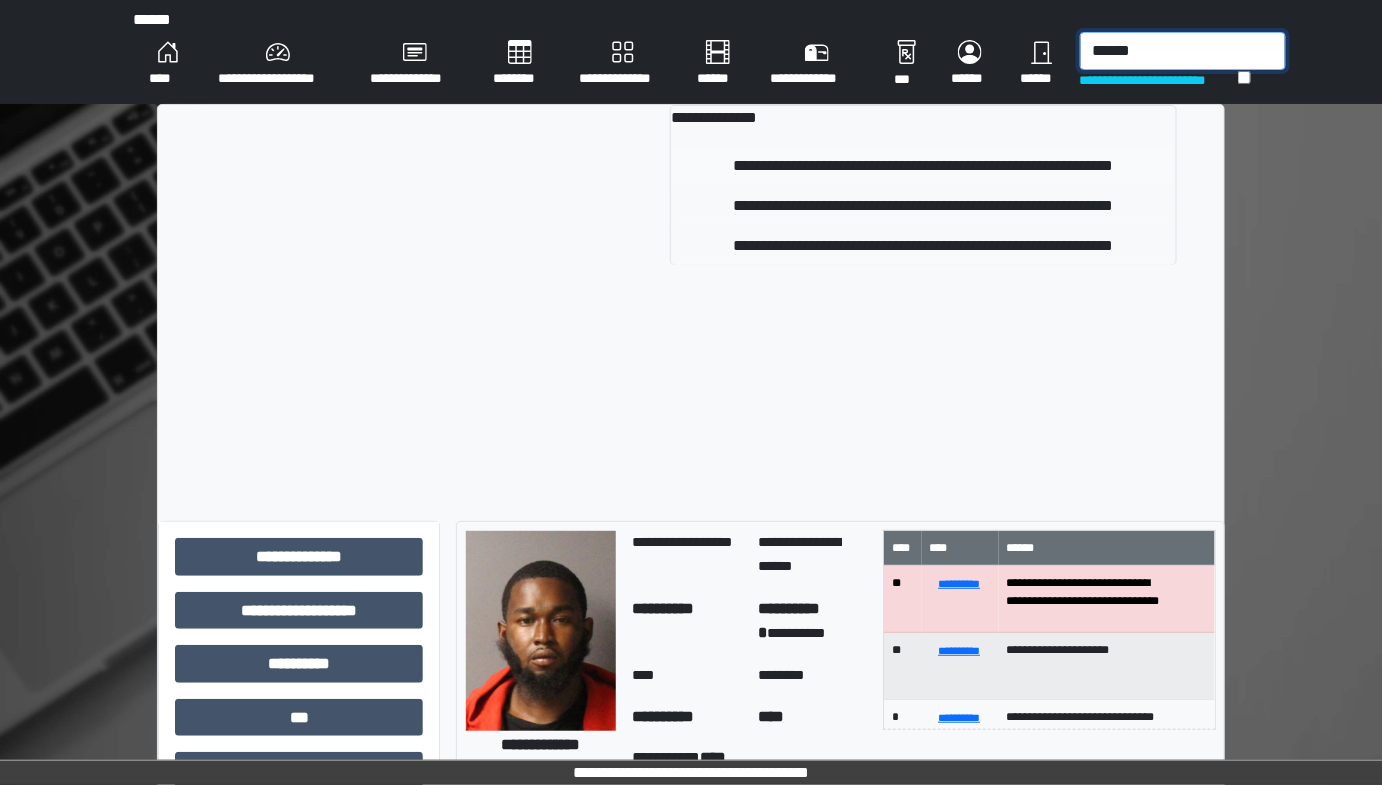 type on "******" 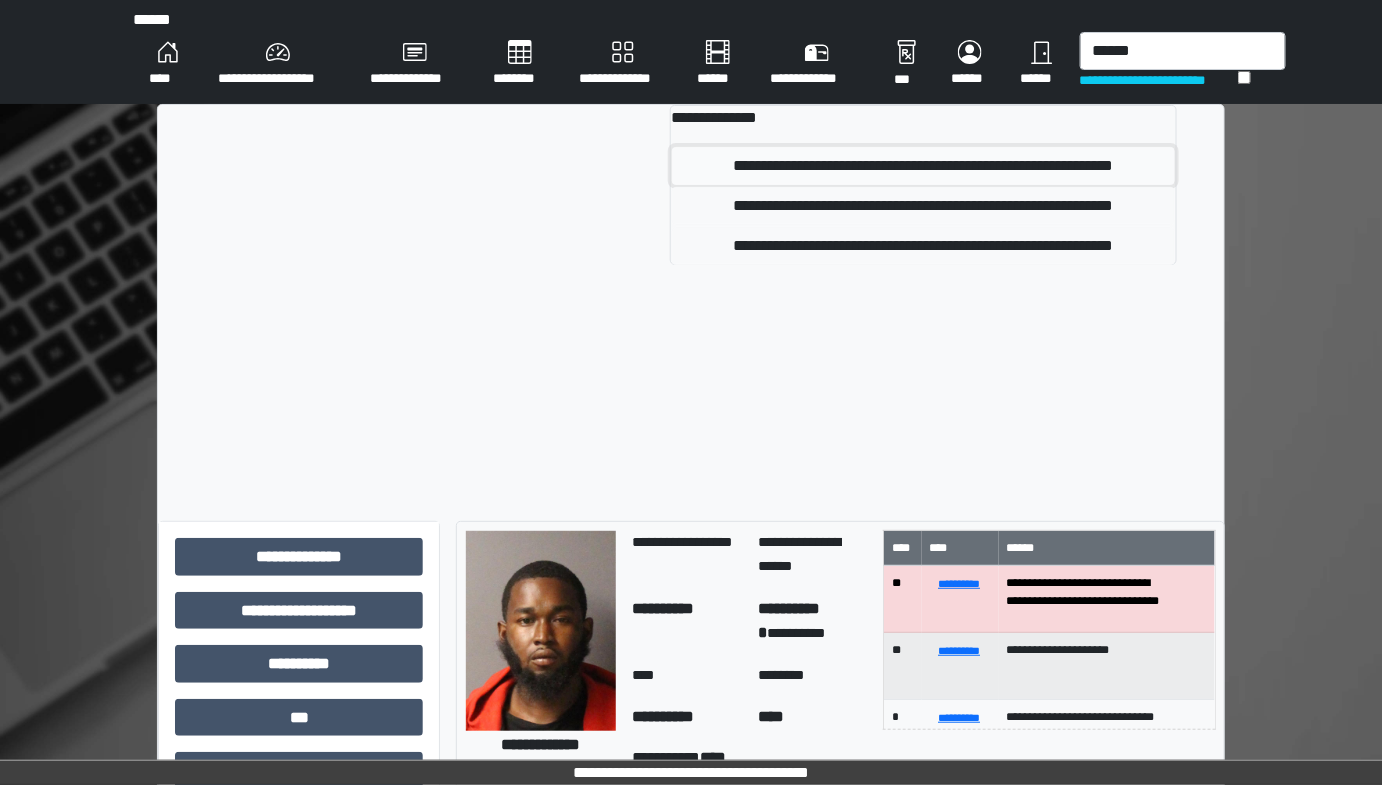 click on "**********" at bounding box center (923, 166) 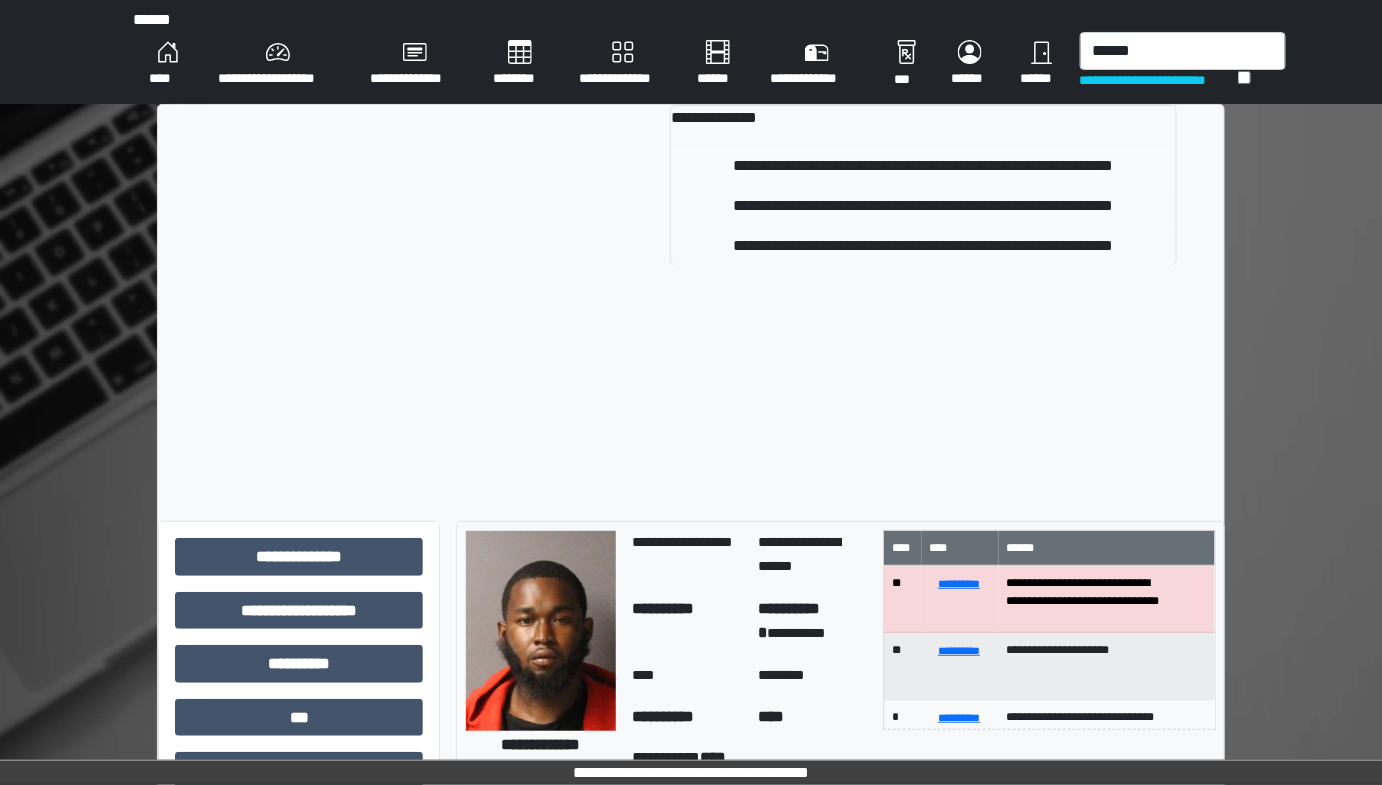 type 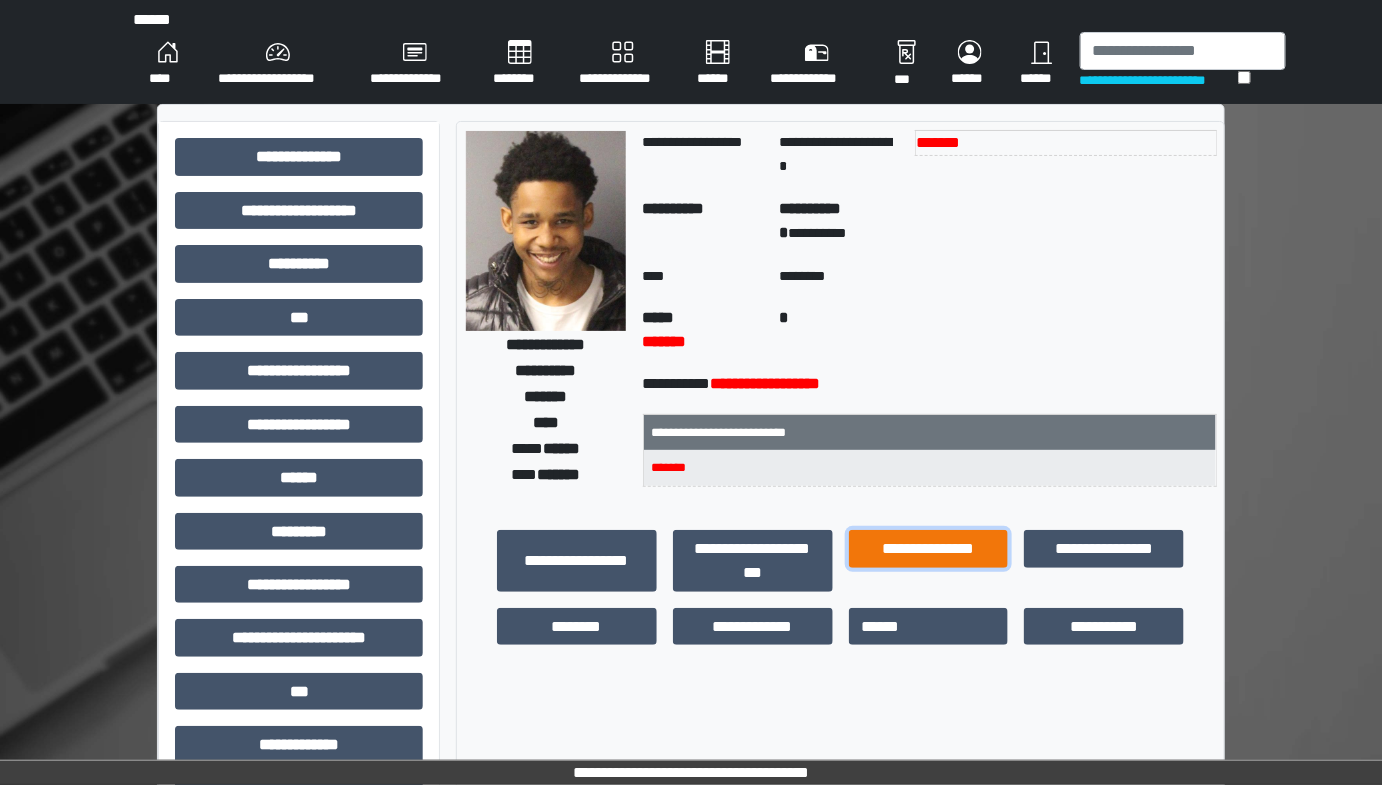 click on "**********" at bounding box center (929, 548) 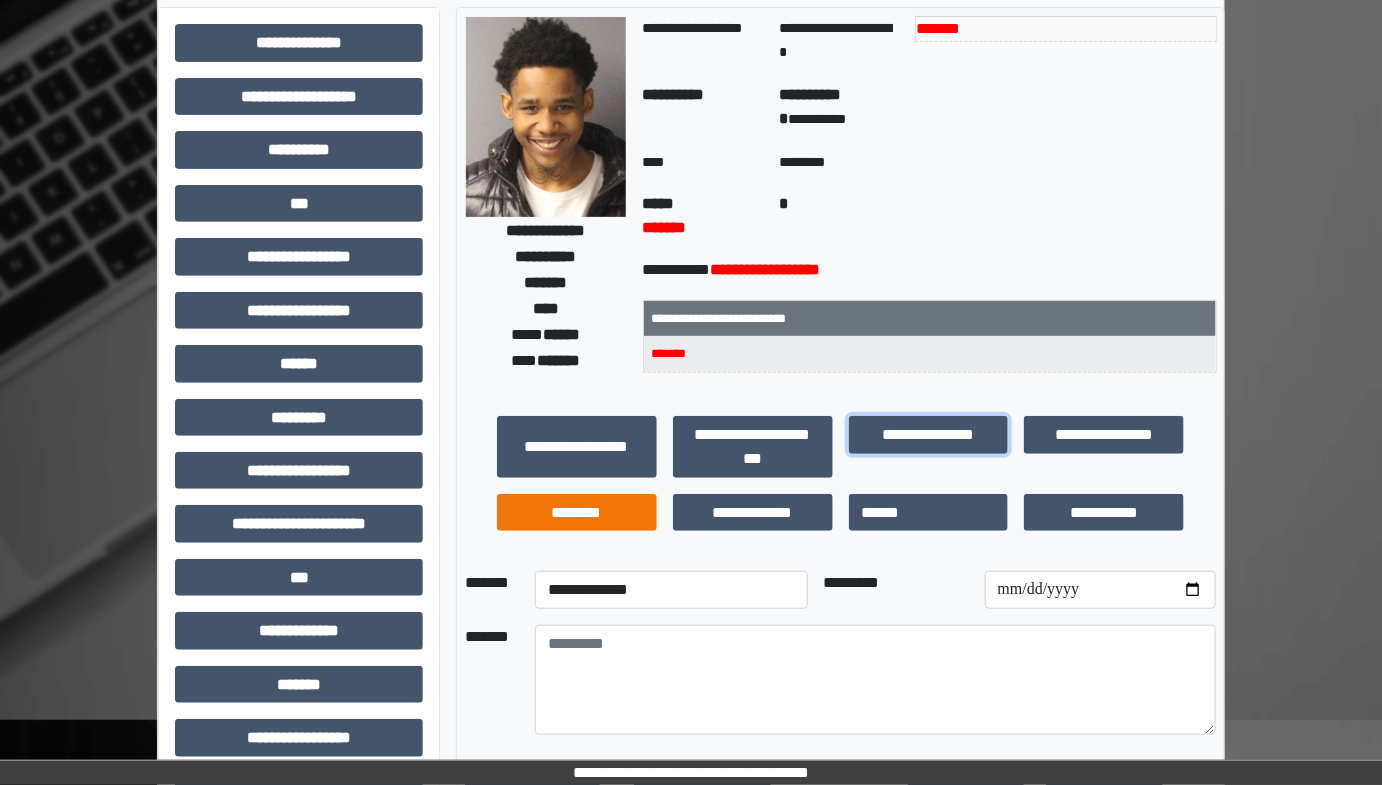 scroll, scrollTop: 181, scrollLeft: 0, axis: vertical 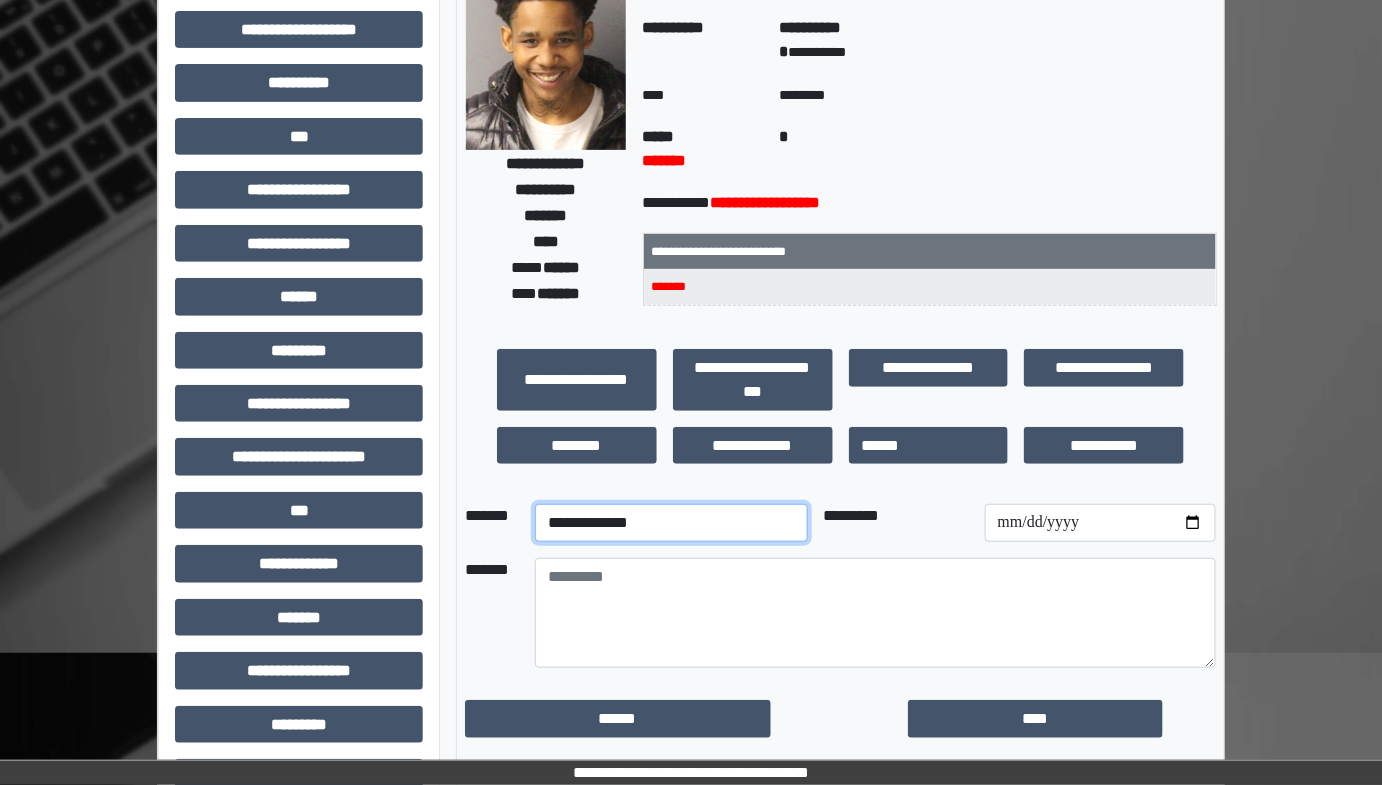 click on "**********" at bounding box center (671, 523) 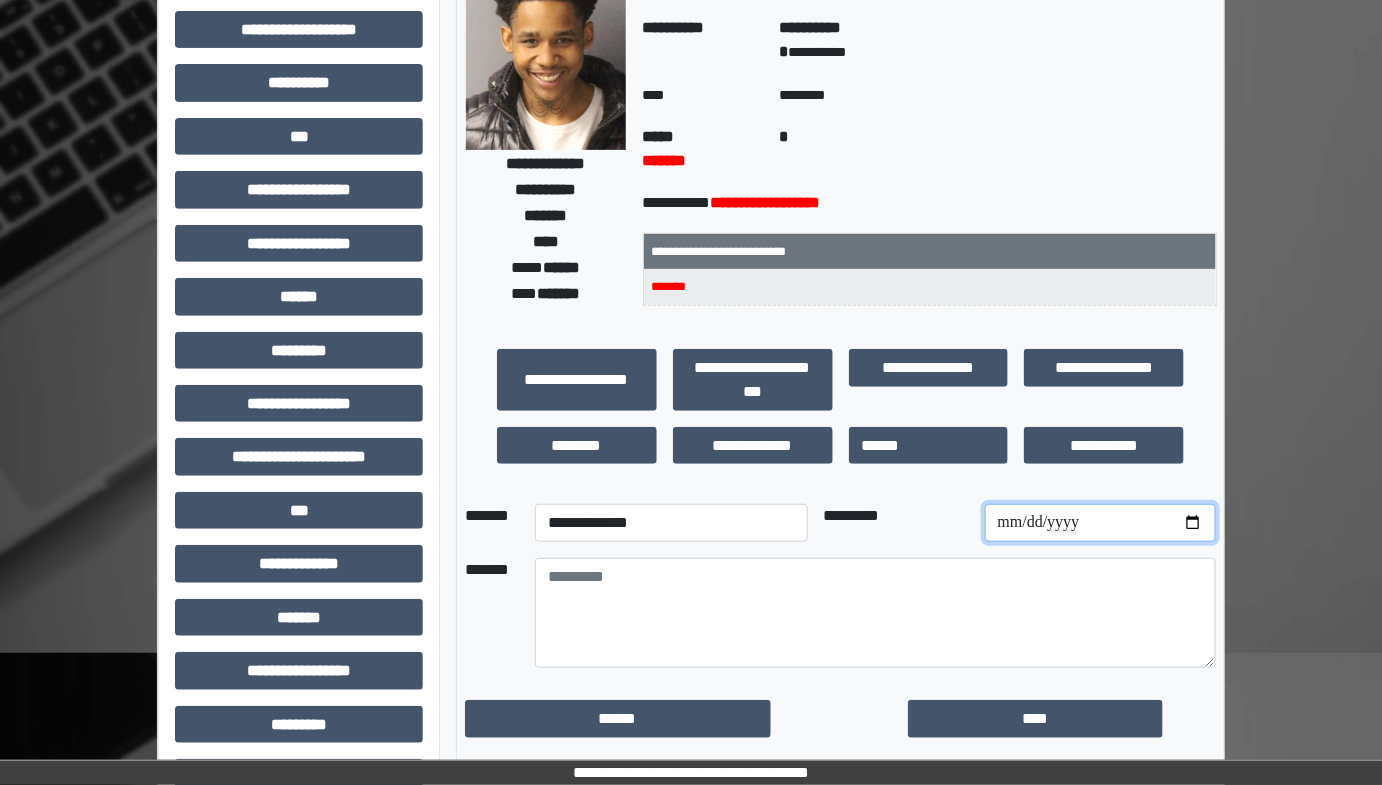 click at bounding box center [1100, 523] 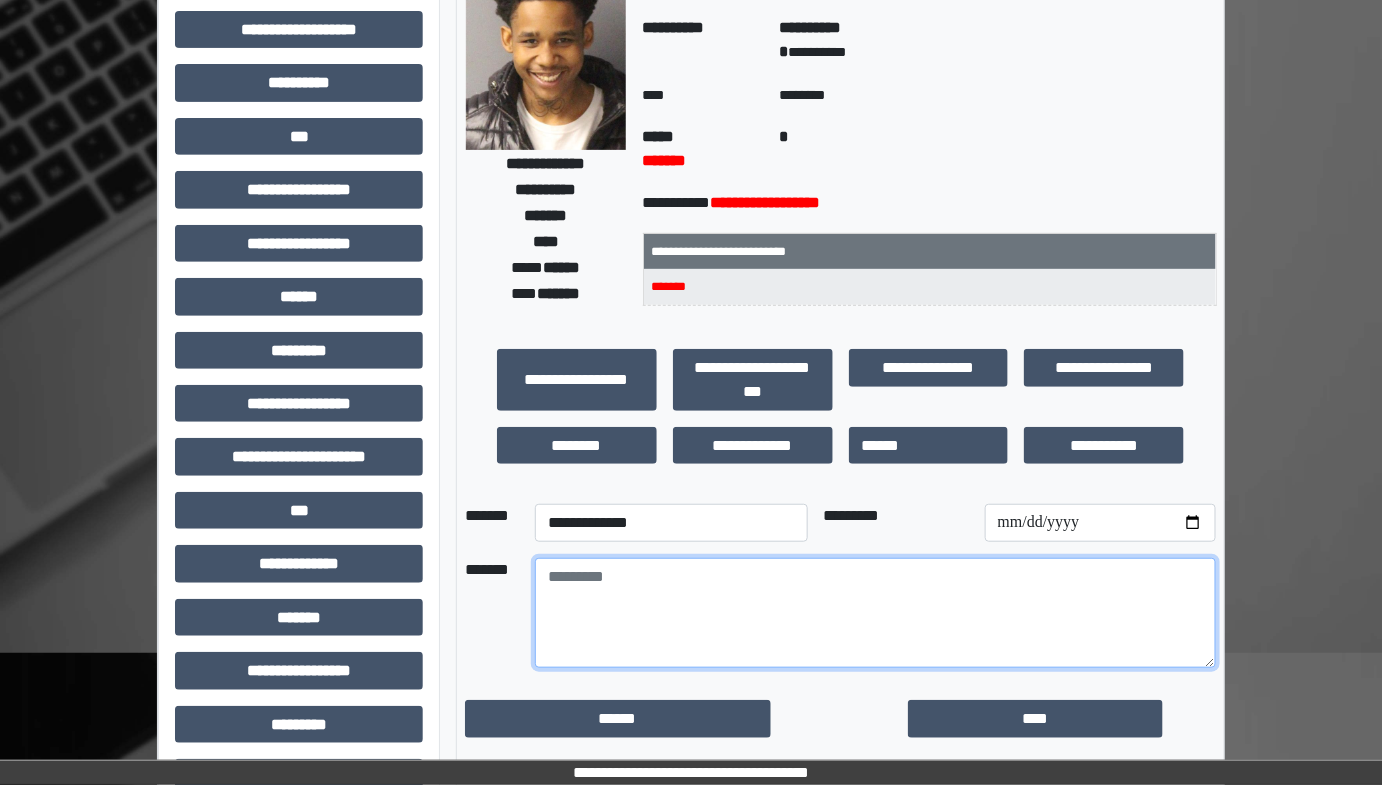 click at bounding box center (875, 613) 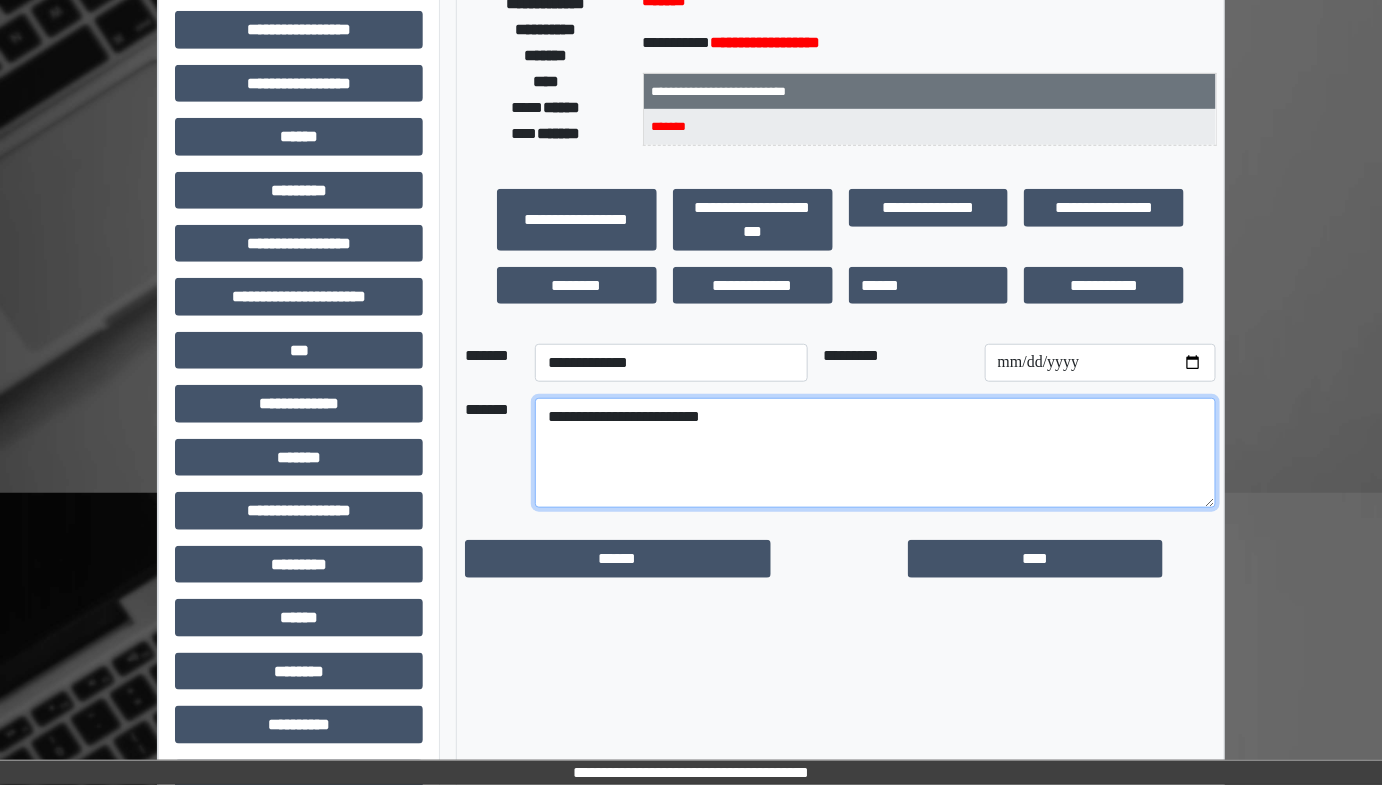 scroll, scrollTop: 401, scrollLeft: 0, axis: vertical 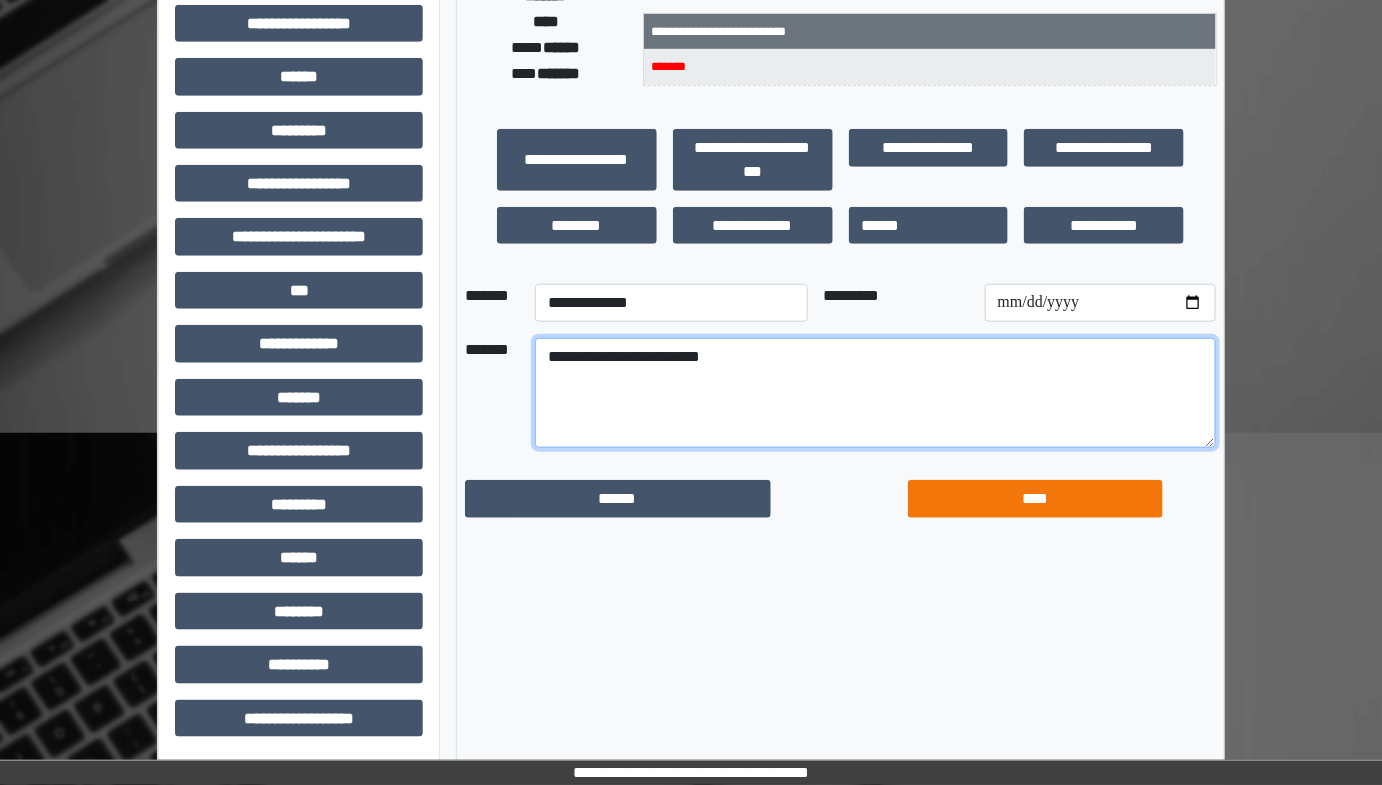 type on "**********" 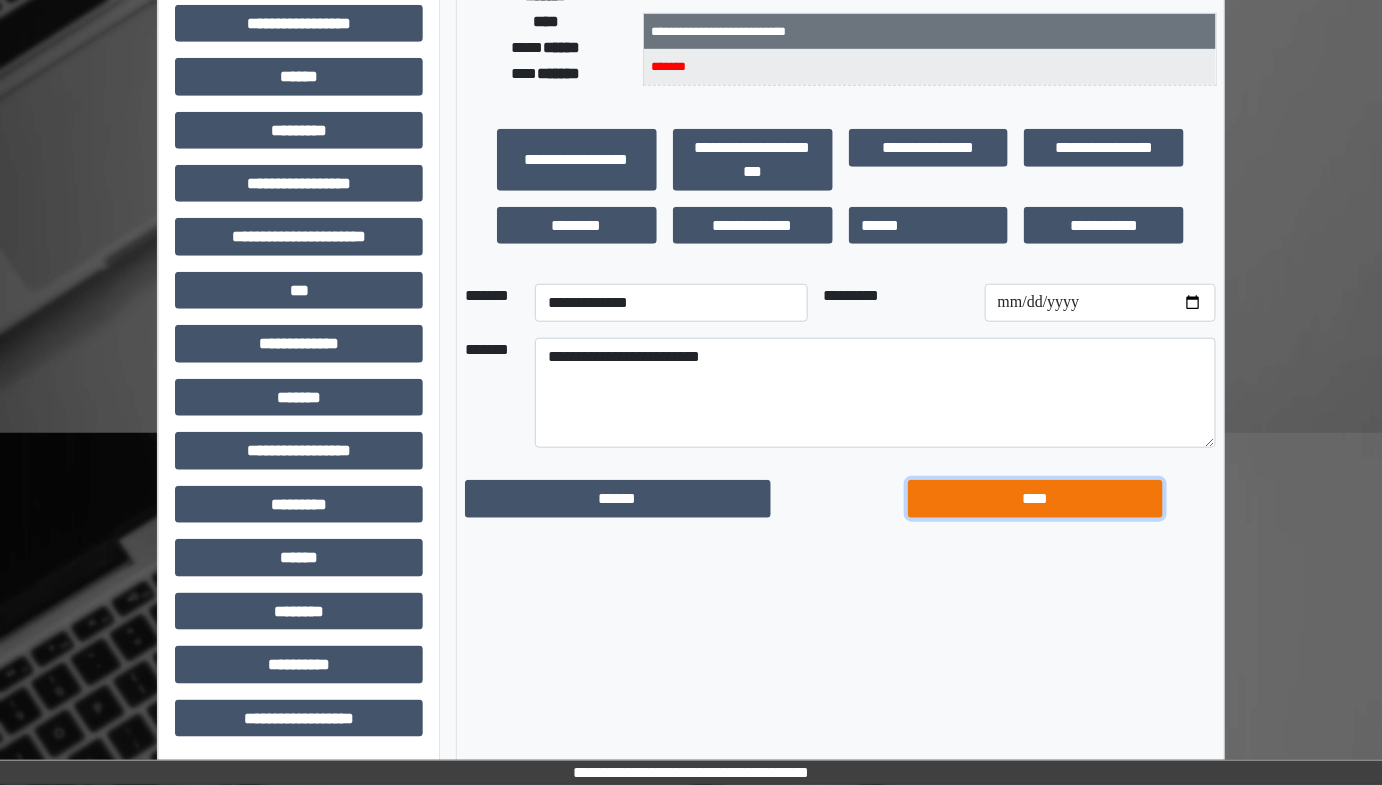 click on "****" at bounding box center [1035, 498] 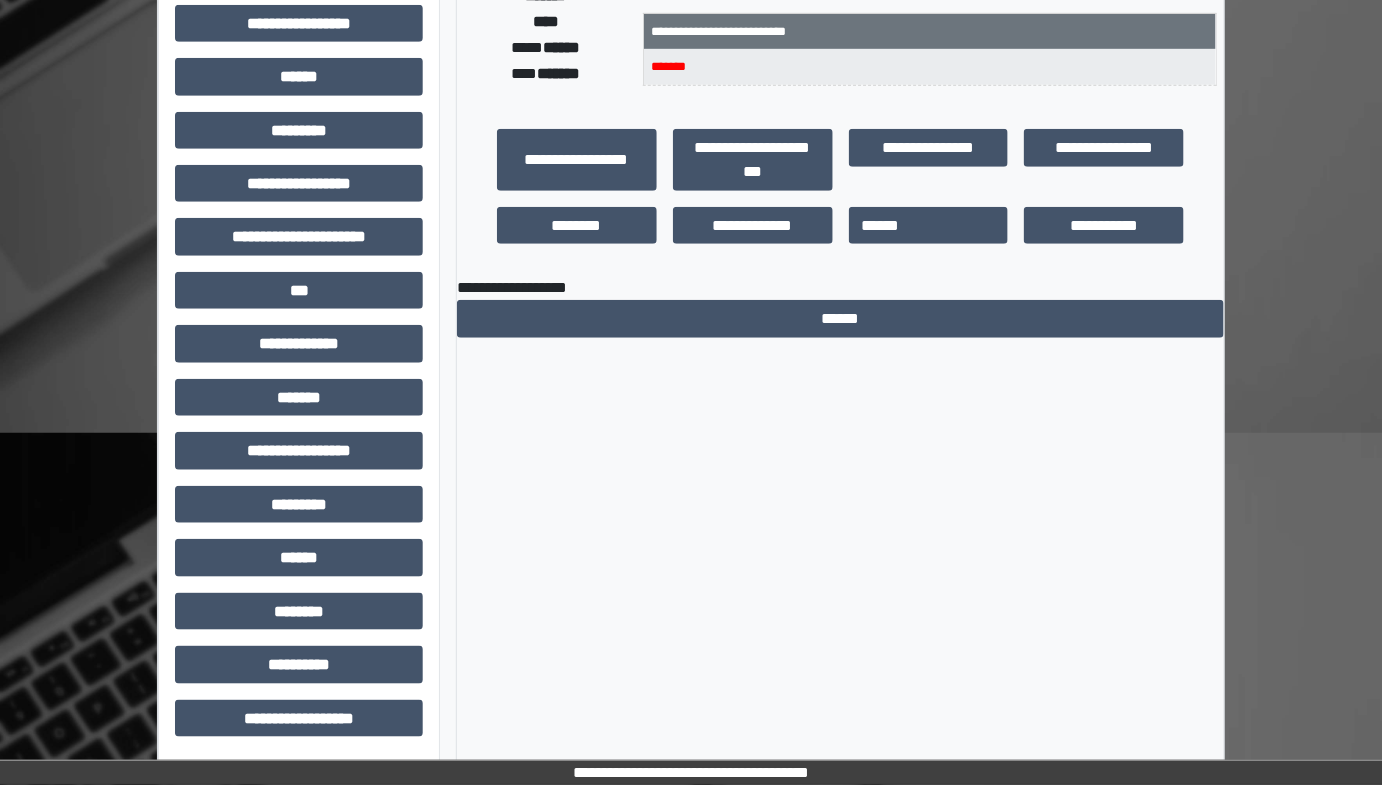scroll, scrollTop: 0, scrollLeft: 0, axis: both 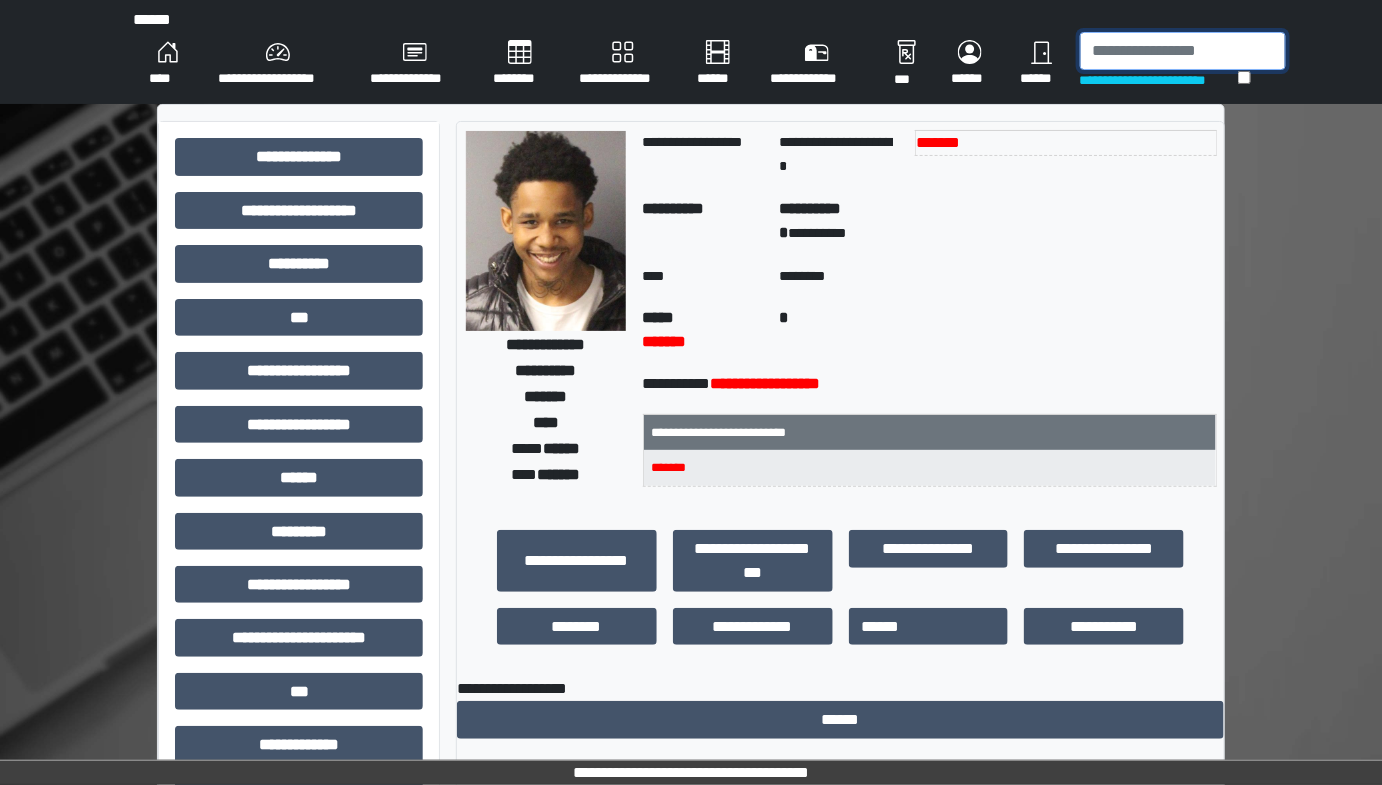 click at bounding box center (1183, 51) 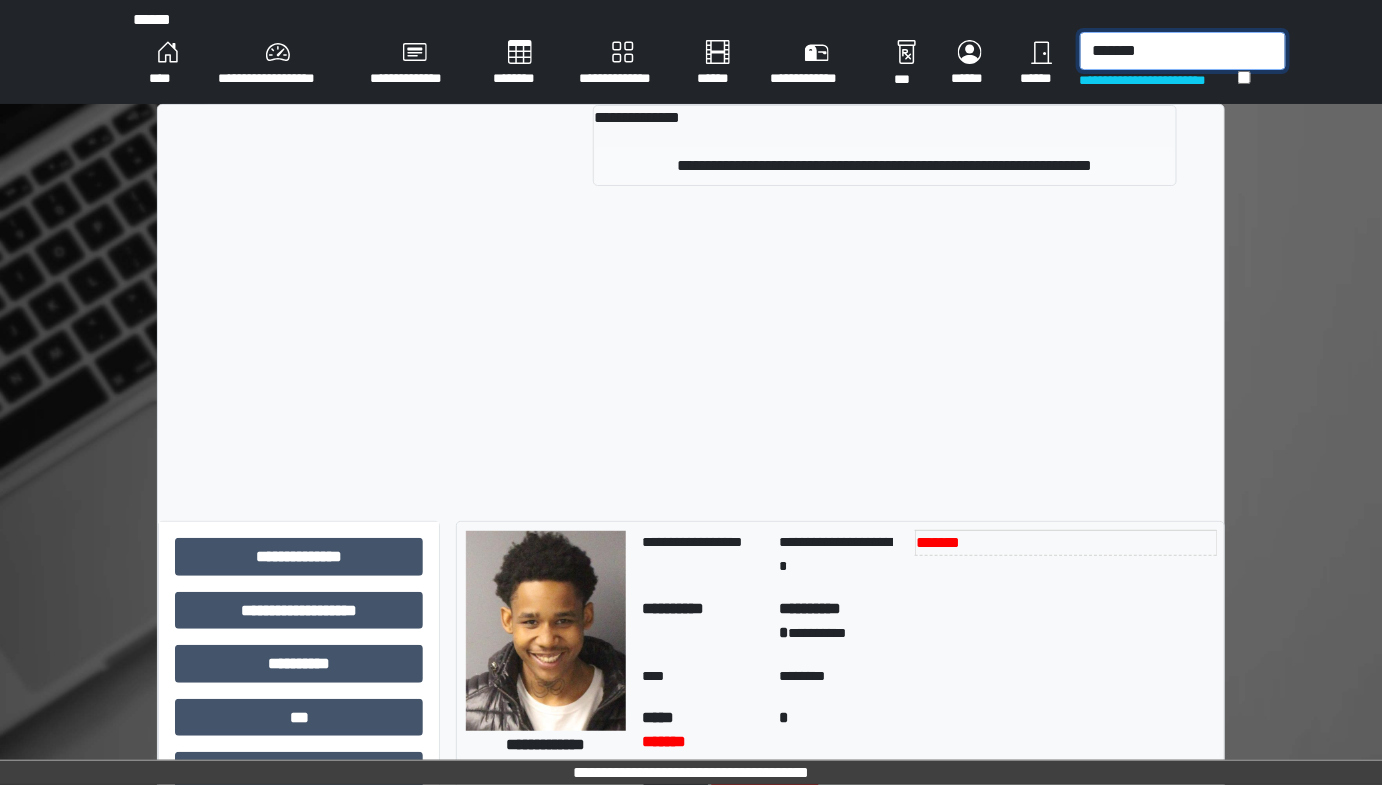 type on "*******" 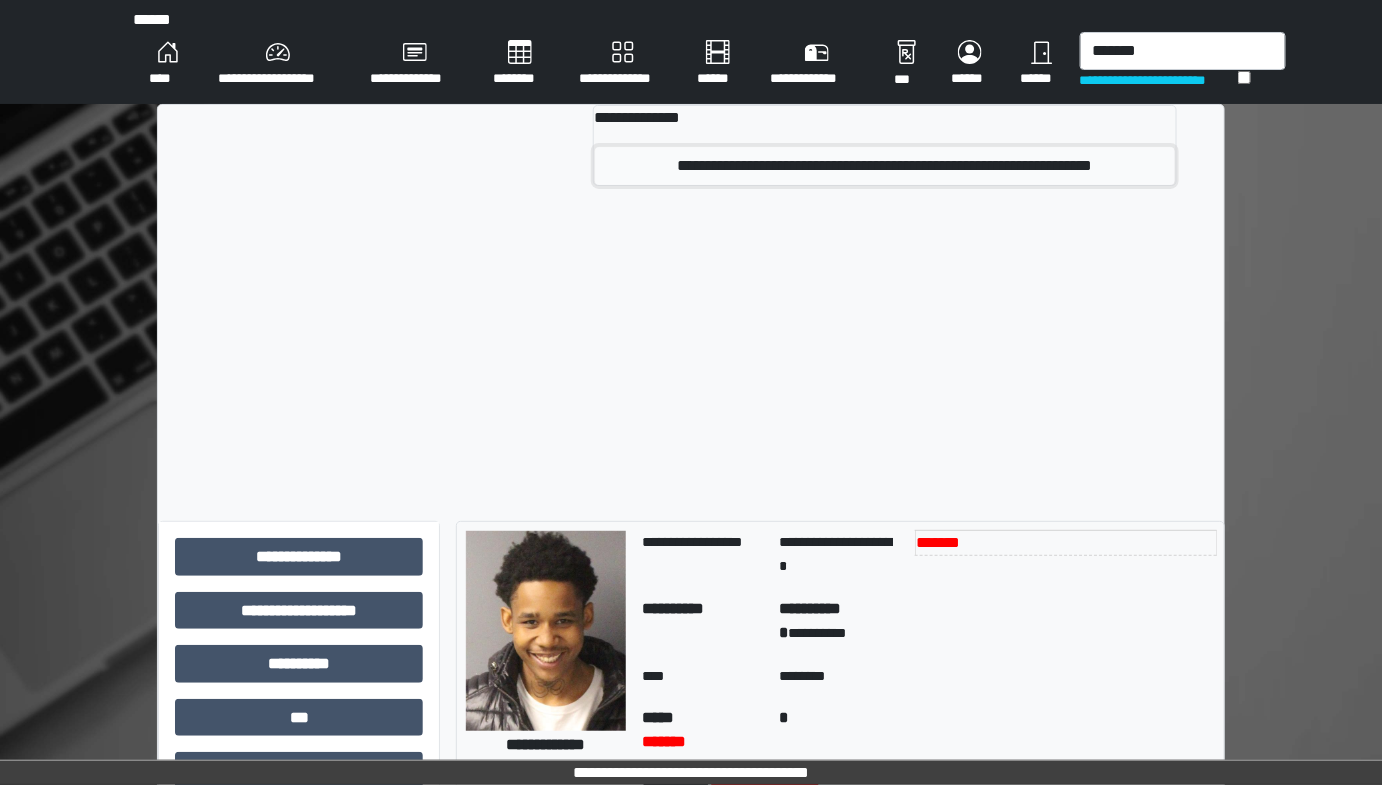 click on "**********" at bounding box center (885, 166) 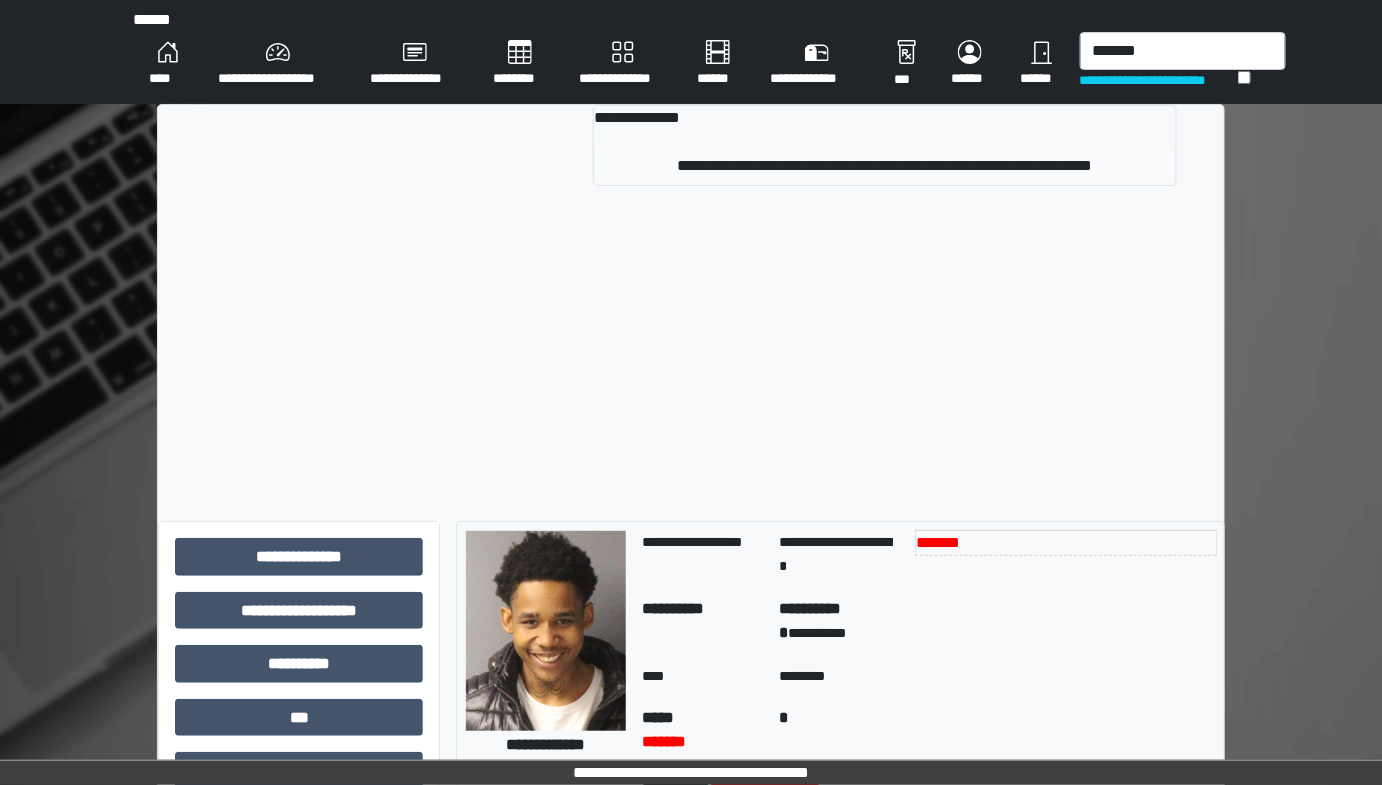 type 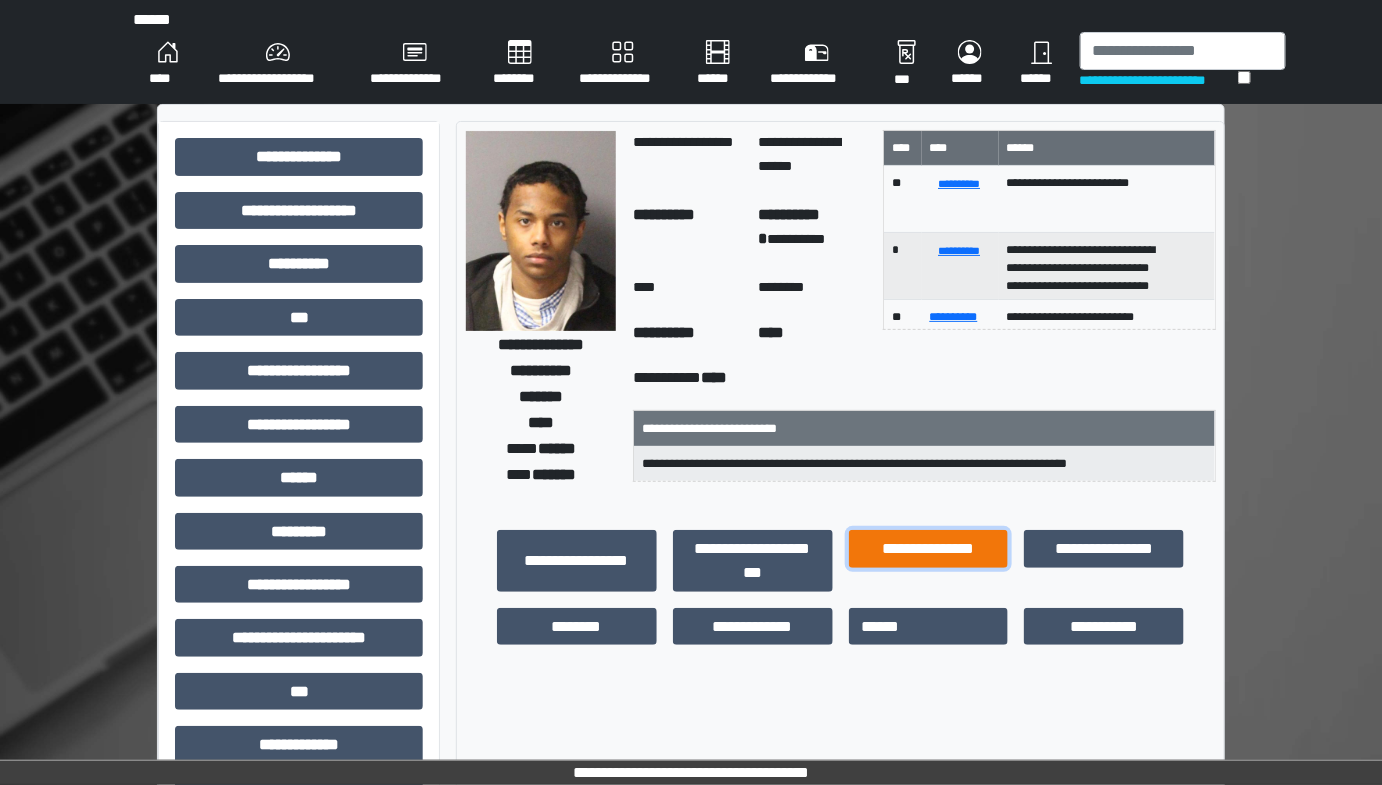 click on "**********" at bounding box center [929, 548] 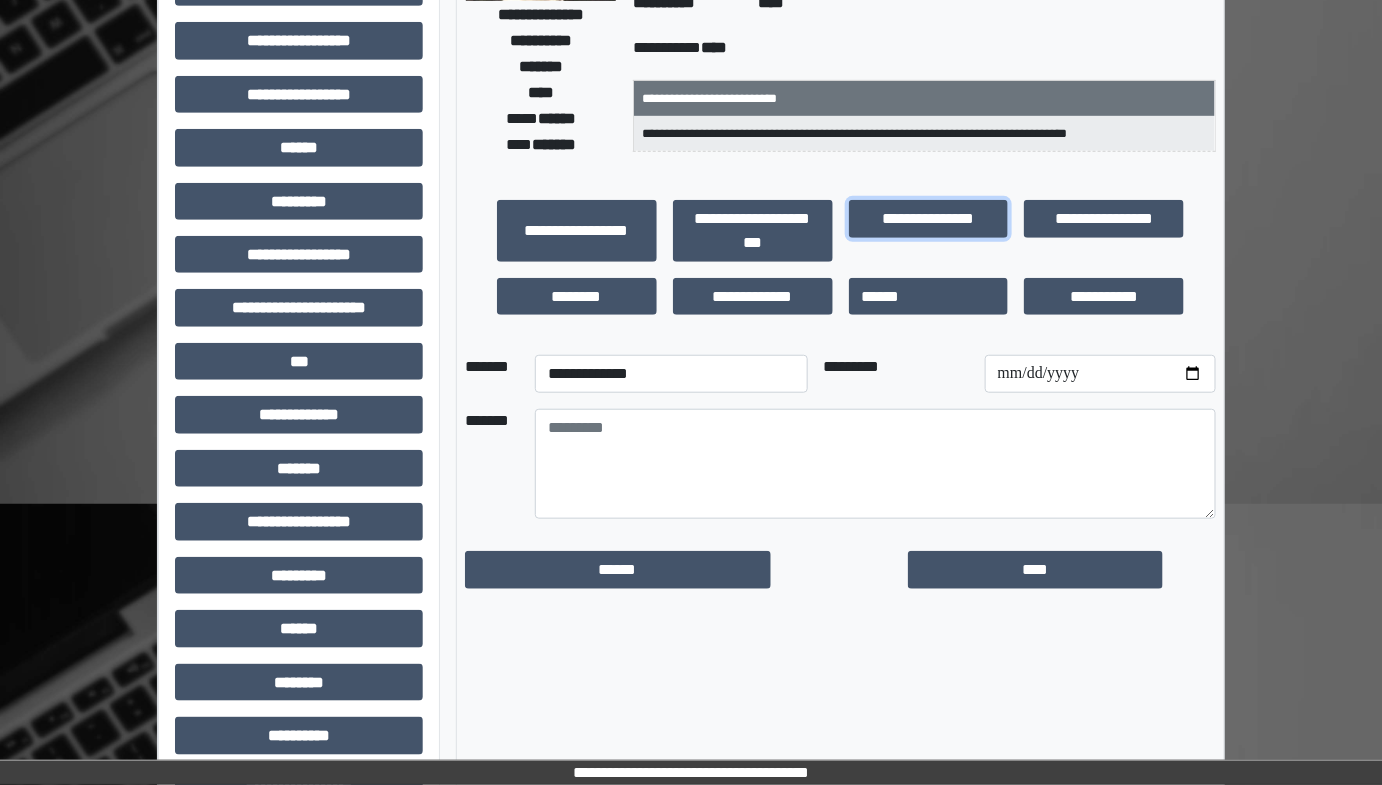 scroll, scrollTop: 363, scrollLeft: 0, axis: vertical 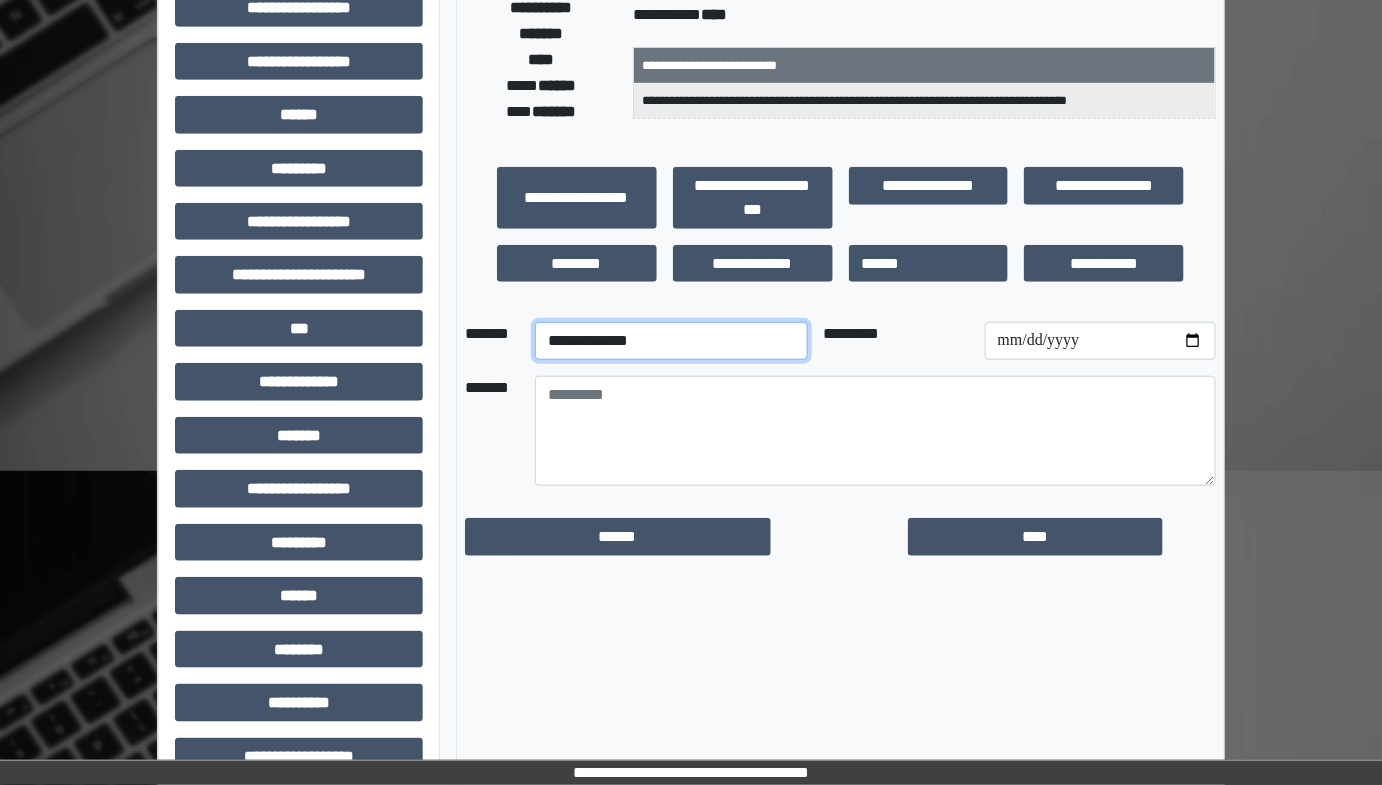 click on "**********" at bounding box center [671, 341] 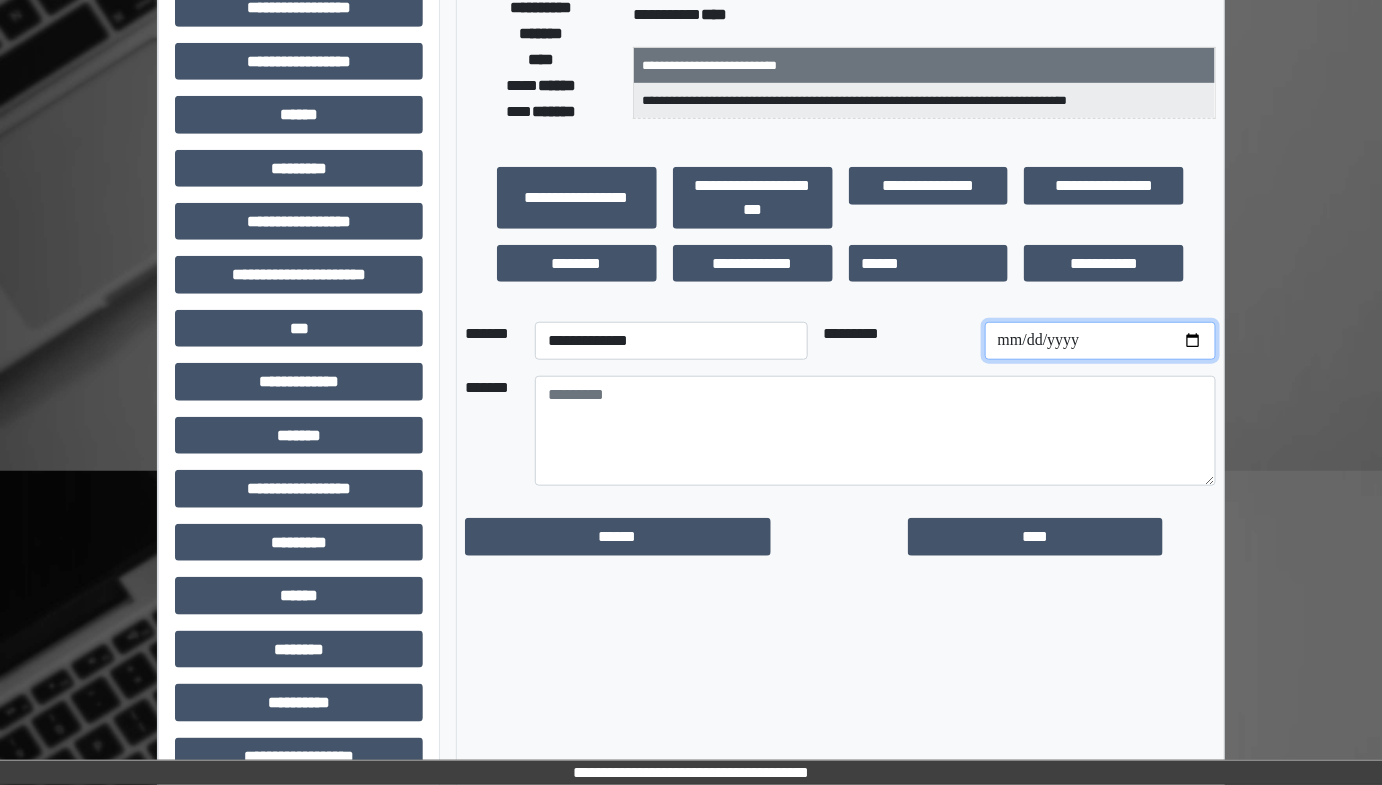 click at bounding box center [1100, 341] 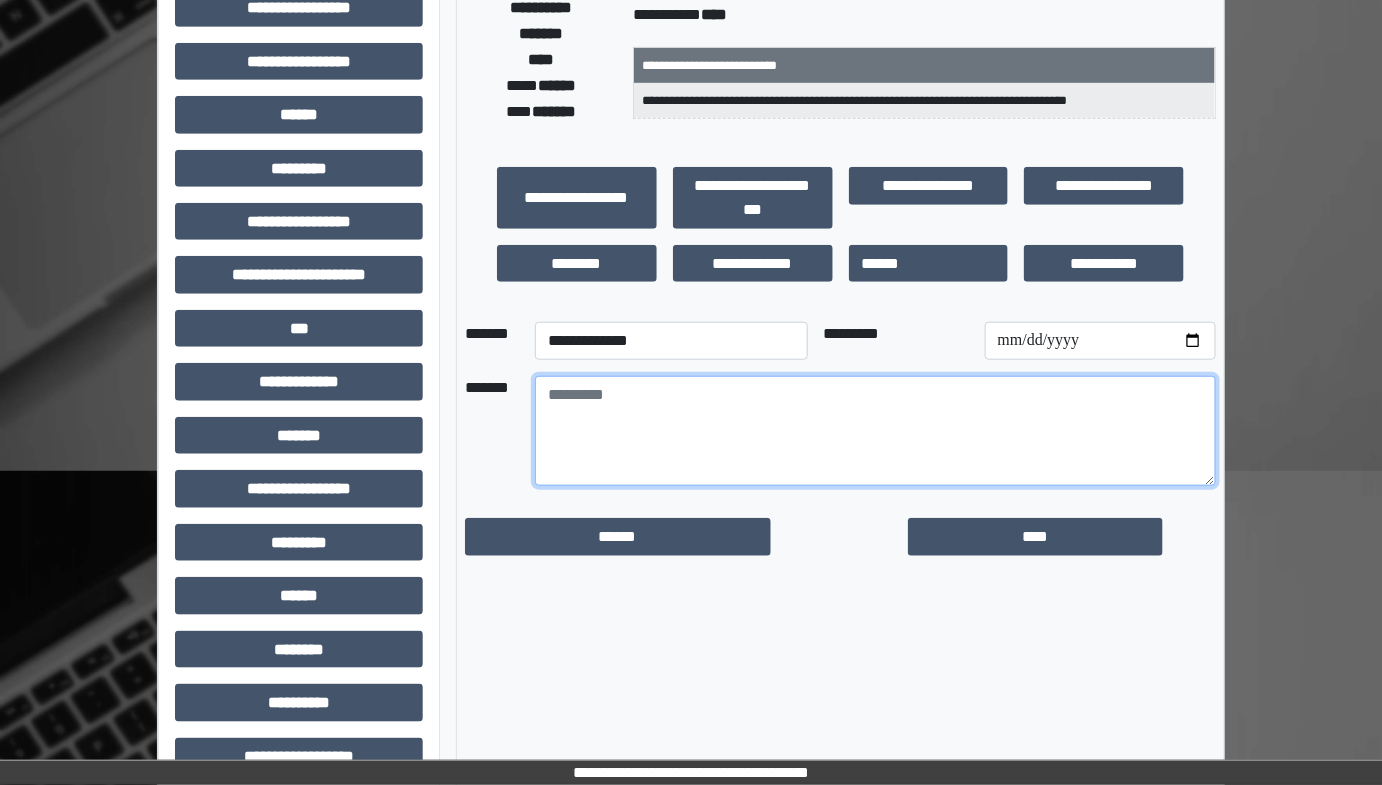 click at bounding box center [875, 431] 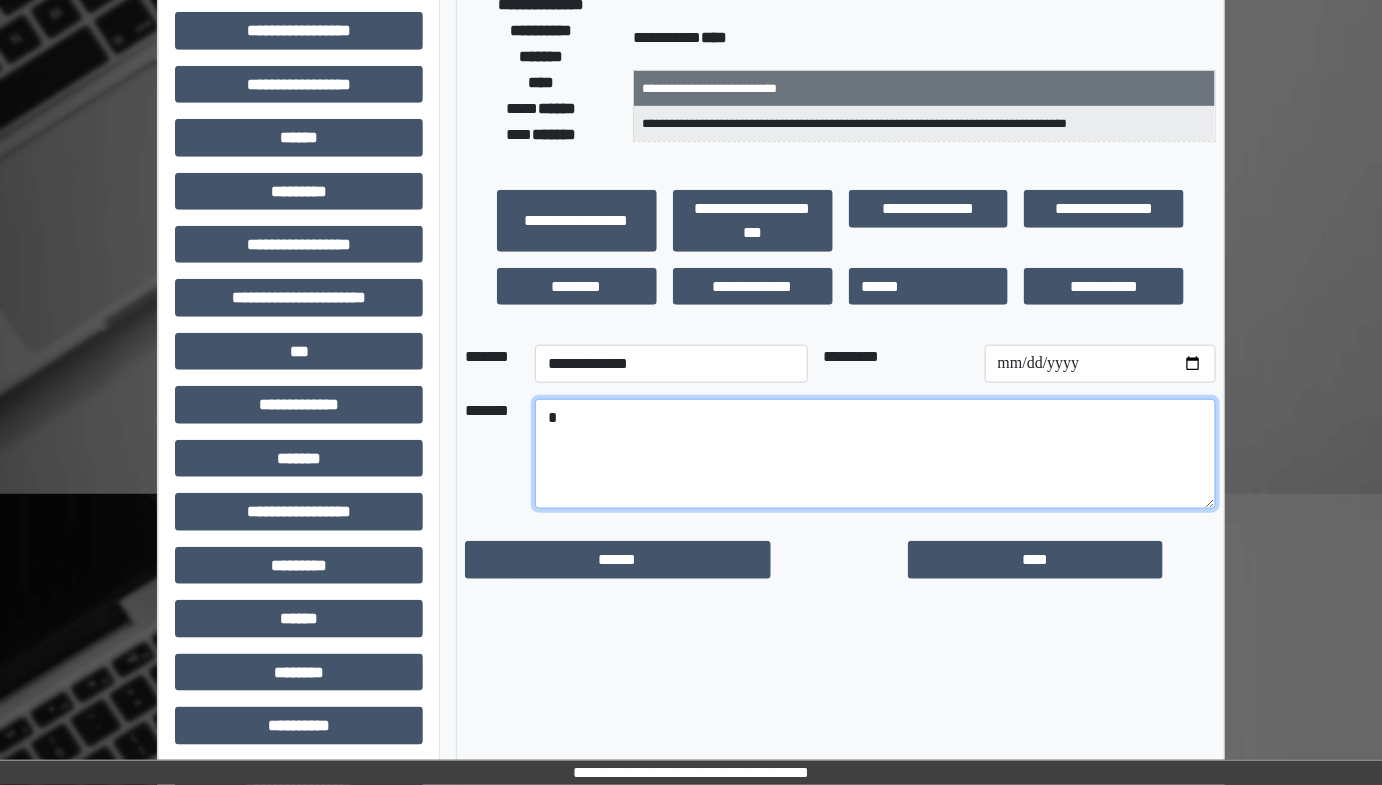 scroll, scrollTop: 363, scrollLeft: 0, axis: vertical 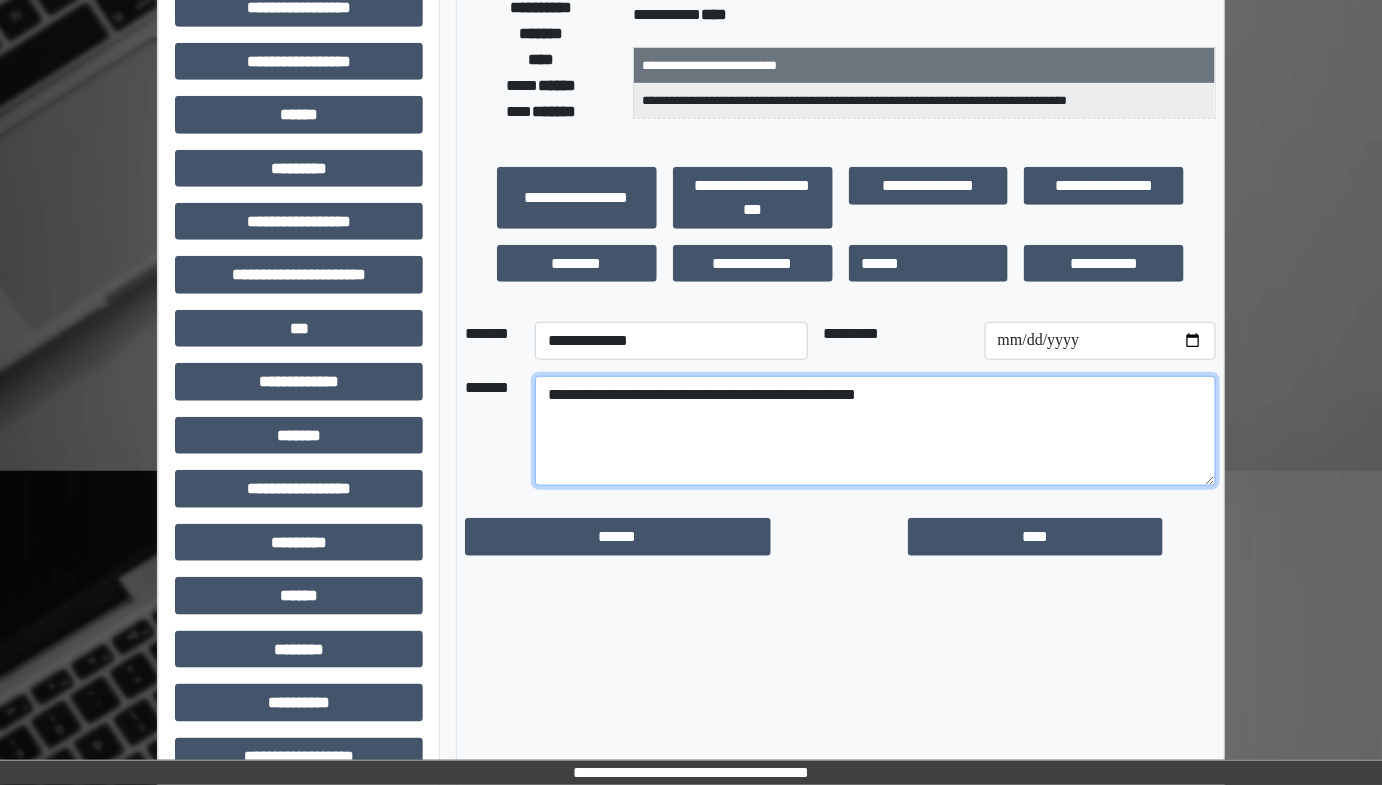 type on "**********" 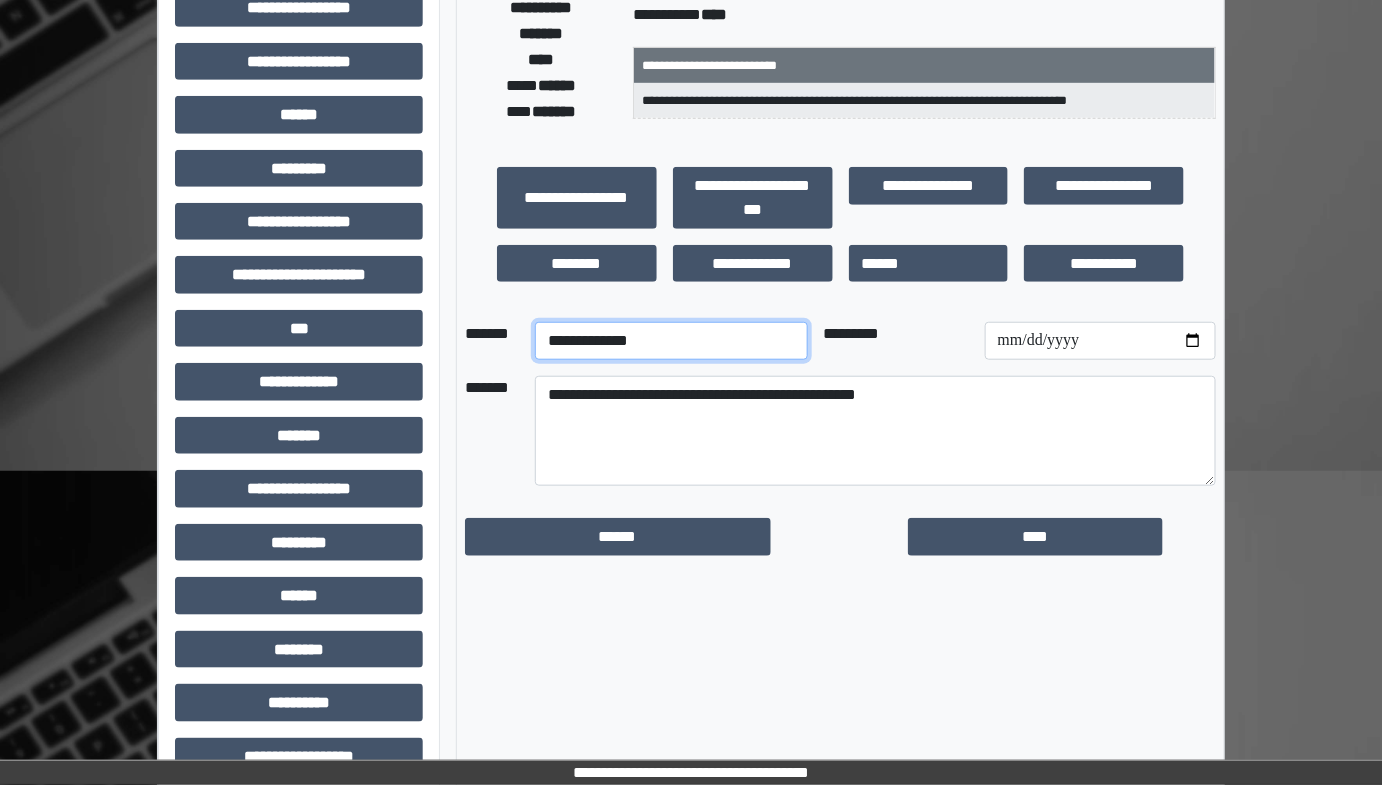 click on "**********" at bounding box center [671, 341] 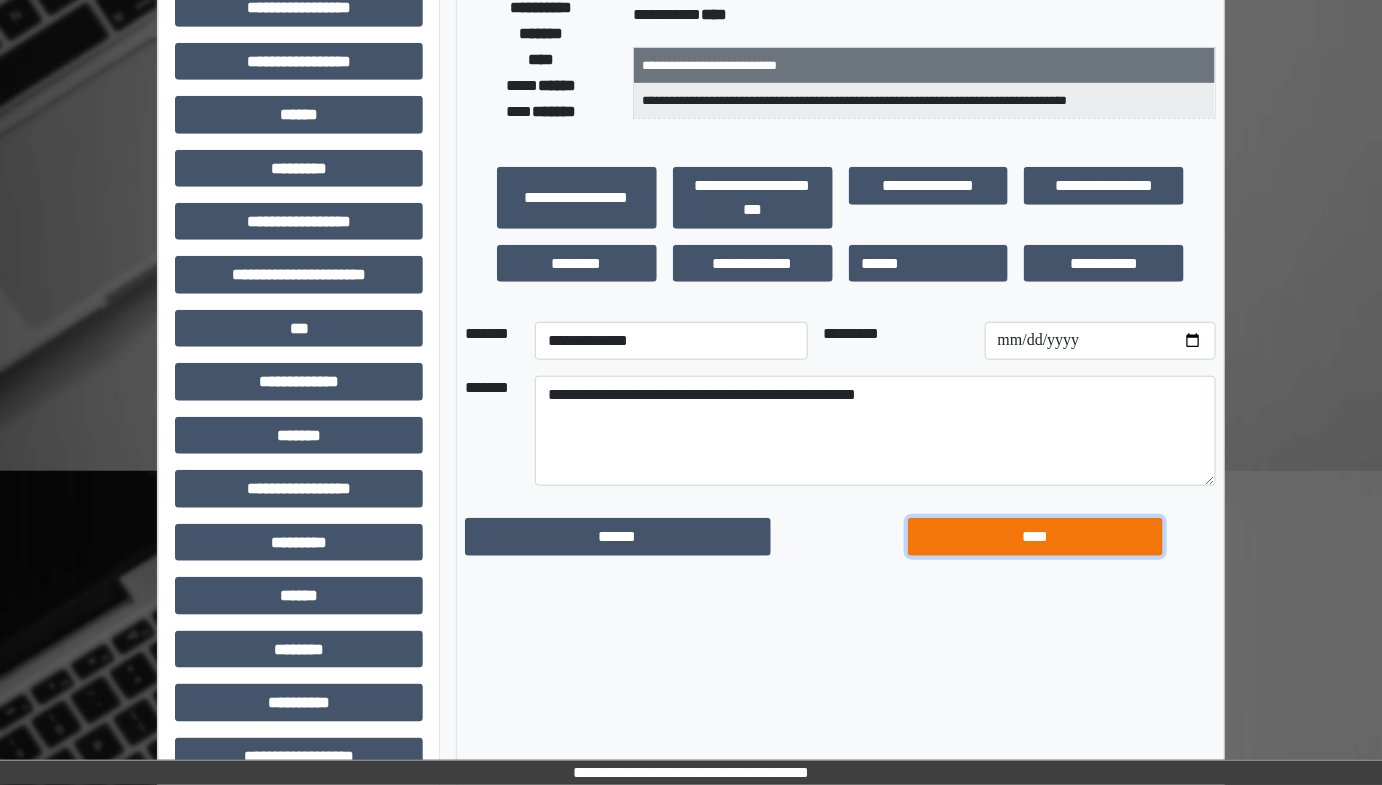 click on "****" at bounding box center (1035, 536) 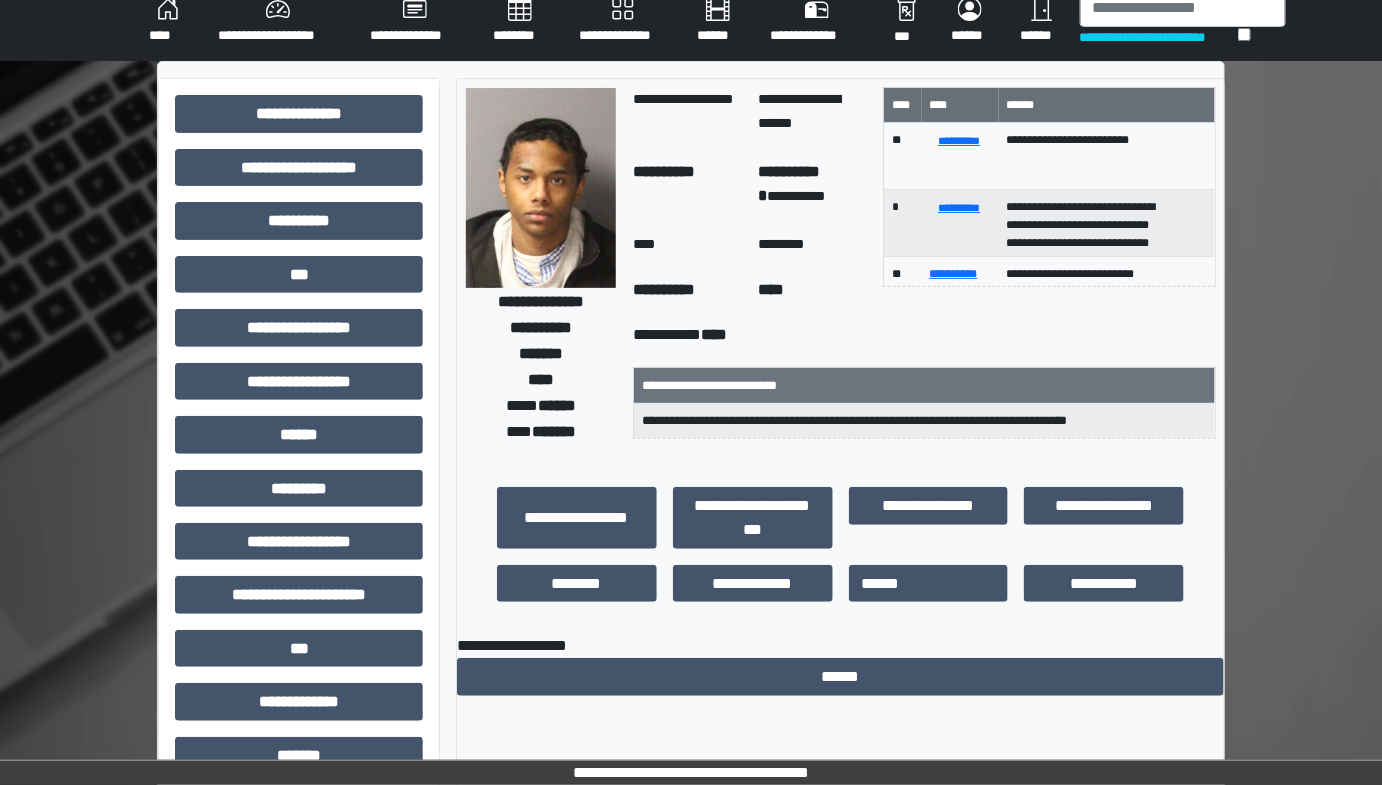 scroll, scrollTop: 0, scrollLeft: 0, axis: both 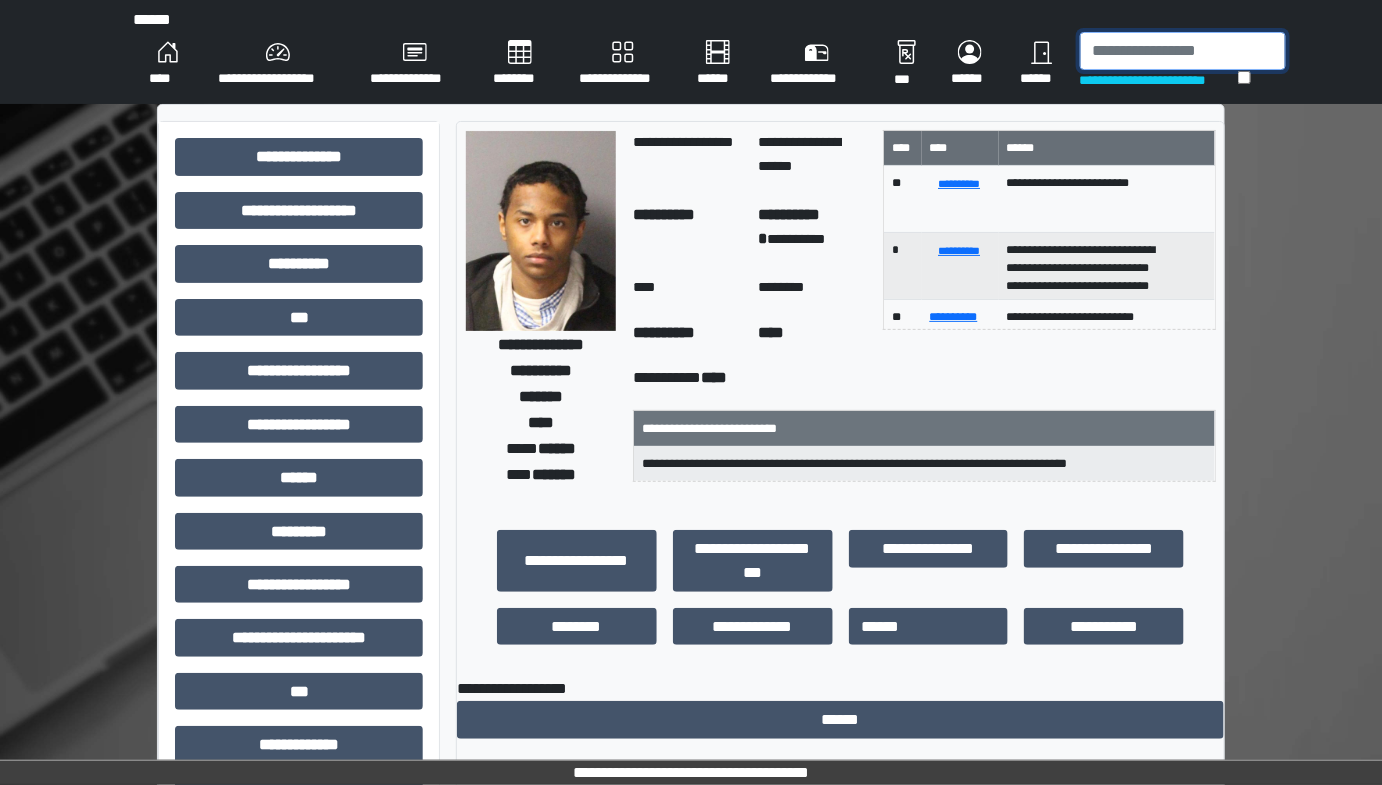 click at bounding box center (1183, 51) 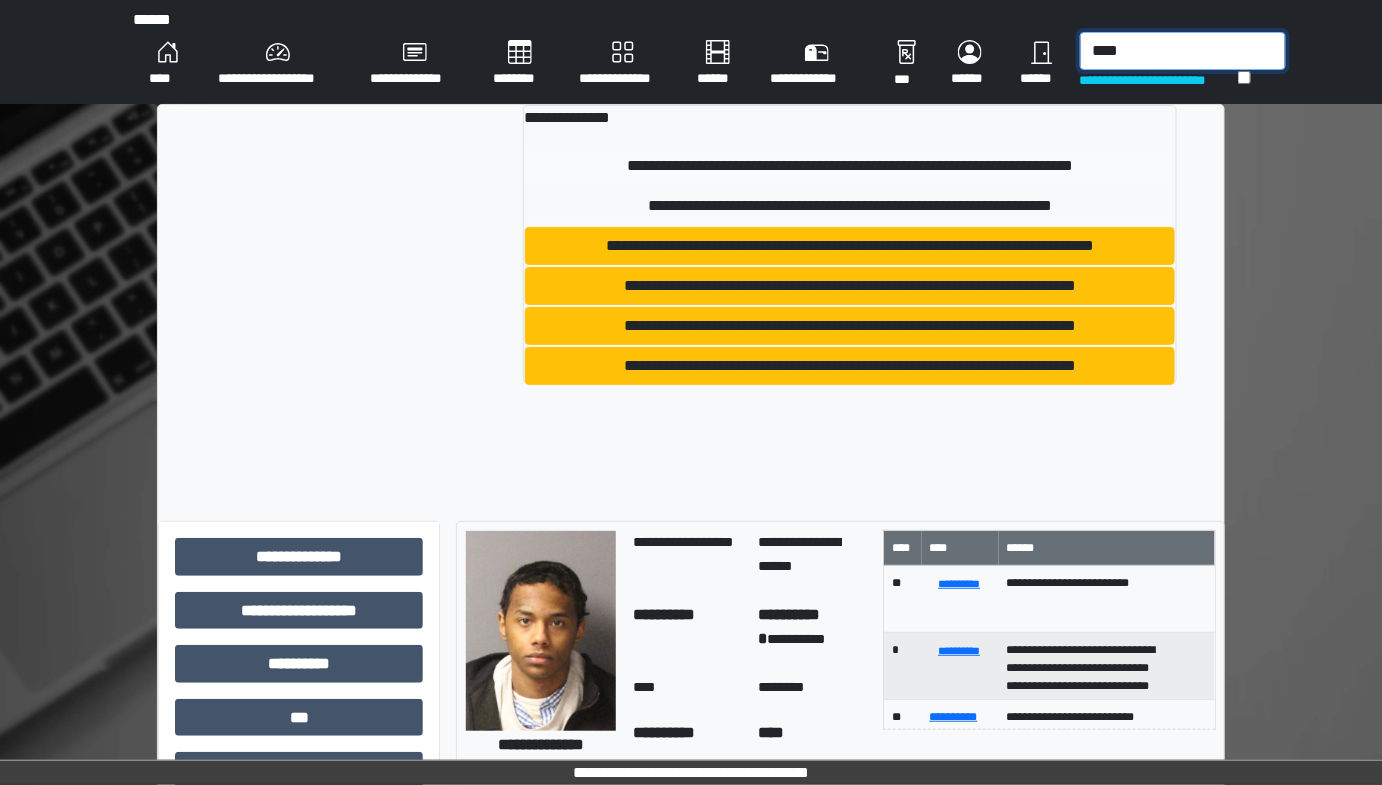 type on "****" 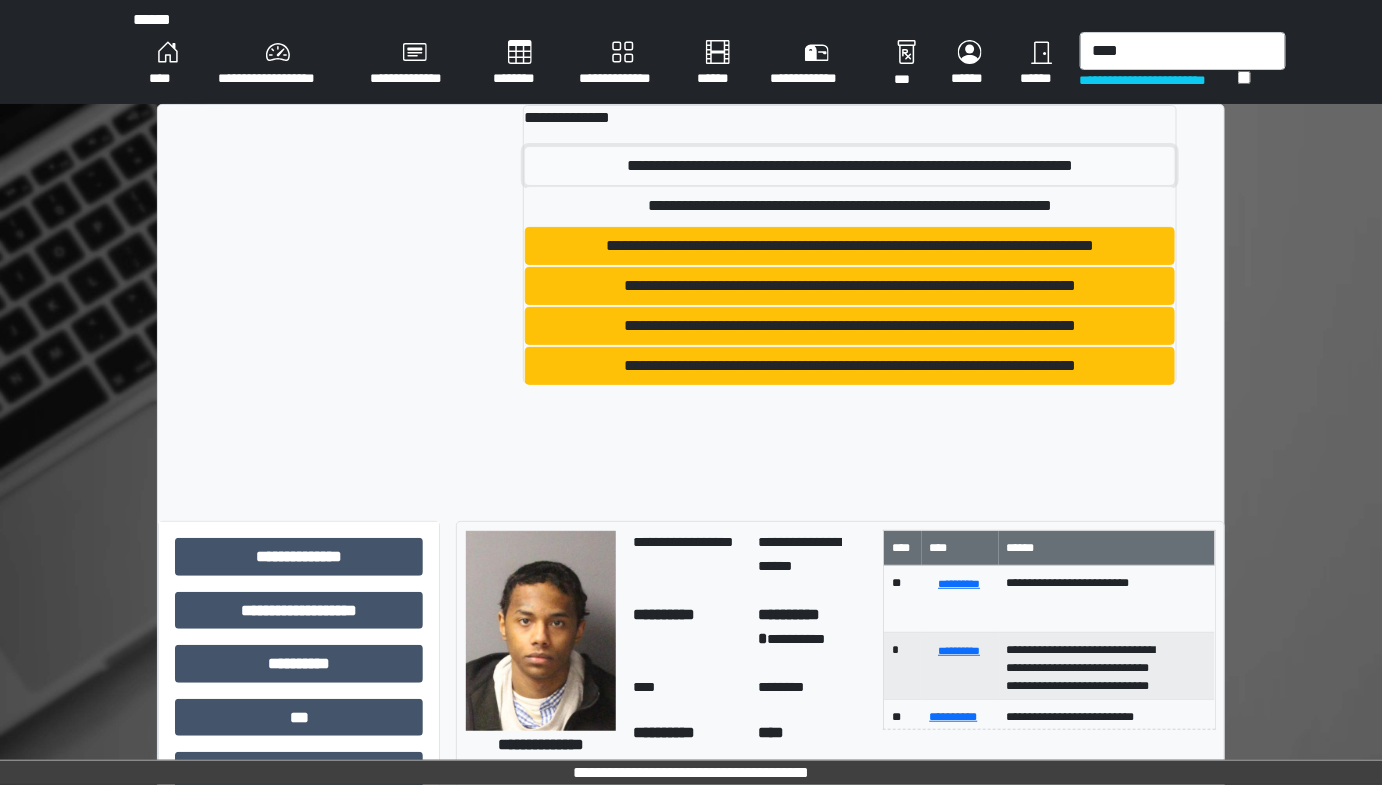 click on "**********" at bounding box center (850, 166) 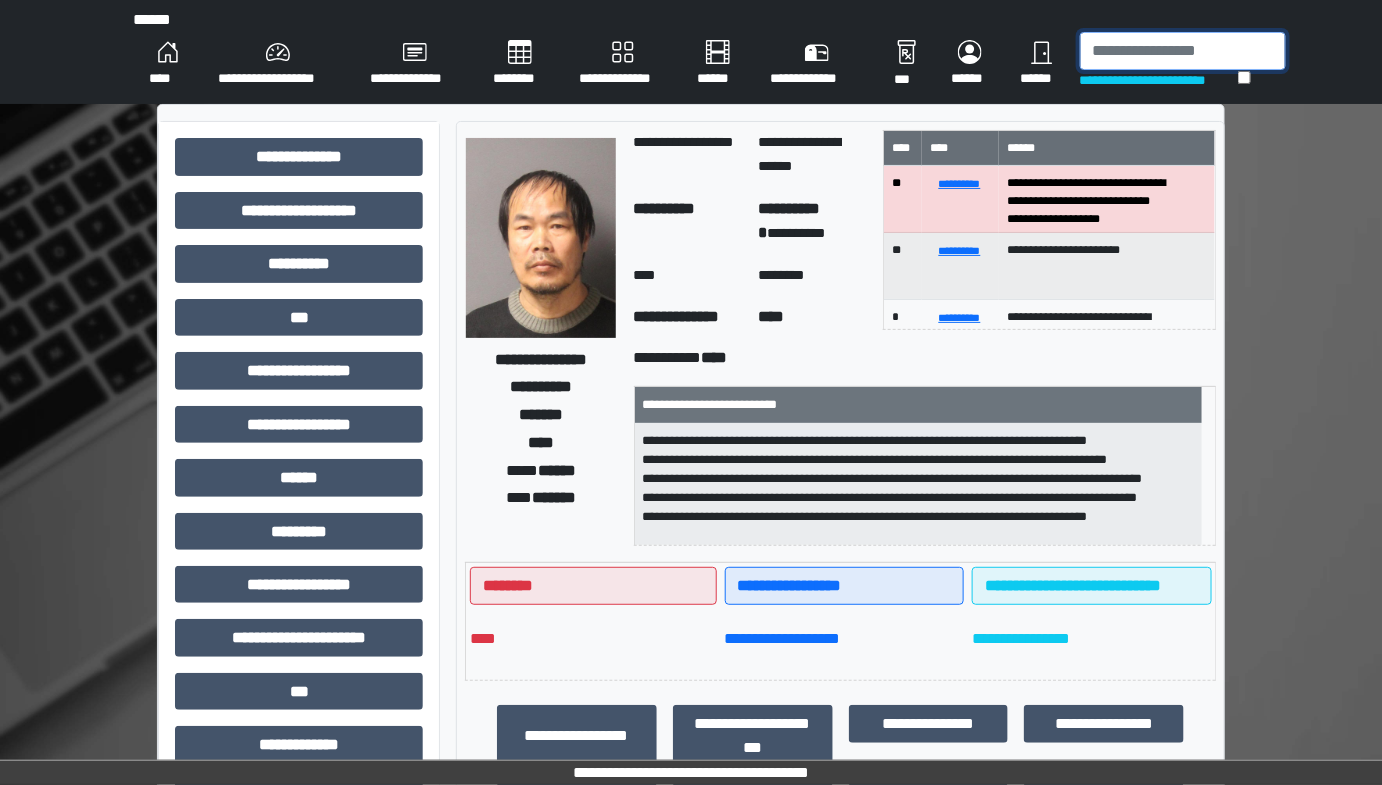 click at bounding box center (1183, 51) 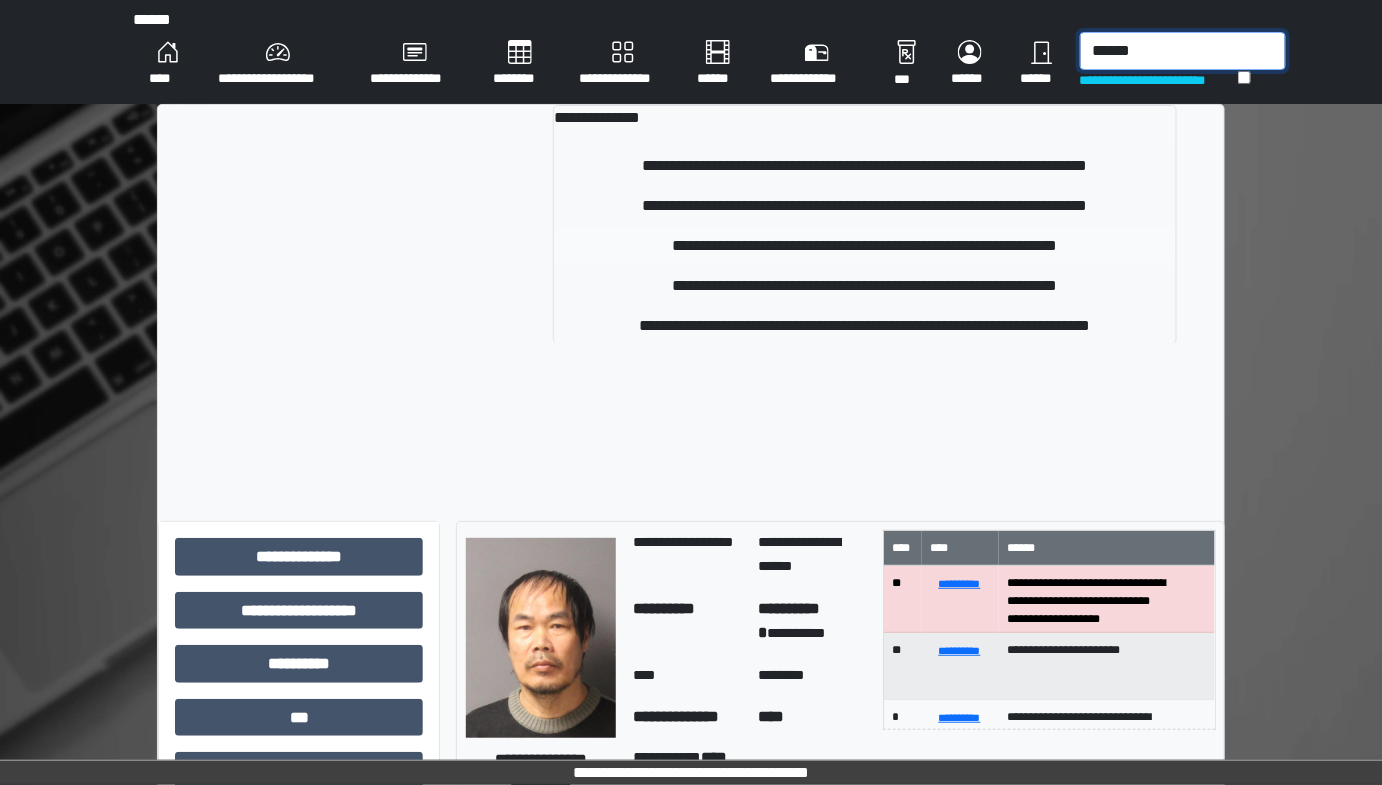 type on "******" 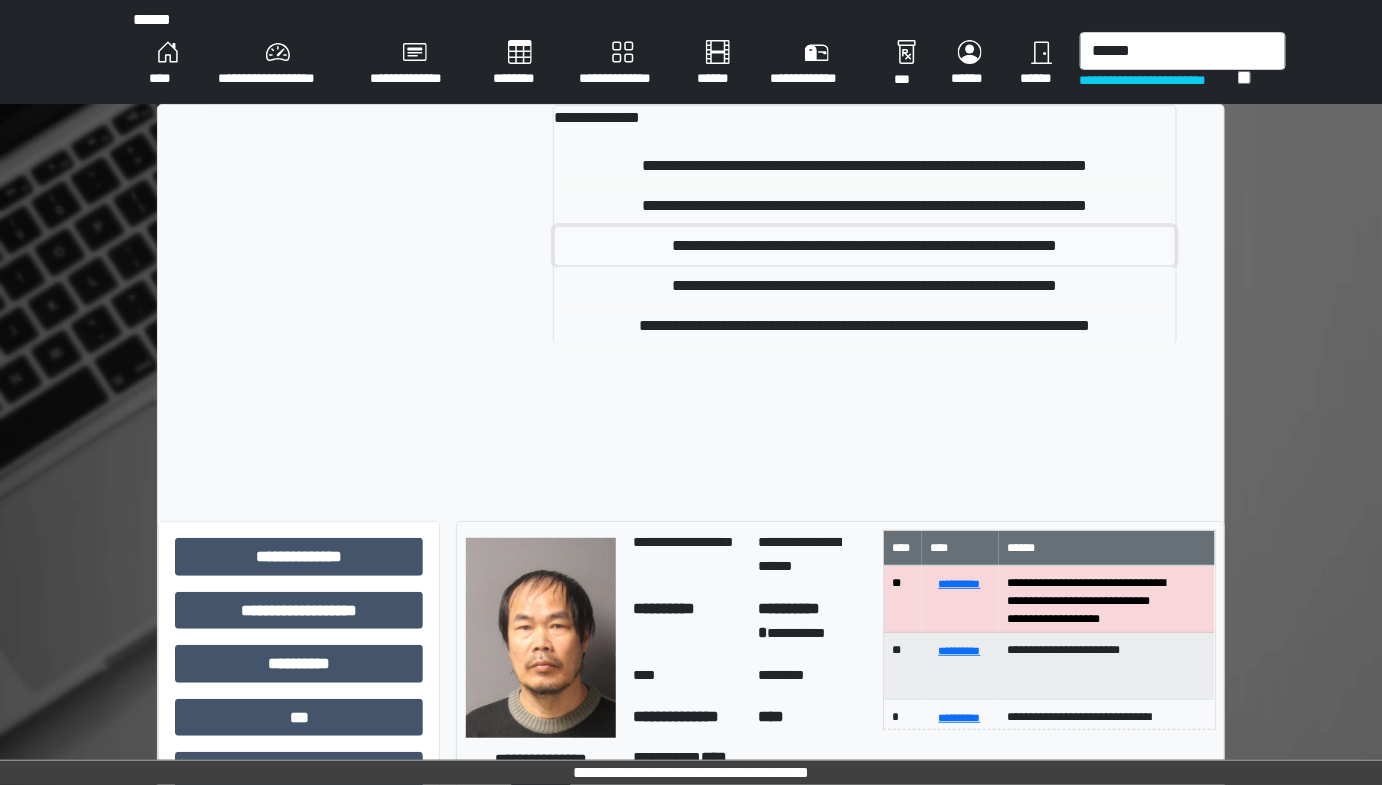 click on "**********" at bounding box center (865, 246) 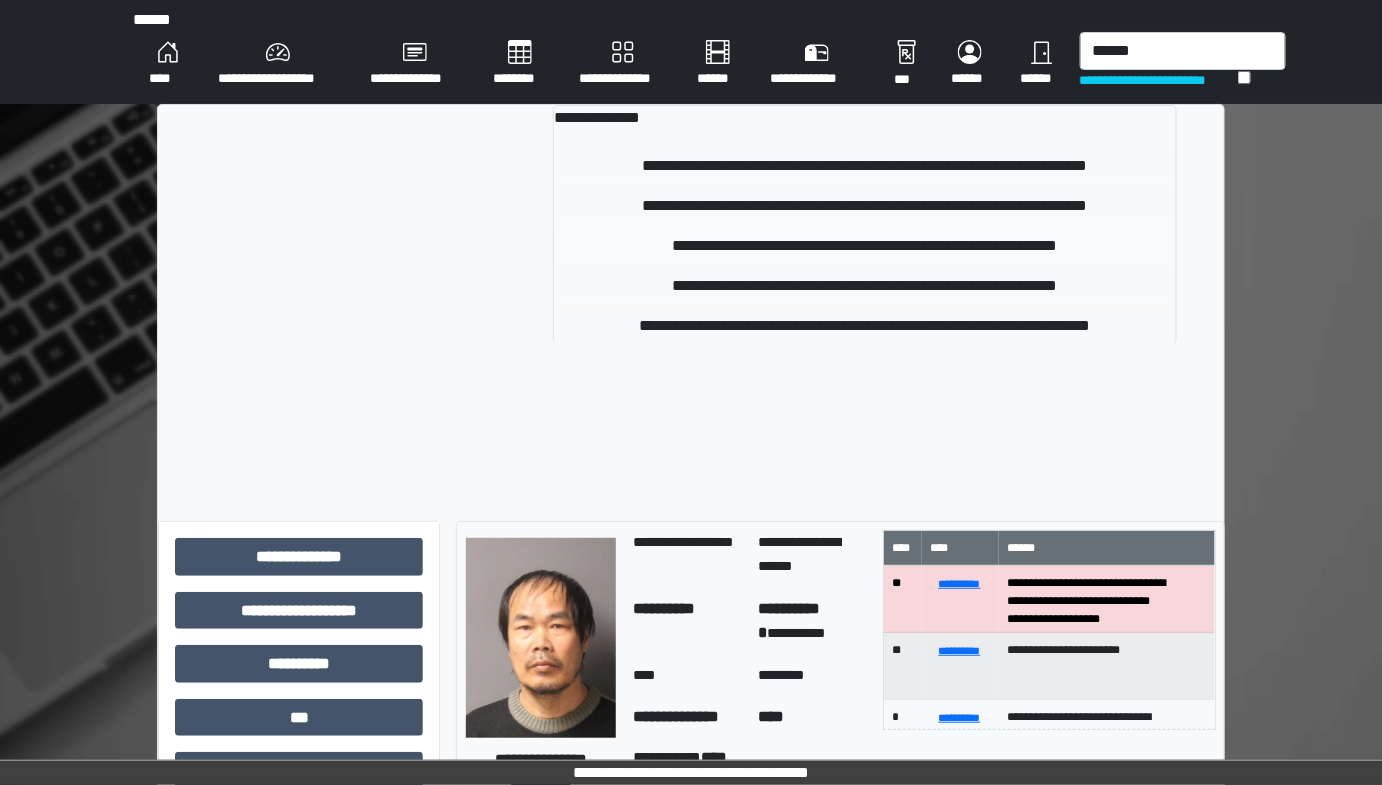 type 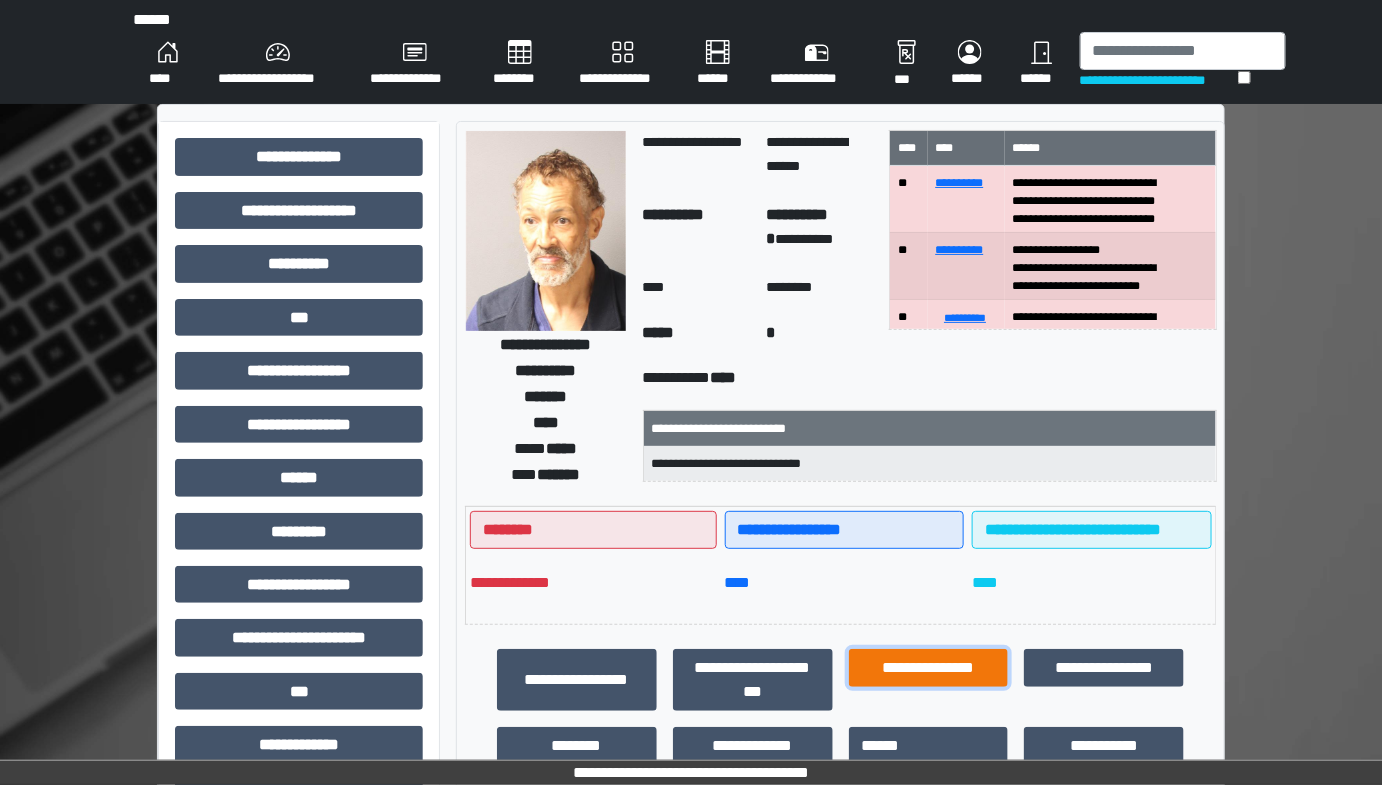 drag, startPoint x: 1395, startPoint y: 536, endPoint x: 935, endPoint y: 666, distance: 478.01672 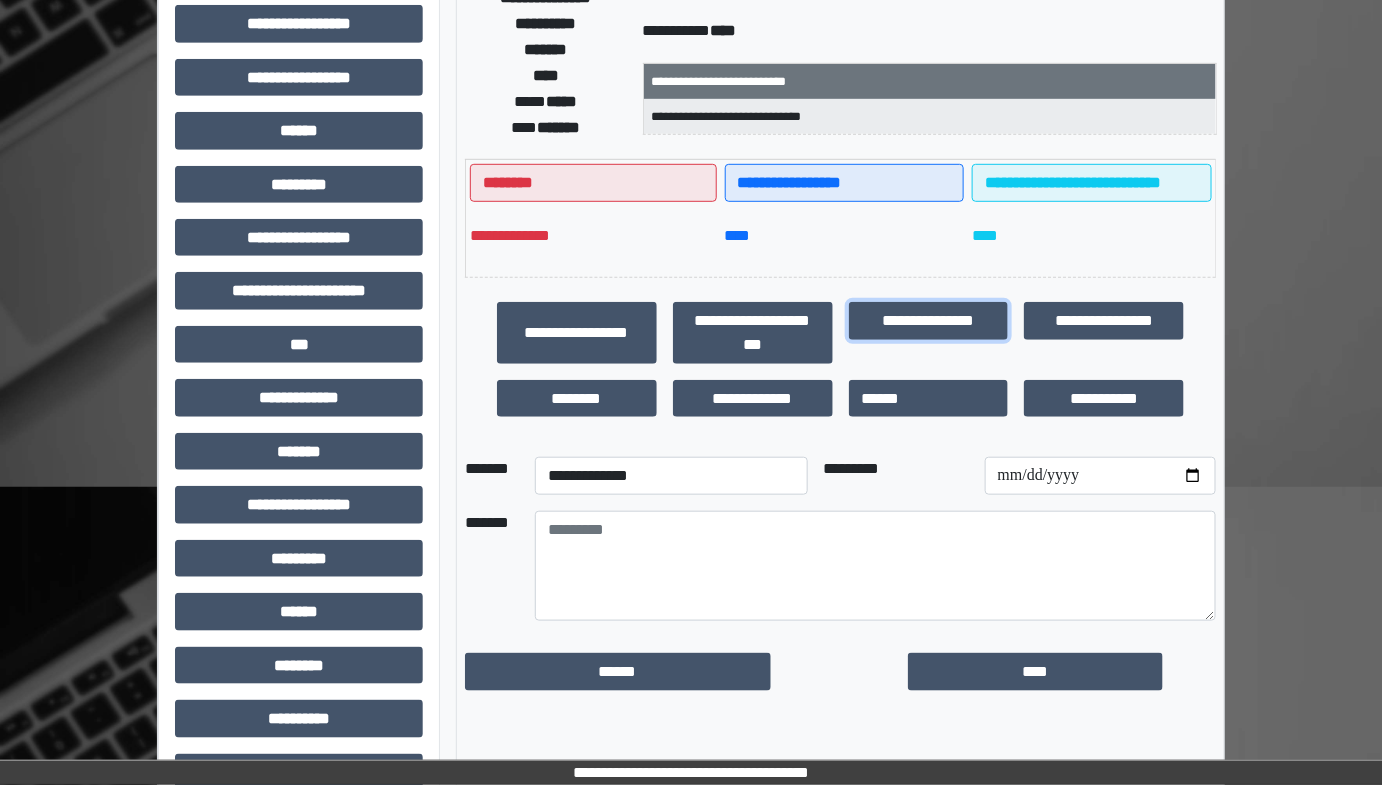 scroll, scrollTop: 363, scrollLeft: 0, axis: vertical 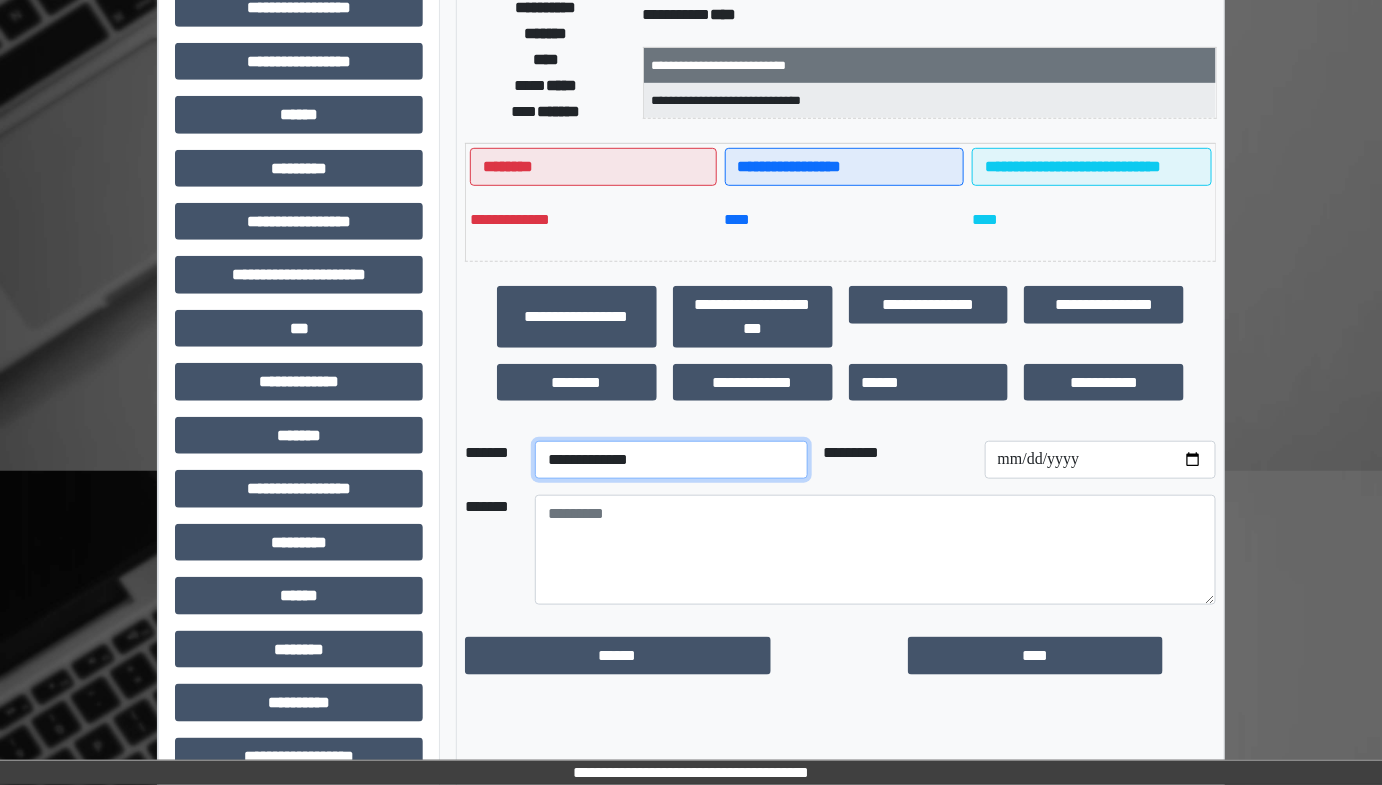 click on "**********" at bounding box center (671, 460) 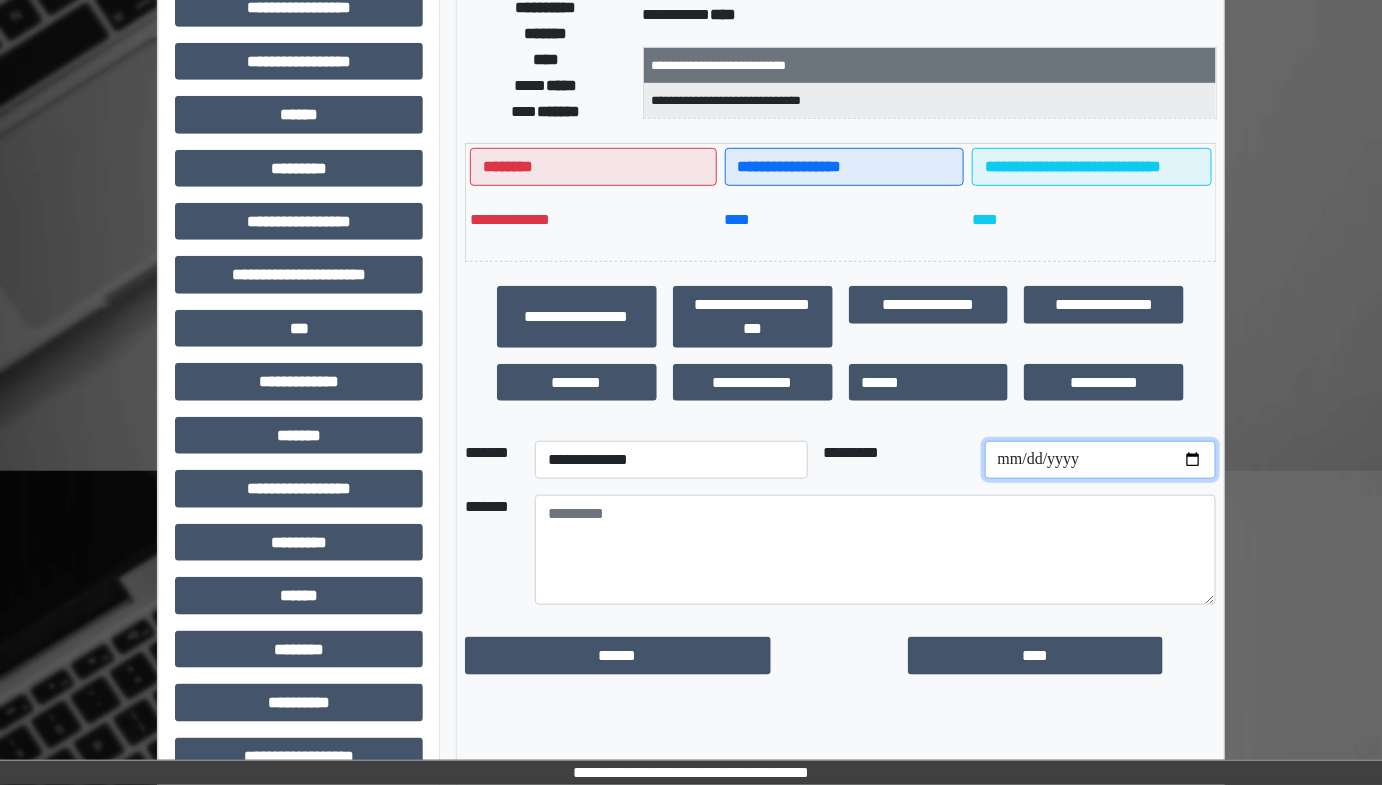 click at bounding box center (1100, 460) 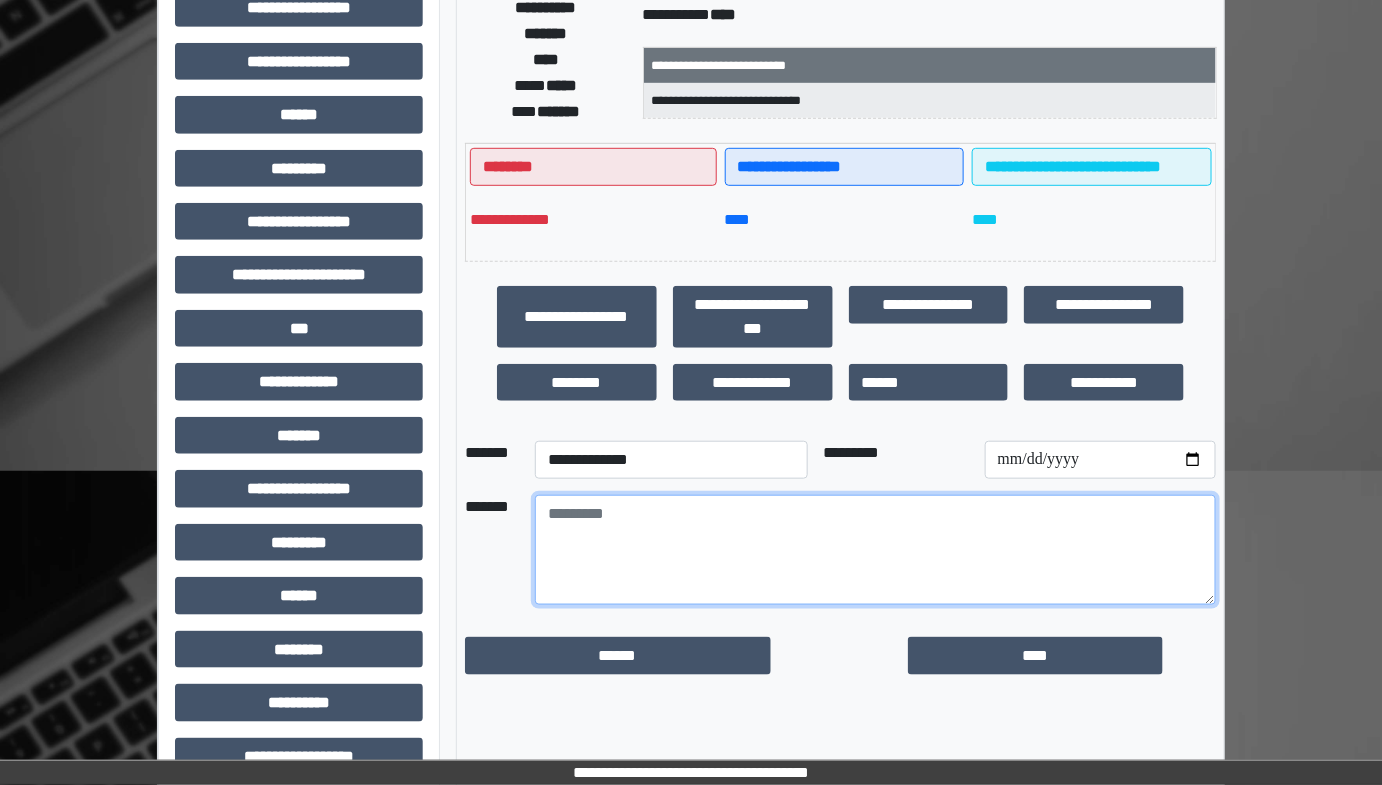 click at bounding box center [875, 550] 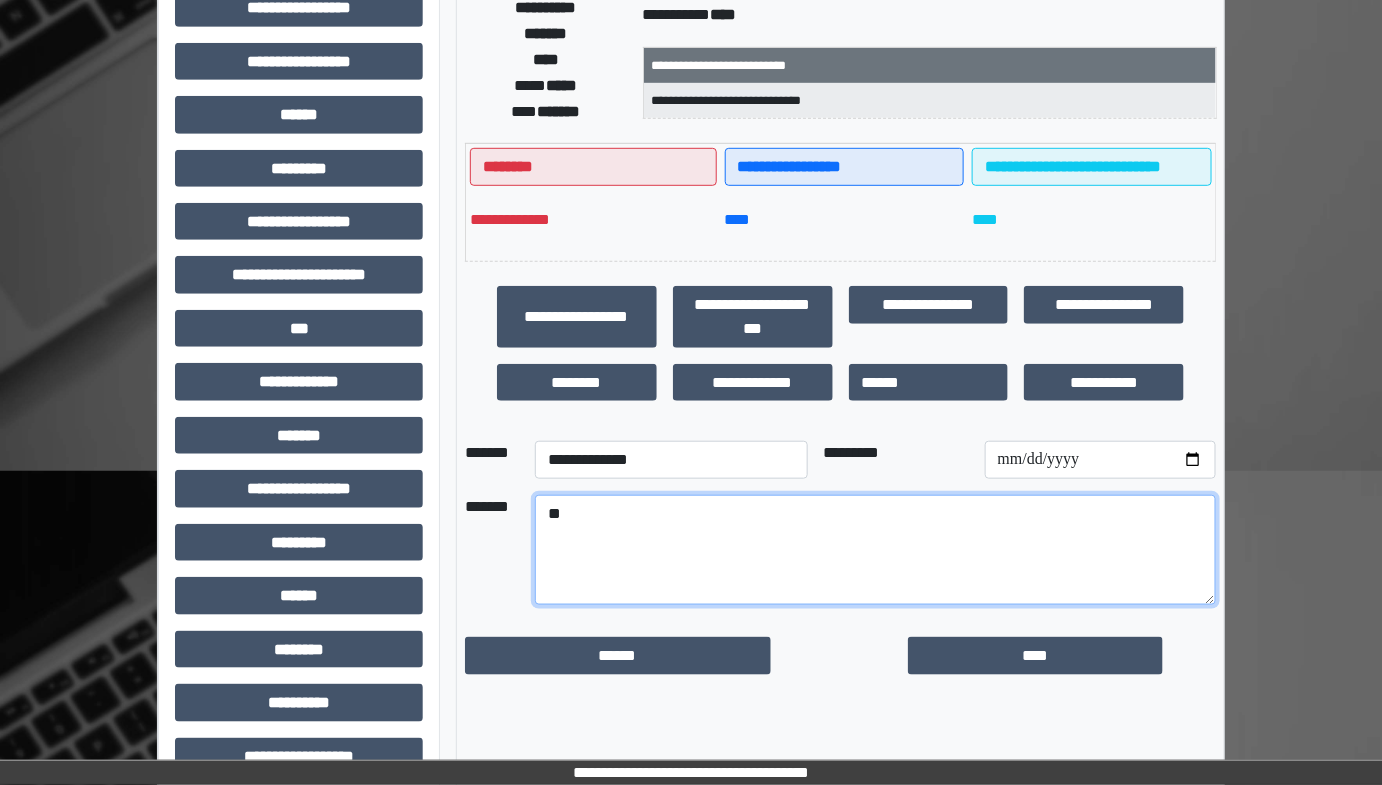 type on "*" 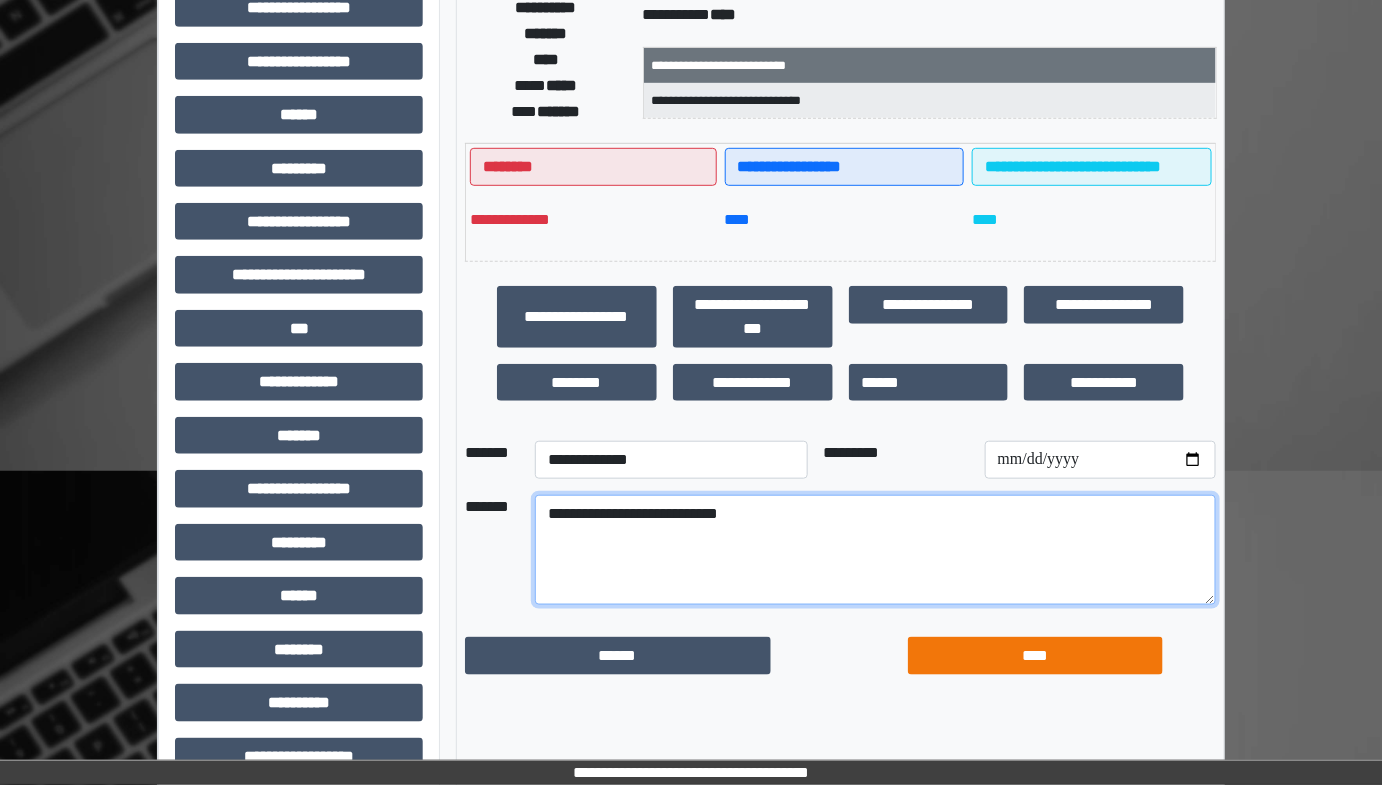 type on "**********" 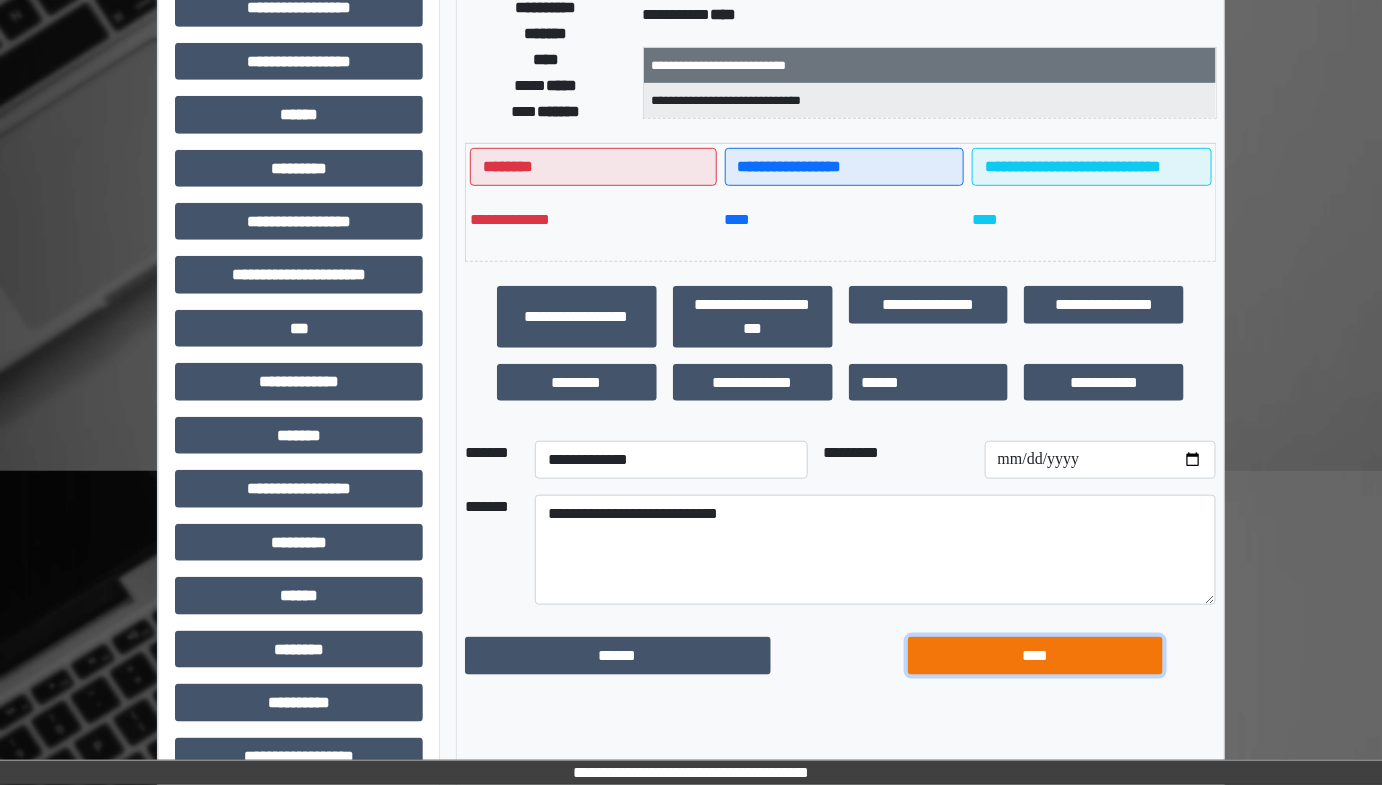 click on "****" at bounding box center [1035, 655] 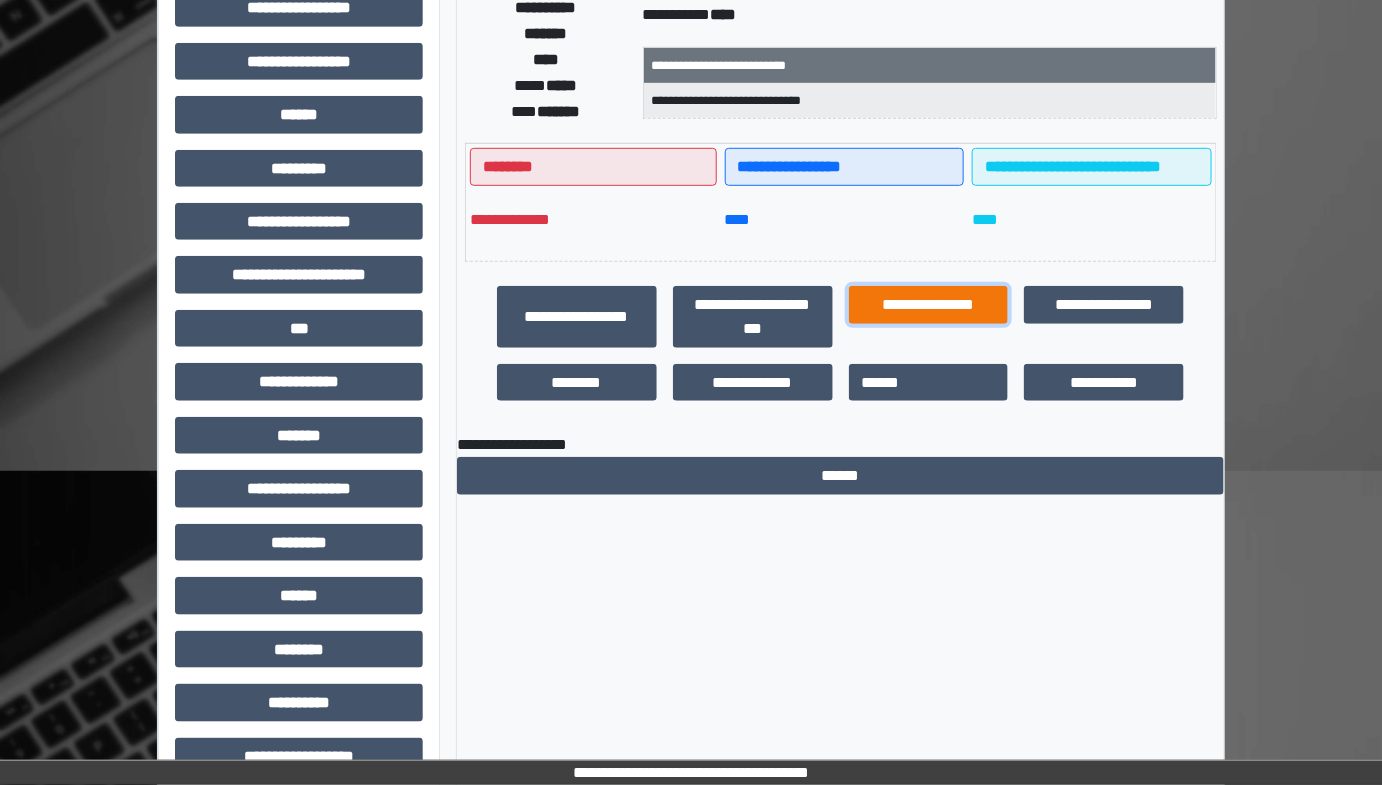 click on "**********" at bounding box center [929, 304] 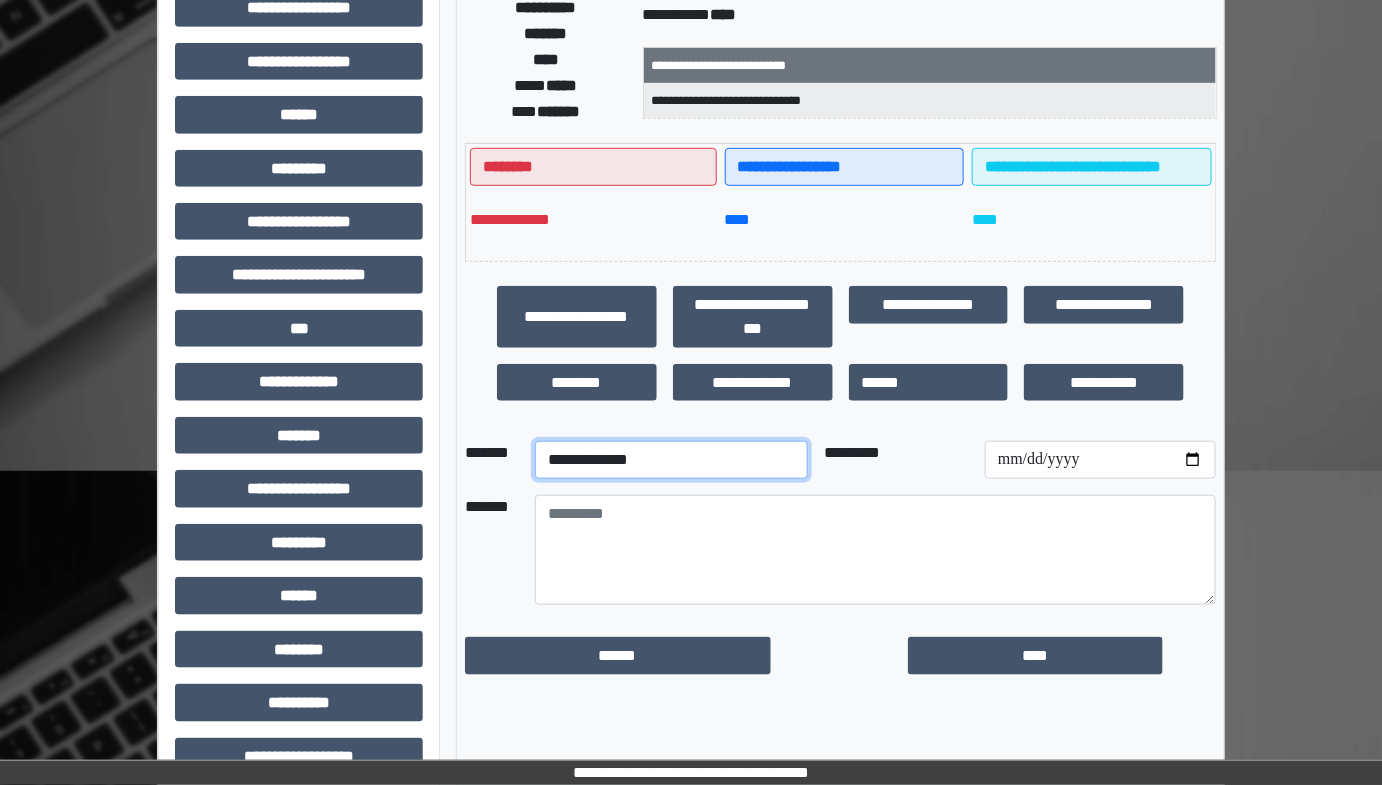 click on "**********" at bounding box center (671, 460) 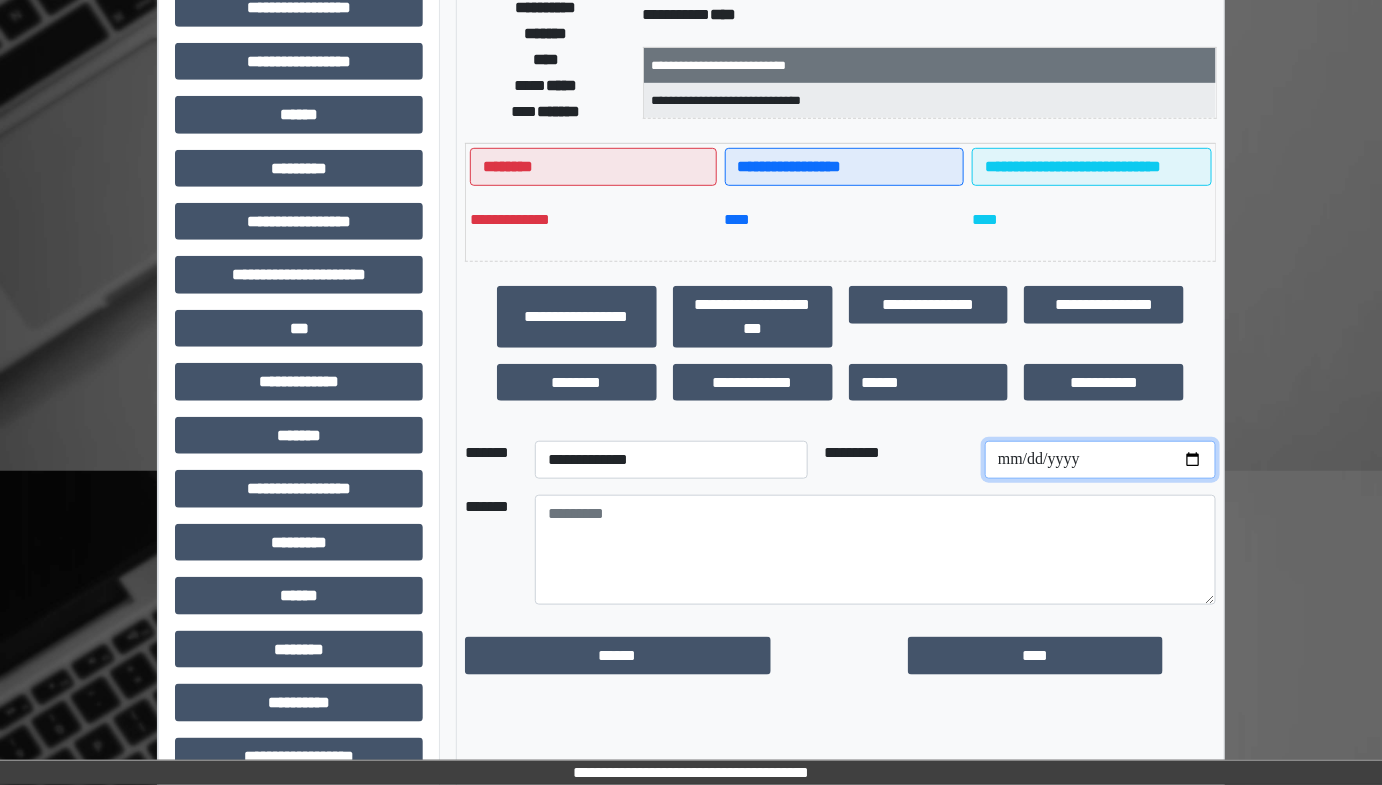 click at bounding box center [1100, 460] 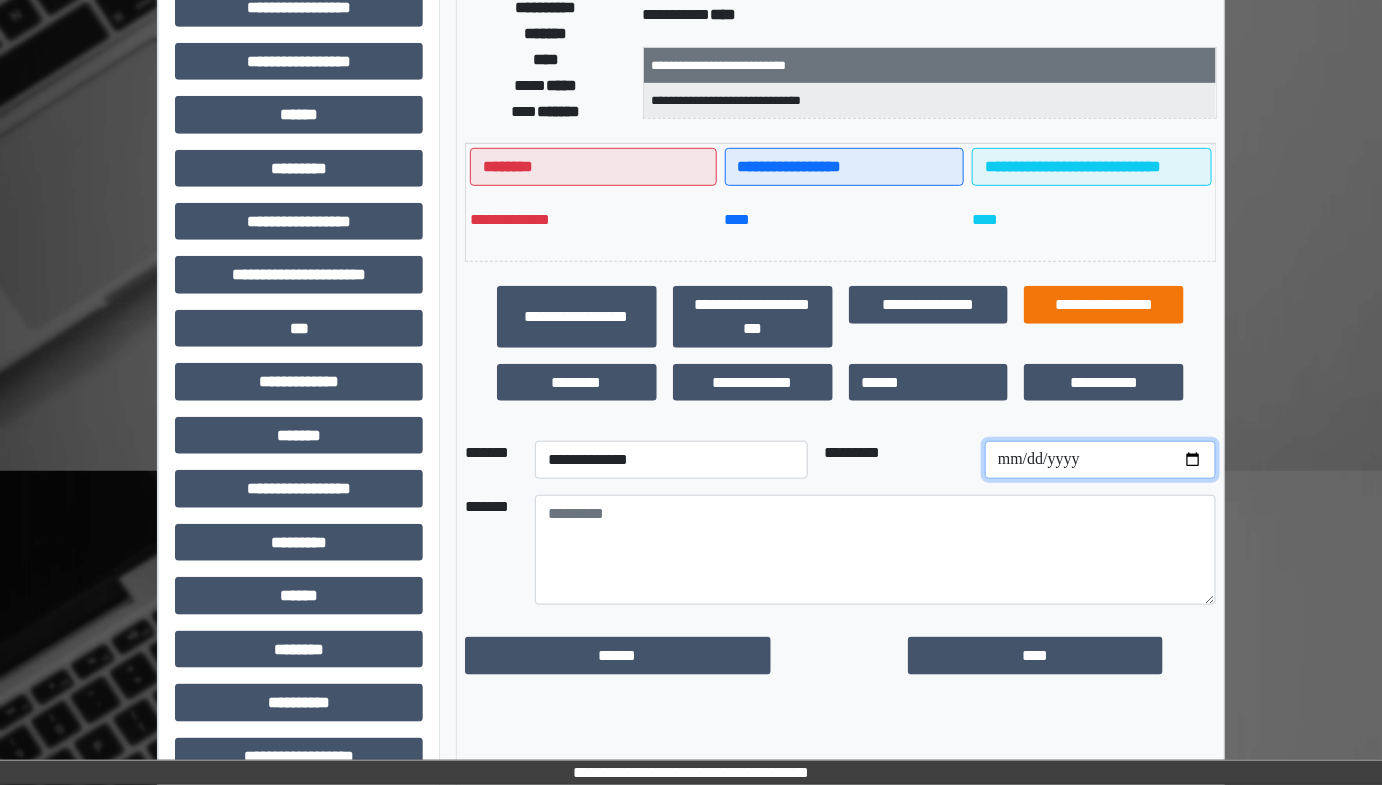 type on "**********" 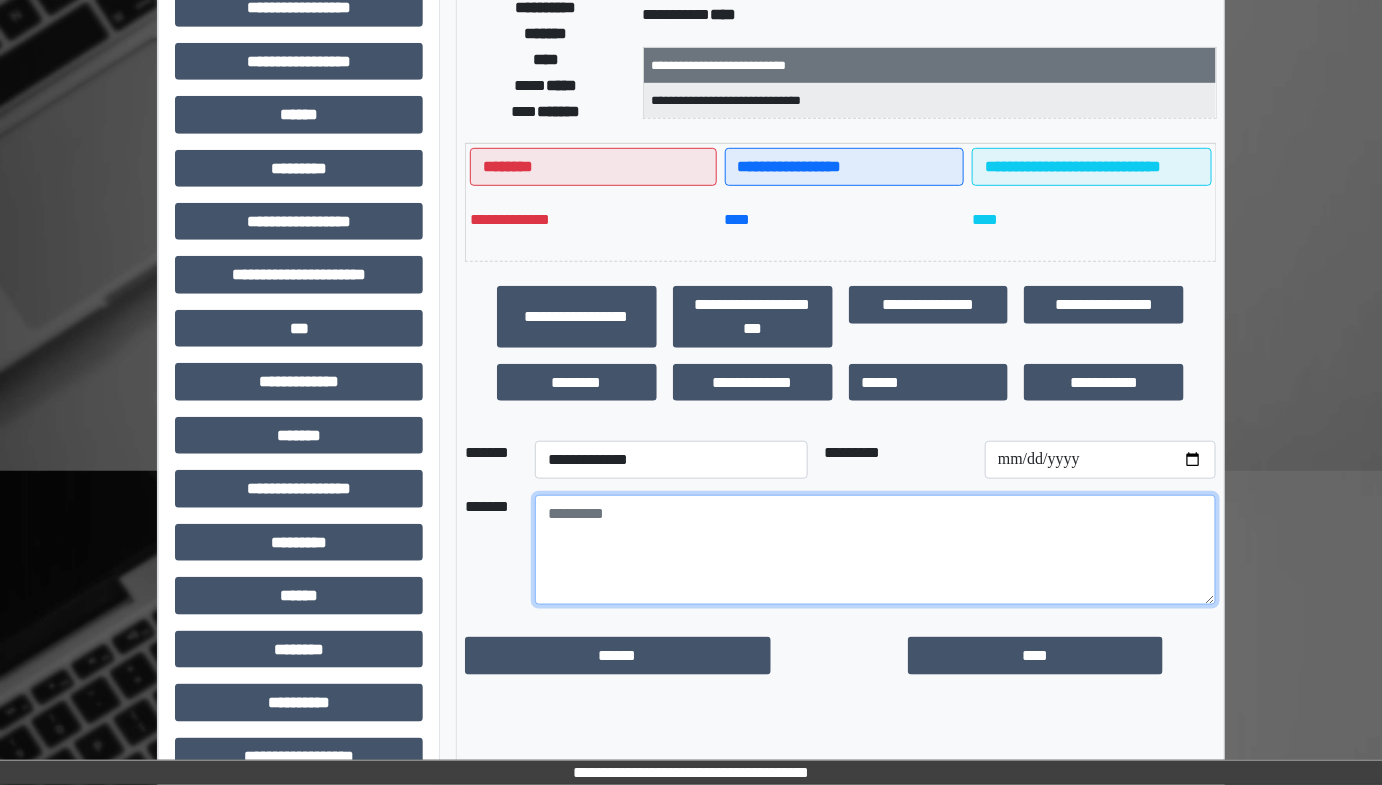 click at bounding box center [875, 550] 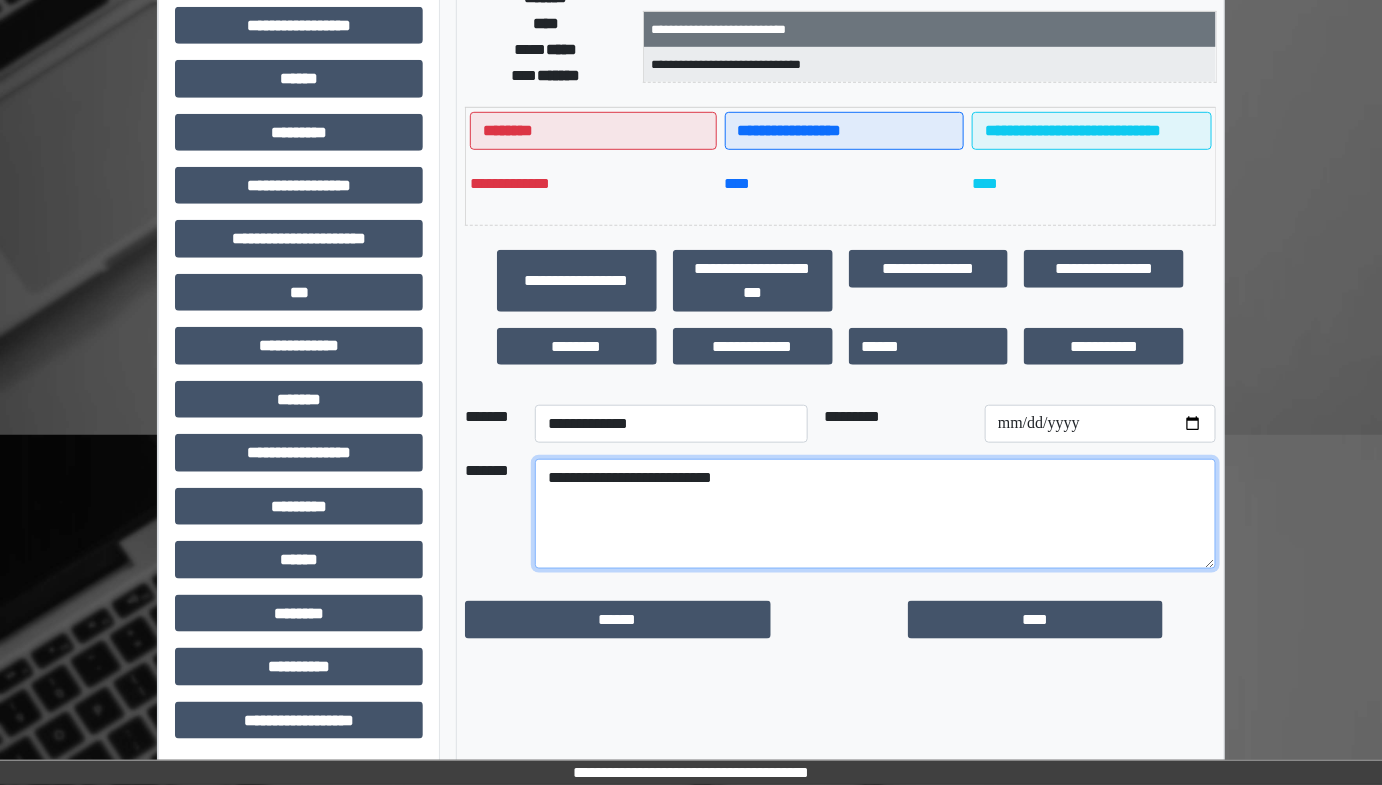 scroll, scrollTop: 401, scrollLeft: 0, axis: vertical 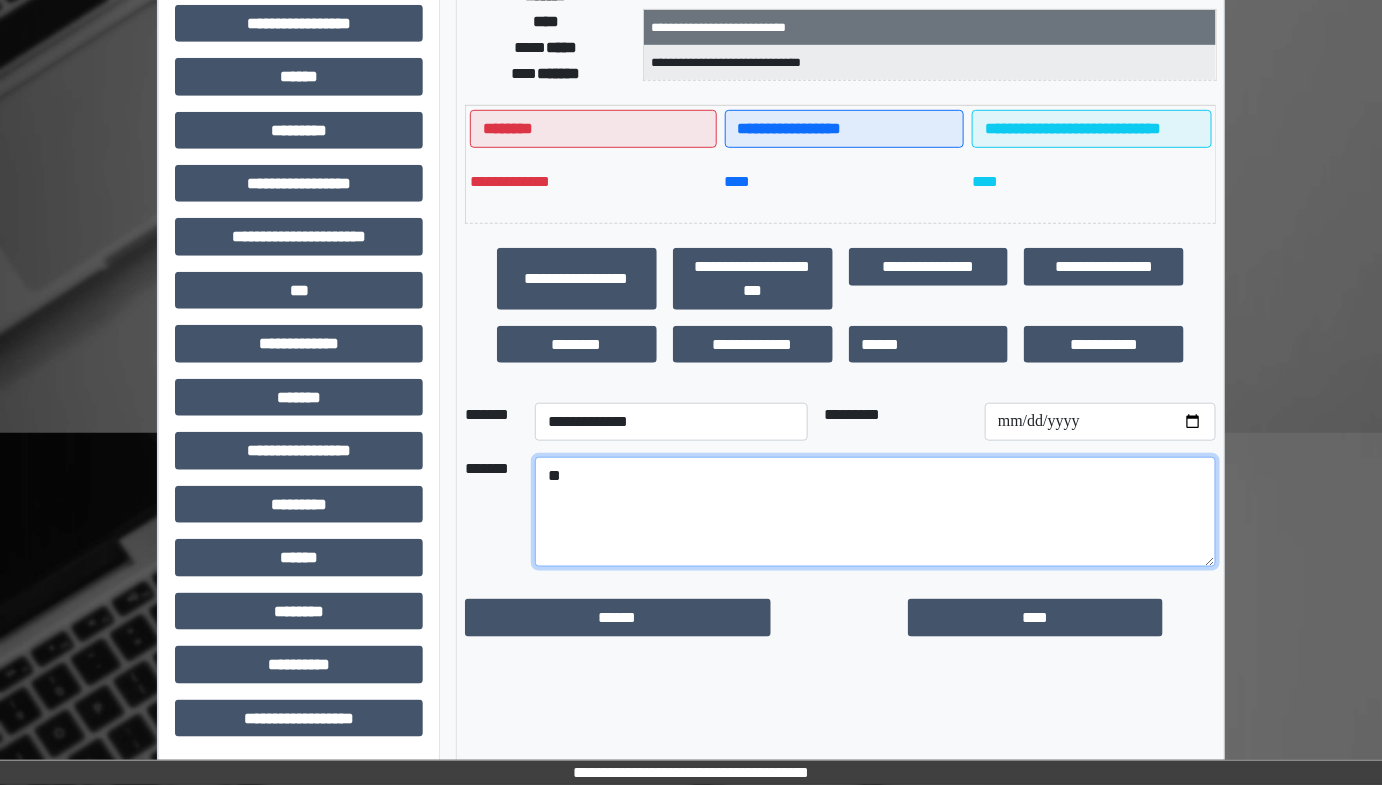 type on "*" 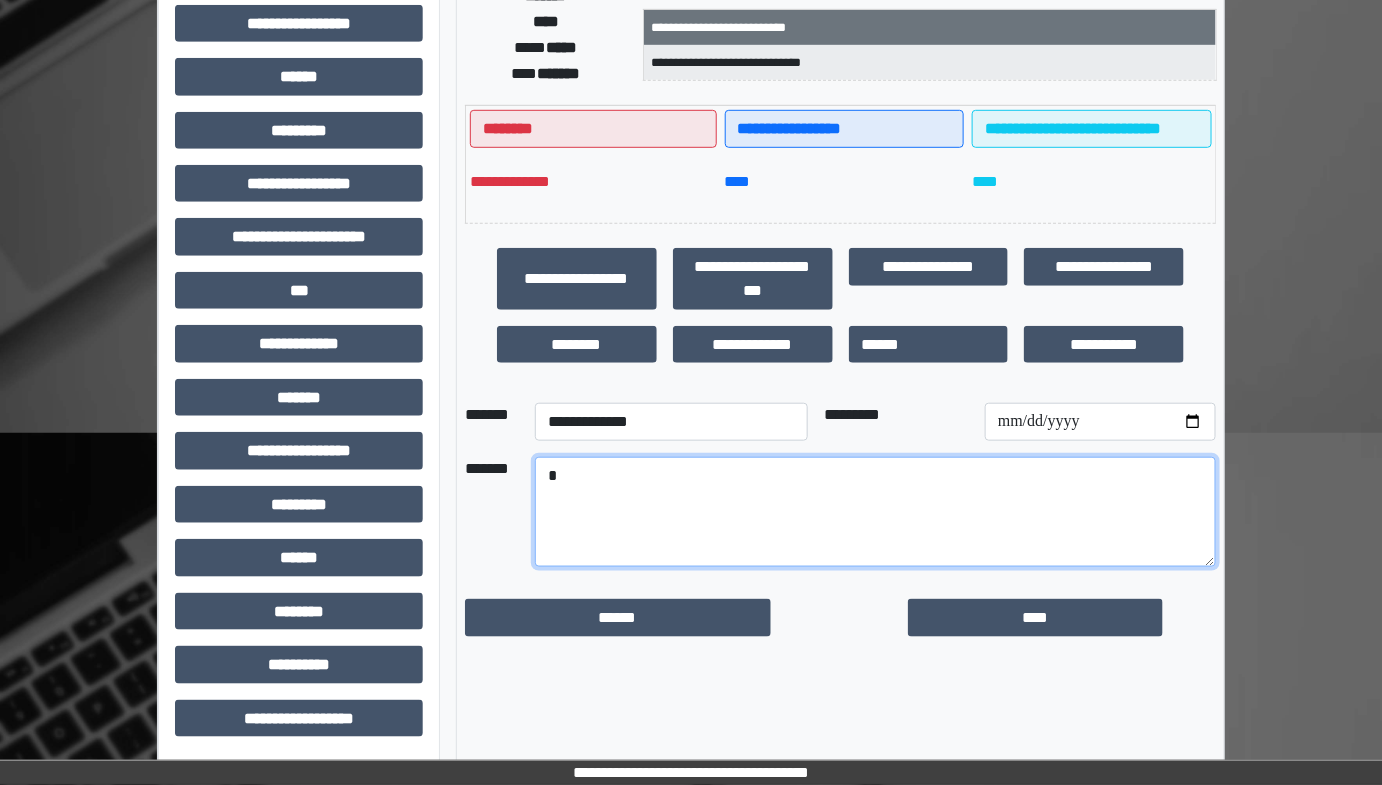 type 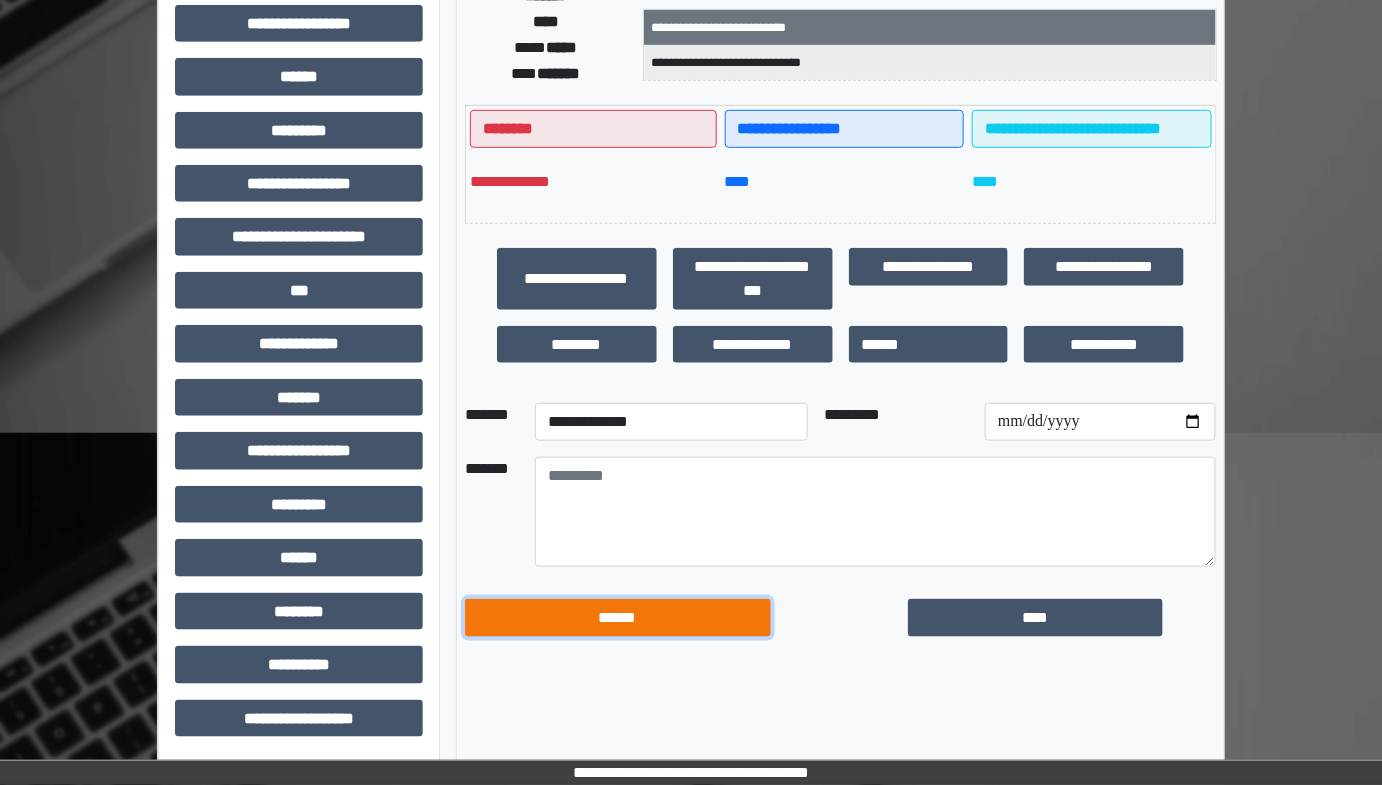 click on "******" at bounding box center (618, 617) 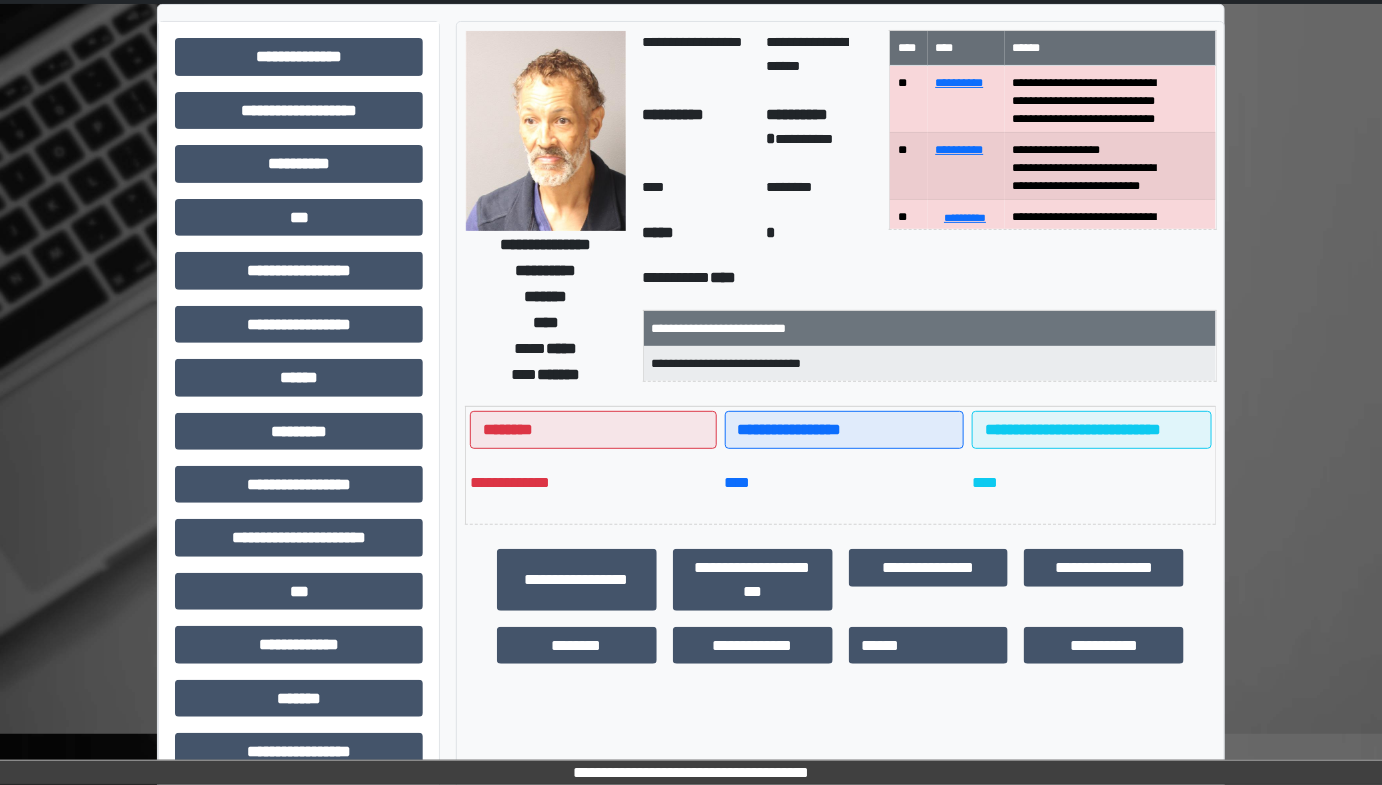 scroll, scrollTop: 0, scrollLeft: 0, axis: both 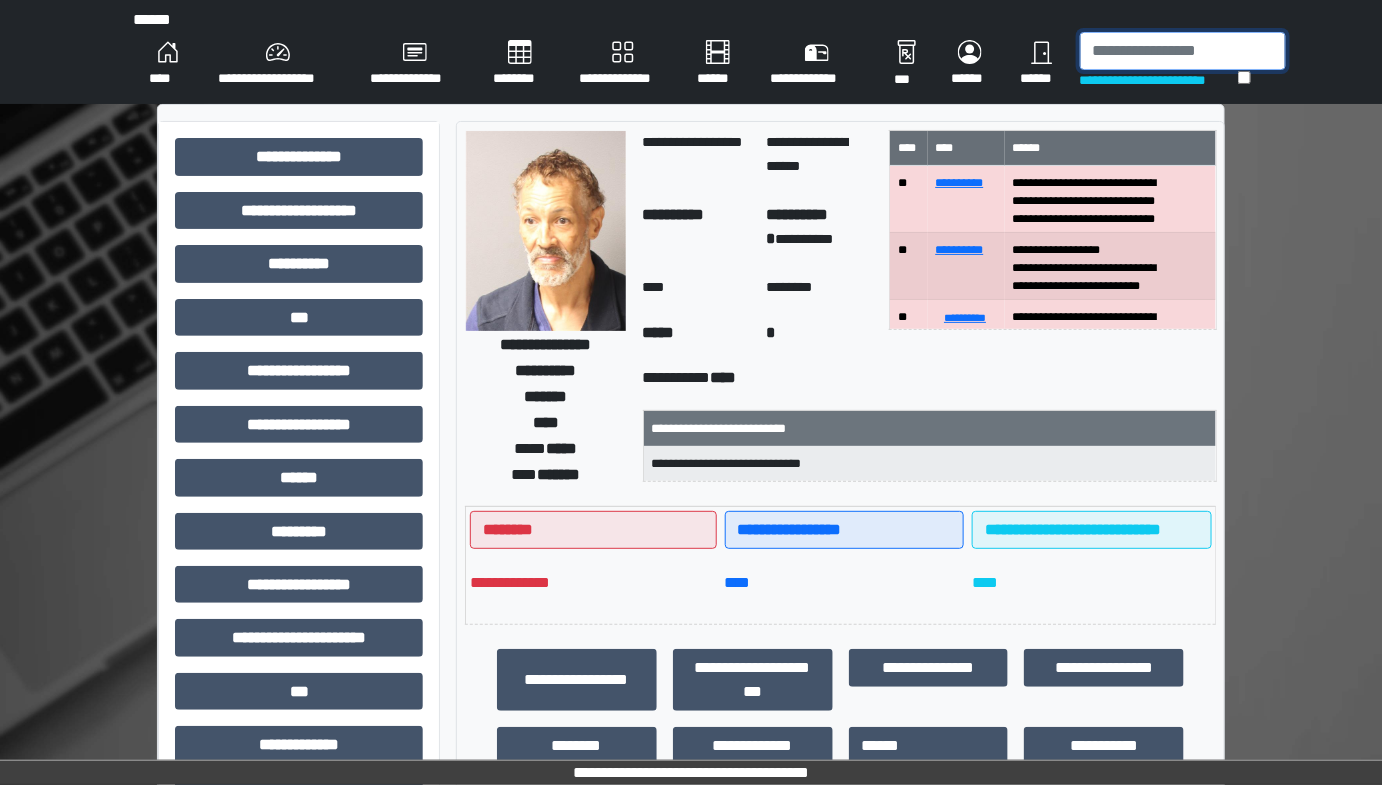 click at bounding box center [1183, 51] 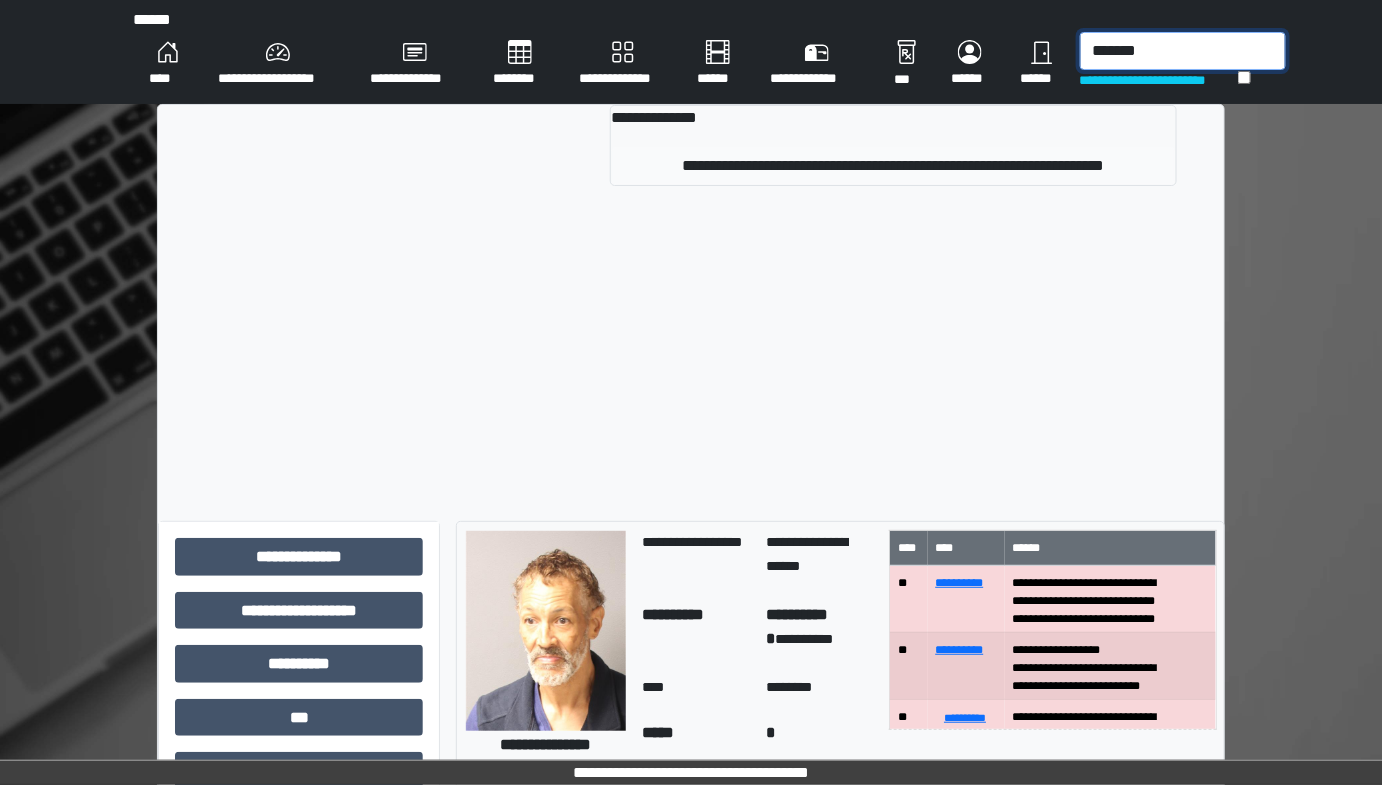 type on "*******" 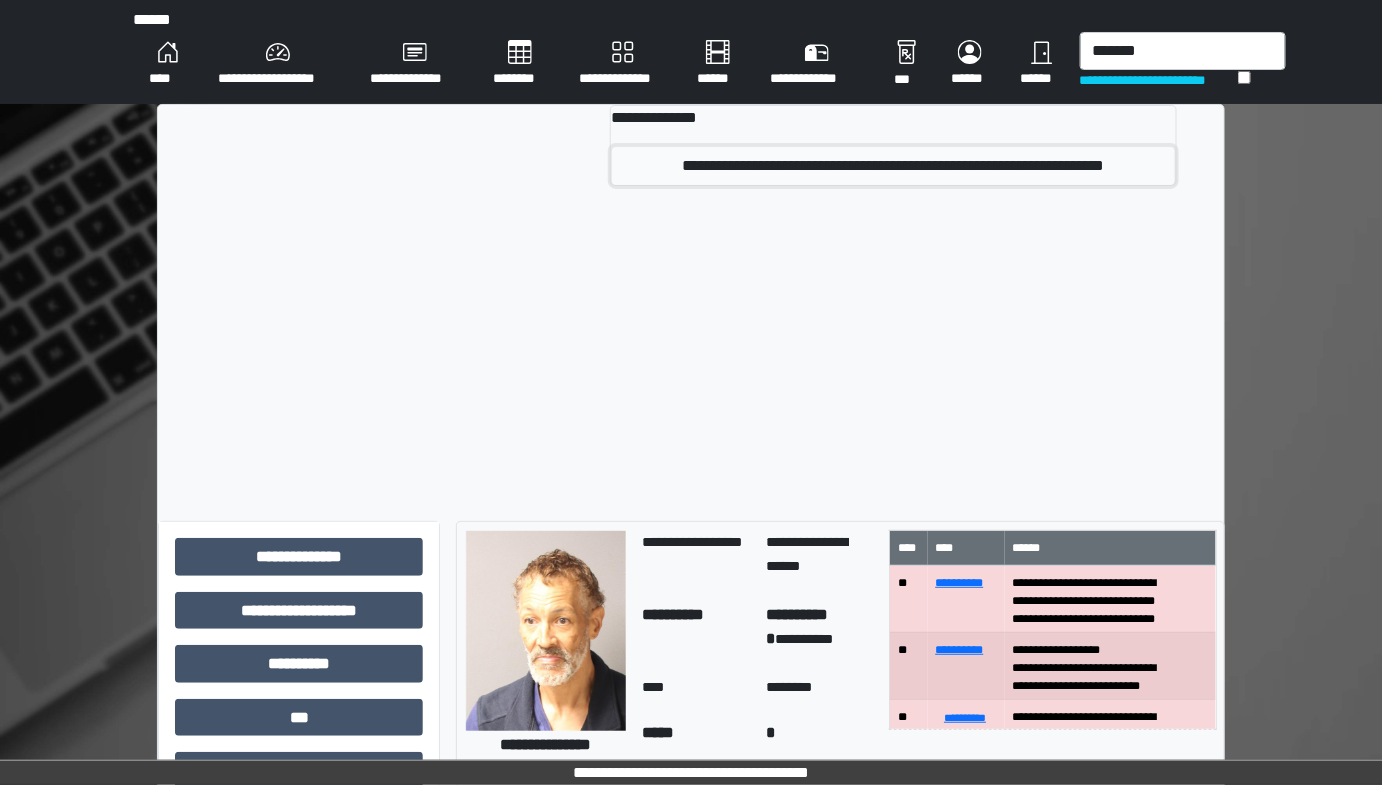 click on "**********" at bounding box center (893, 166) 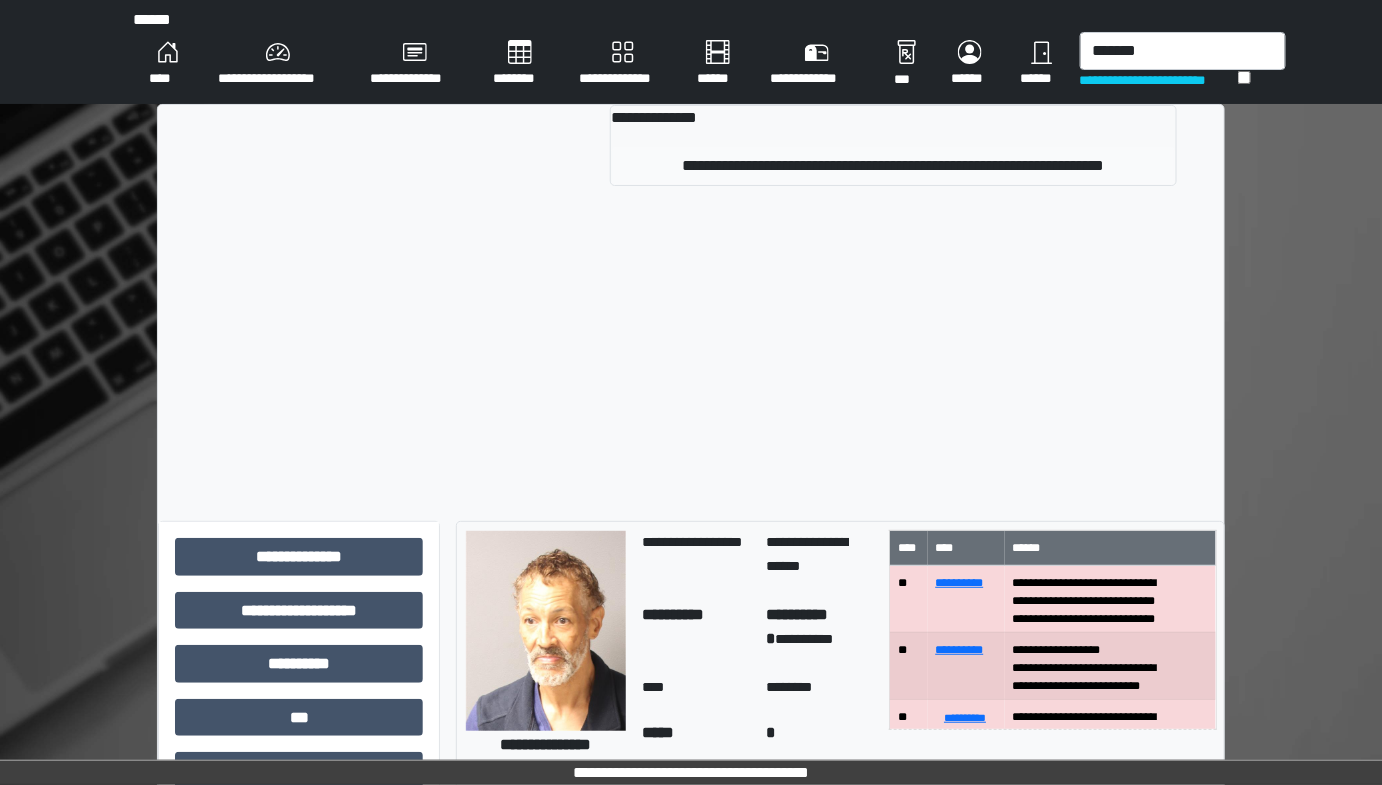 type 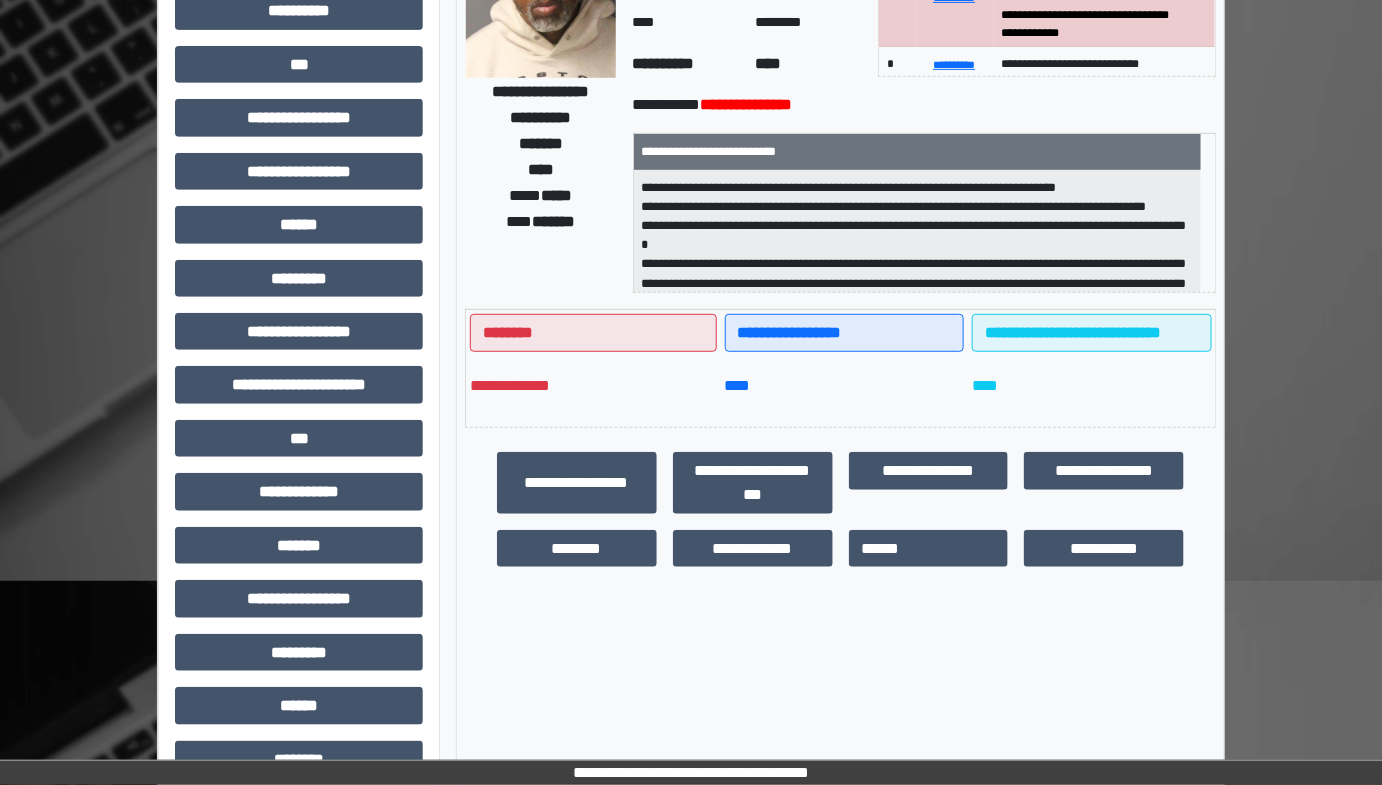 scroll, scrollTop: 272, scrollLeft: 0, axis: vertical 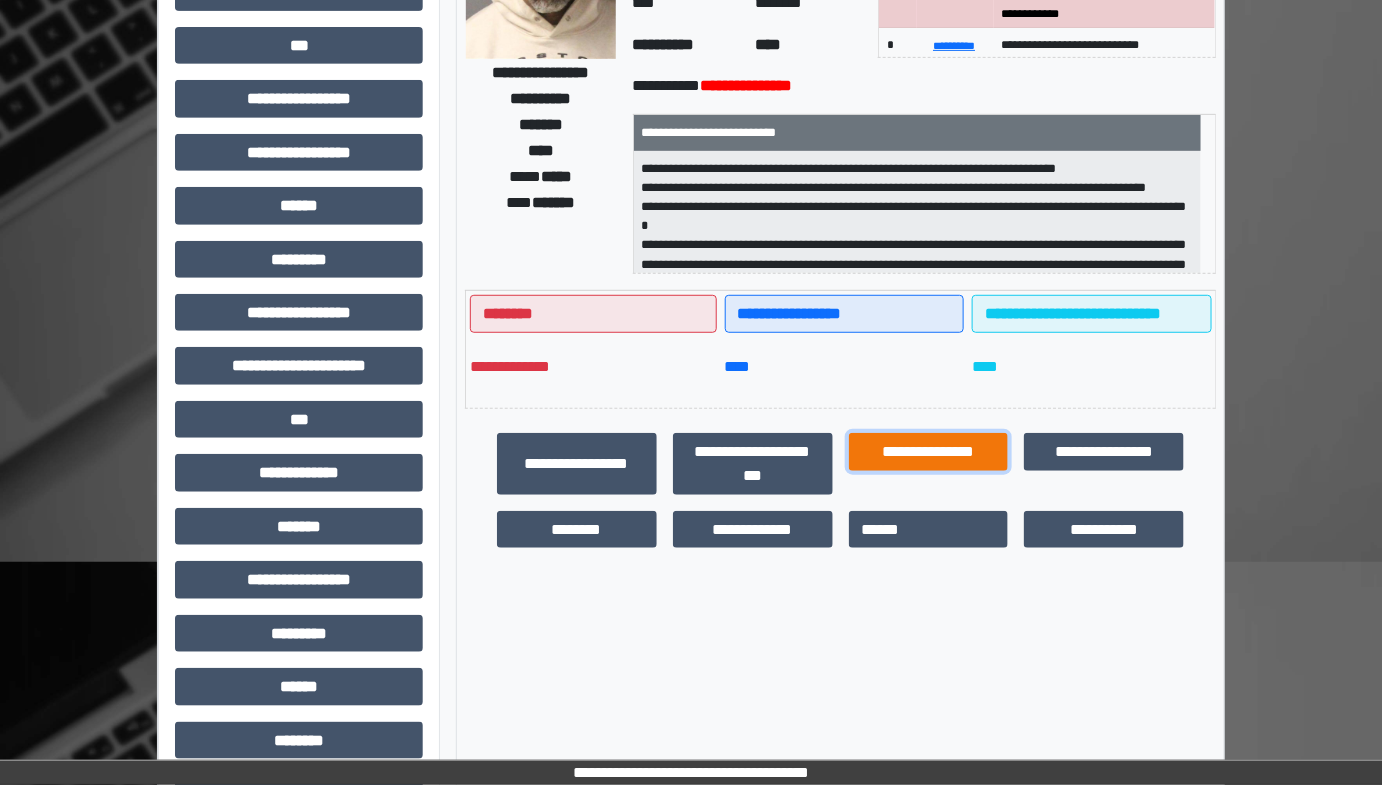 click on "**********" at bounding box center [929, 451] 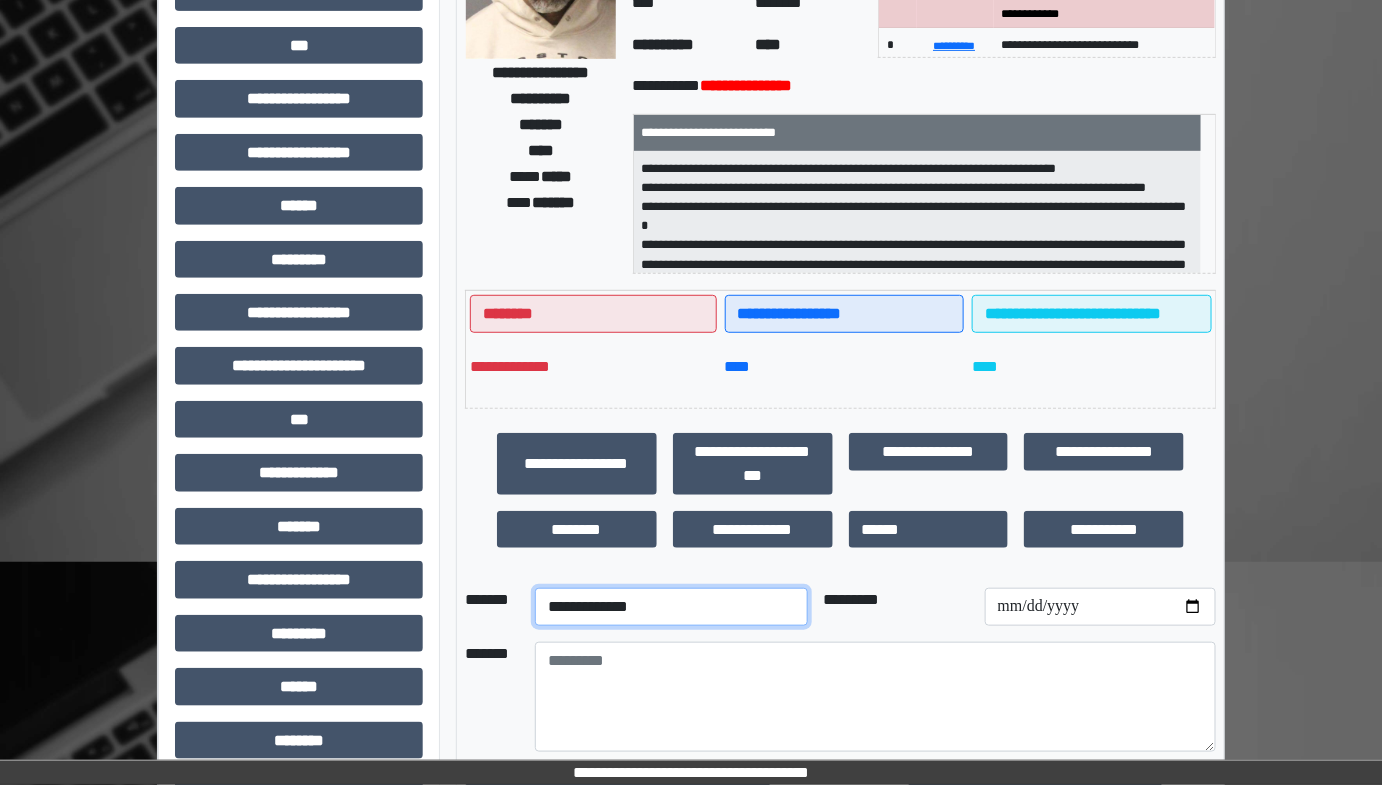 click on "**********" at bounding box center (671, 607) 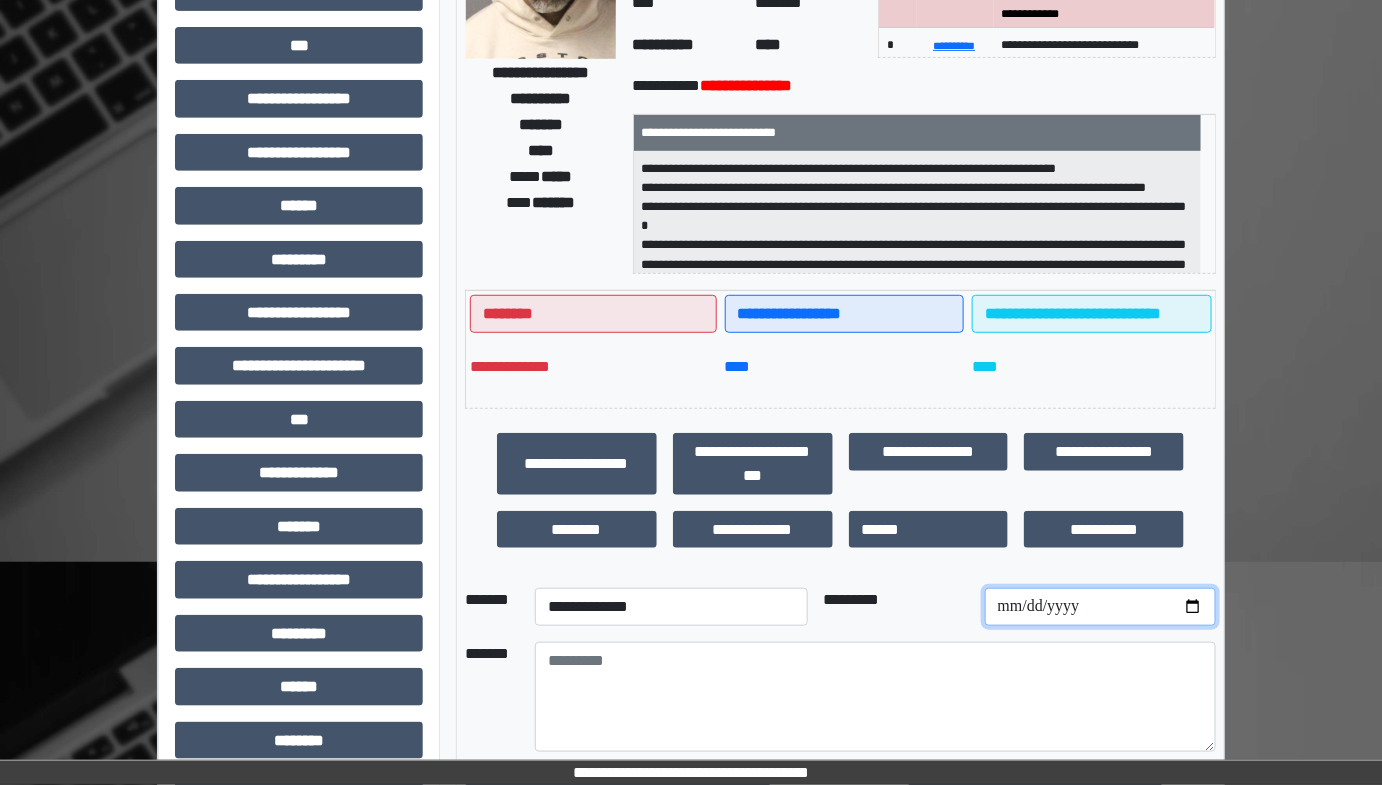 click at bounding box center (1100, 607) 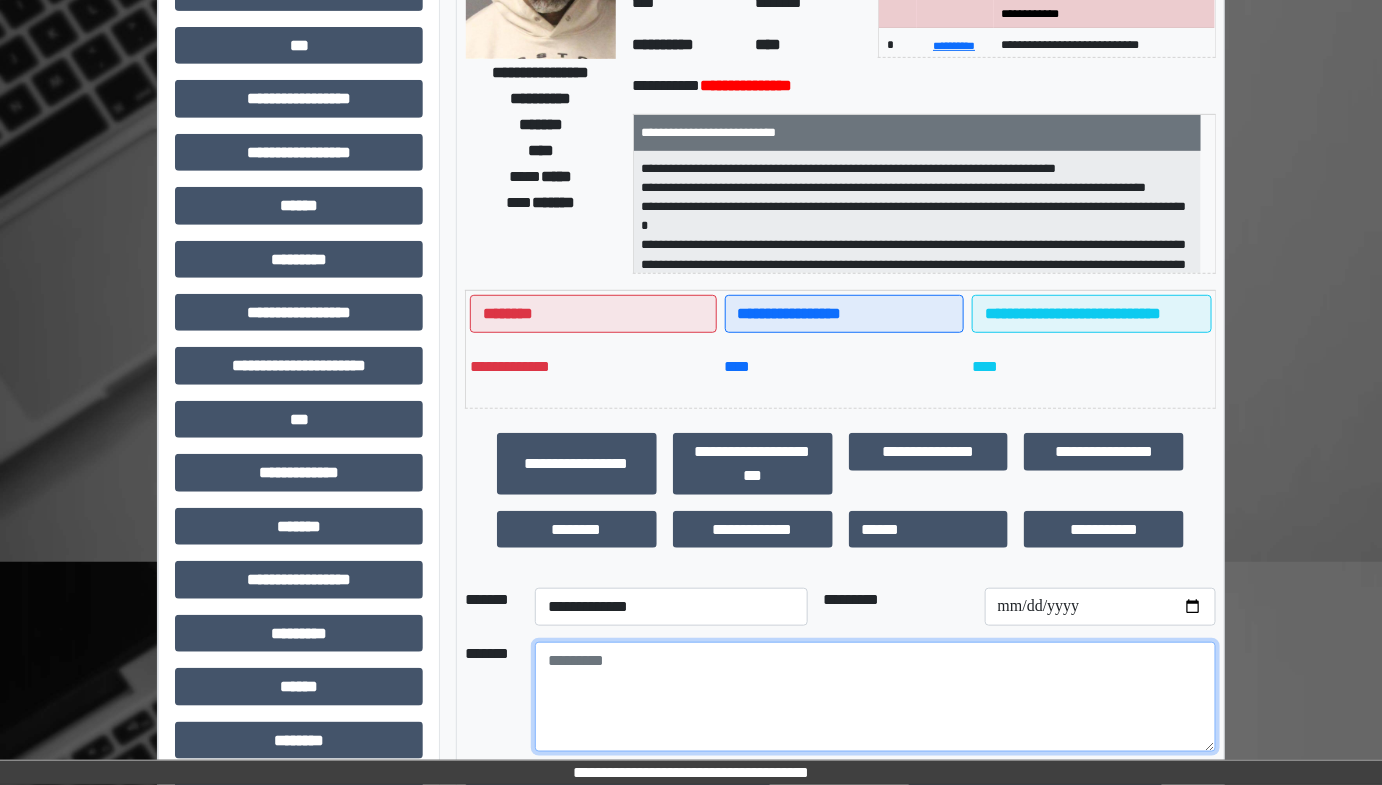 click at bounding box center (875, 697) 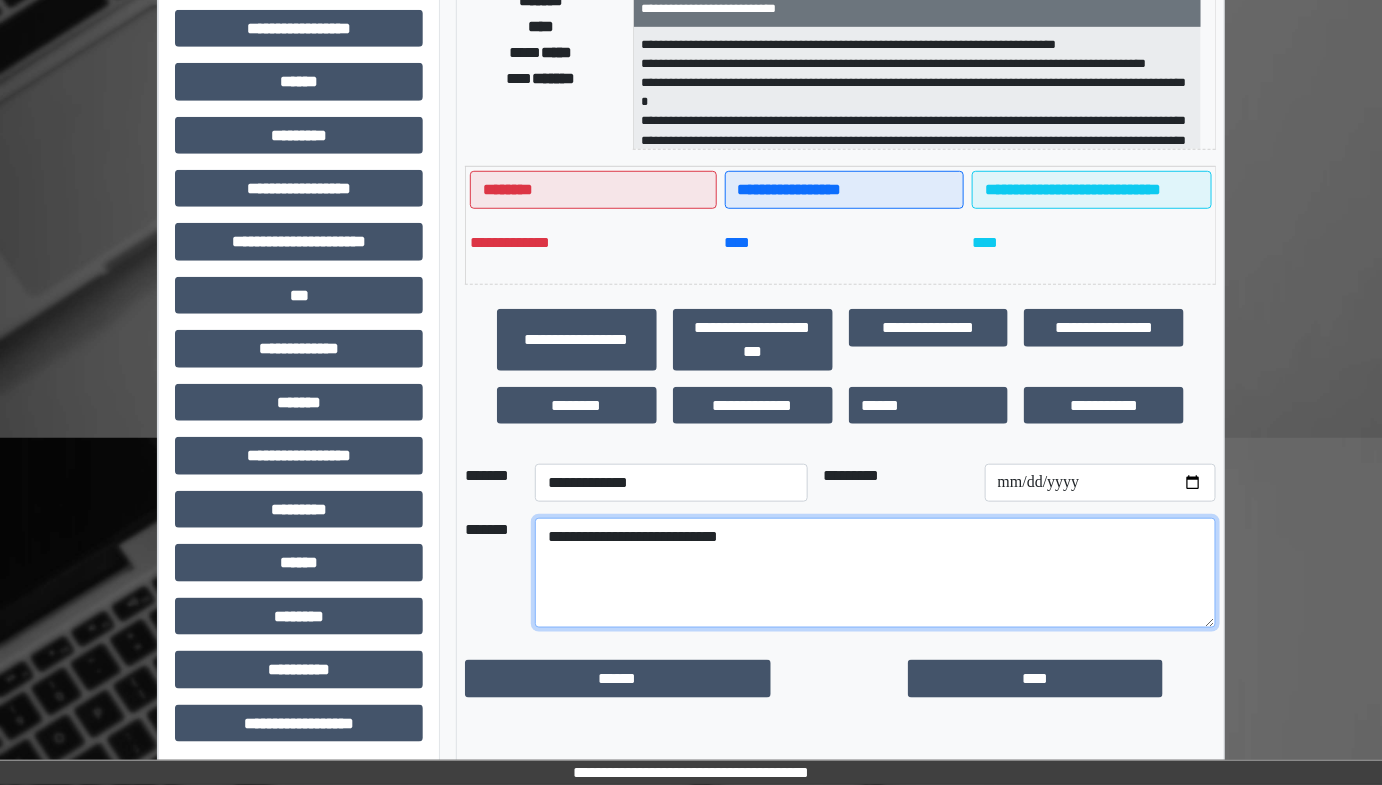 scroll, scrollTop: 401, scrollLeft: 0, axis: vertical 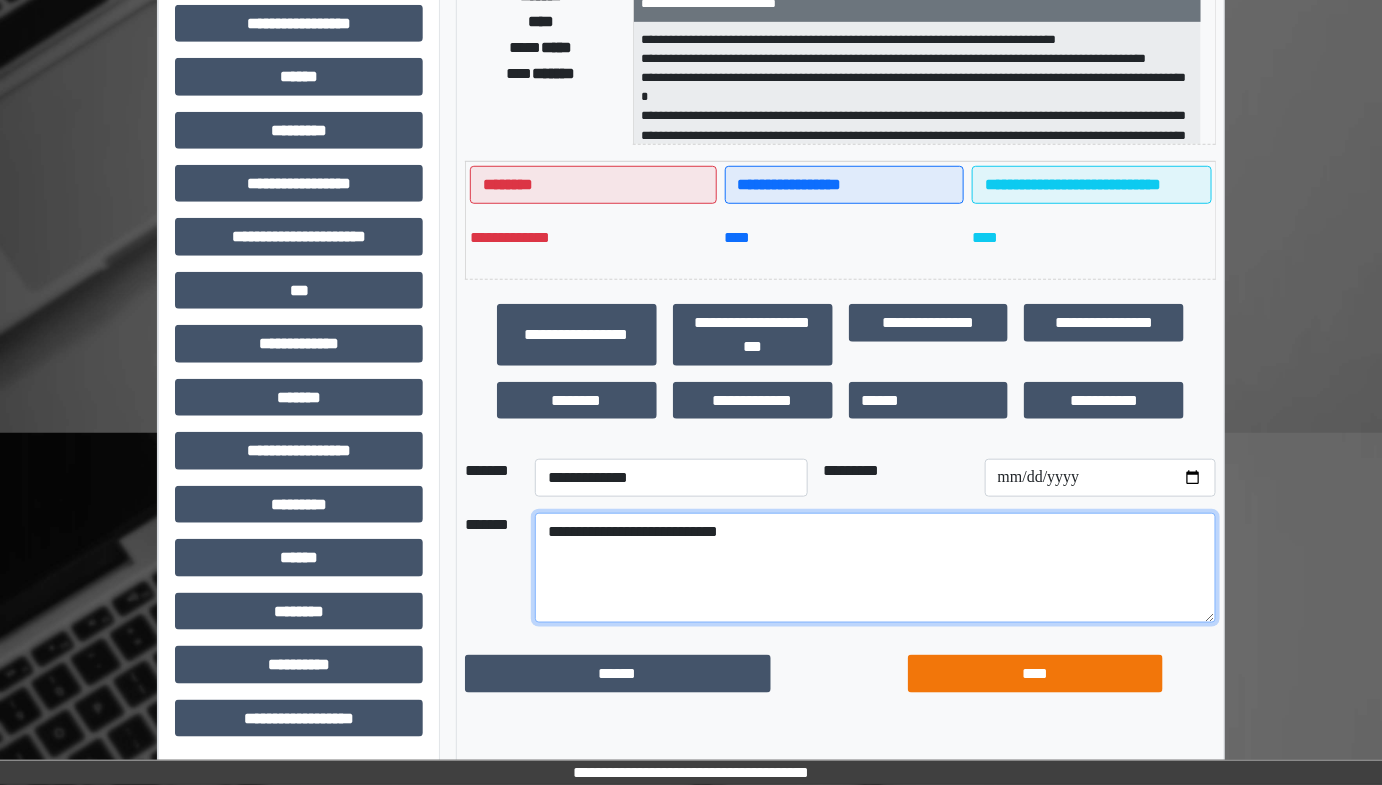 type on "**********" 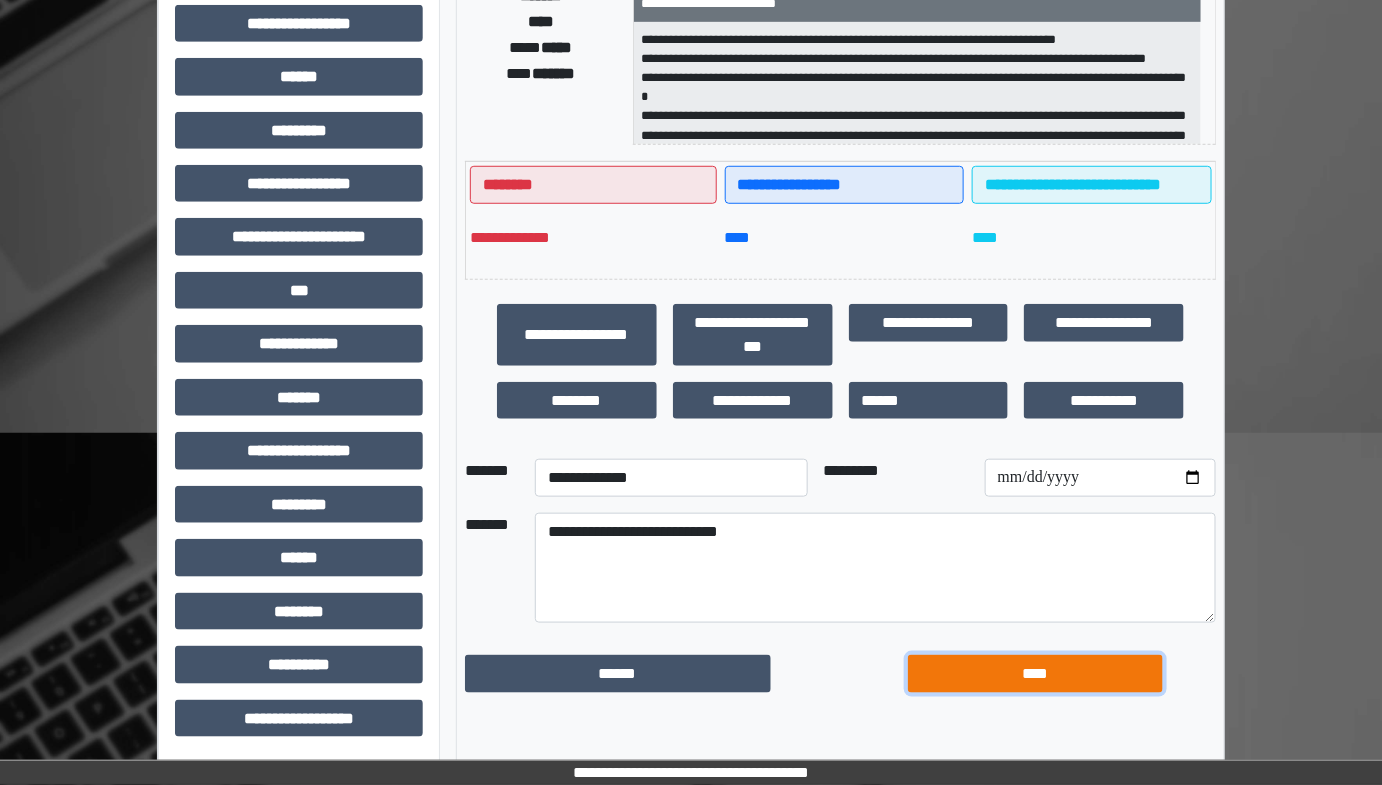 click on "****" at bounding box center [1035, 673] 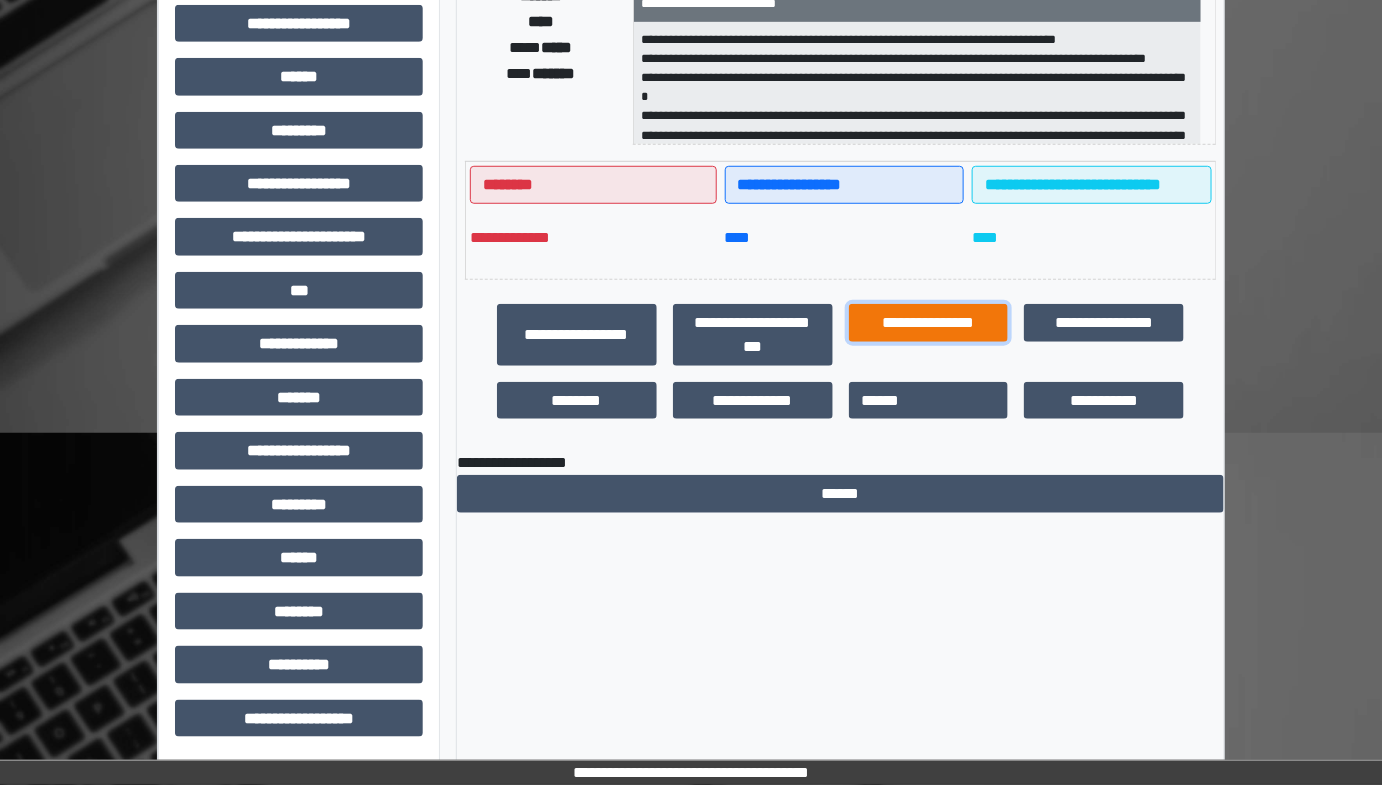 click on "**********" at bounding box center (929, 322) 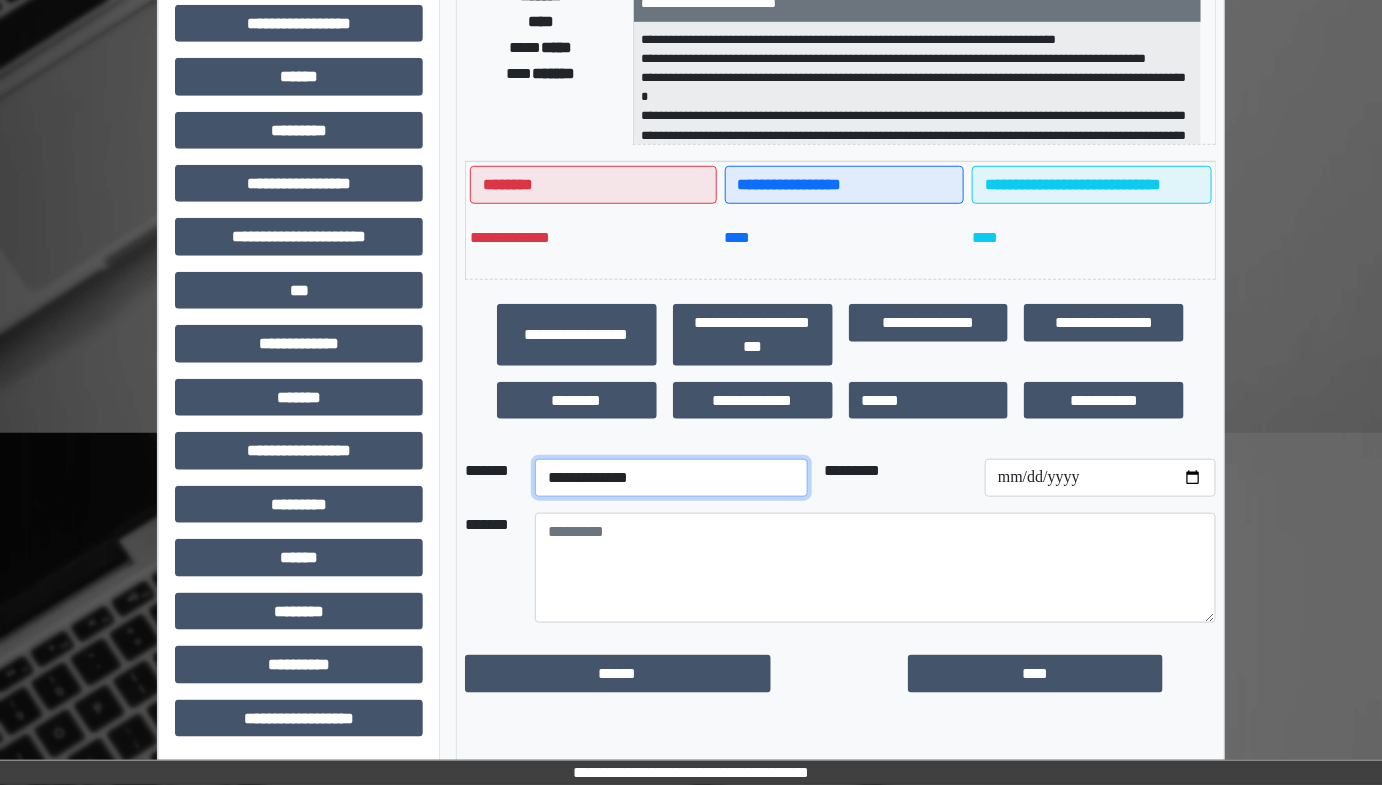 click on "**********" at bounding box center (671, 478) 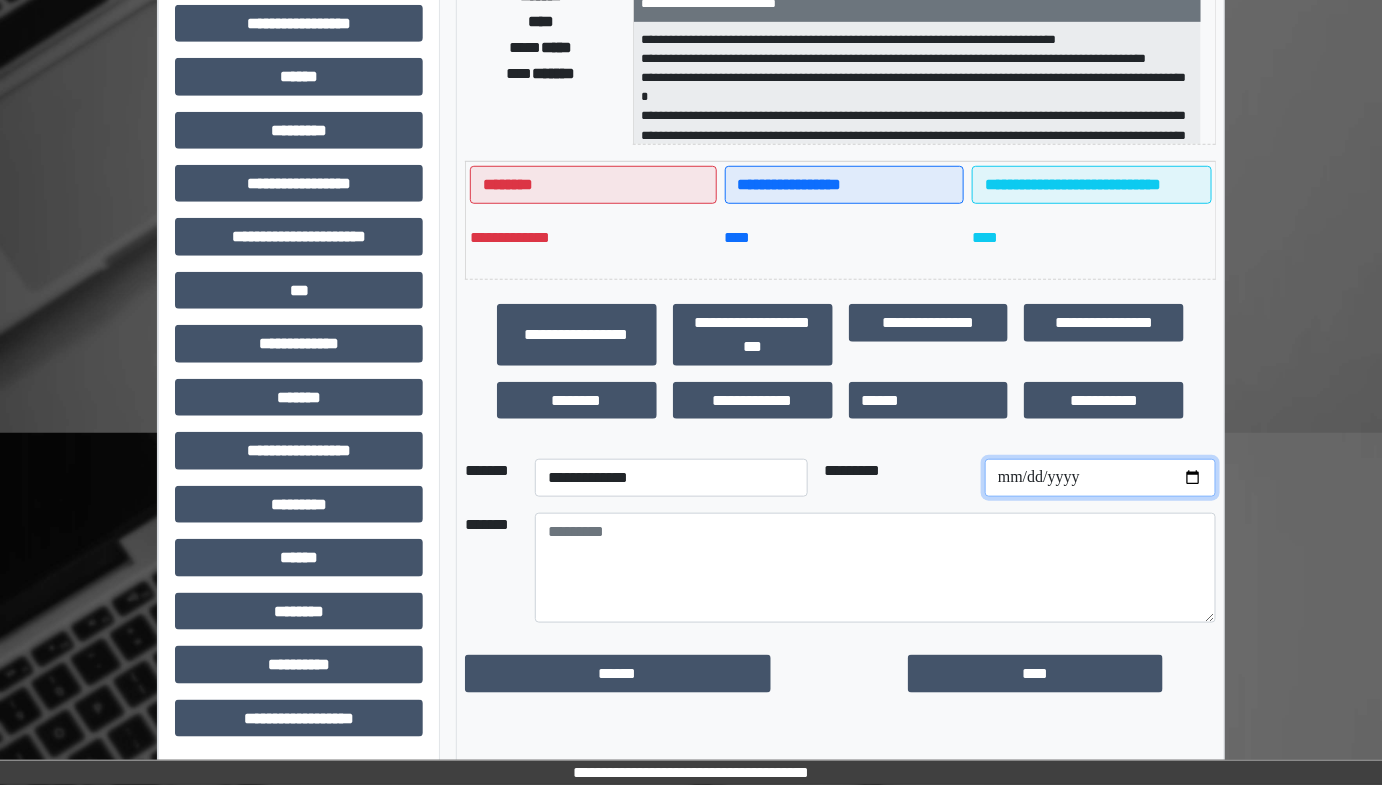 click at bounding box center [1100, 478] 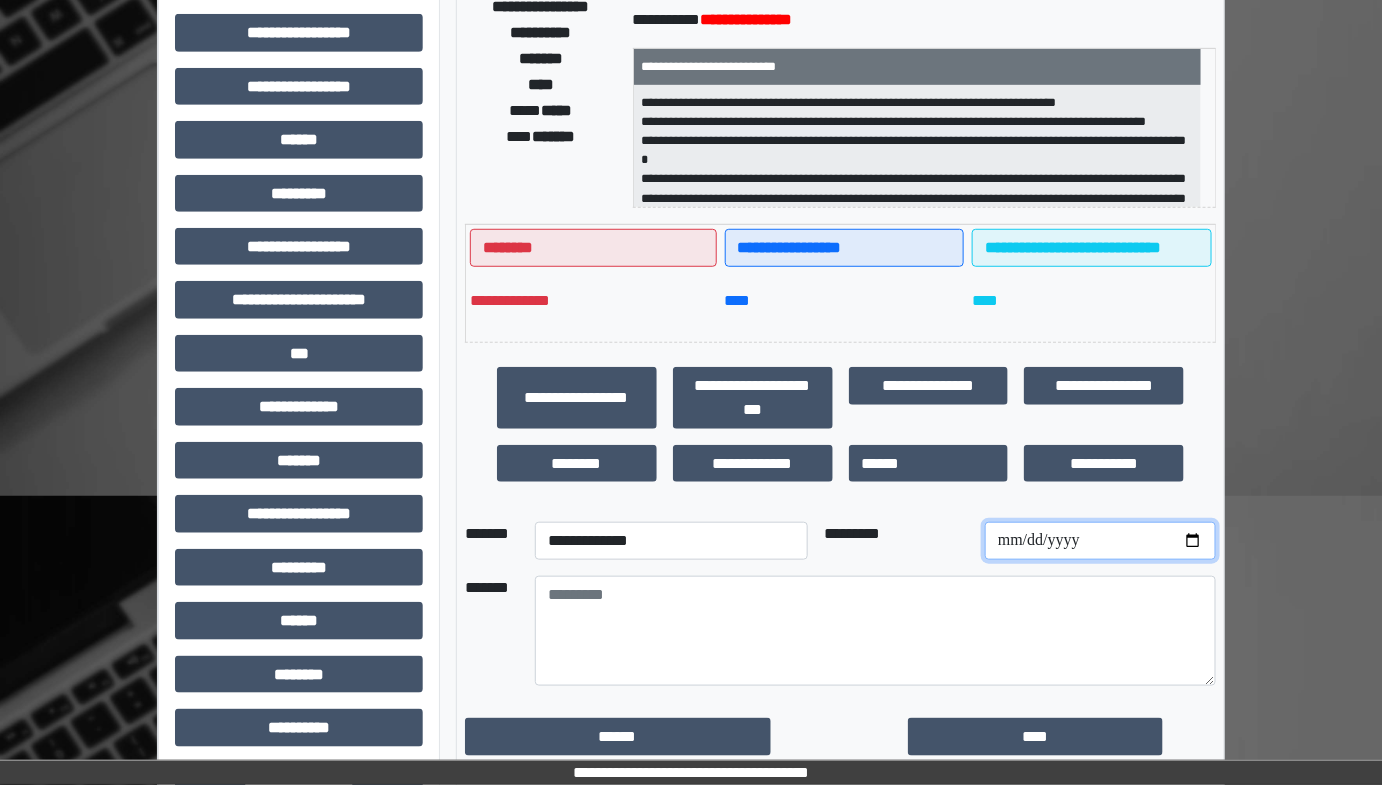 scroll, scrollTop: 401, scrollLeft: 0, axis: vertical 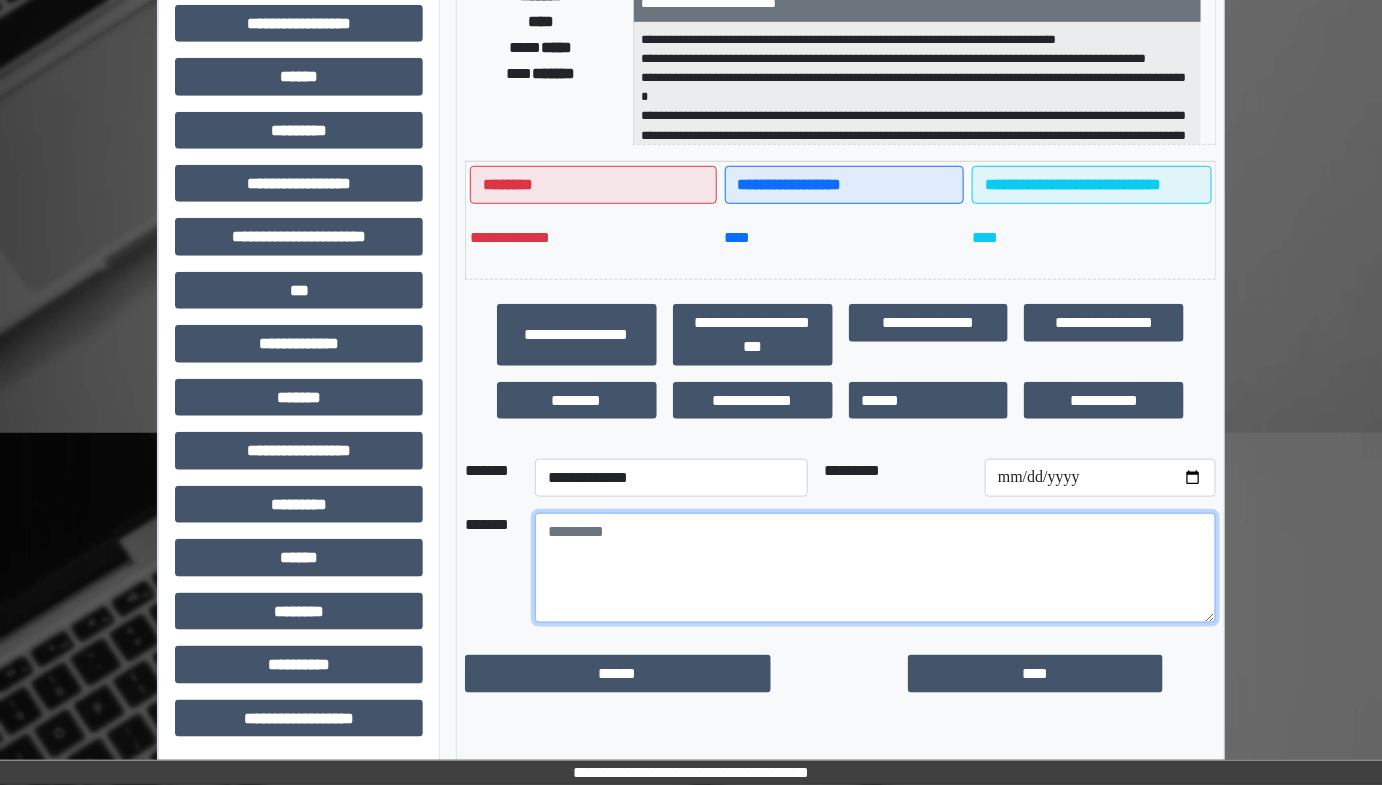 click at bounding box center [875, 568] 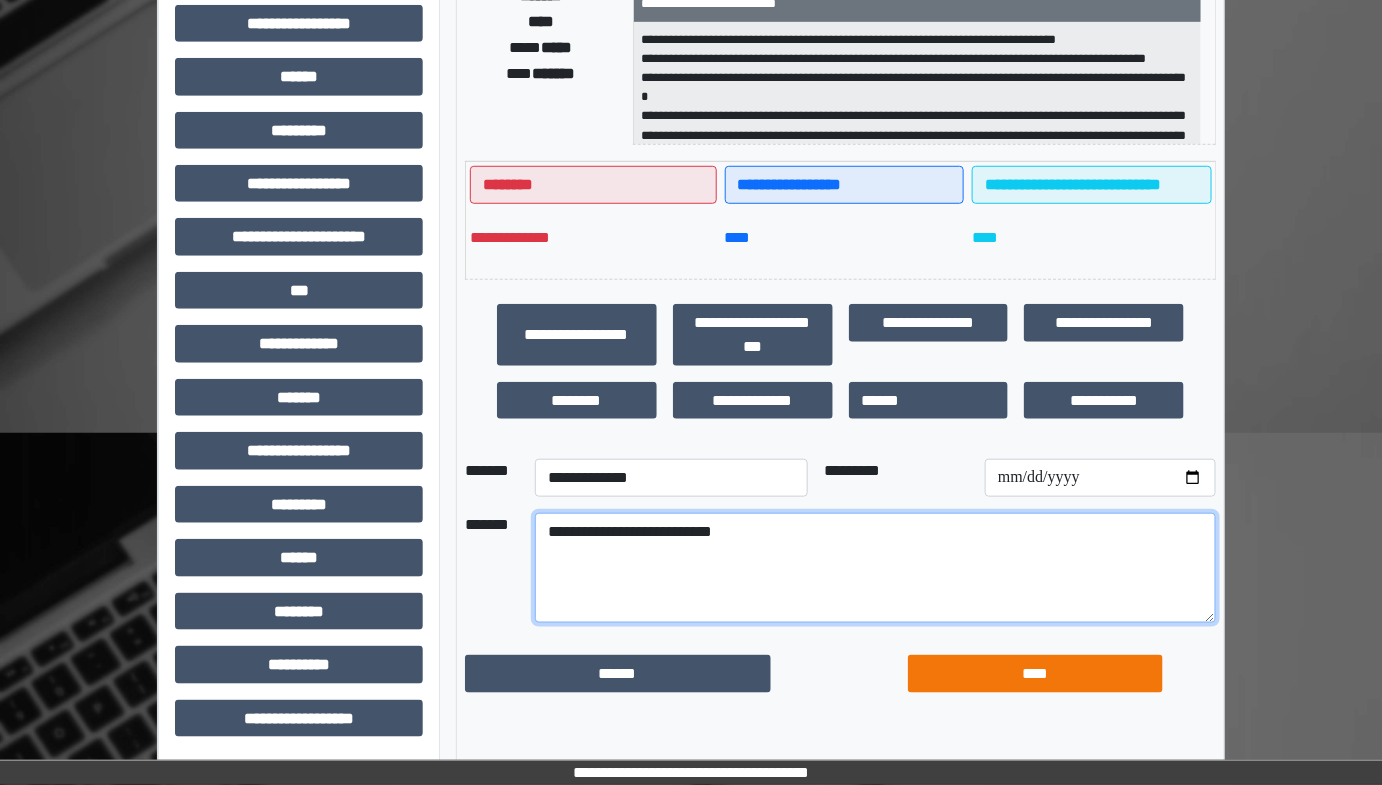 type on "**********" 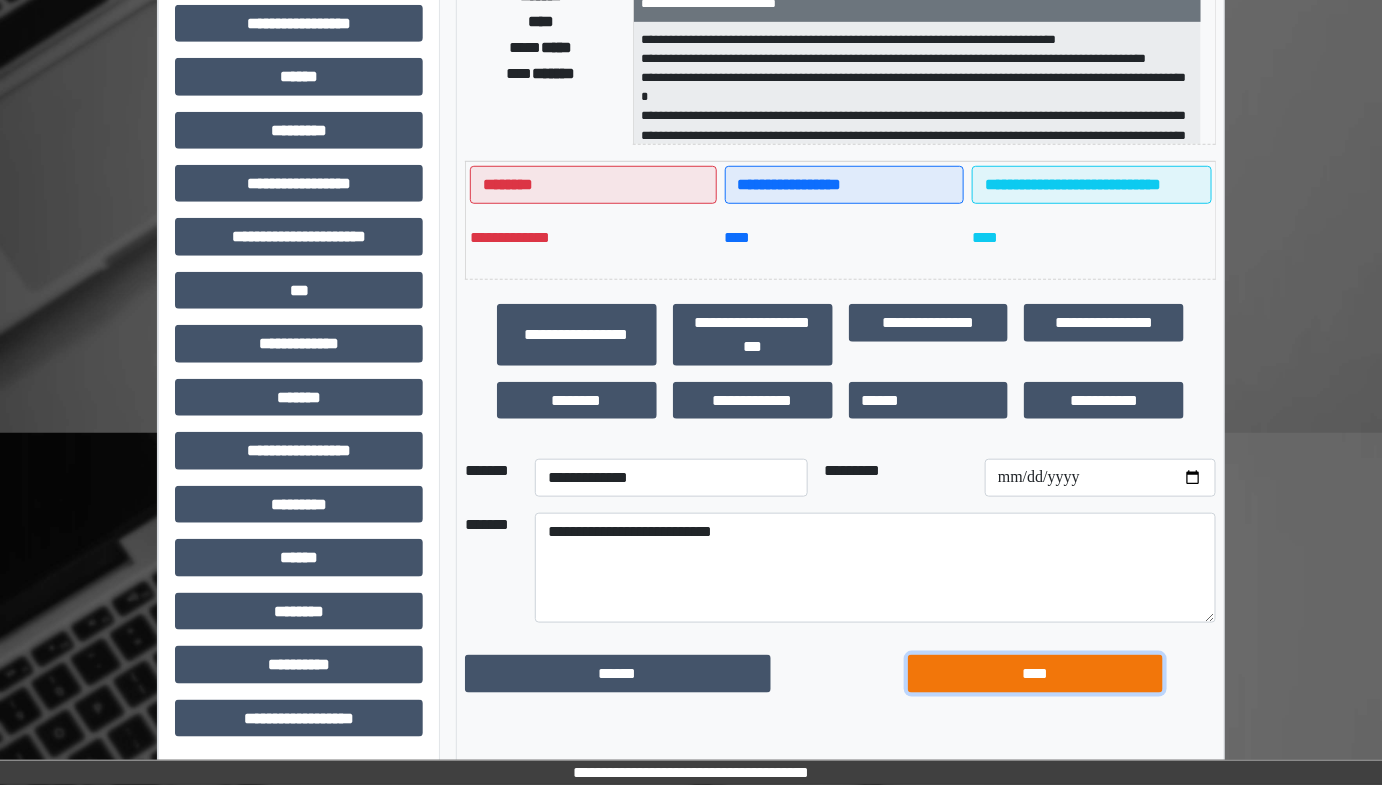 click on "****" at bounding box center (1035, 673) 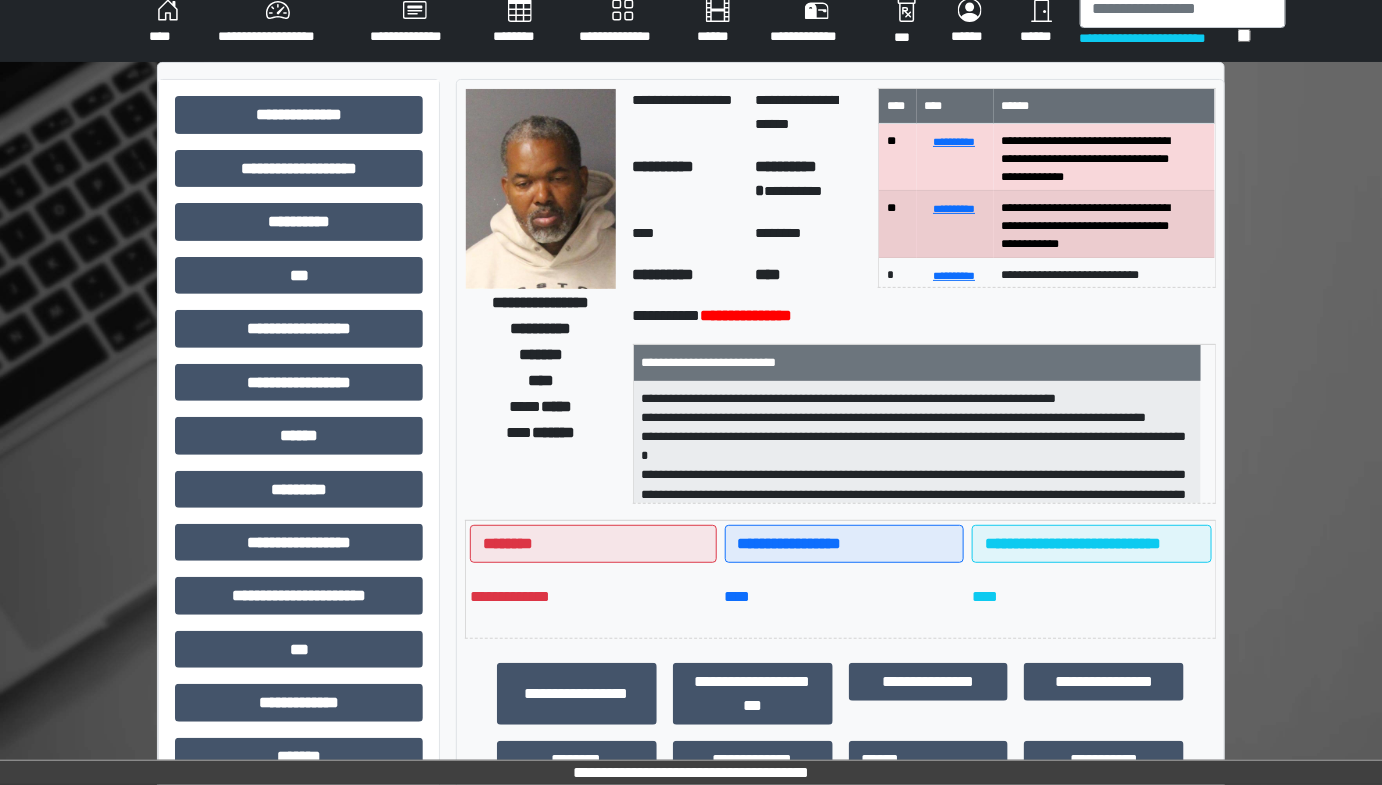 scroll, scrollTop: 0, scrollLeft: 0, axis: both 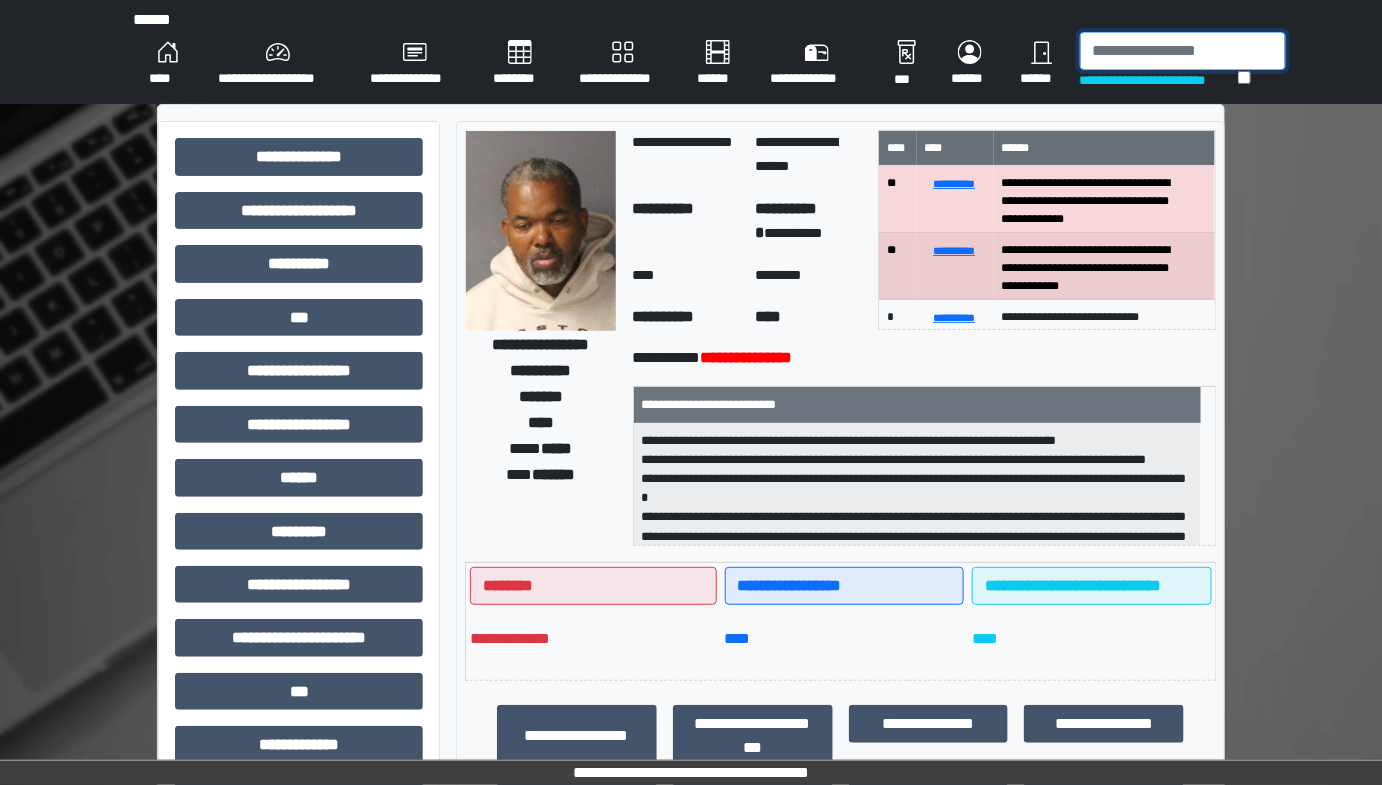 click at bounding box center (1183, 51) 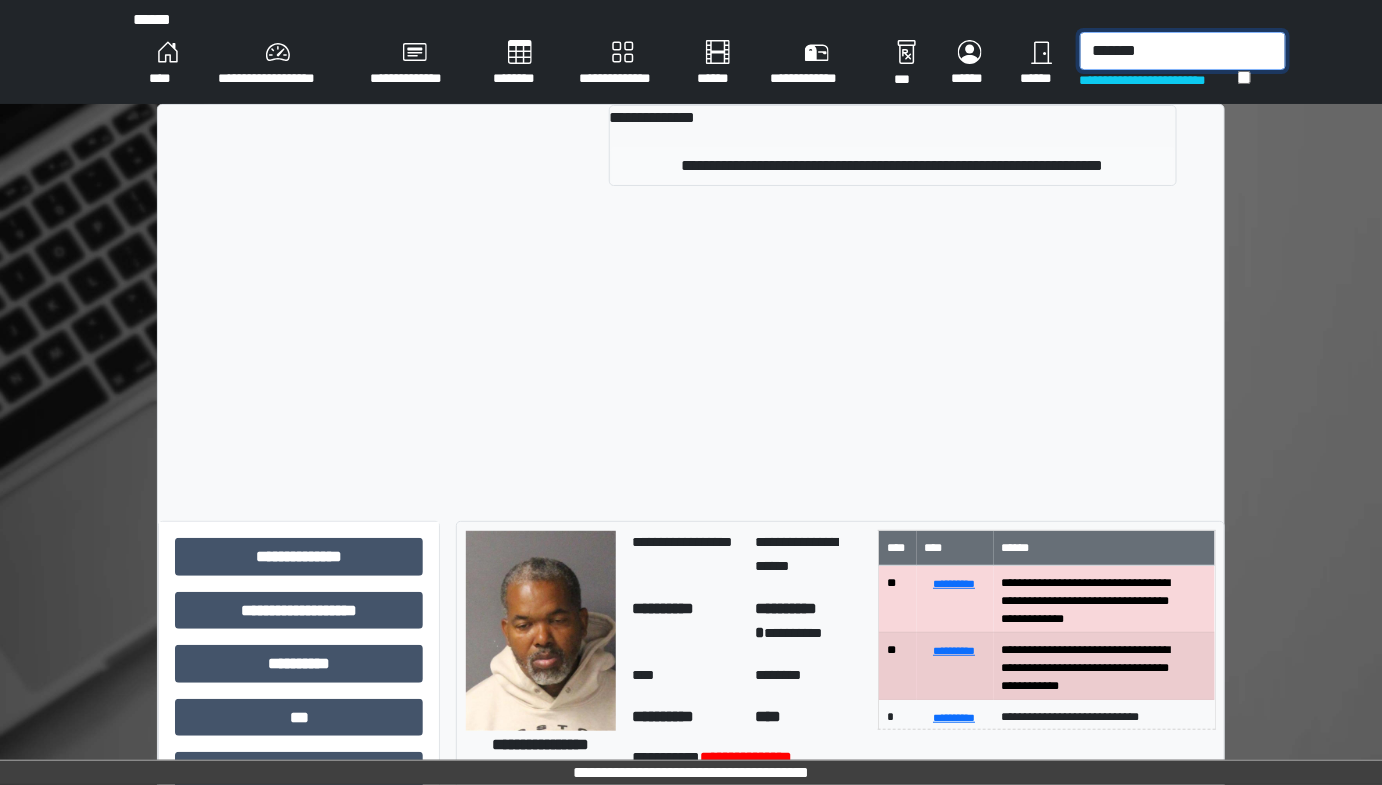 type on "*******" 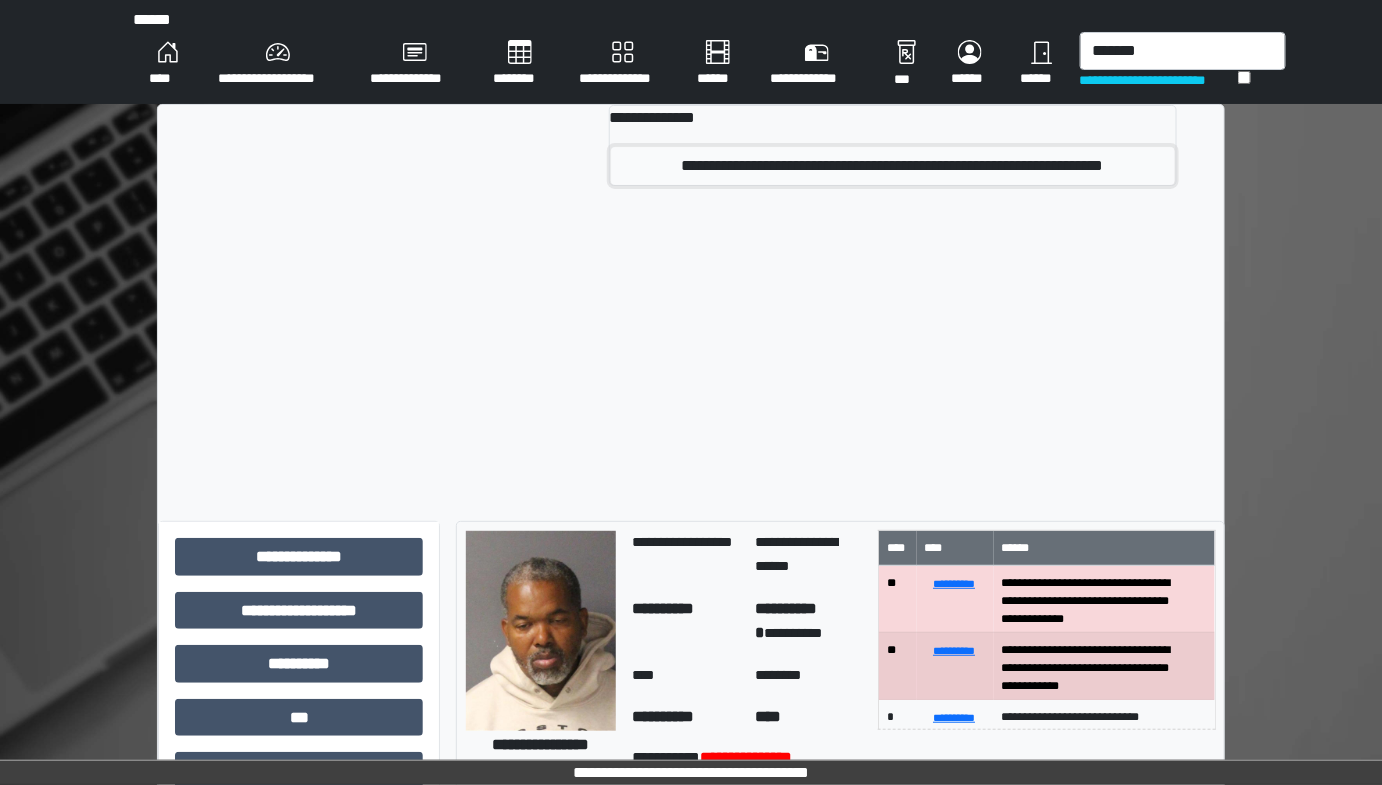 click on "**********" at bounding box center [893, 166] 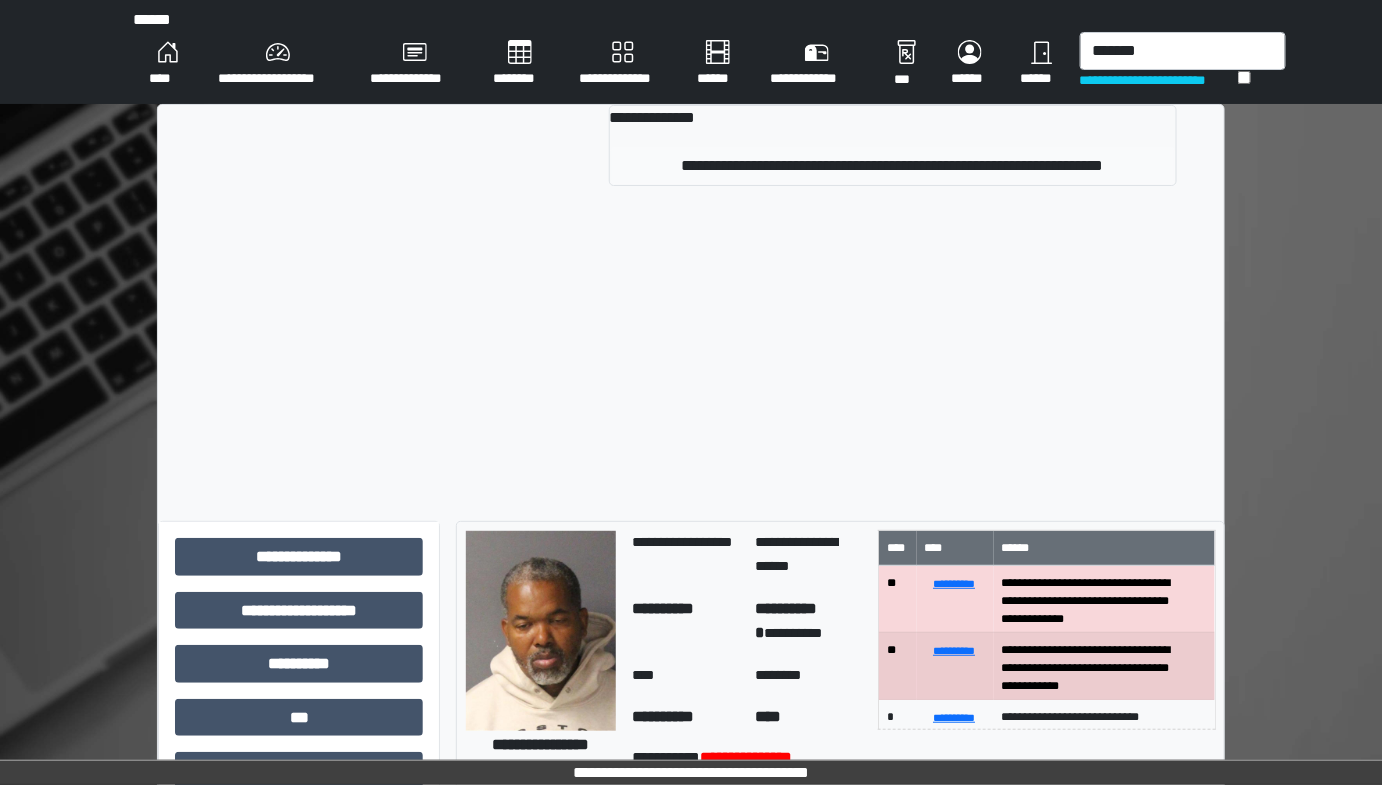 type 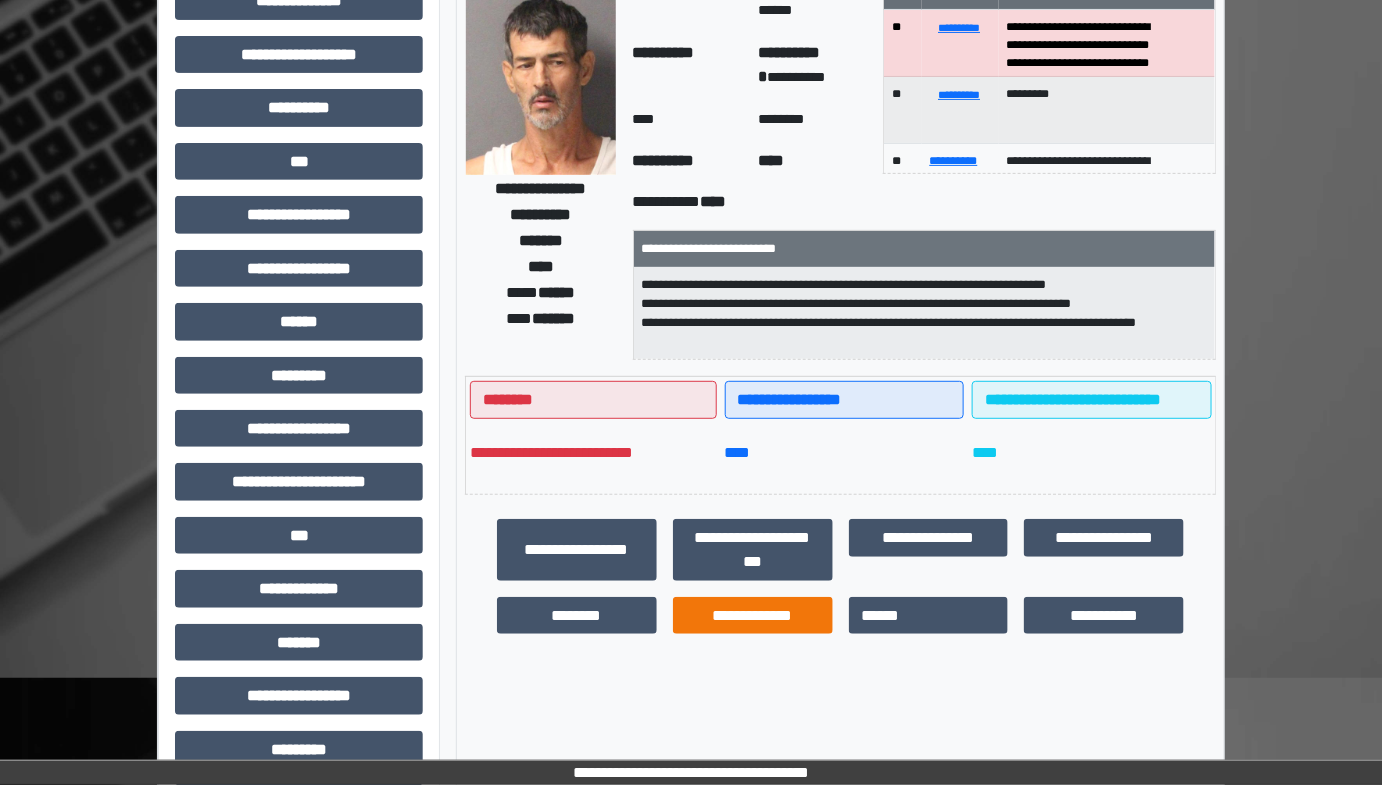 scroll, scrollTop: 181, scrollLeft: 0, axis: vertical 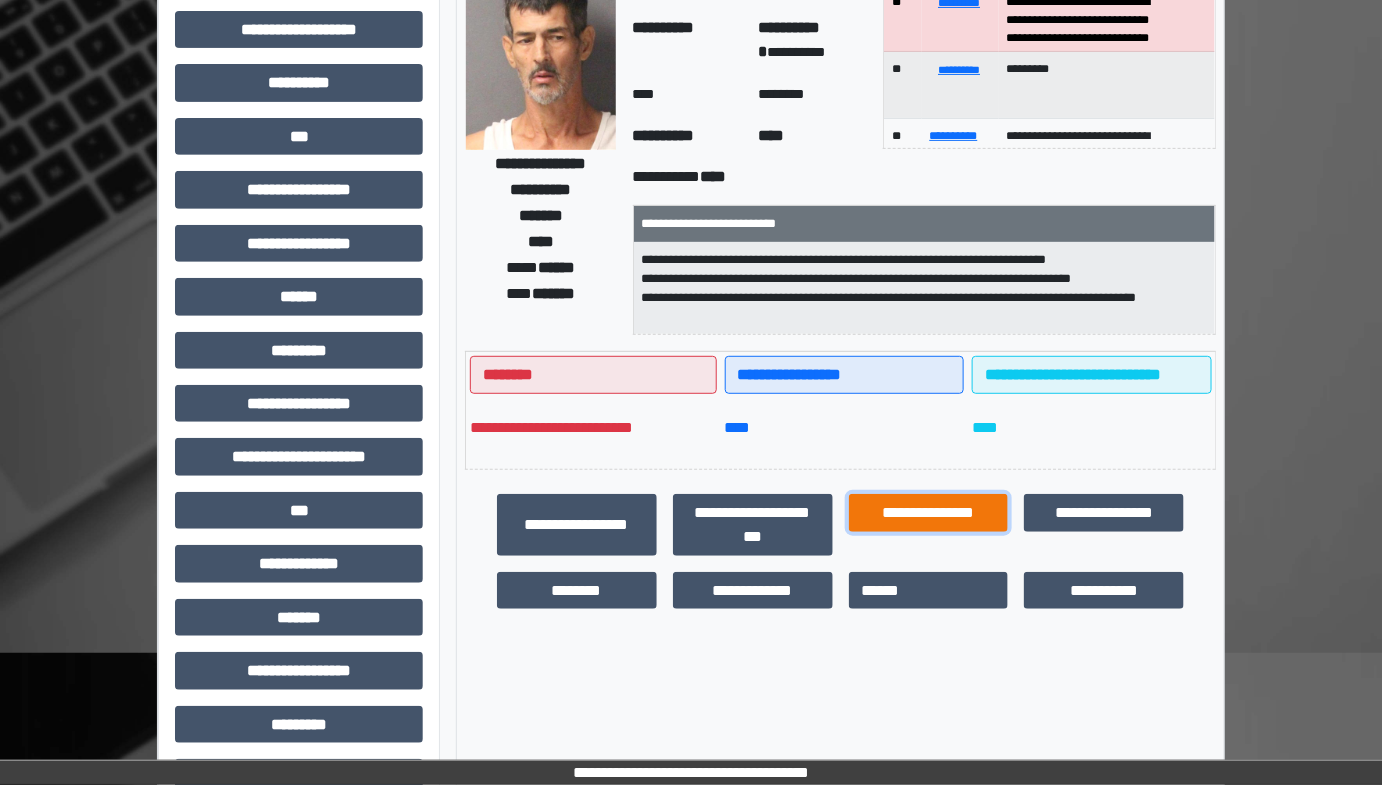 click on "**********" at bounding box center (929, 512) 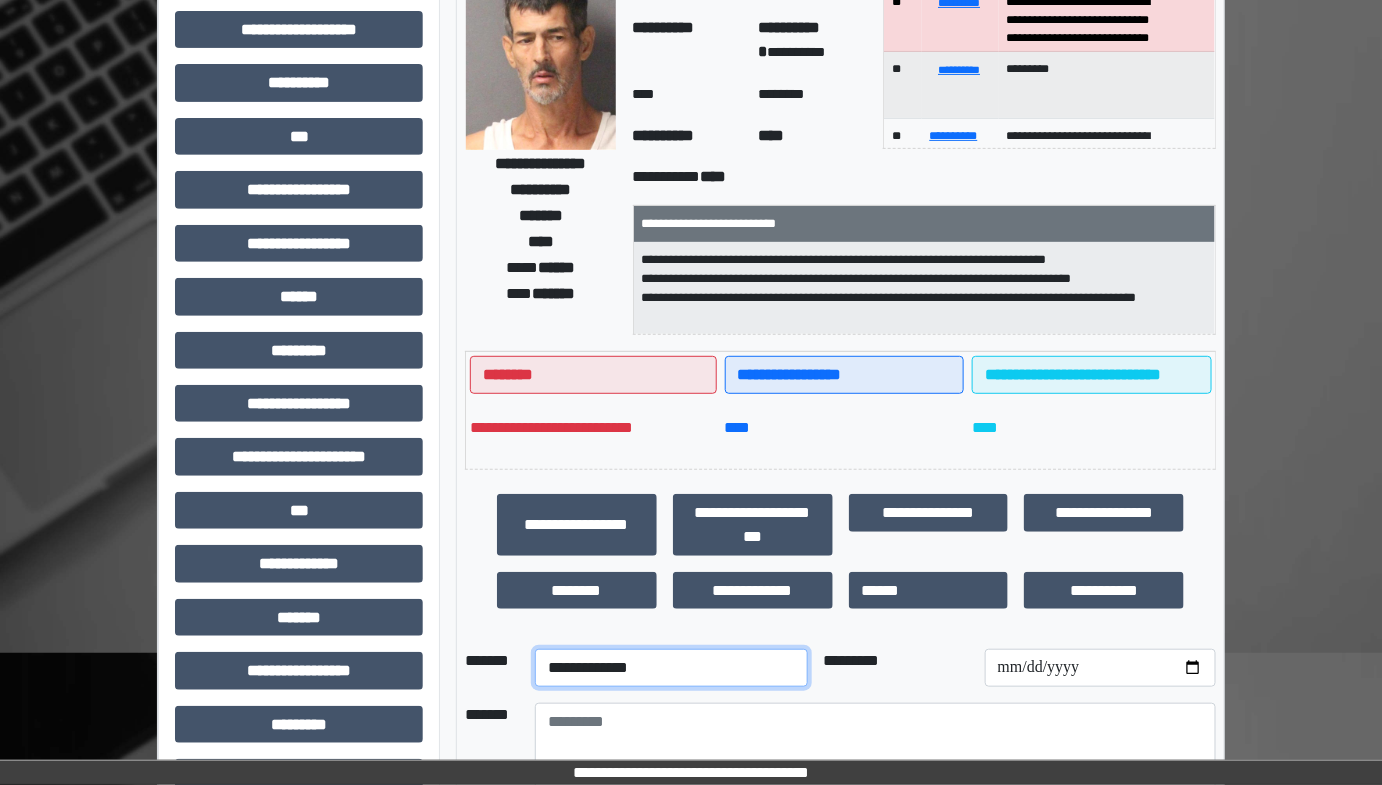 click on "**********" at bounding box center (671, 668) 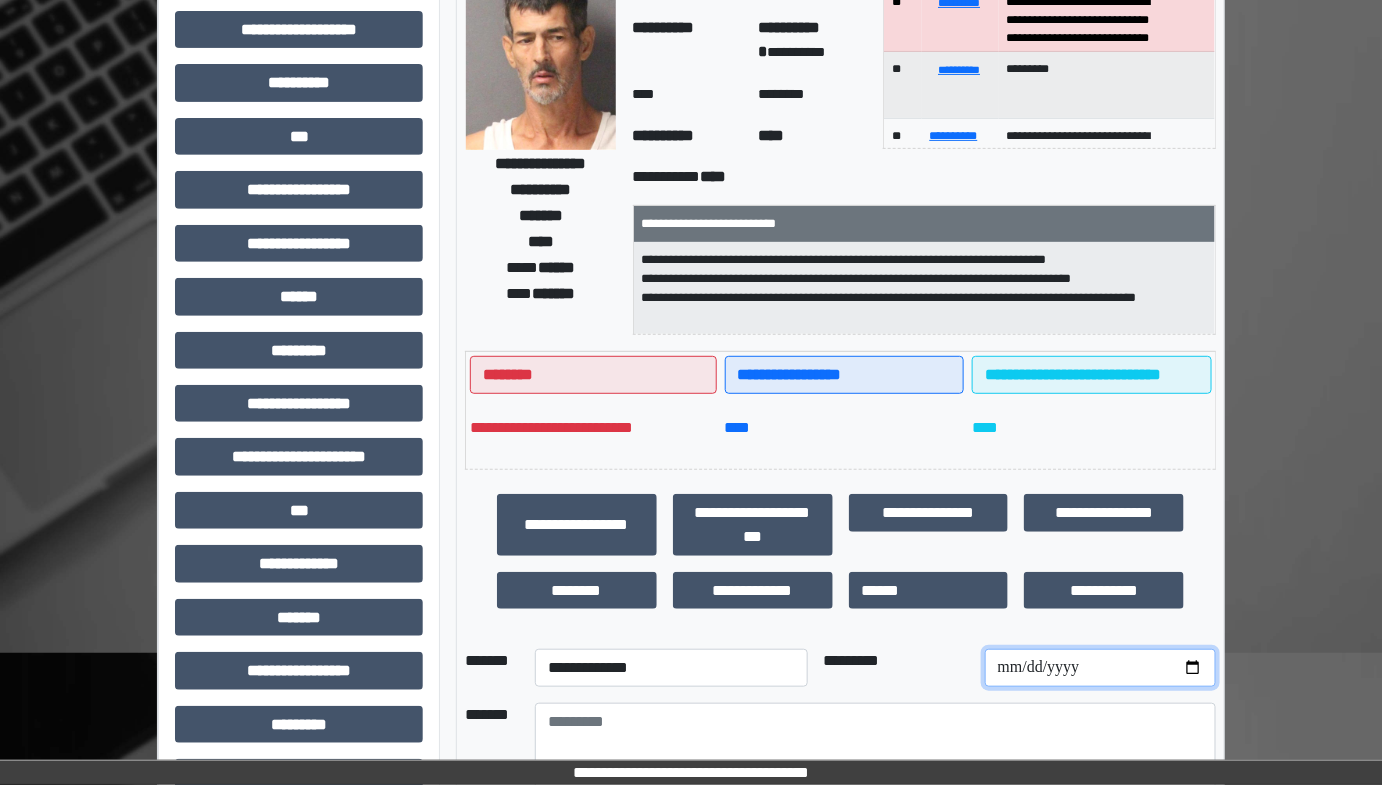 click at bounding box center (1100, 668) 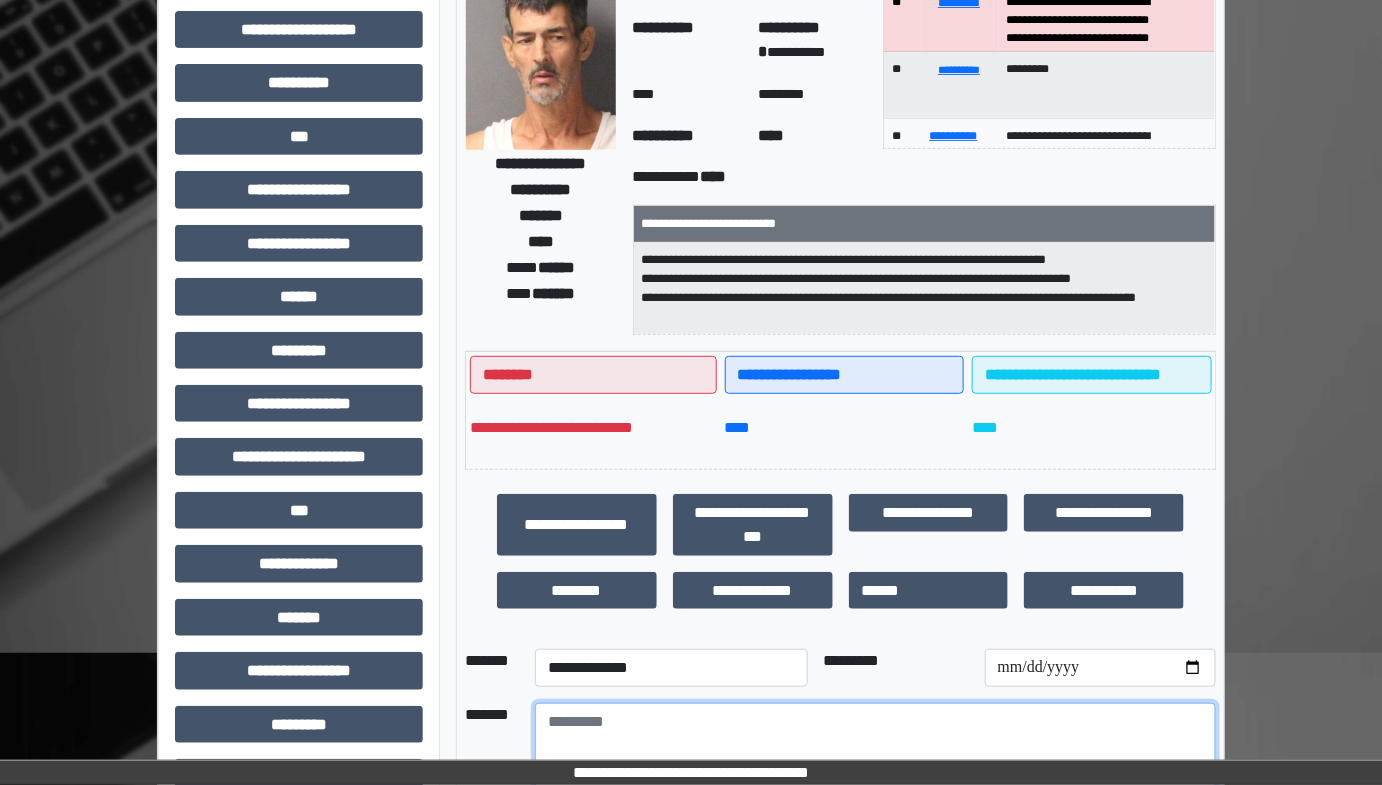 click at bounding box center (875, 758) 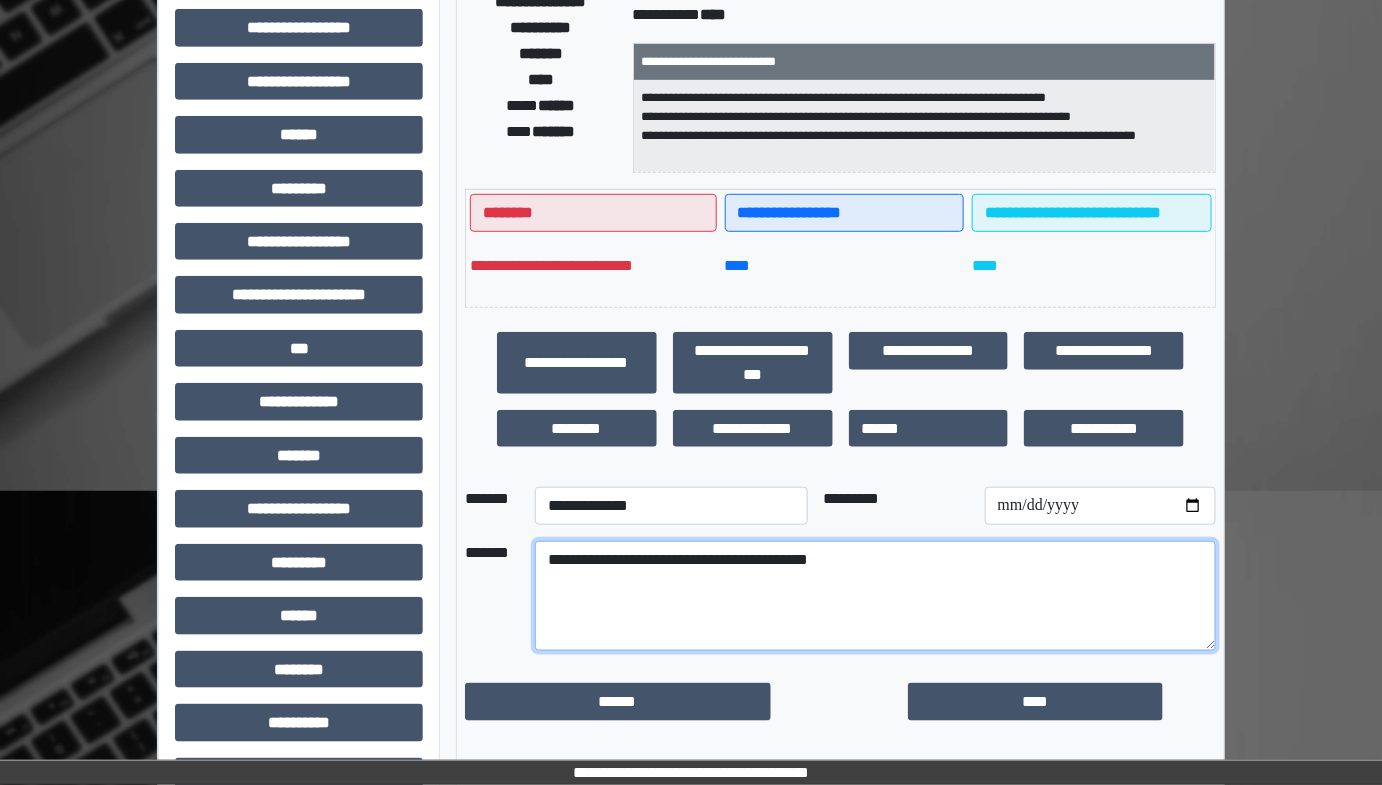 scroll, scrollTop: 401, scrollLeft: 0, axis: vertical 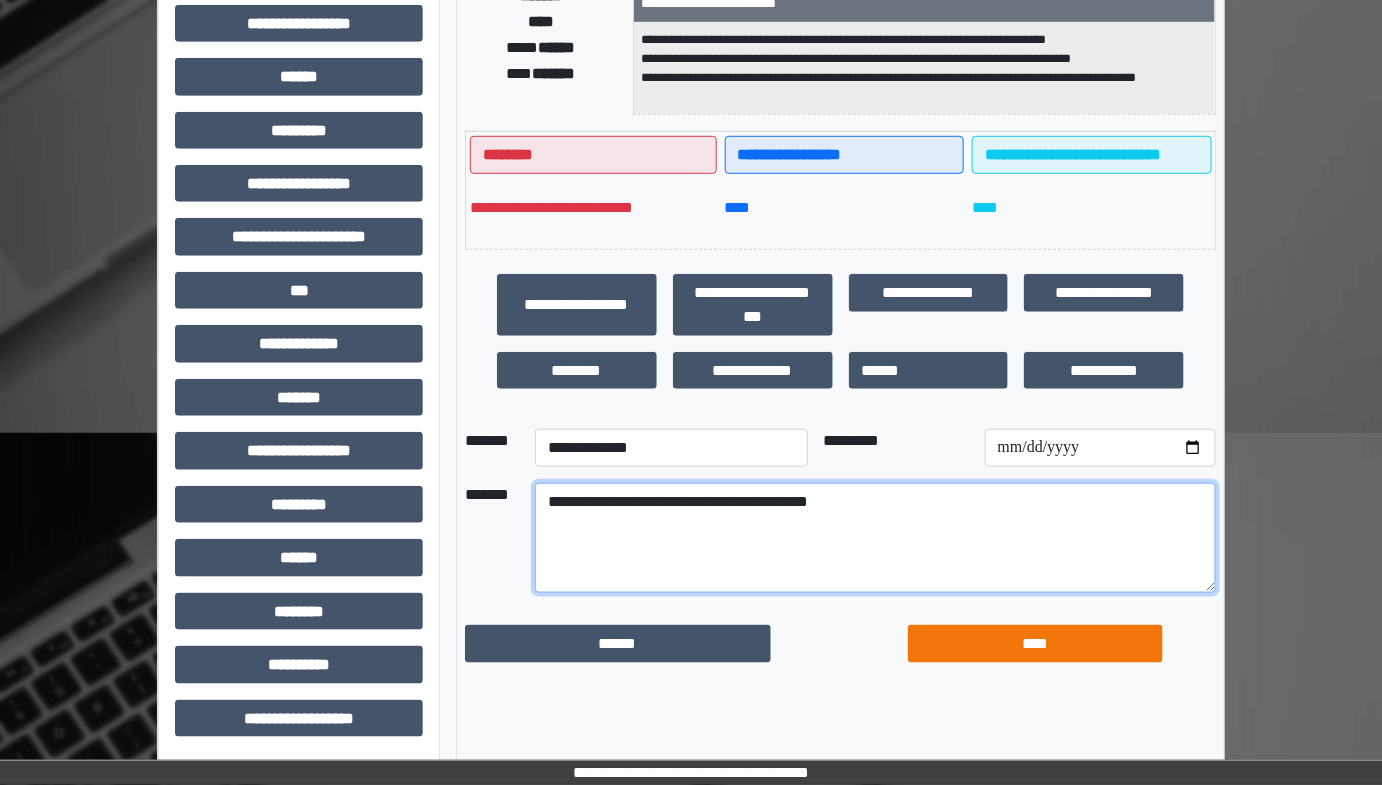 type on "**********" 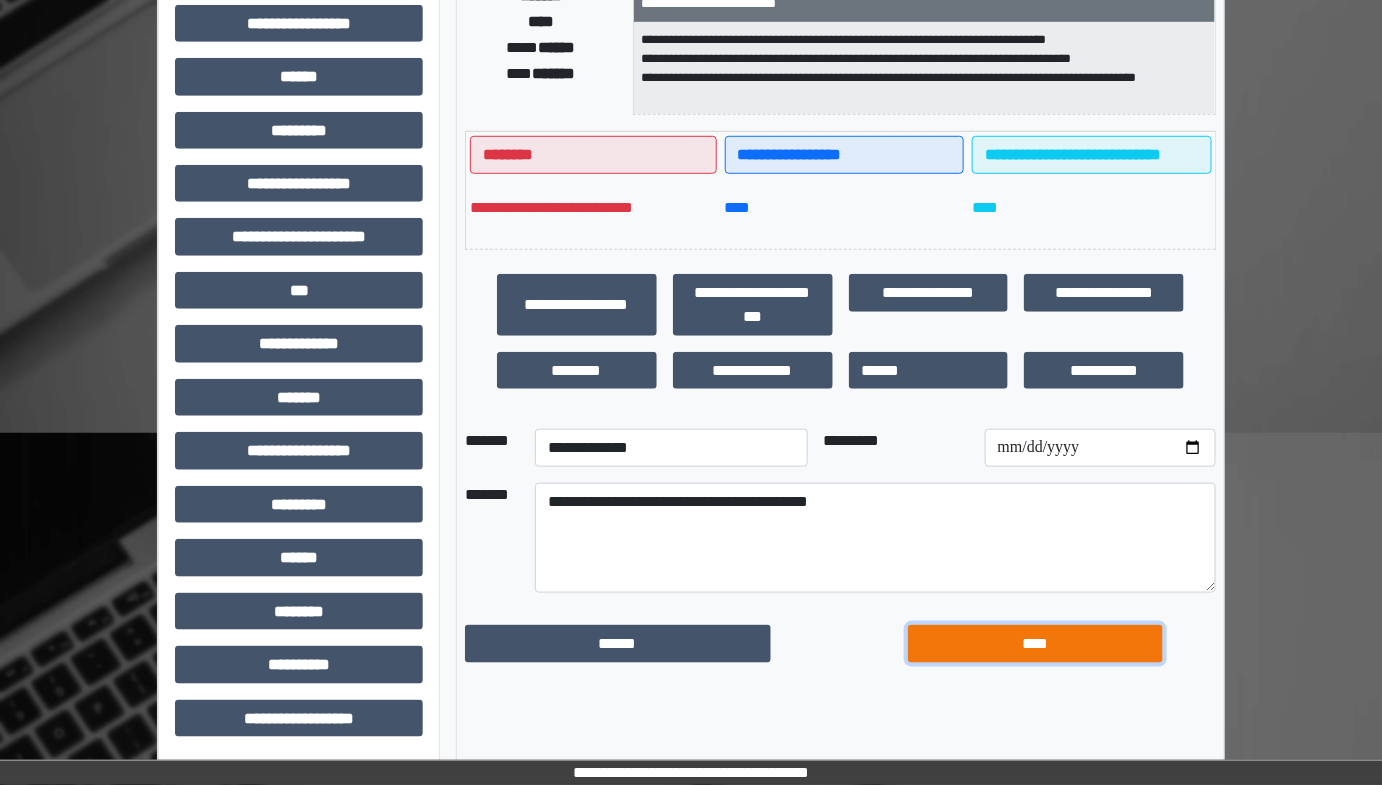 click on "****" at bounding box center [1035, 643] 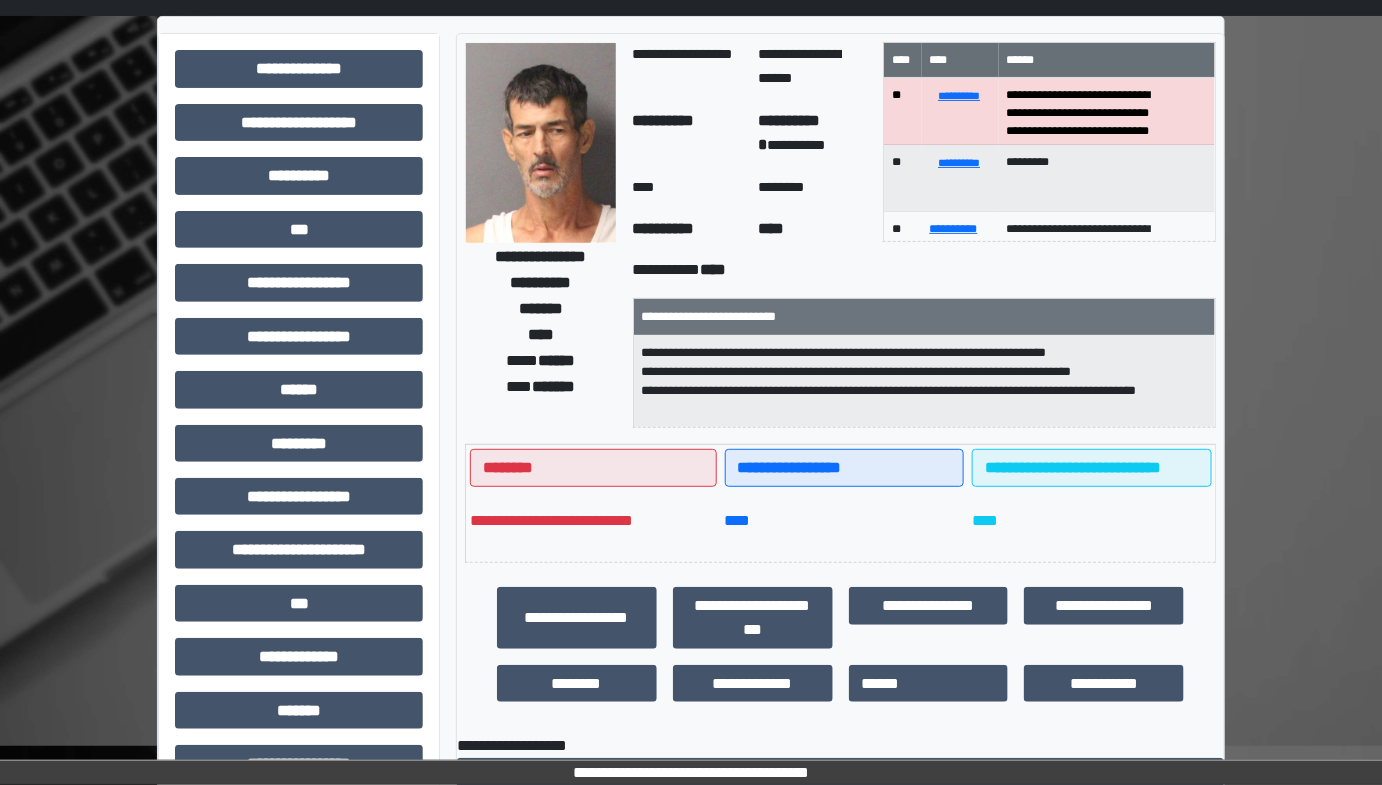 scroll, scrollTop: 0, scrollLeft: 0, axis: both 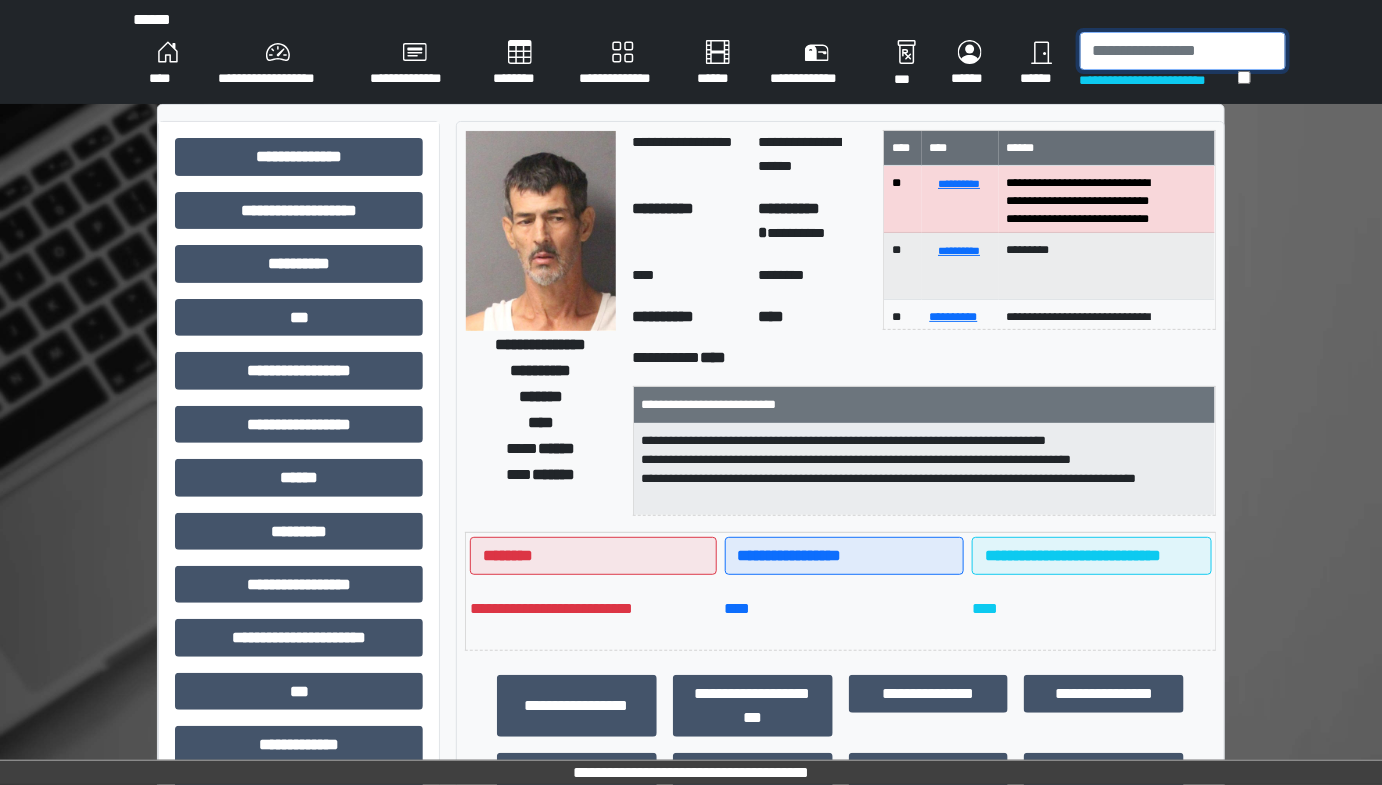 click at bounding box center (1183, 51) 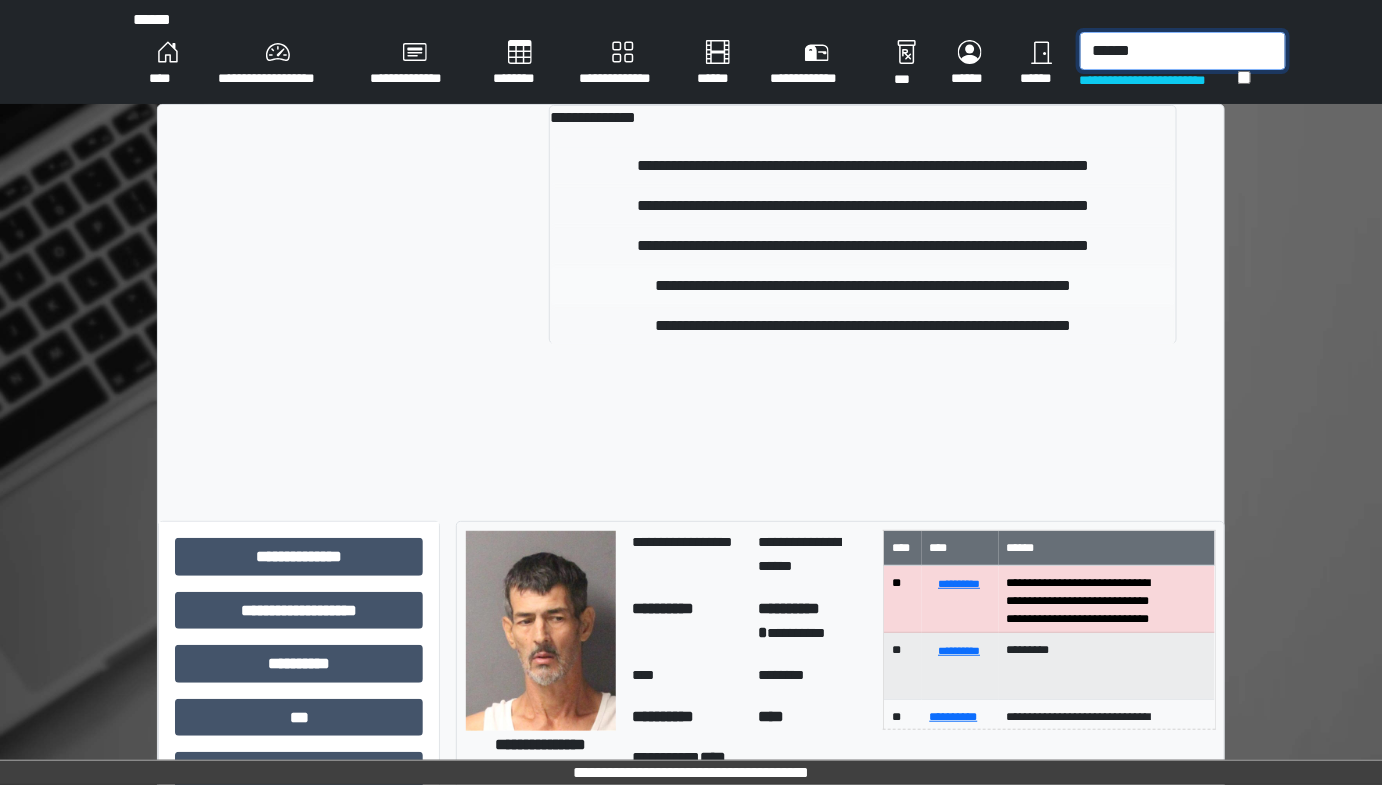 type on "******" 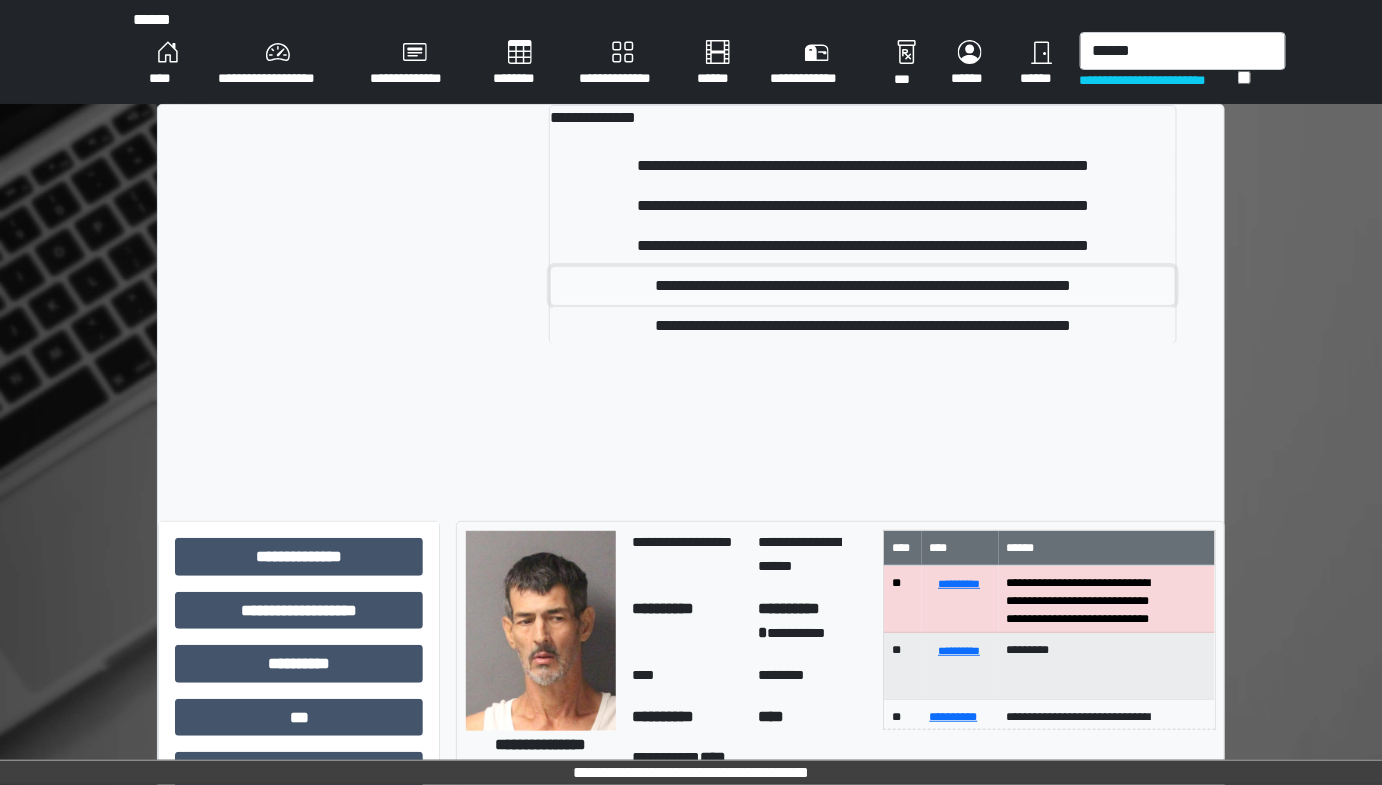 click on "**********" at bounding box center (863, 286) 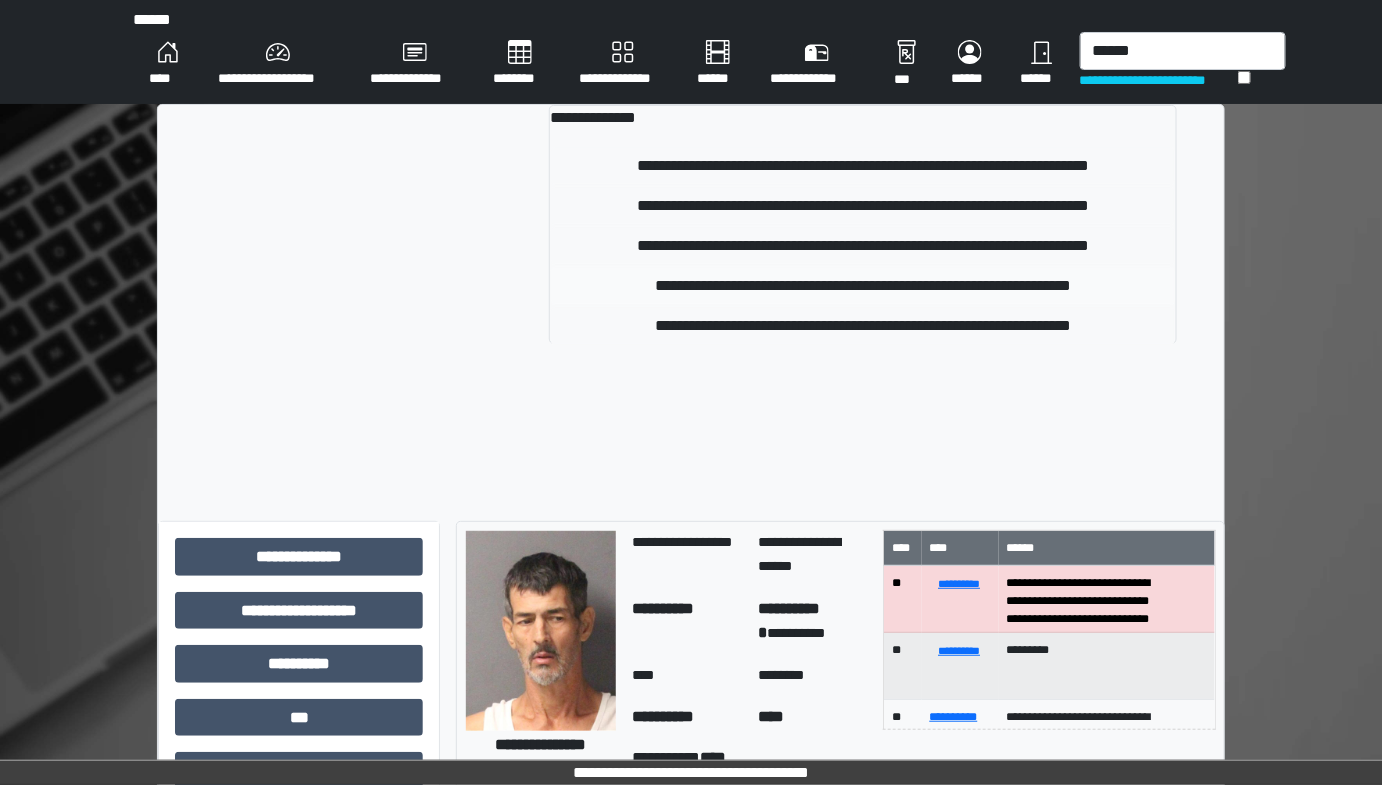 type 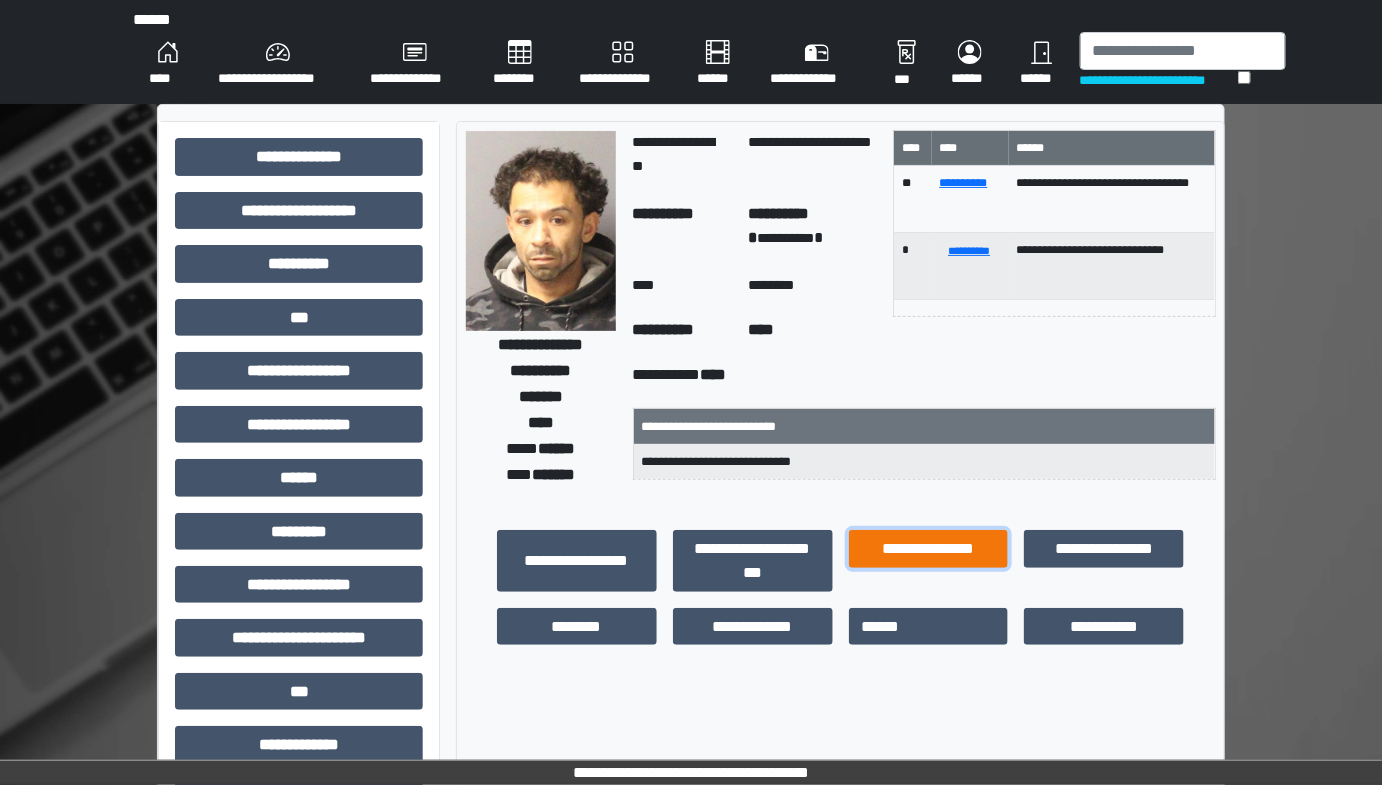 click on "**********" at bounding box center (929, 548) 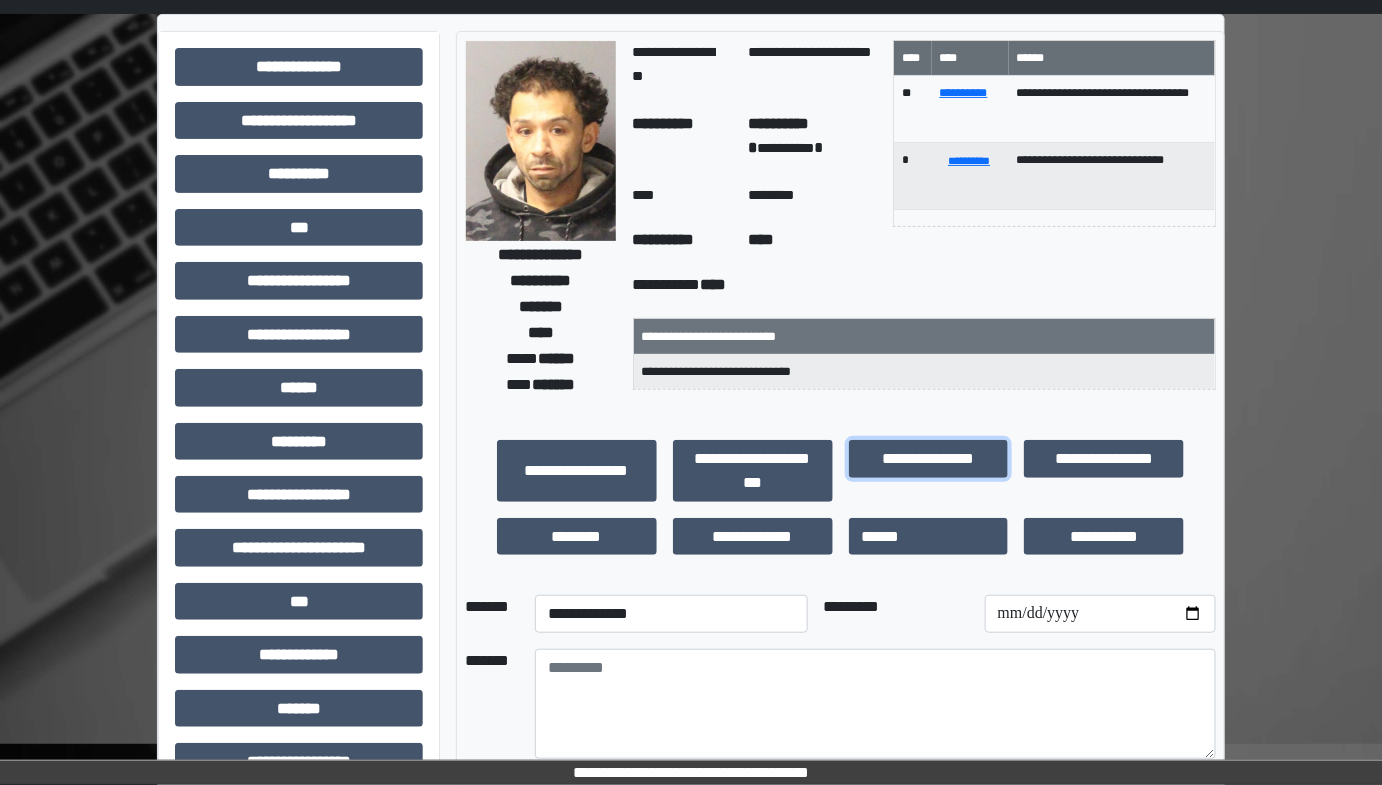 scroll, scrollTop: 90, scrollLeft: 0, axis: vertical 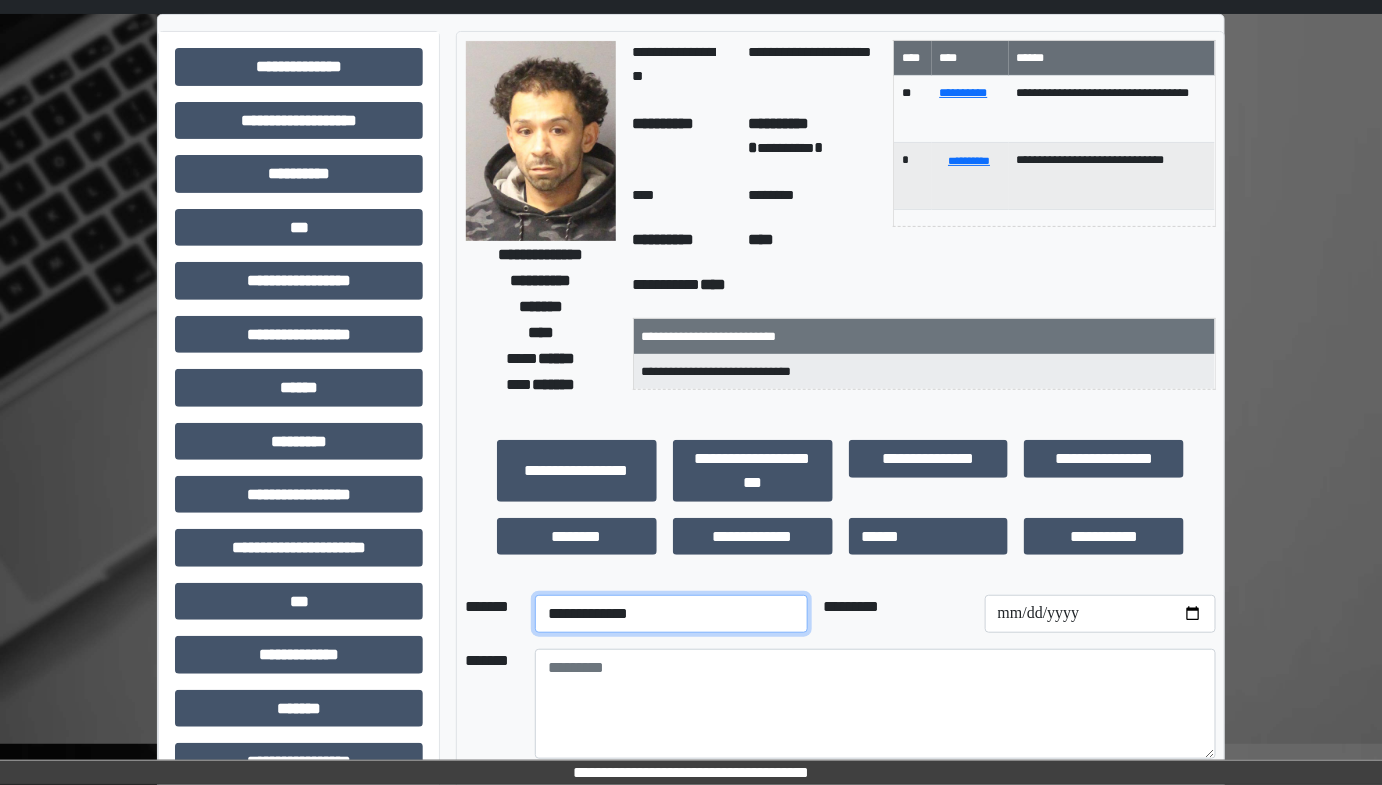 click on "**********" at bounding box center [671, 614] 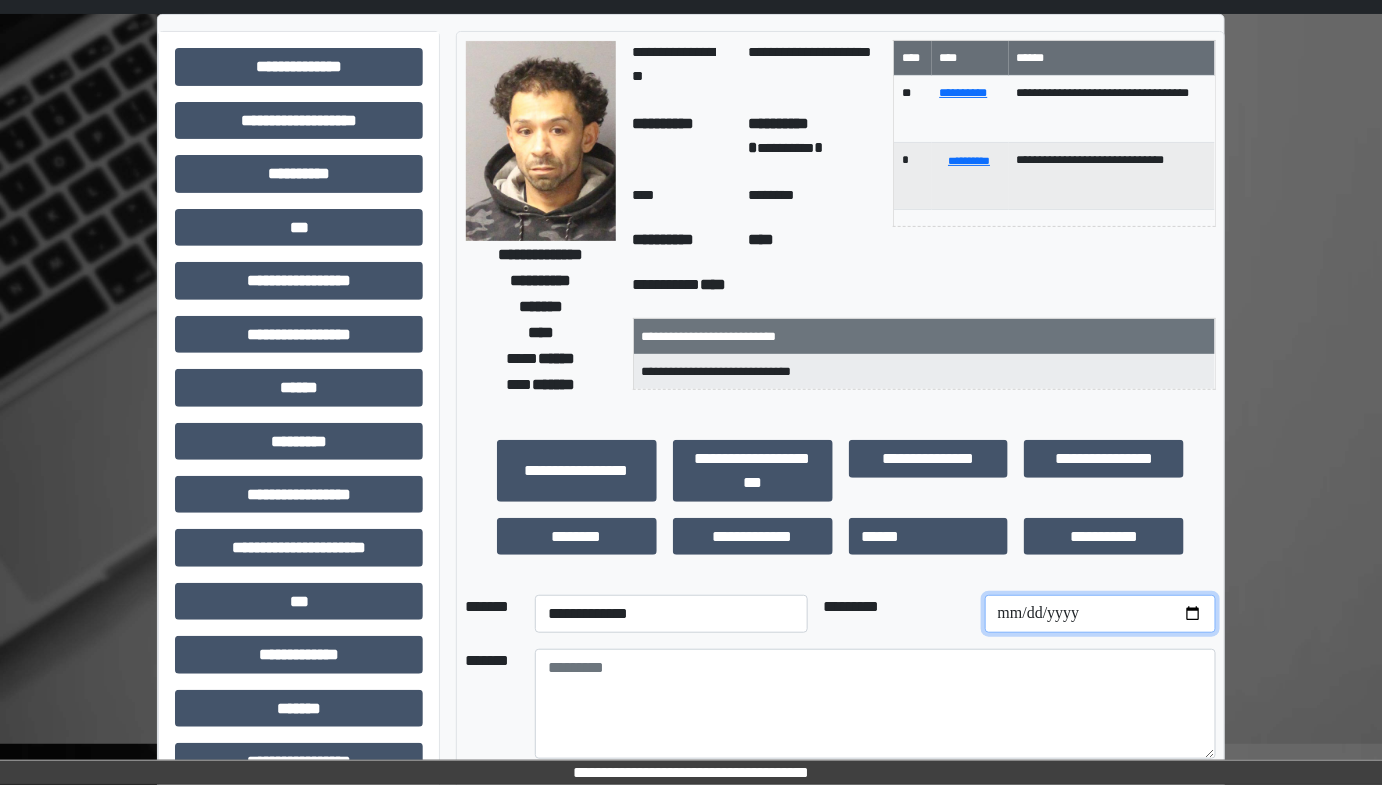 click at bounding box center [1100, 614] 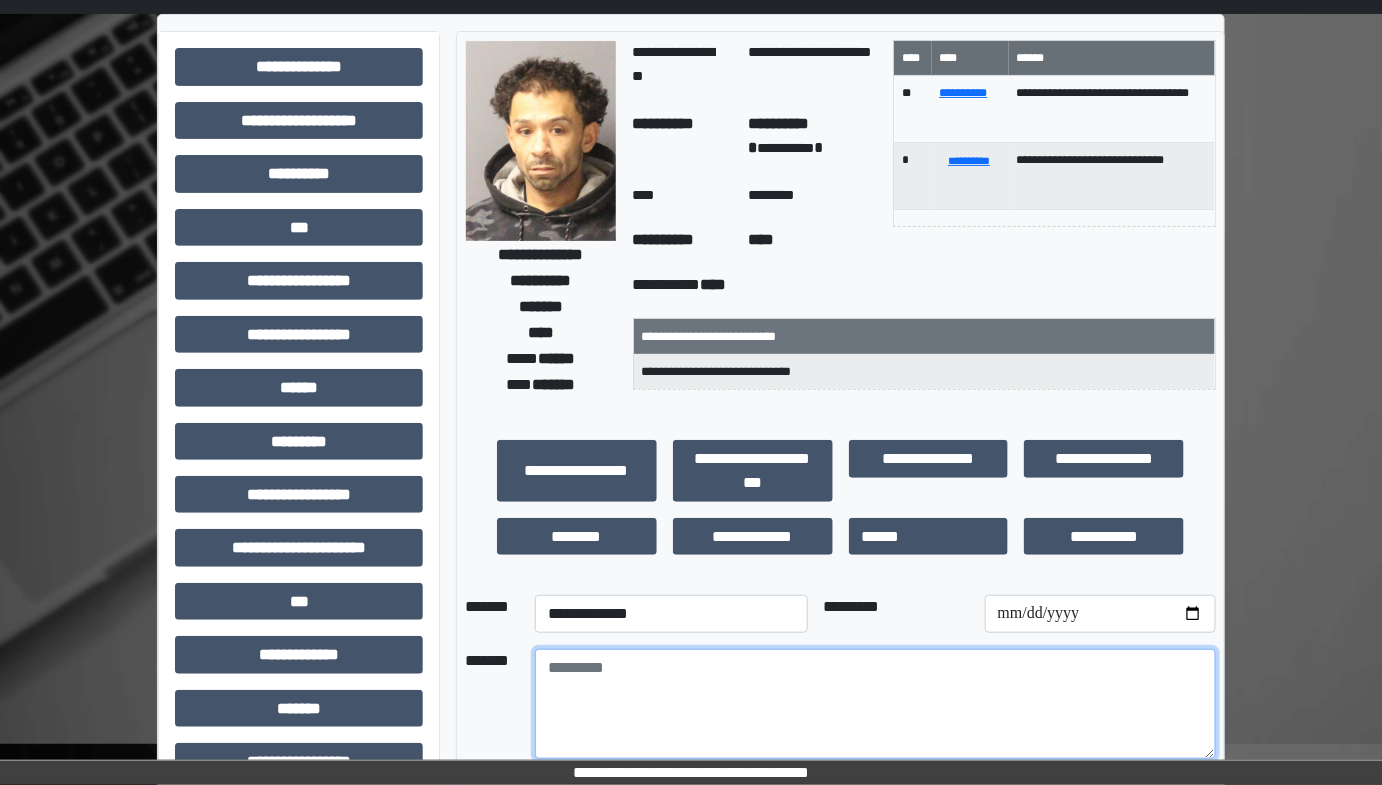 click at bounding box center (875, 704) 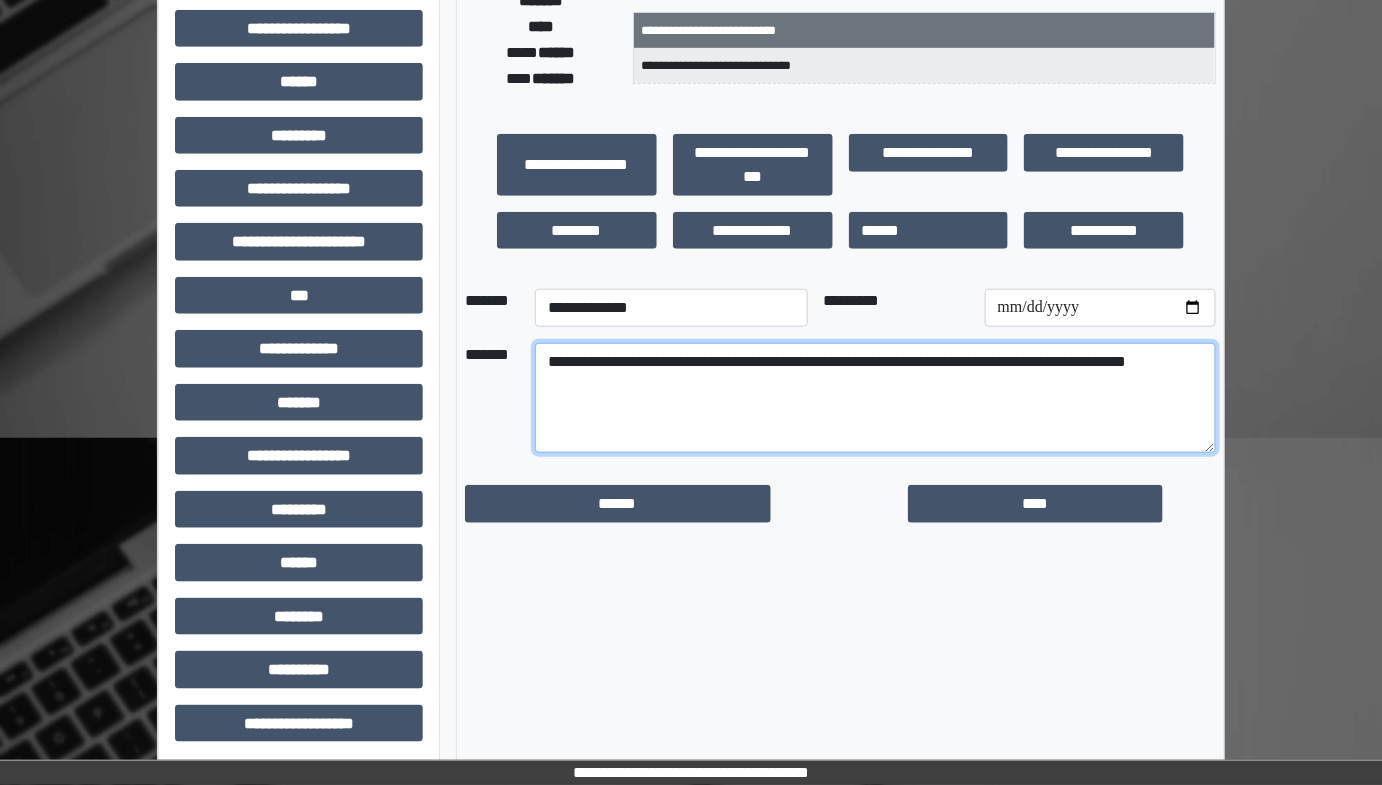 scroll, scrollTop: 401, scrollLeft: 0, axis: vertical 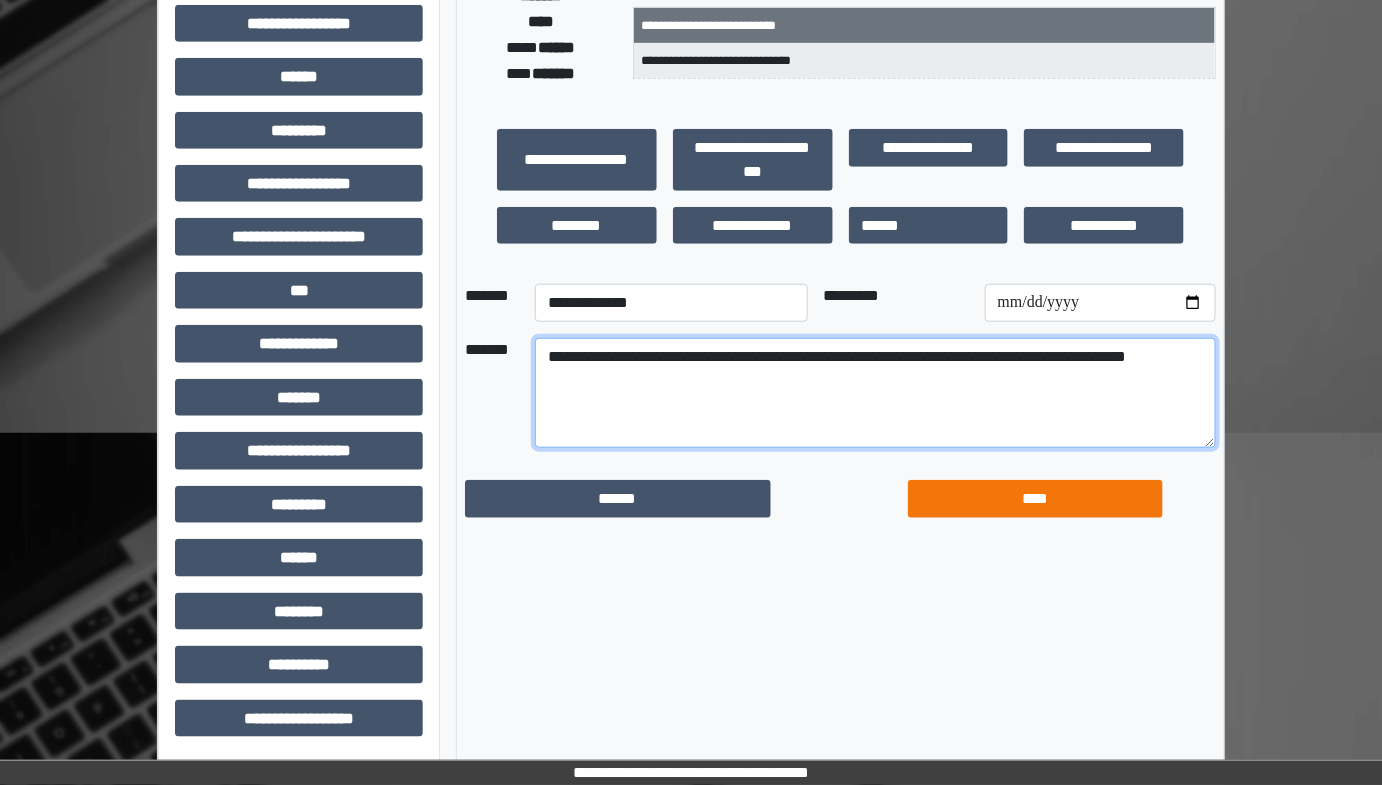 type on "**********" 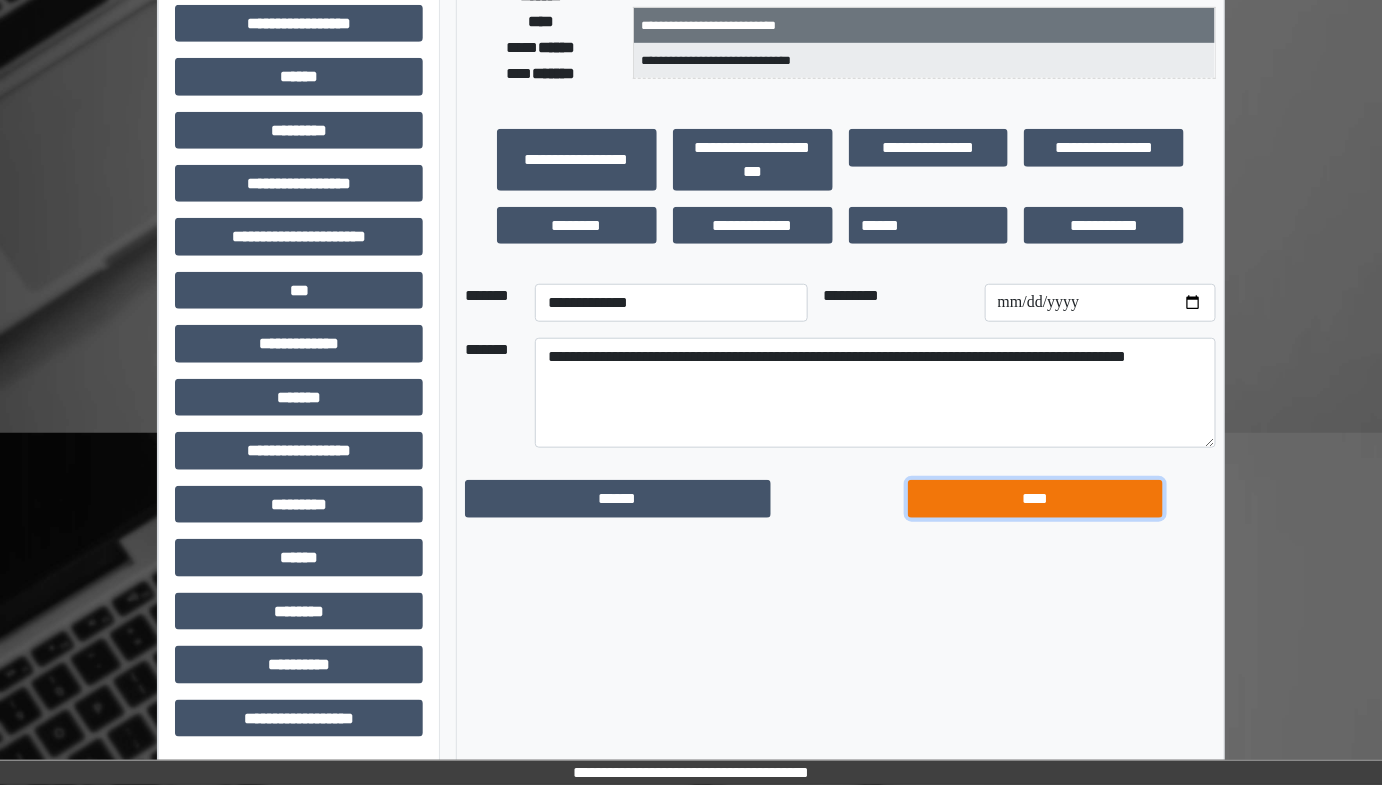 click on "****" at bounding box center [1035, 498] 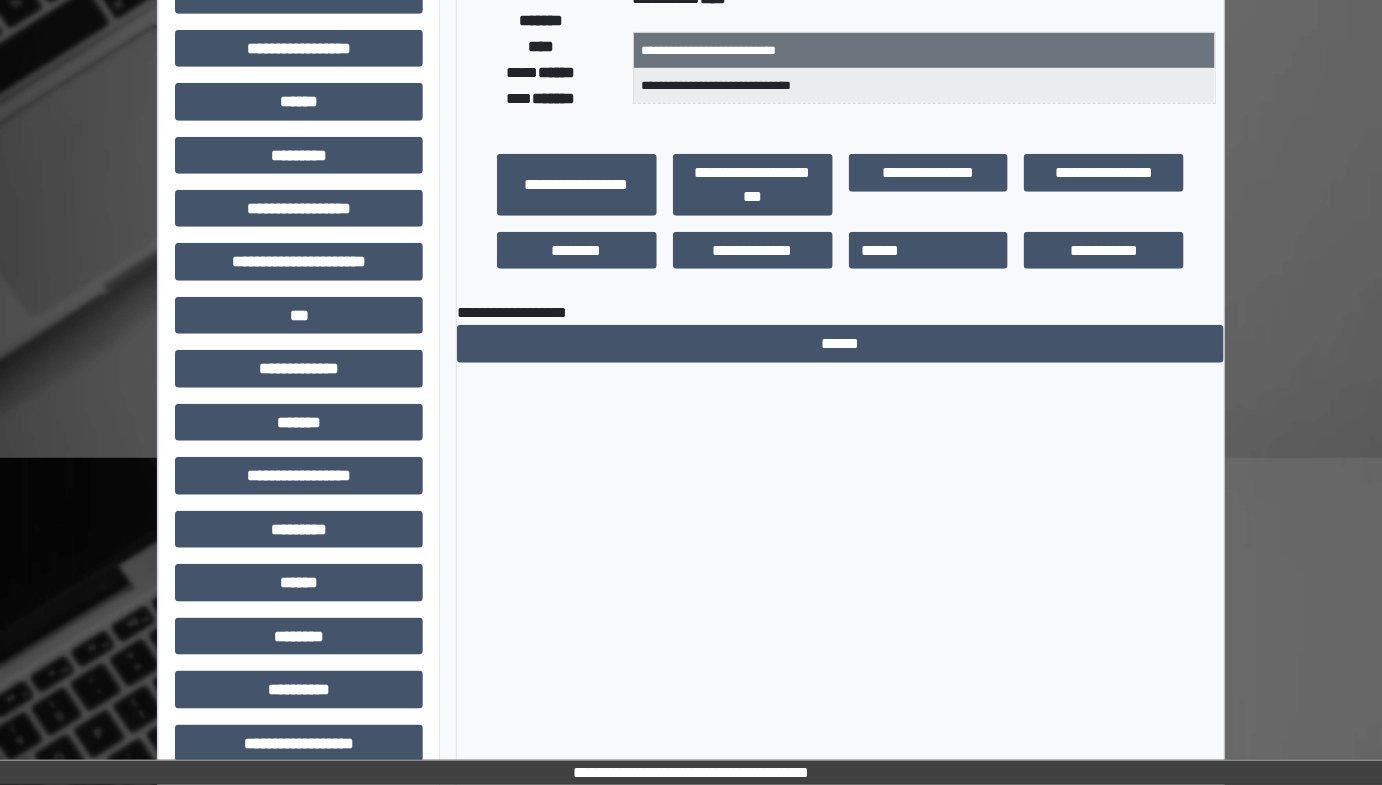 scroll, scrollTop: 0, scrollLeft: 0, axis: both 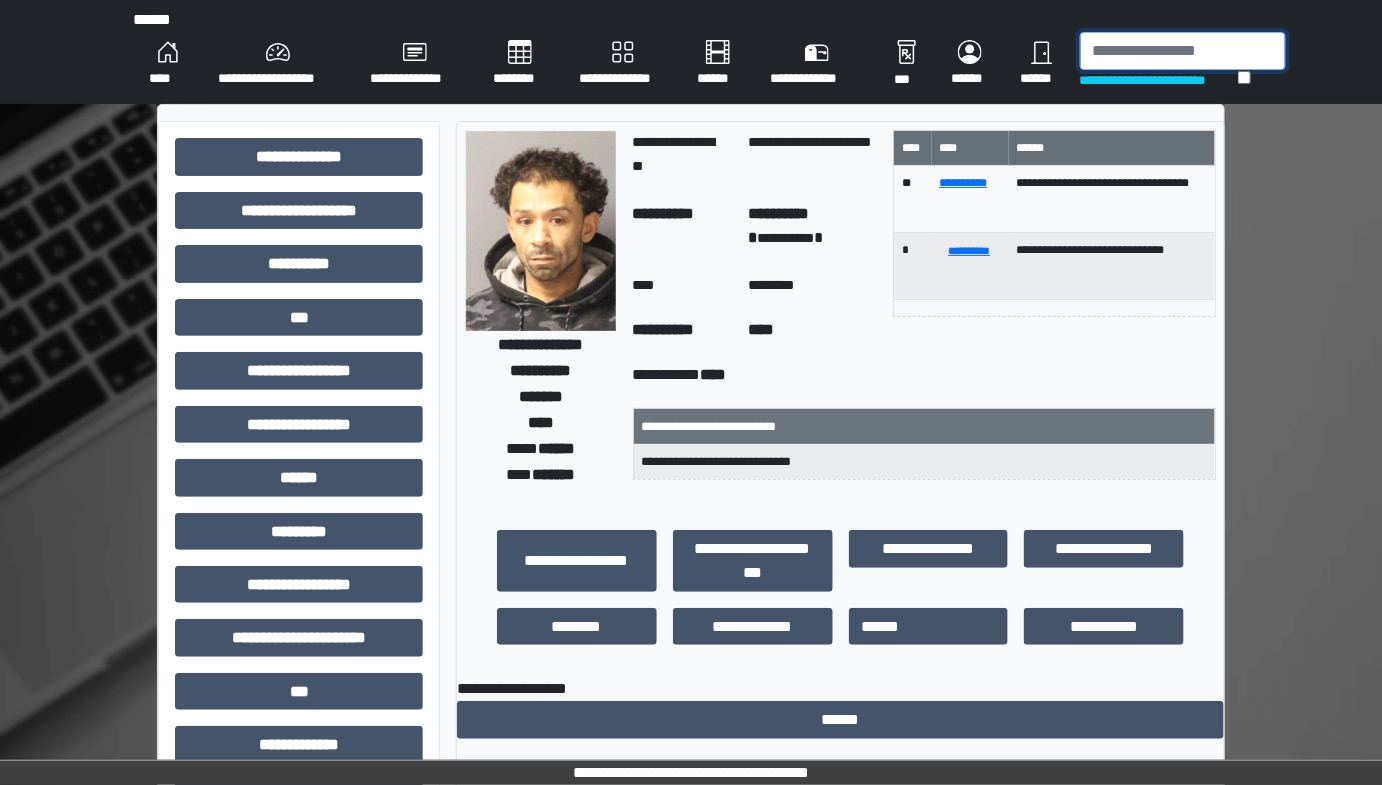 click at bounding box center [1183, 51] 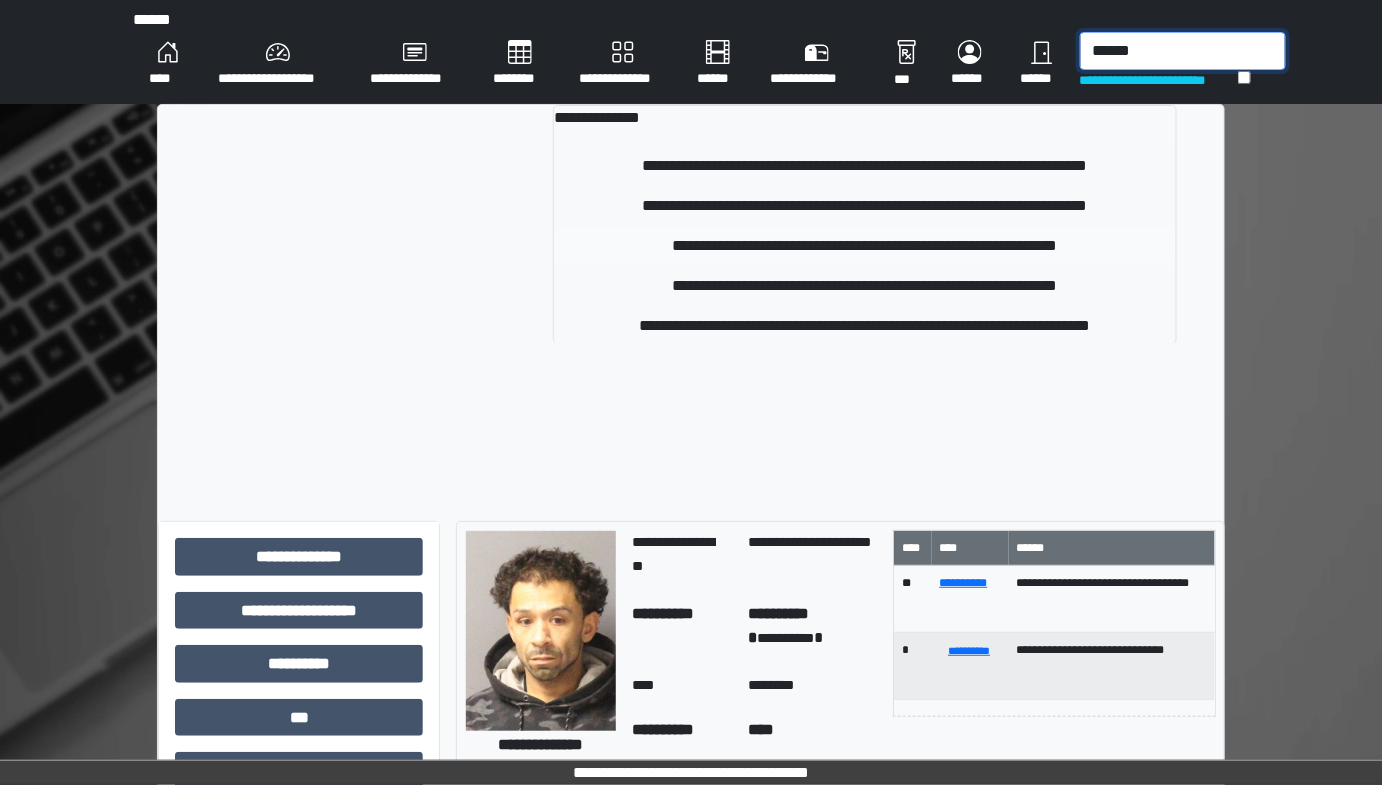 type on "******" 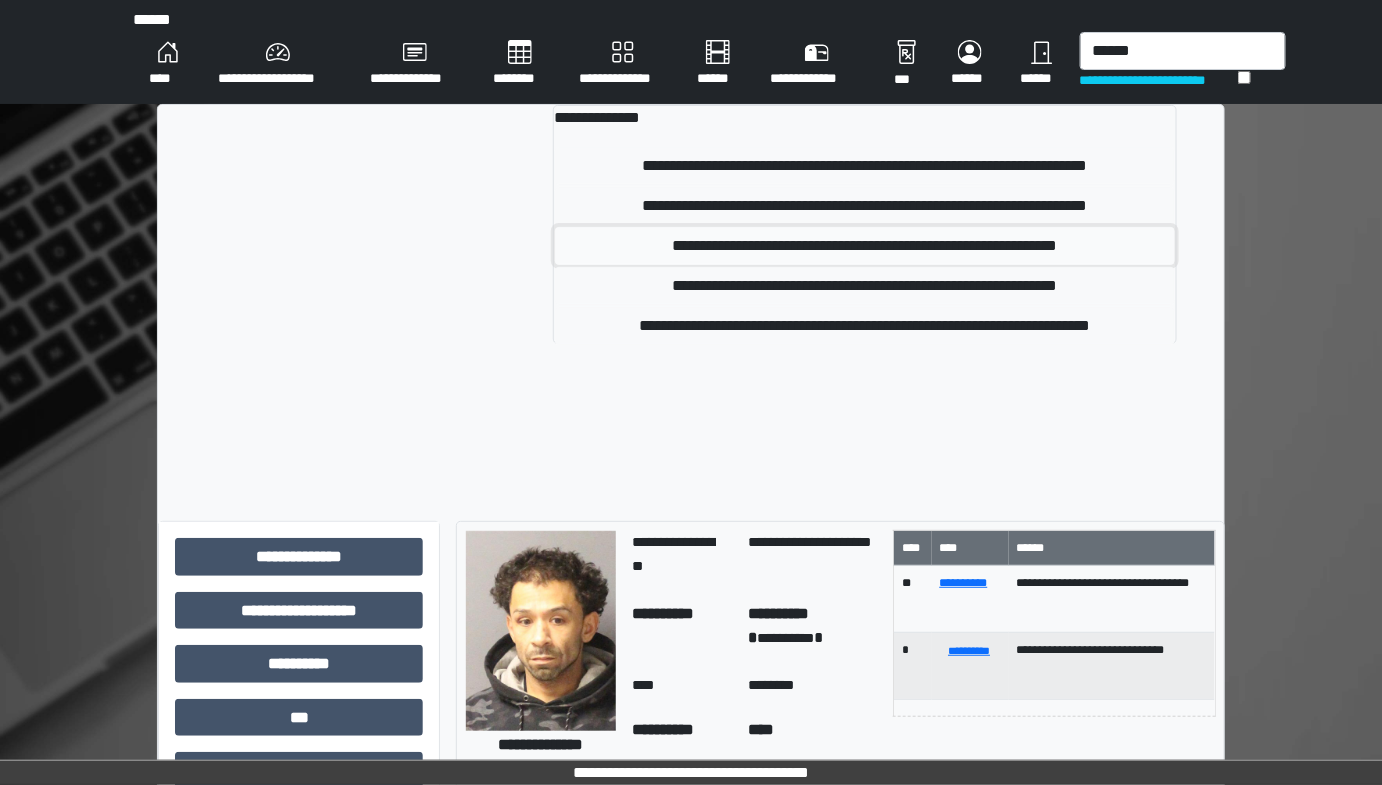 click on "**********" at bounding box center (865, 246) 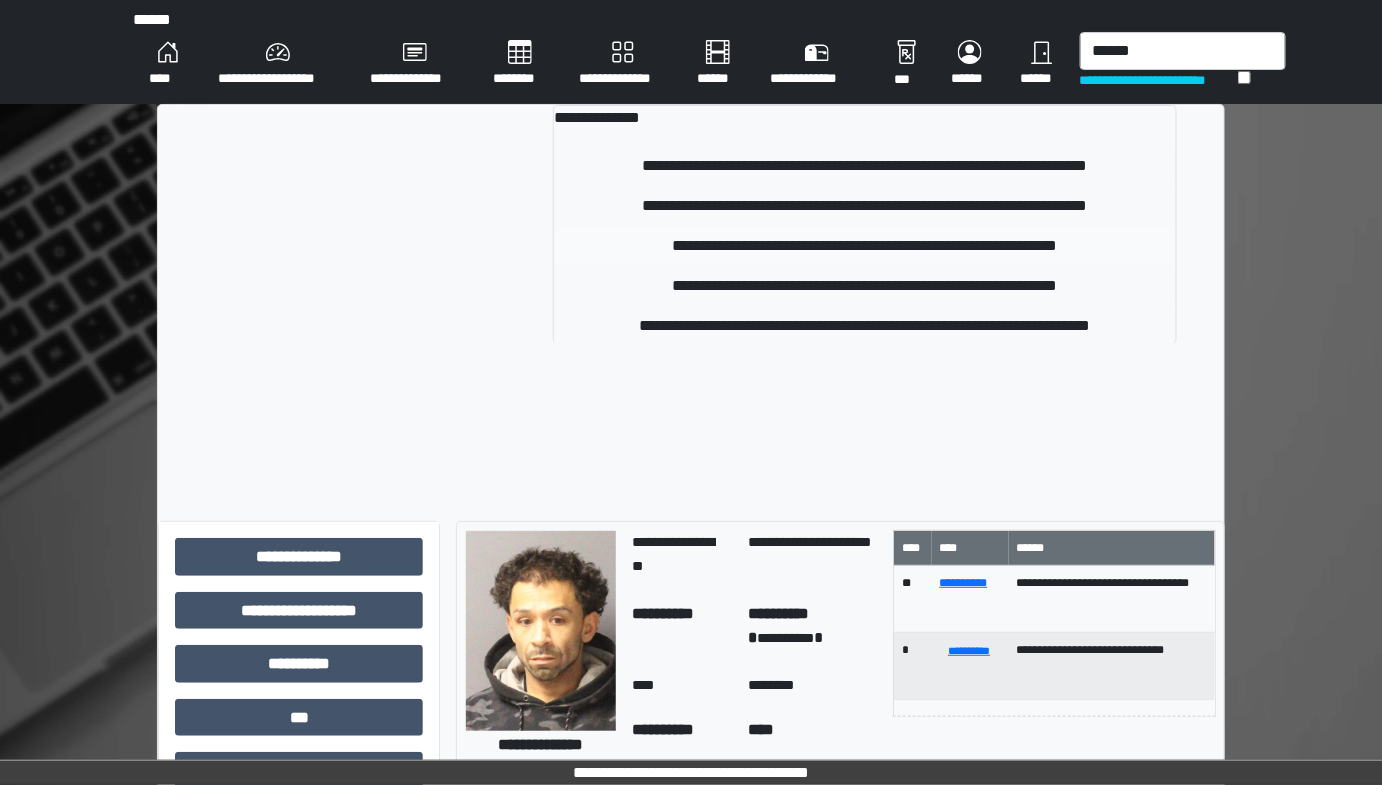 type 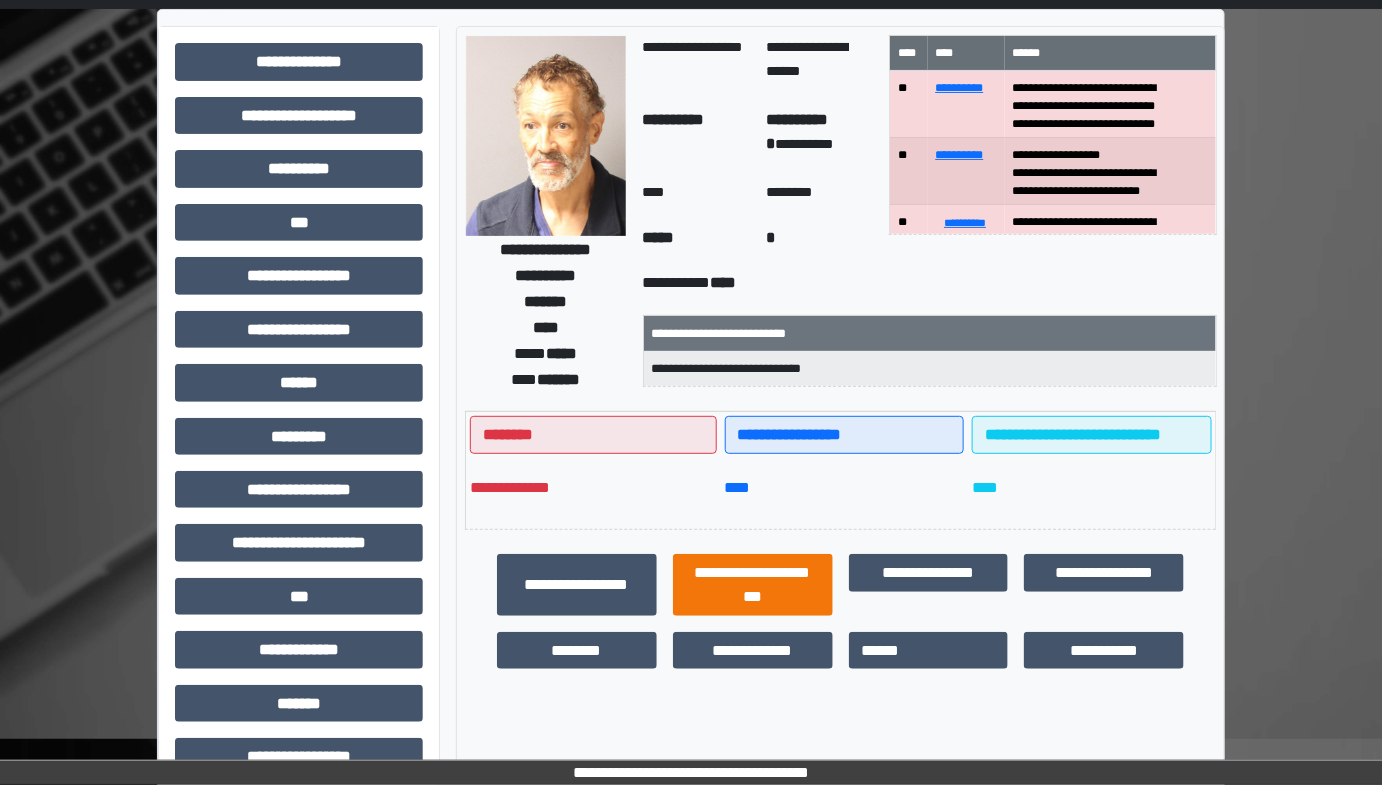 scroll, scrollTop: 181, scrollLeft: 0, axis: vertical 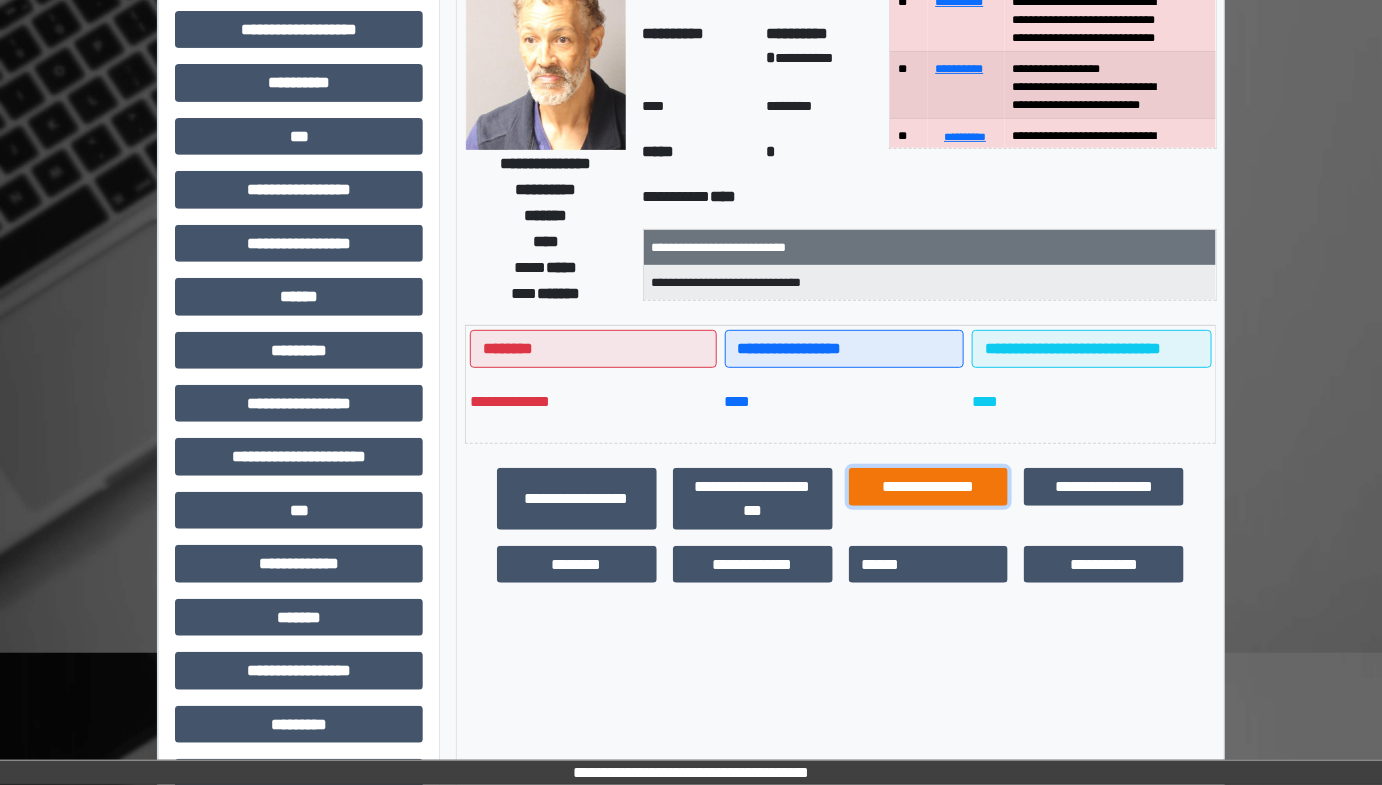 click on "**********" at bounding box center [929, 486] 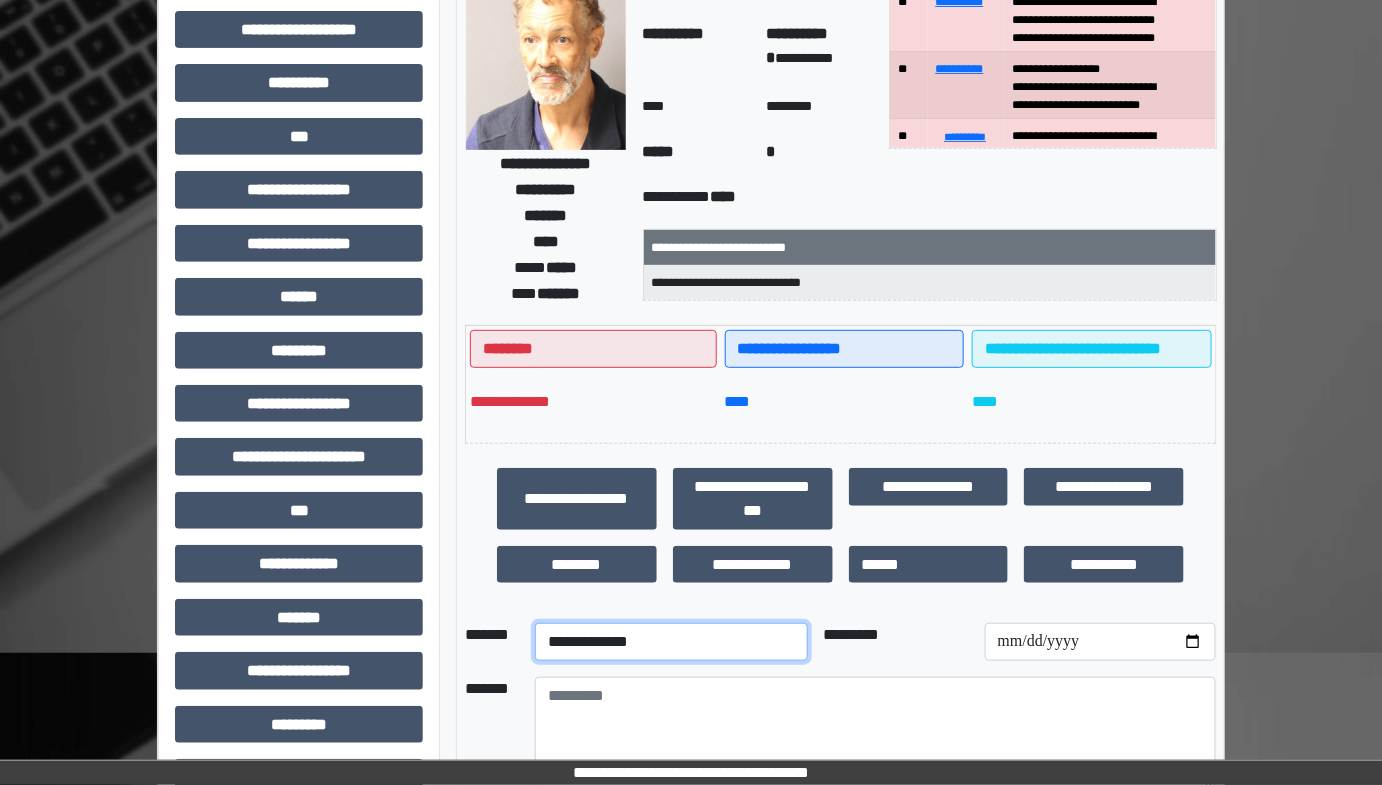 click on "**********" at bounding box center [671, 642] 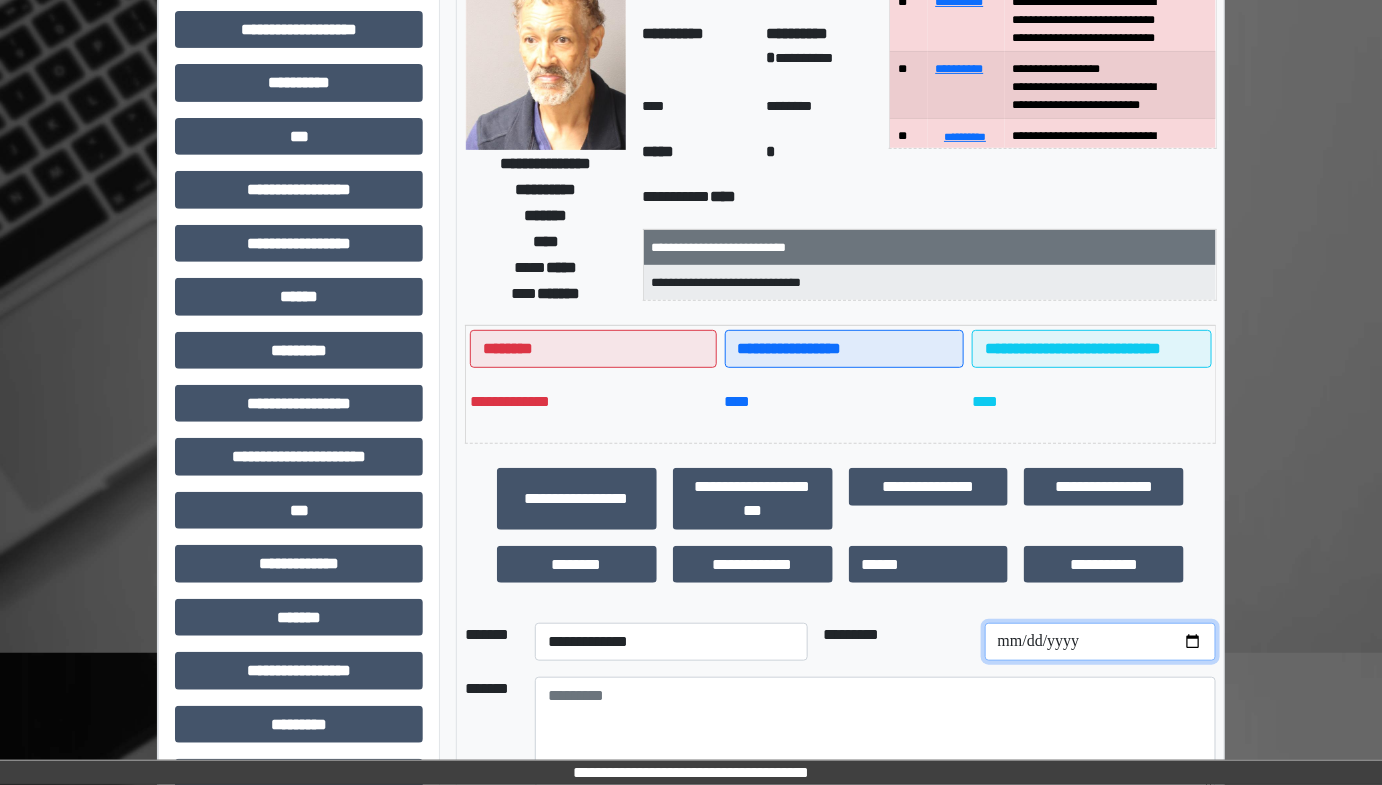 click at bounding box center (1100, 642) 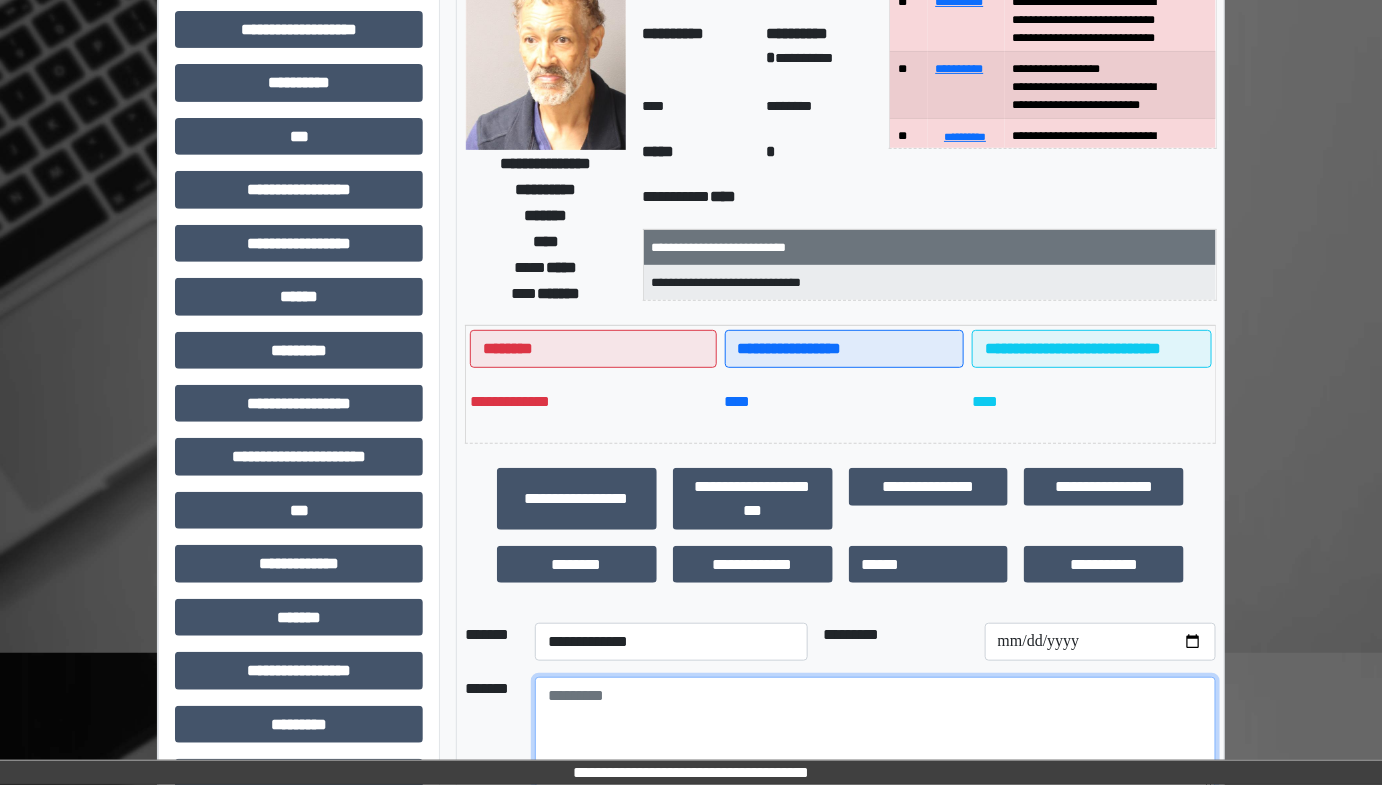 click at bounding box center (875, 732) 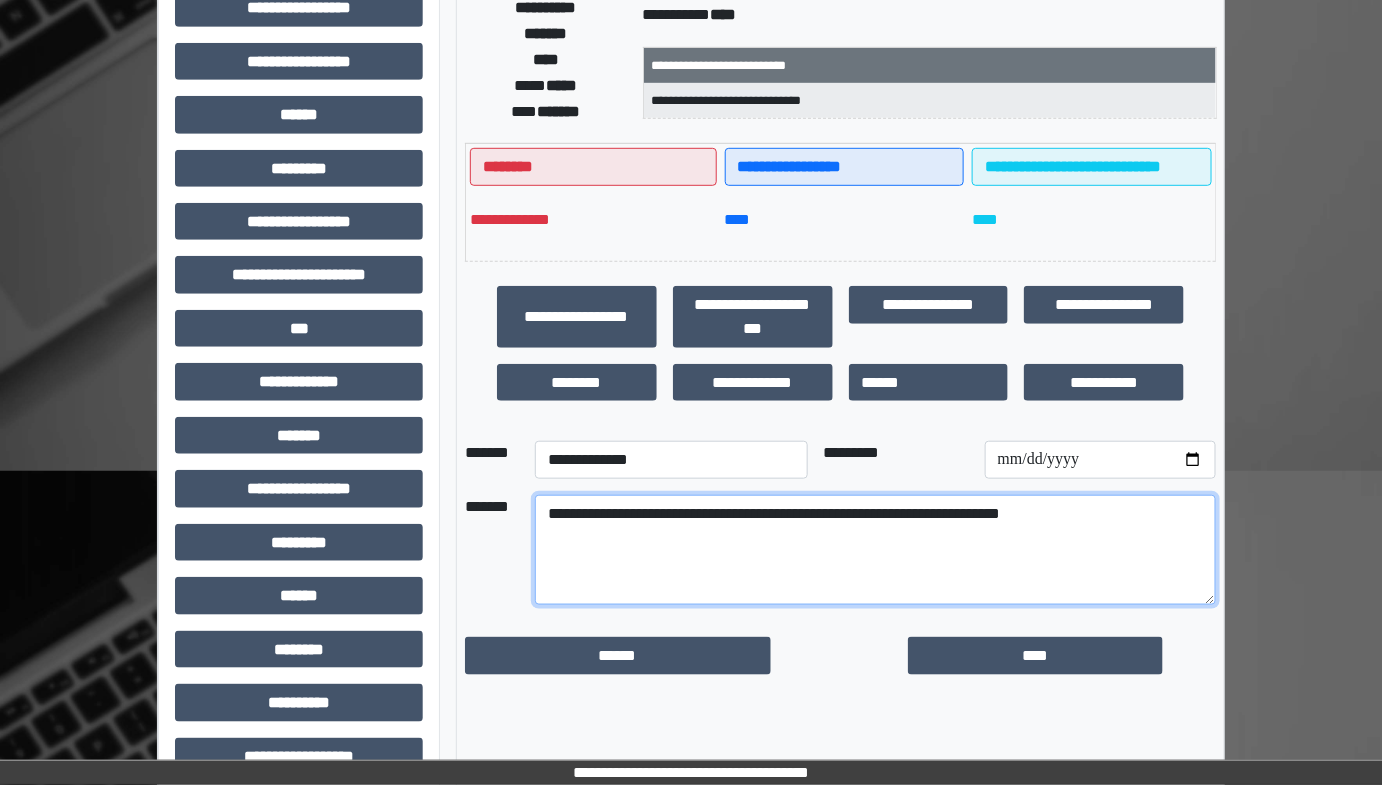 scroll, scrollTop: 401, scrollLeft: 0, axis: vertical 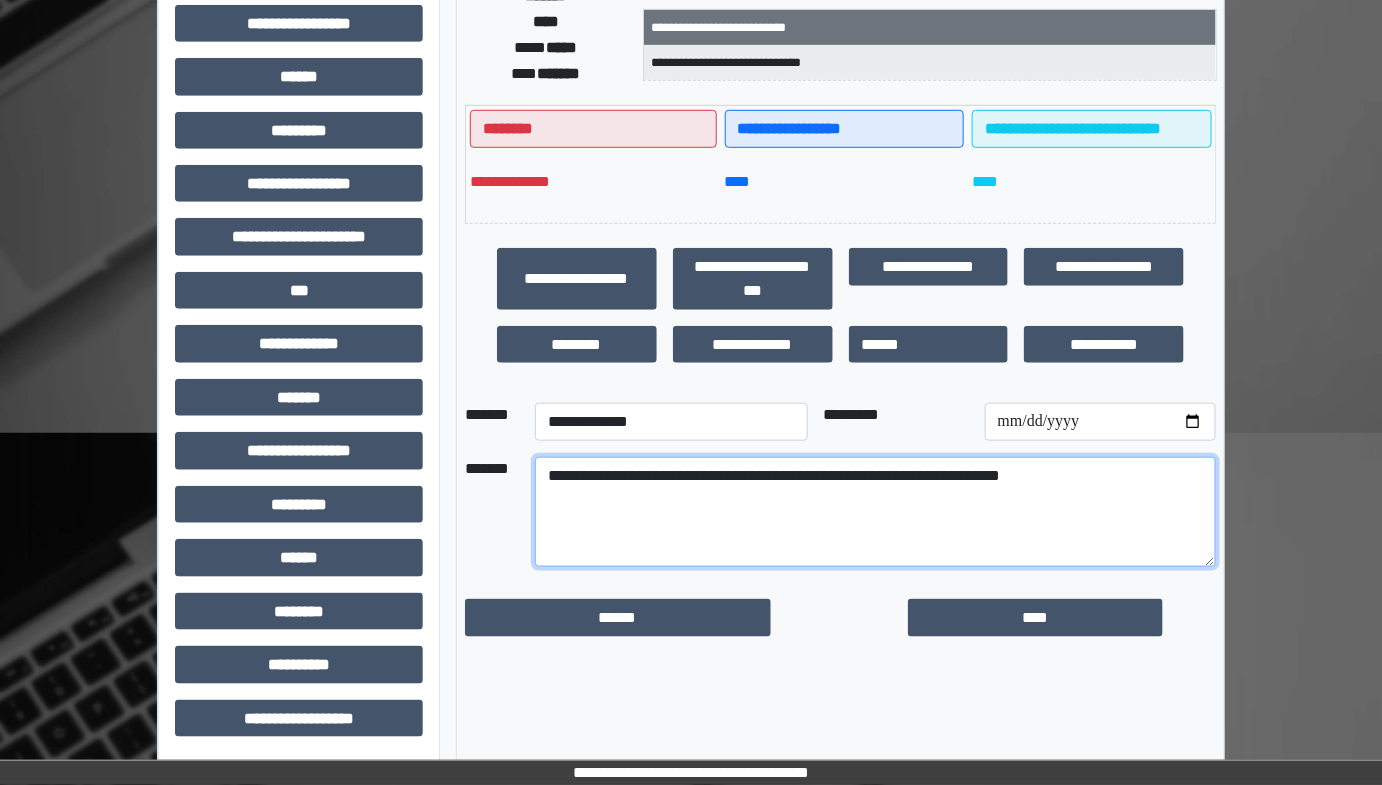 drag, startPoint x: 541, startPoint y: 472, endPoint x: 1129, endPoint y: 469, distance: 588.0076 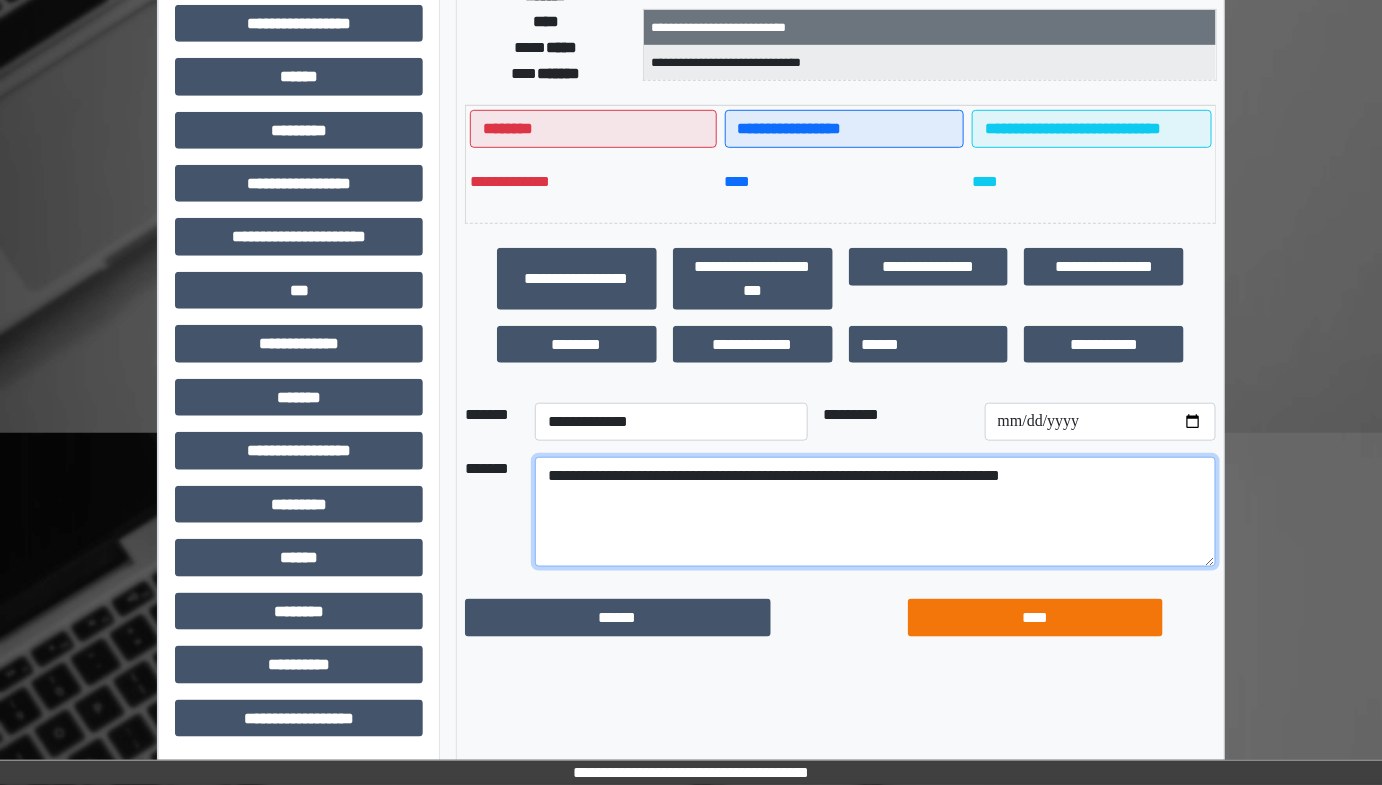 type on "**********" 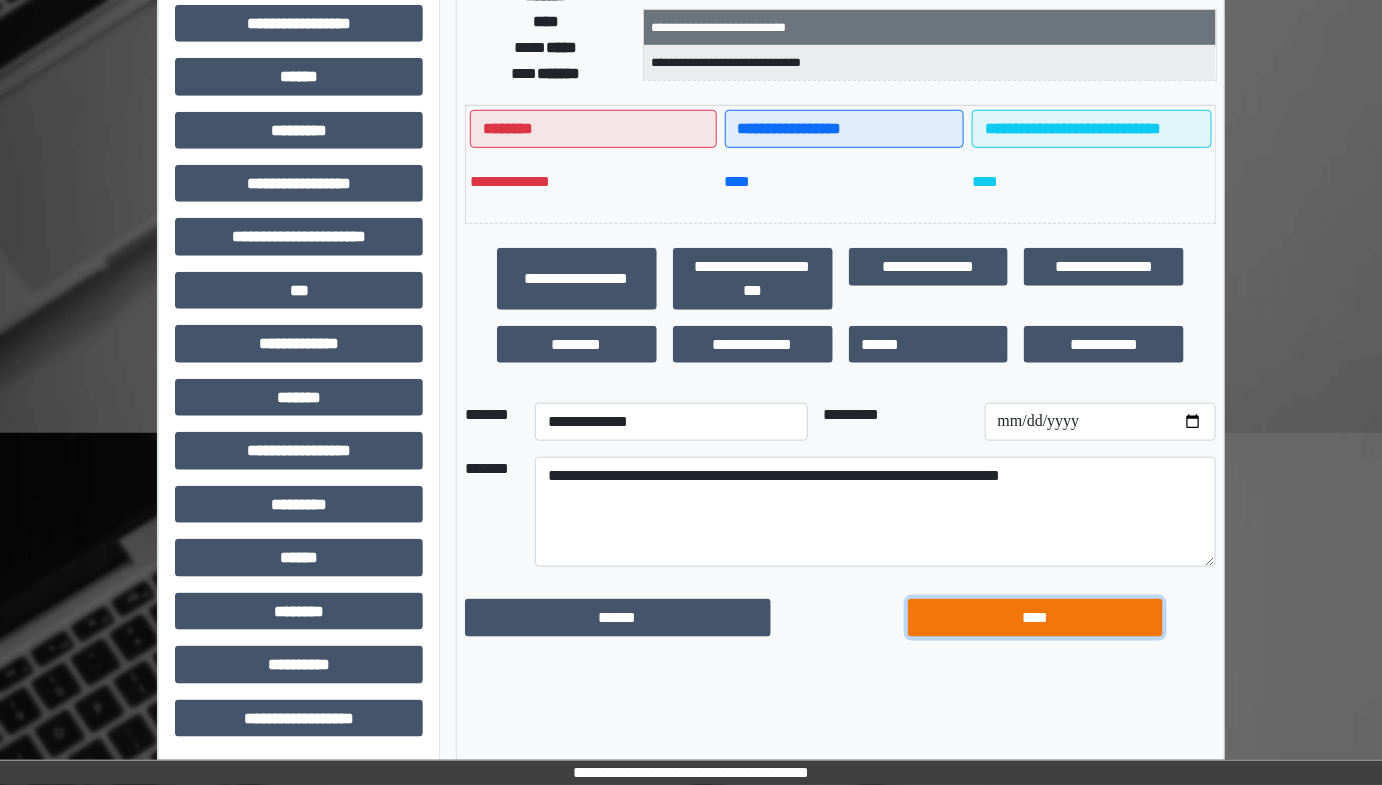 click on "****" at bounding box center (1035, 617) 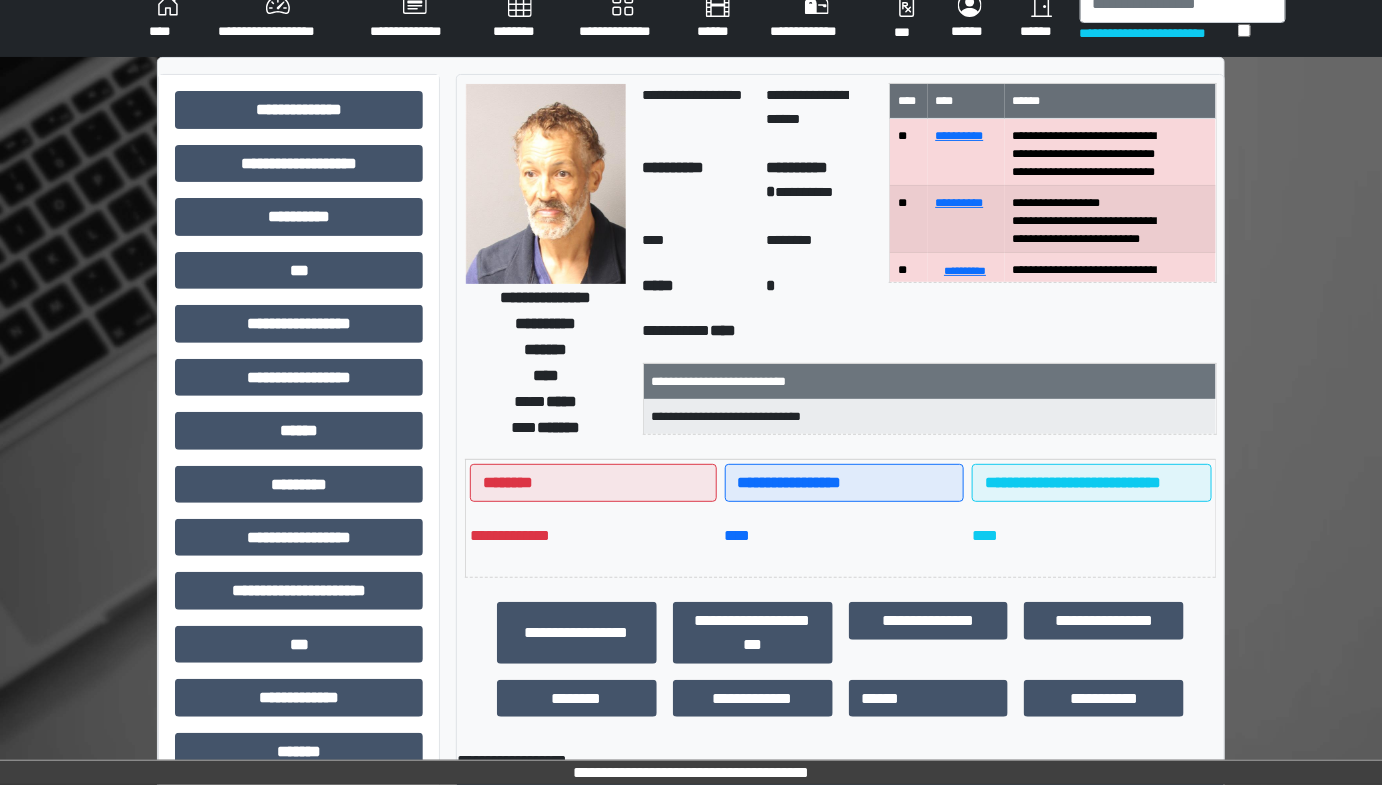 scroll, scrollTop: 0, scrollLeft: 0, axis: both 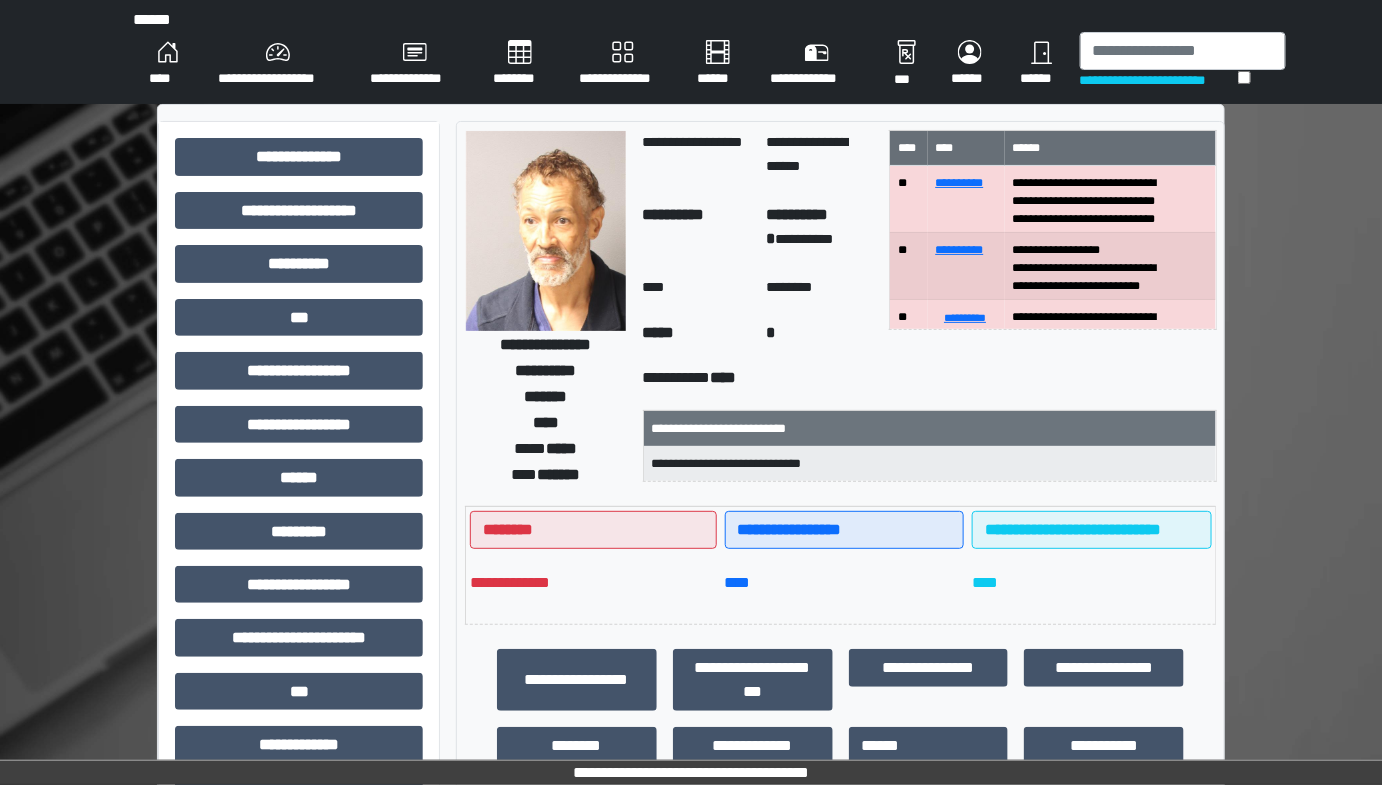 click on "********" at bounding box center [520, 64] 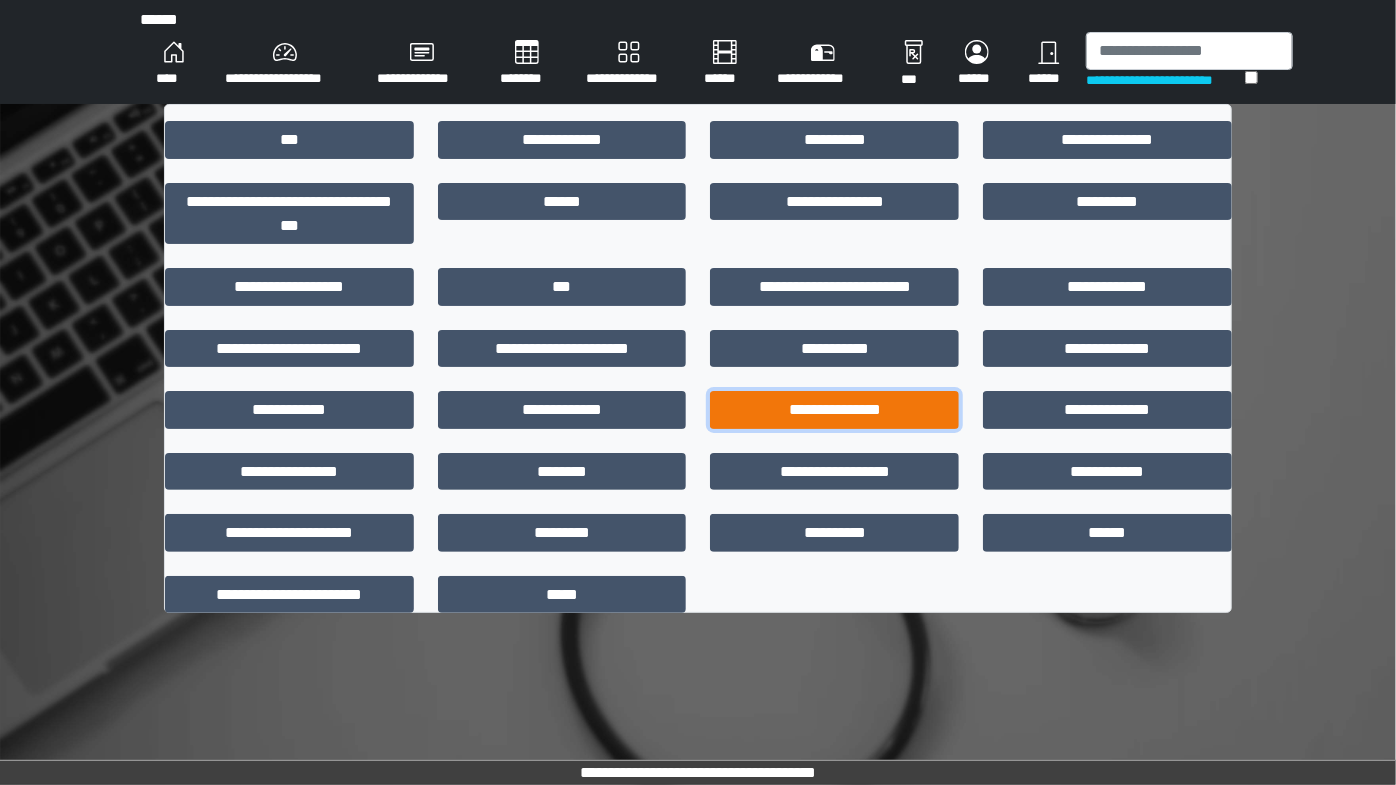 click on "**********" at bounding box center (834, 409) 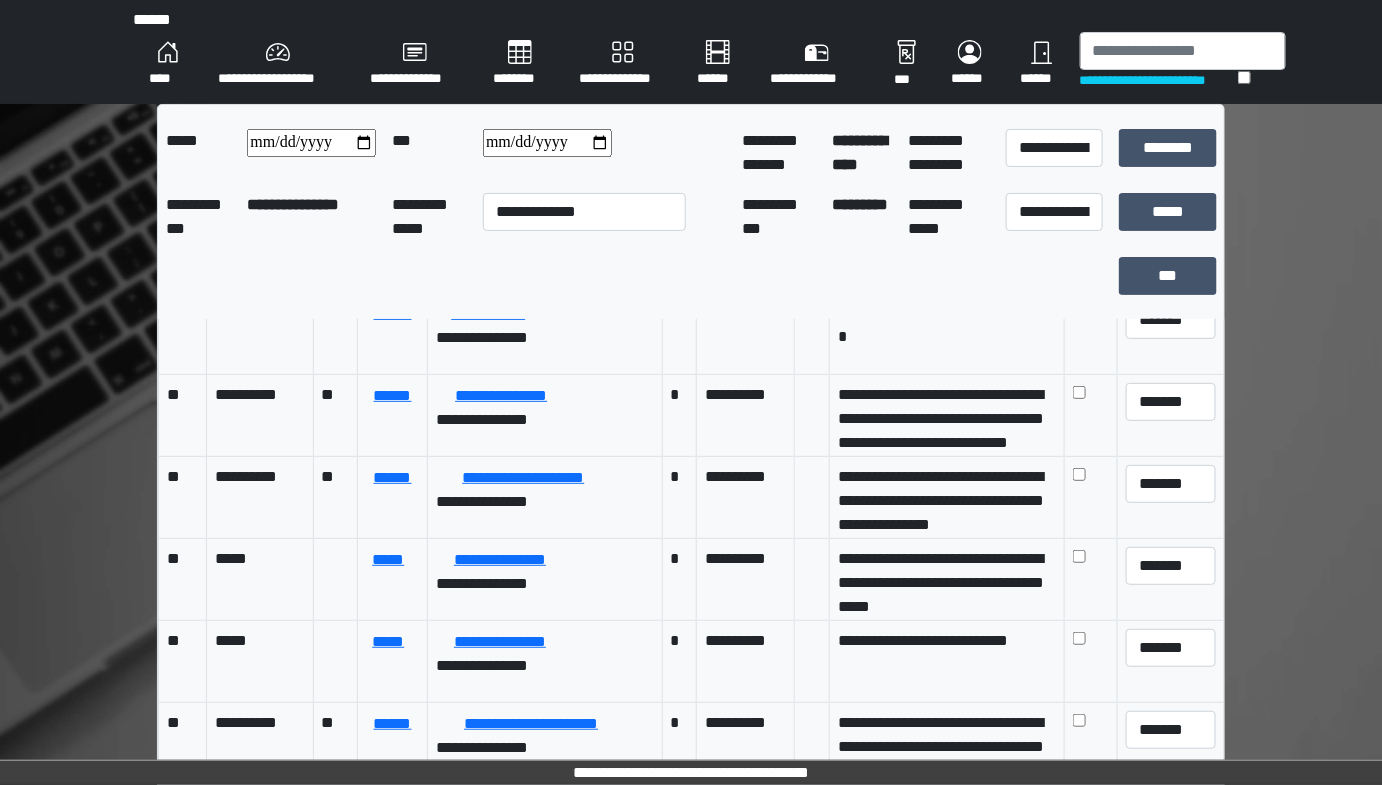scroll, scrollTop: 363, scrollLeft: 0, axis: vertical 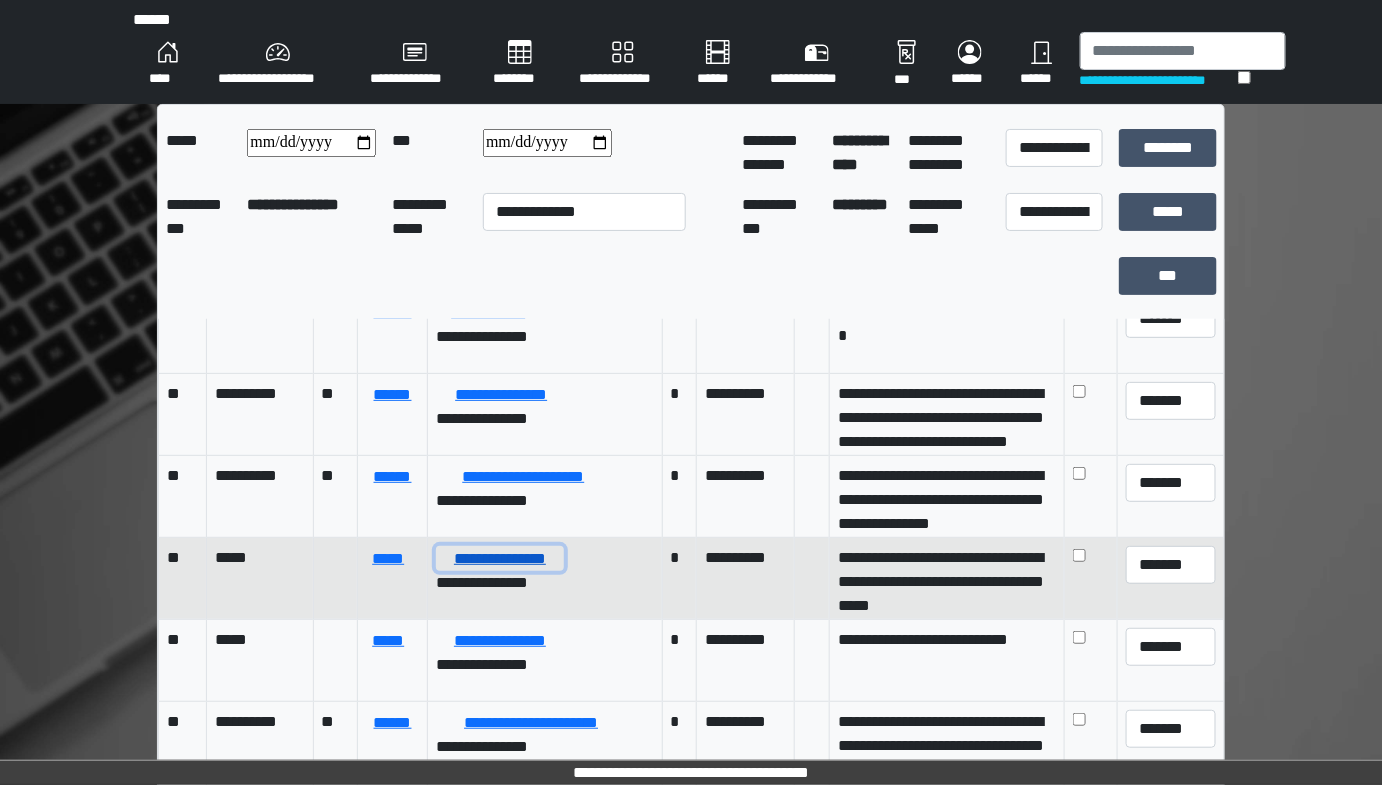 click on "**********" at bounding box center [500, 558] 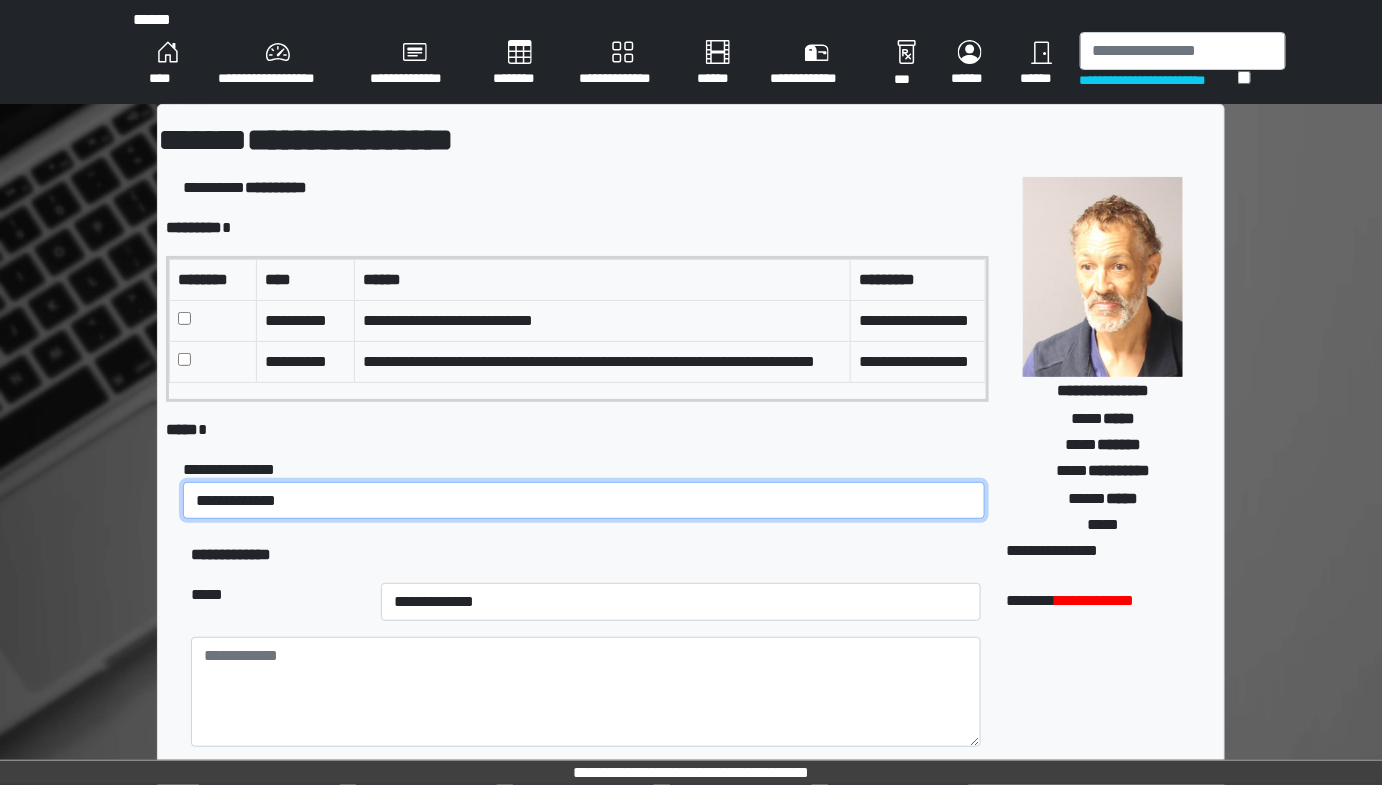click on "**********" at bounding box center (584, 500) 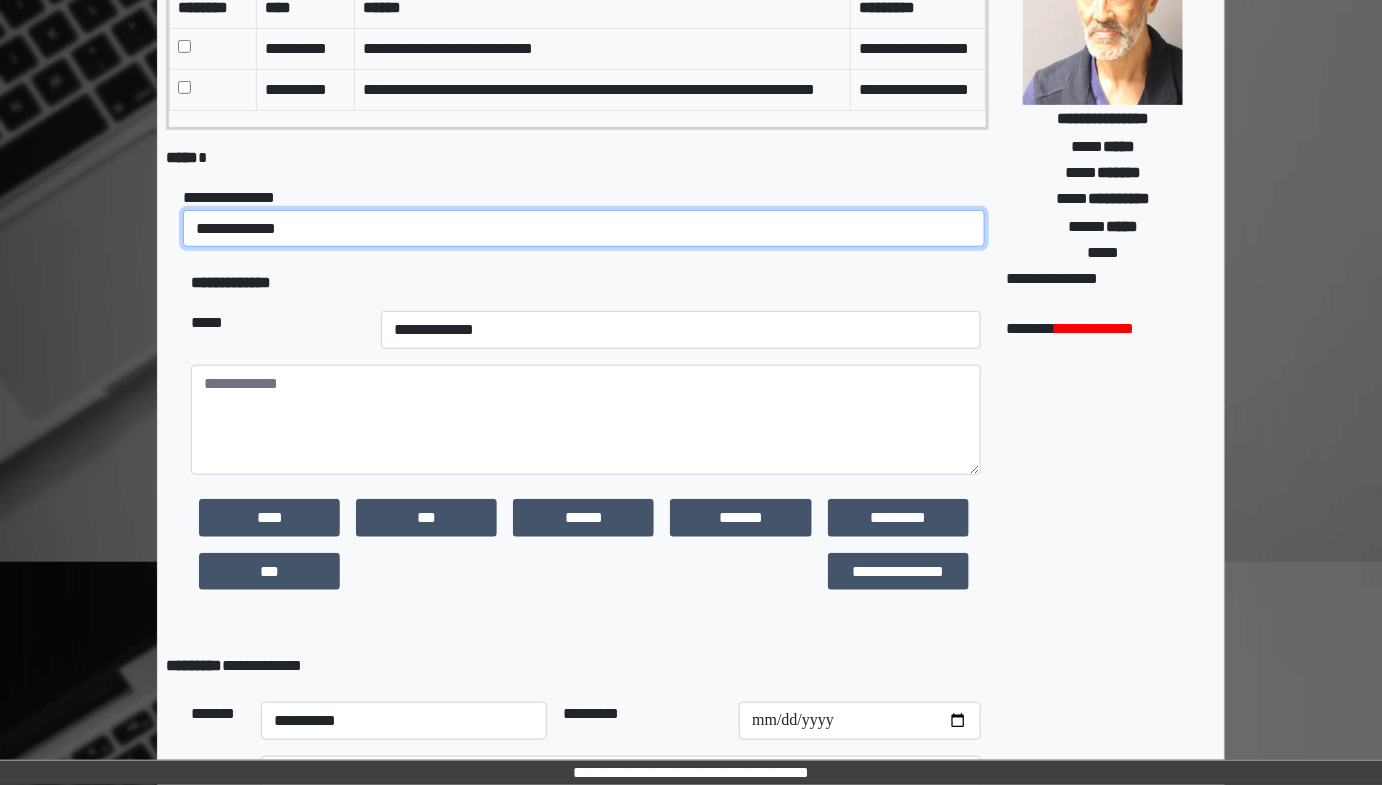 scroll, scrollTop: 272, scrollLeft: 0, axis: vertical 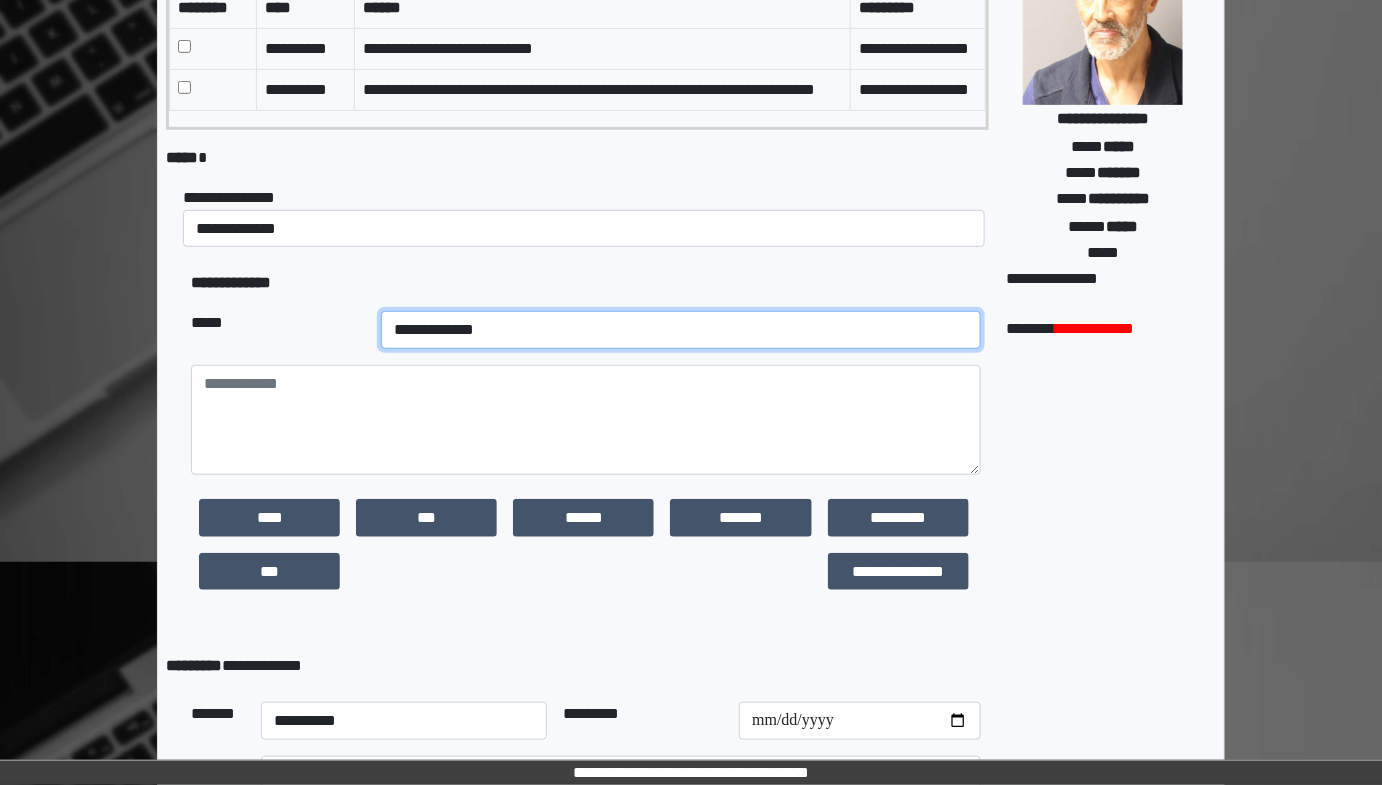 click on "**********" at bounding box center [681, 330] 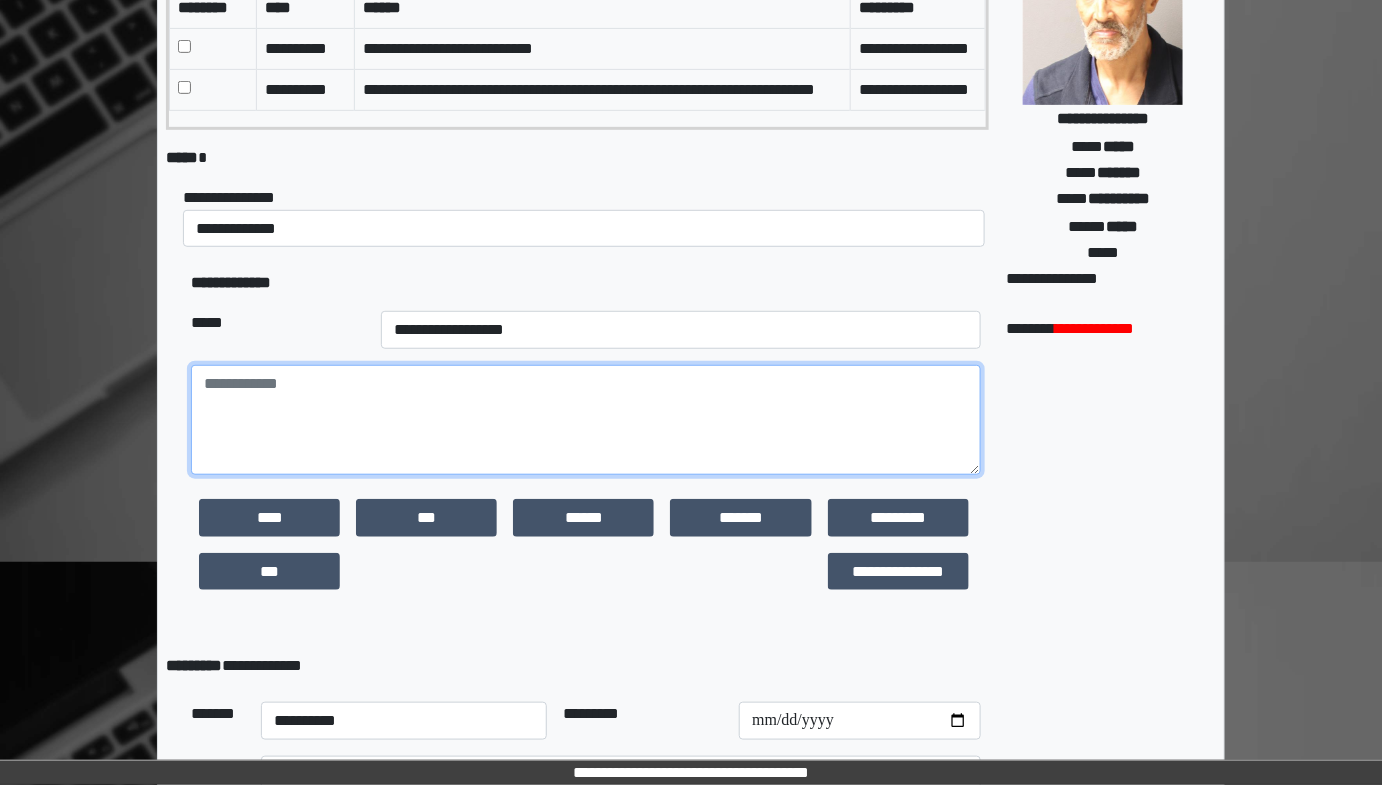 click at bounding box center [586, 420] 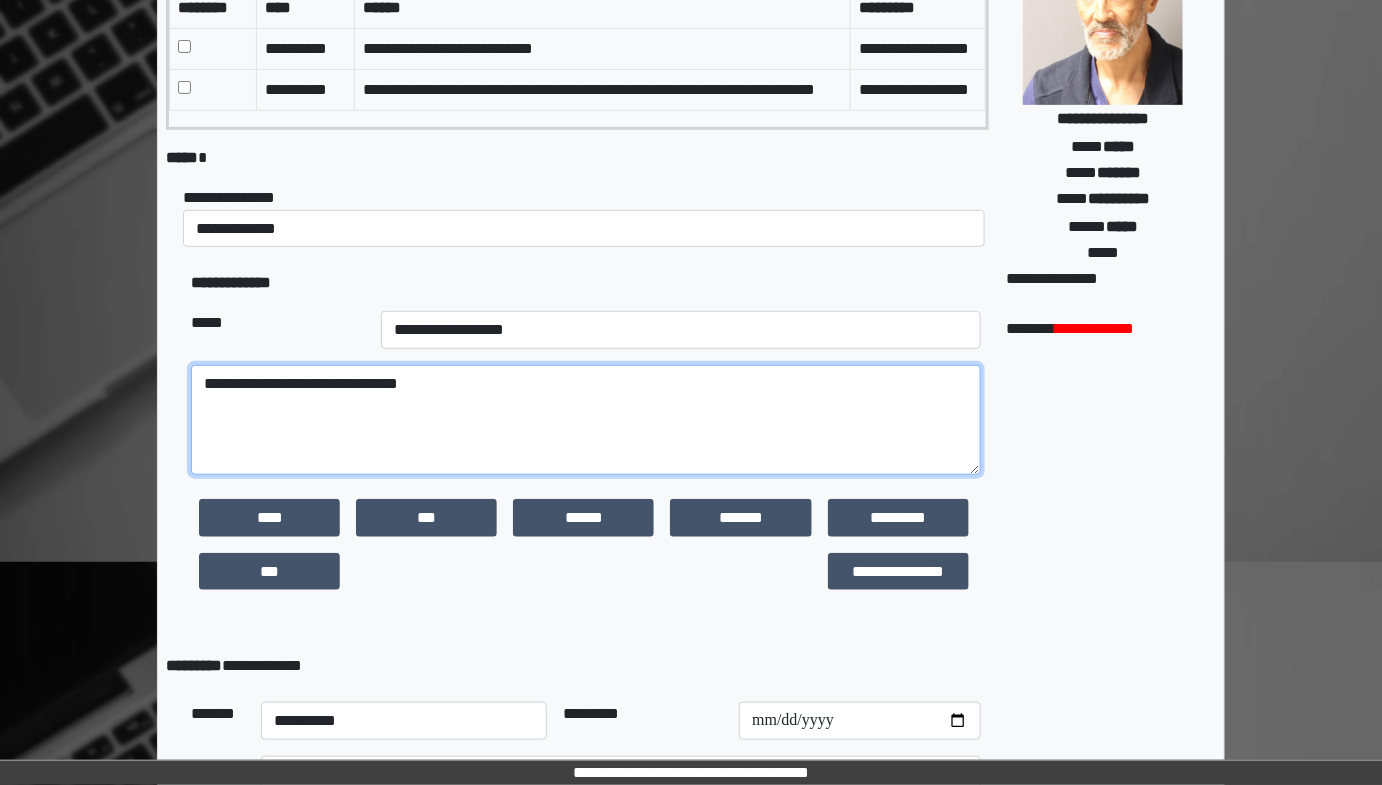 paste on "**********" 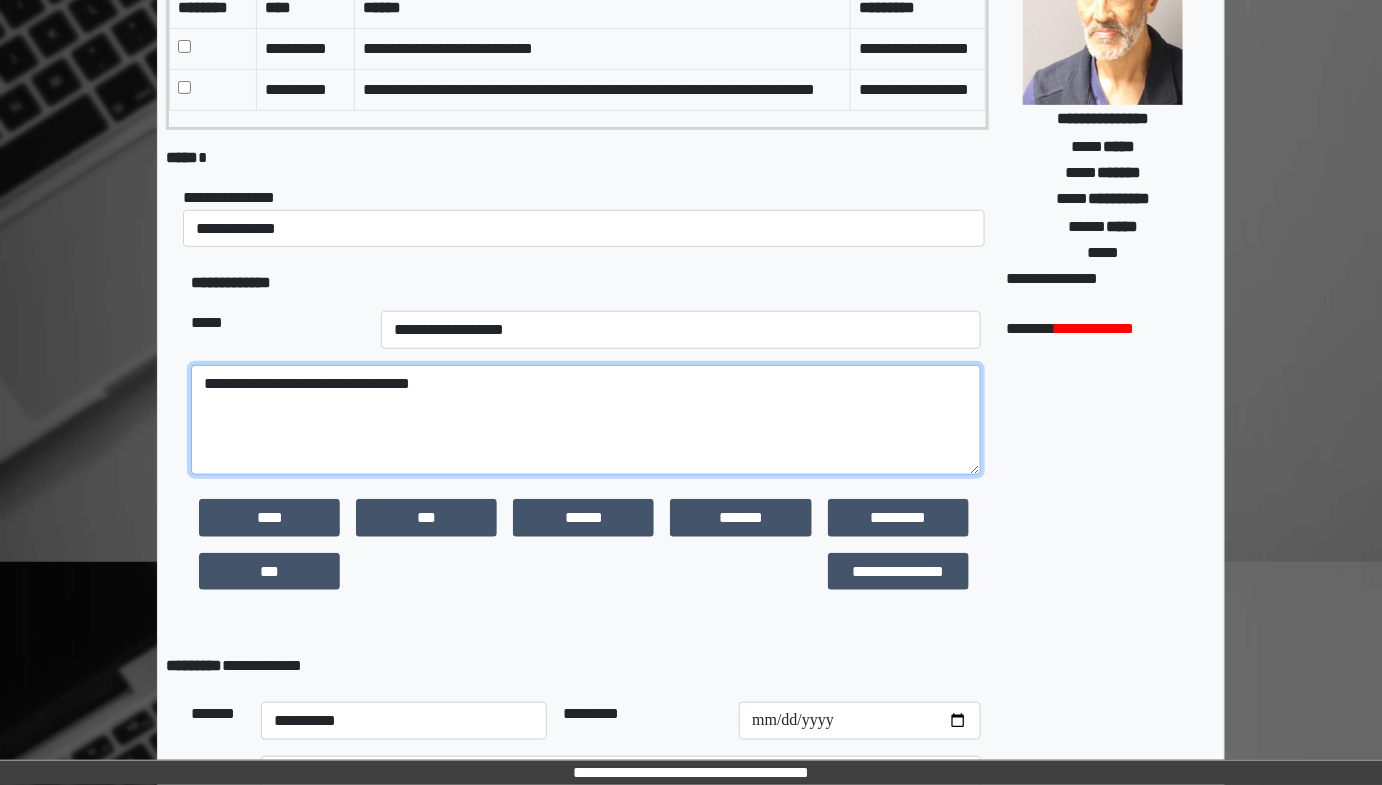 paste on "**********" 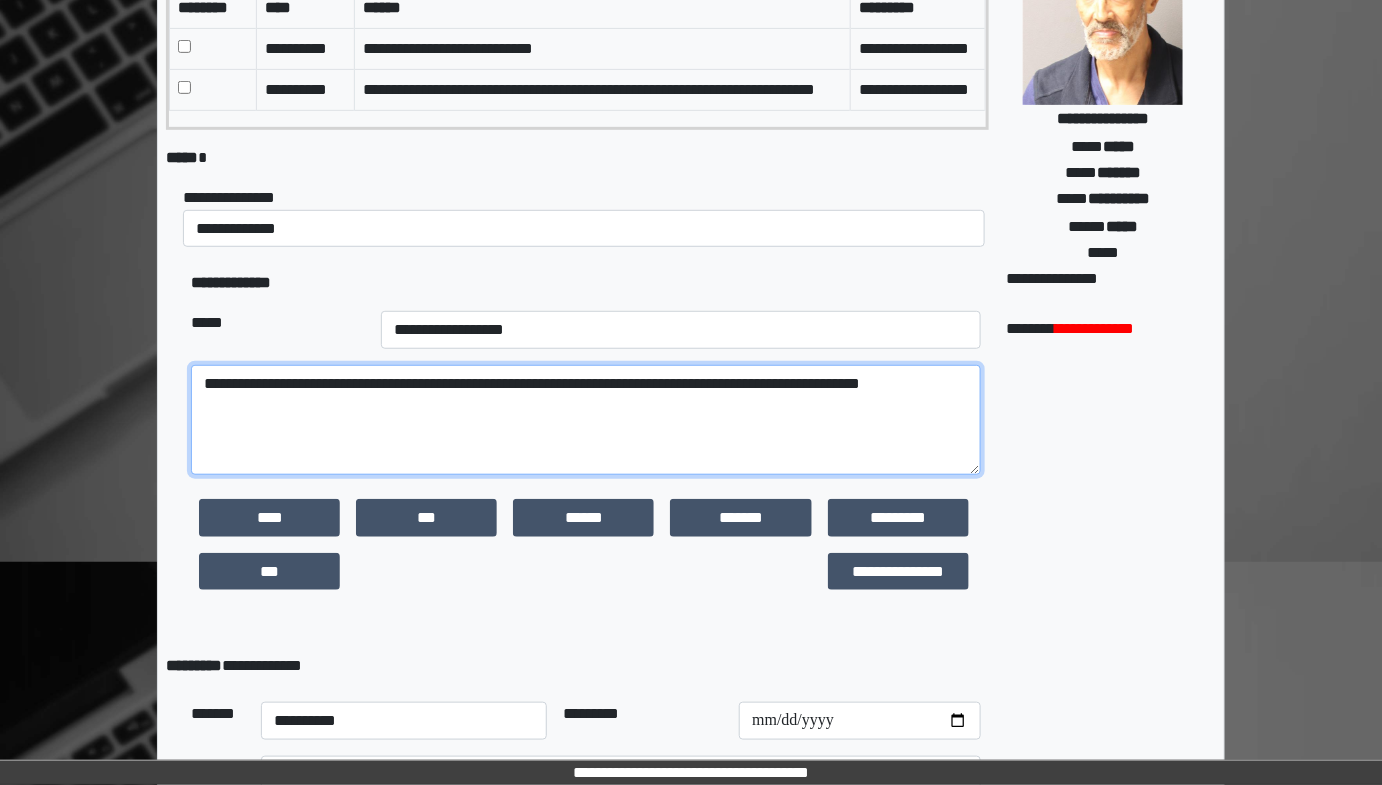click on "**********" at bounding box center (586, 420) 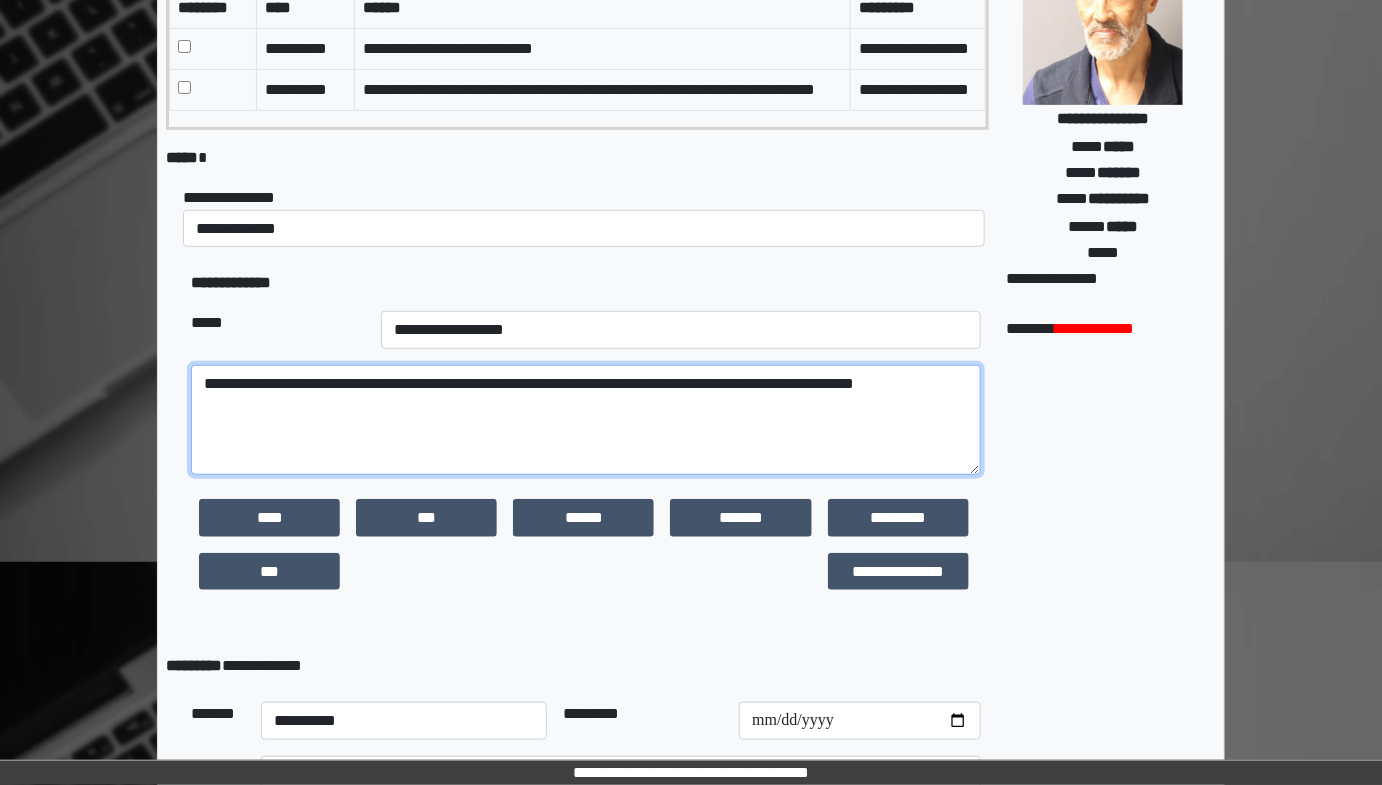 click on "**********" at bounding box center [586, 420] 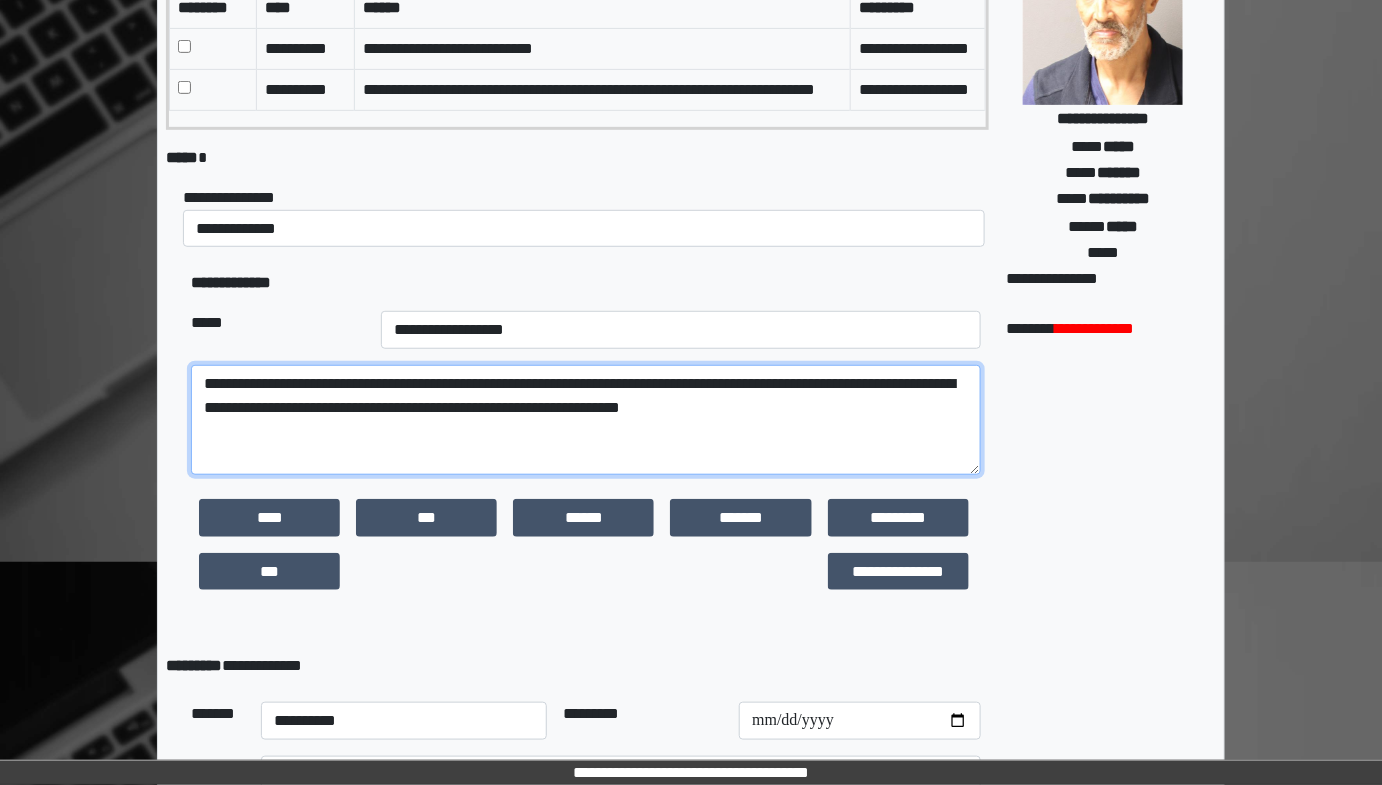 click on "**********" at bounding box center [586, 420] 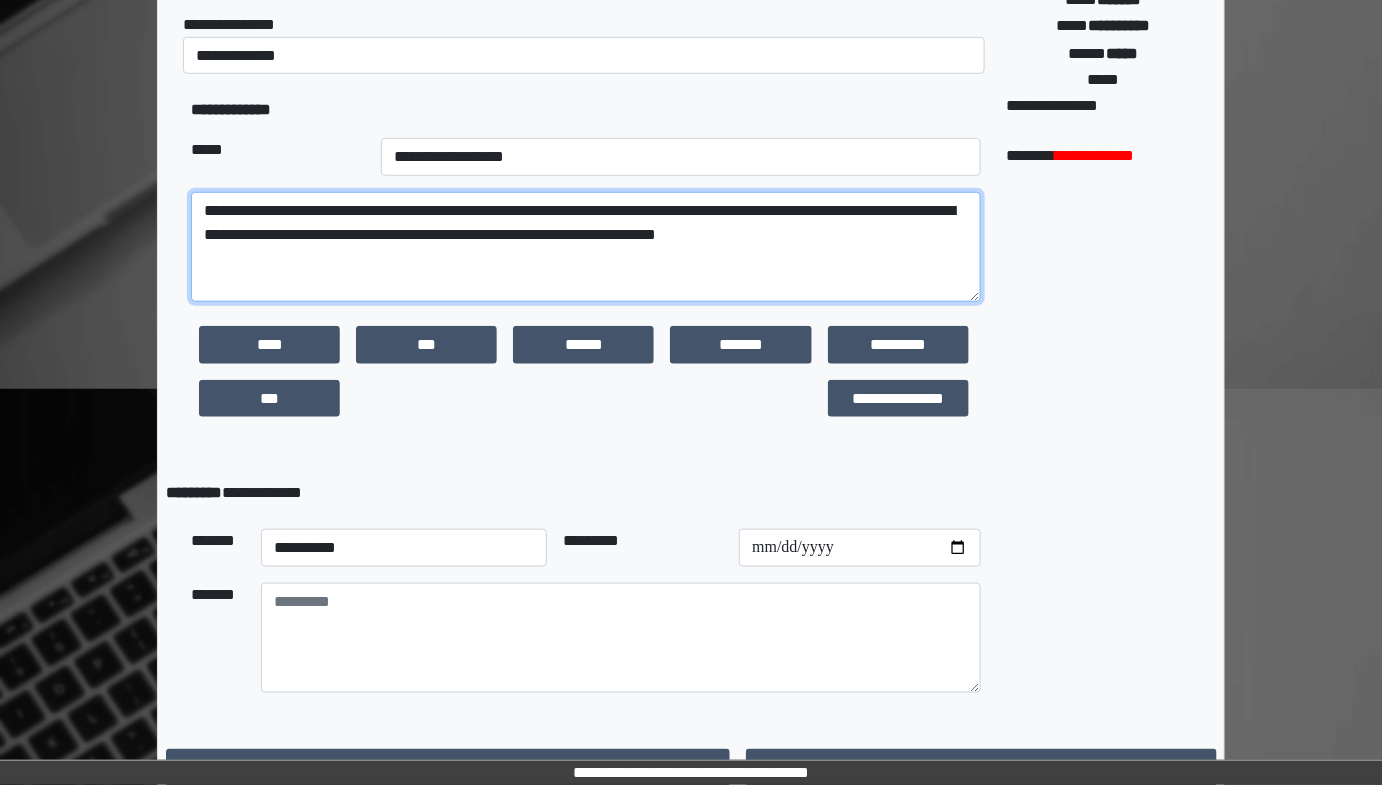 scroll, scrollTop: 530, scrollLeft: 0, axis: vertical 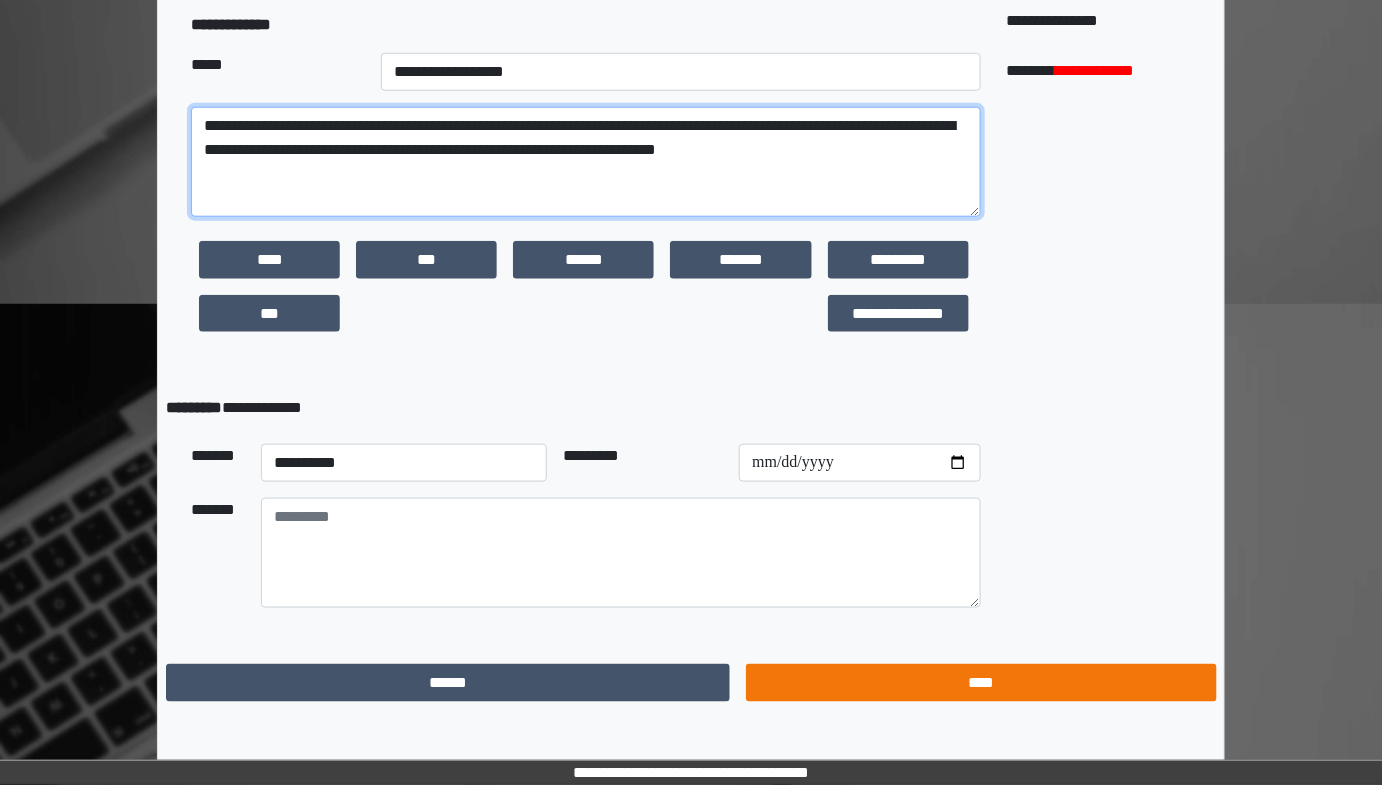 type on "**********" 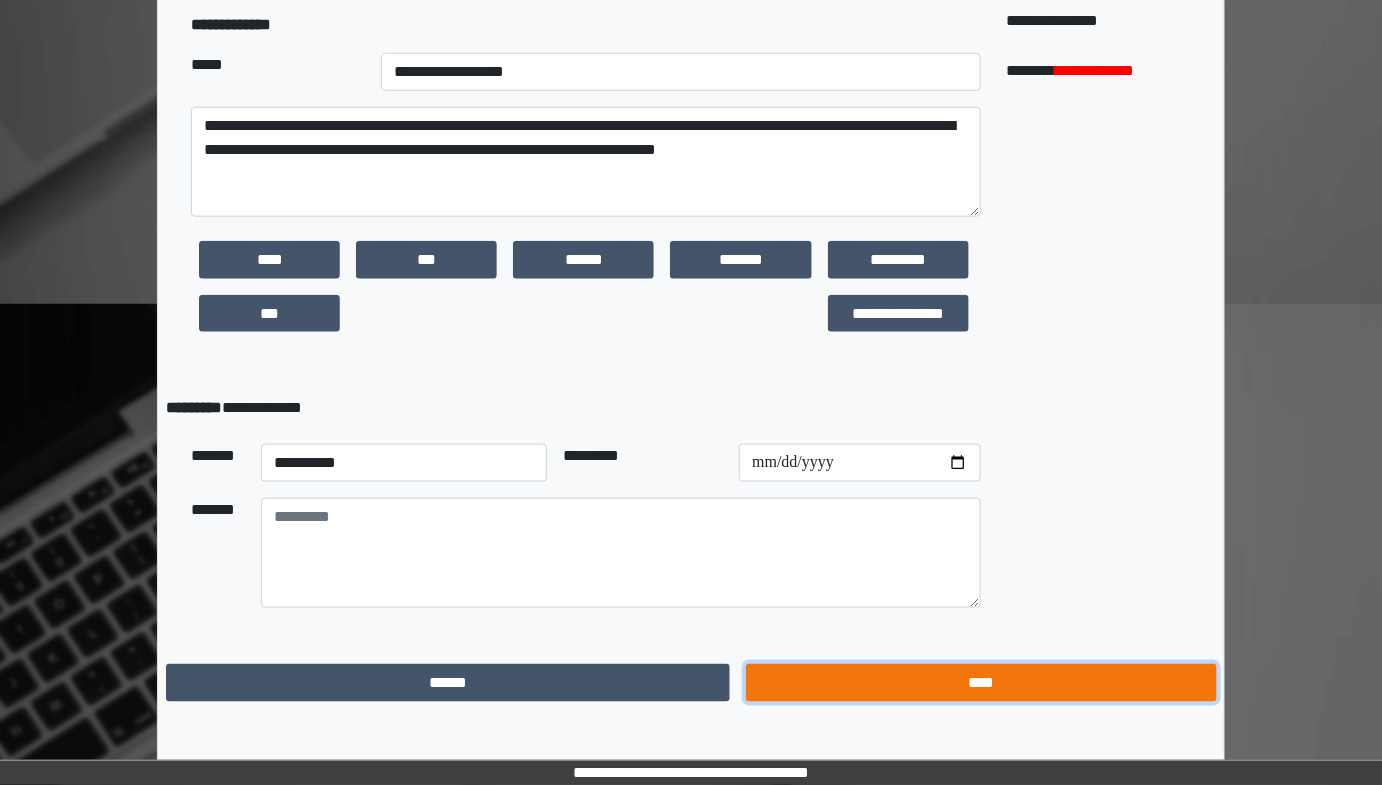 click on "****" at bounding box center (981, 682) 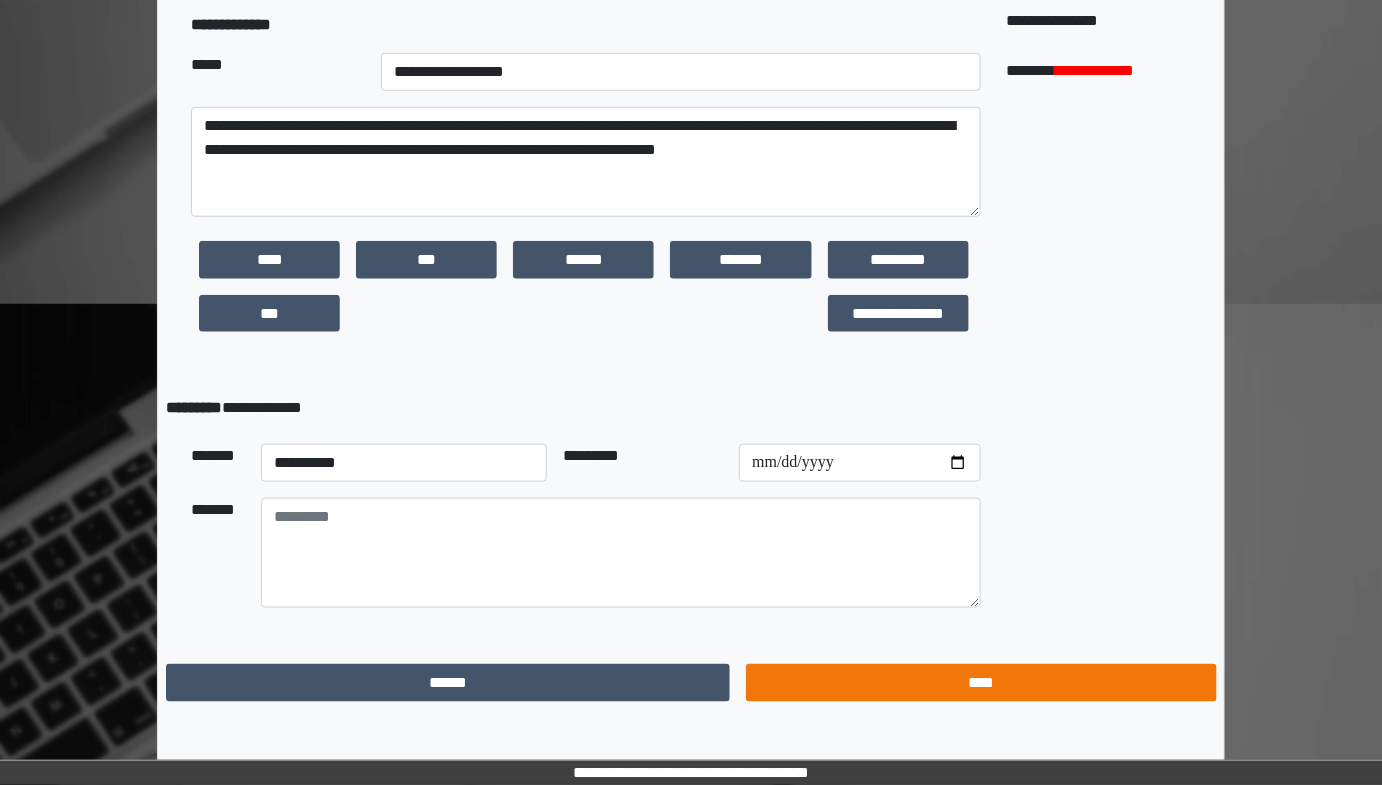 scroll, scrollTop: 0, scrollLeft: 0, axis: both 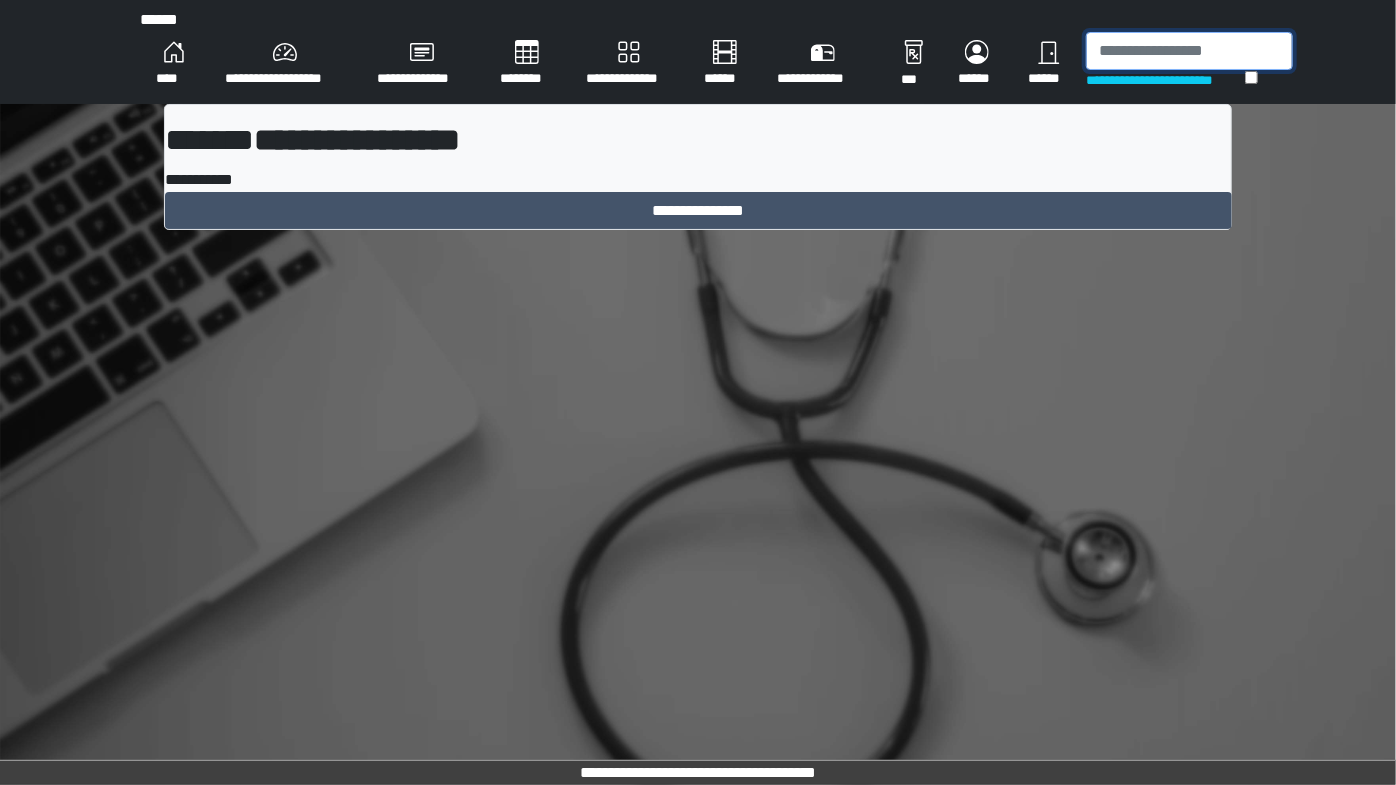 click at bounding box center (1189, 51) 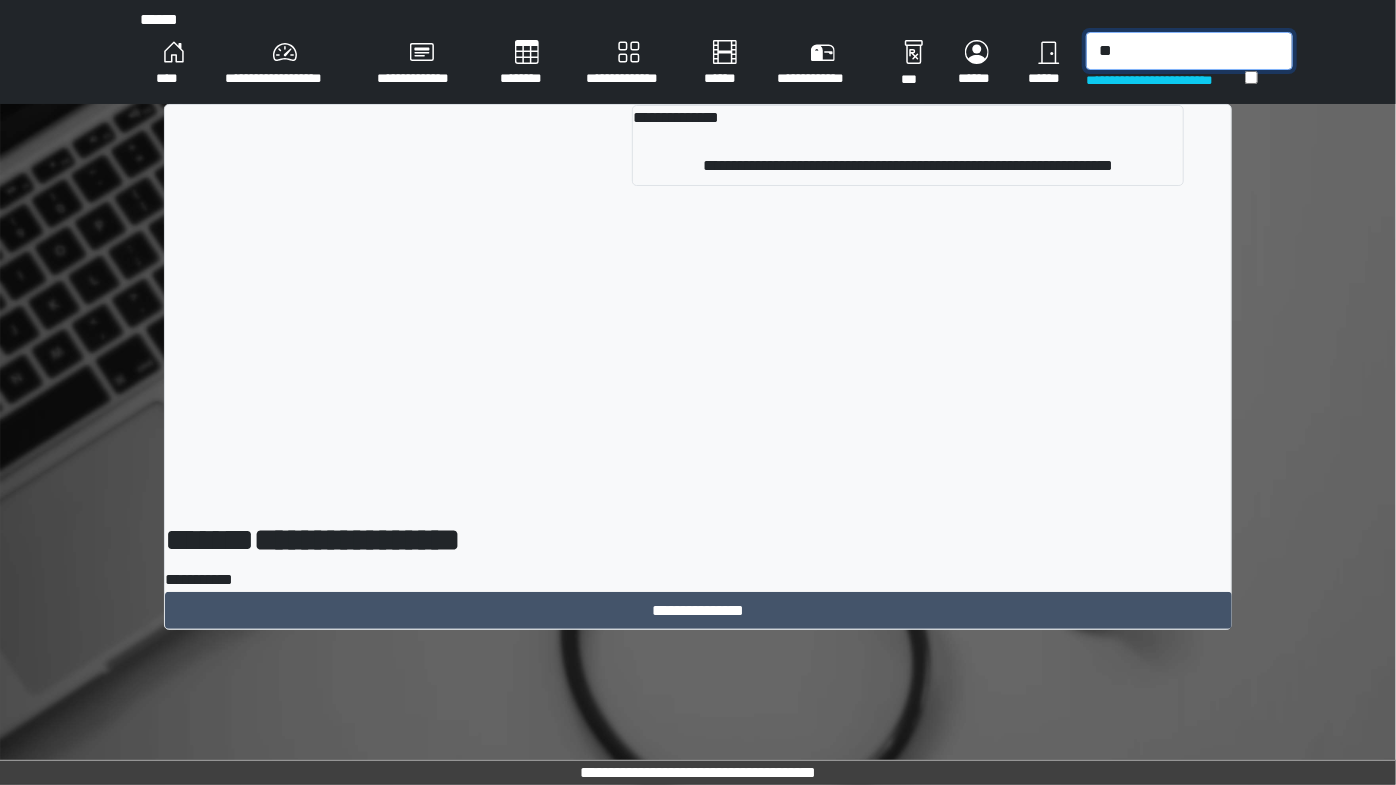 type on "*" 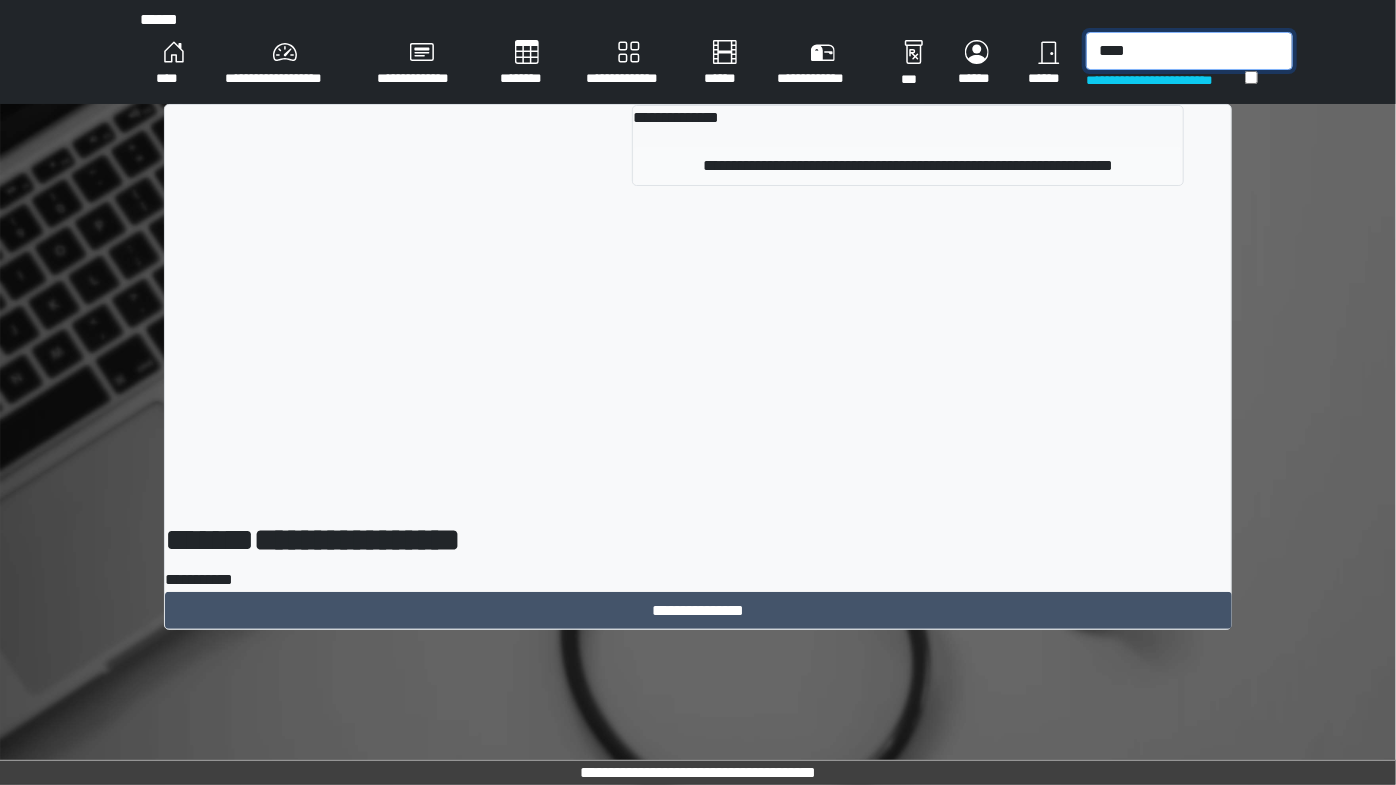 type on "****" 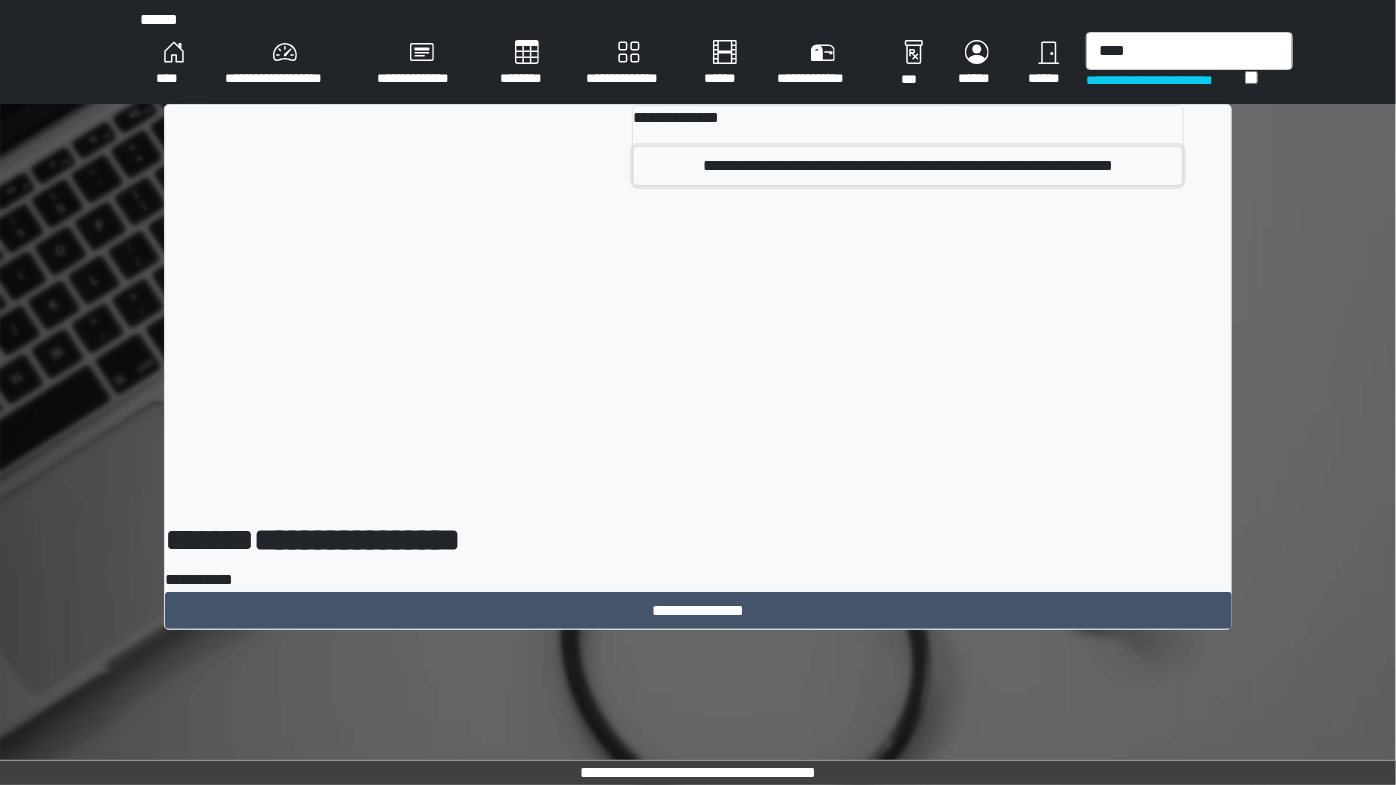 click on "**********" at bounding box center (907, 166) 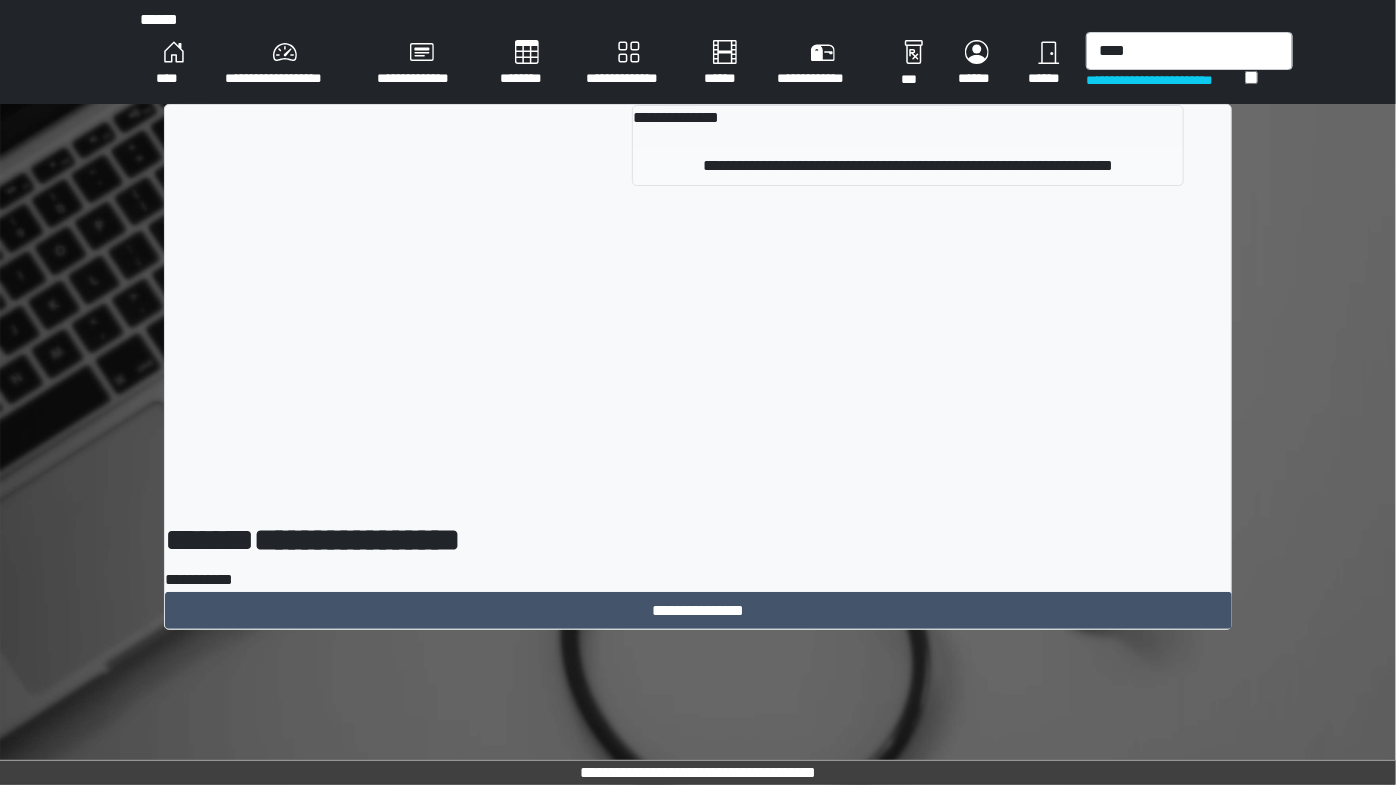 type 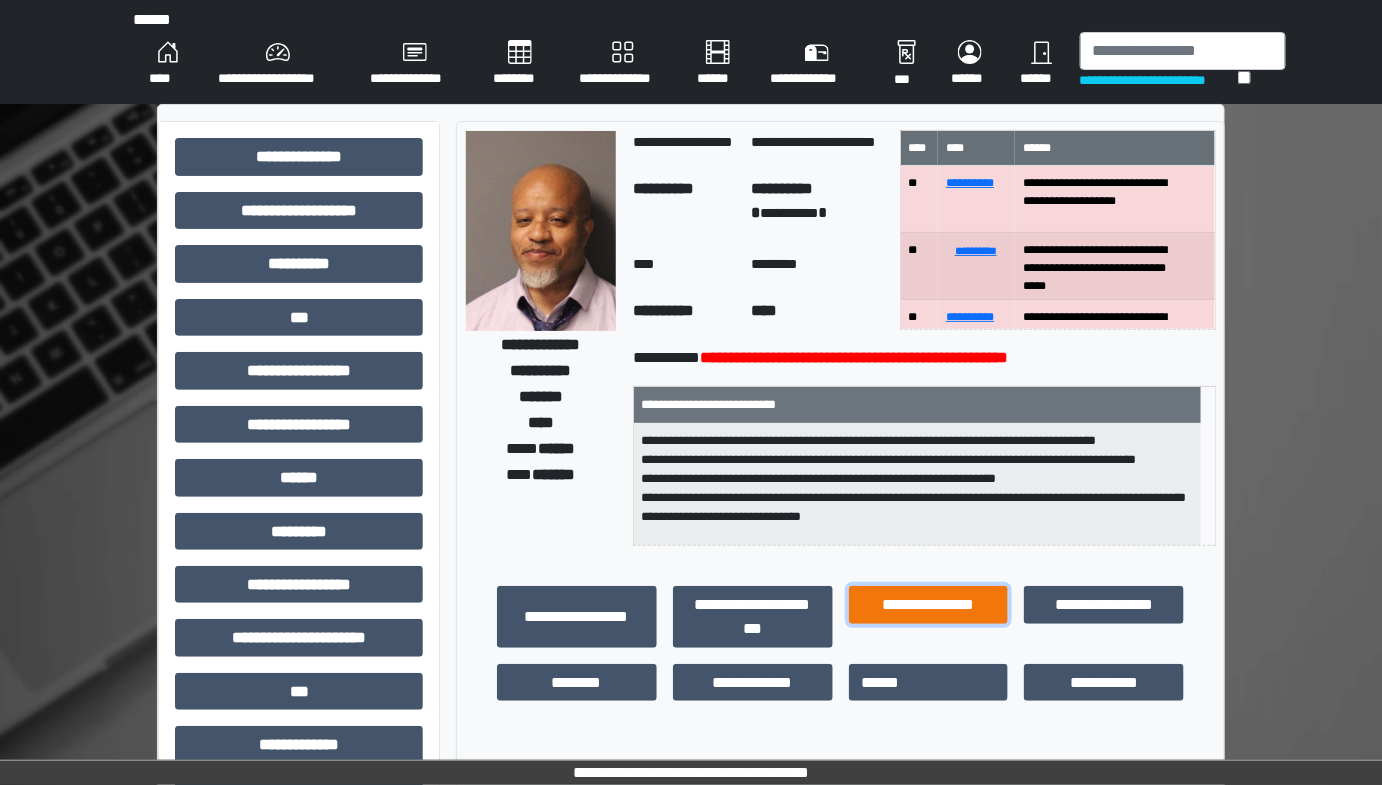 click on "**********" at bounding box center [929, 604] 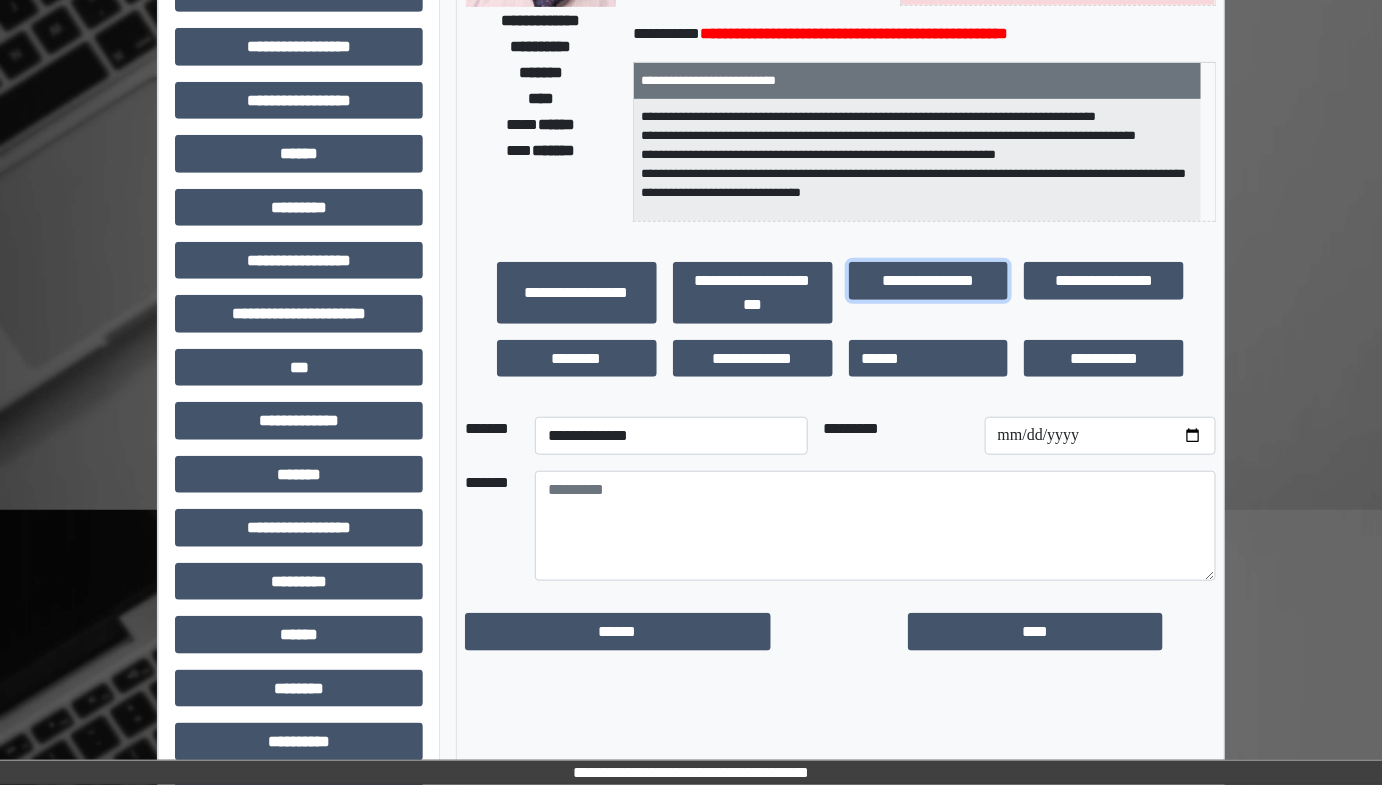 scroll, scrollTop: 401, scrollLeft: 0, axis: vertical 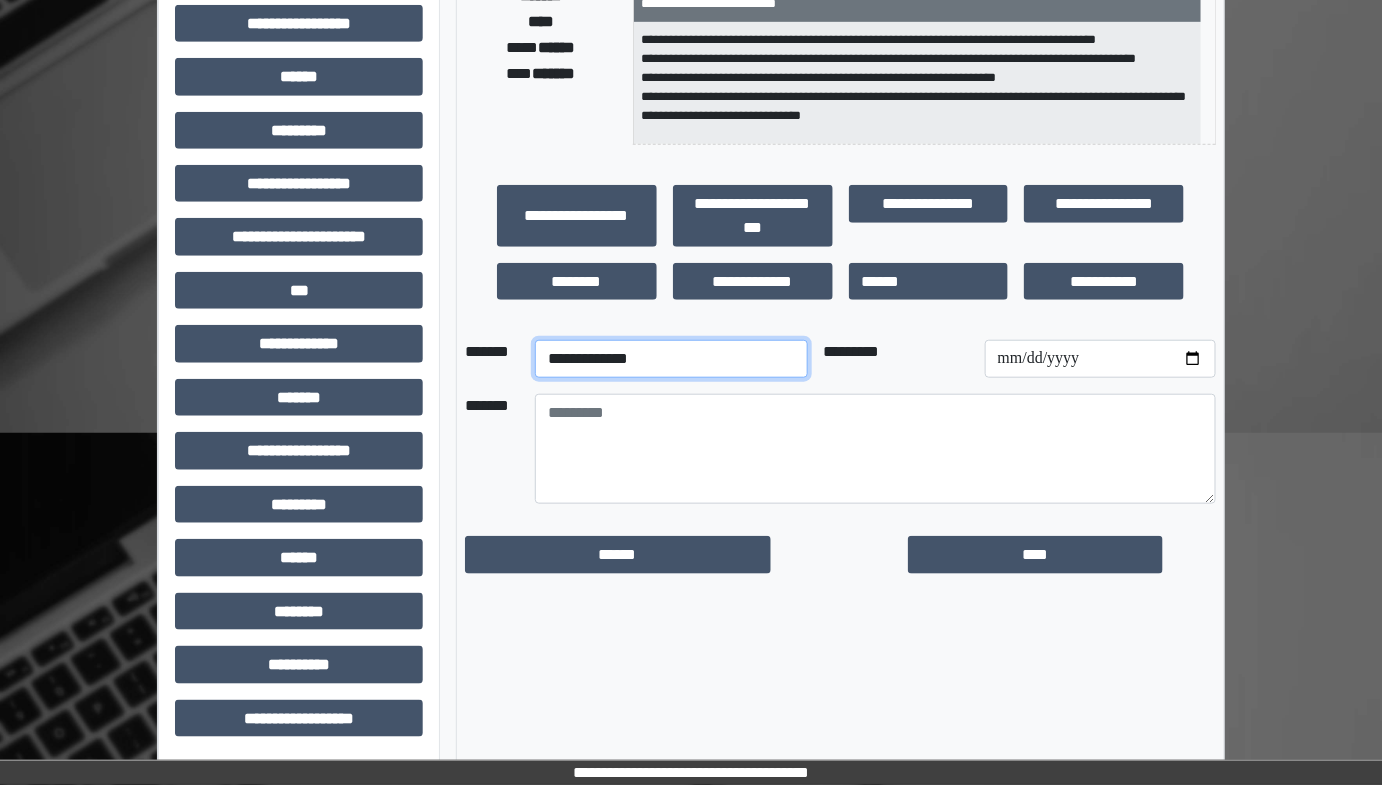 click on "**********" at bounding box center (671, 359) 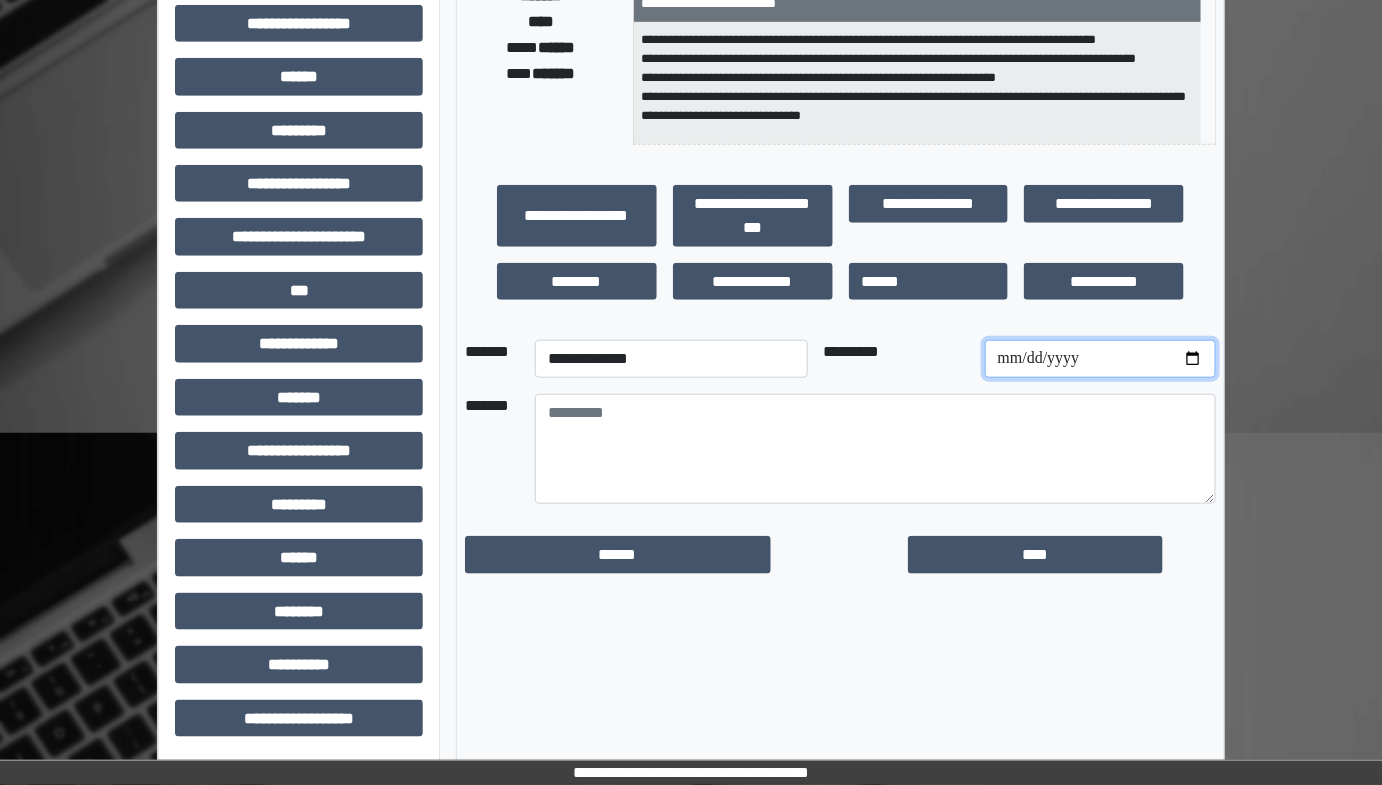 click at bounding box center [1100, 359] 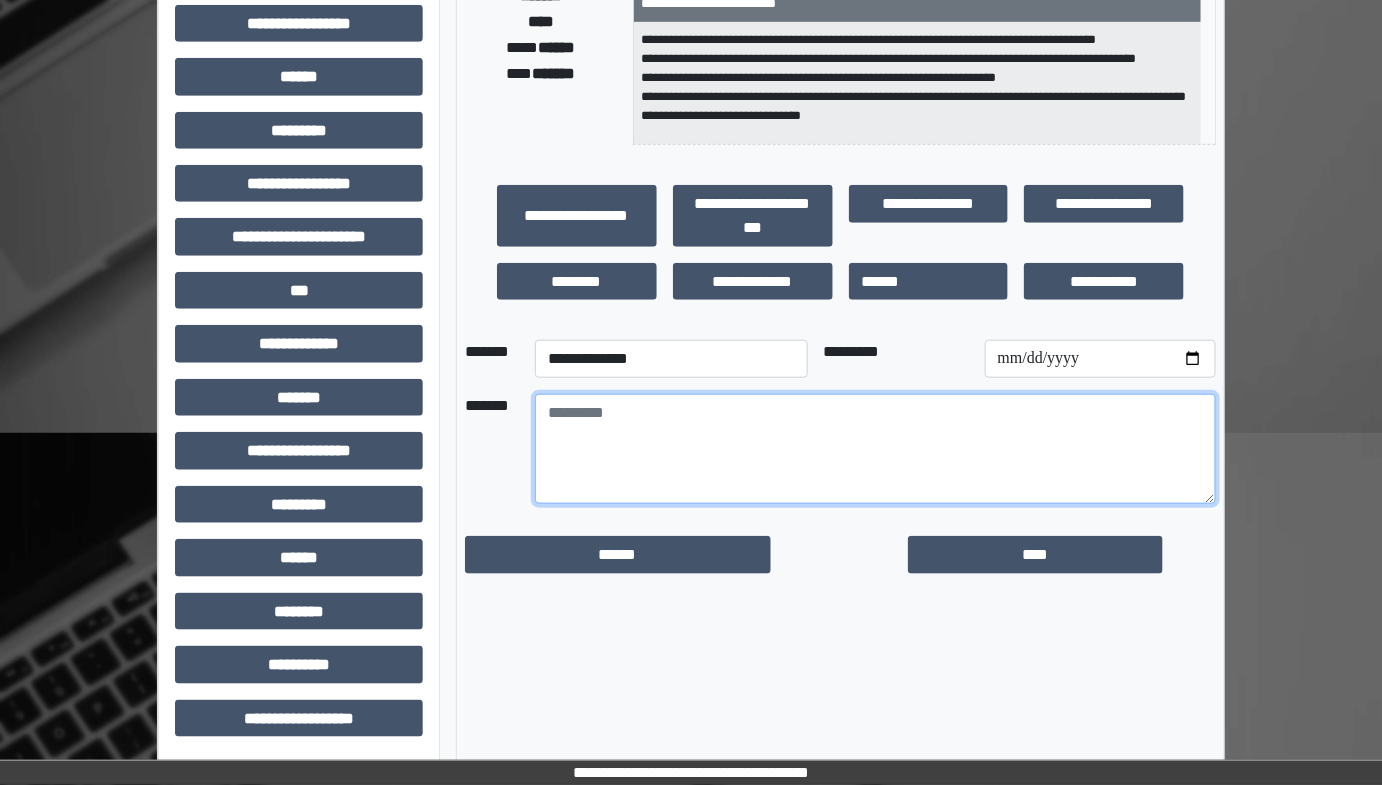 click at bounding box center (875, 449) 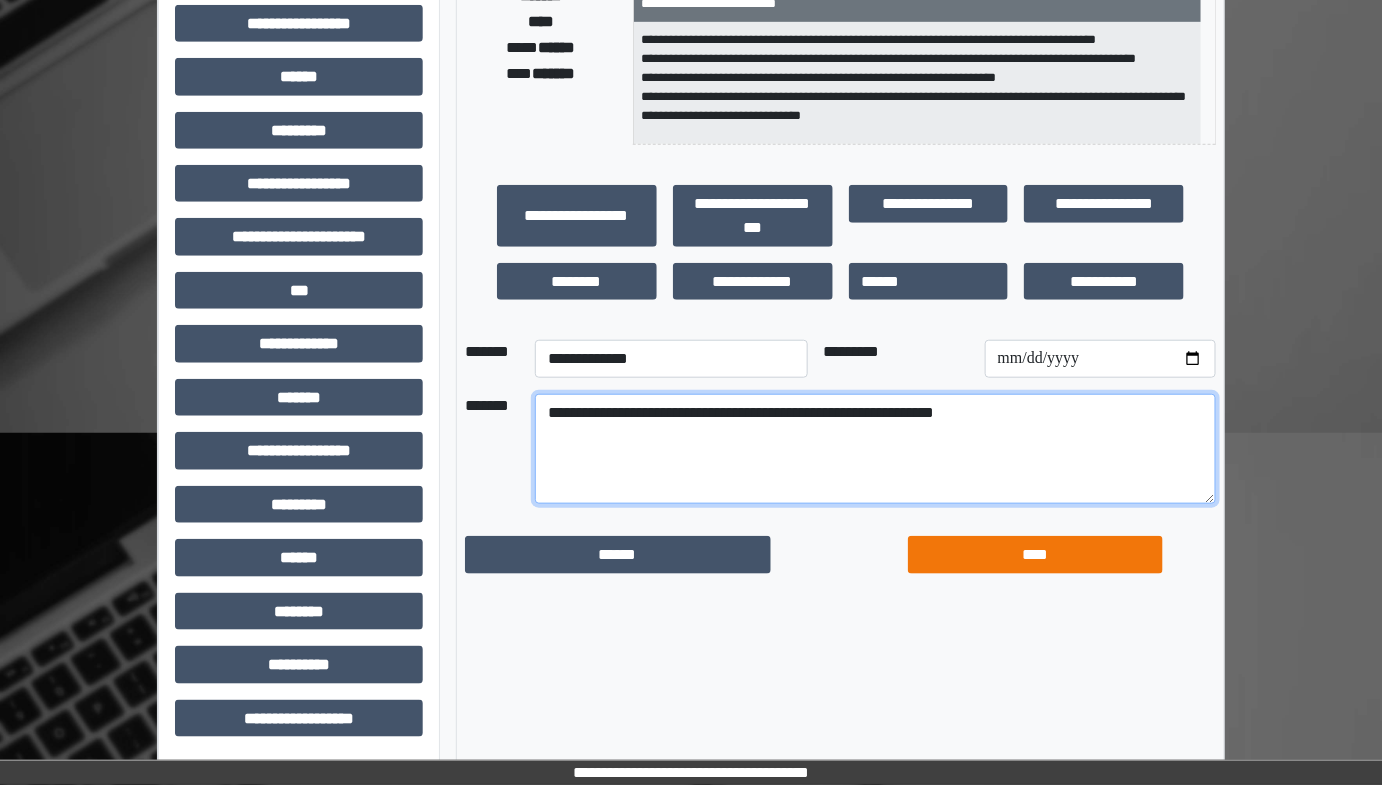type on "**********" 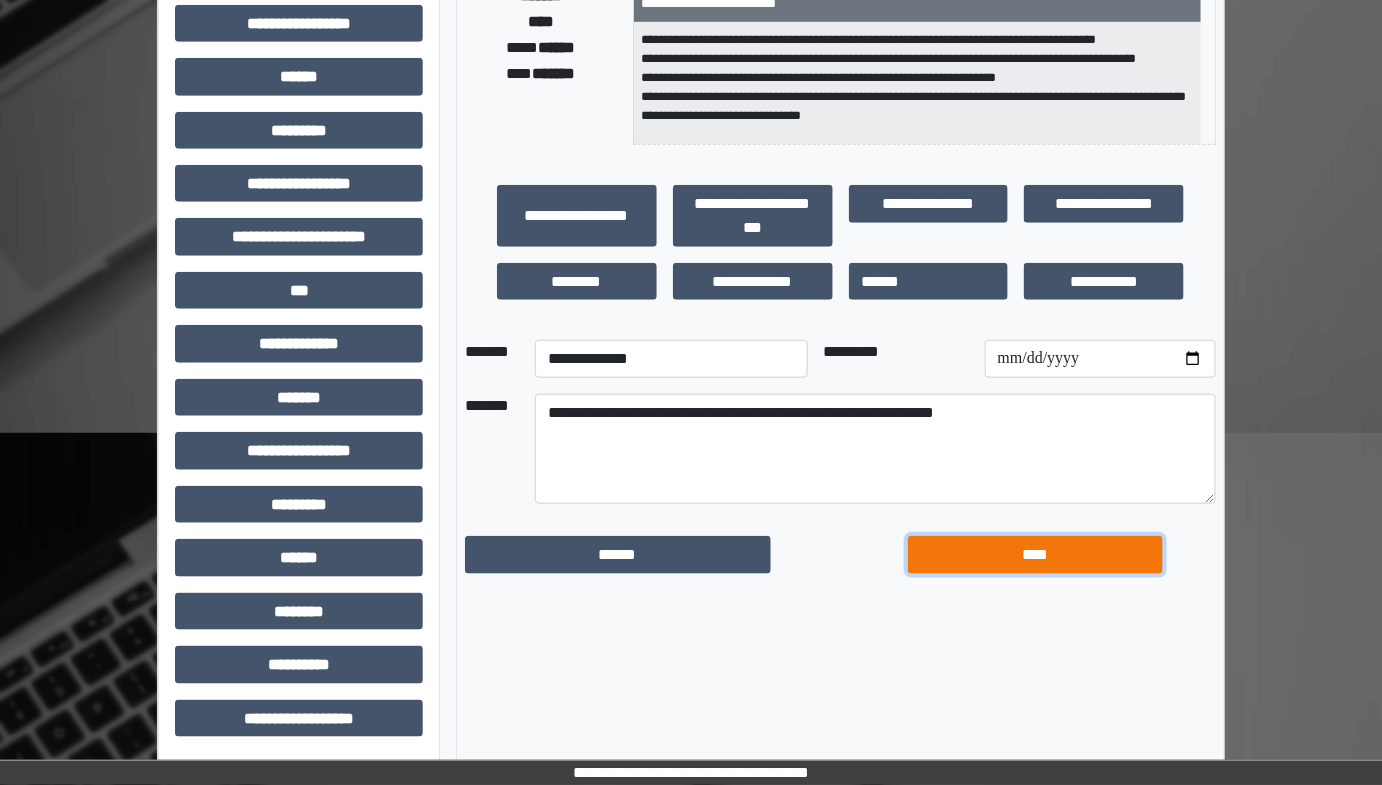 click on "****" at bounding box center [1035, 554] 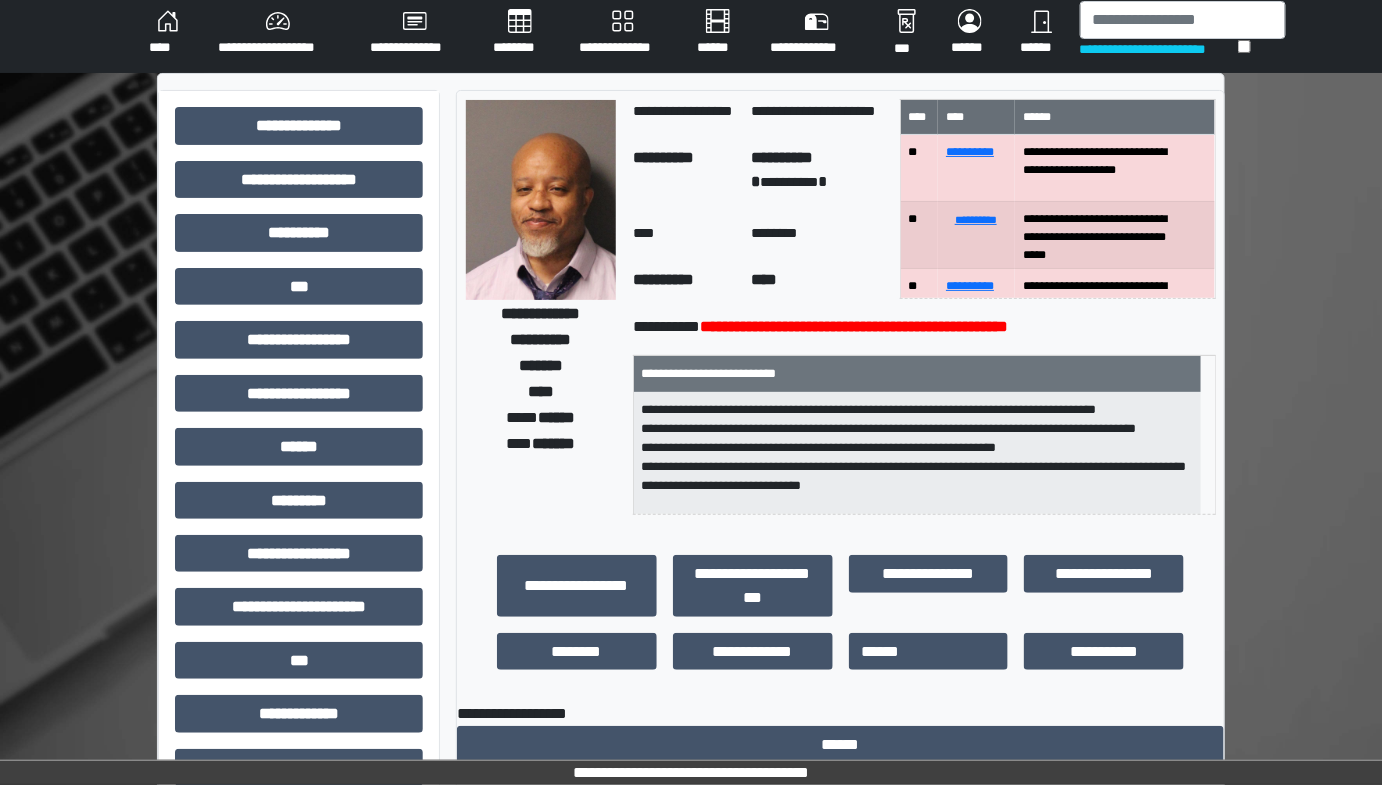 scroll, scrollTop: 0, scrollLeft: 0, axis: both 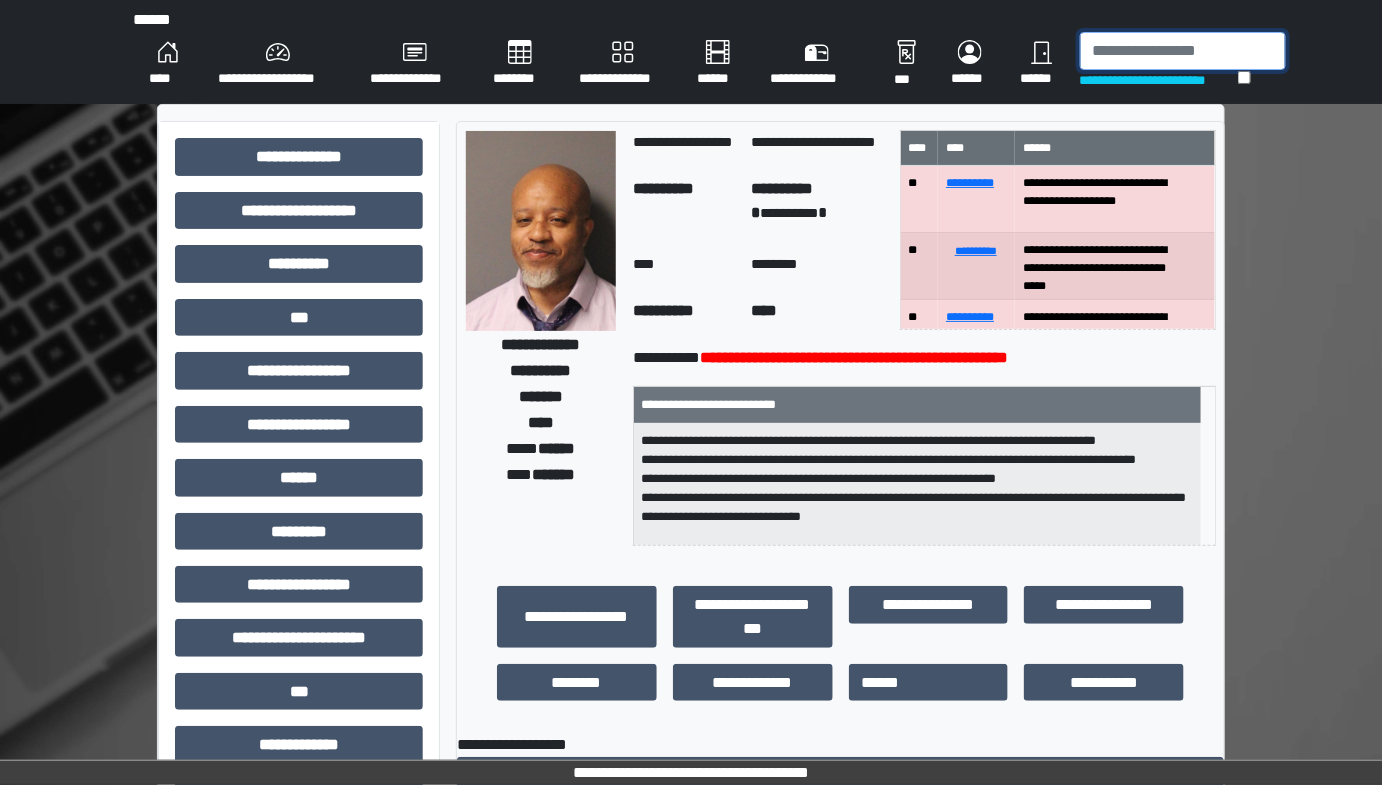 drag, startPoint x: 1113, startPoint y: 52, endPoint x: 1101, endPoint y: 46, distance: 13.416408 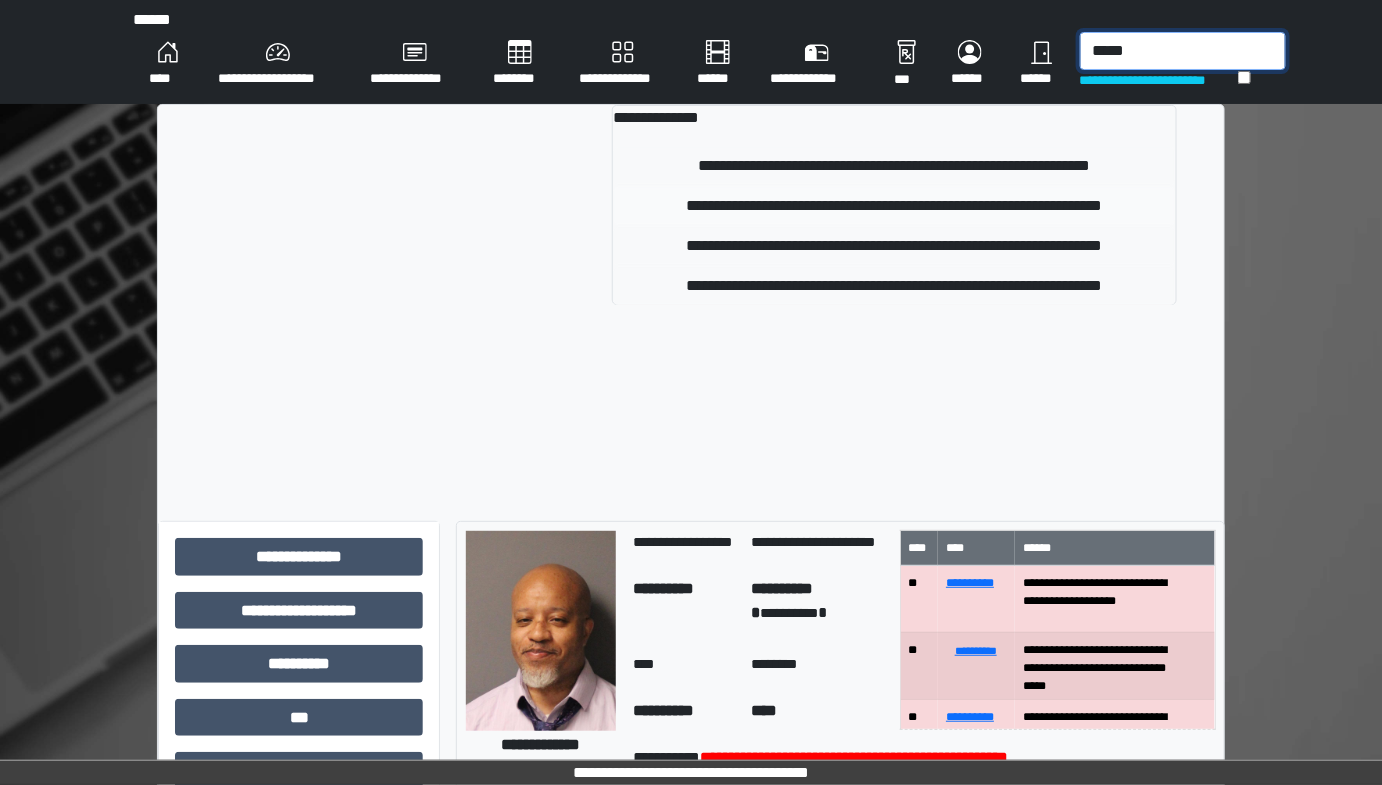 type on "*****" 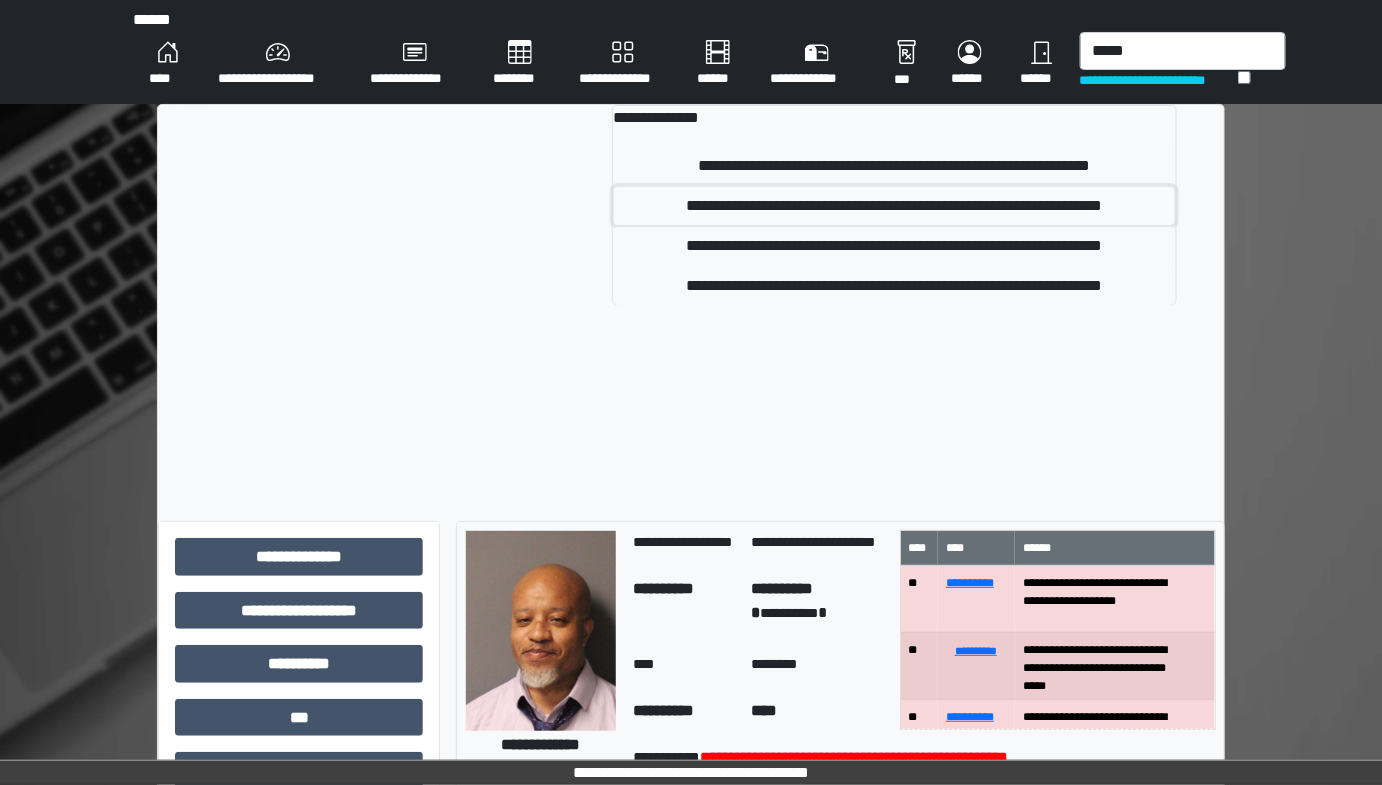 click on "**********" at bounding box center [894, 206] 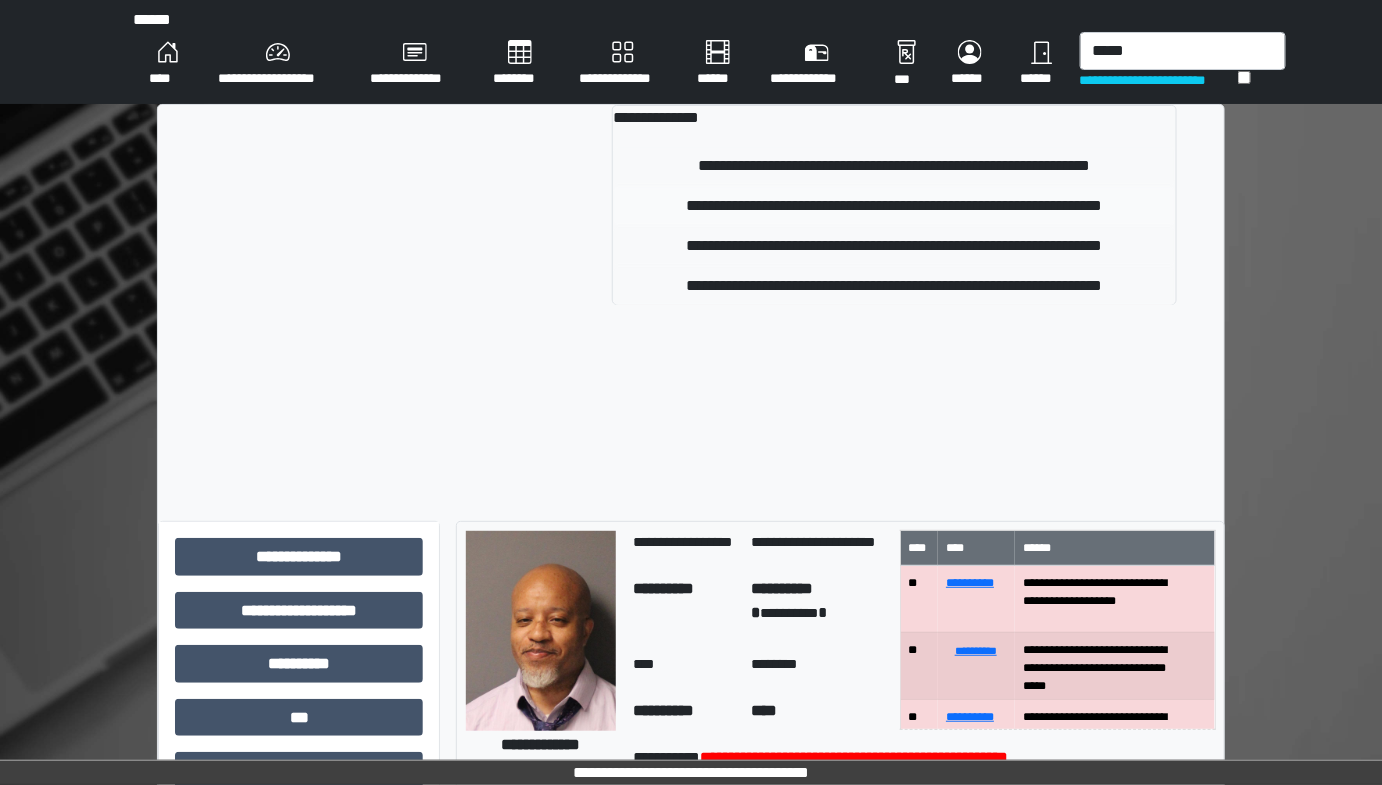 type 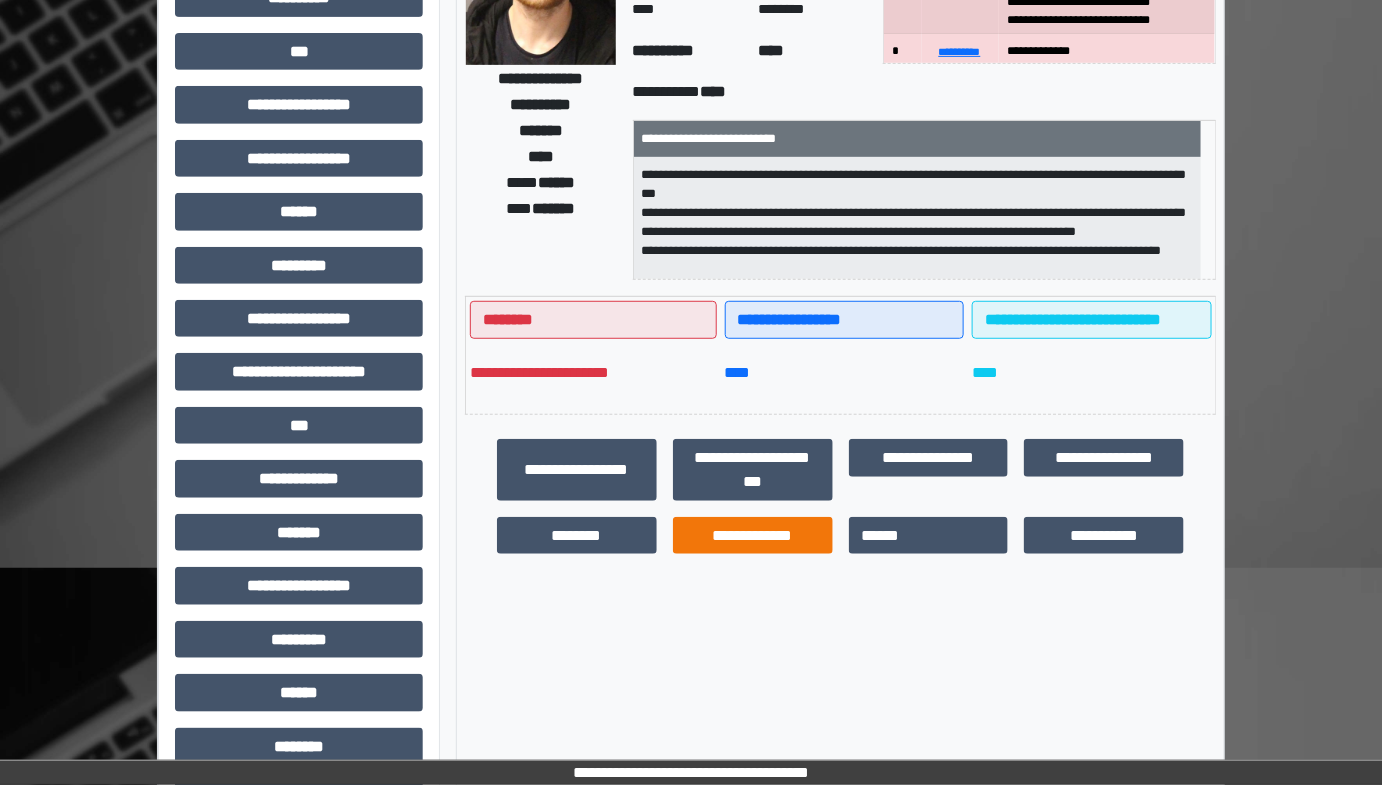 scroll, scrollTop: 272, scrollLeft: 0, axis: vertical 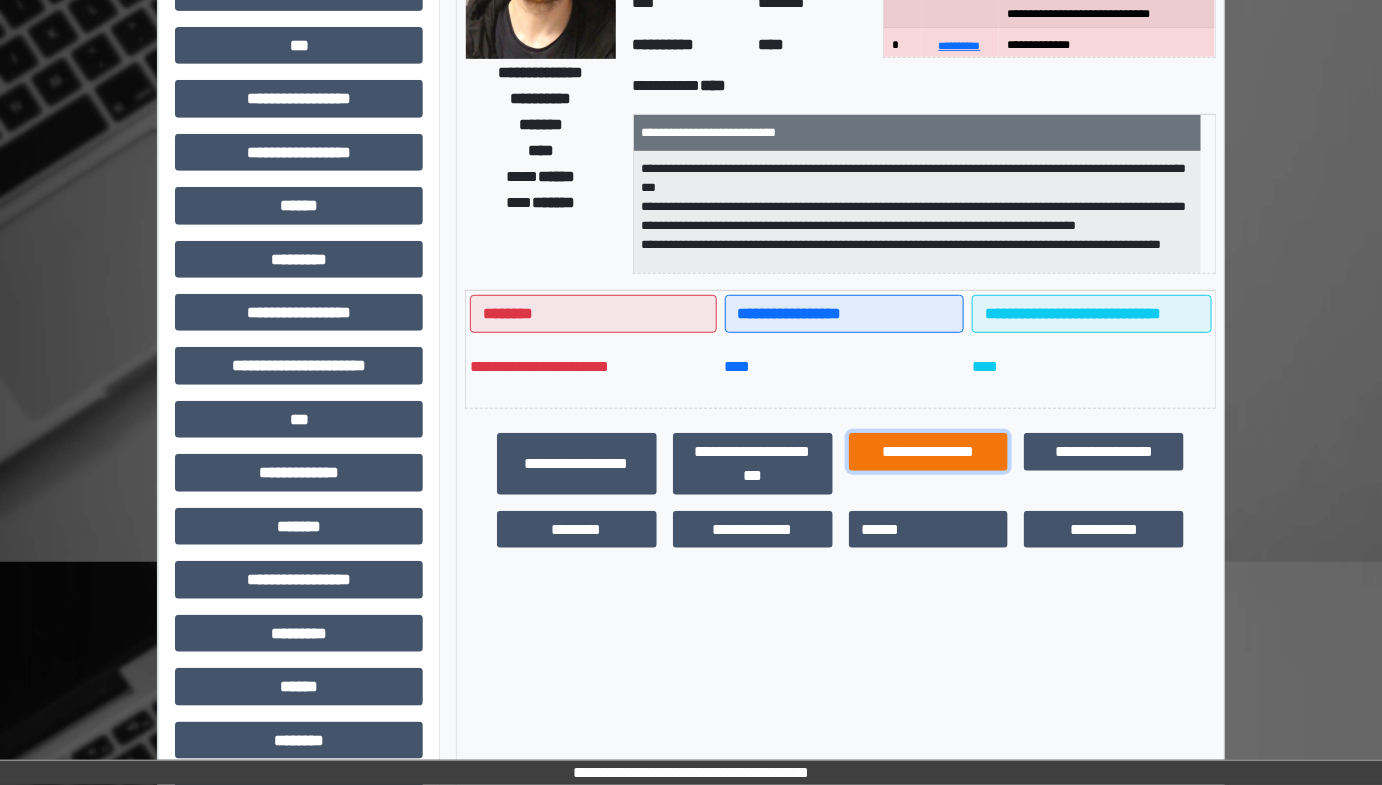 click on "**********" at bounding box center (929, 451) 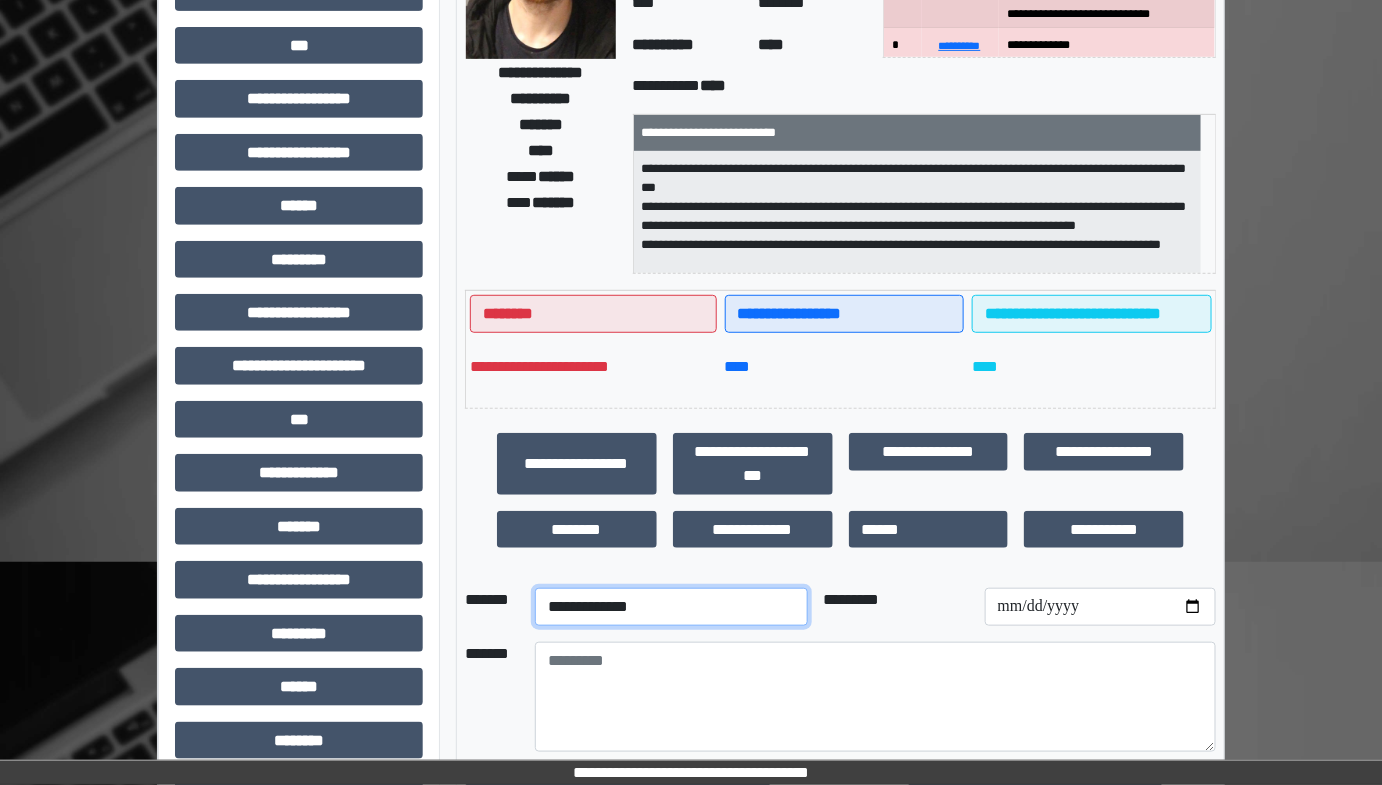click on "**********" at bounding box center [671, 607] 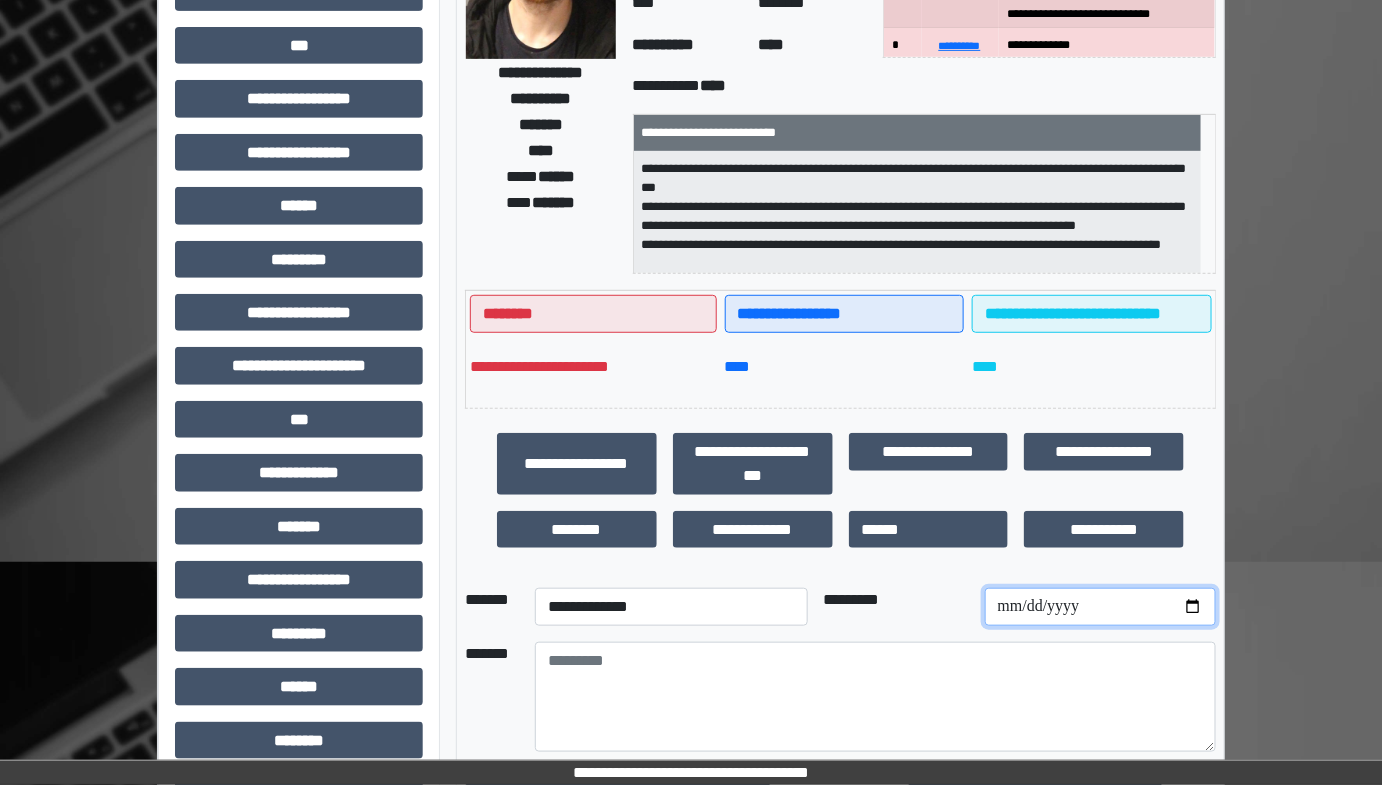 click at bounding box center (1100, 607) 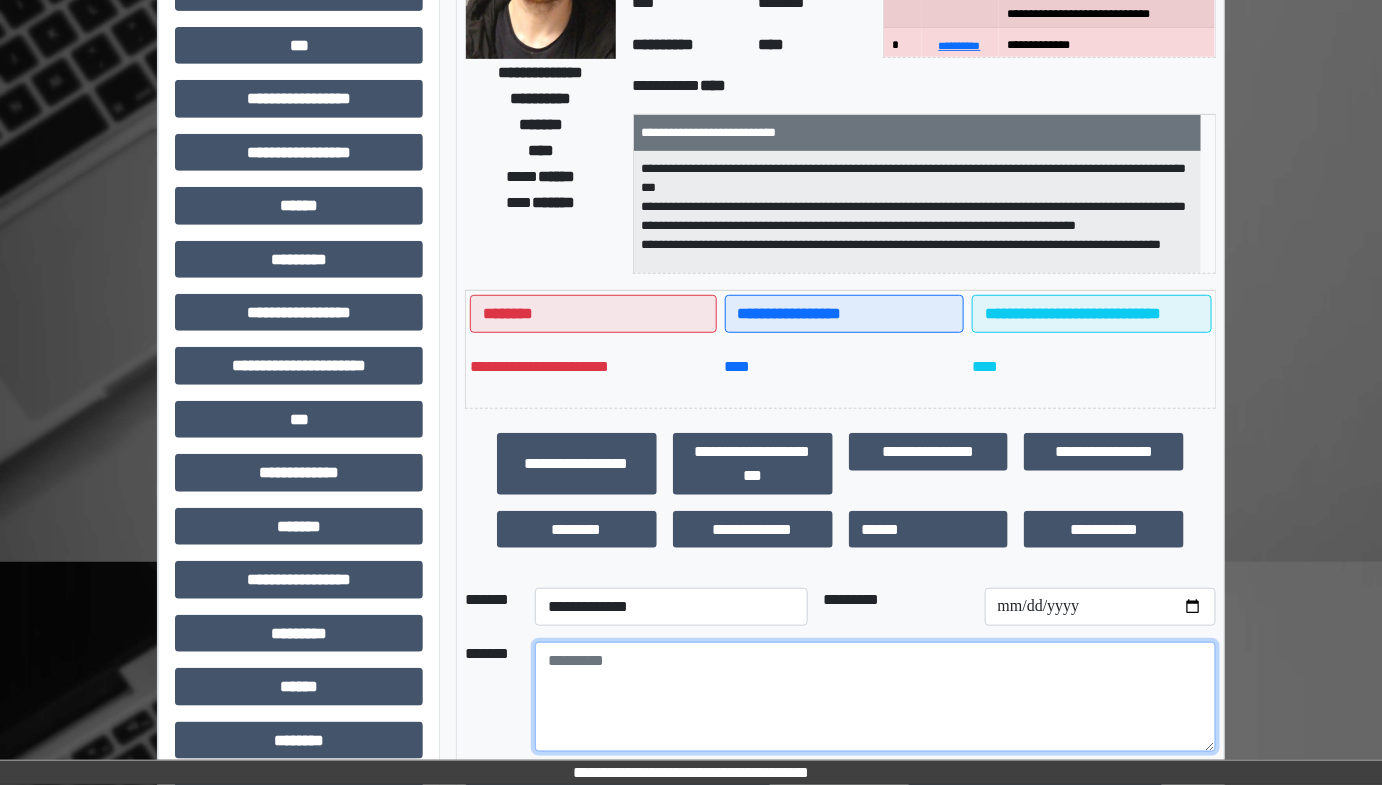click at bounding box center (875, 697) 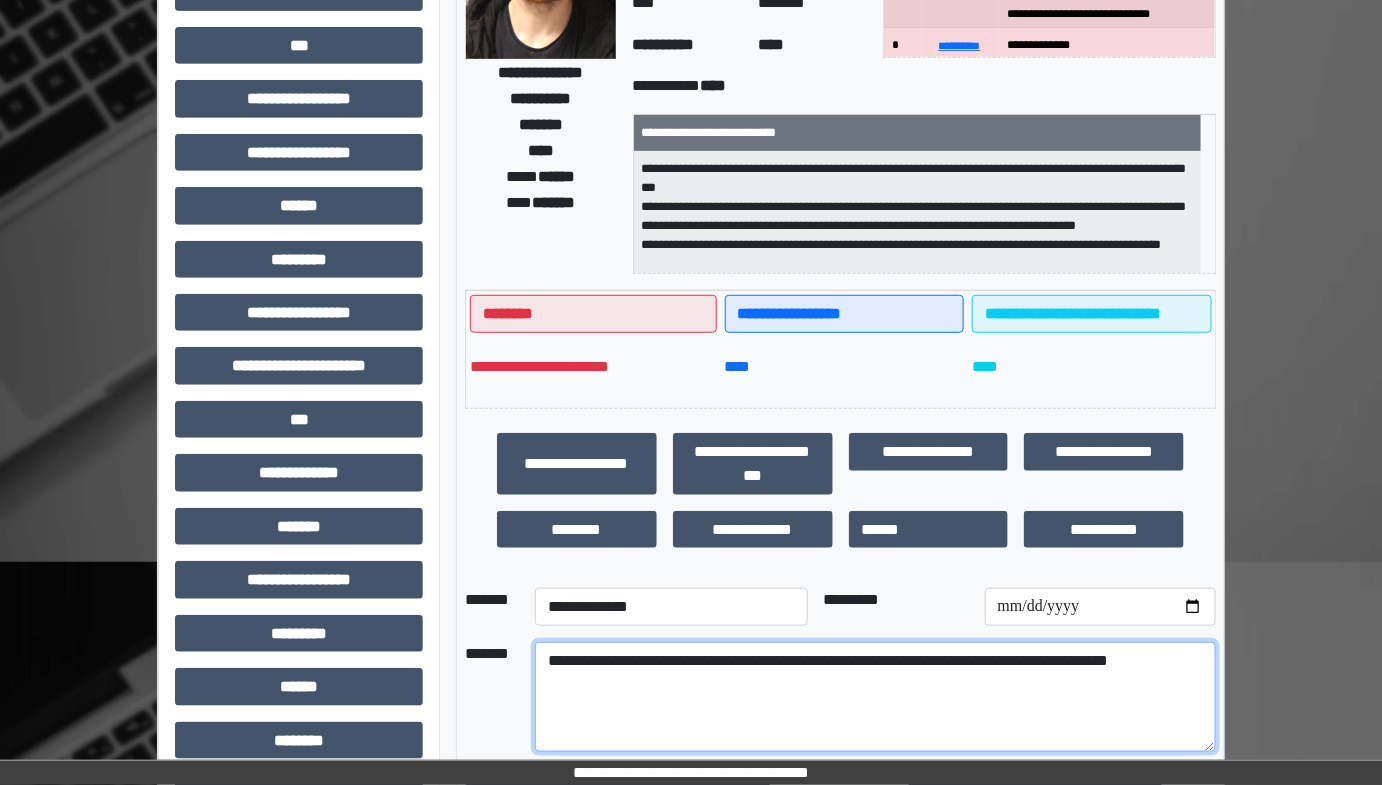 click on "**********" at bounding box center (875, 697) 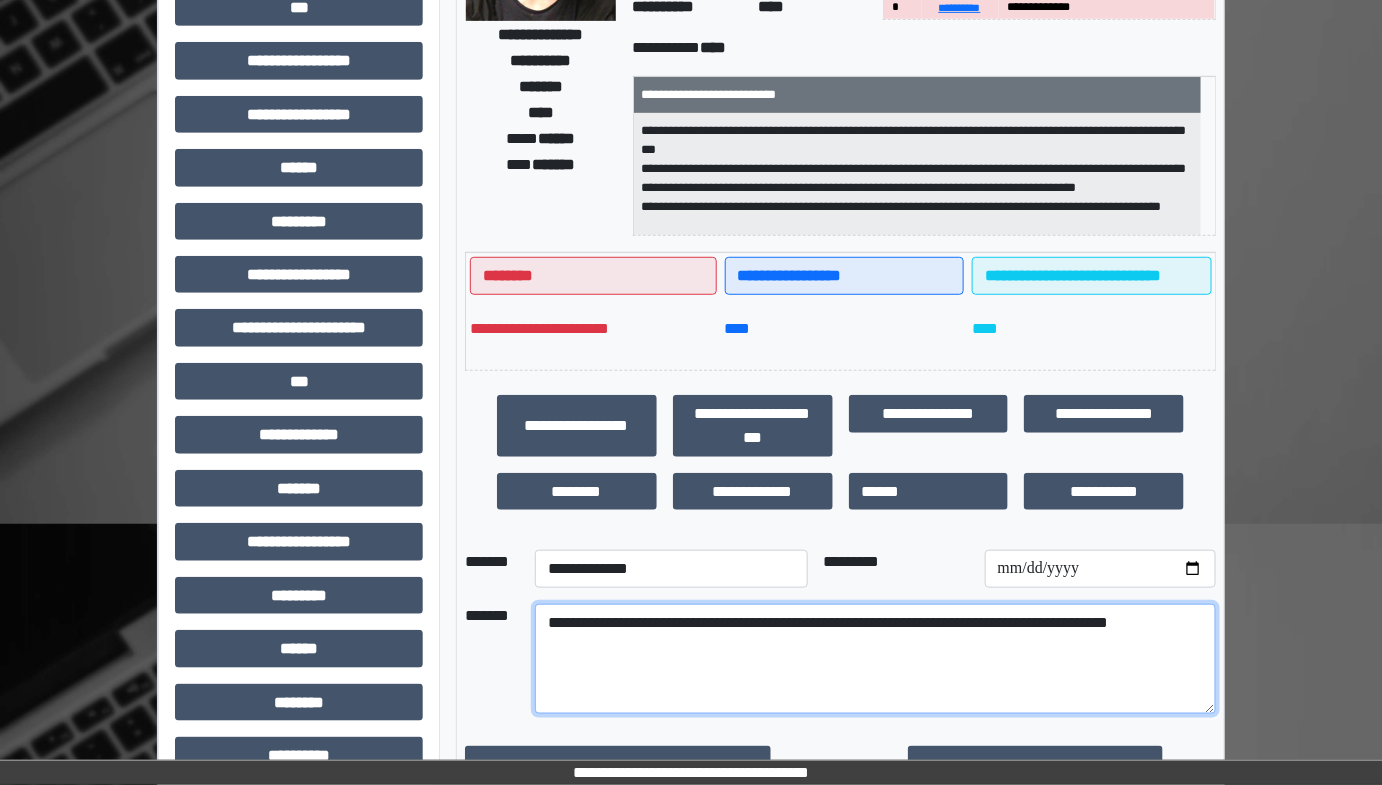 scroll, scrollTop: 401, scrollLeft: 0, axis: vertical 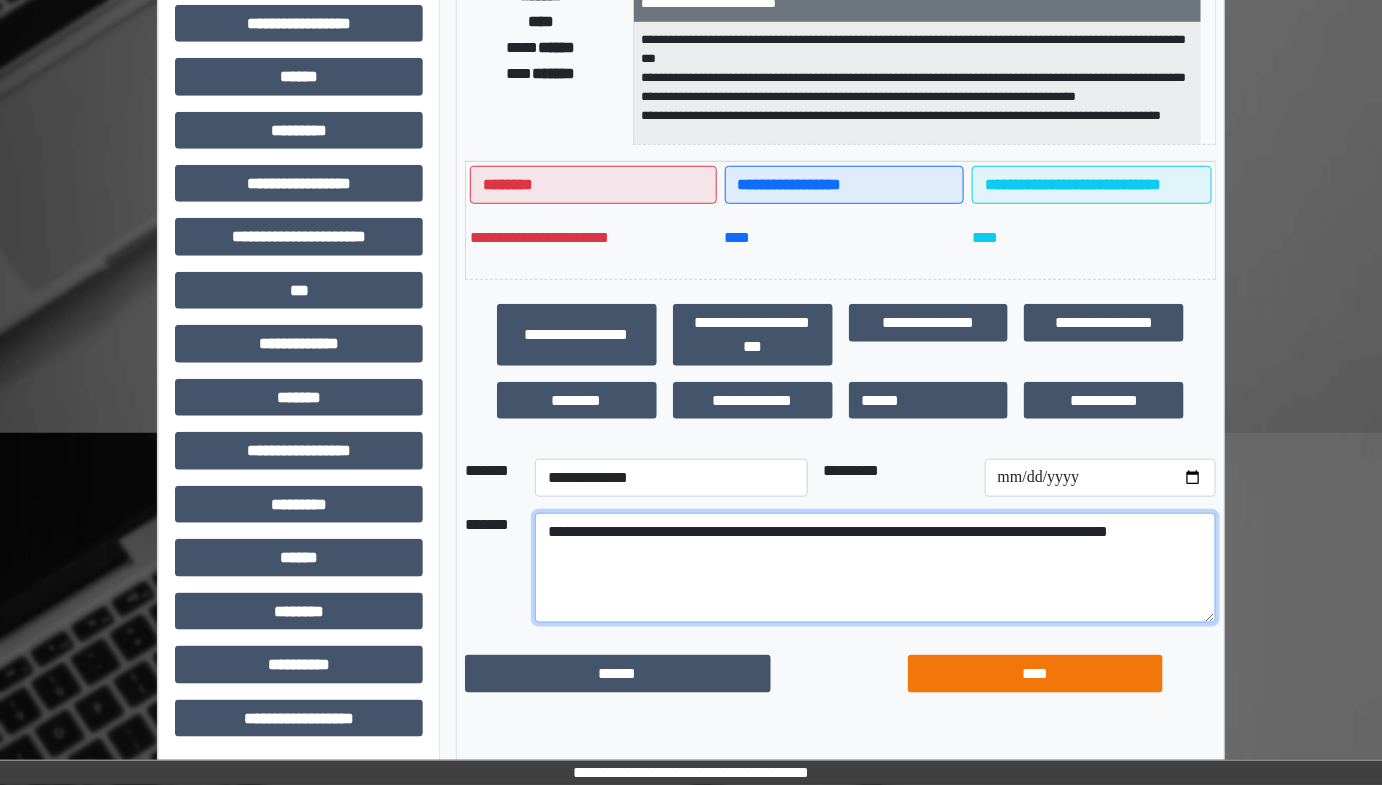 type on "**********" 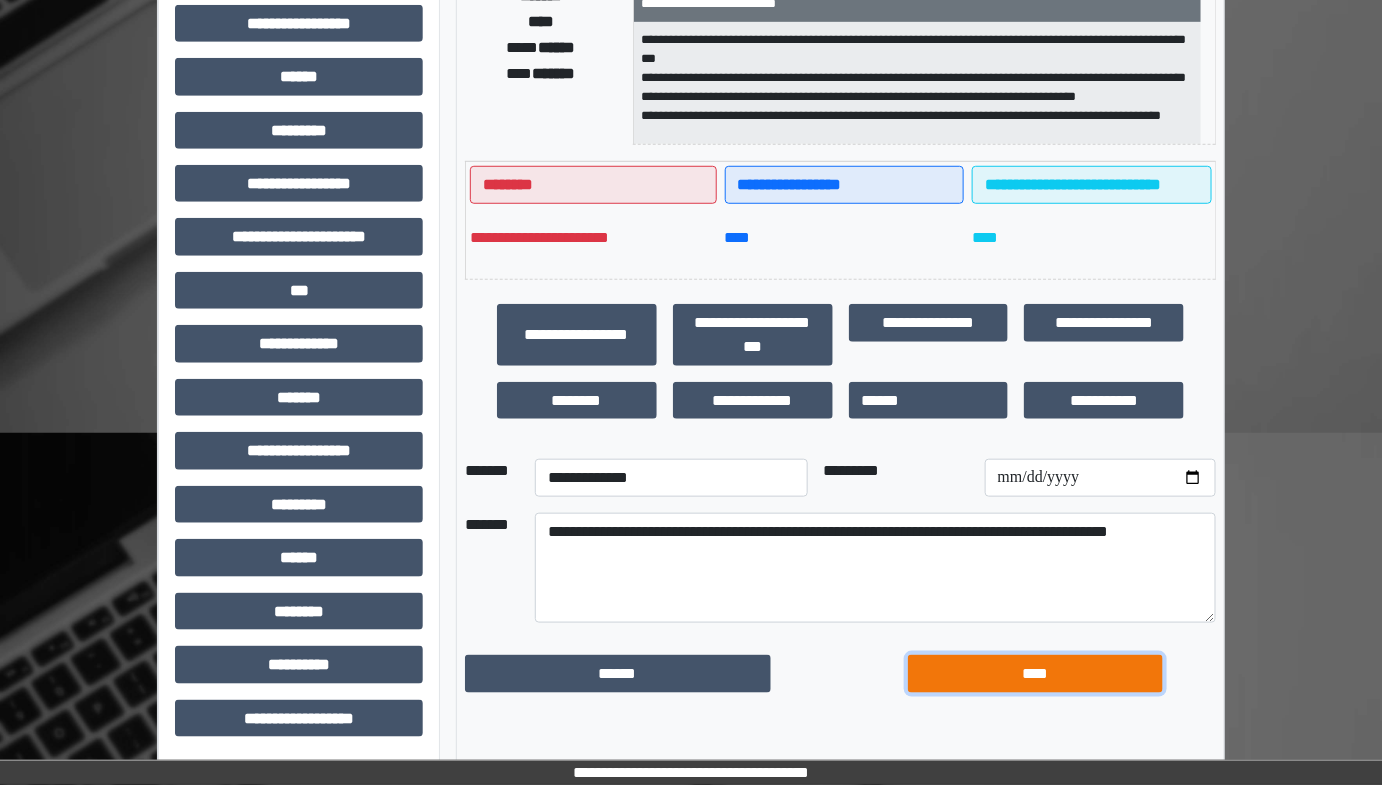 click on "****" at bounding box center [1035, 673] 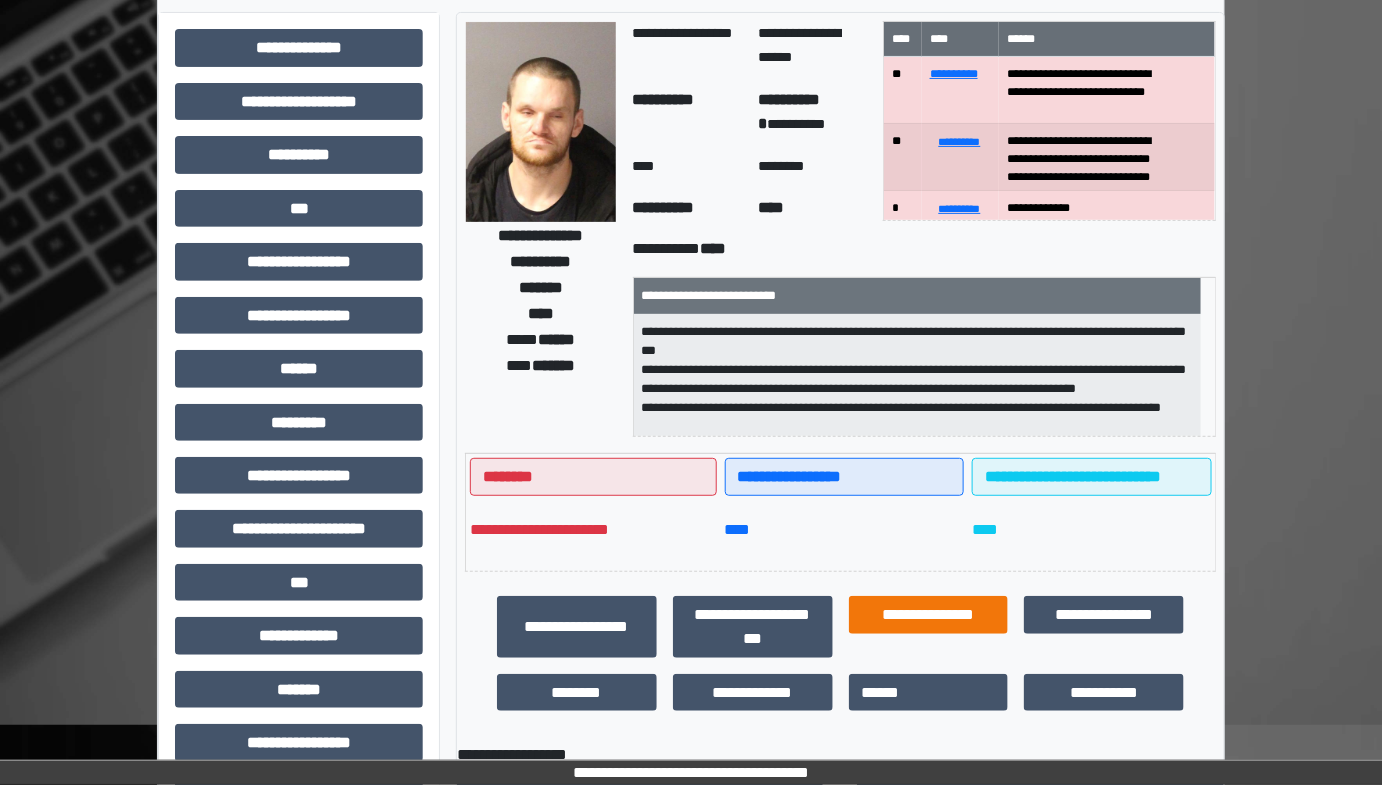 scroll, scrollTop: 0, scrollLeft: 0, axis: both 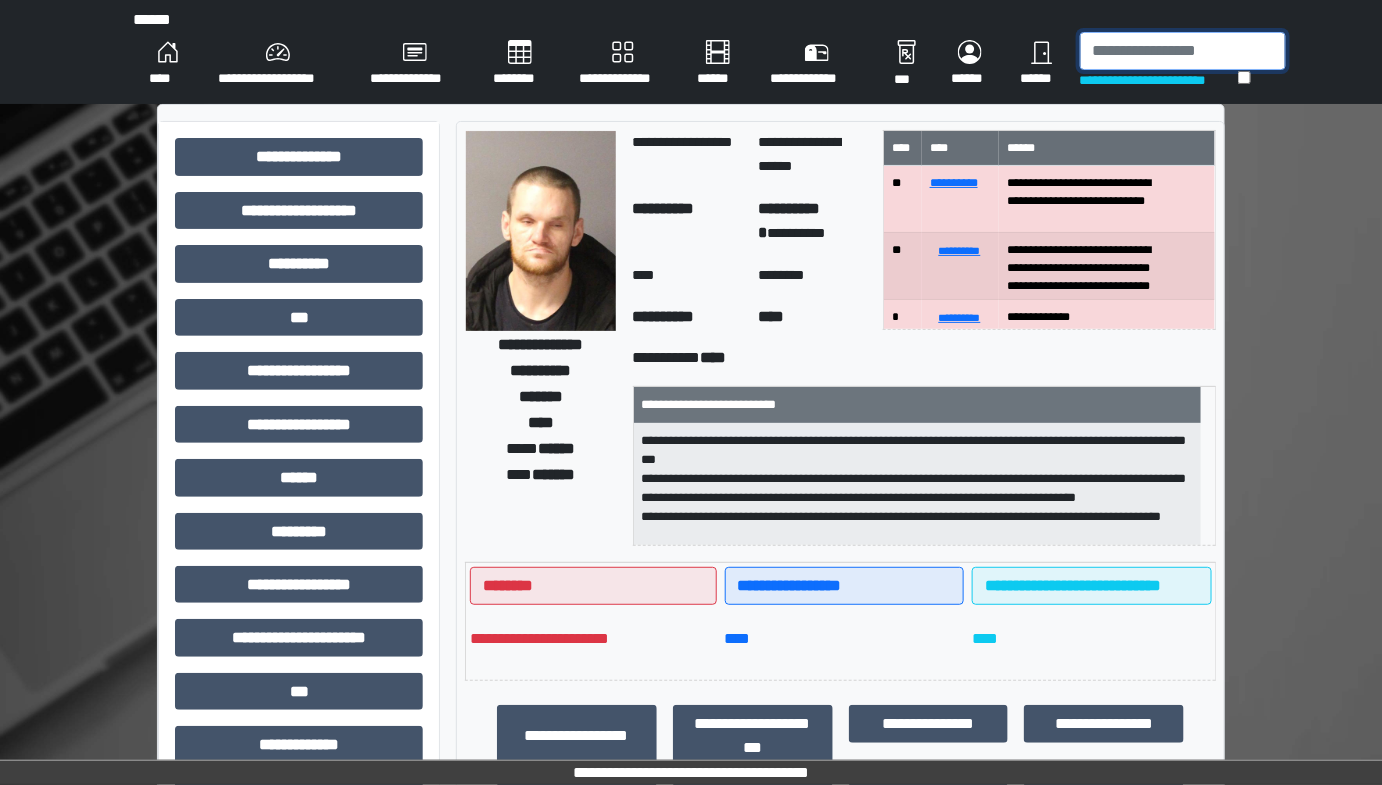 click at bounding box center (1183, 51) 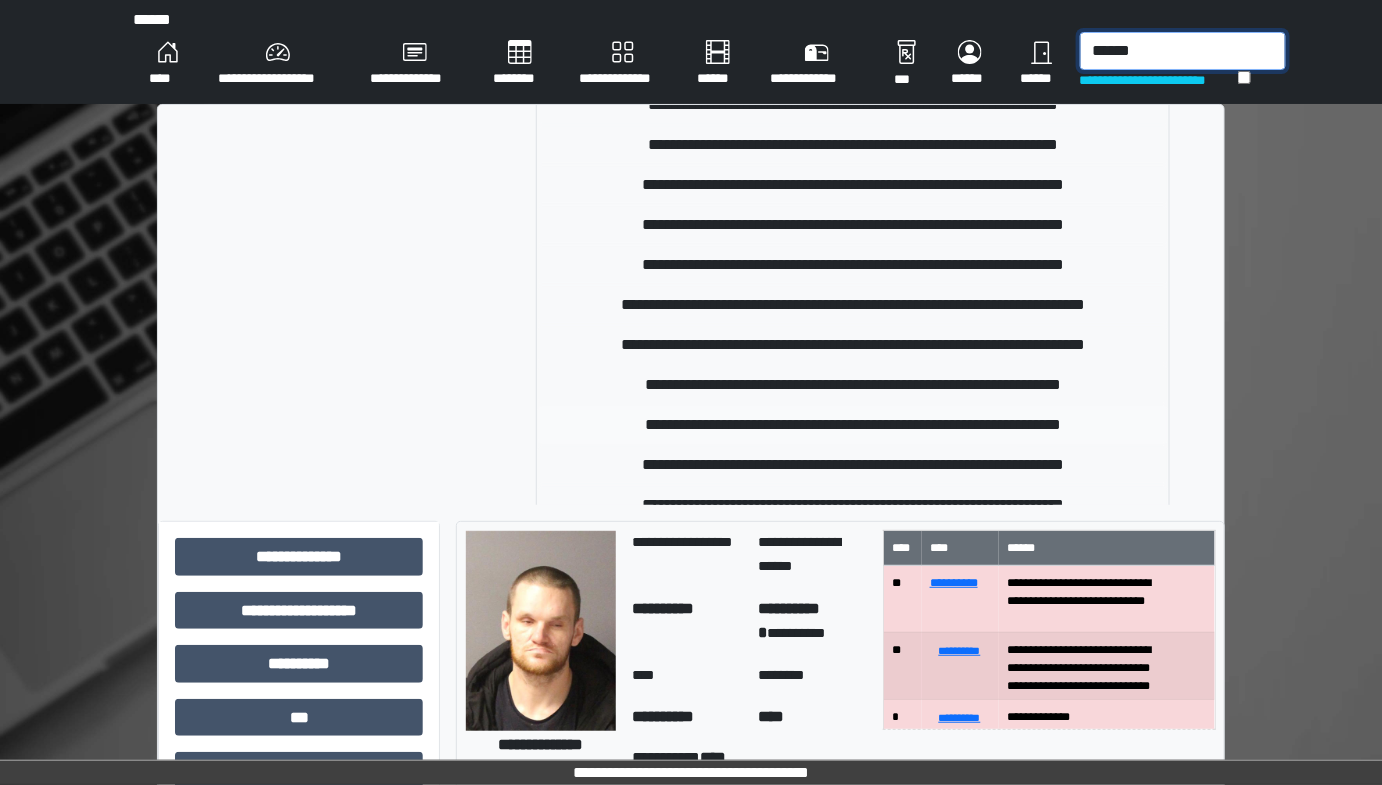 scroll, scrollTop: 367, scrollLeft: 0, axis: vertical 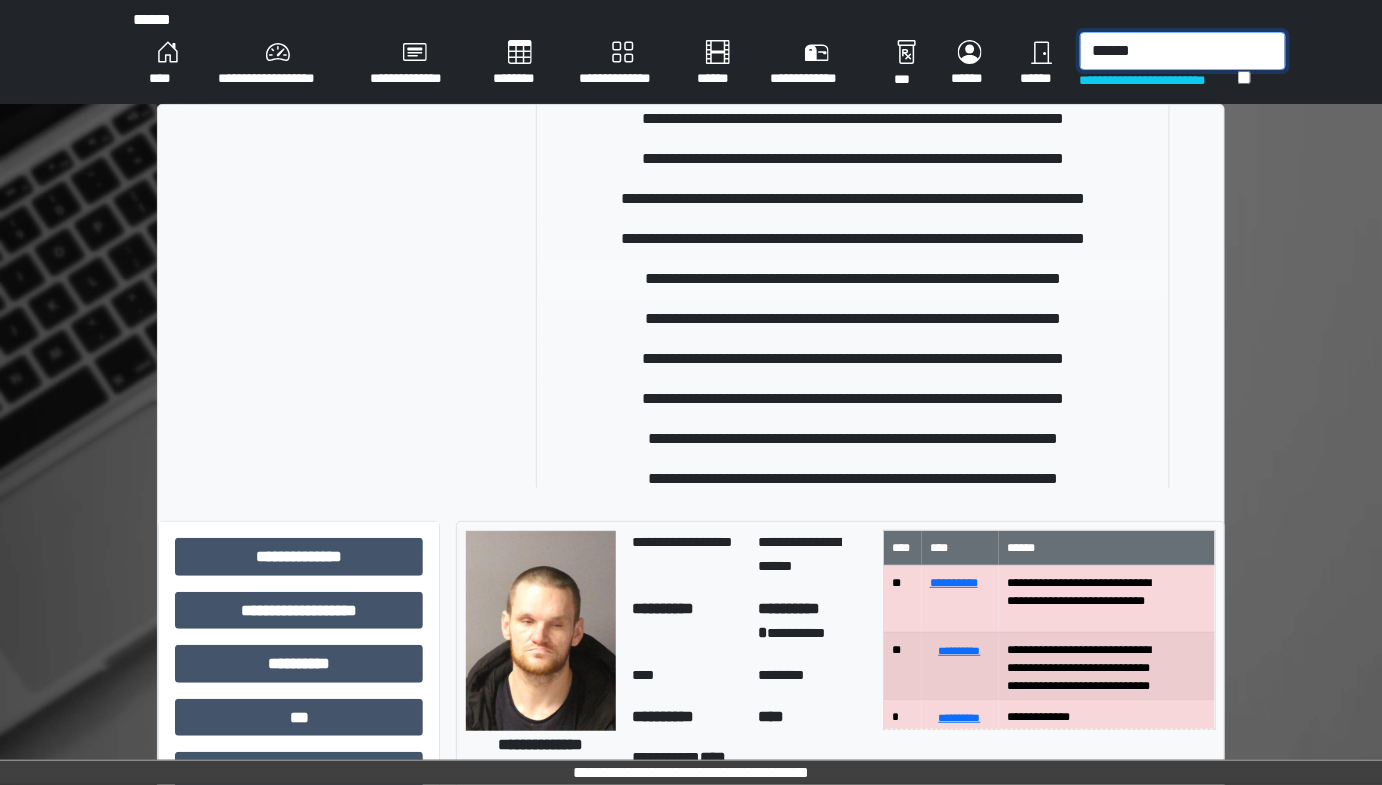 type on "******" 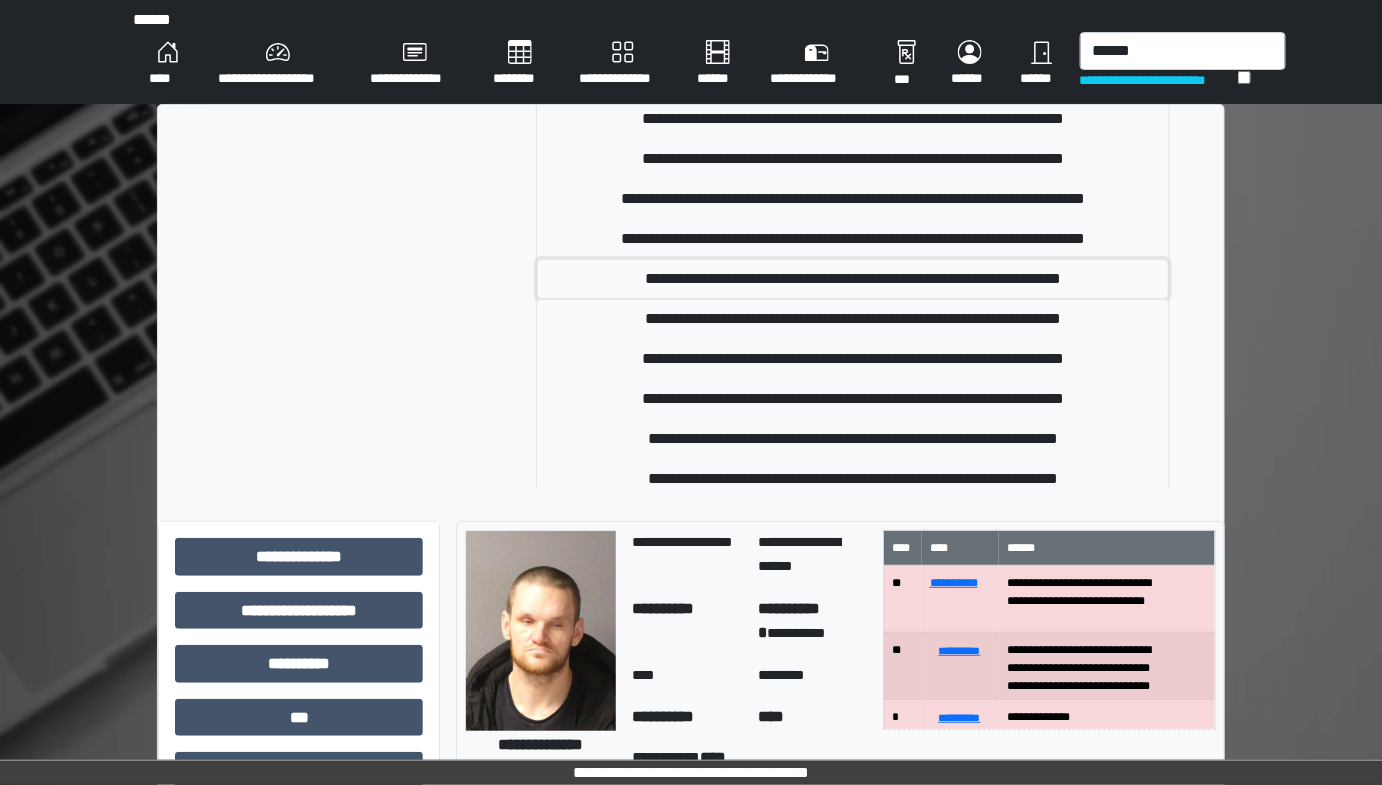 click on "**********" at bounding box center [853, 279] 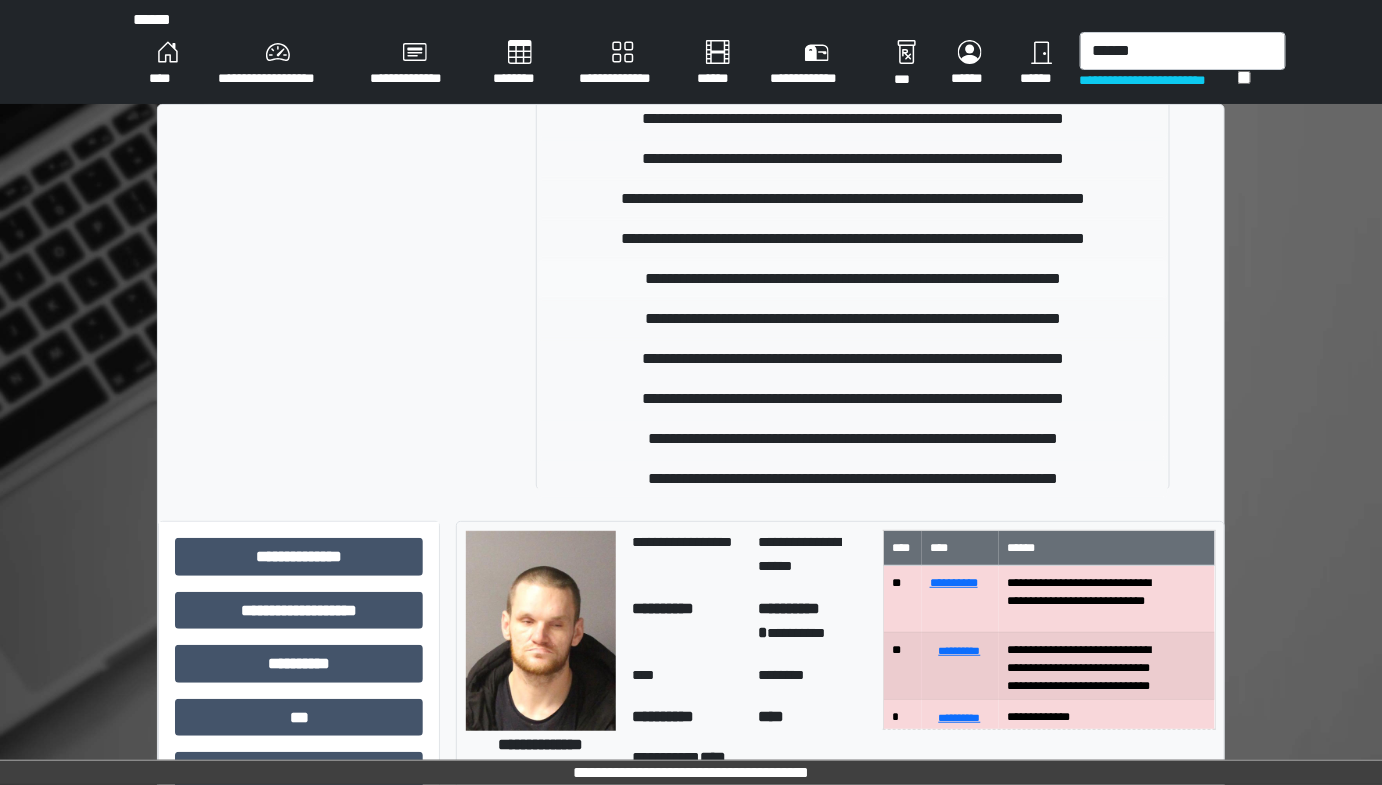 type 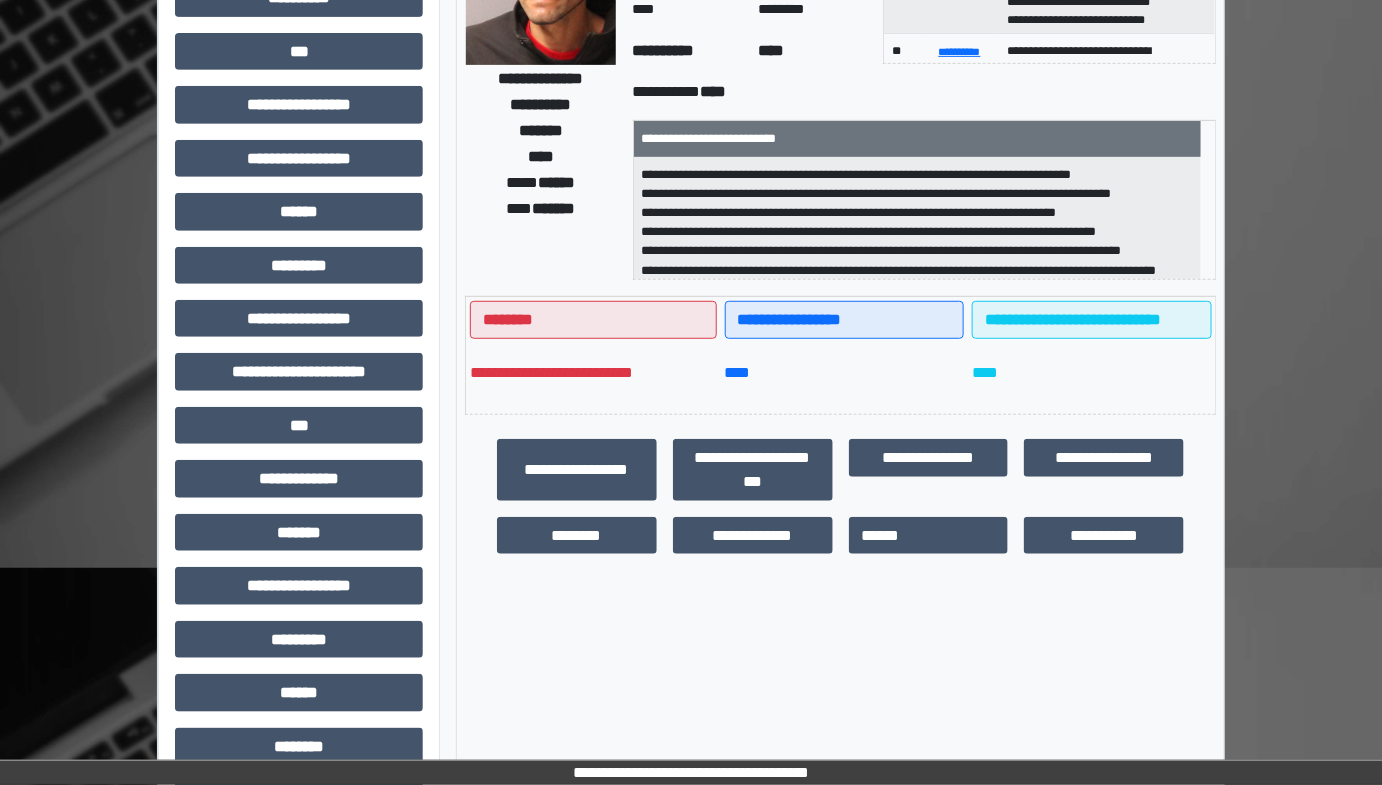 scroll, scrollTop: 272, scrollLeft: 0, axis: vertical 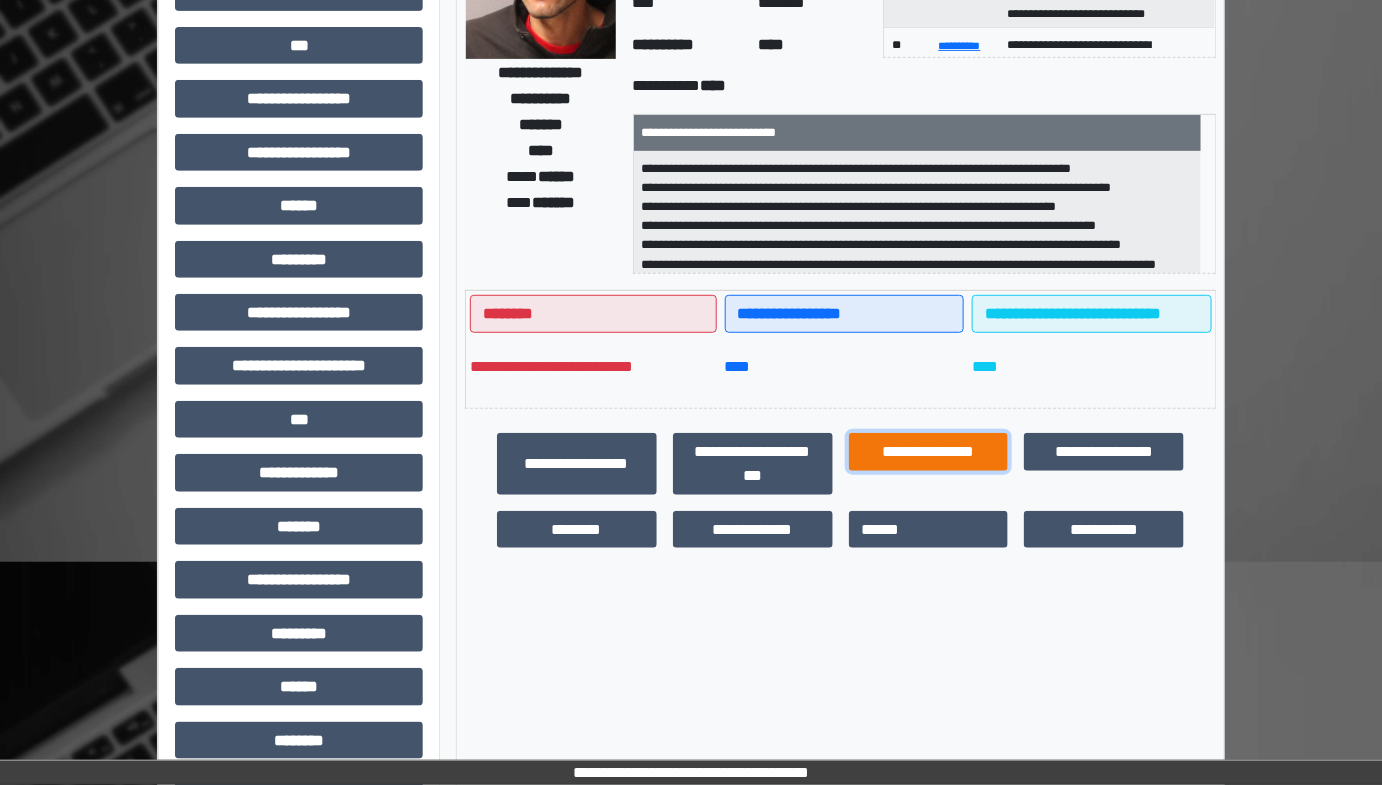 click on "**********" at bounding box center (929, 451) 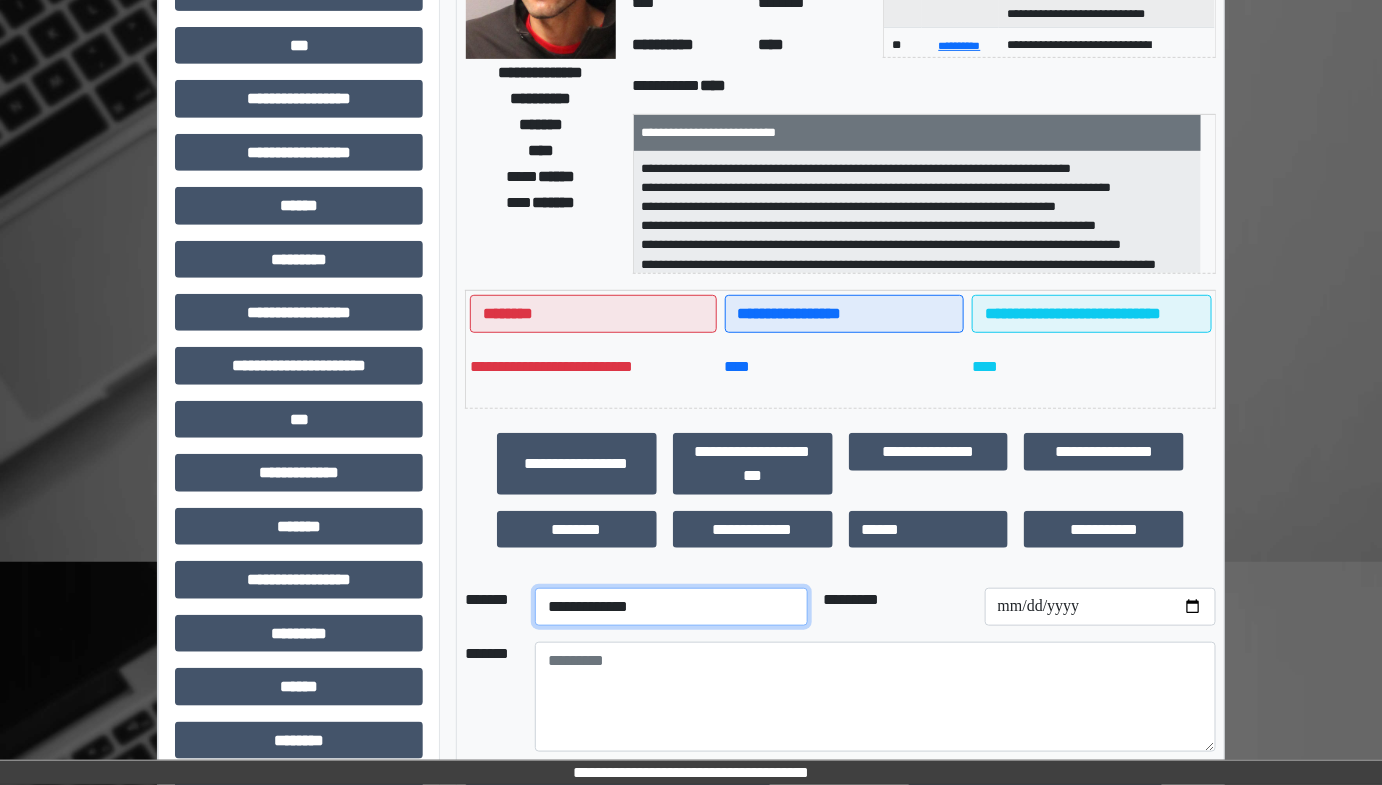 click on "**********" at bounding box center (671, 607) 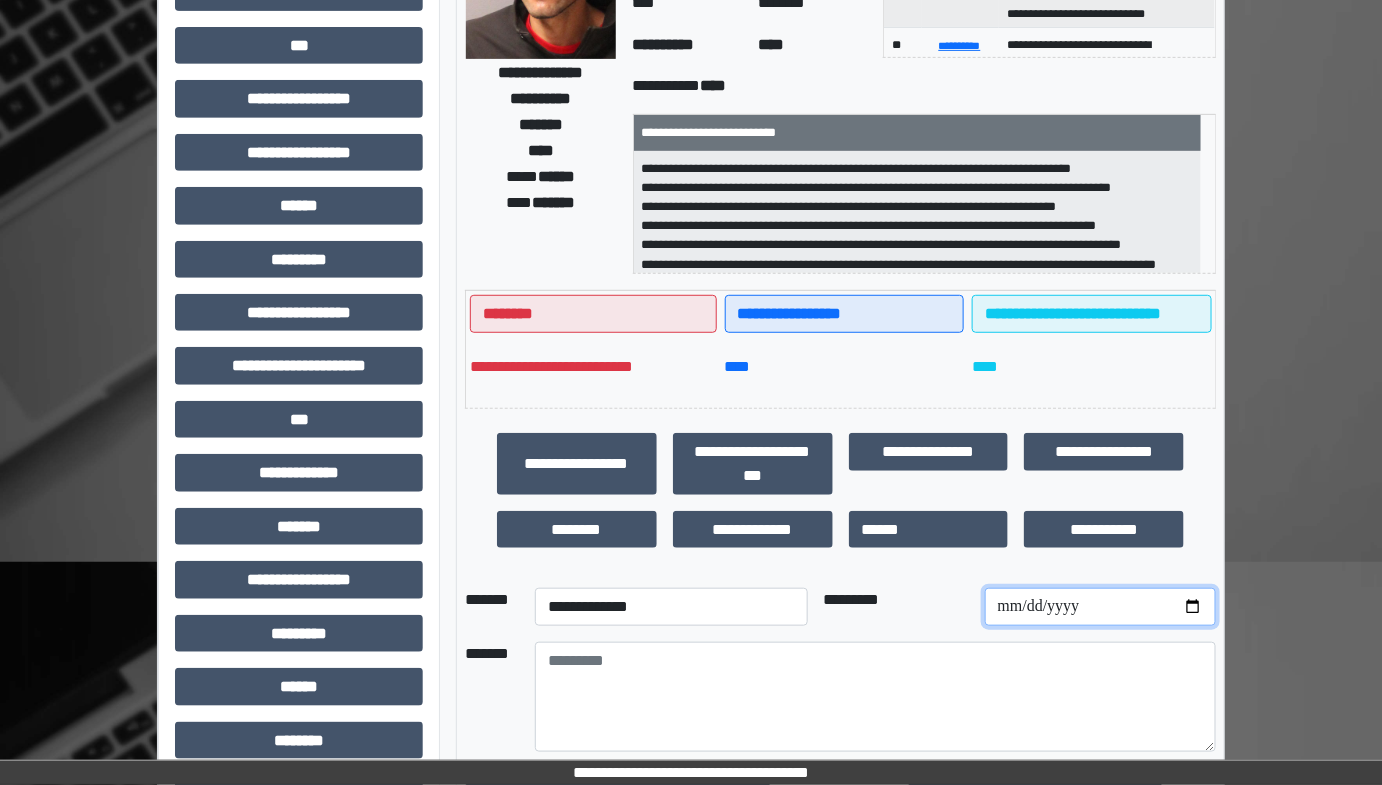 click at bounding box center (1100, 607) 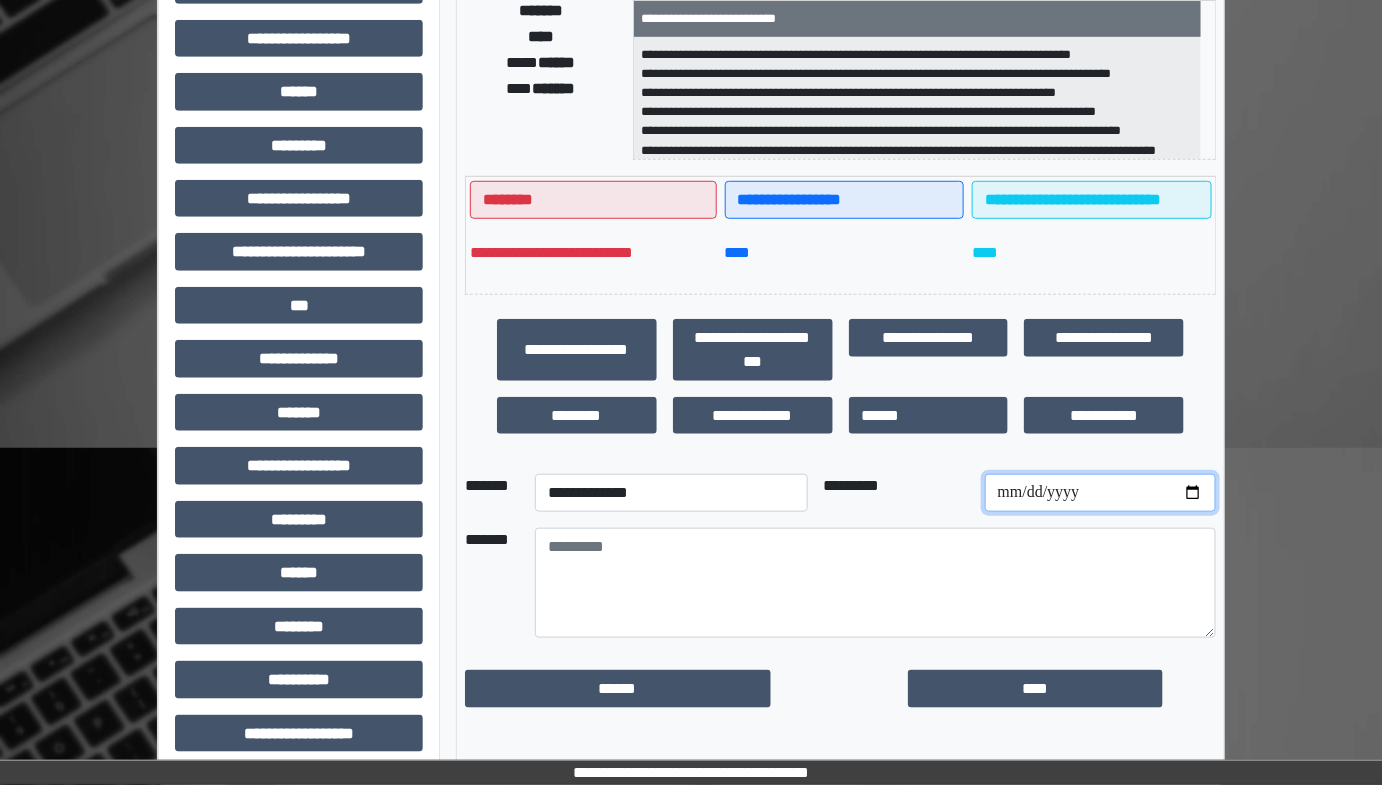 scroll, scrollTop: 401, scrollLeft: 0, axis: vertical 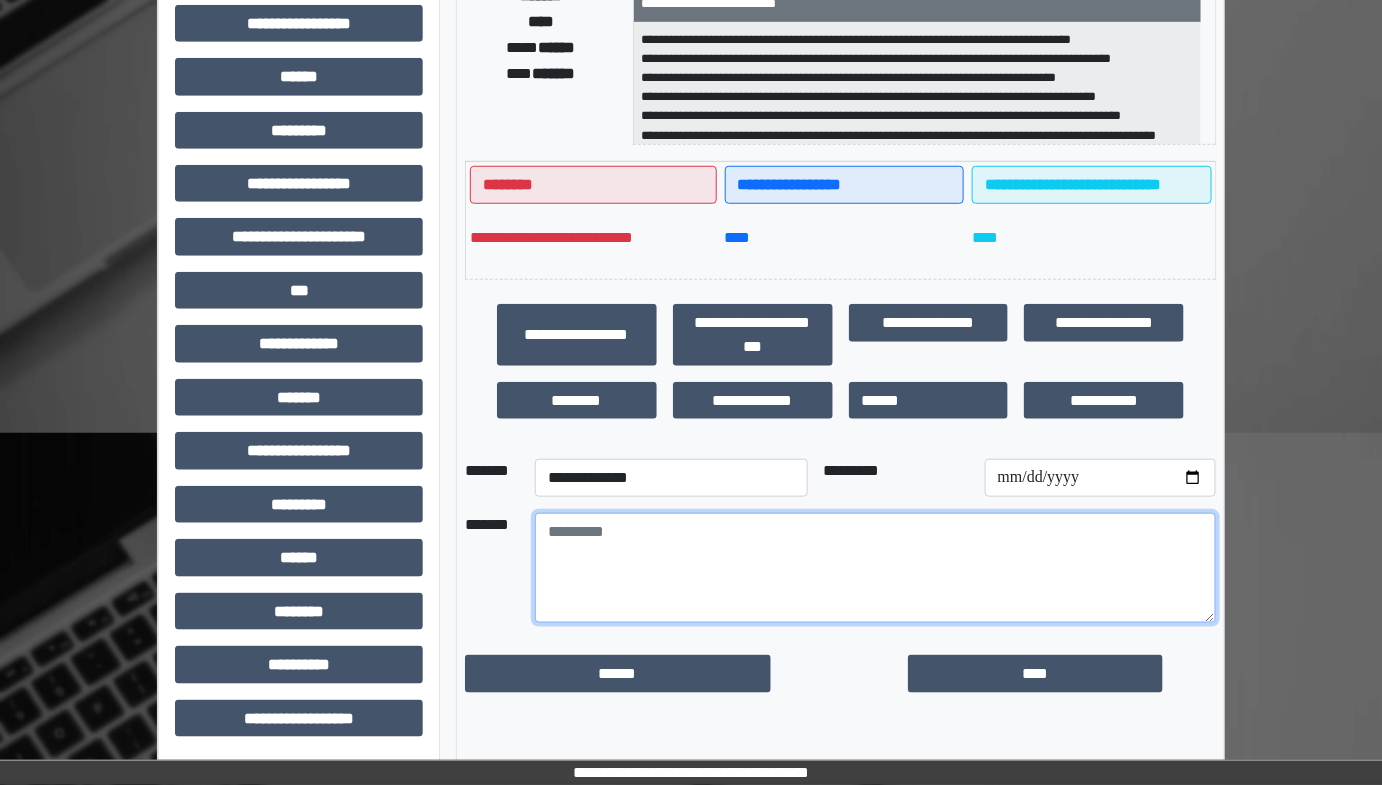 click at bounding box center (875, 568) 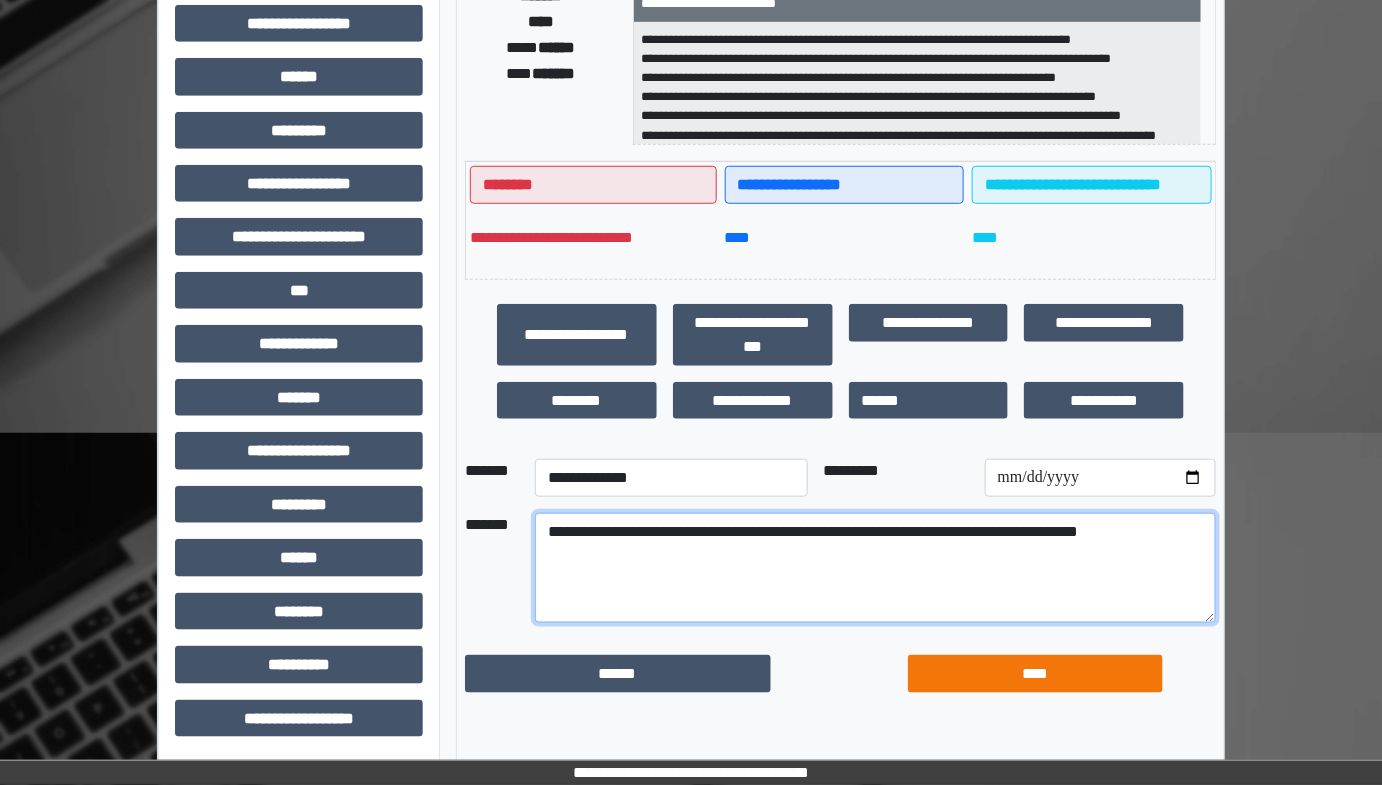 type on "**********" 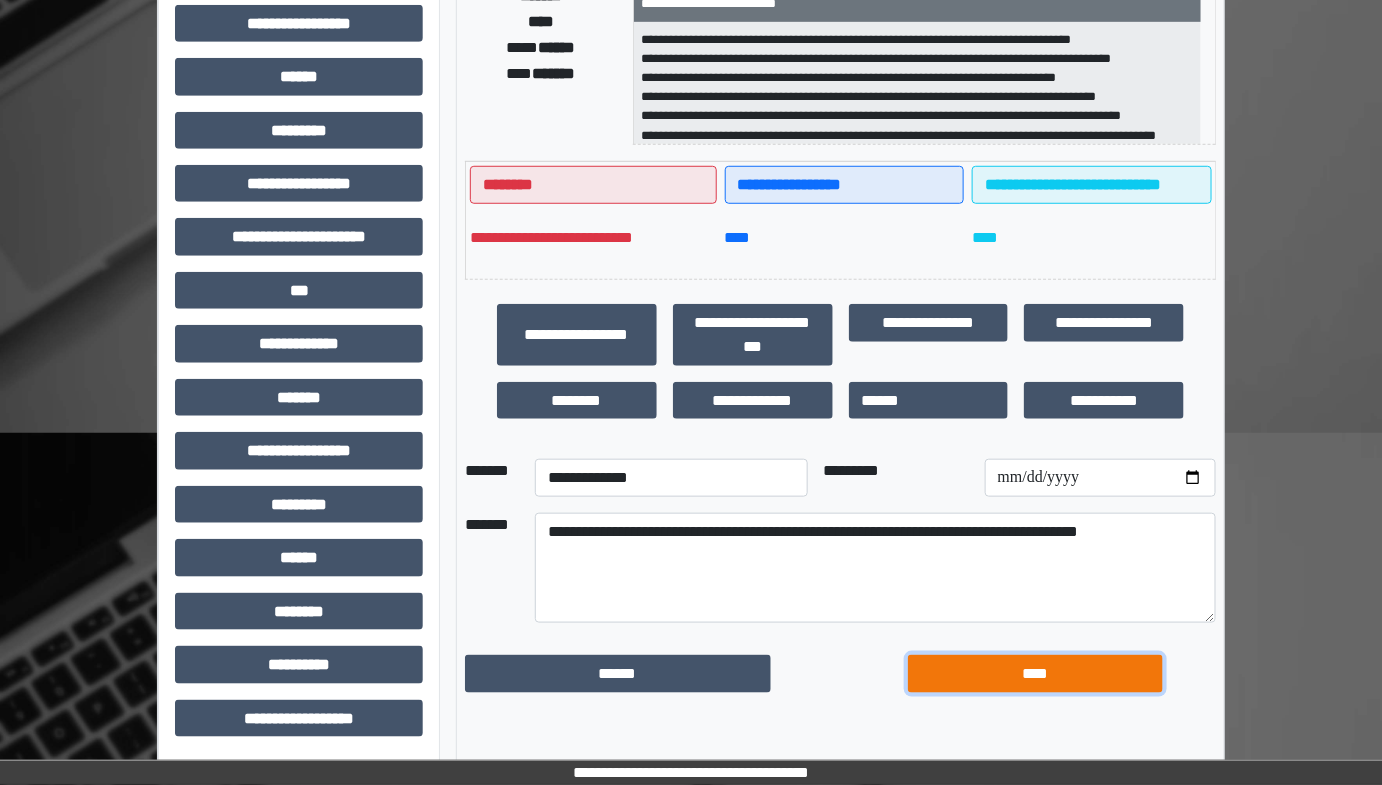 click on "****" at bounding box center [1035, 673] 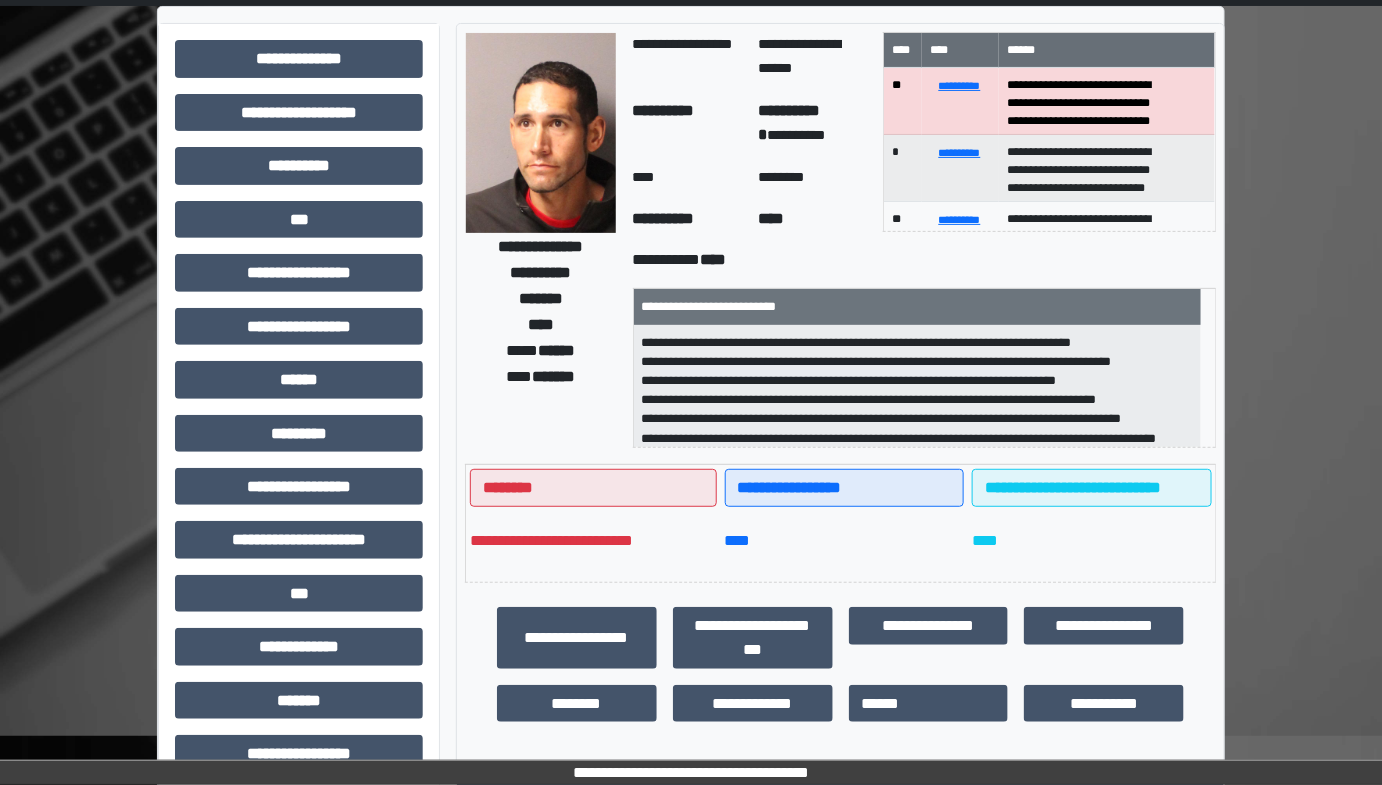 scroll, scrollTop: 0, scrollLeft: 0, axis: both 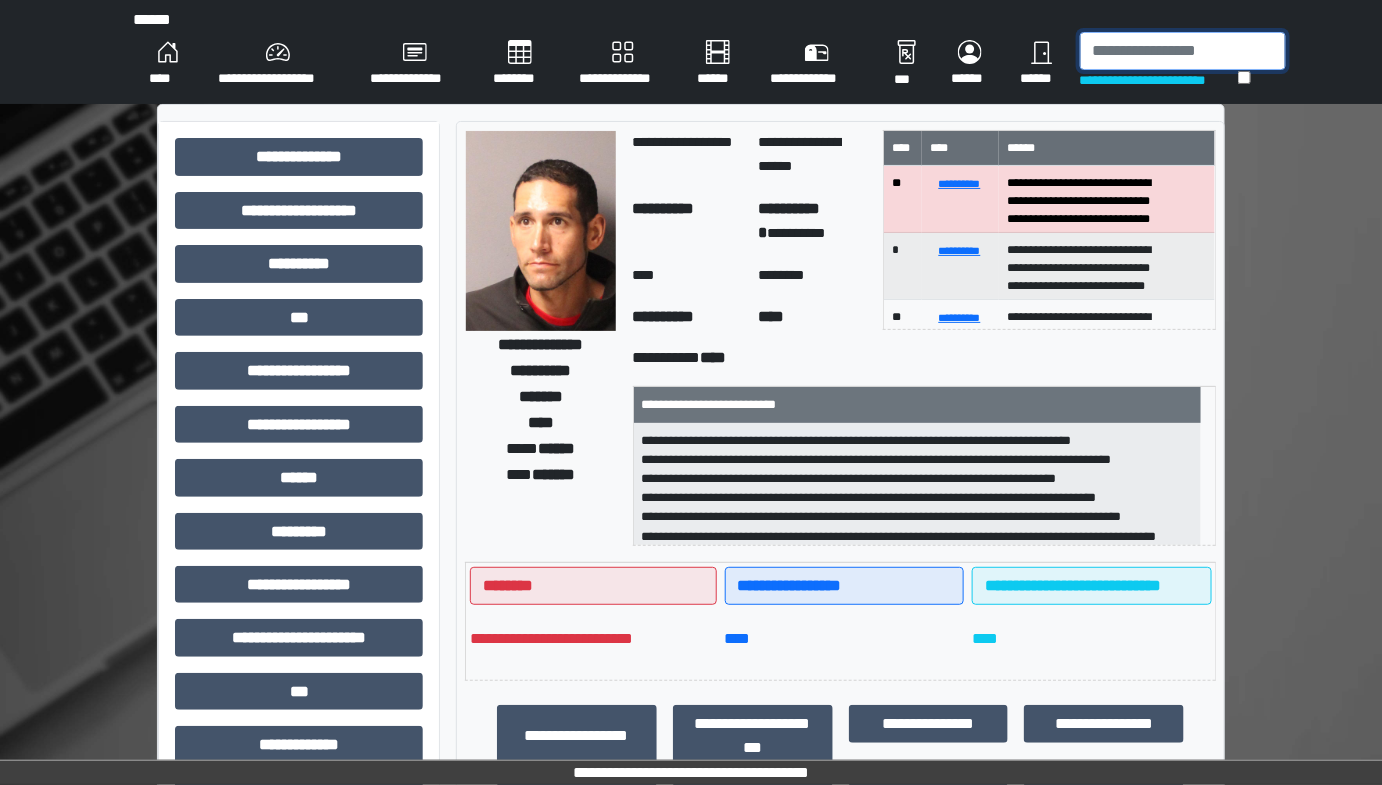 click at bounding box center (1183, 51) 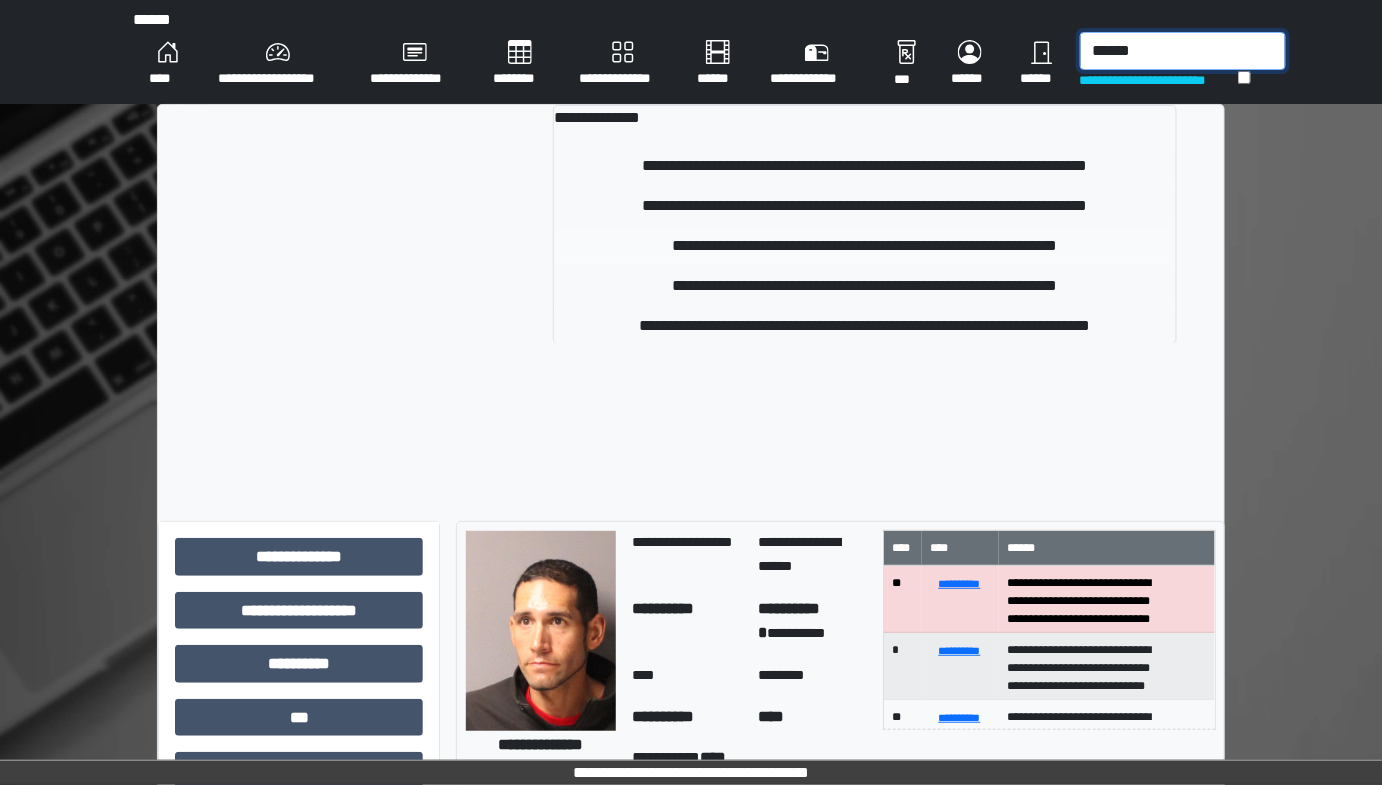 type on "******" 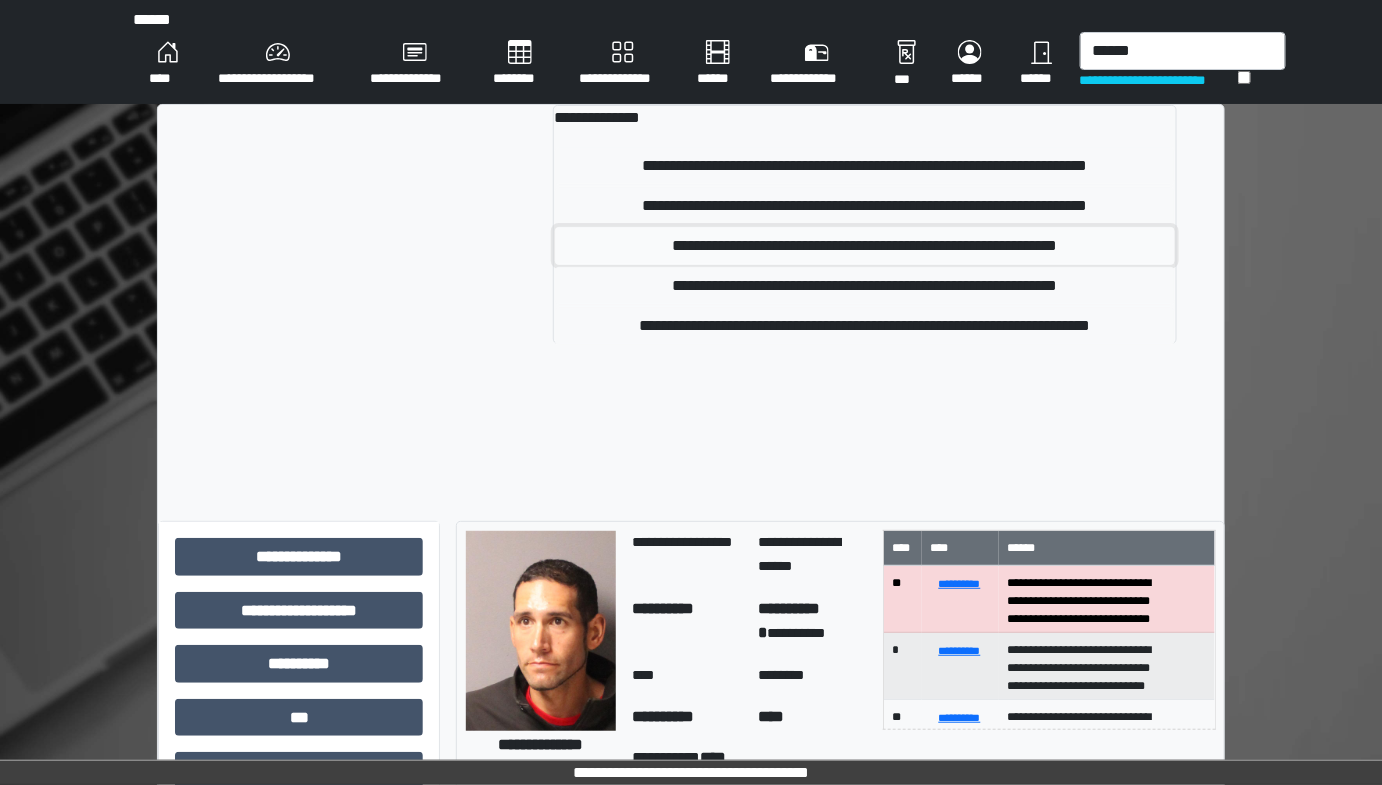 click on "**********" at bounding box center (865, 246) 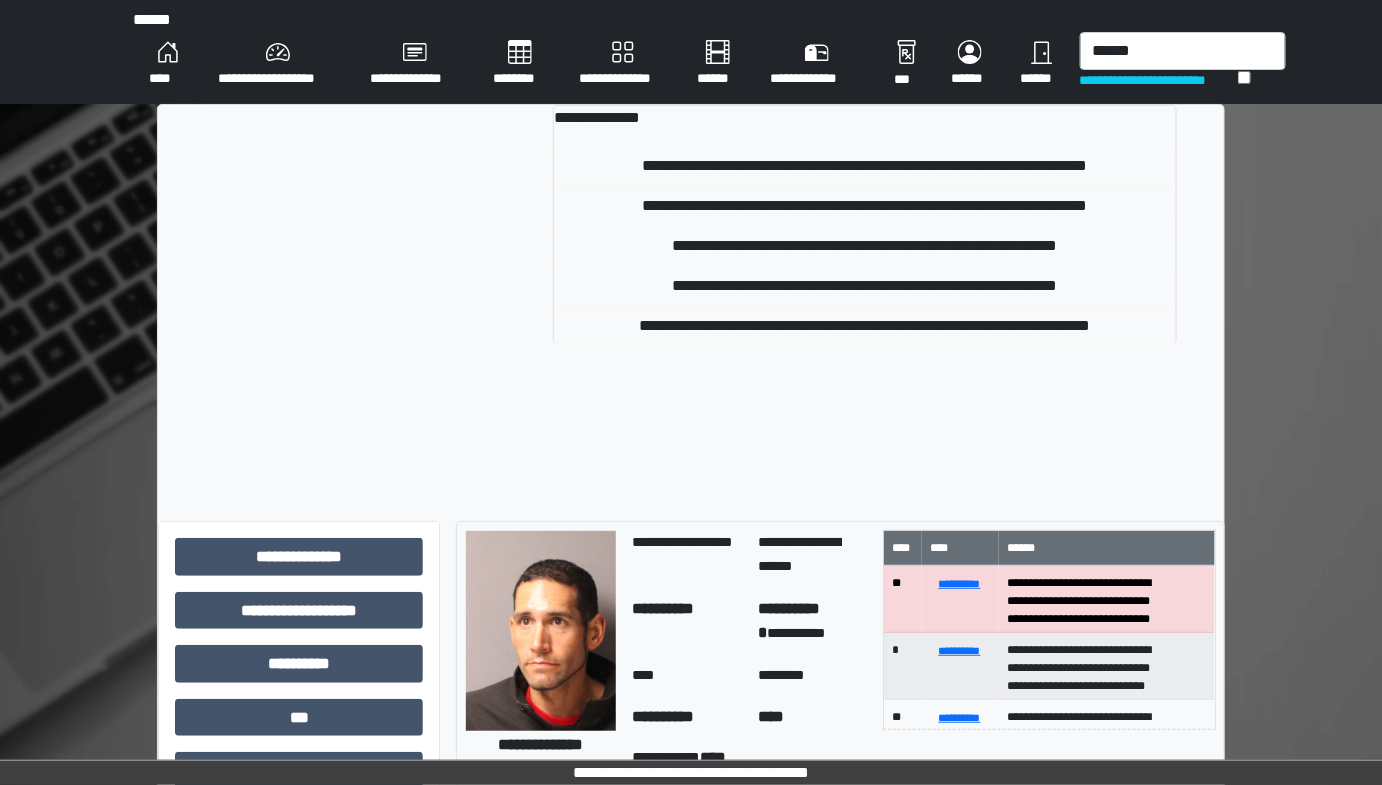 type 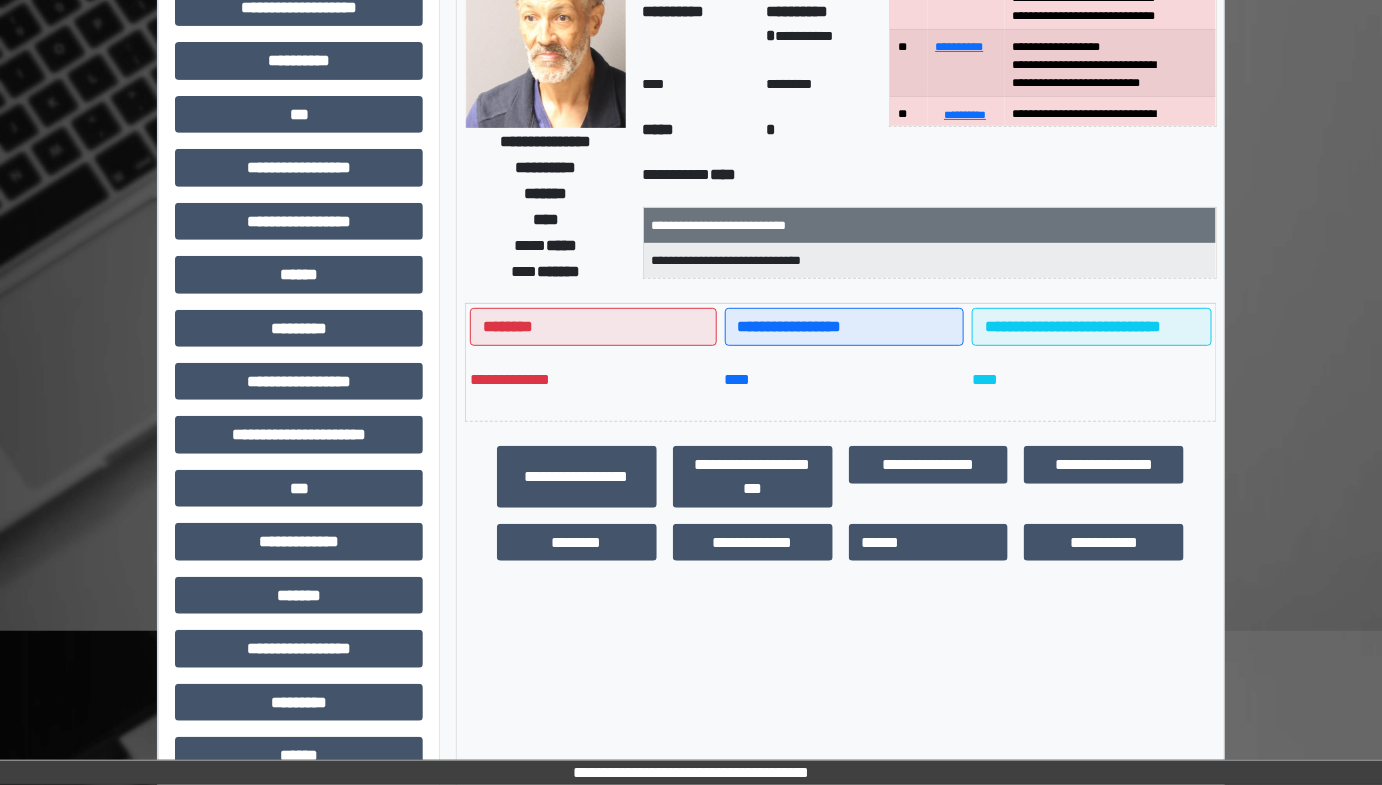 scroll, scrollTop: 401, scrollLeft: 0, axis: vertical 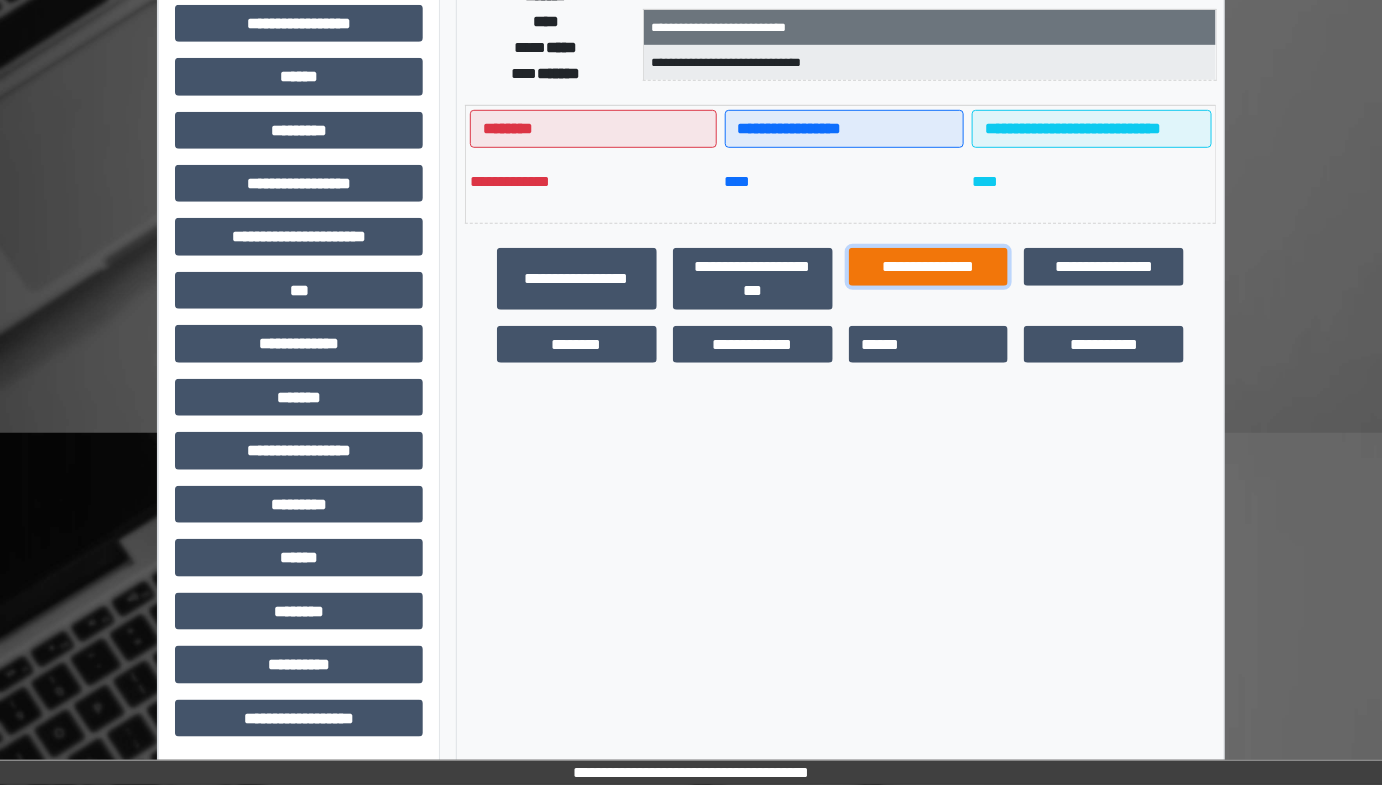 click on "**********" at bounding box center (929, 266) 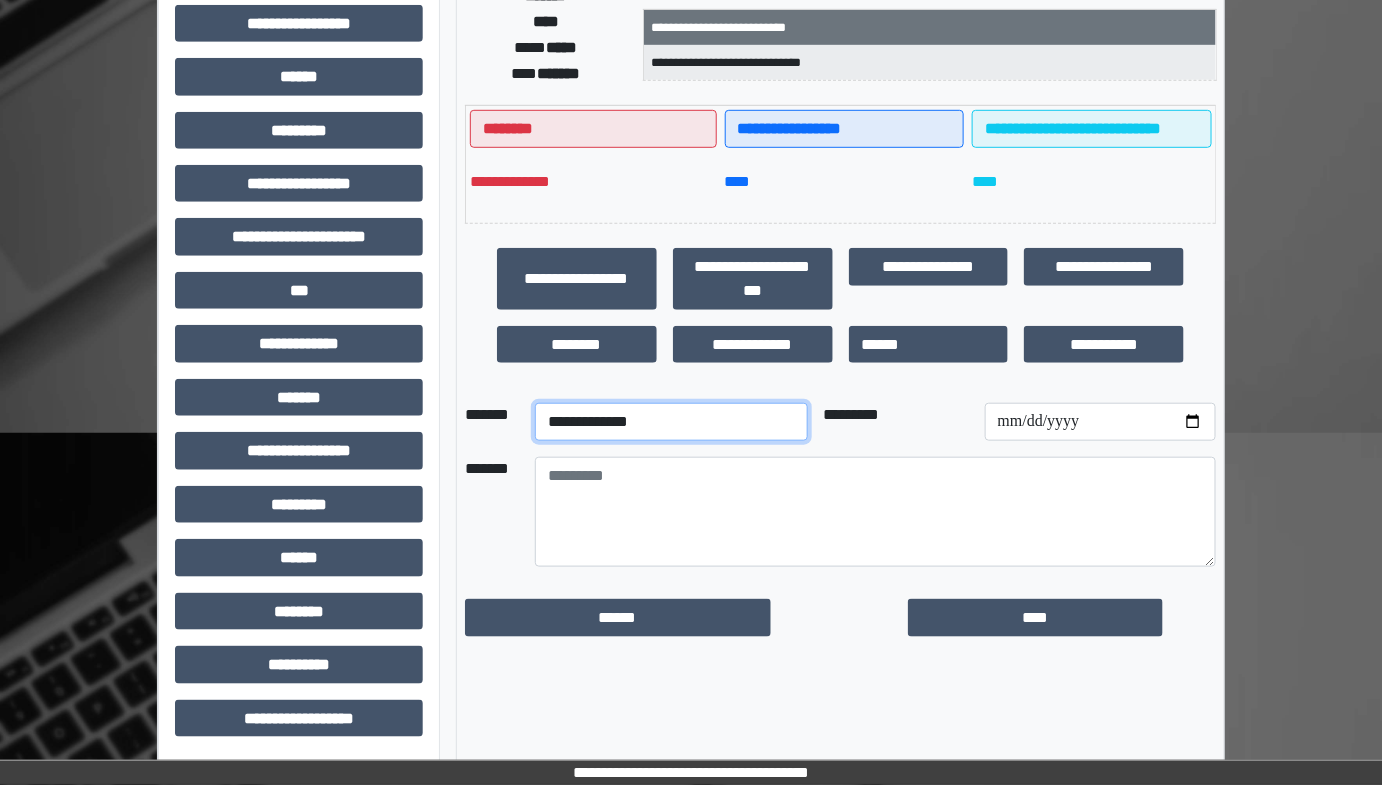 click on "**********" at bounding box center [671, 422] 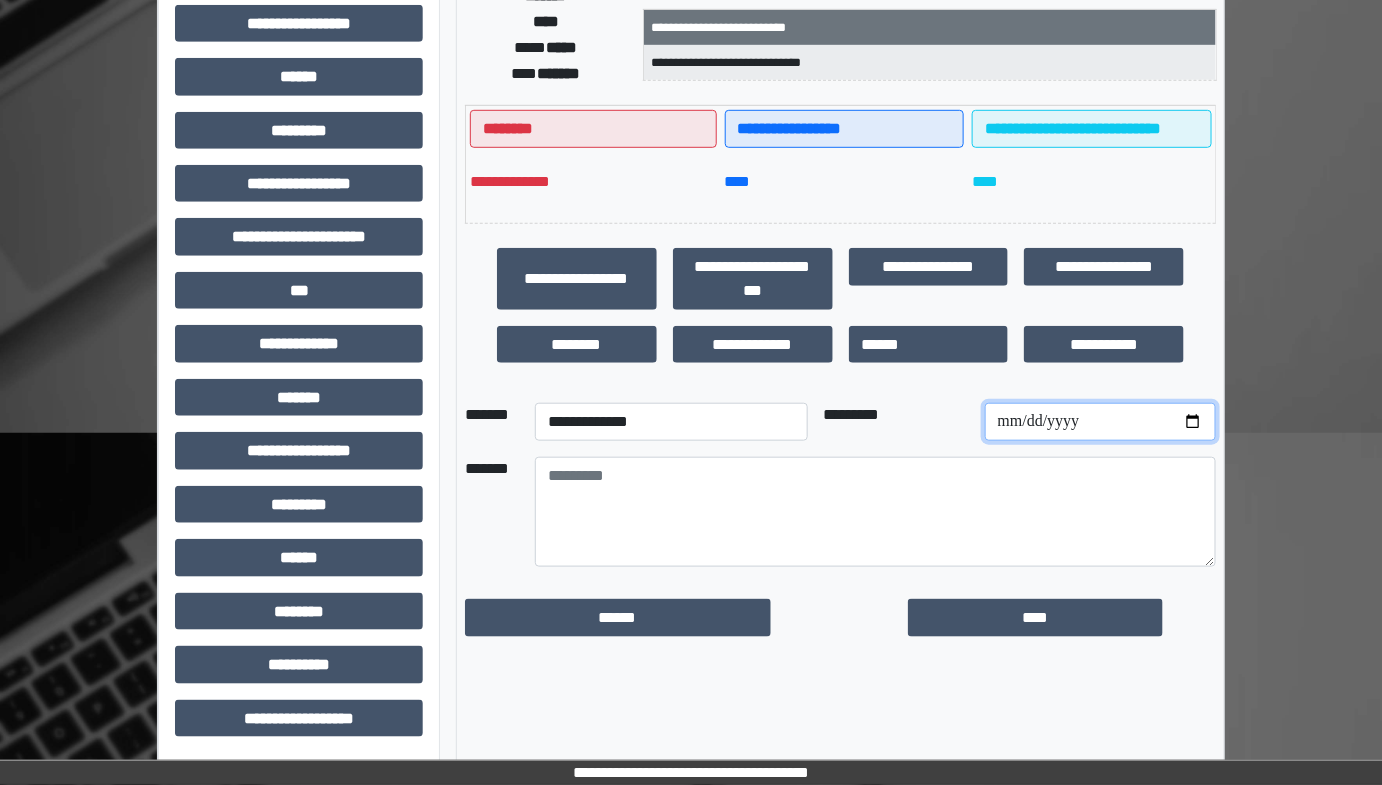 click at bounding box center (1100, 422) 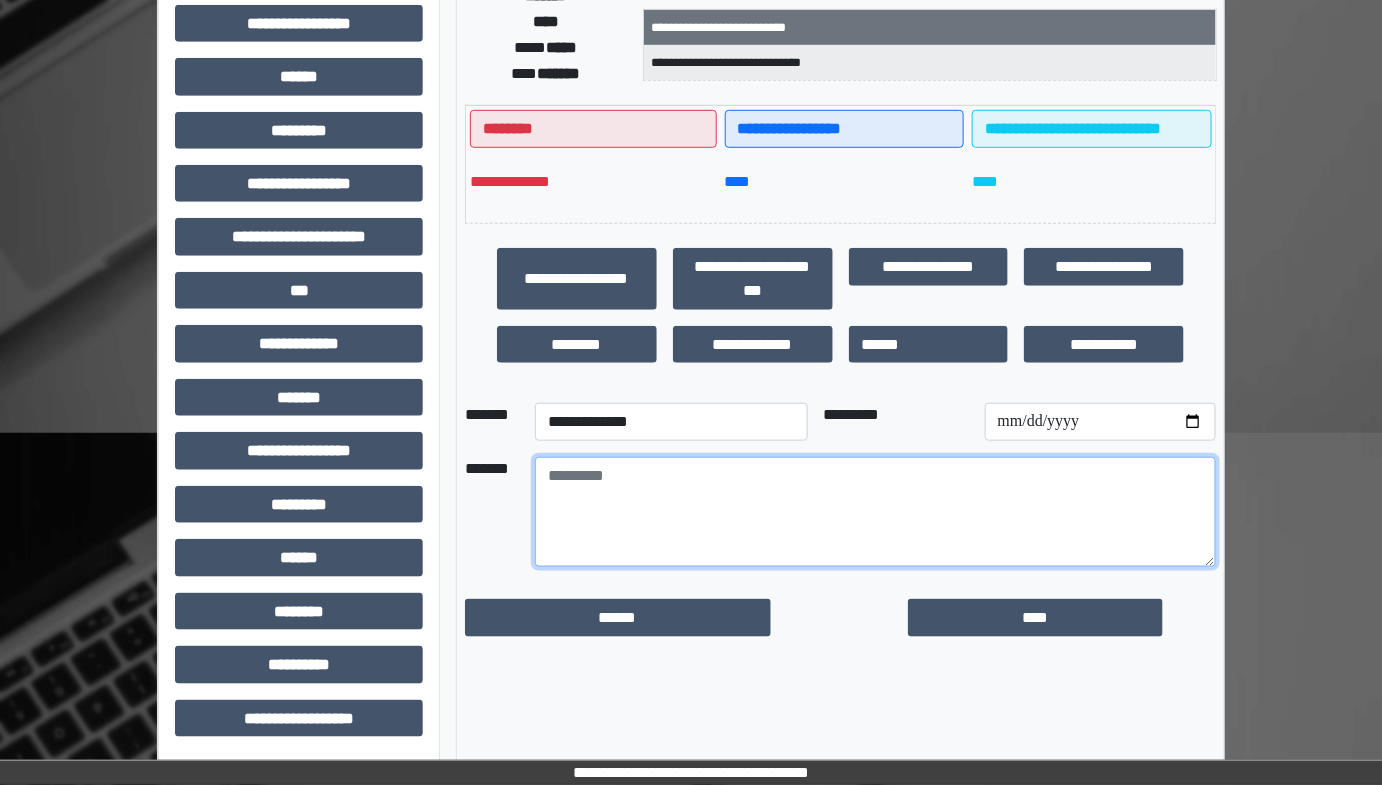 click at bounding box center [875, 512] 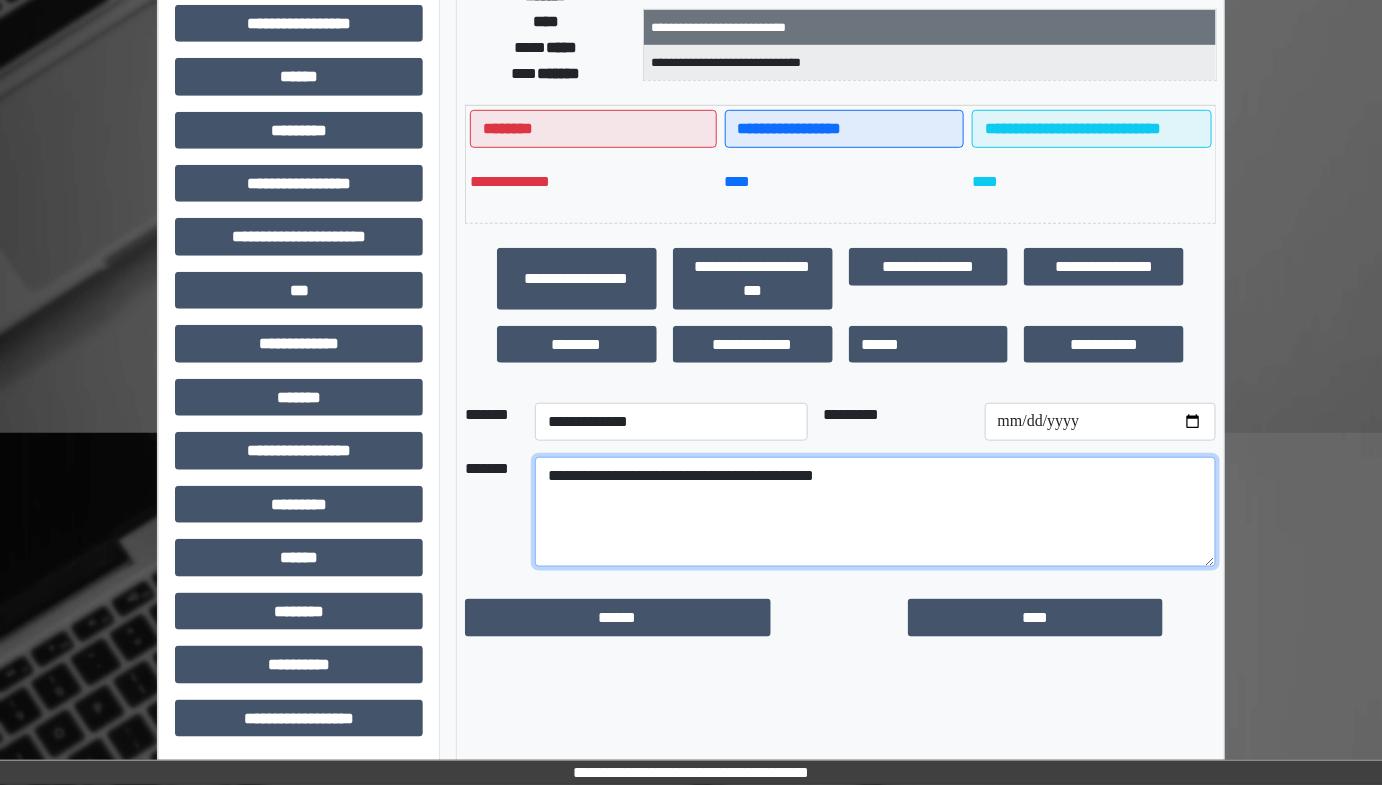 click on "**********" at bounding box center [875, 512] 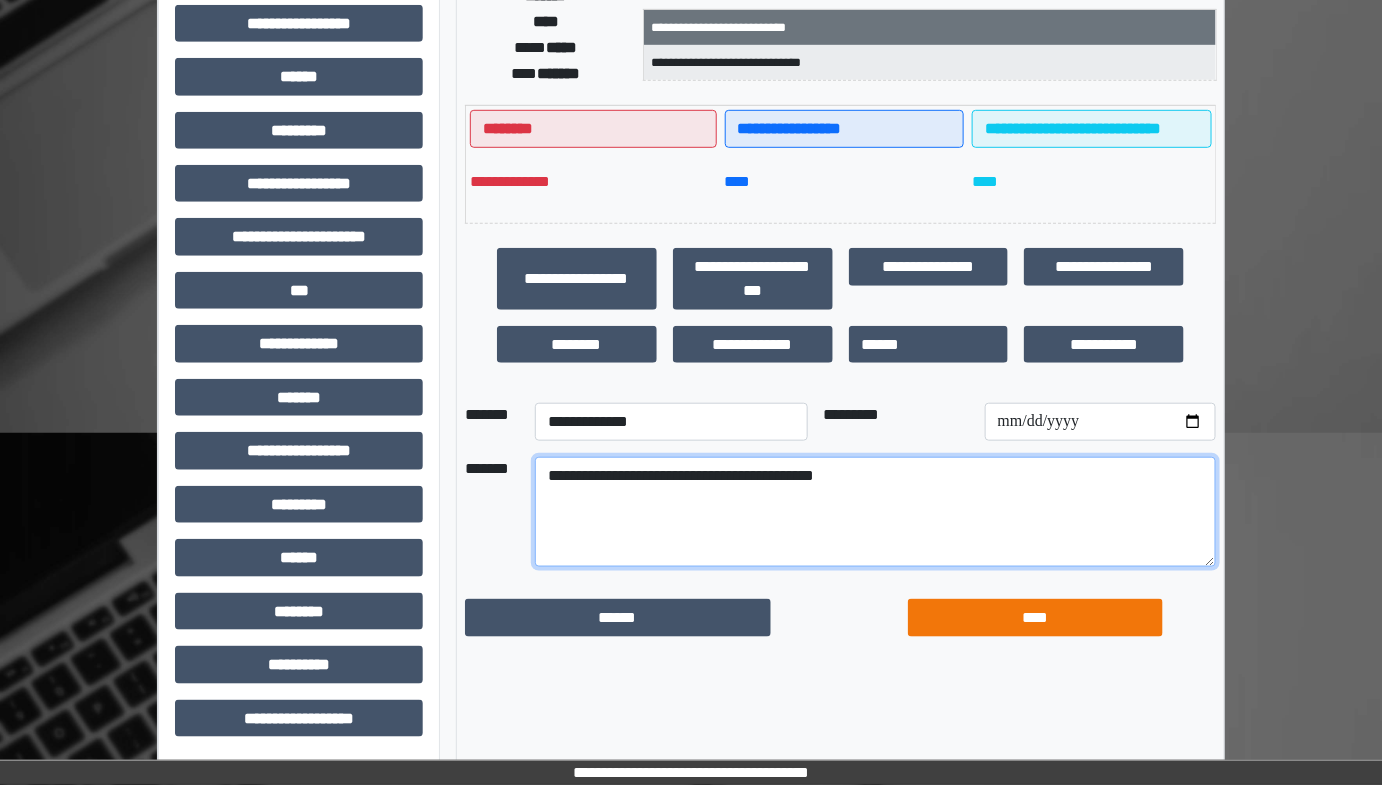 type on "**********" 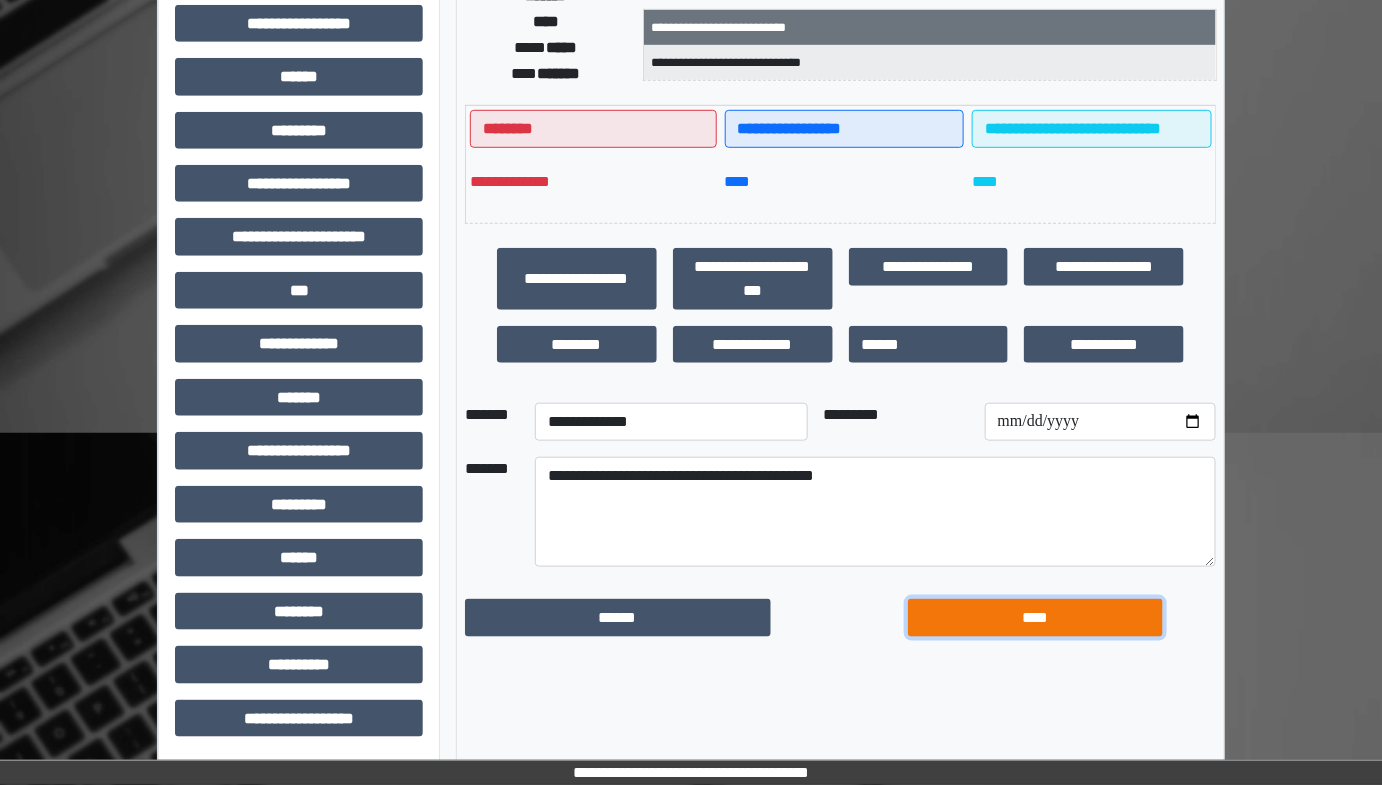 click on "****" at bounding box center (1035, 617) 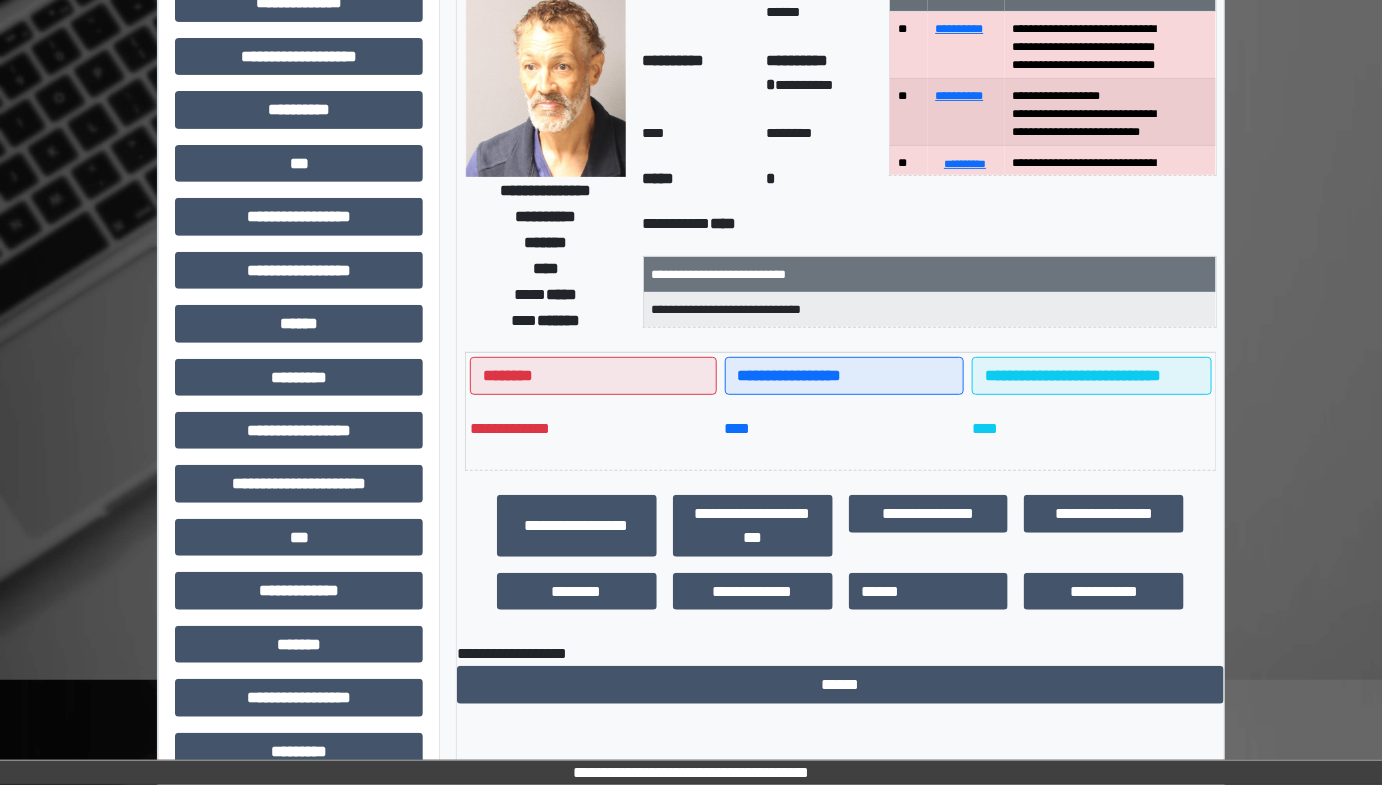 scroll, scrollTop: 37, scrollLeft: 0, axis: vertical 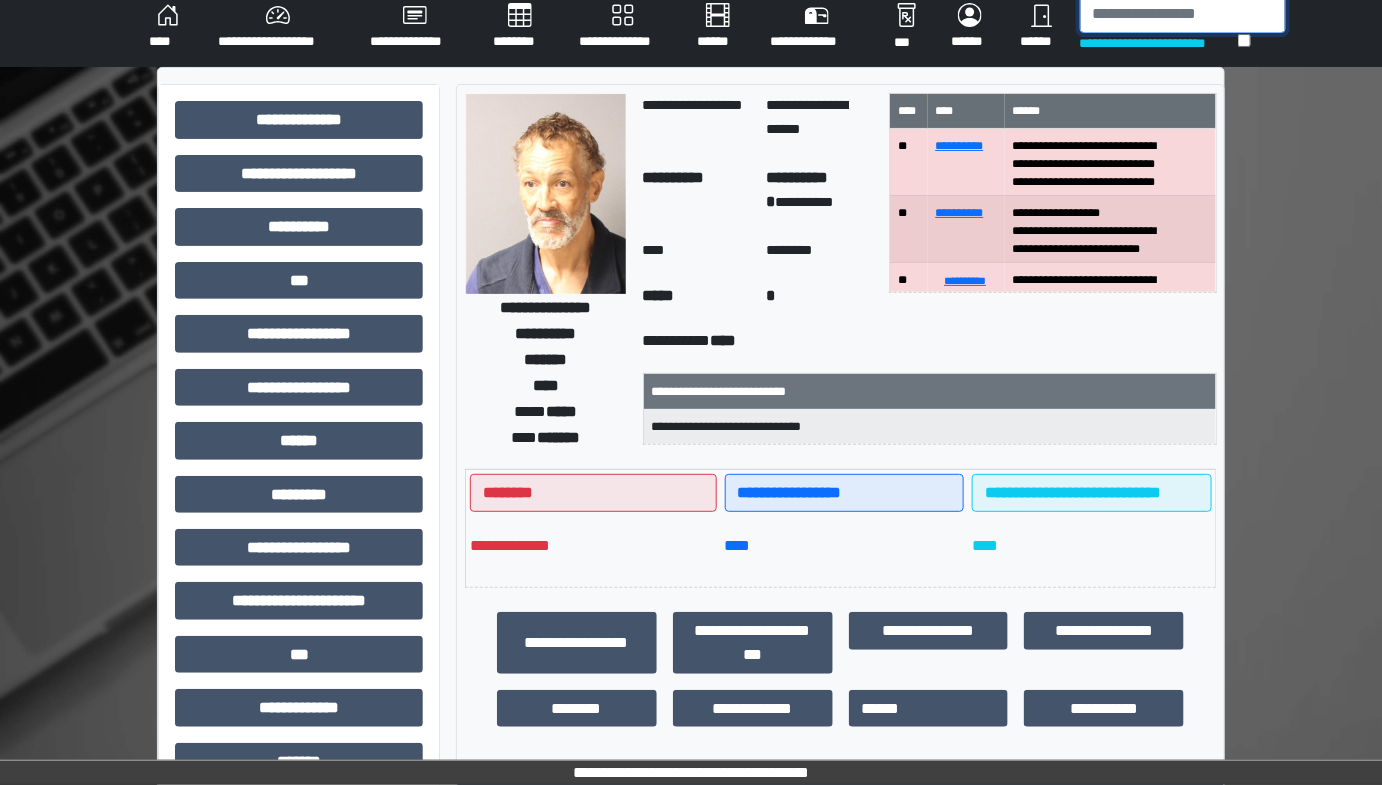 click at bounding box center (1183, 14) 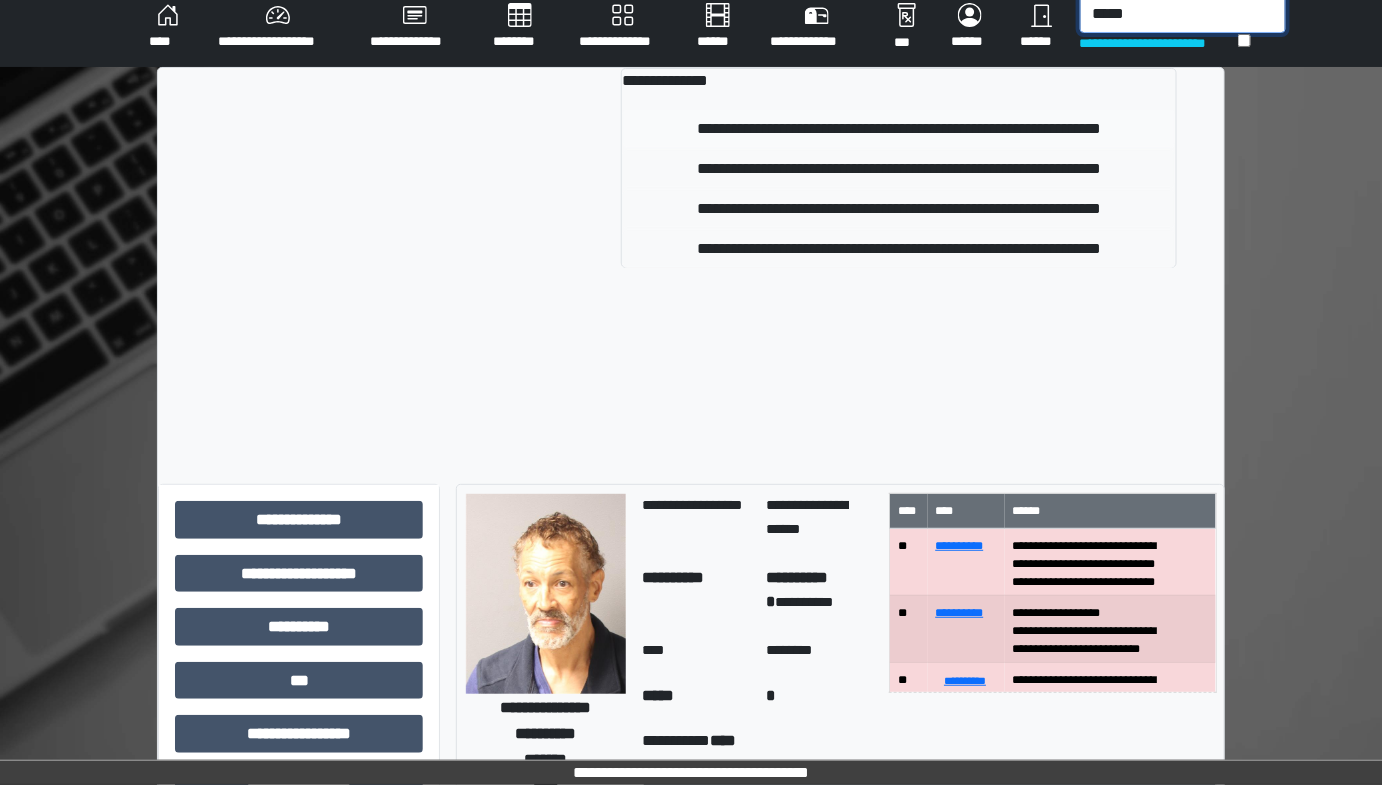 type on "*****" 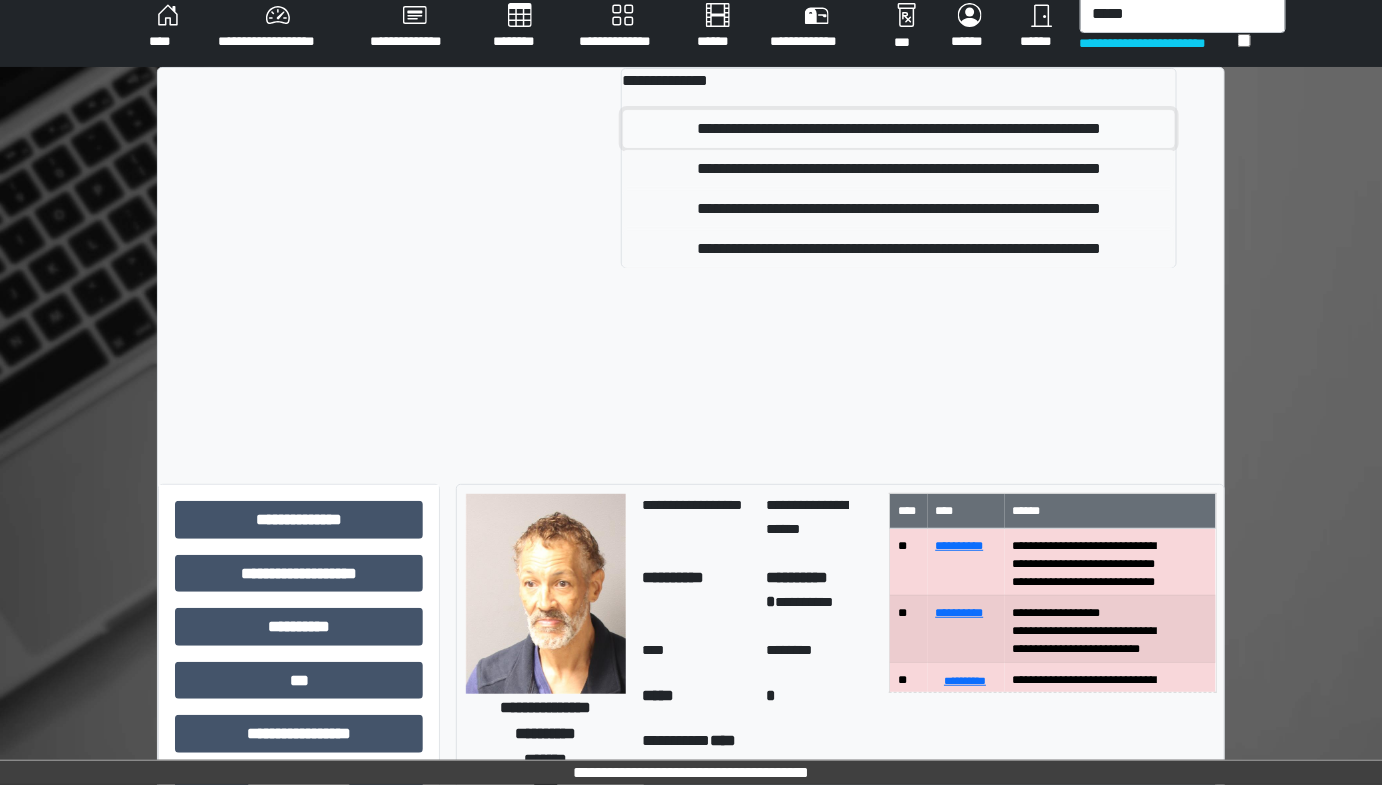 click on "**********" at bounding box center [898, 129] 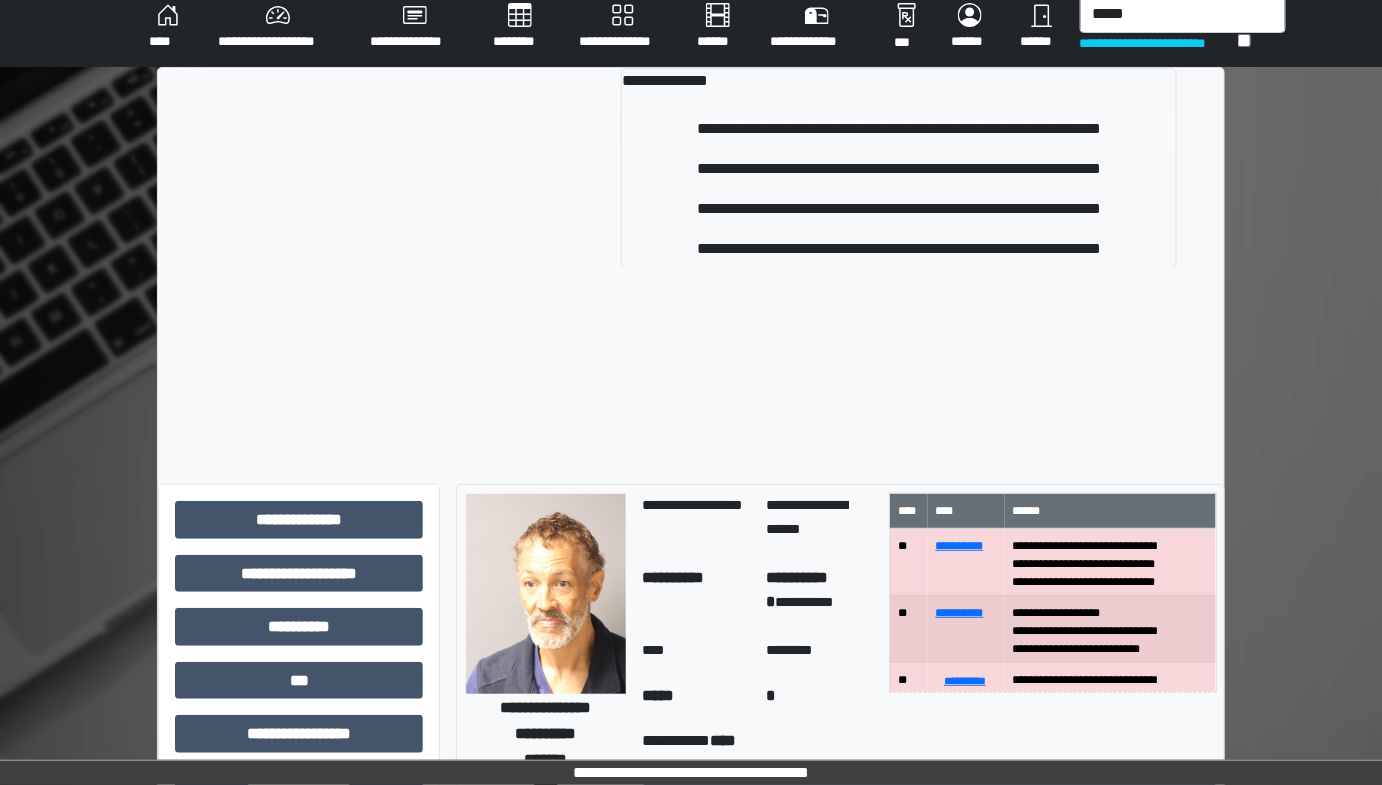 type 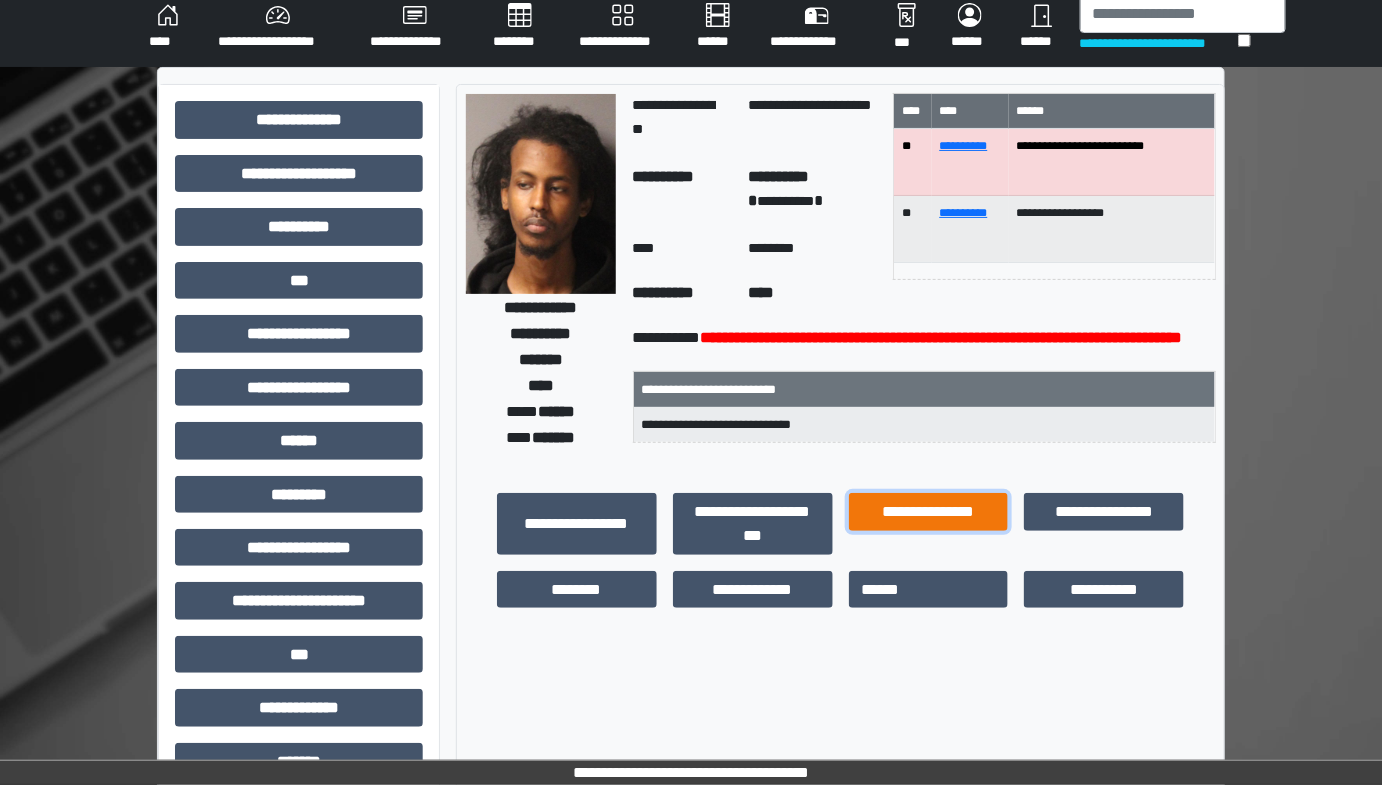 click on "**********" at bounding box center (929, 511) 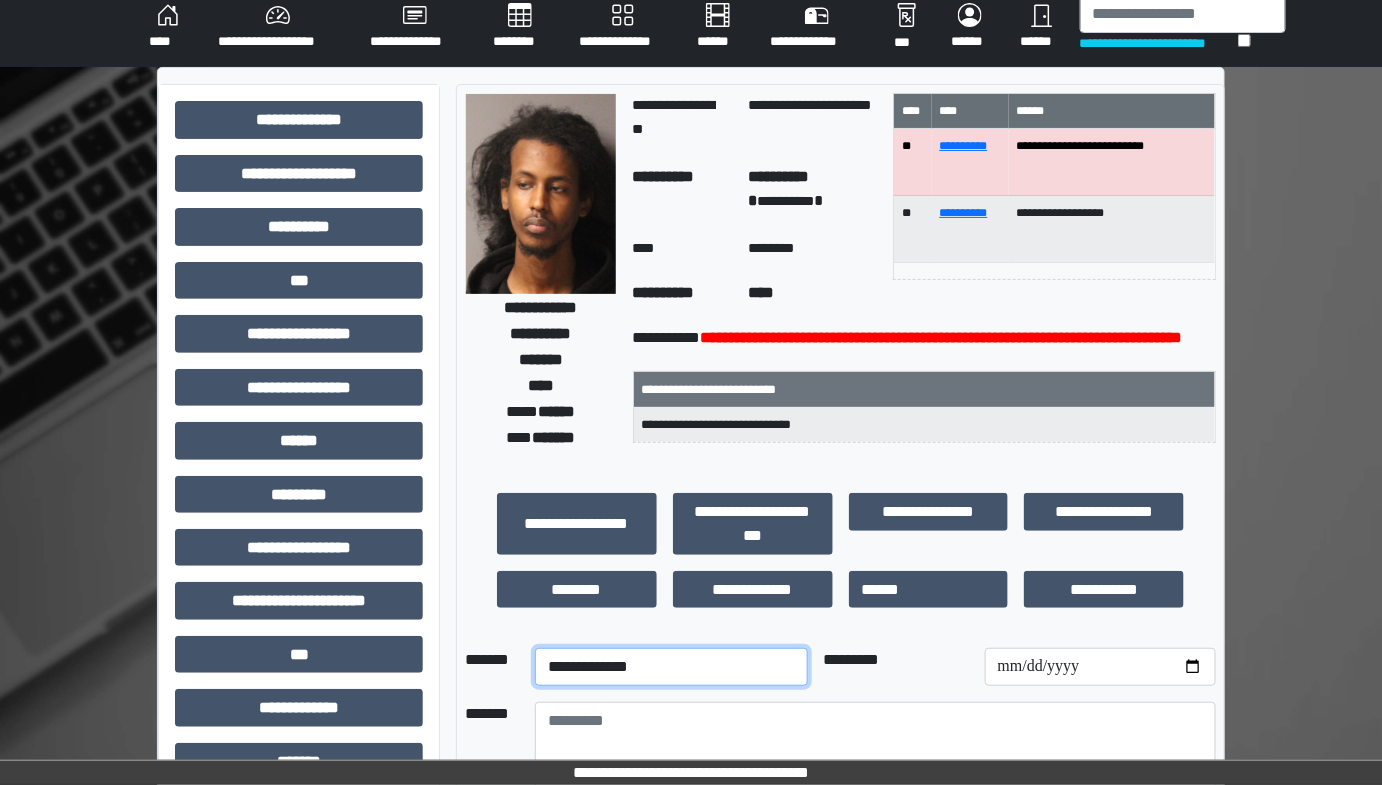 click on "**********" at bounding box center [671, 667] 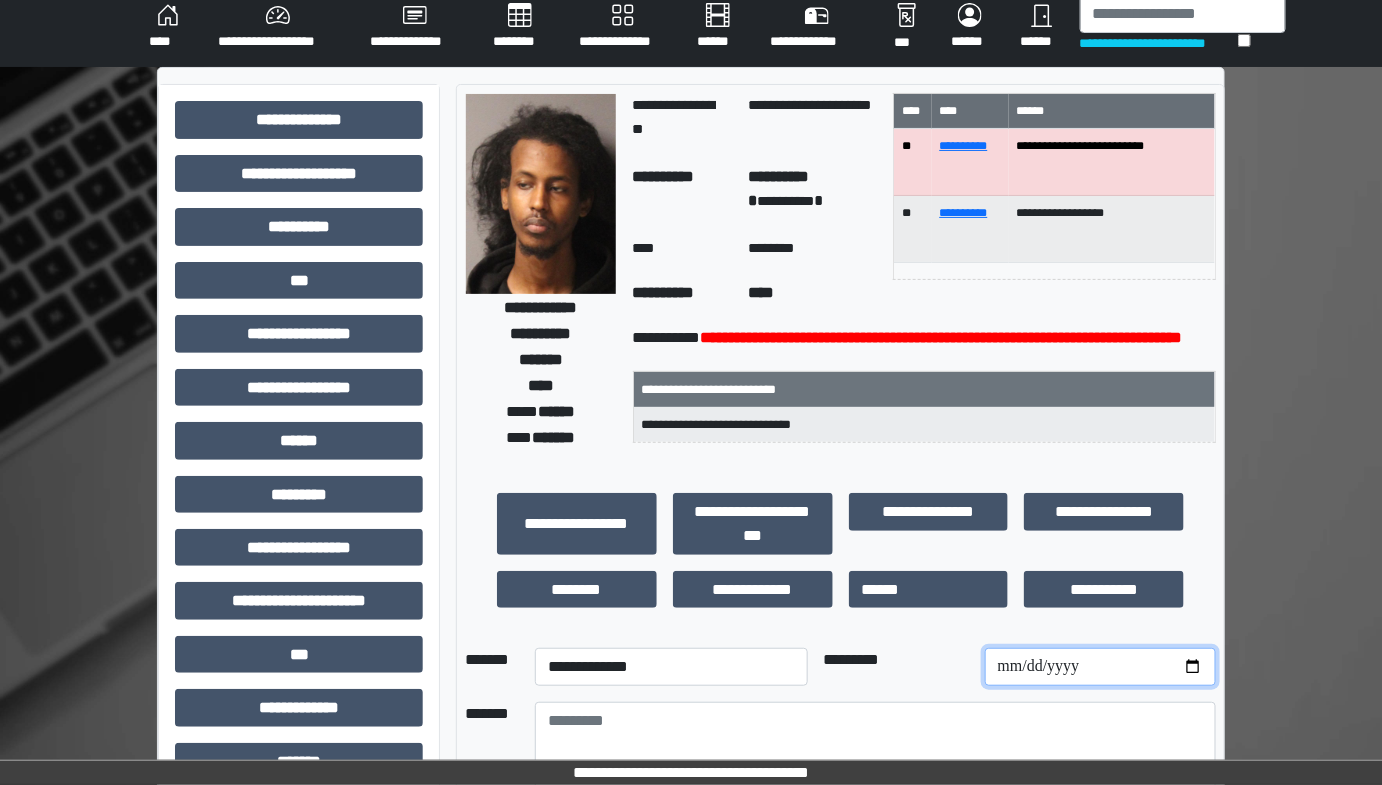 click at bounding box center (1100, 667) 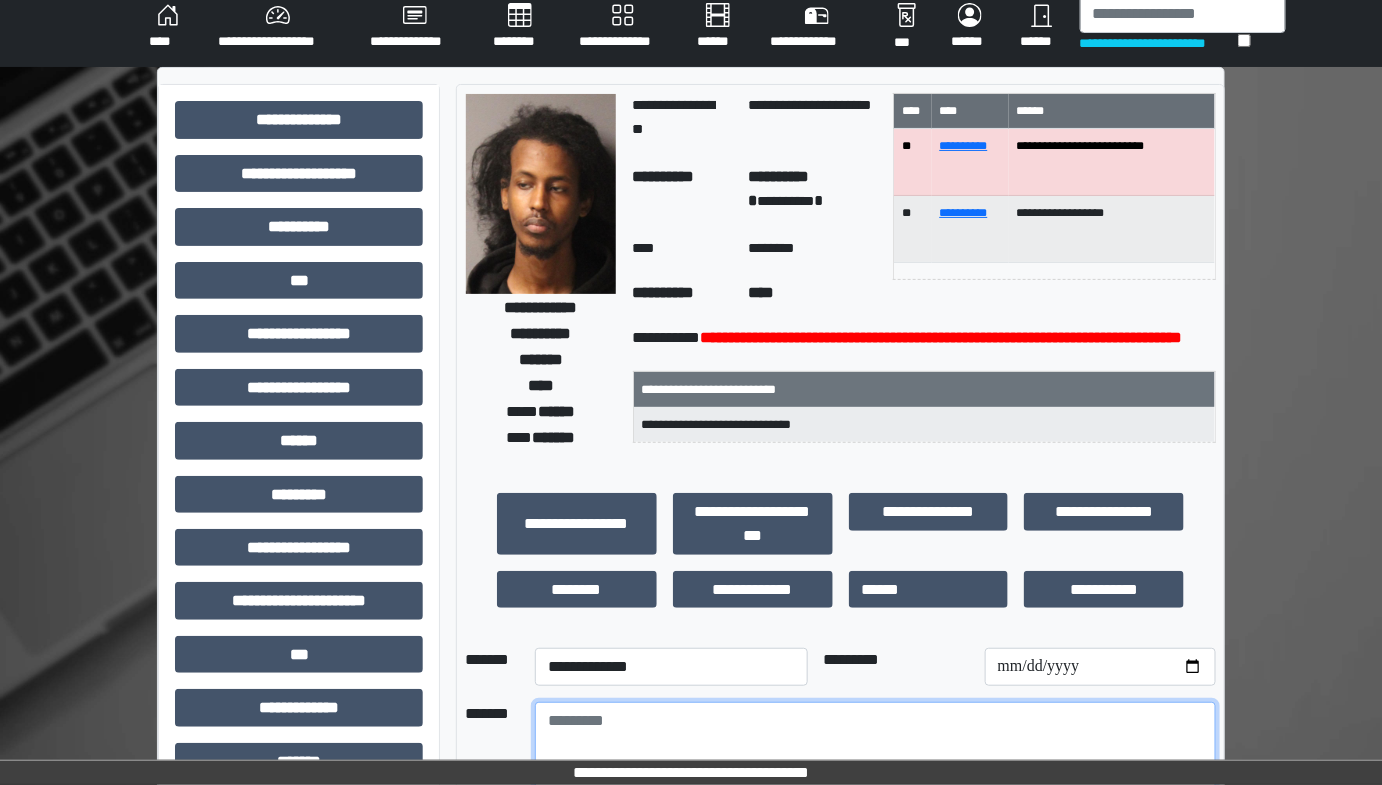 click at bounding box center [875, 757] 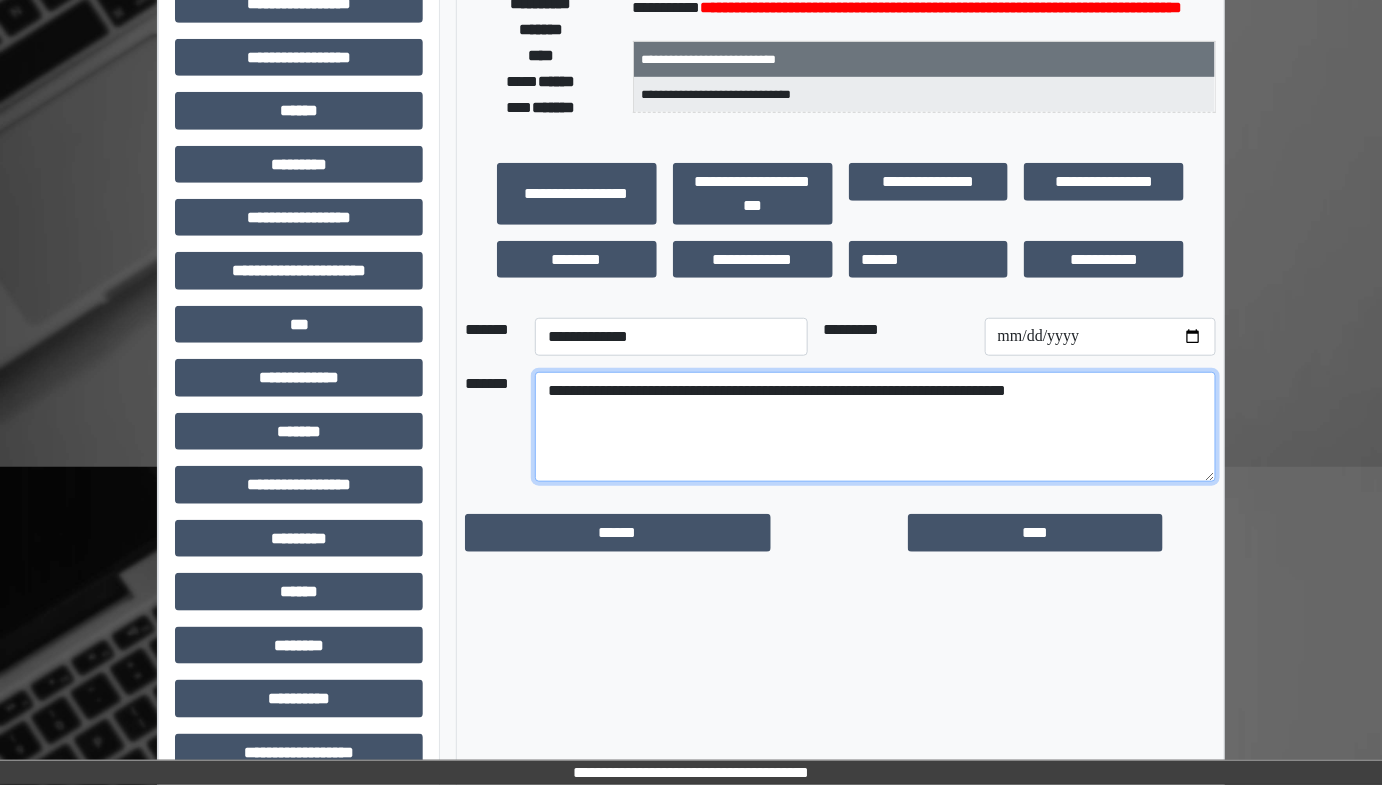 scroll, scrollTop: 401, scrollLeft: 0, axis: vertical 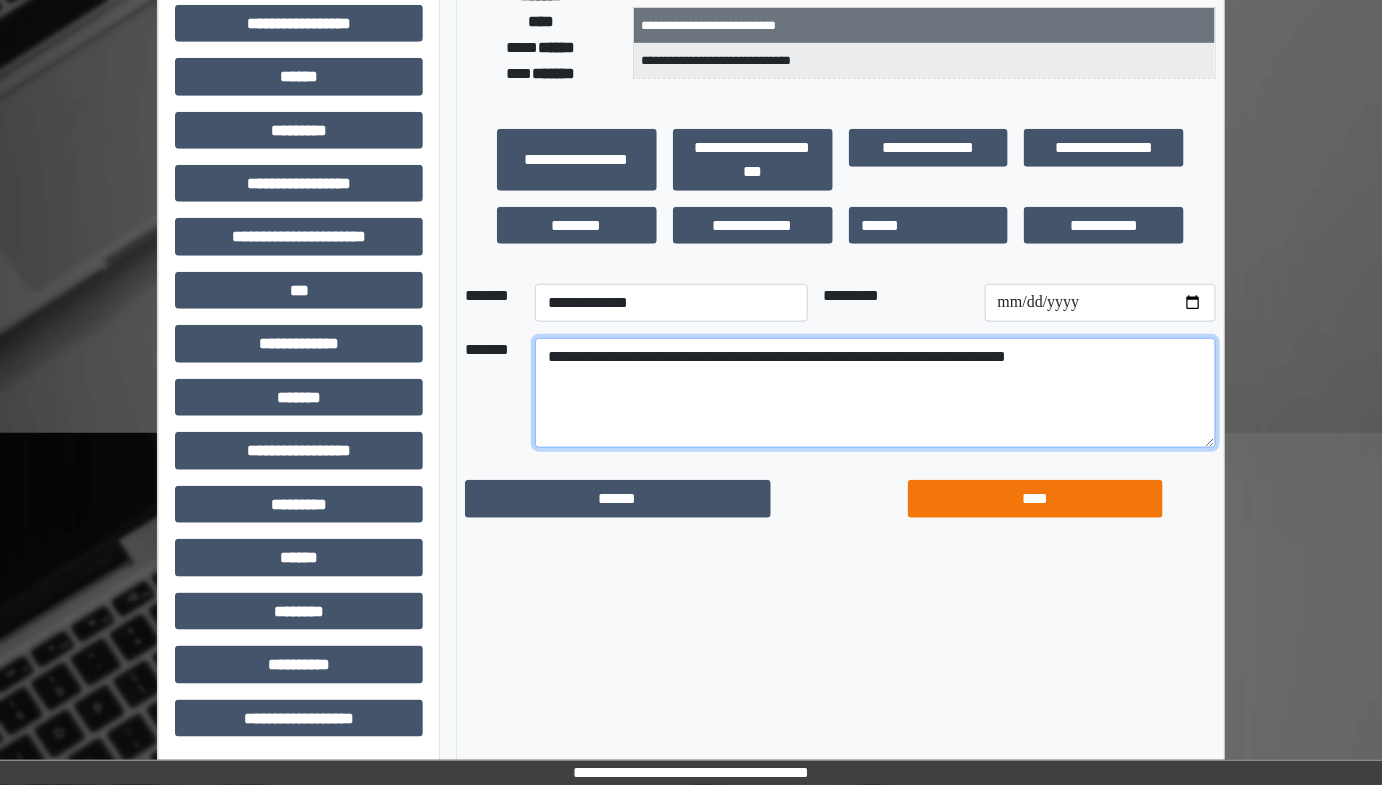 type on "**********" 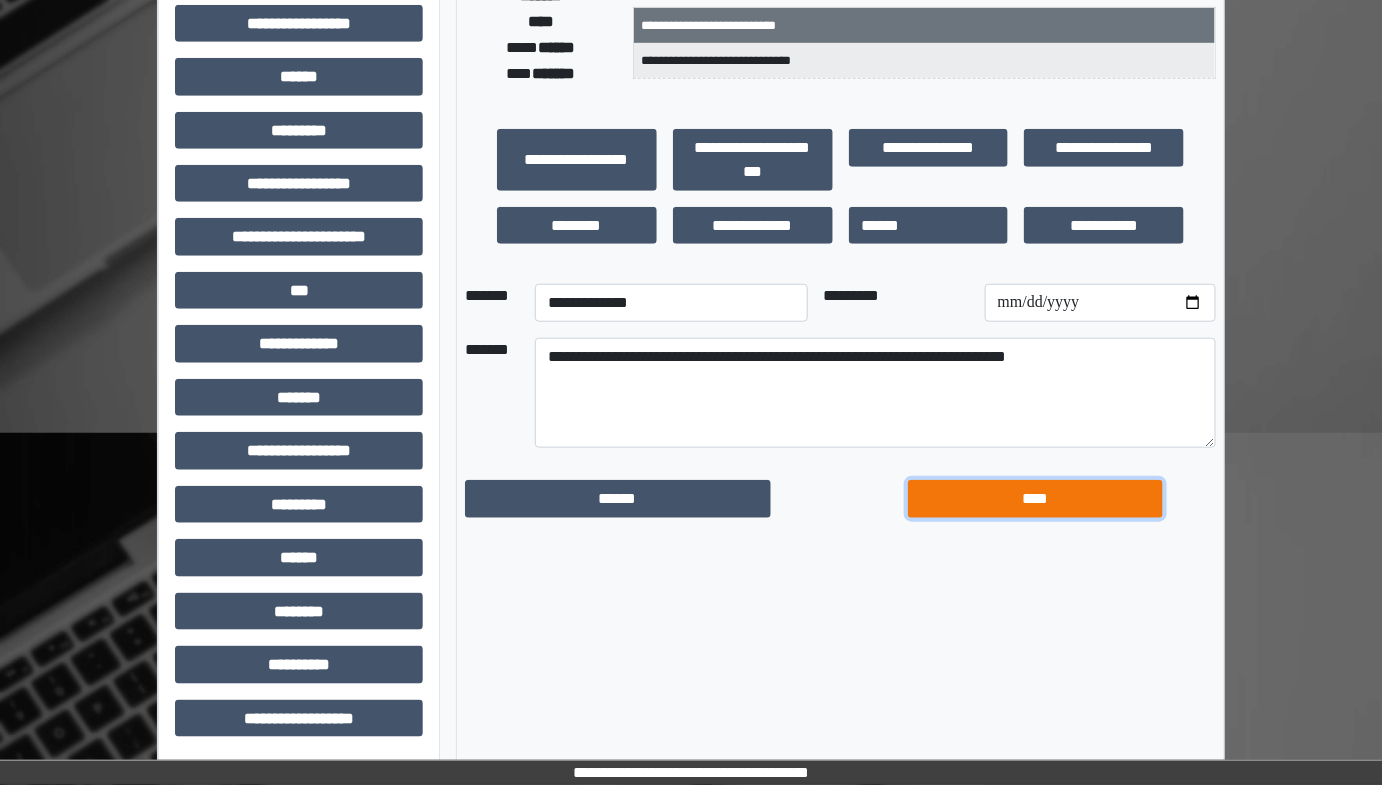 click on "****" at bounding box center [1035, 498] 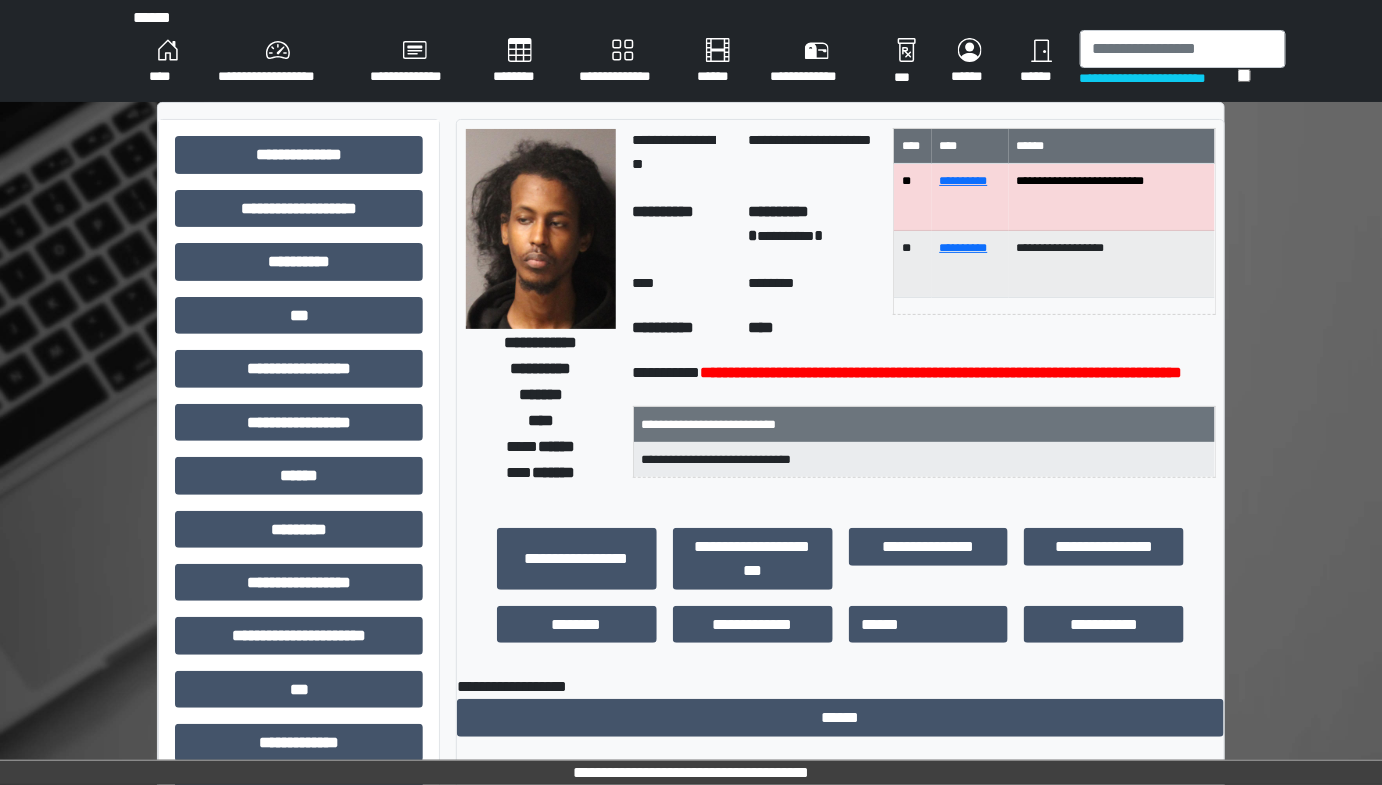 scroll, scrollTop: 0, scrollLeft: 0, axis: both 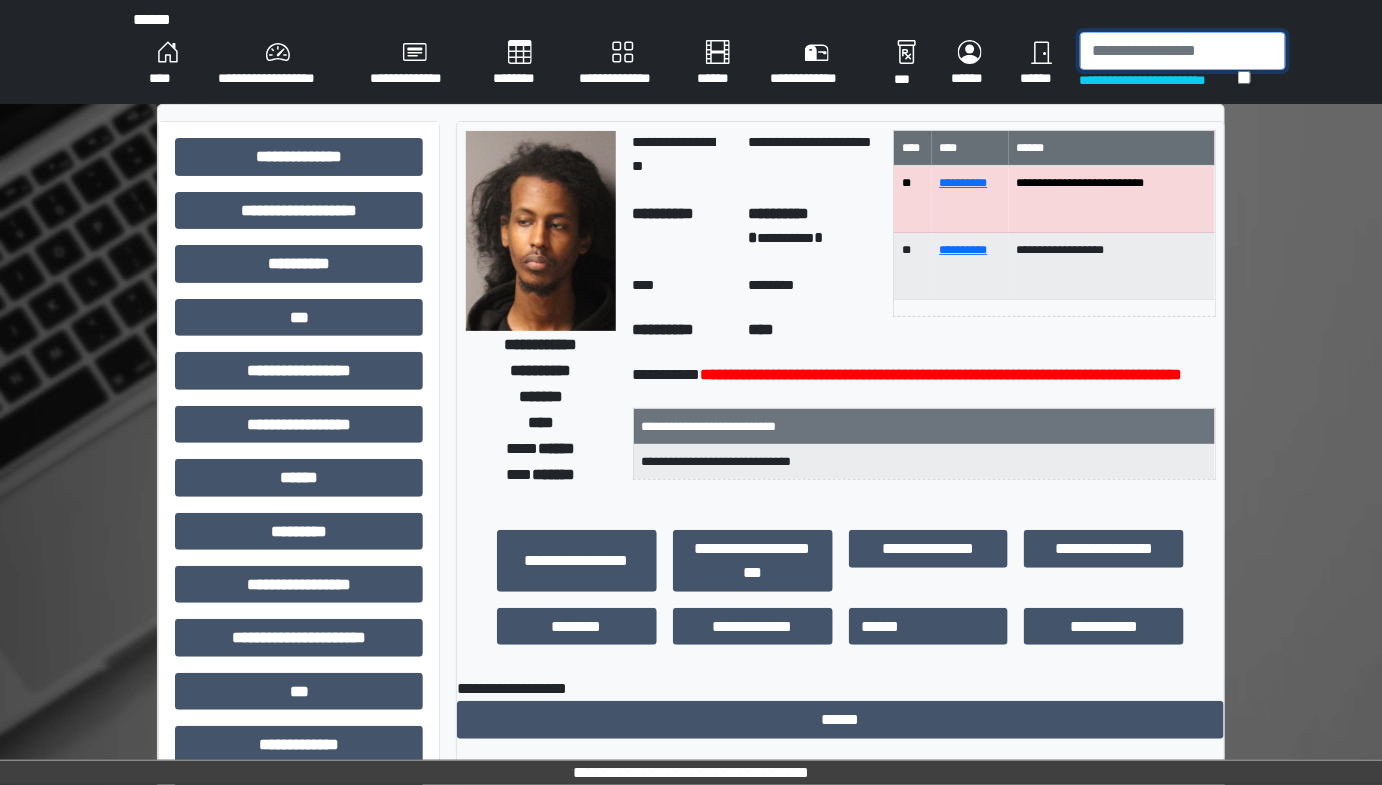 click at bounding box center [1183, 51] 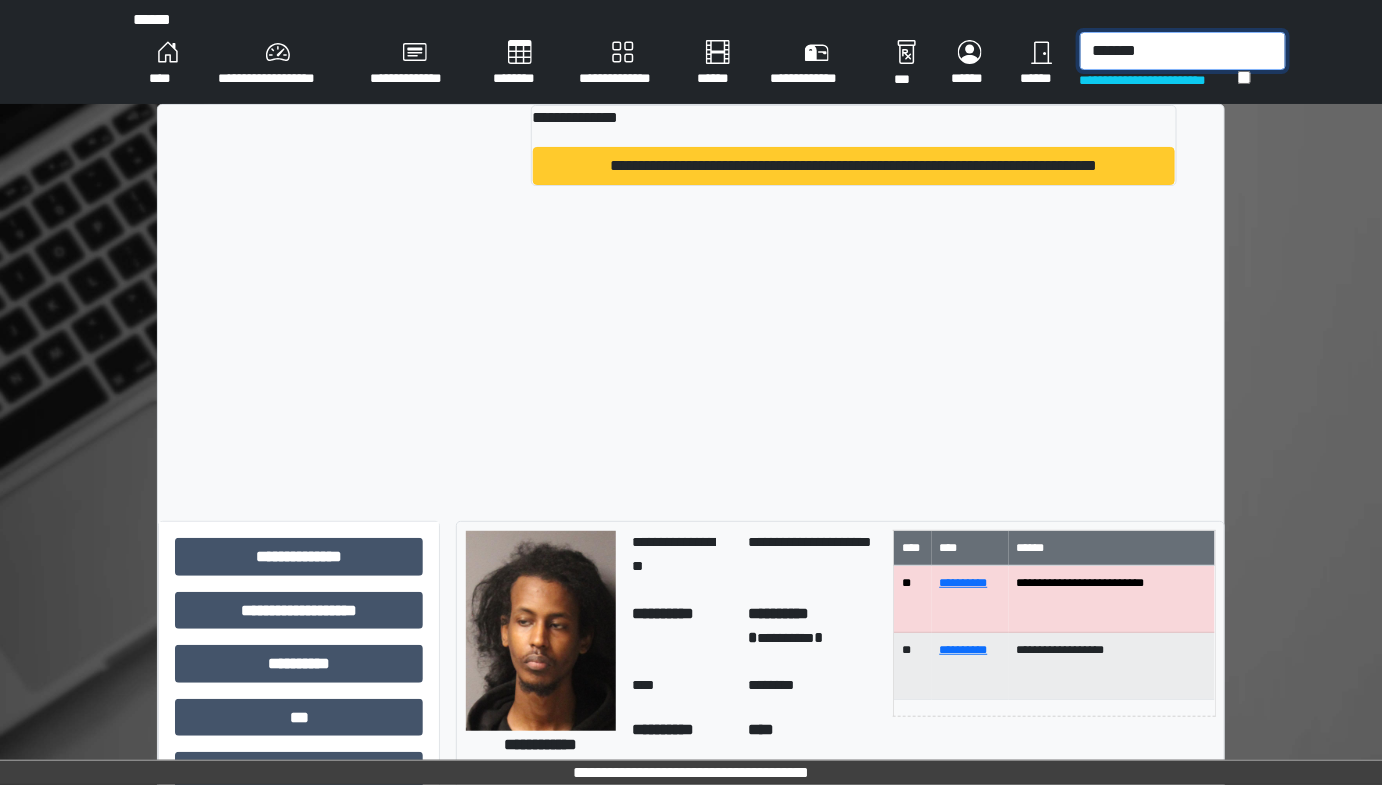 type on "*******" 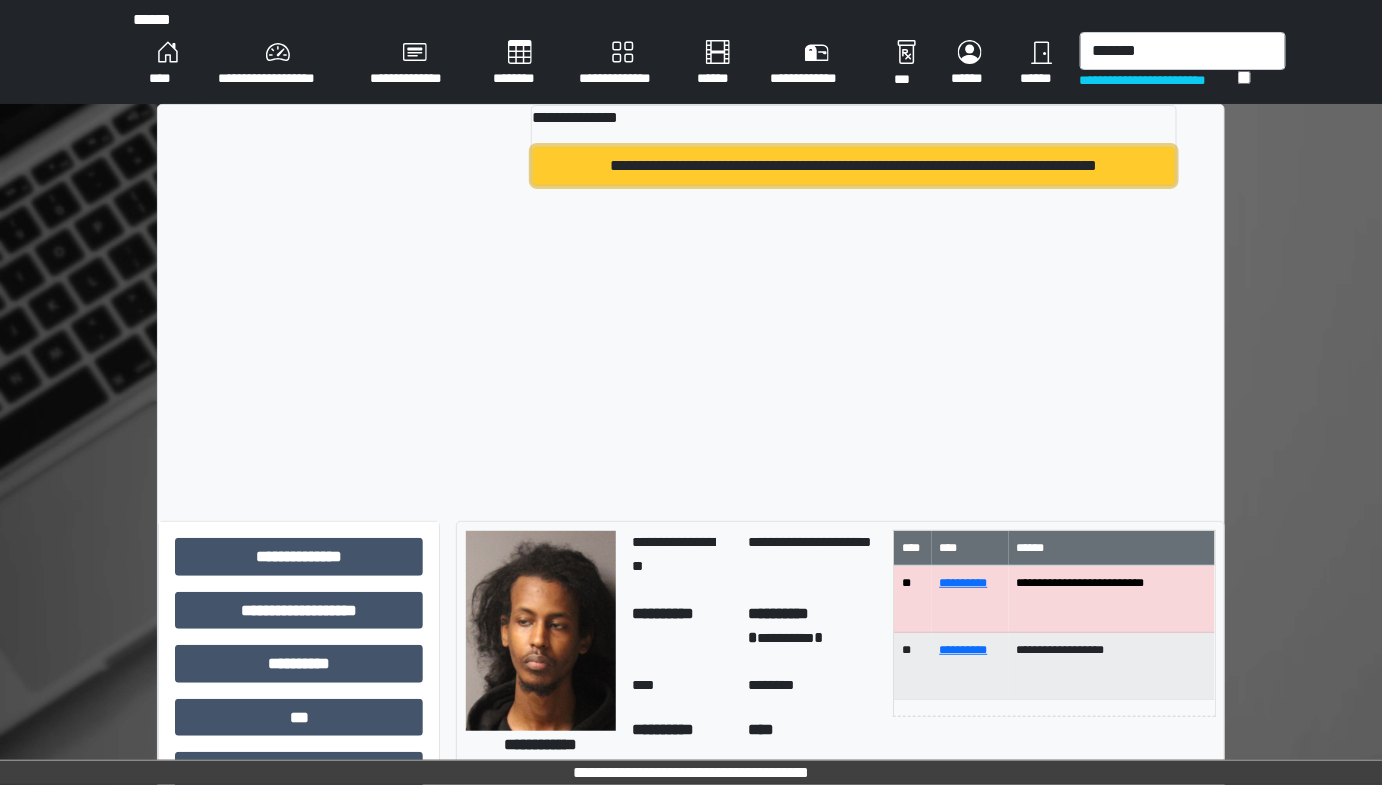 click on "**********" at bounding box center (854, 166) 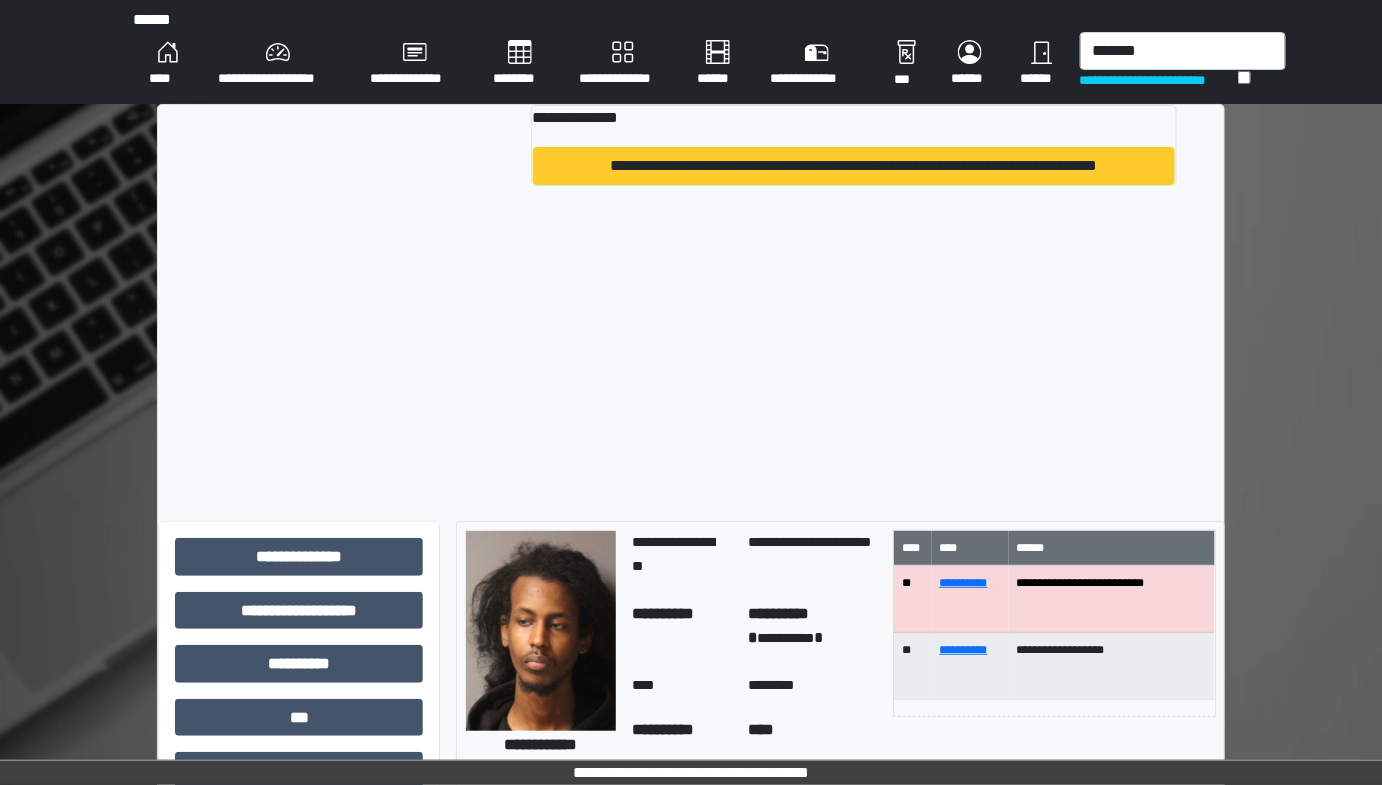 type 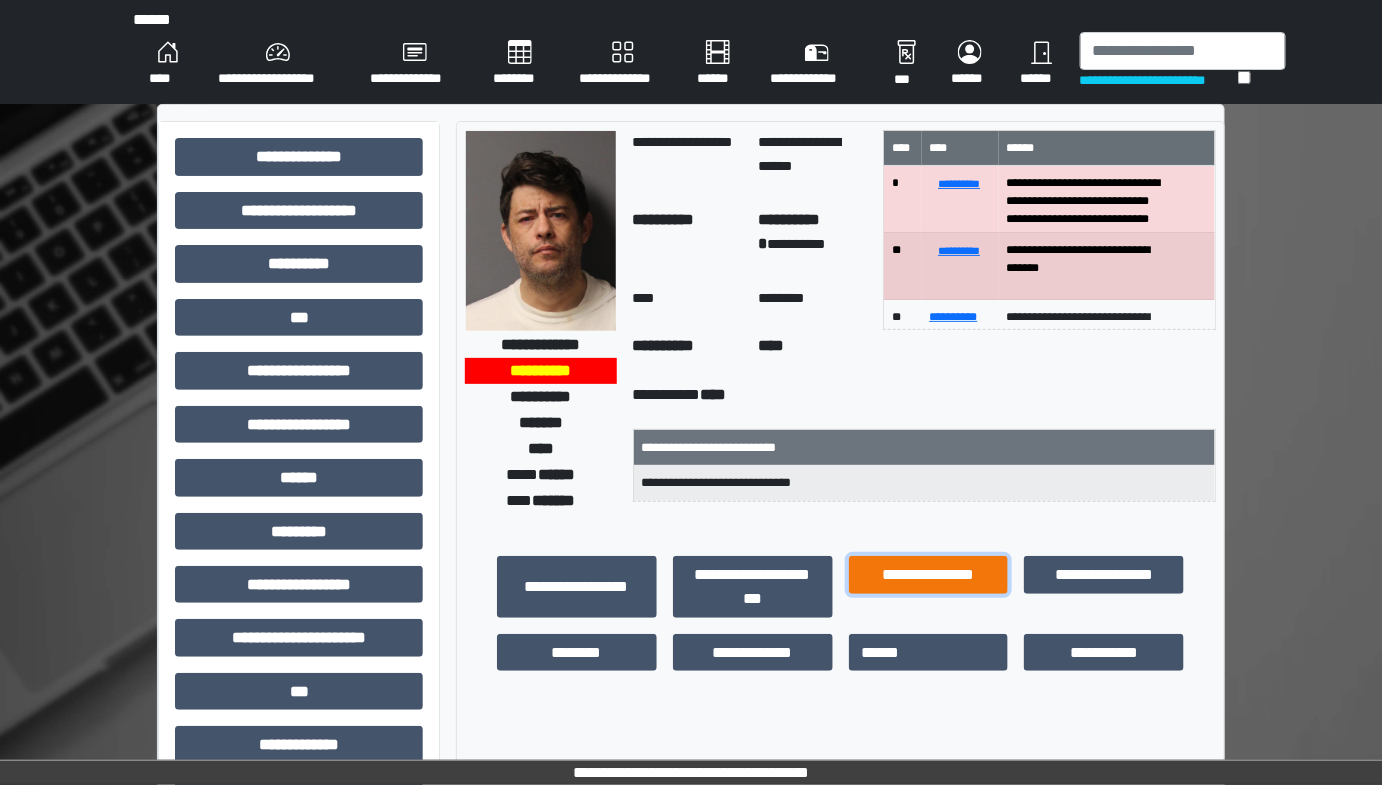 click on "**********" at bounding box center (929, 574) 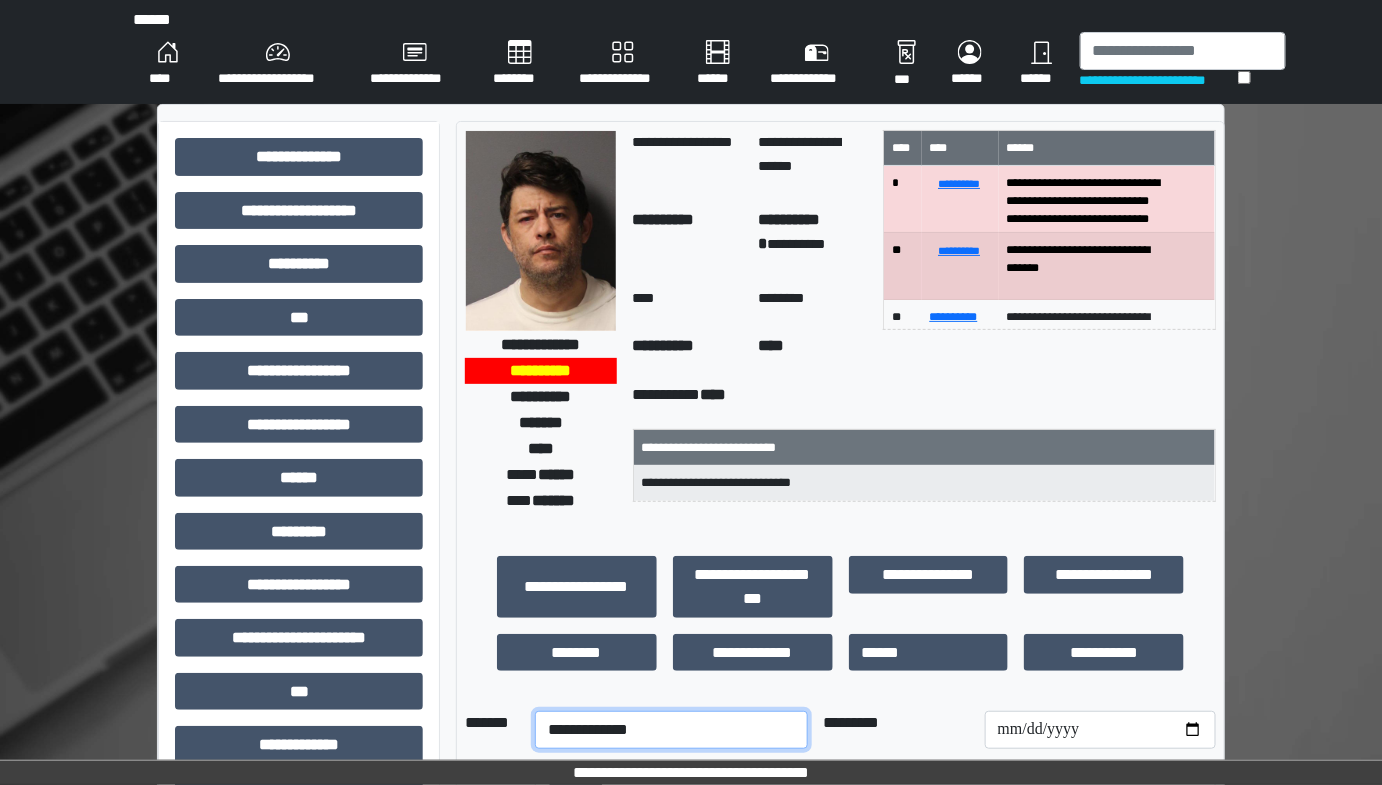 click on "**********" at bounding box center [671, 730] 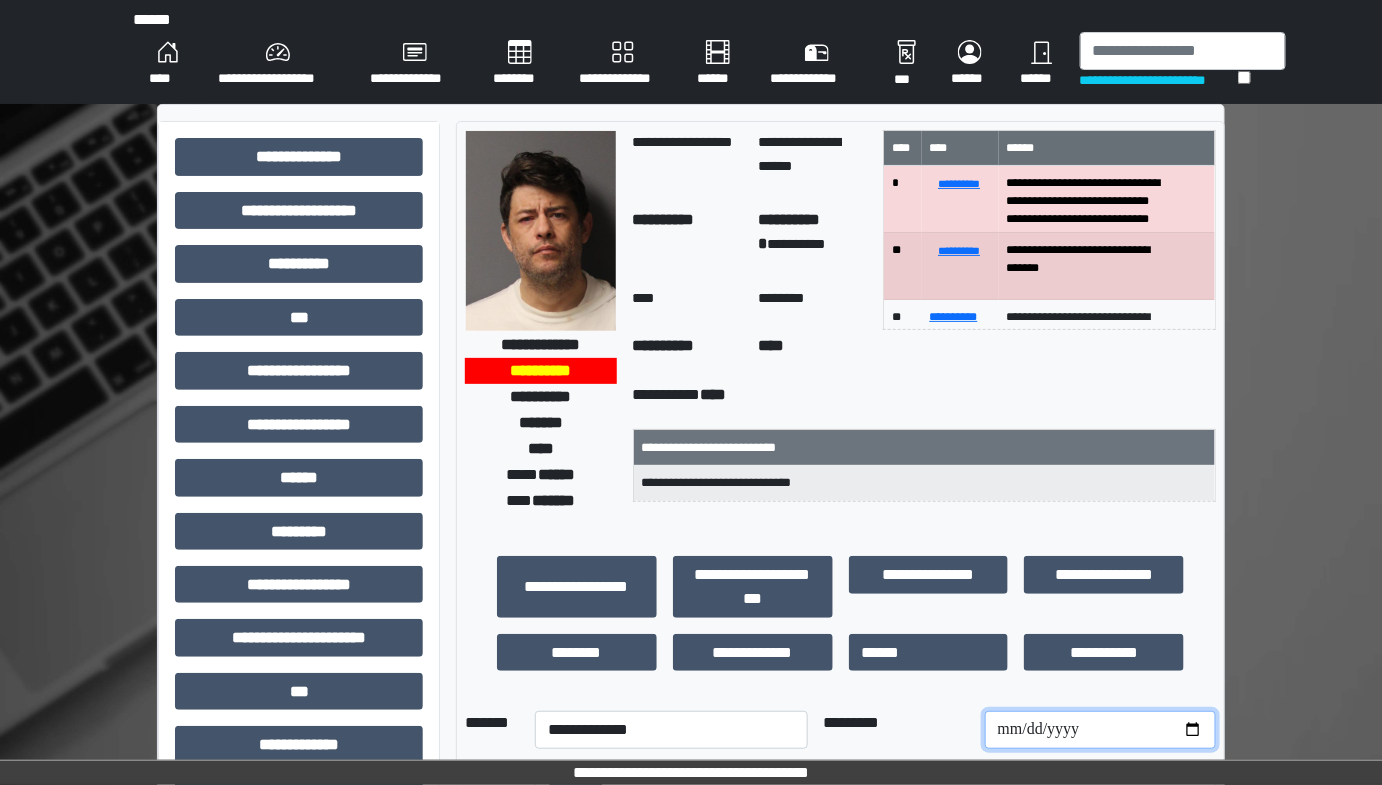 click at bounding box center [1100, 730] 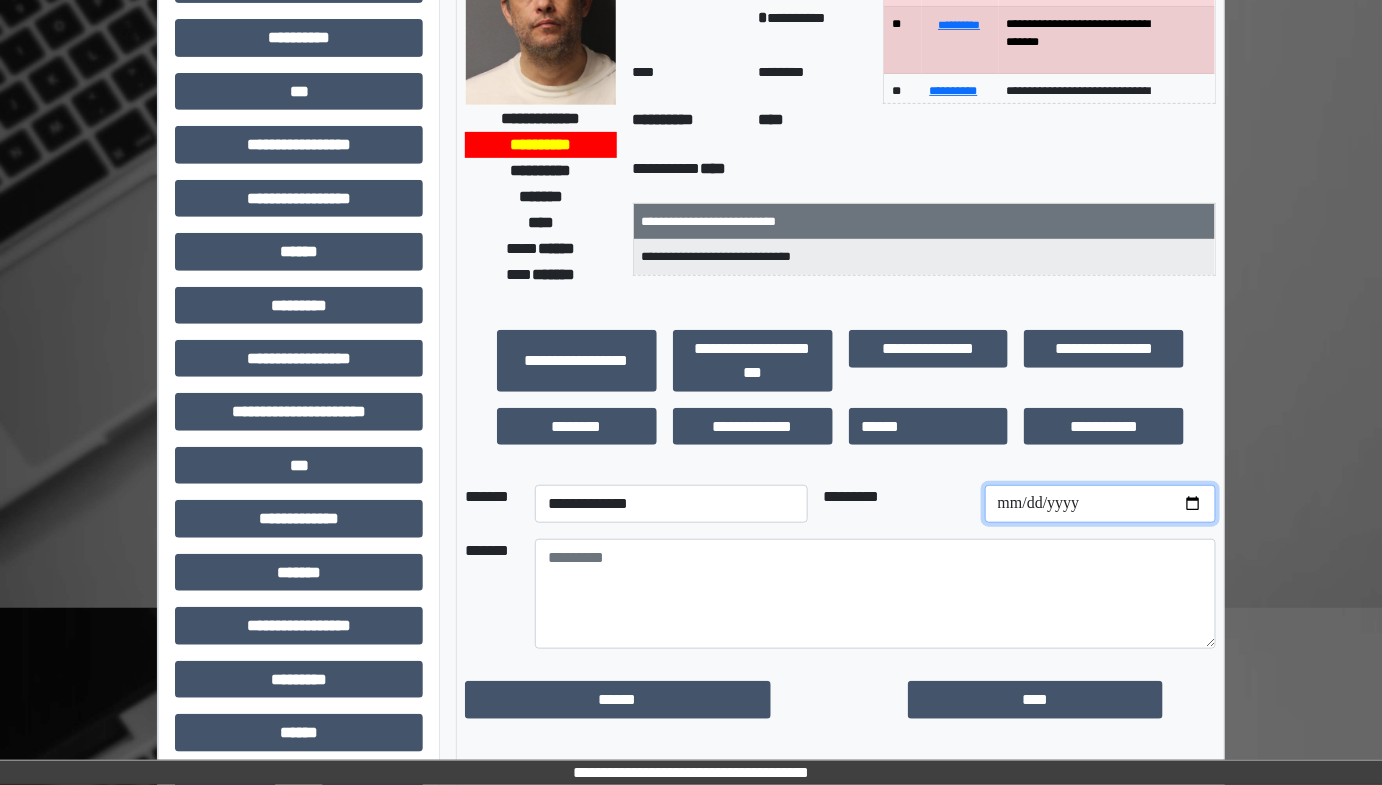 scroll, scrollTop: 272, scrollLeft: 0, axis: vertical 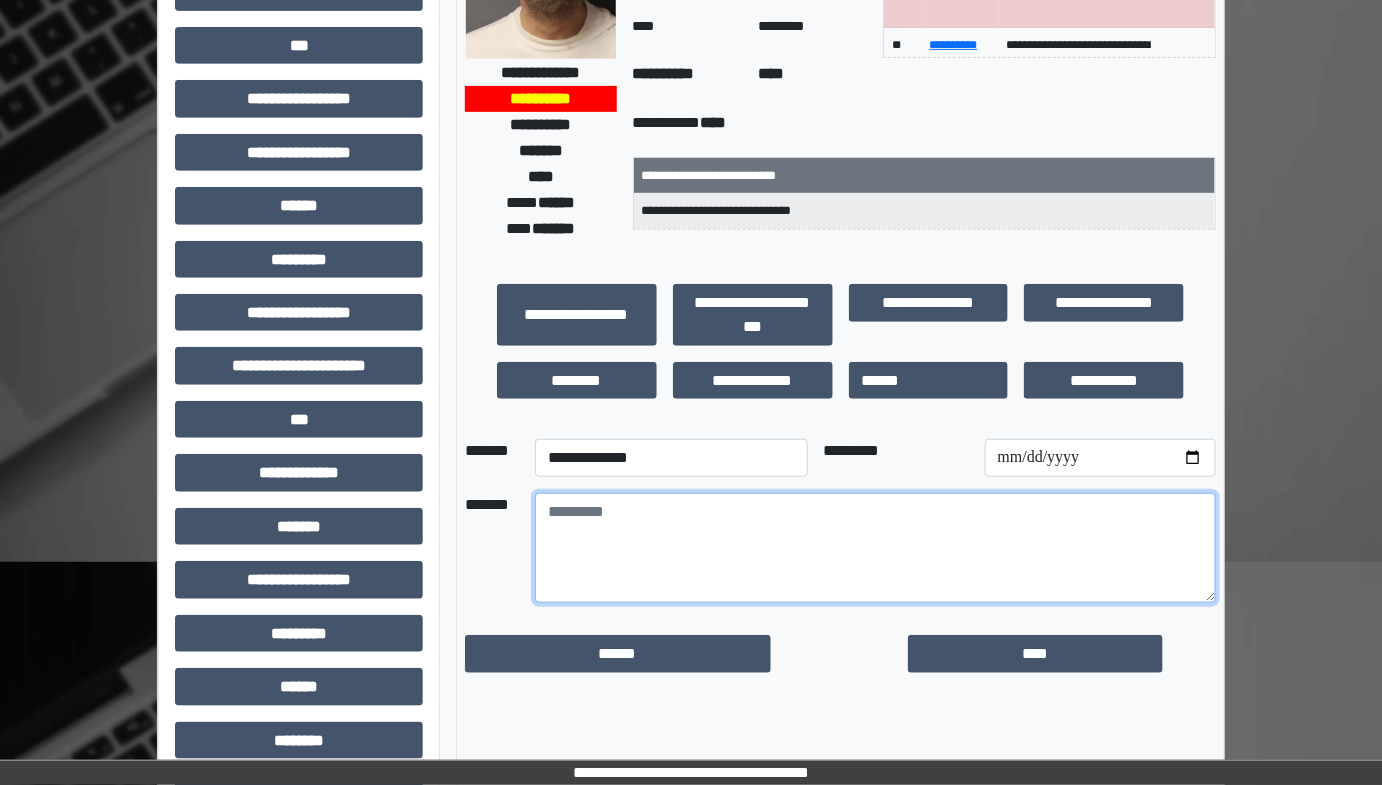 click at bounding box center (875, 548) 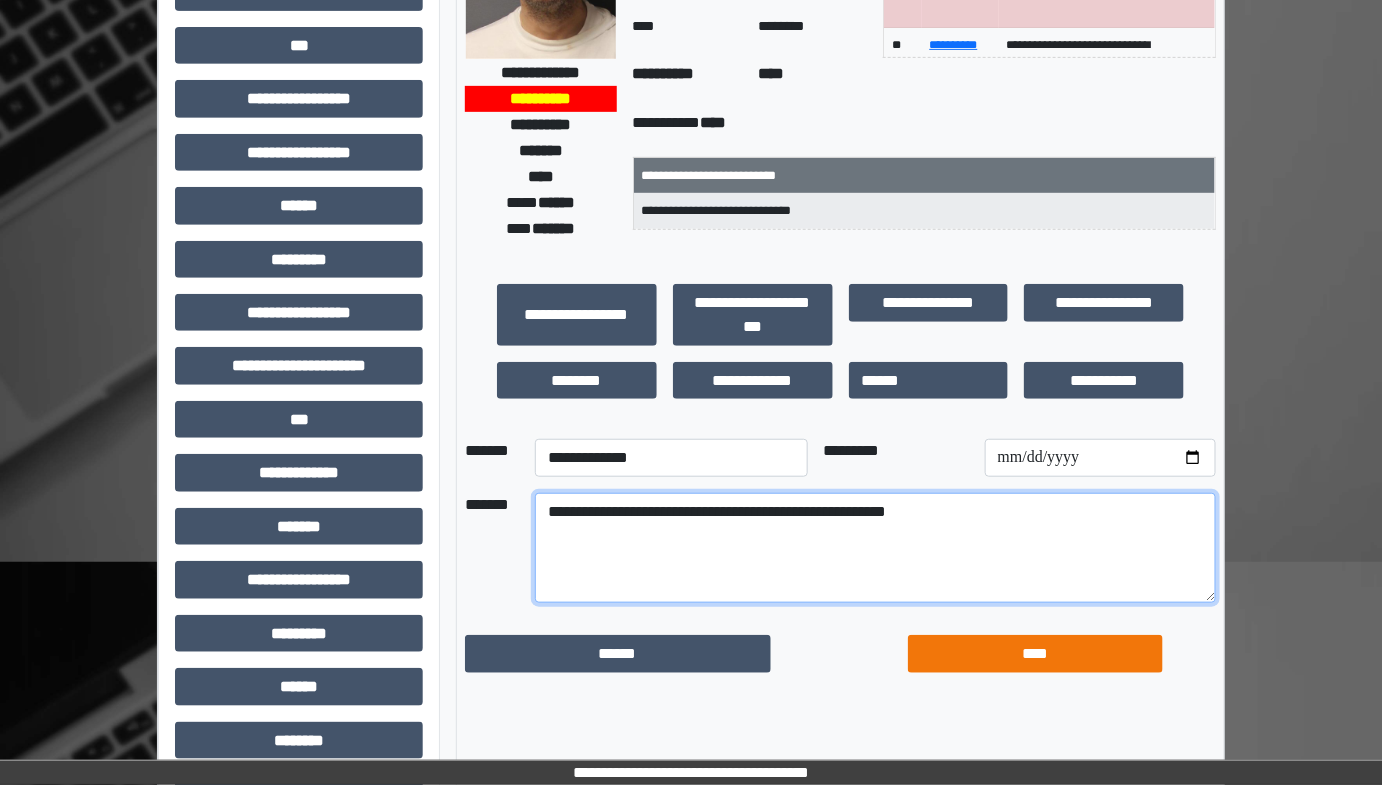 type on "**********" 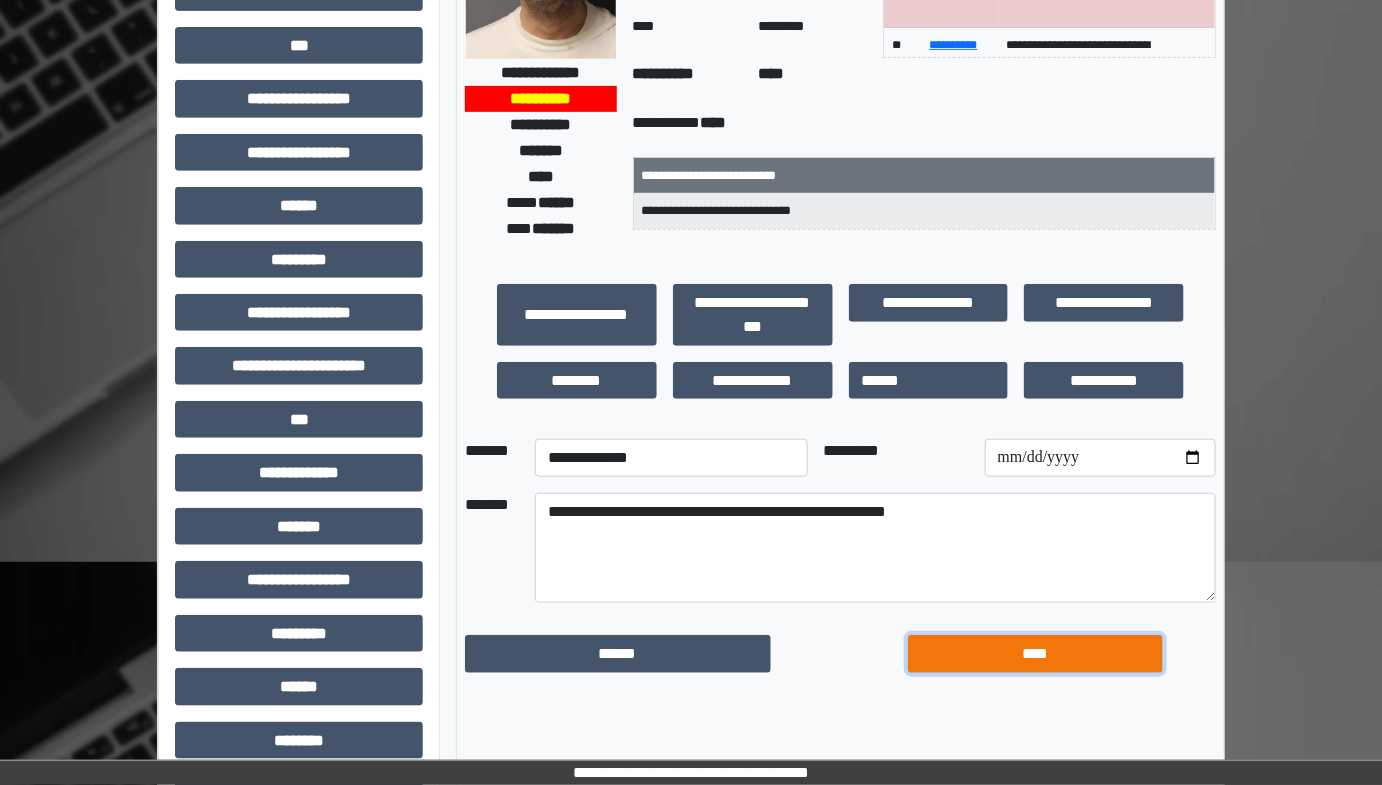 click on "****" at bounding box center [1035, 653] 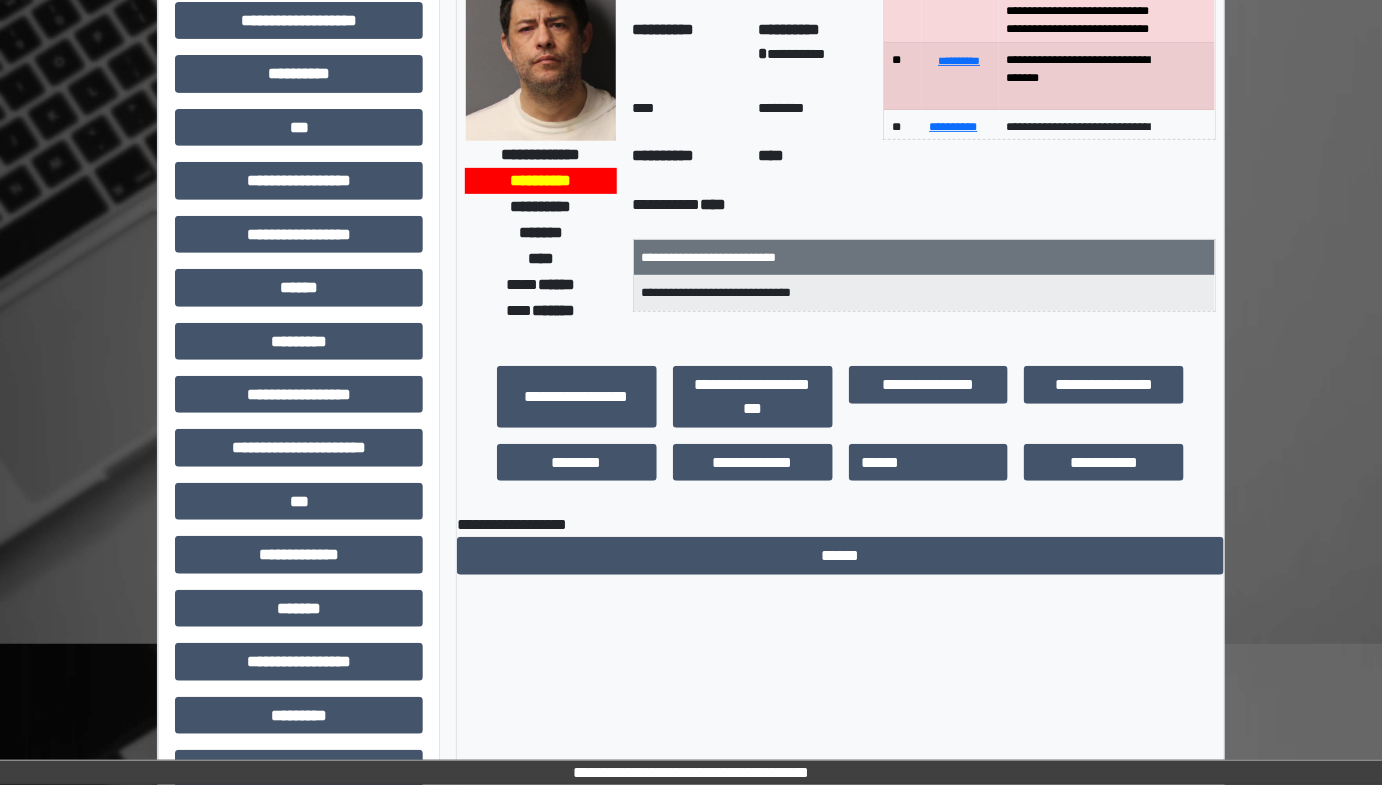 scroll, scrollTop: 0, scrollLeft: 0, axis: both 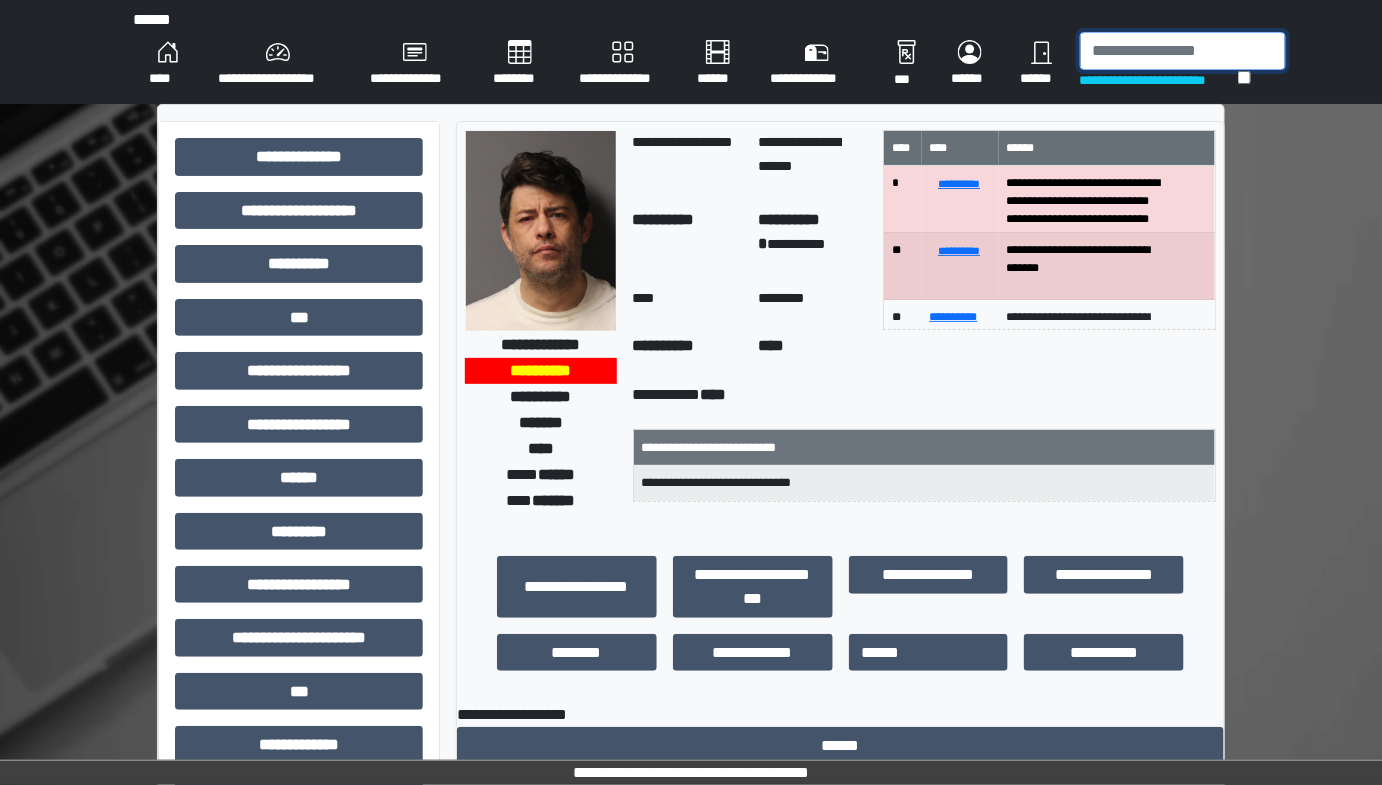 click at bounding box center [1183, 51] 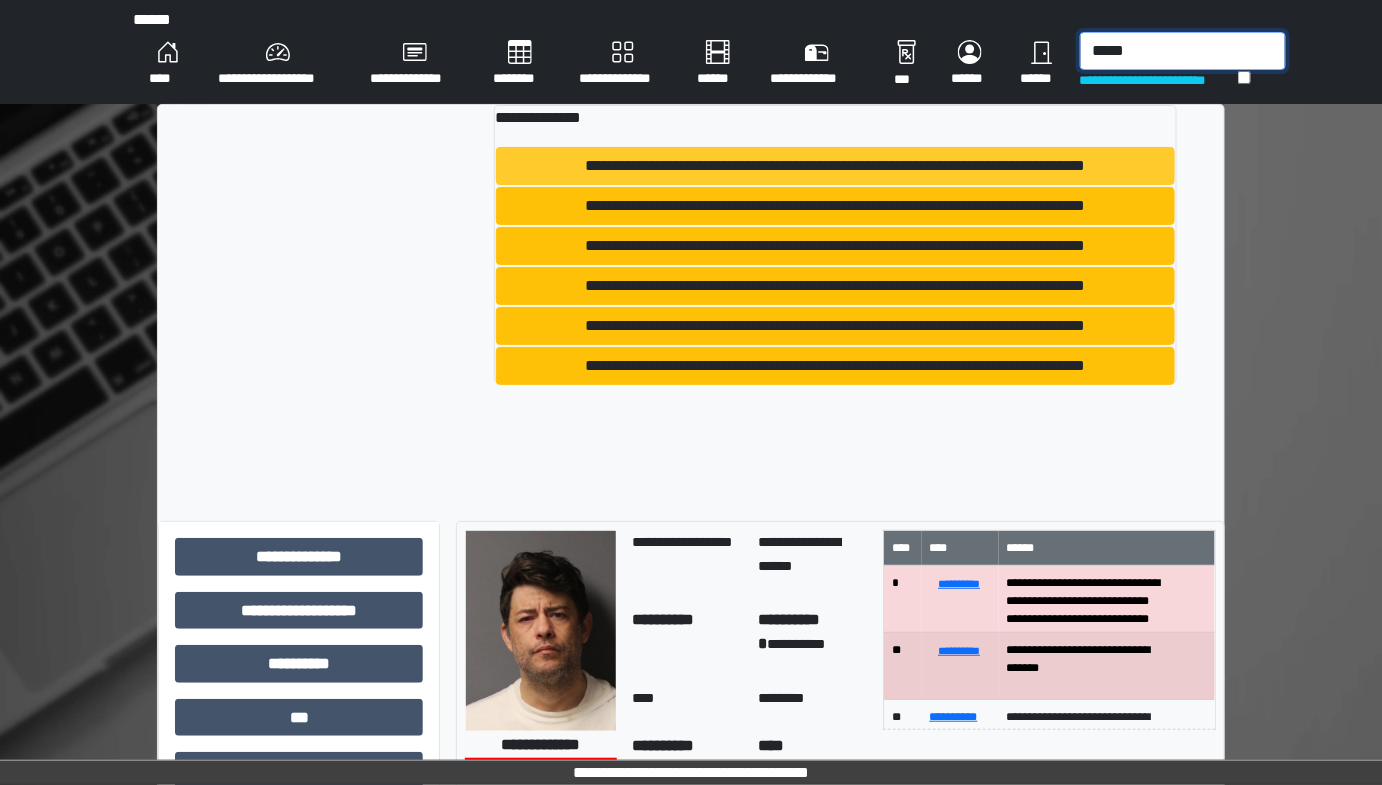 type on "*****" 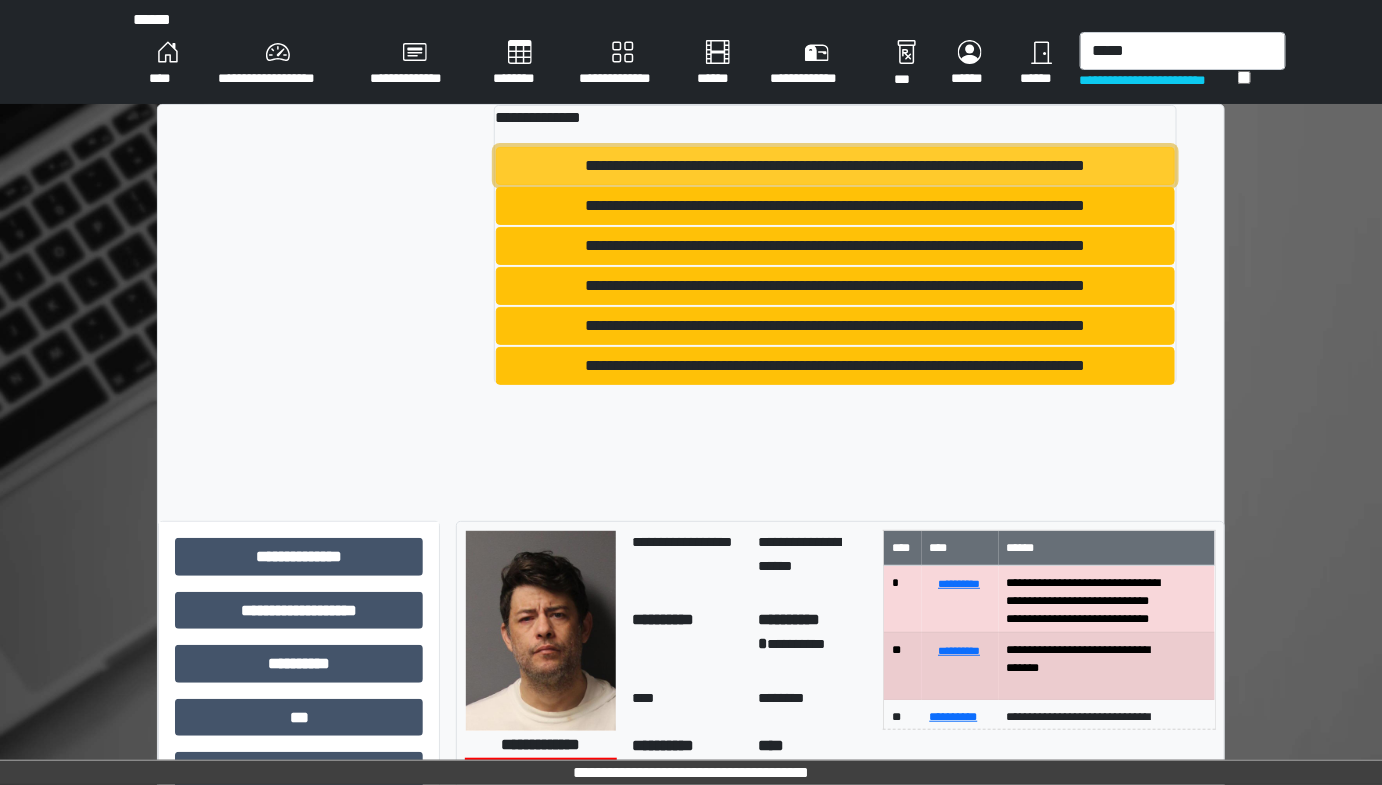 click on "**********" at bounding box center [835, 166] 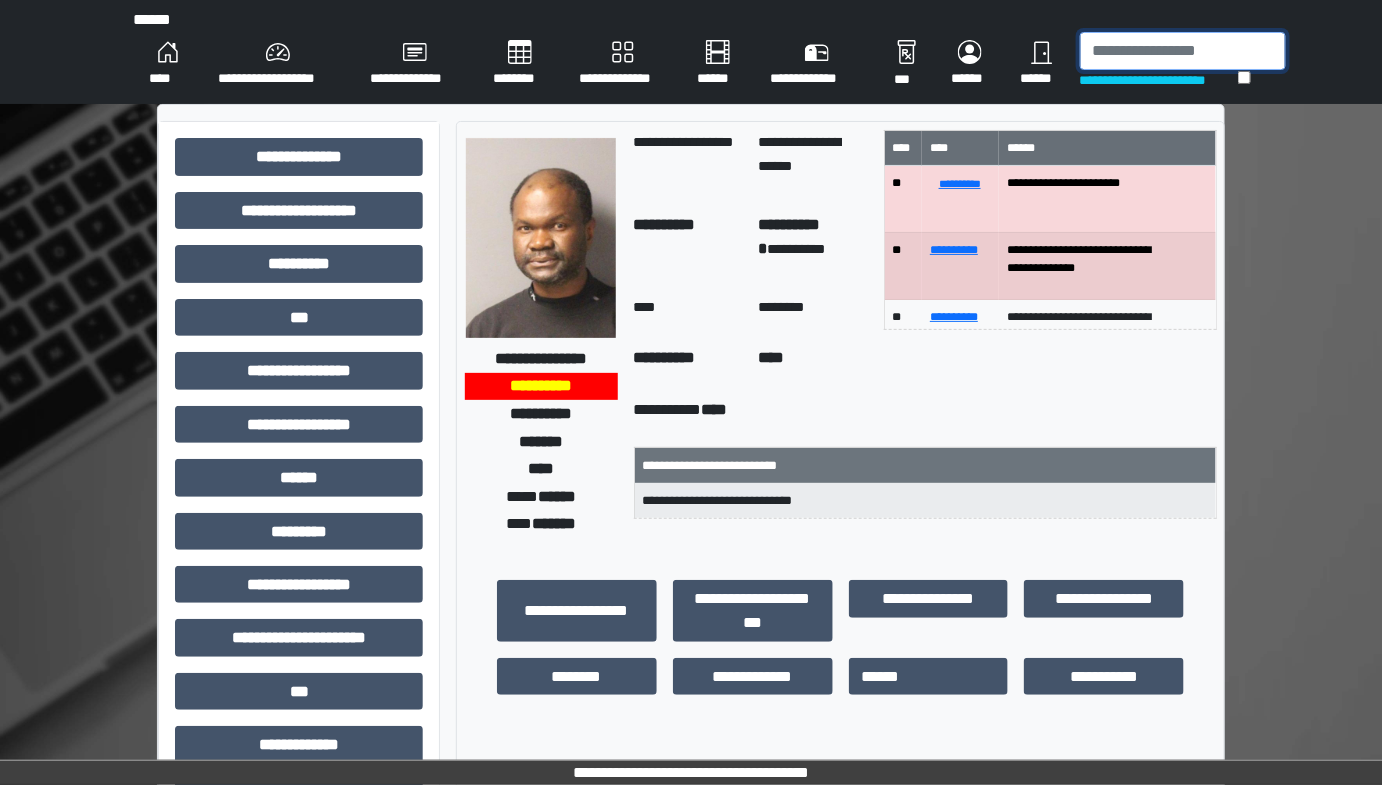 click at bounding box center (1183, 51) 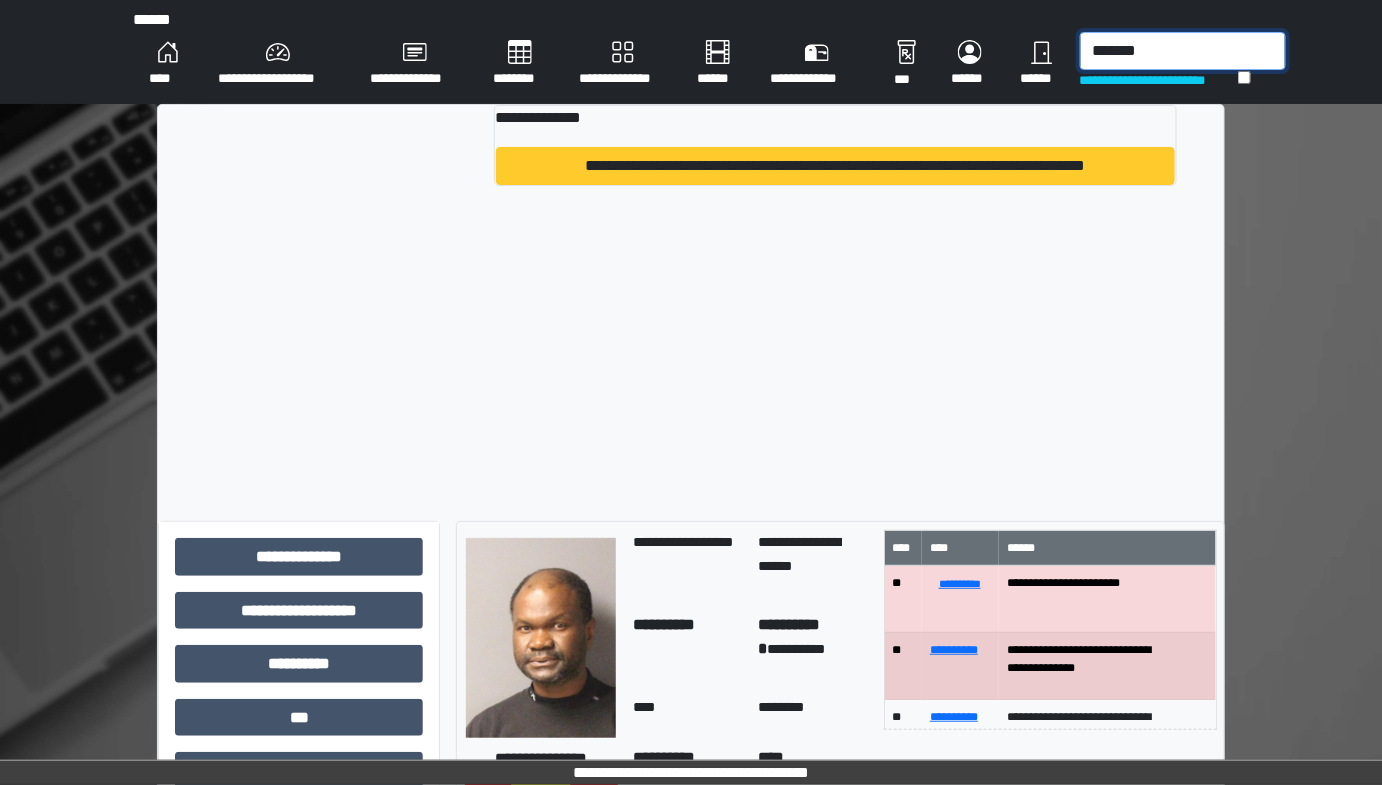 type on "*******" 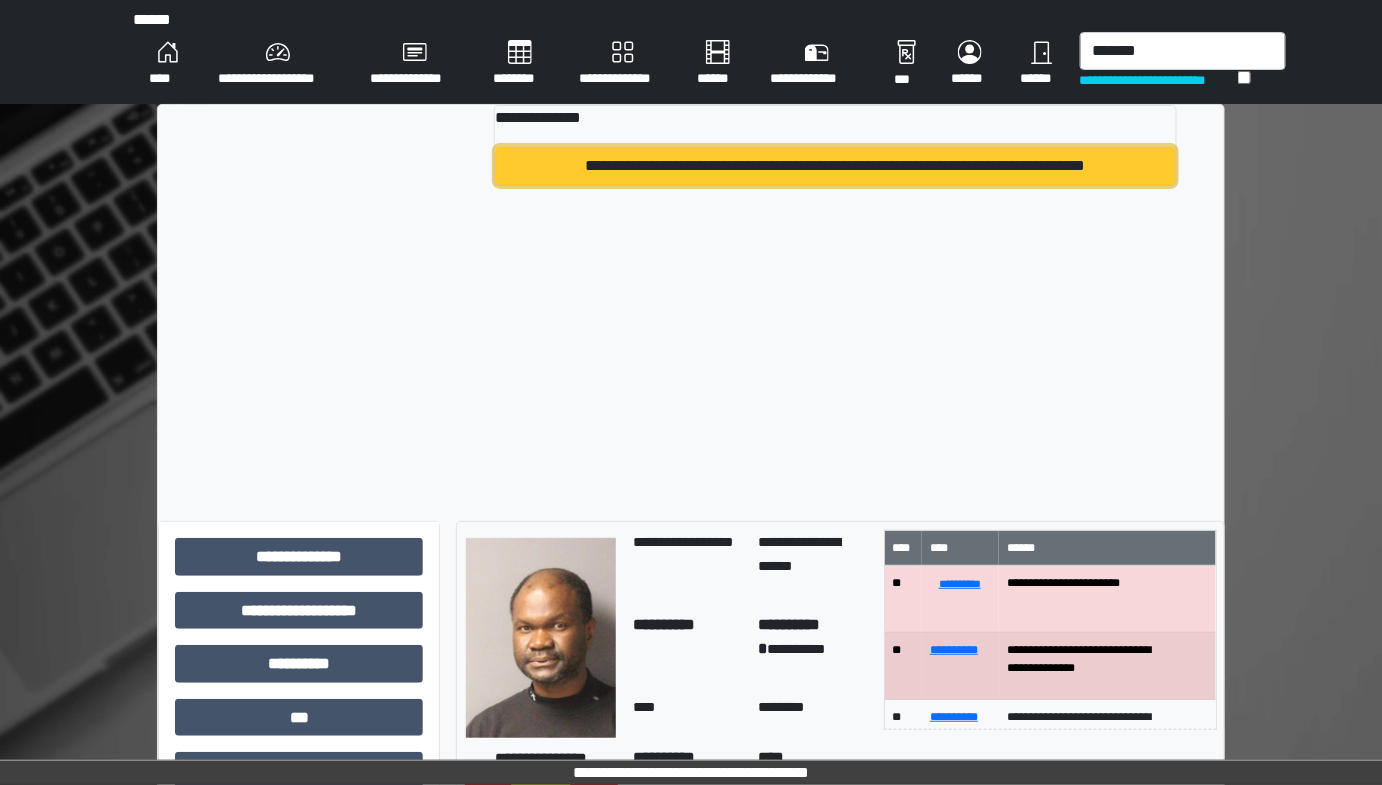 click on "**********" at bounding box center (835, 166) 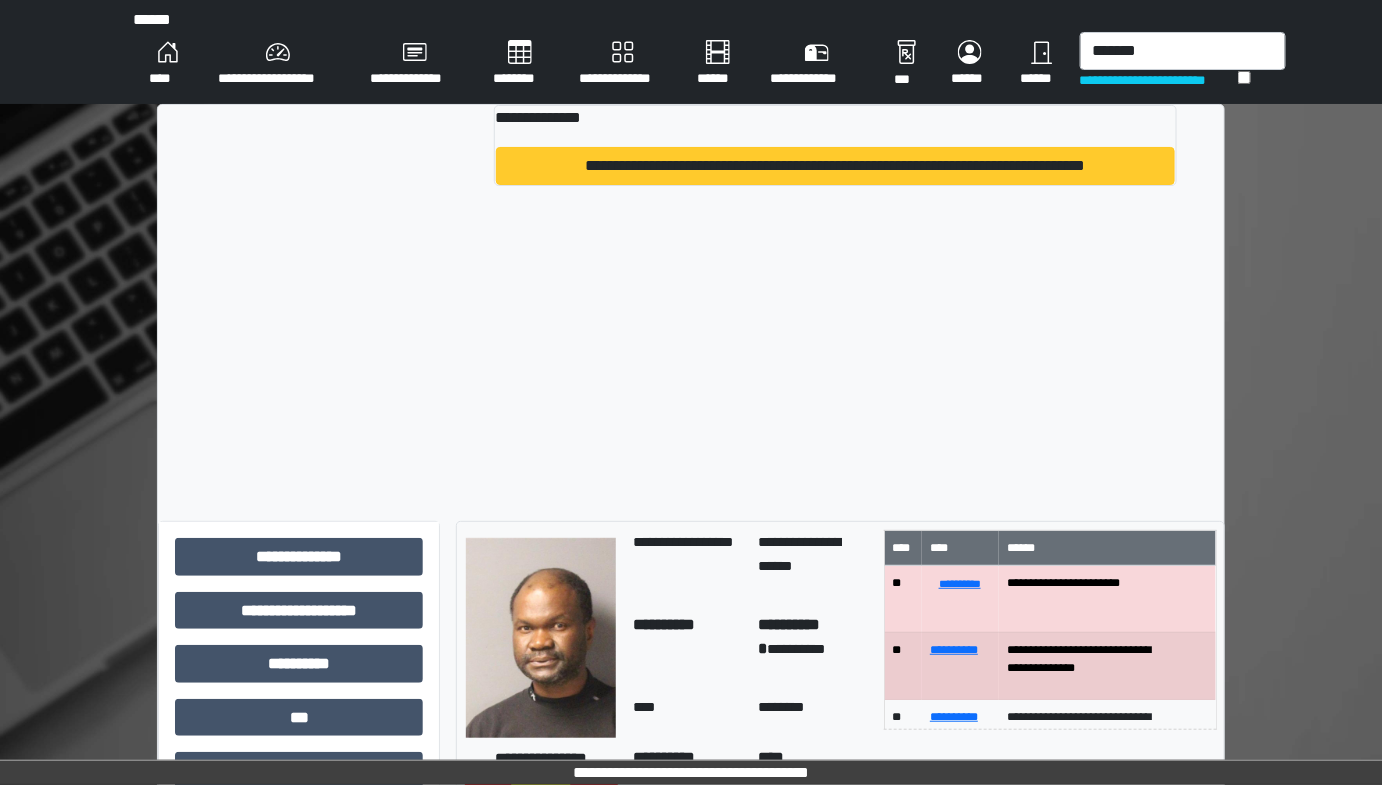 type 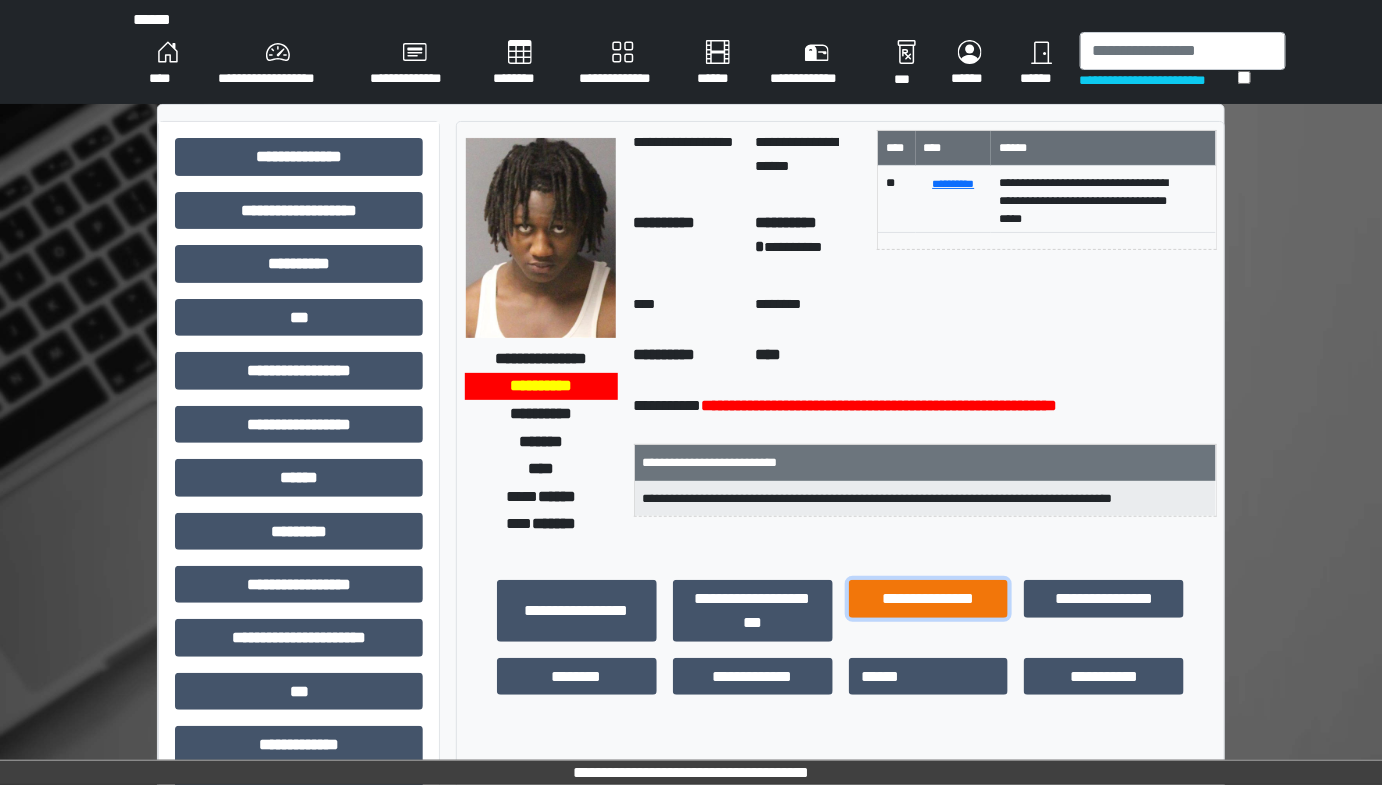 click on "**********" at bounding box center (929, 598) 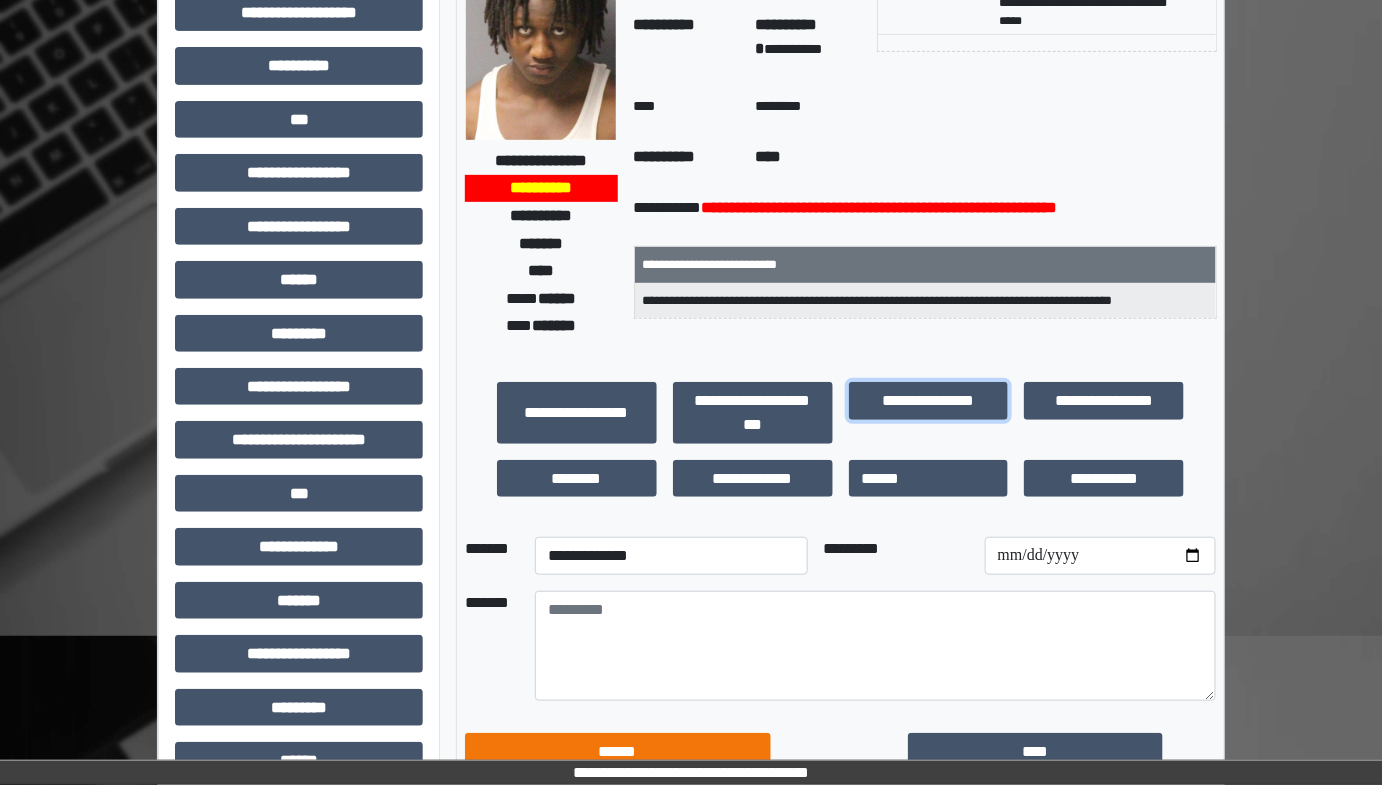 scroll, scrollTop: 363, scrollLeft: 0, axis: vertical 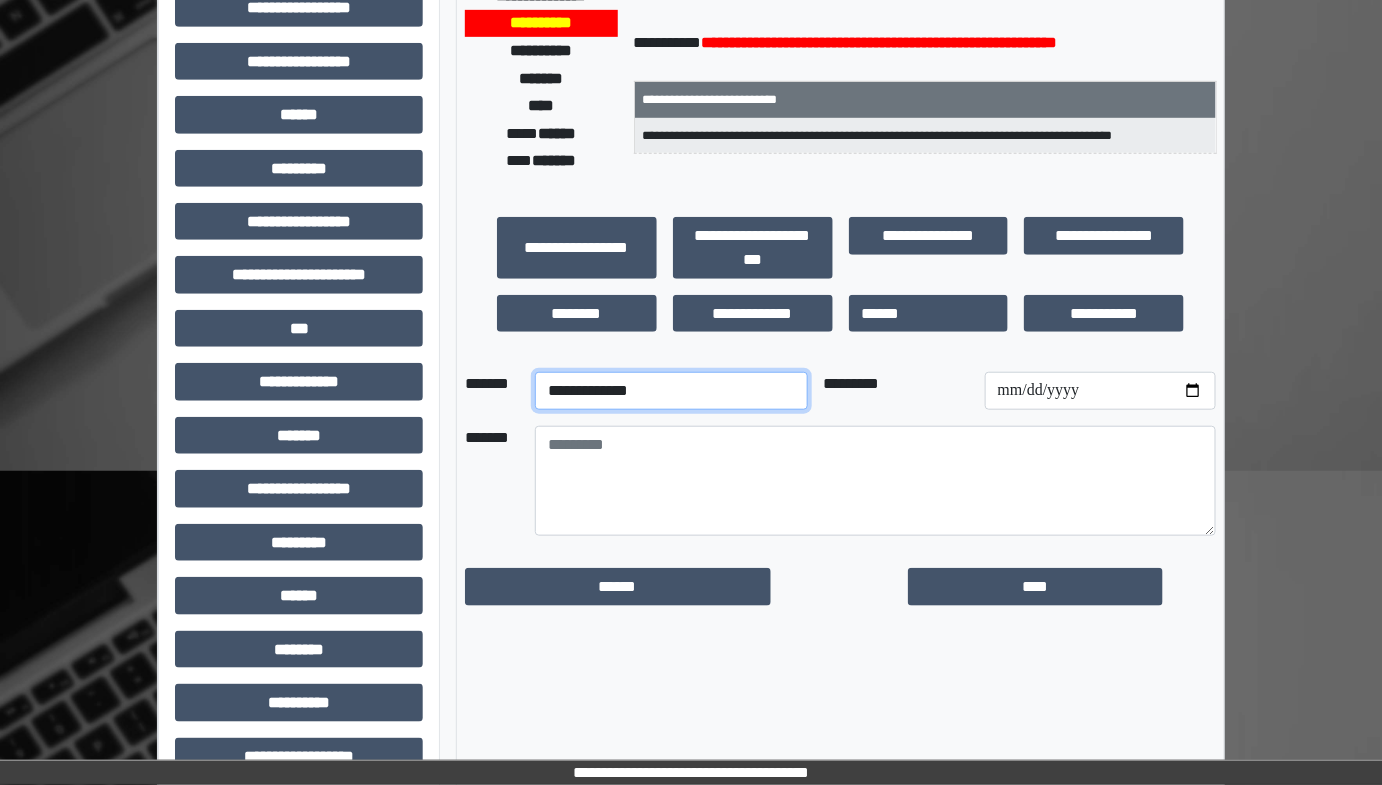 click on "**********" at bounding box center [671, 391] 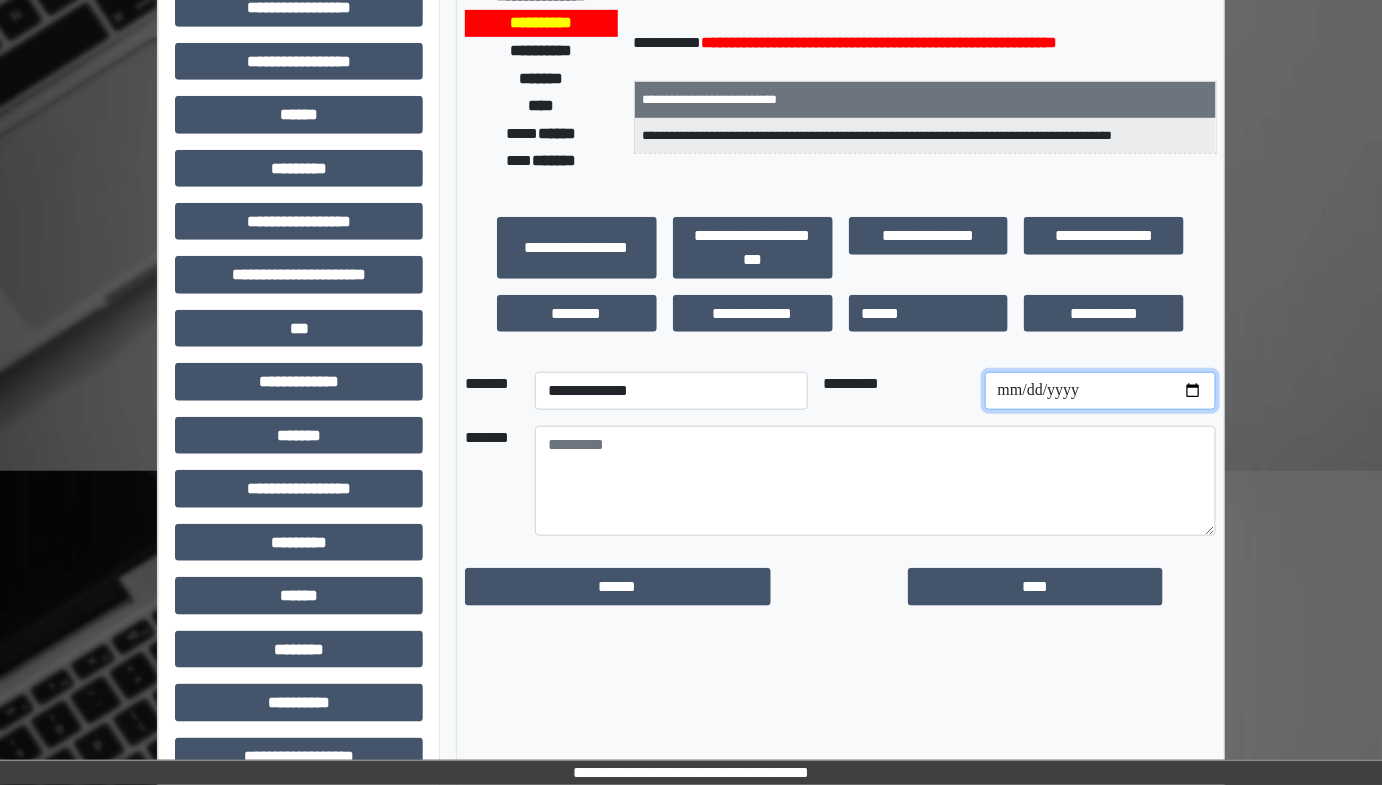 click at bounding box center (1100, 391) 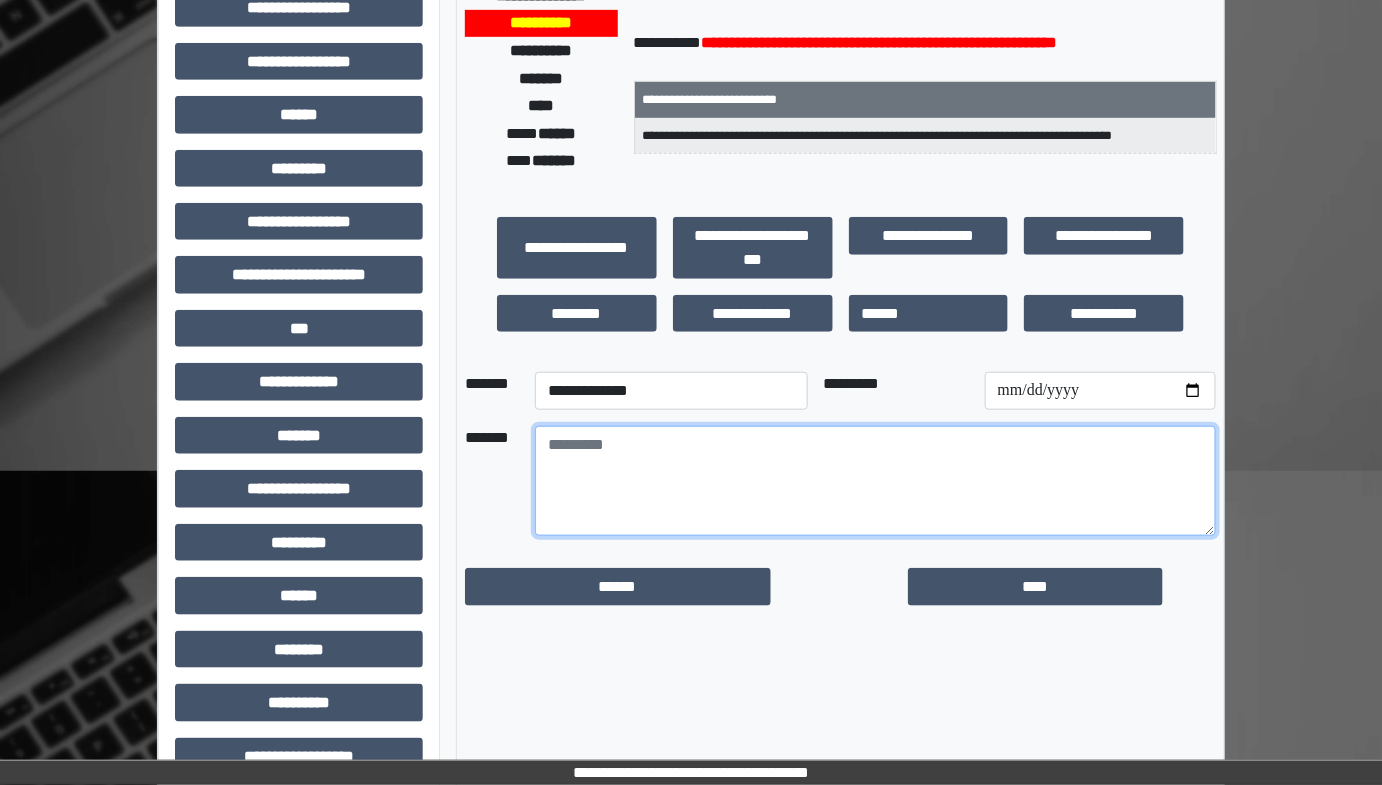 drag, startPoint x: 549, startPoint y: 445, endPoint x: 541, endPoint y: 458, distance: 15.264338 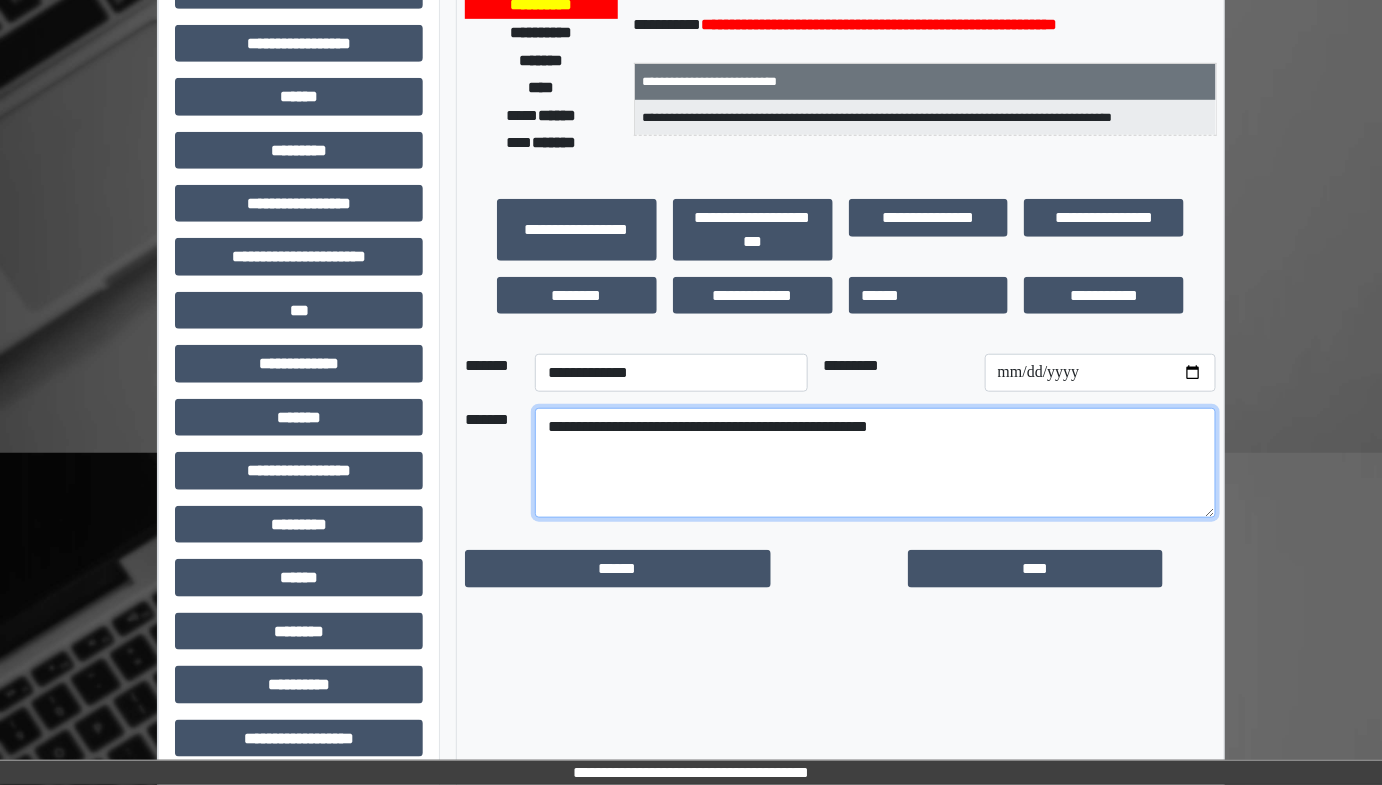 scroll, scrollTop: 401, scrollLeft: 0, axis: vertical 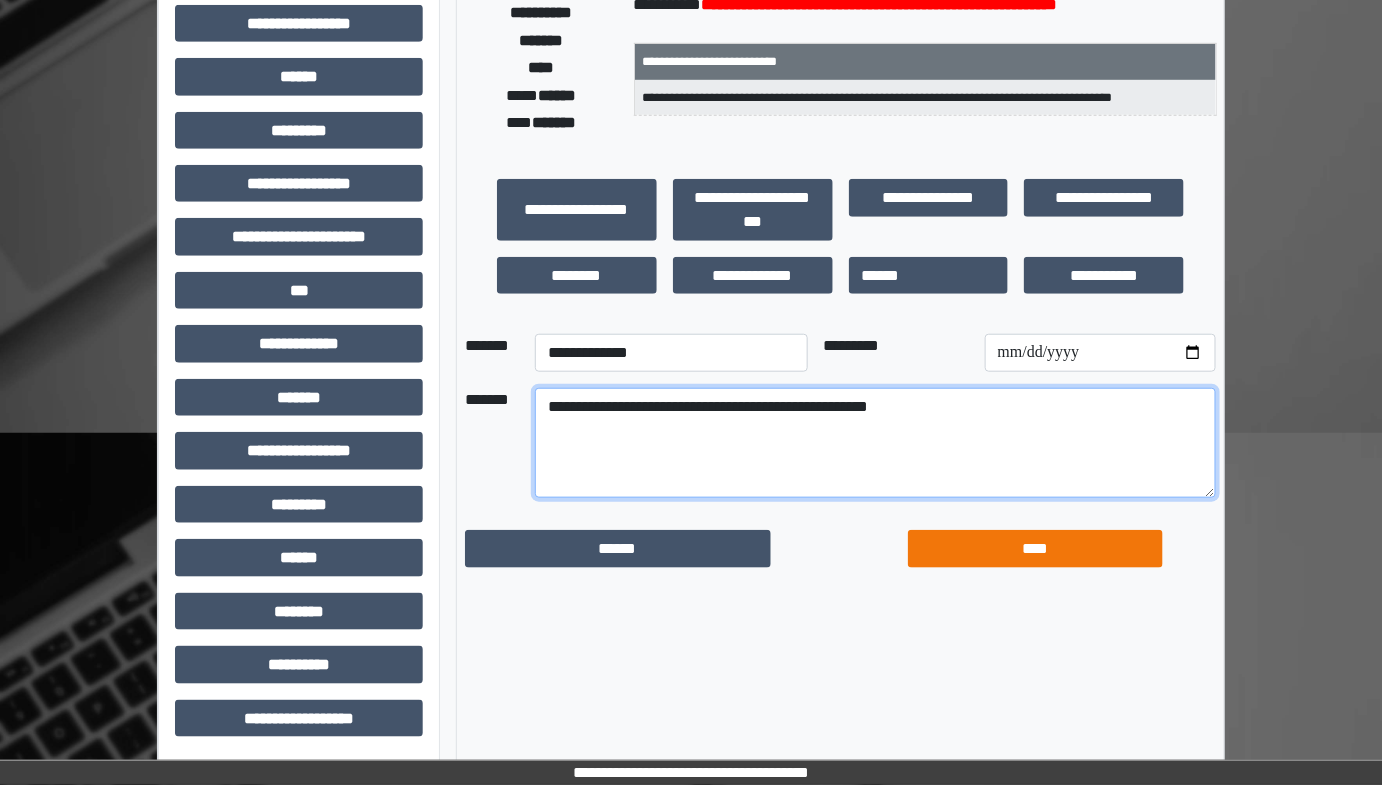 type on "**********" 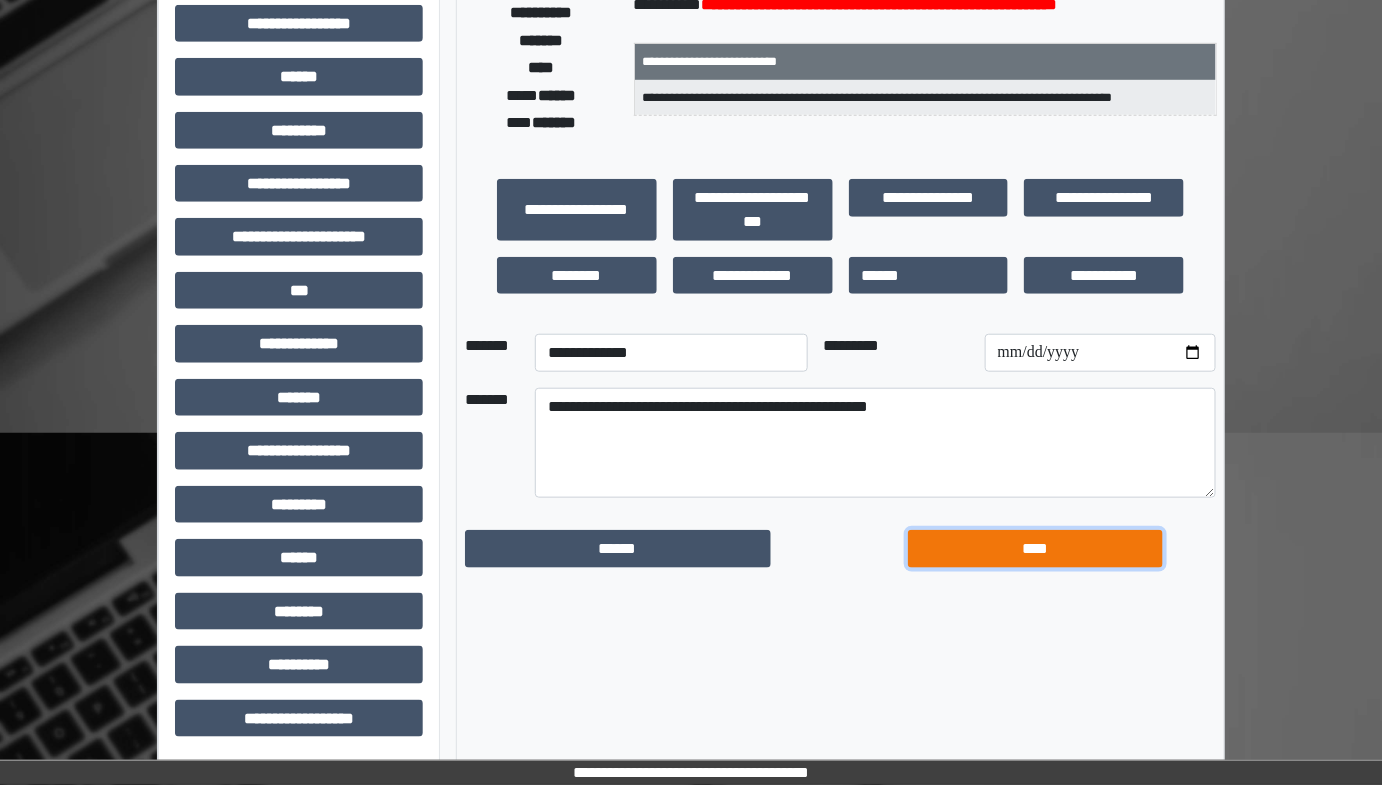 click on "****" at bounding box center [1035, 548] 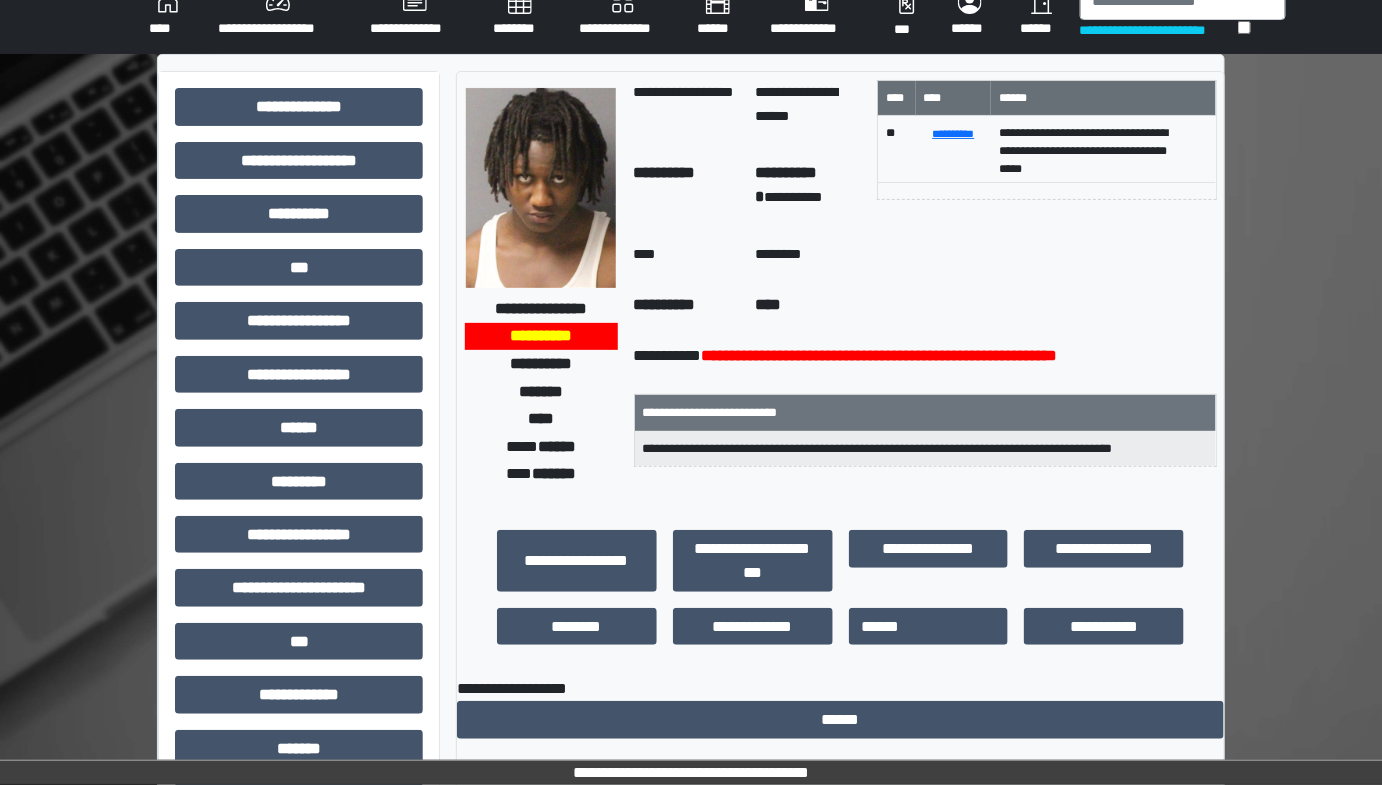 scroll, scrollTop: 37, scrollLeft: 0, axis: vertical 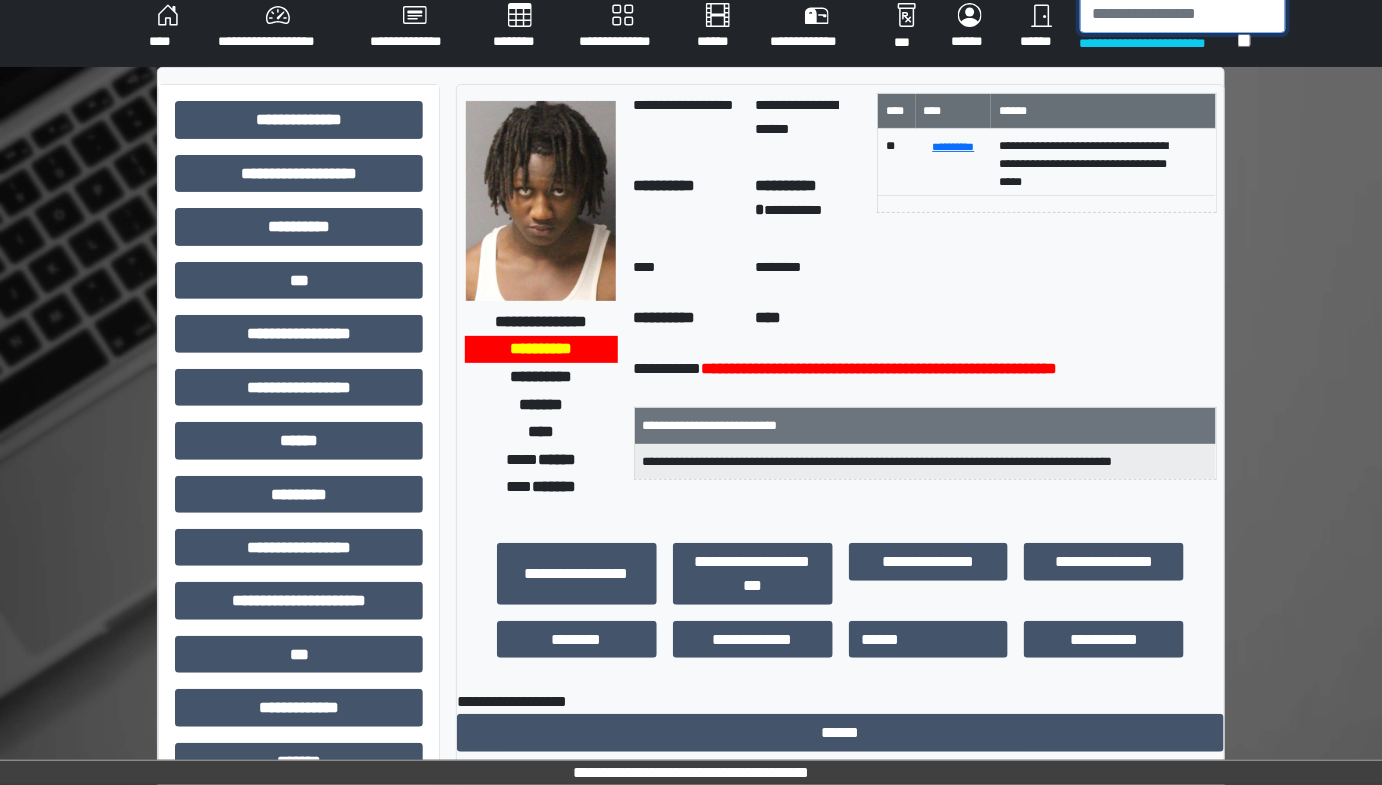 click at bounding box center (1183, 14) 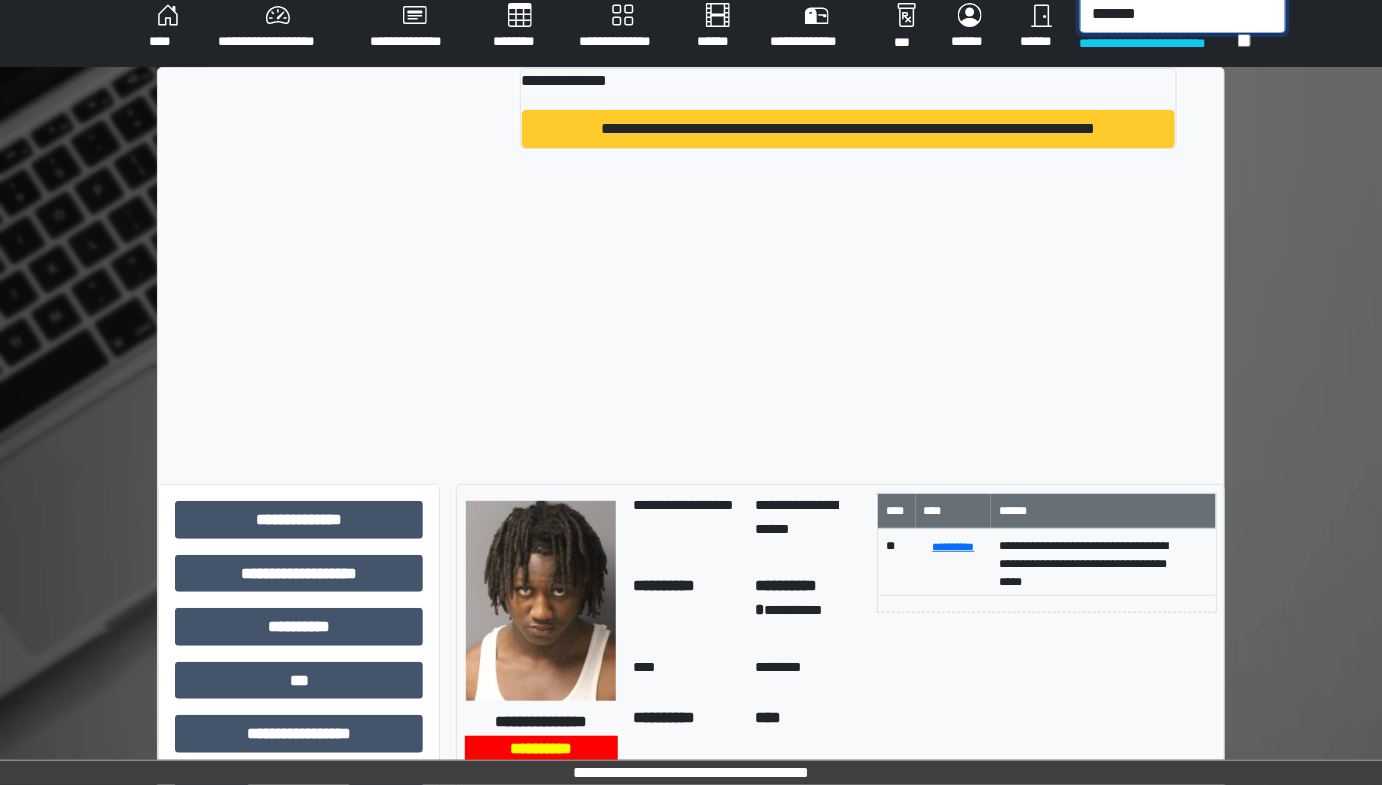type on "*******" 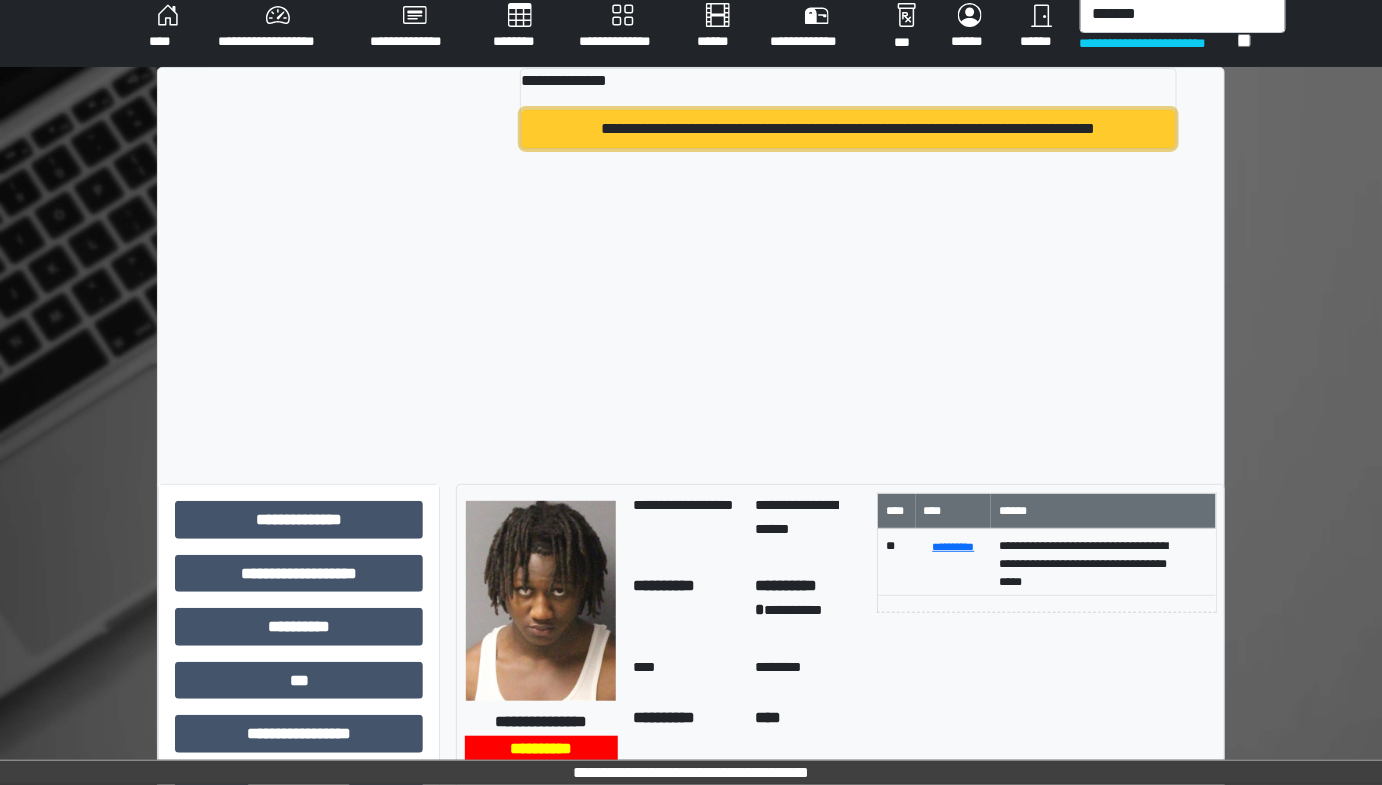 click on "**********" at bounding box center [848, 129] 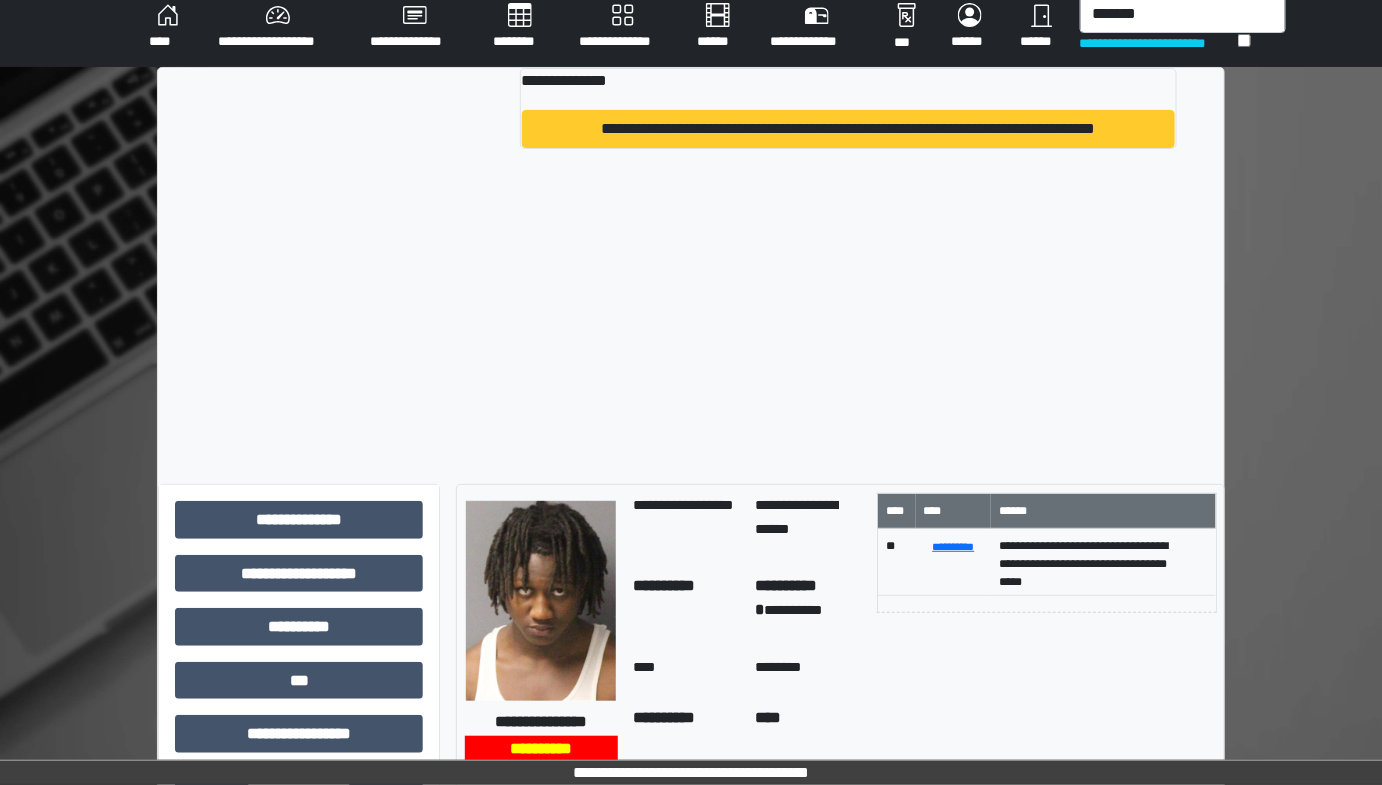 type 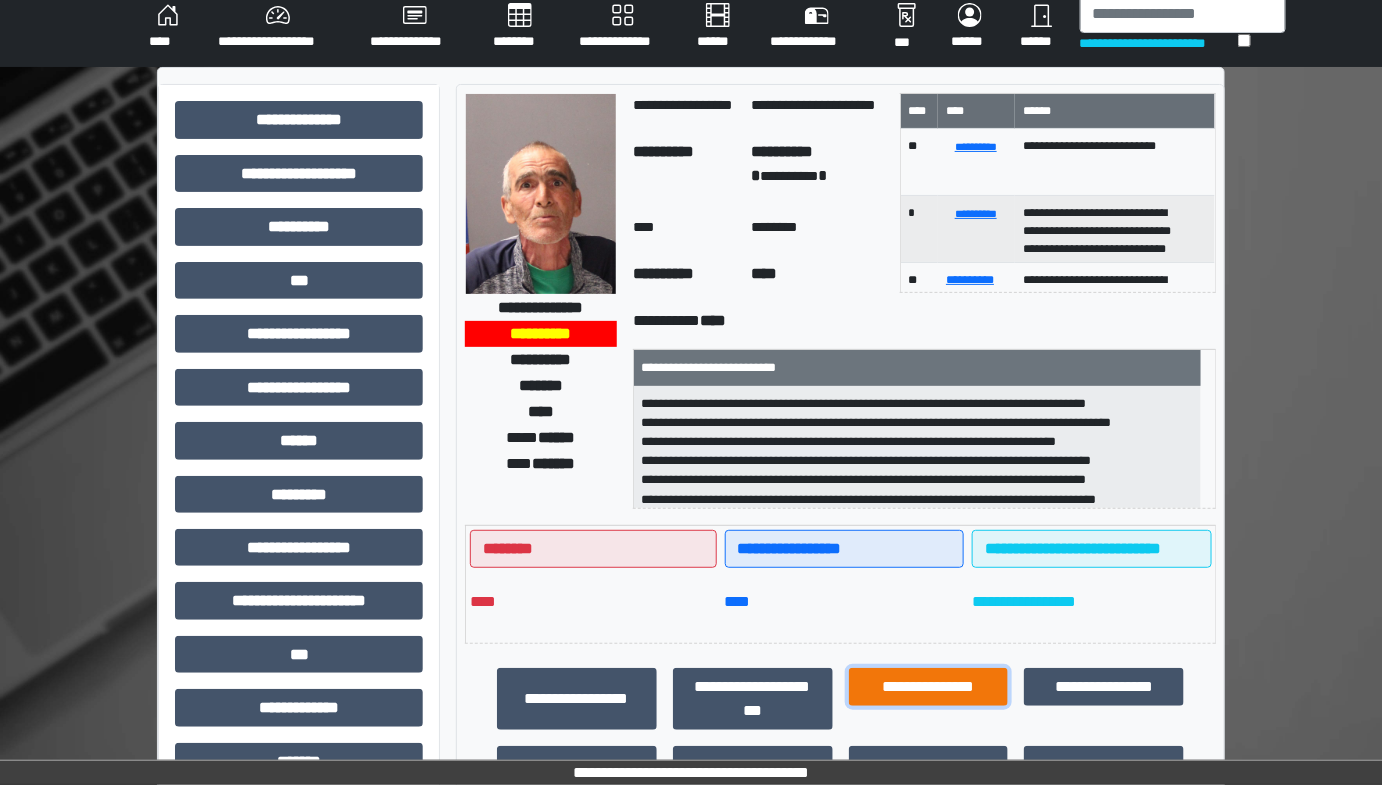 click on "**********" at bounding box center [929, 686] 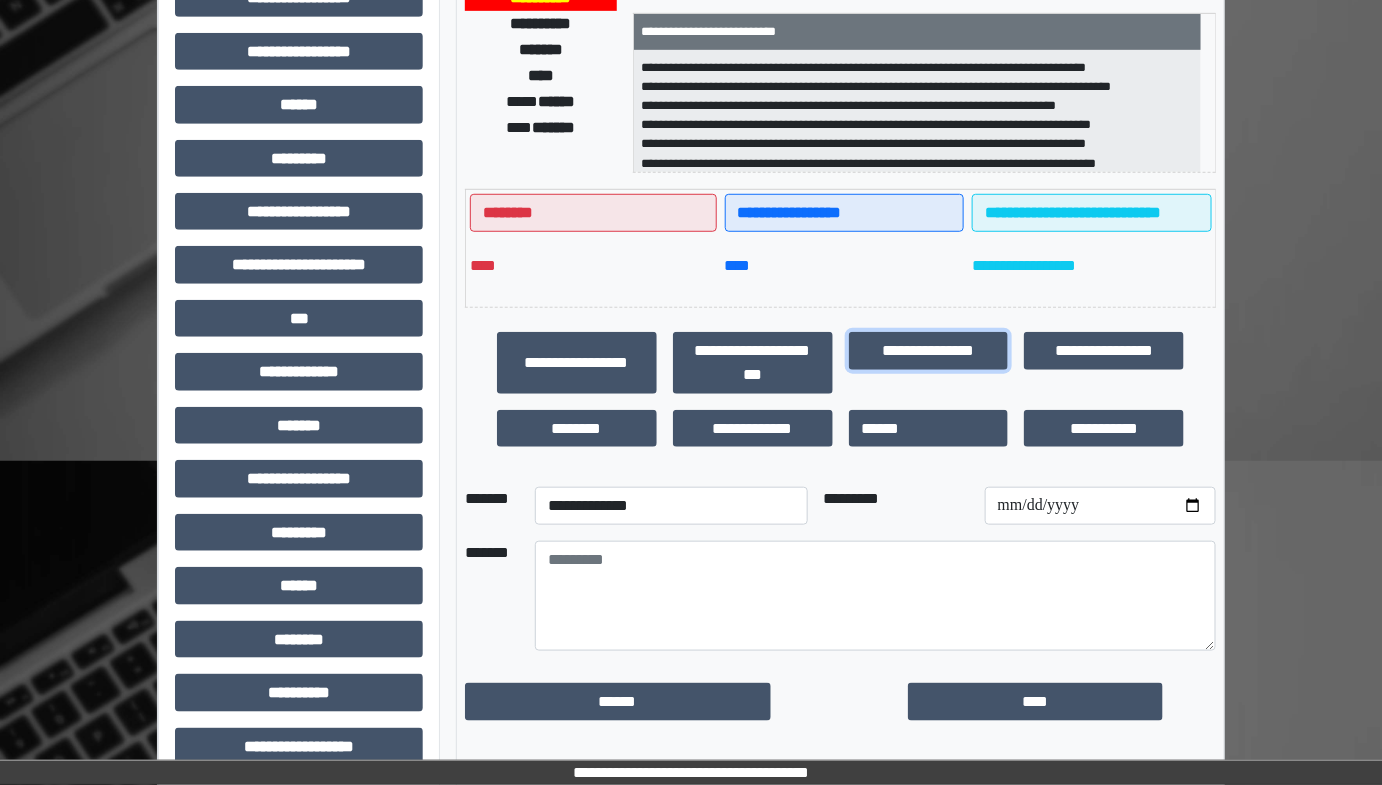 scroll, scrollTop: 401, scrollLeft: 0, axis: vertical 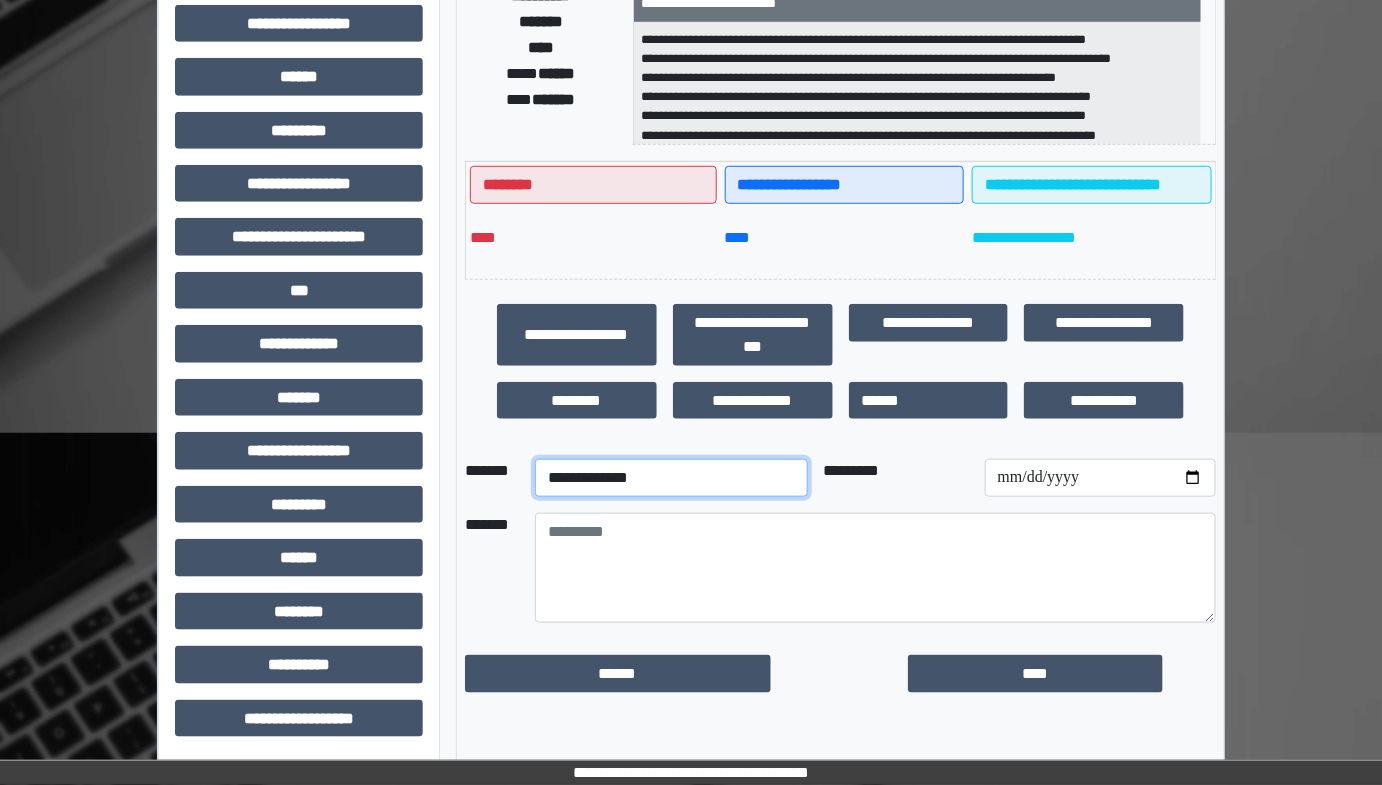 click on "**********" at bounding box center [671, 478] 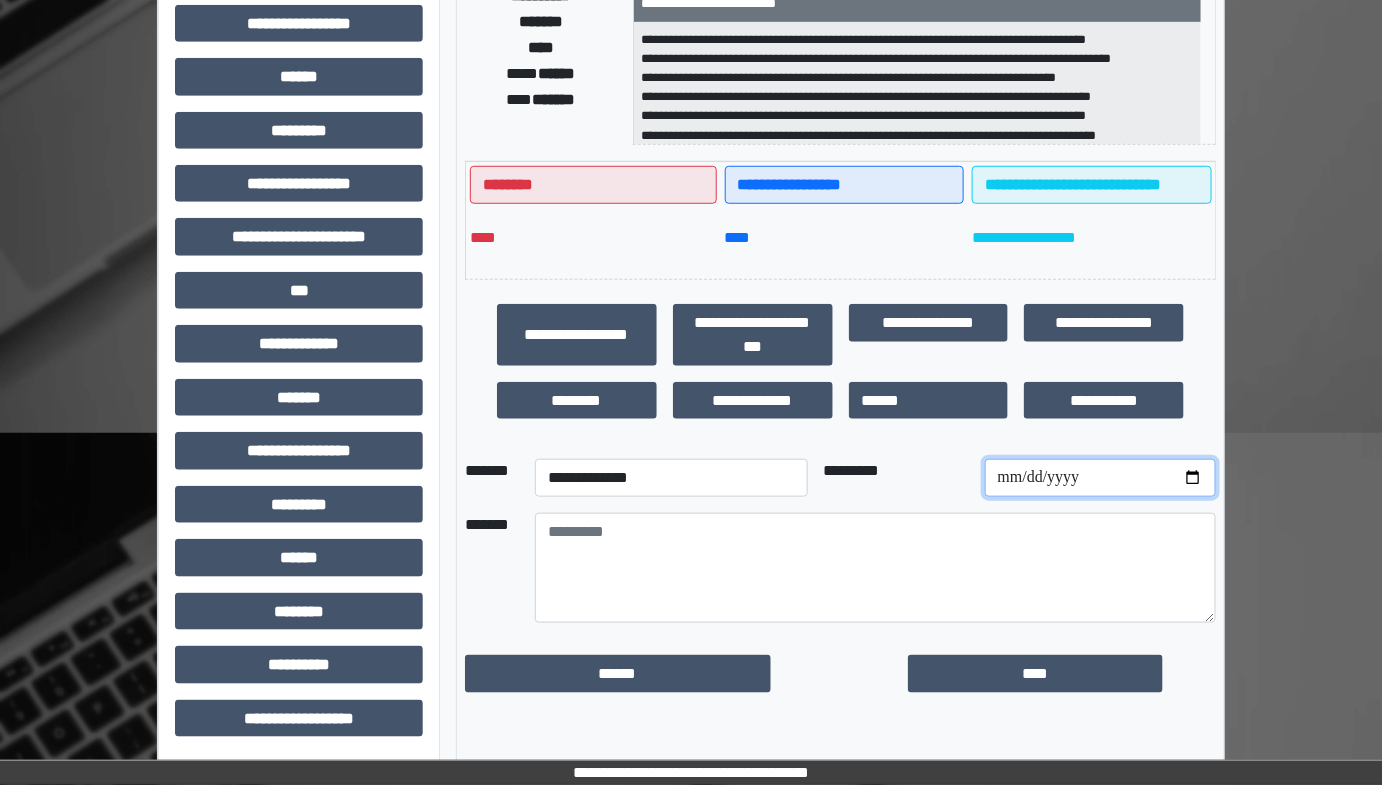 click at bounding box center (1100, 478) 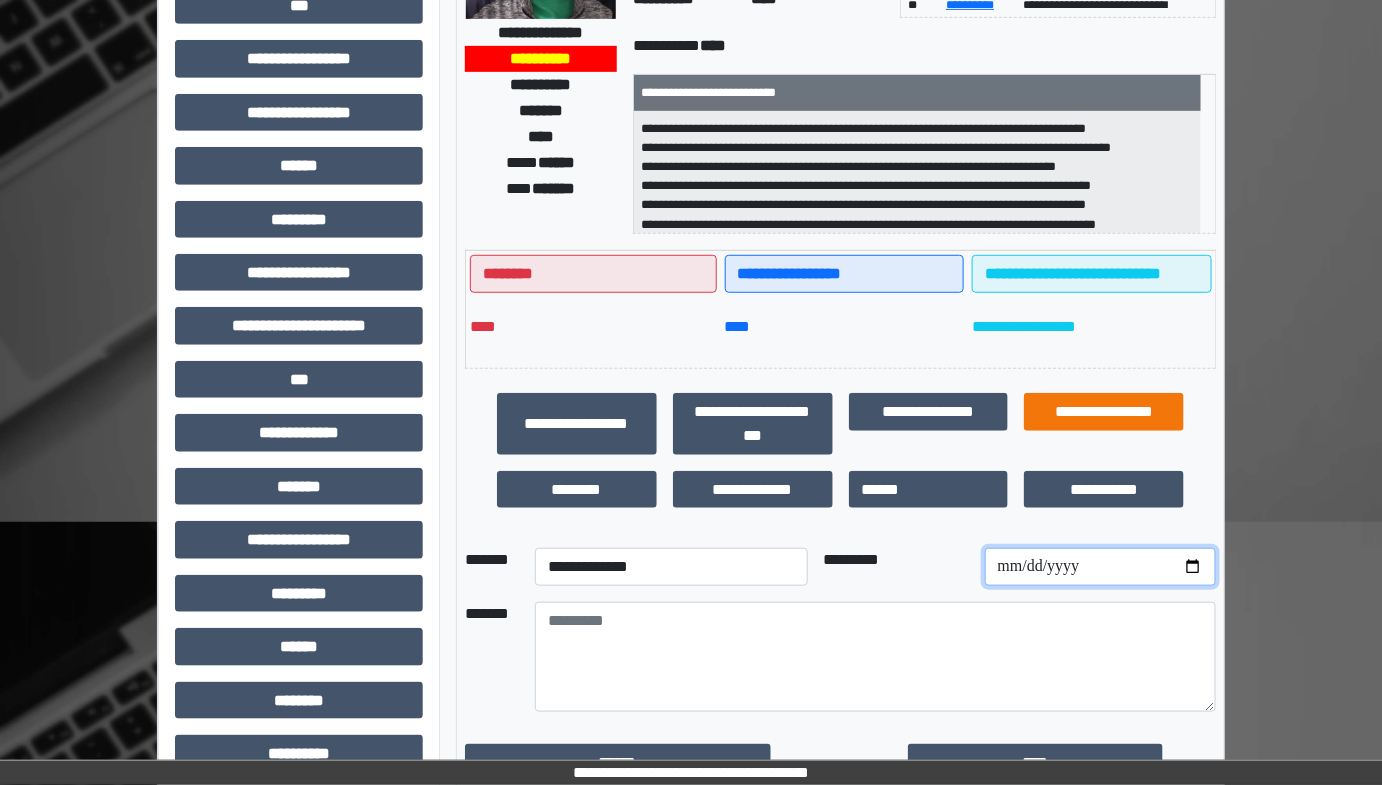 scroll, scrollTop: 310, scrollLeft: 0, axis: vertical 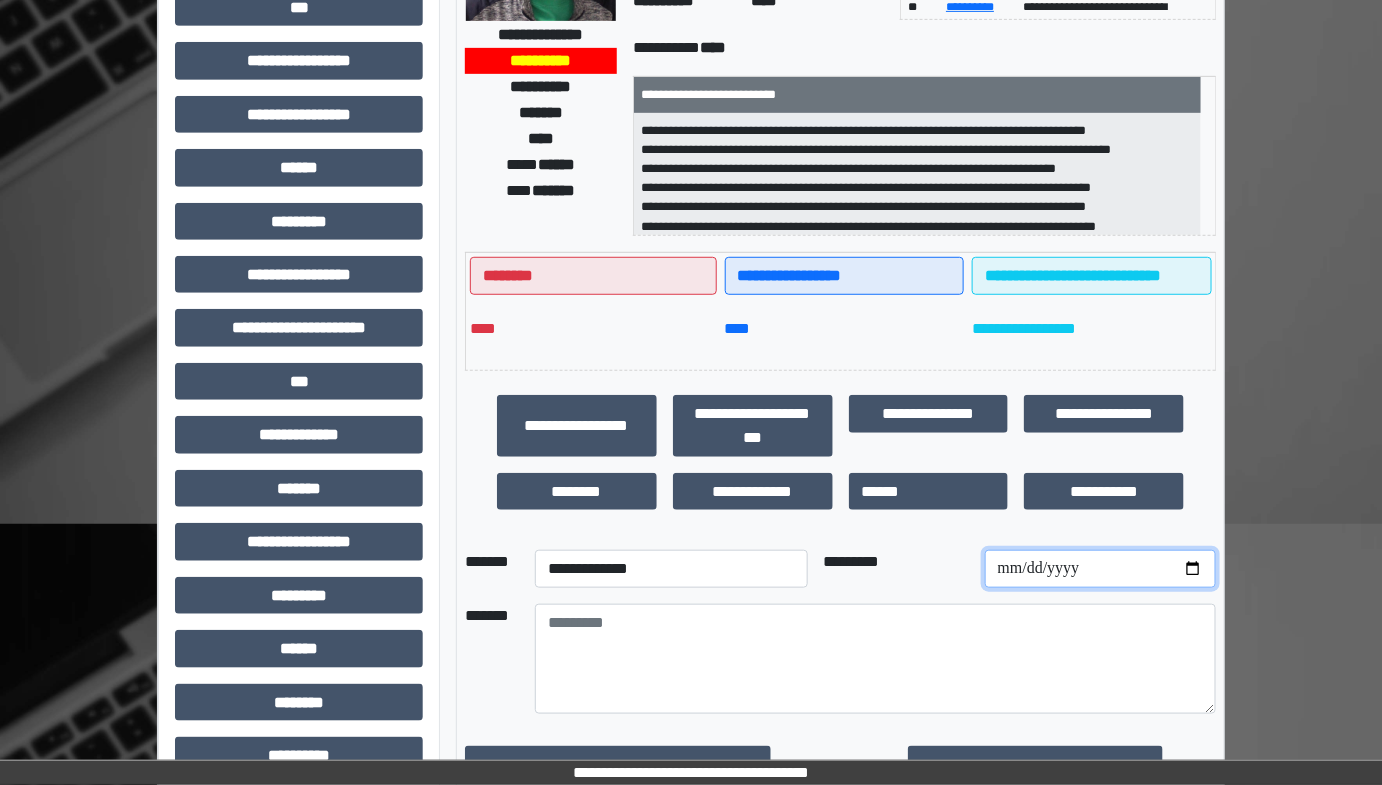 click at bounding box center [1100, 569] 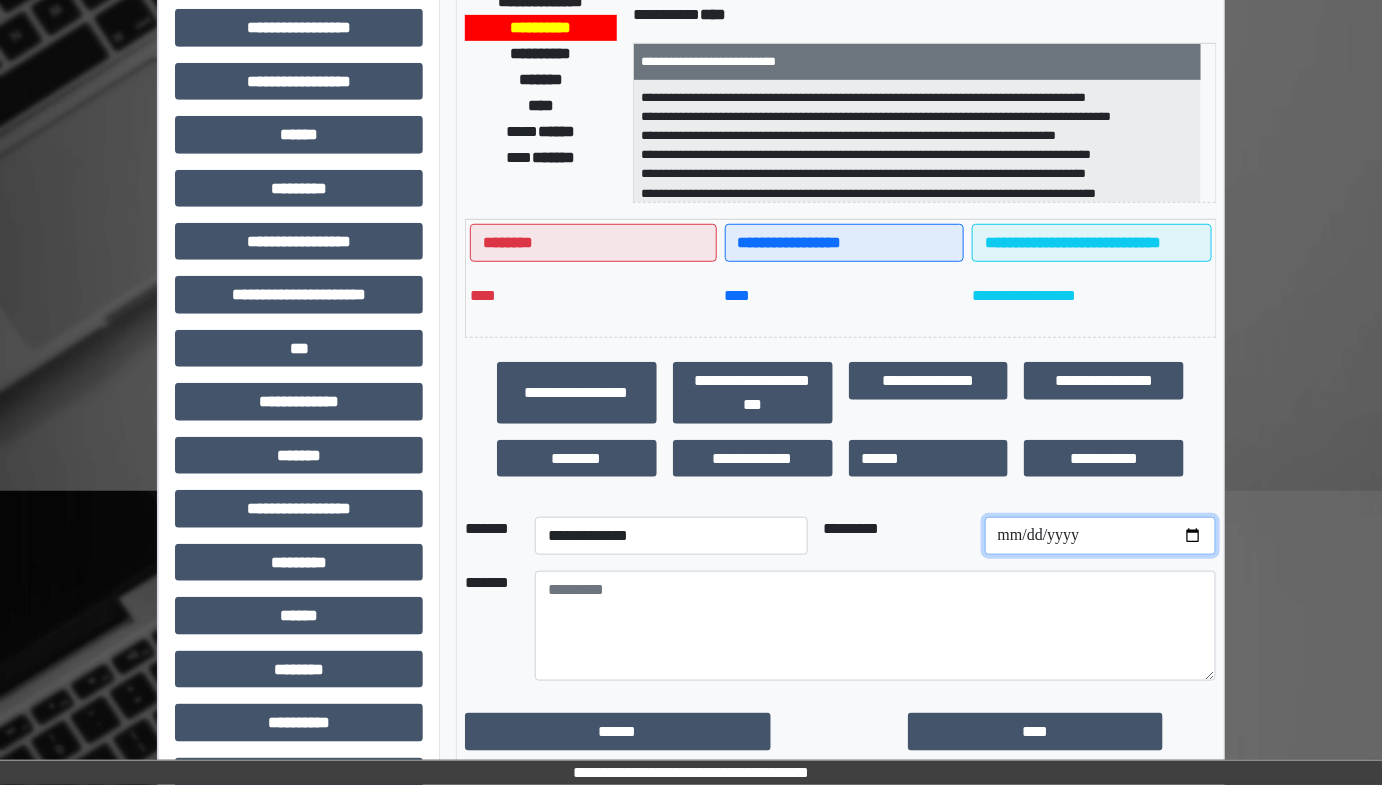 scroll, scrollTop: 401, scrollLeft: 0, axis: vertical 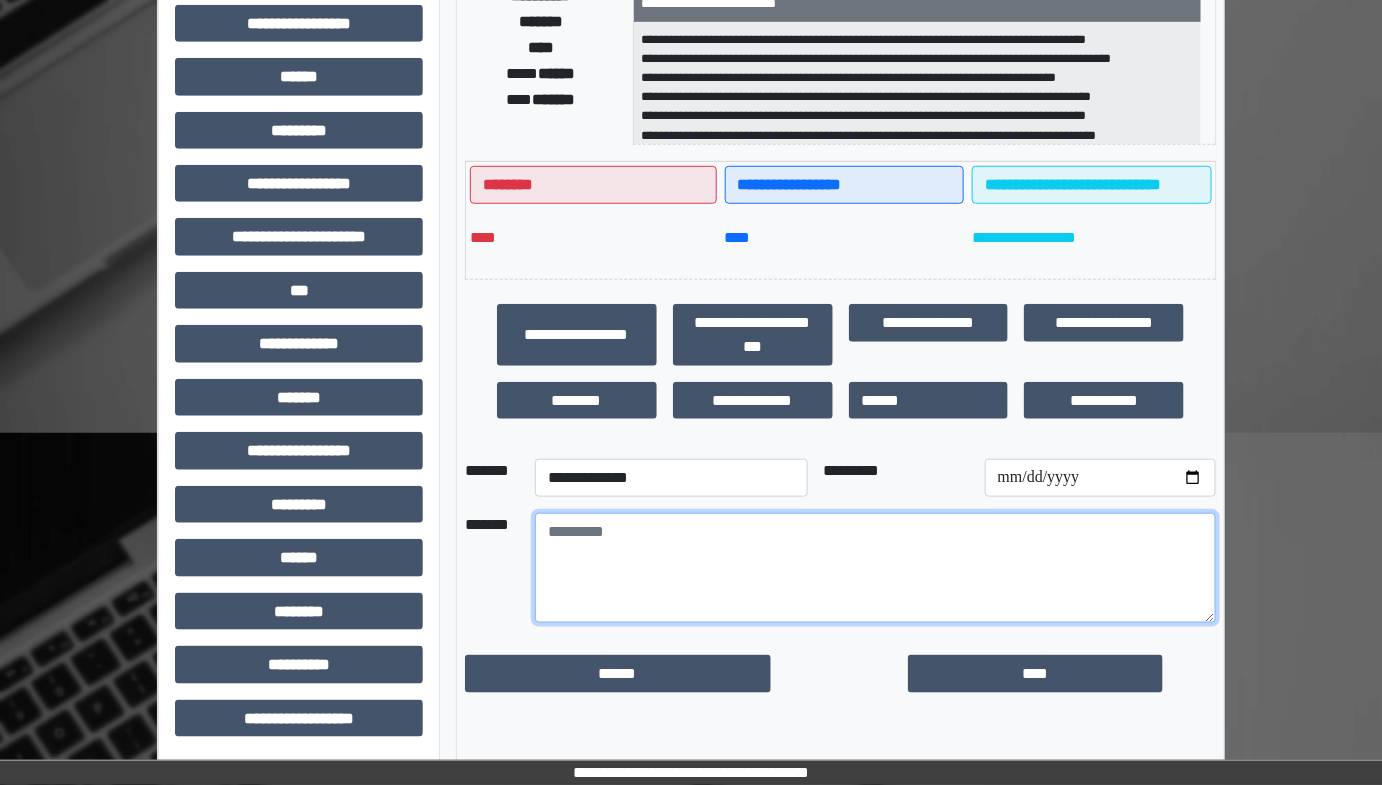 click at bounding box center [875, 568] 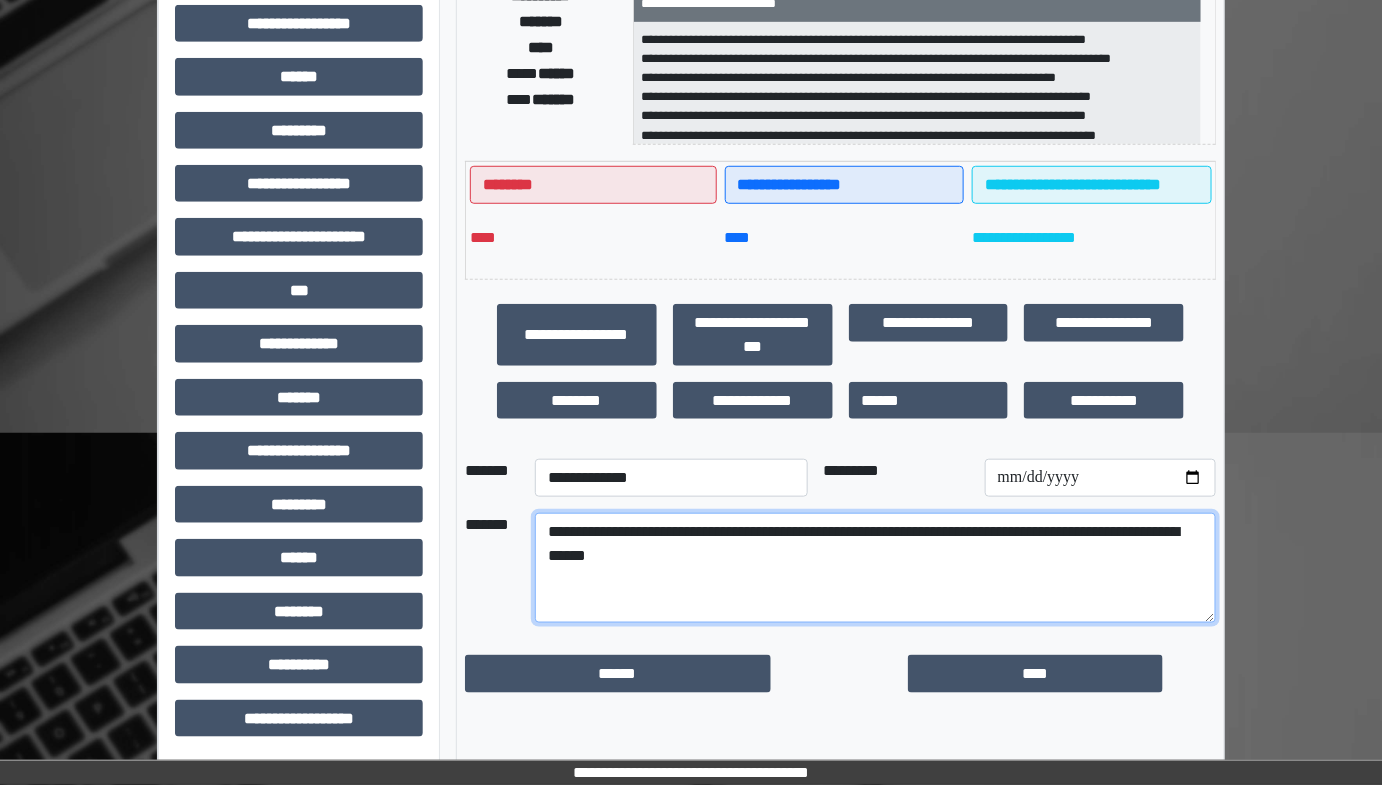 click on "**********" at bounding box center [875, 568] 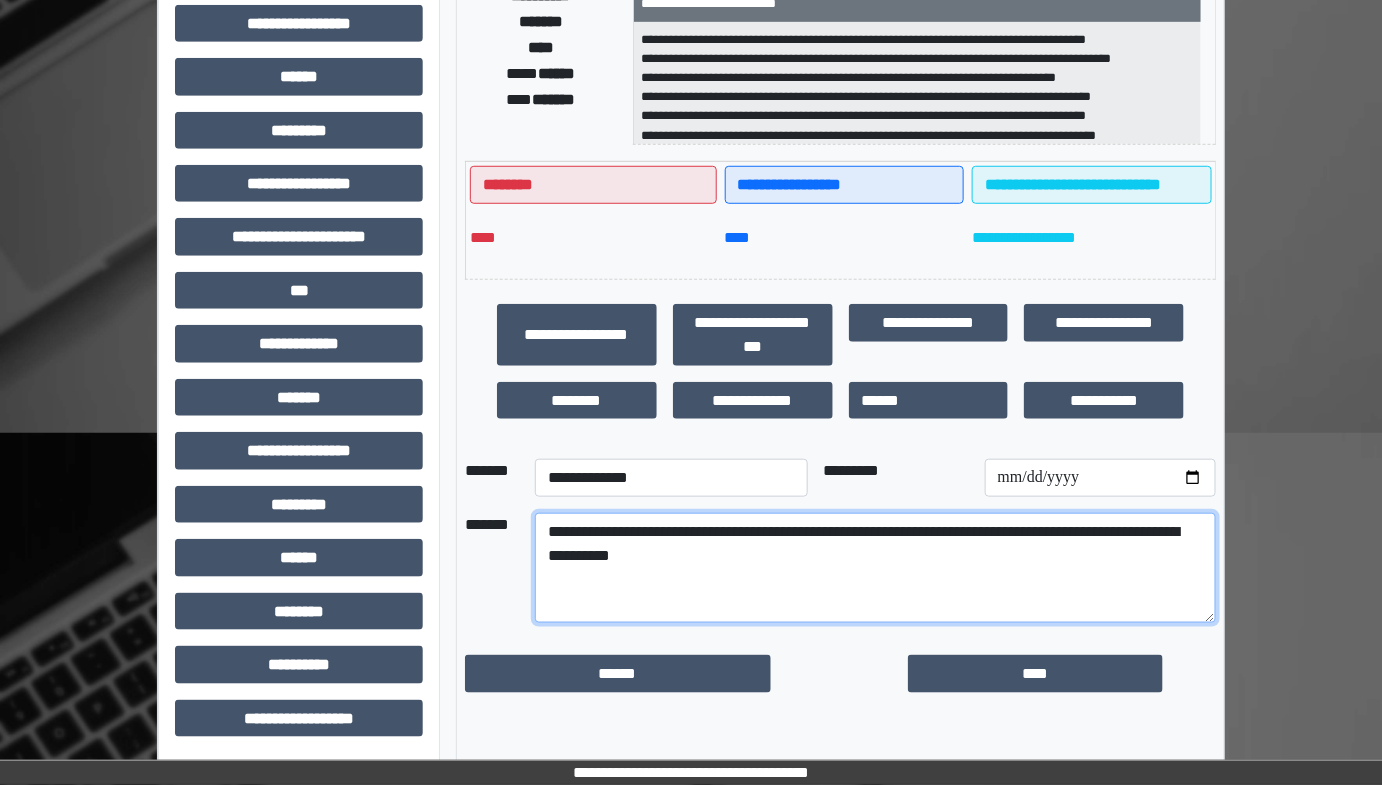 click on "**********" at bounding box center [875, 568] 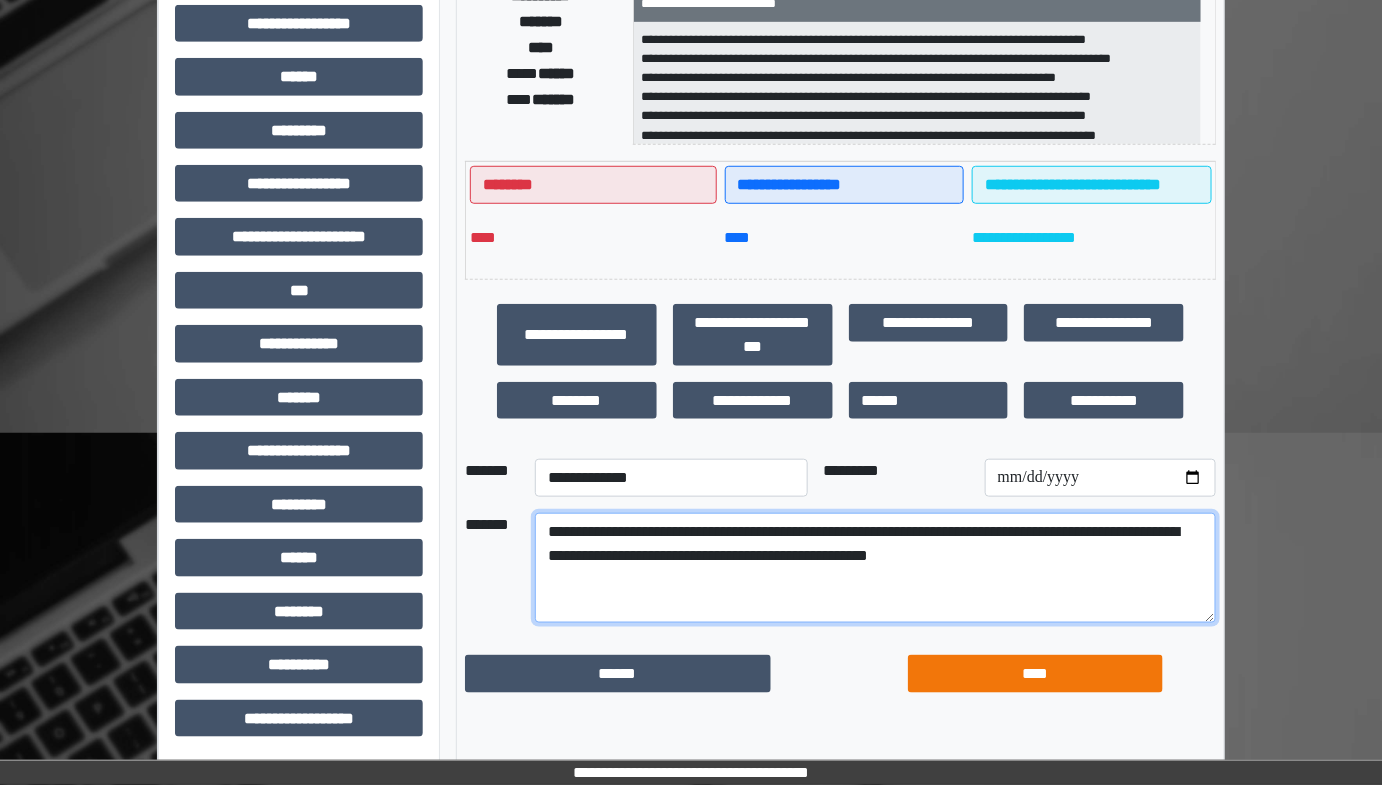 type on "**********" 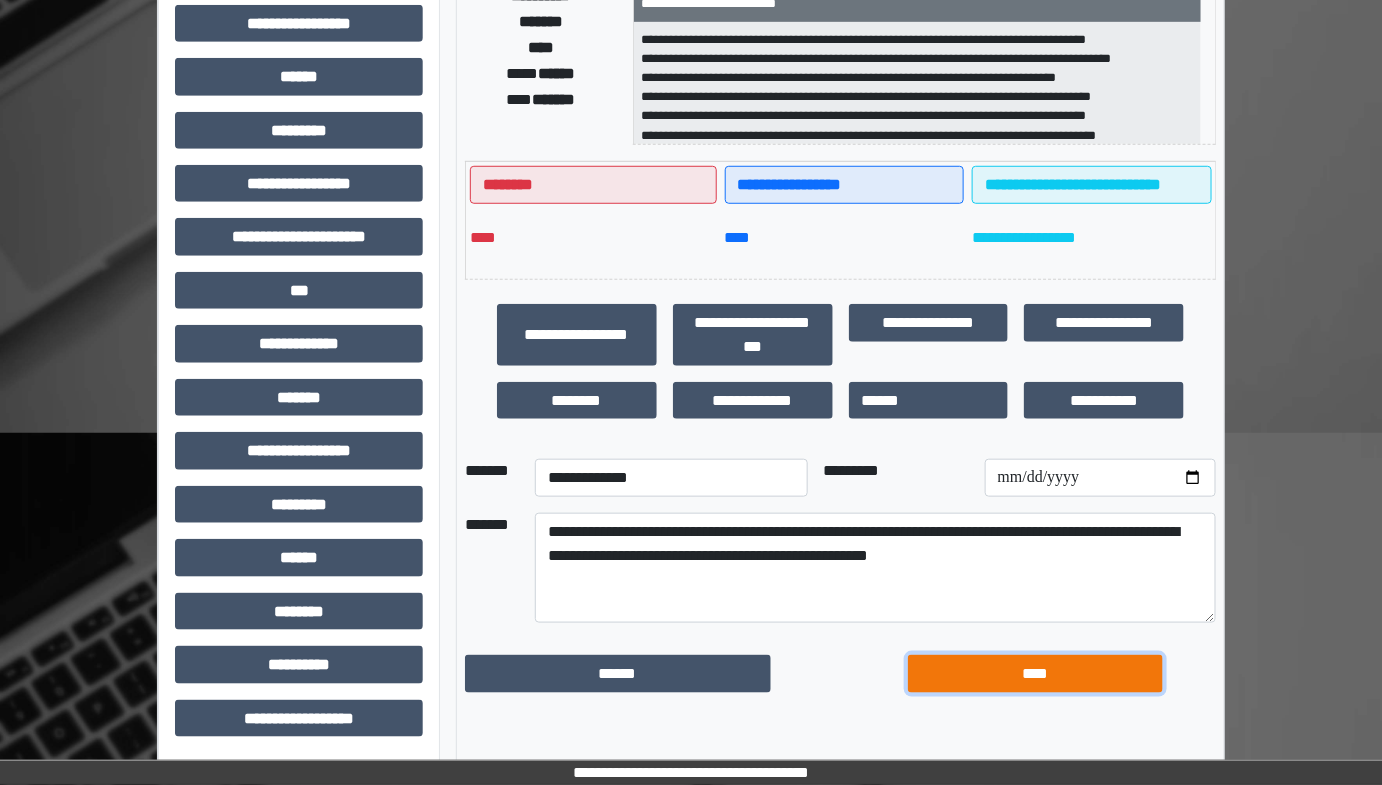 click on "****" at bounding box center [1035, 673] 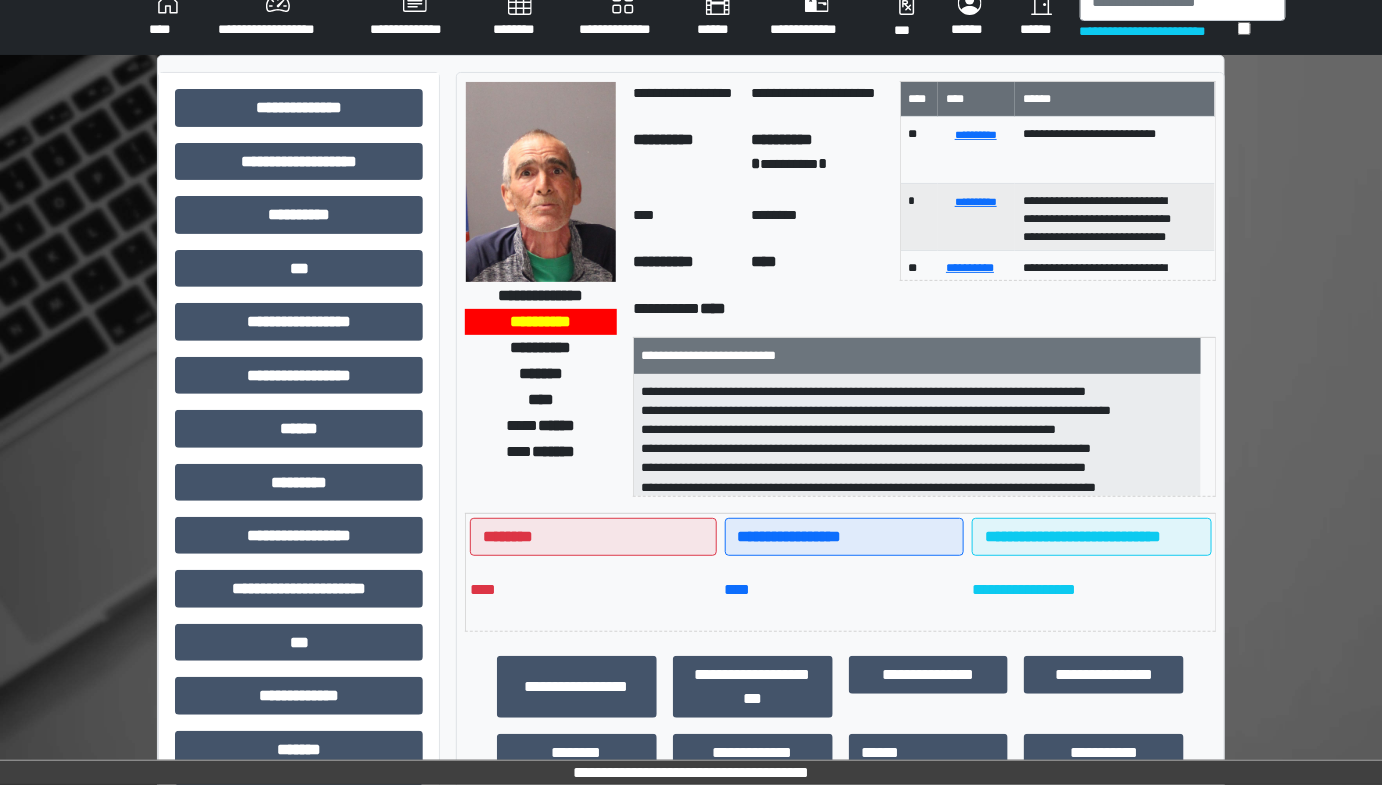 scroll, scrollTop: 0, scrollLeft: 0, axis: both 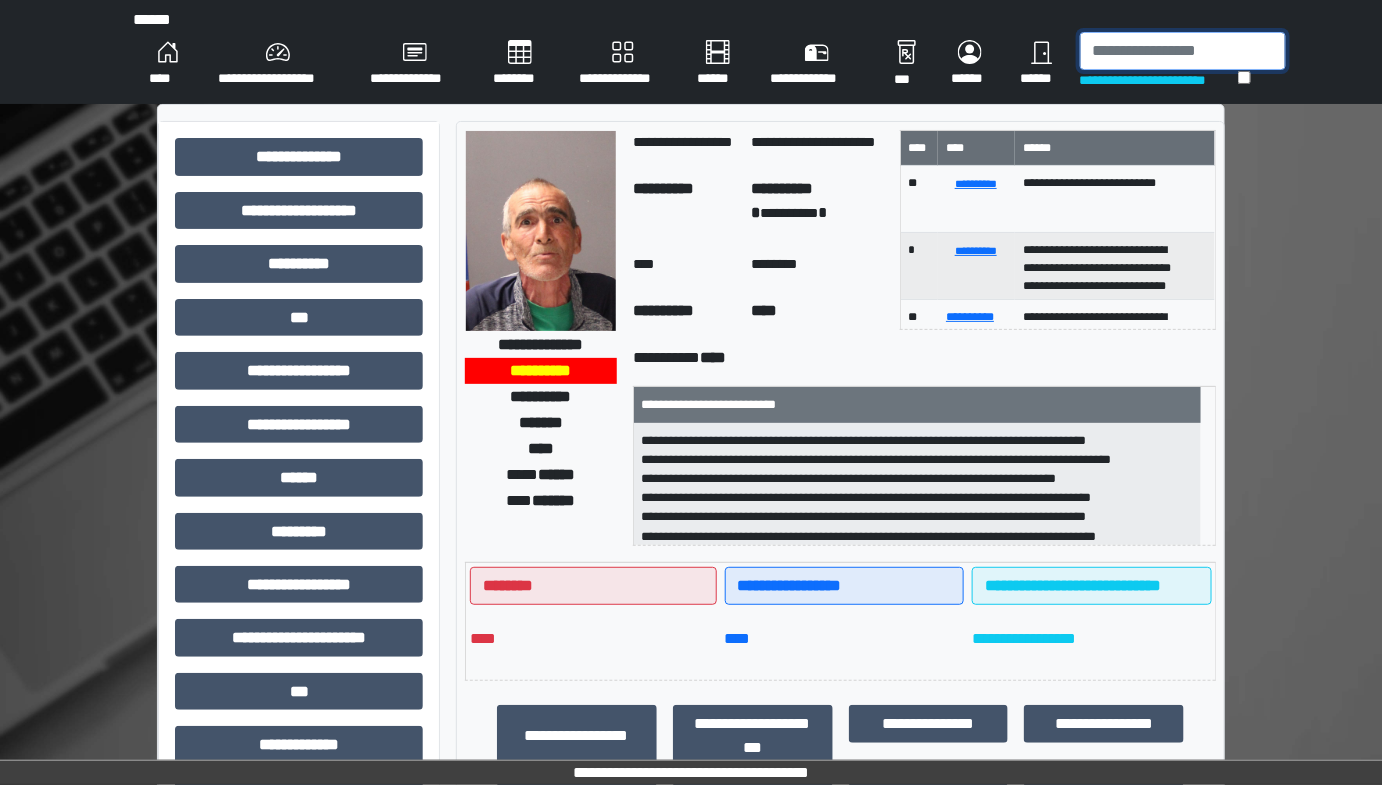 drag, startPoint x: 1099, startPoint y: 58, endPoint x: 1088, endPoint y: 56, distance: 11.18034 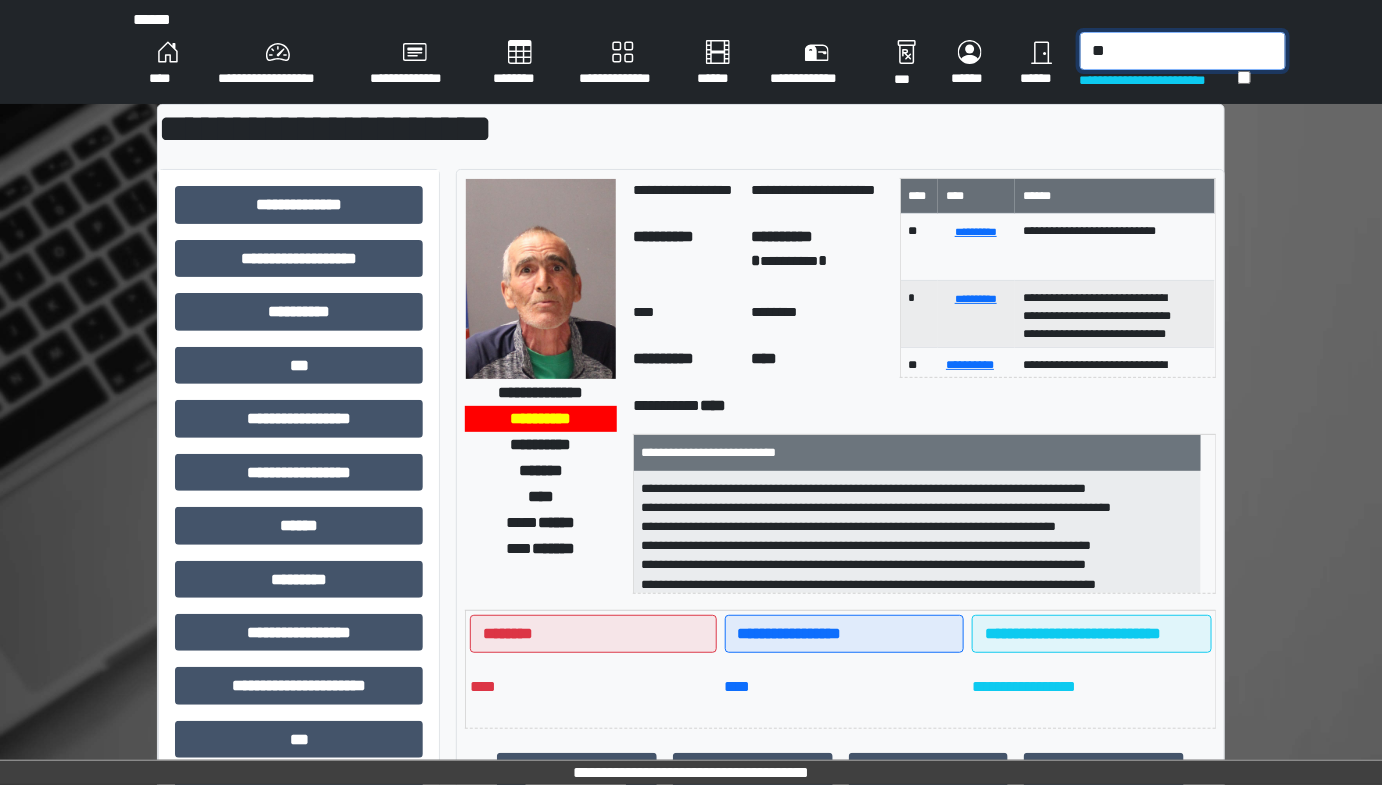 type on "*" 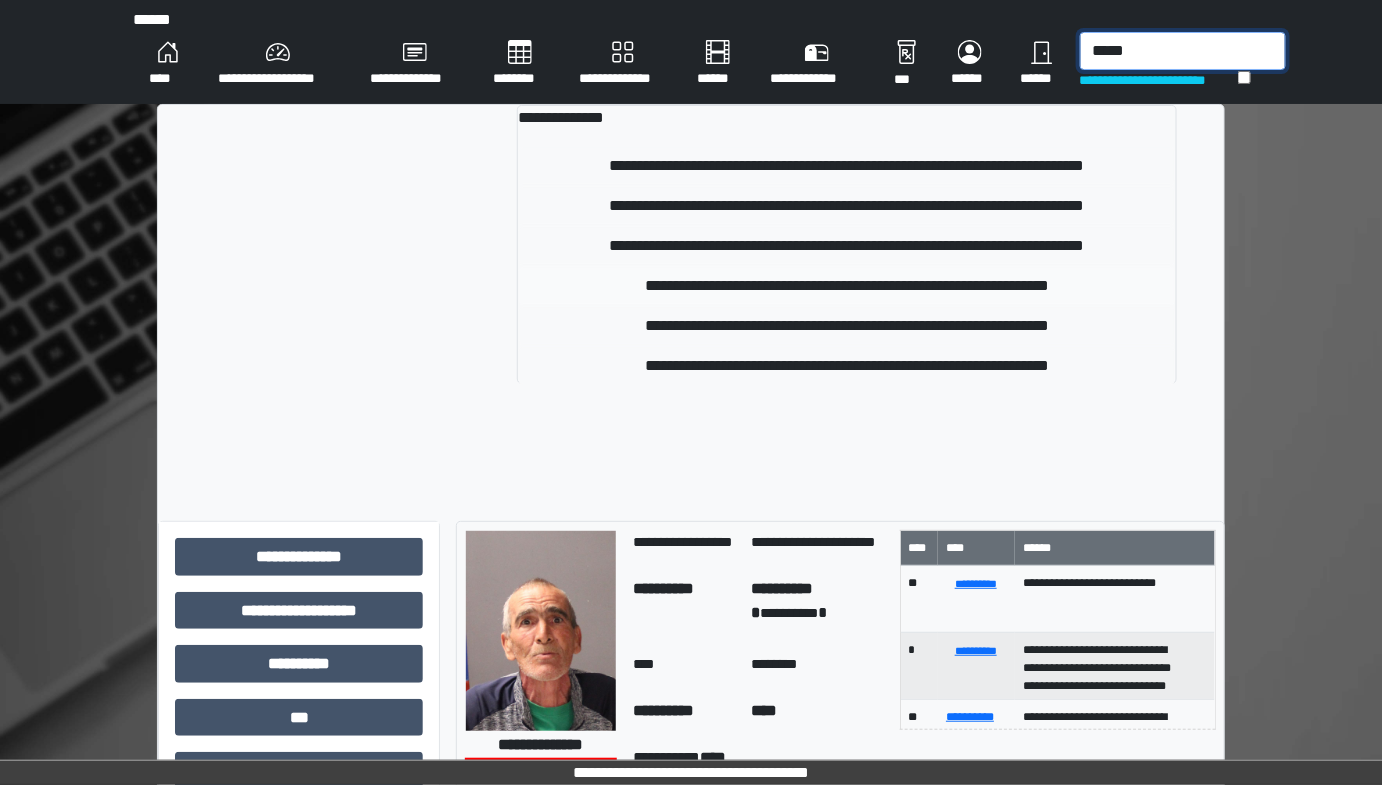 type on "*****" 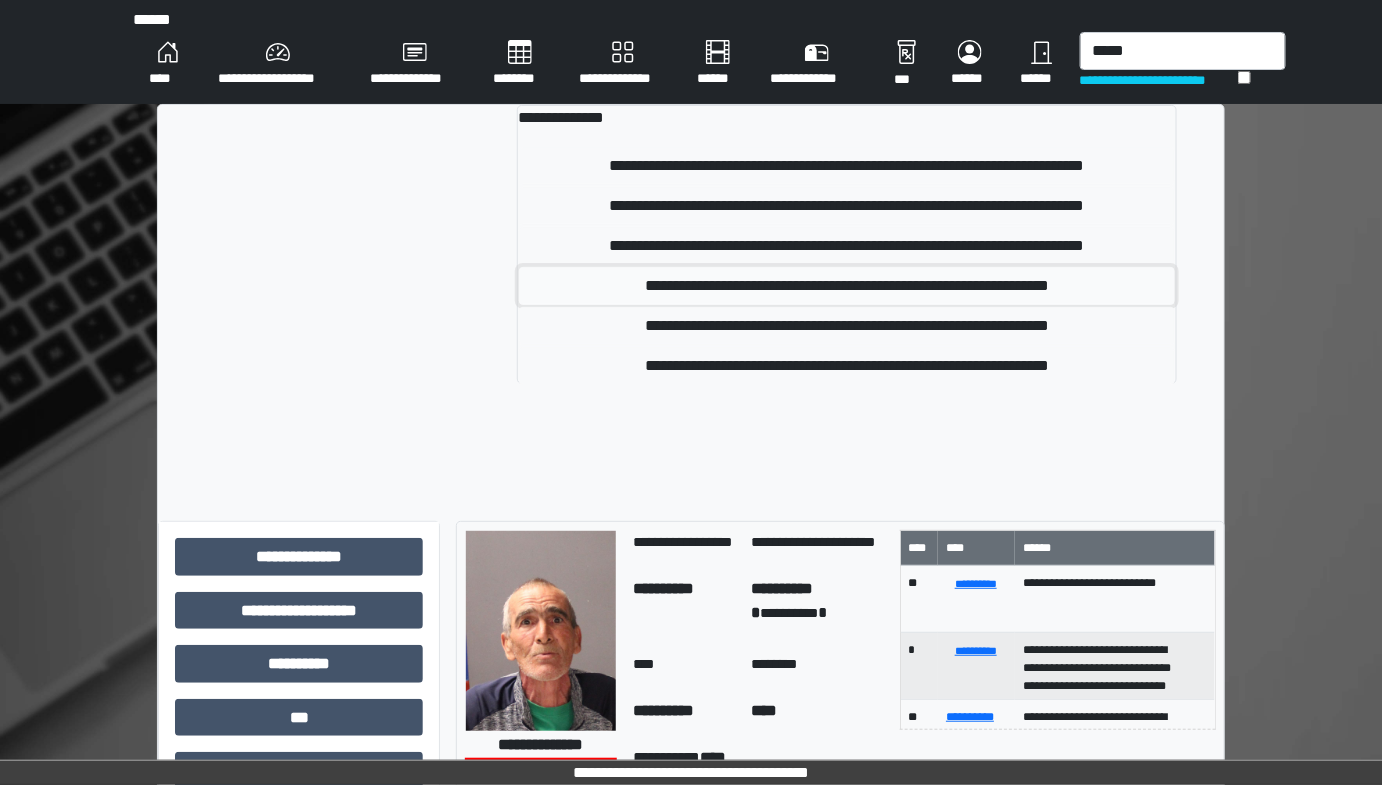click on "**********" at bounding box center [847, 286] 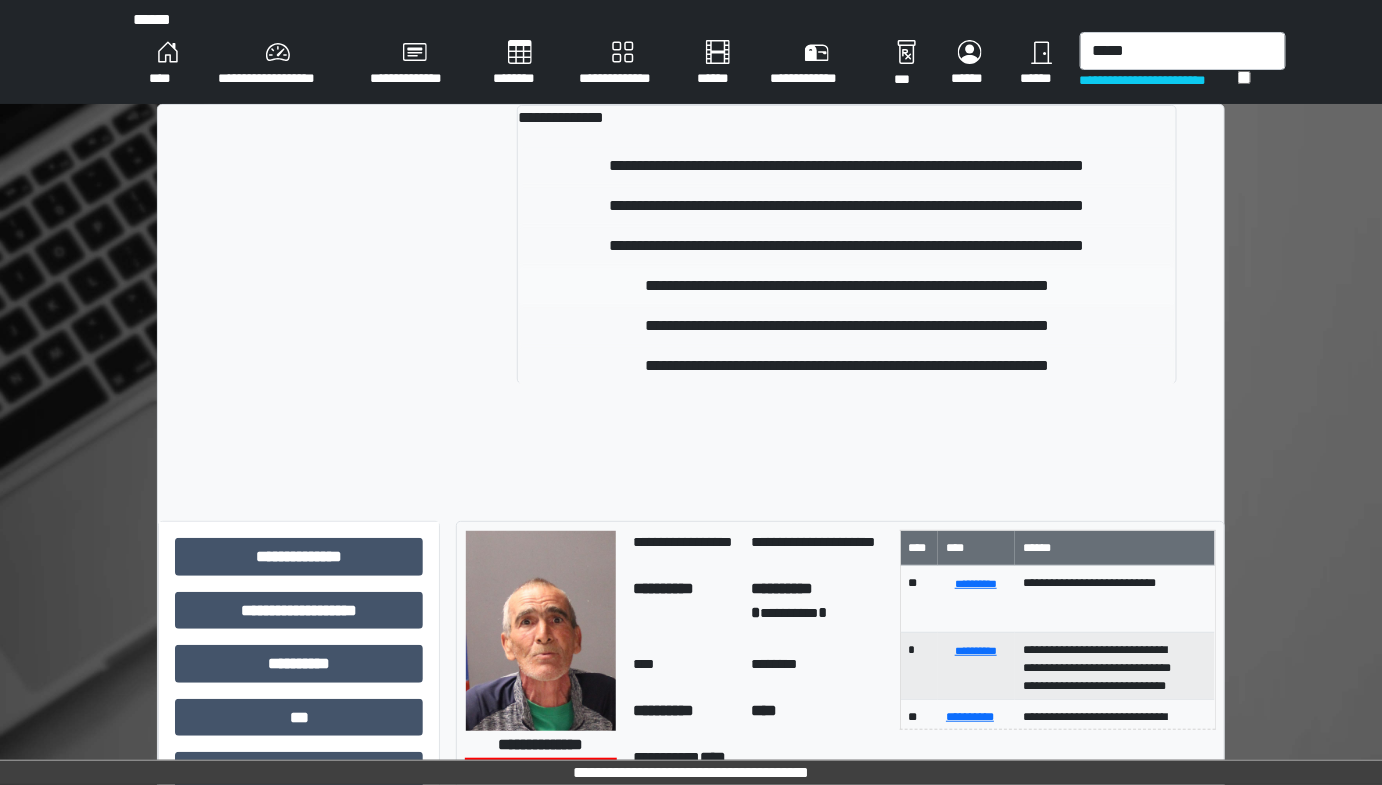 type 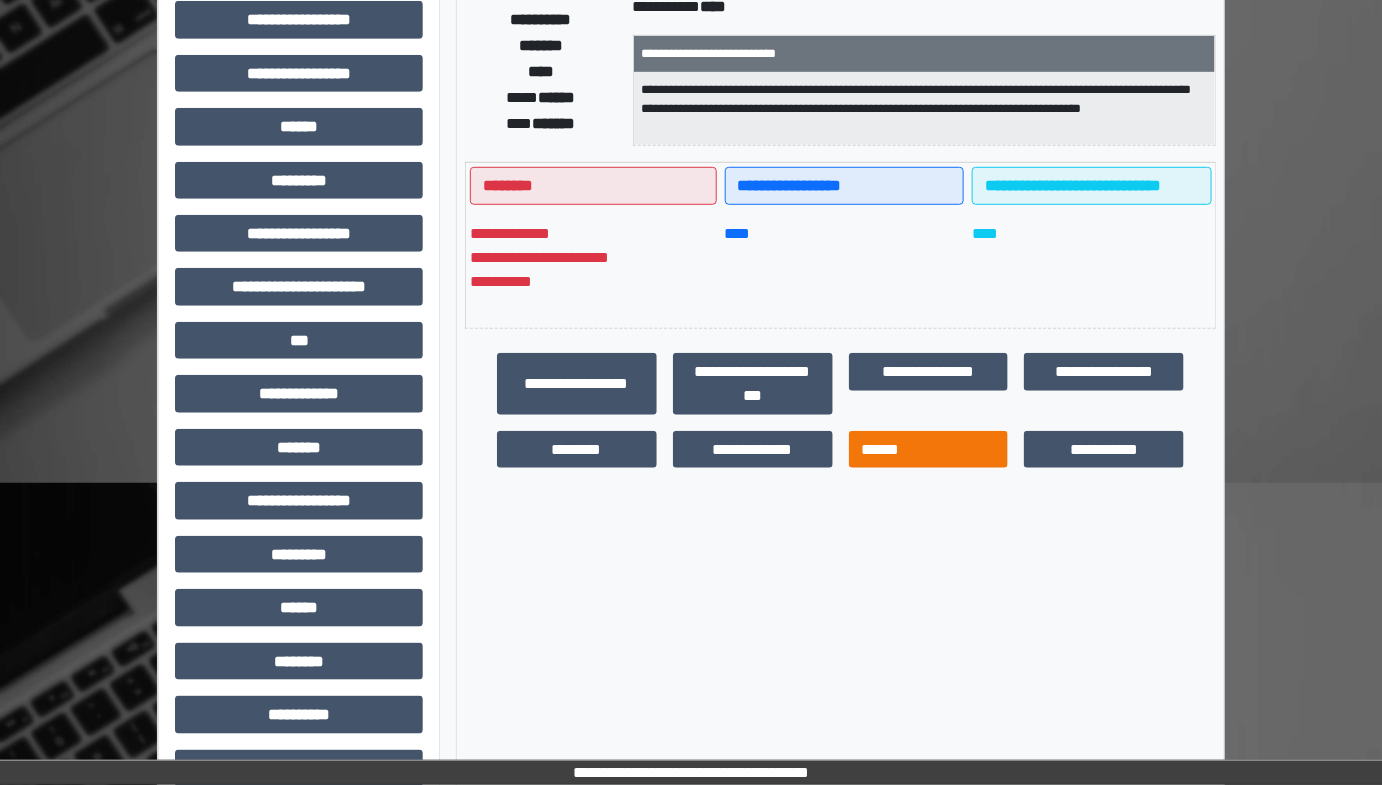 scroll, scrollTop: 363, scrollLeft: 0, axis: vertical 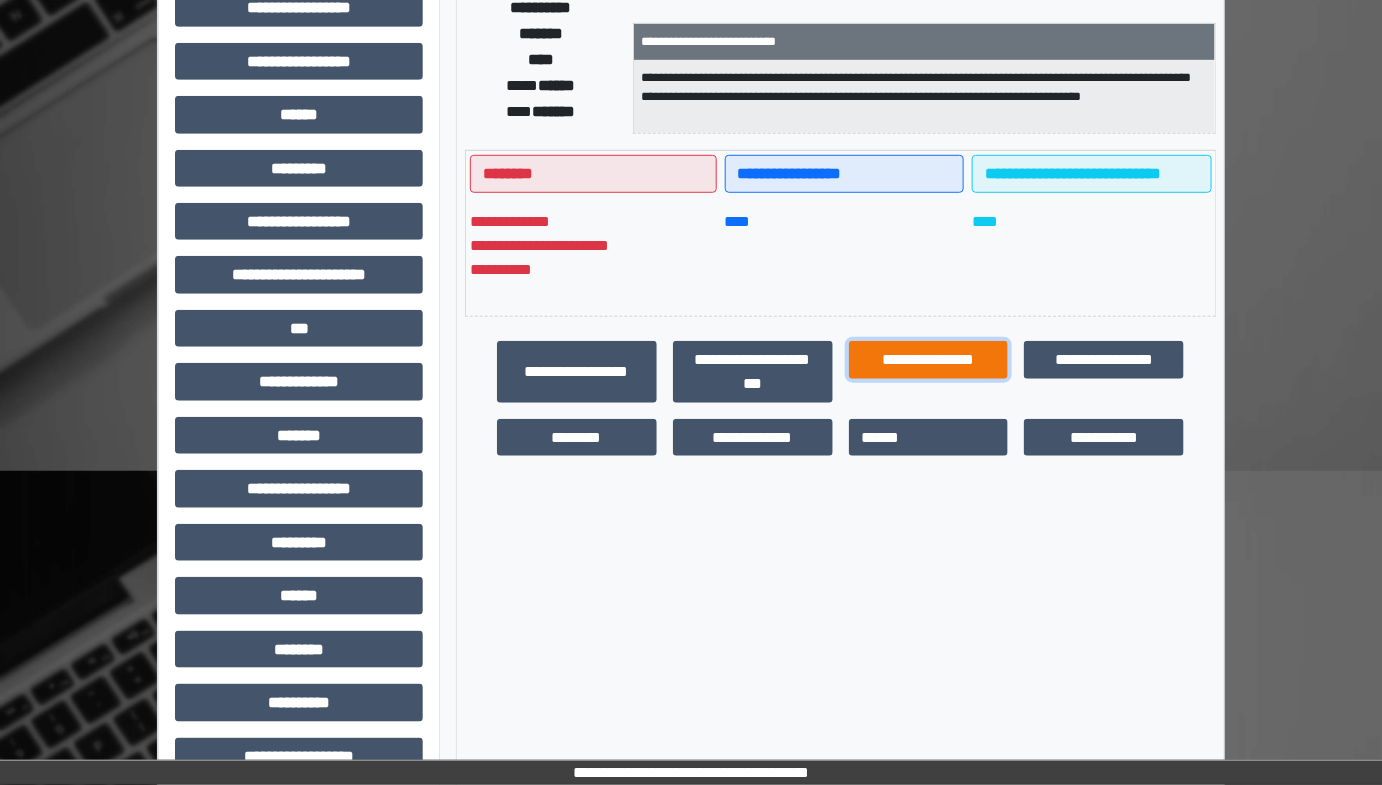 click on "**********" at bounding box center (929, 359) 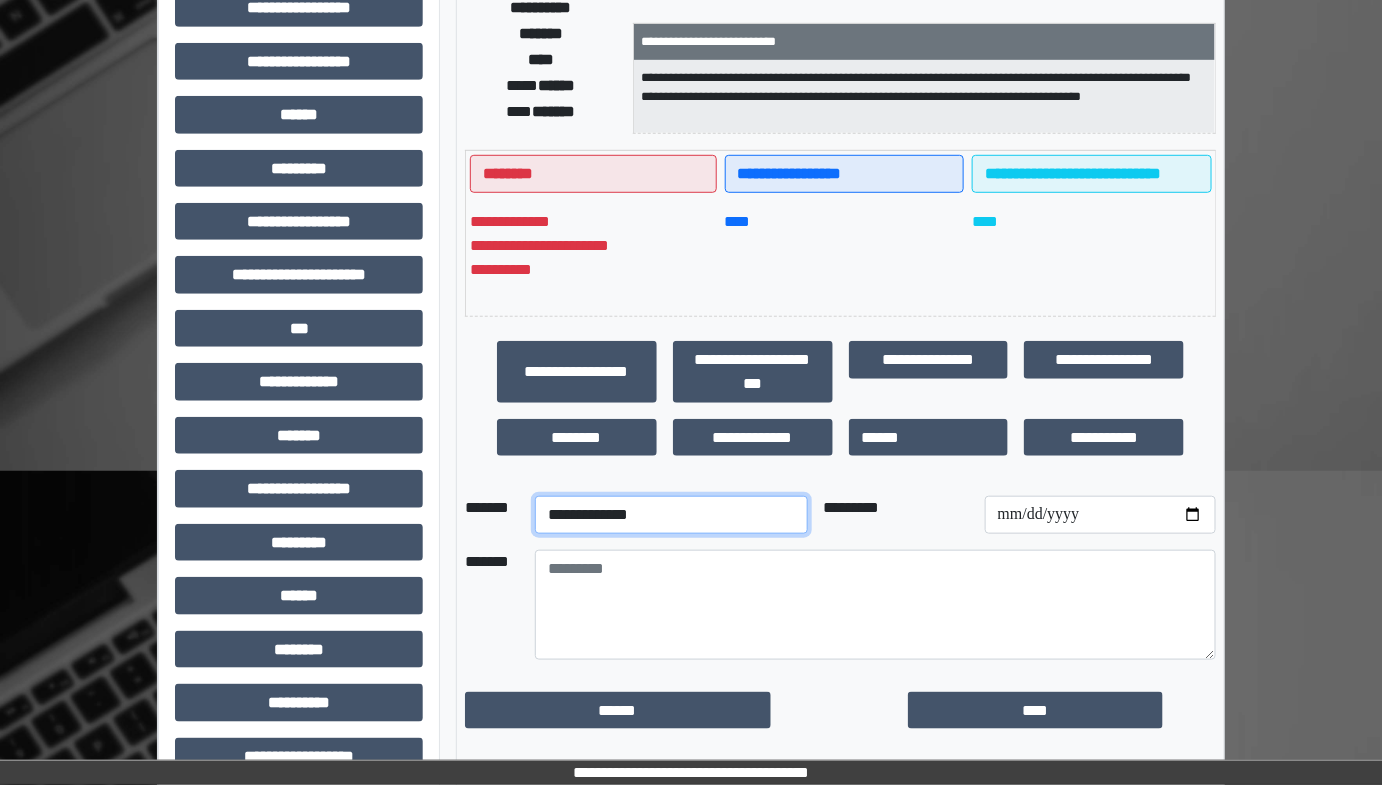 click on "**********" at bounding box center (671, 515) 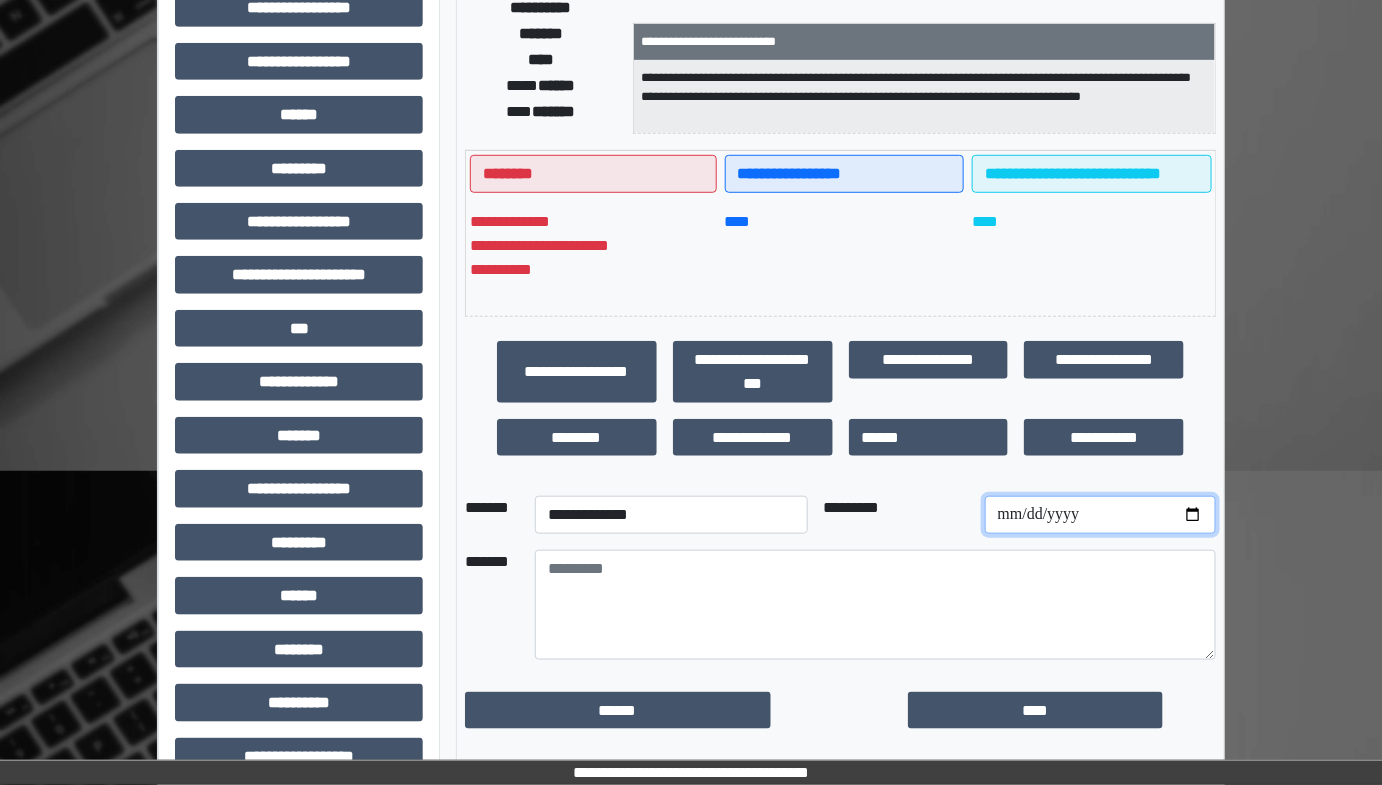 click at bounding box center [1100, 515] 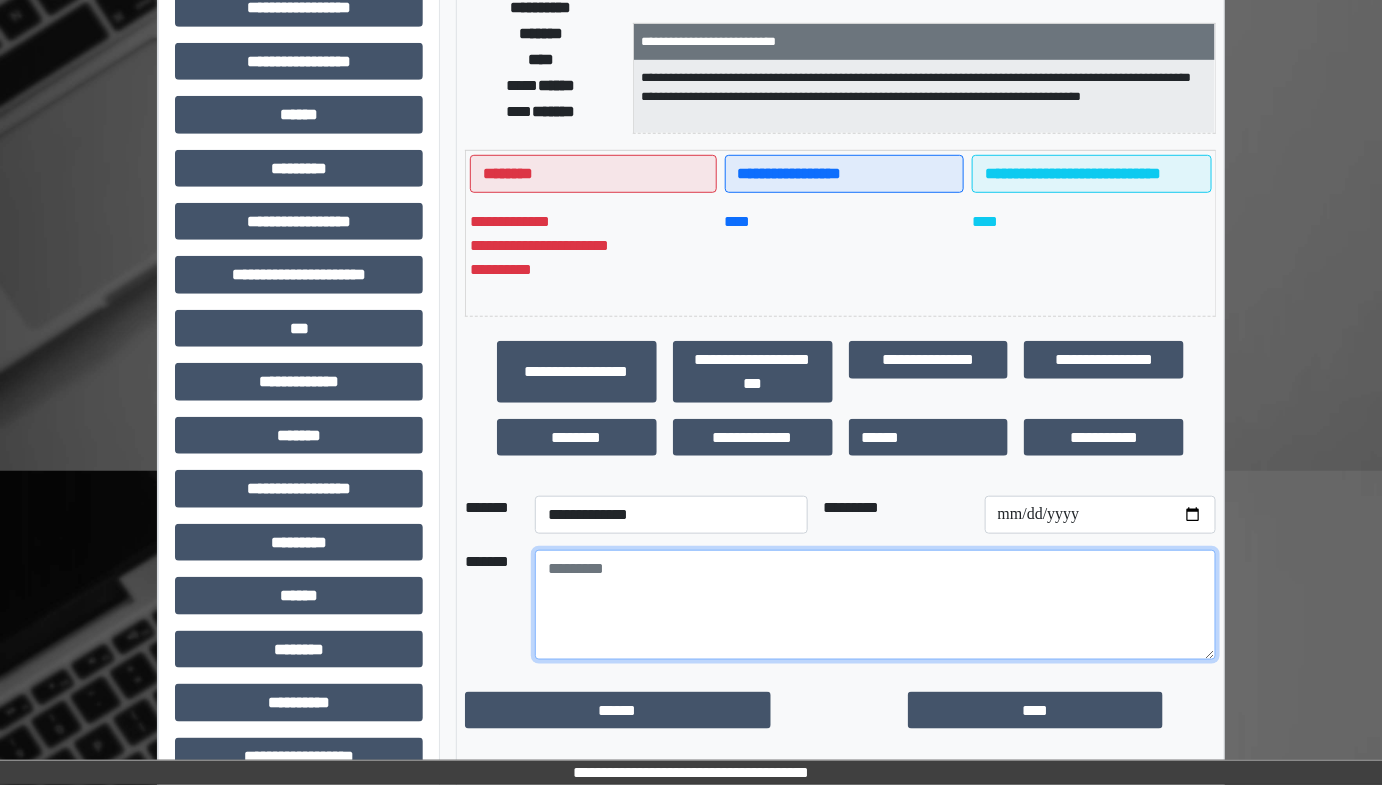 click at bounding box center (875, 605) 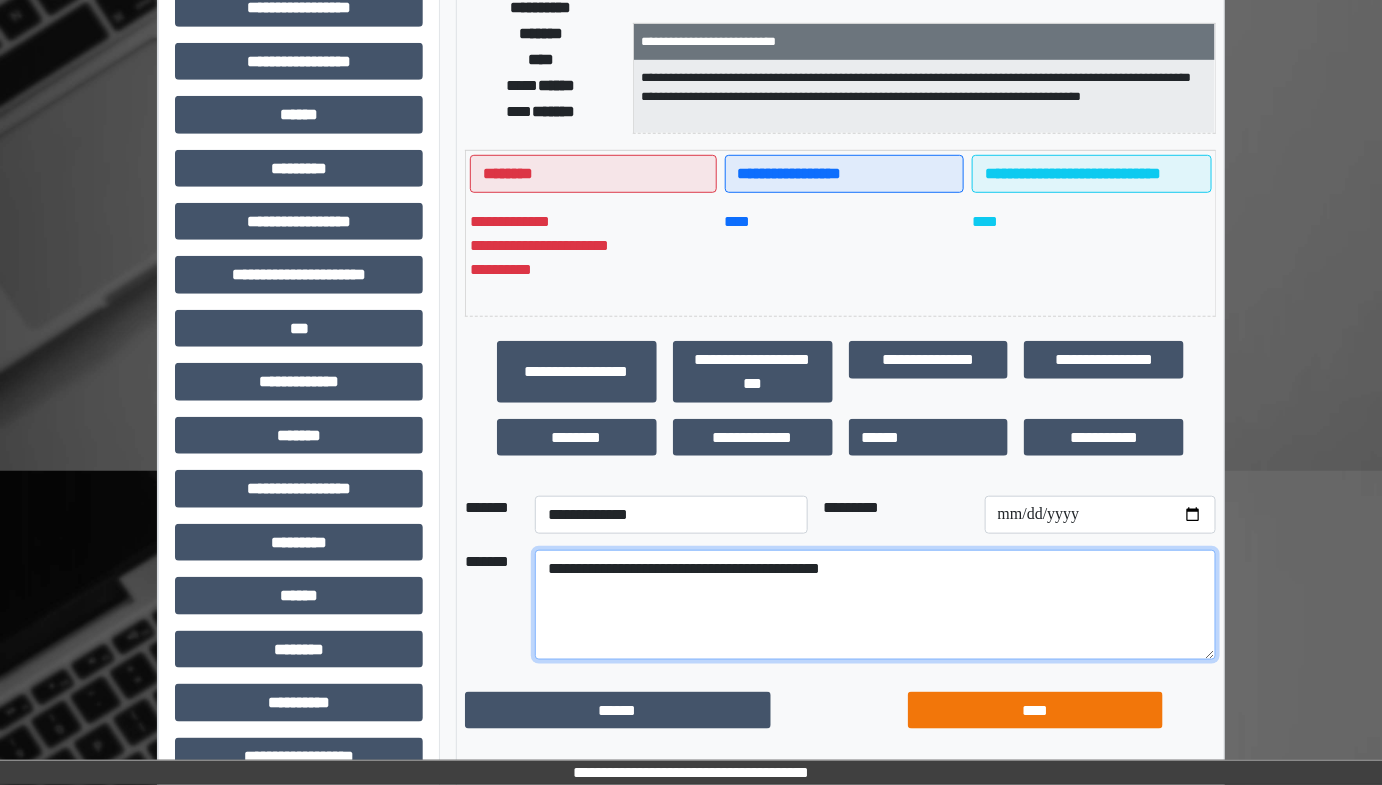 type on "**********" 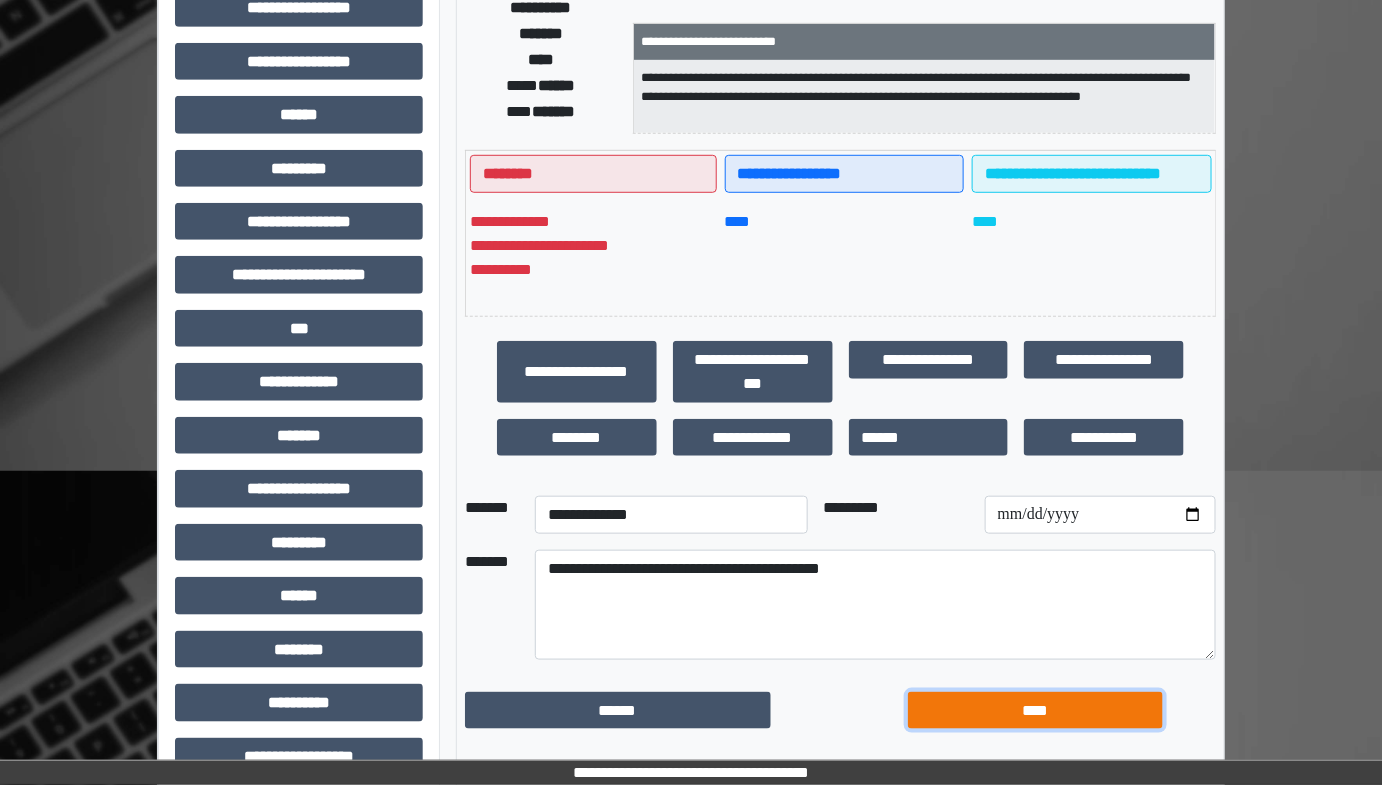 click on "****" at bounding box center (1035, 710) 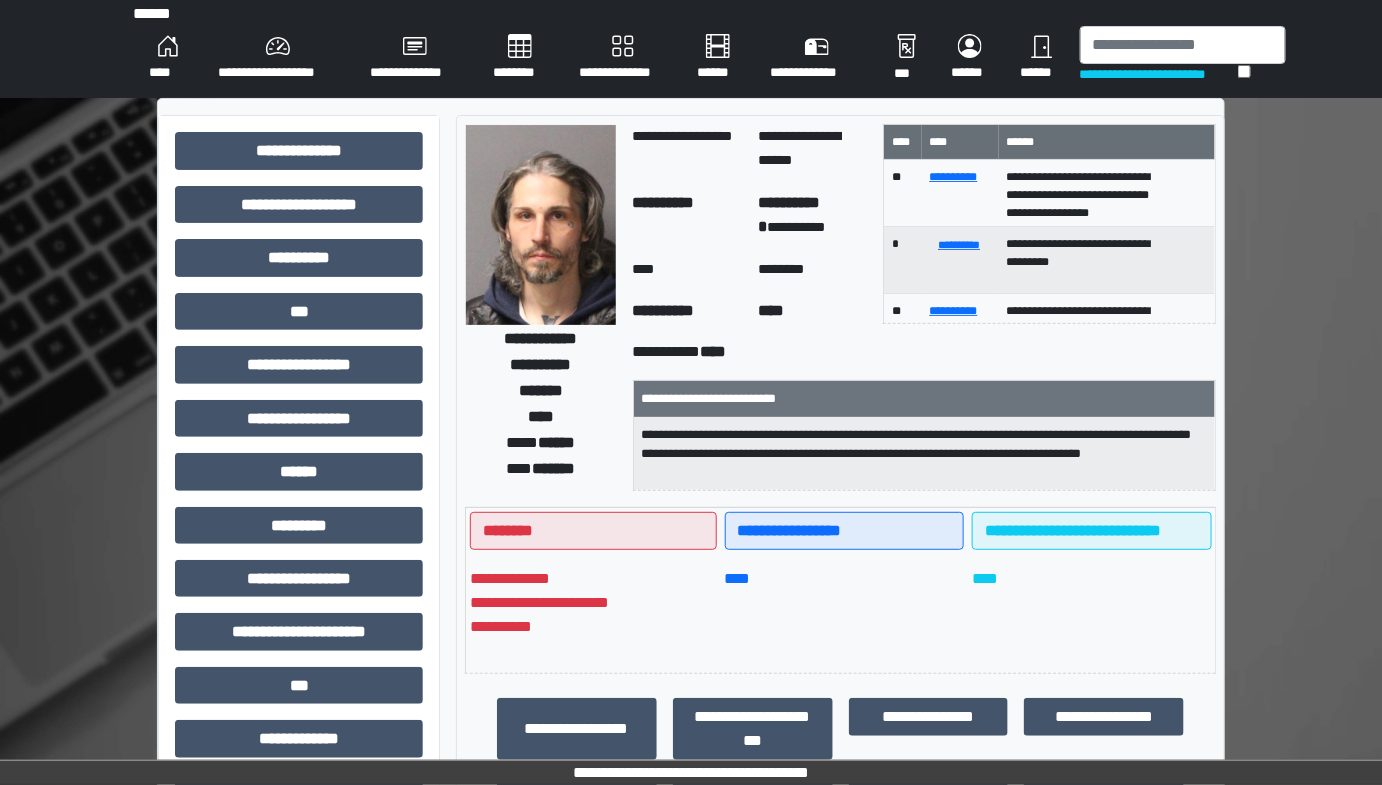 scroll, scrollTop: 0, scrollLeft: 0, axis: both 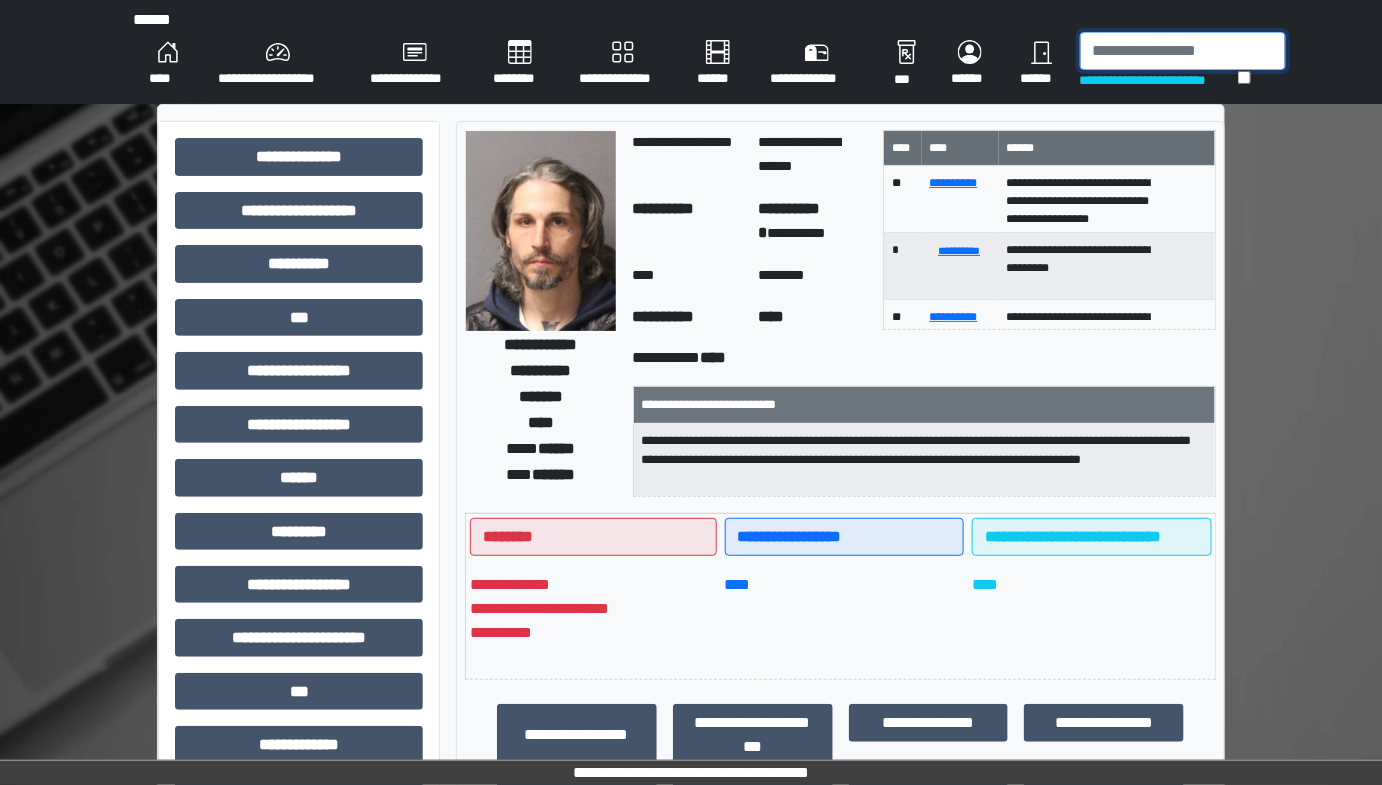 click at bounding box center (1183, 51) 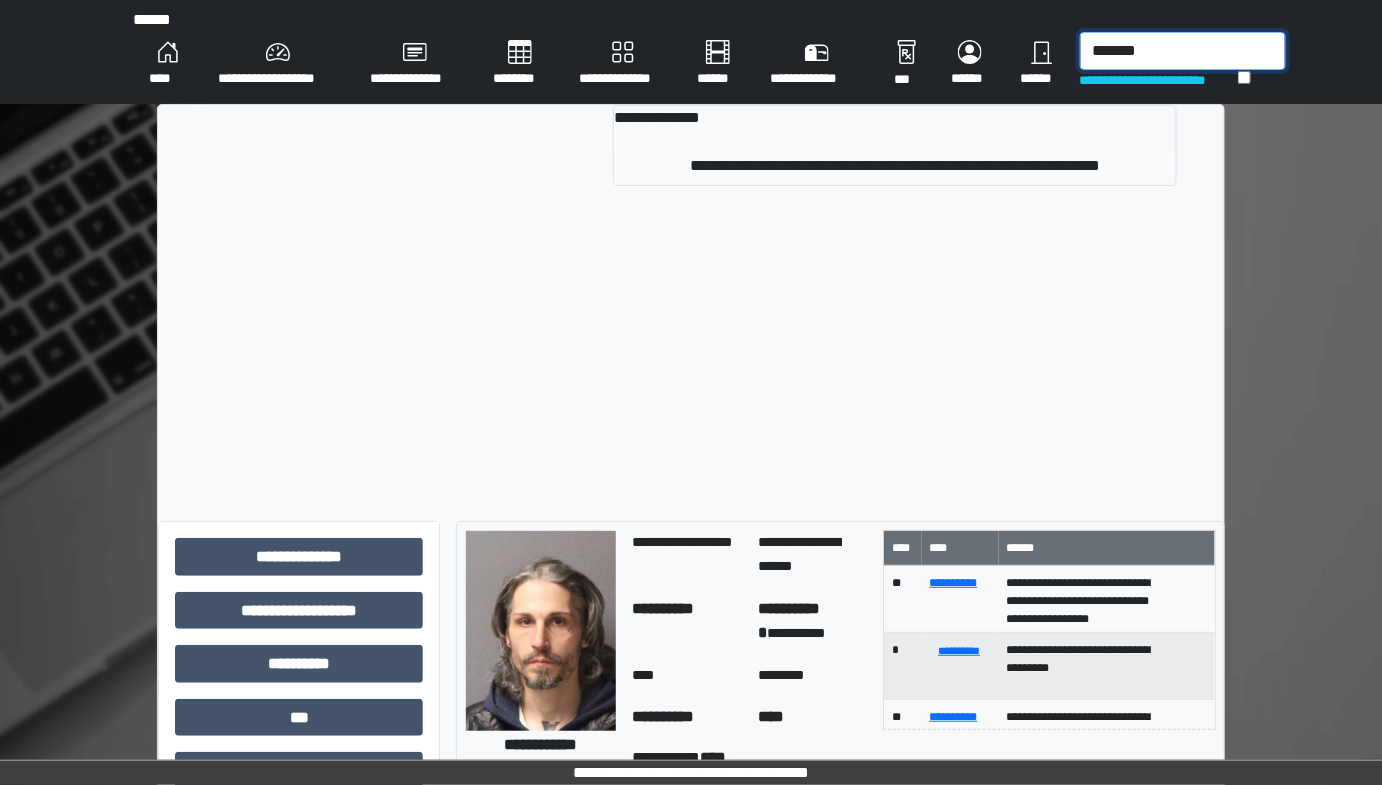 type on "*******" 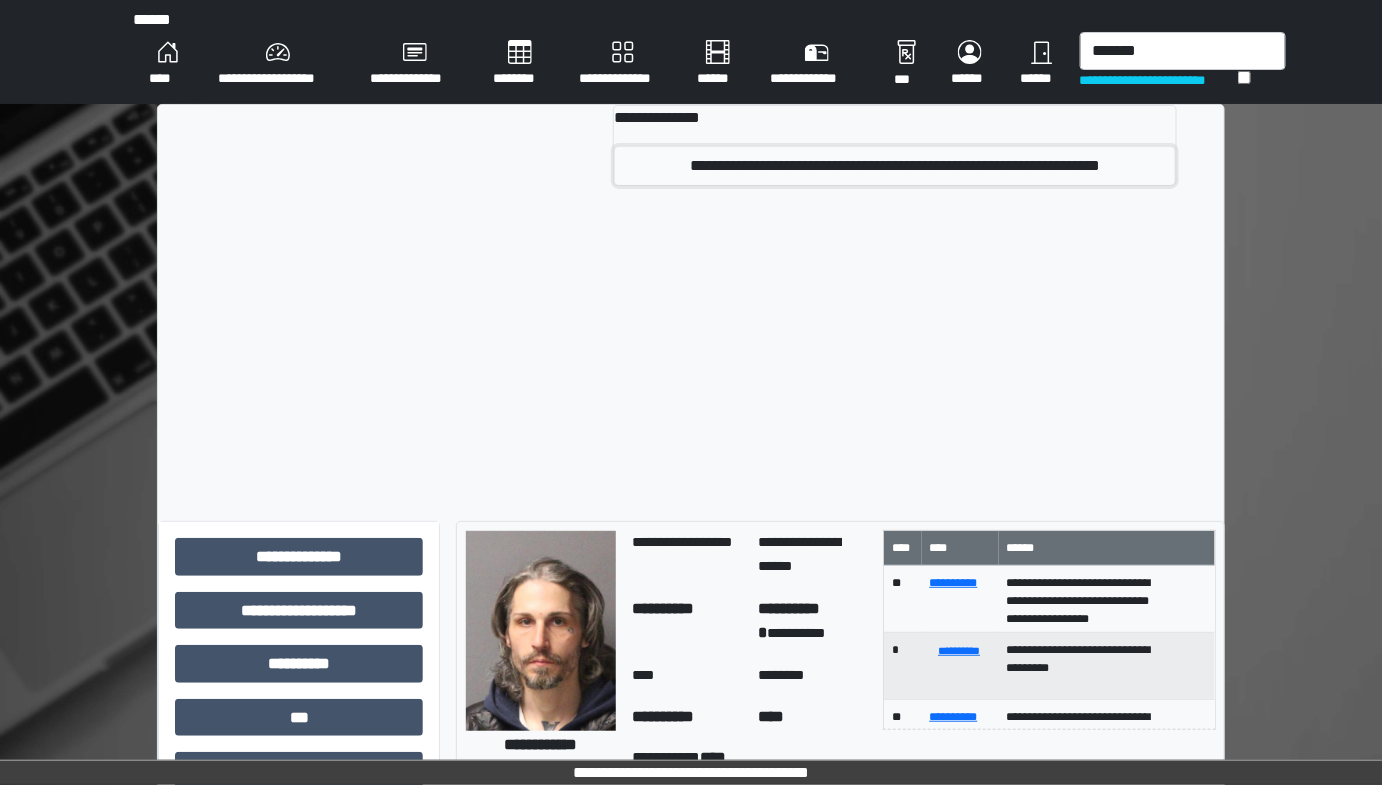 click on "**********" at bounding box center [895, 166] 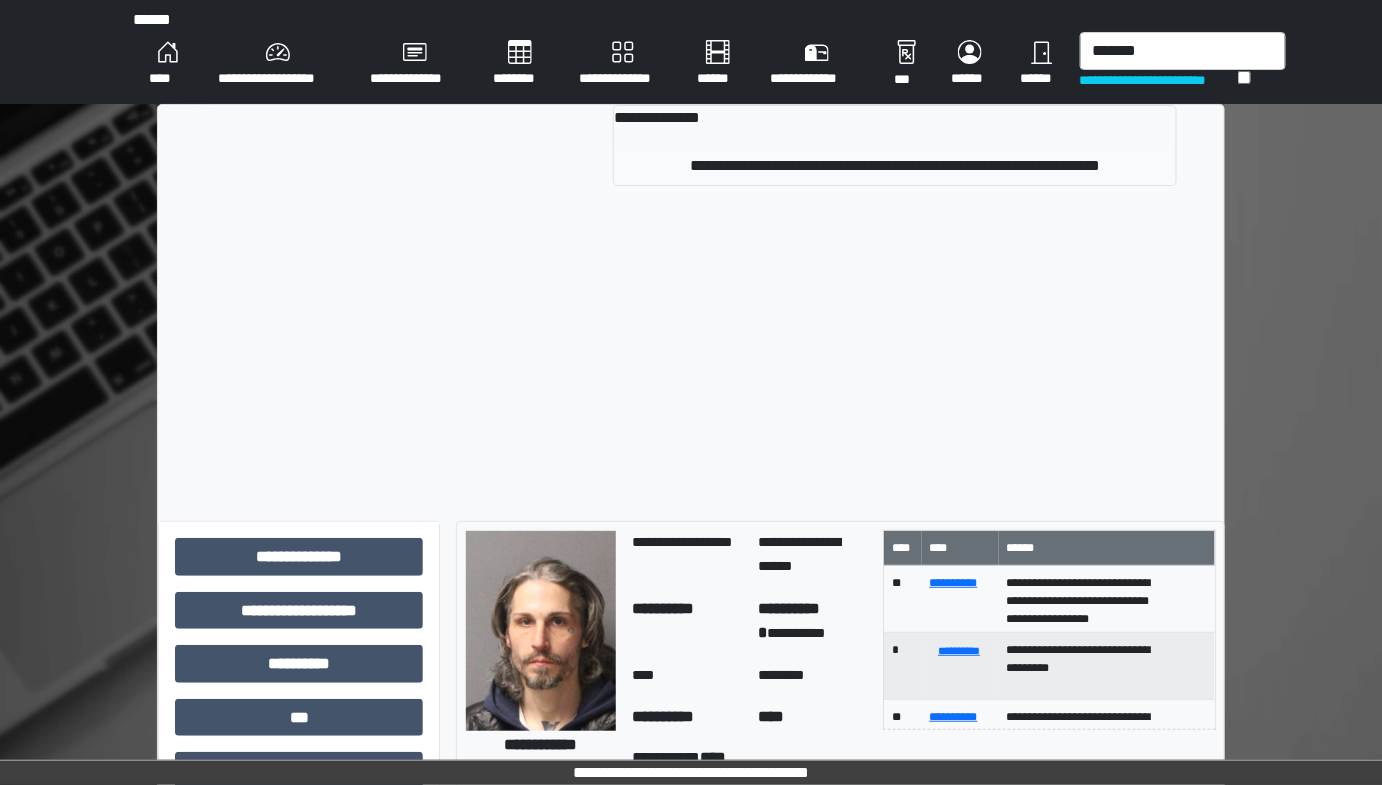 type 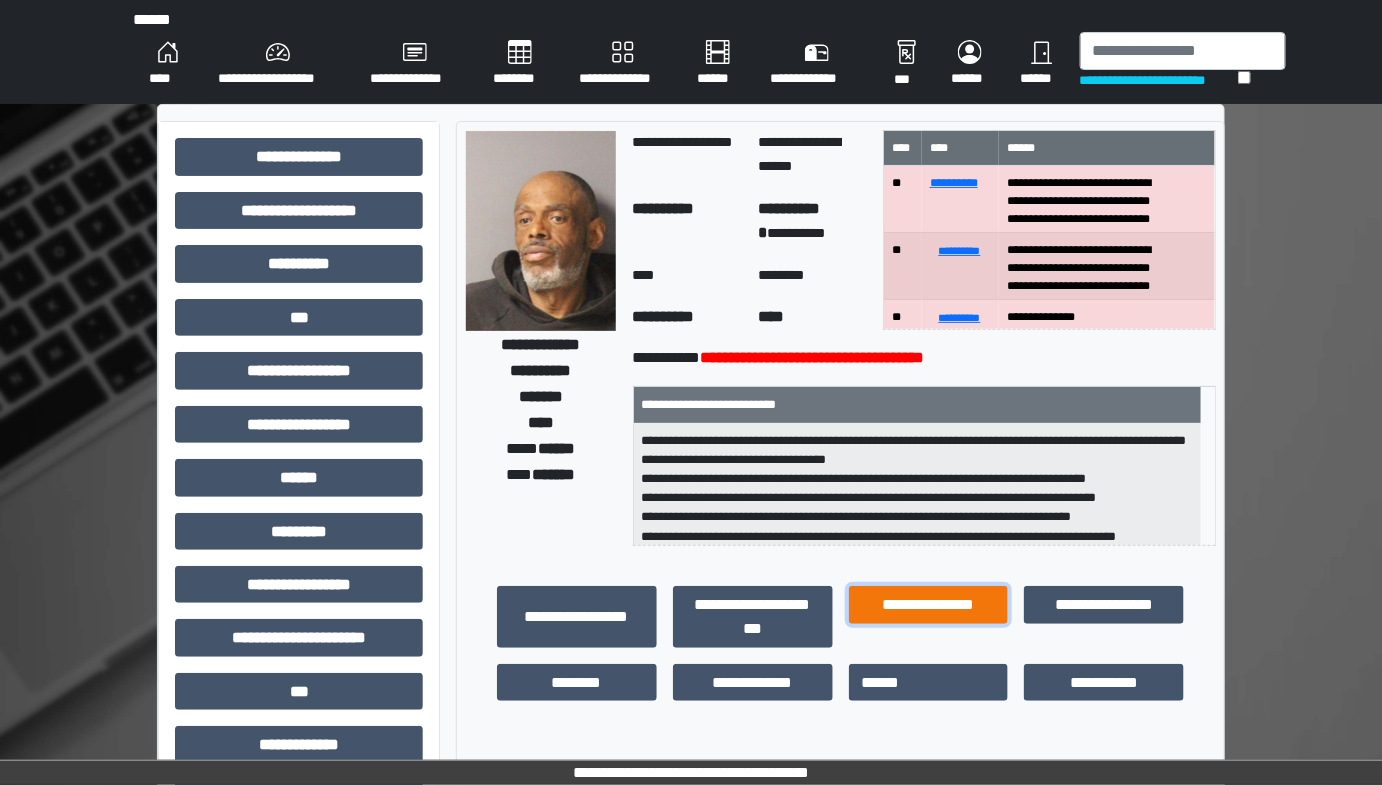 click on "**********" at bounding box center (929, 604) 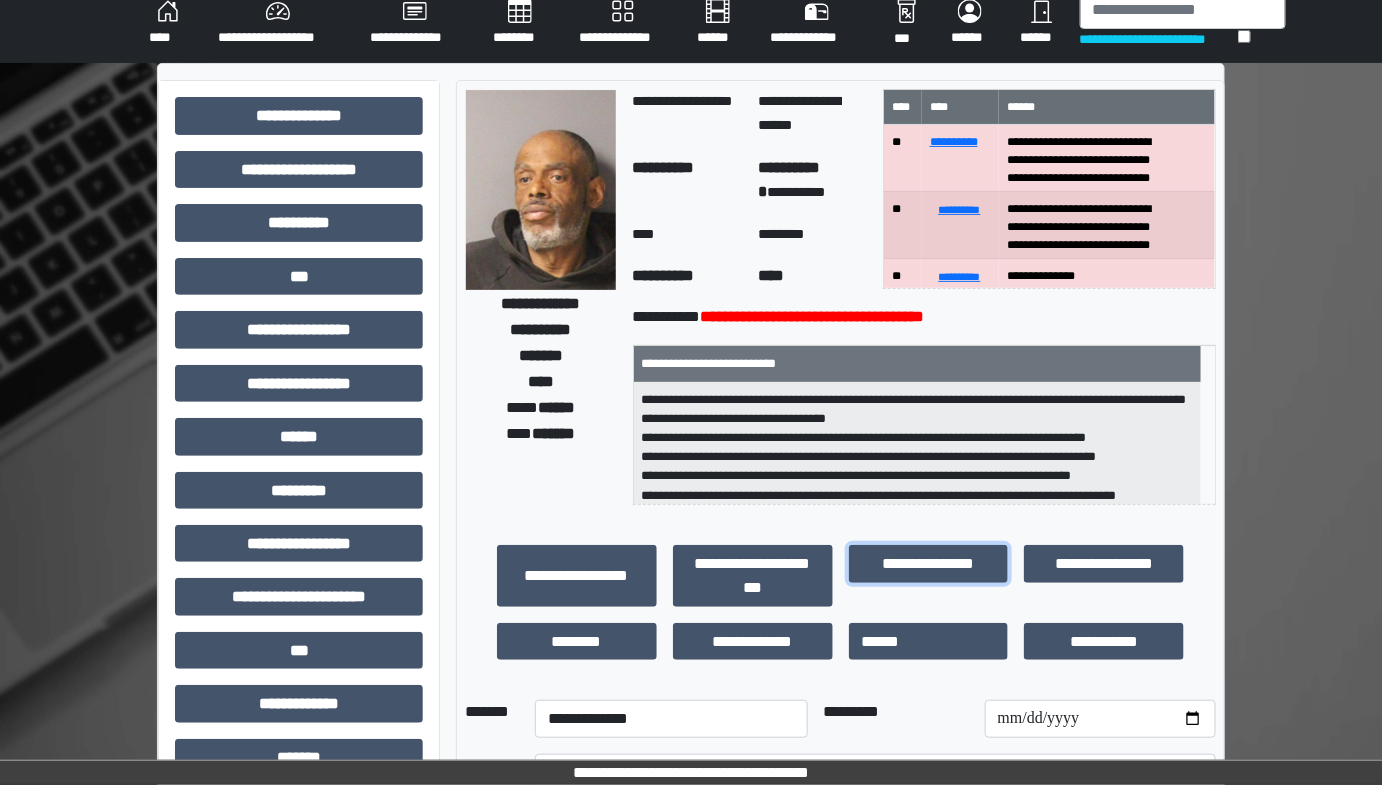 scroll, scrollTop: 363, scrollLeft: 0, axis: vertical 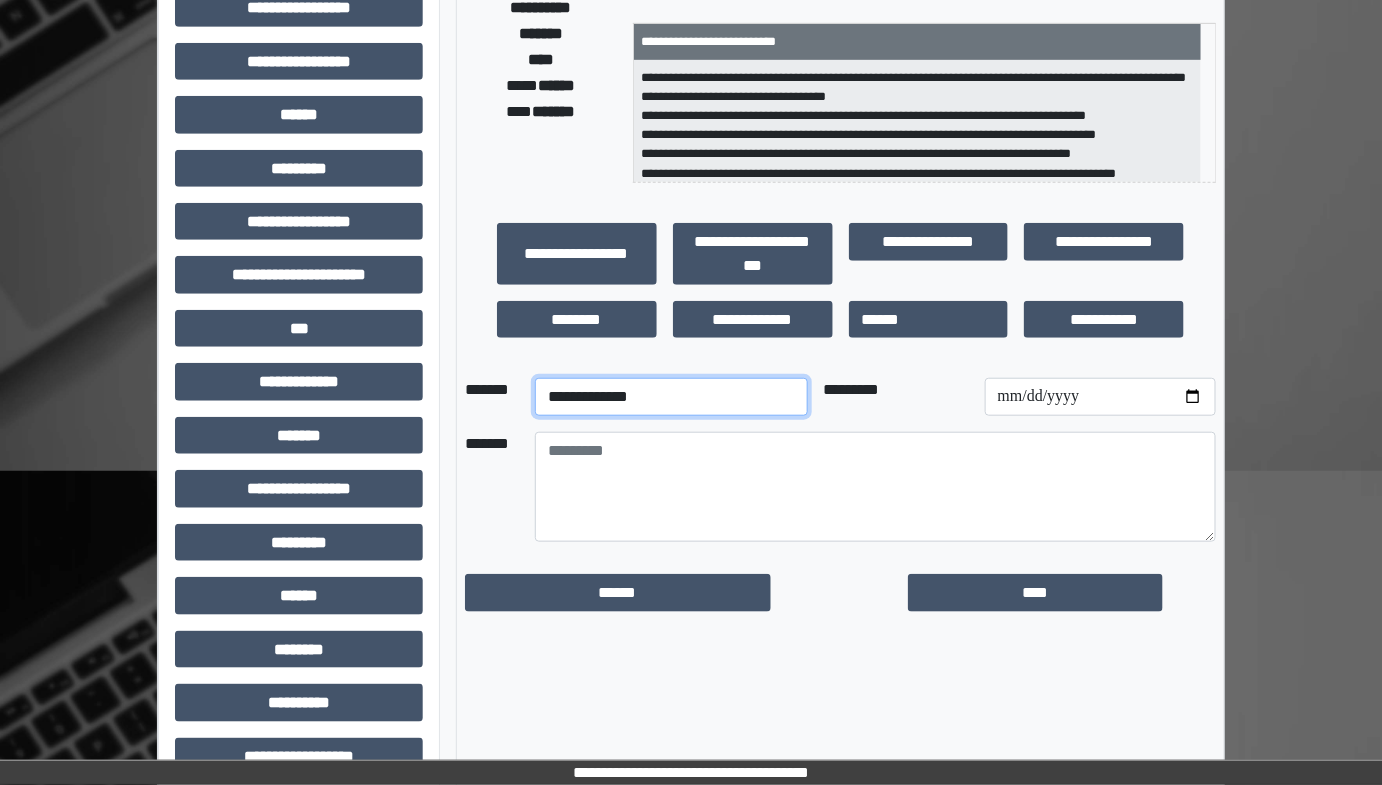 click on "**********" at bounding box center (671, 397) 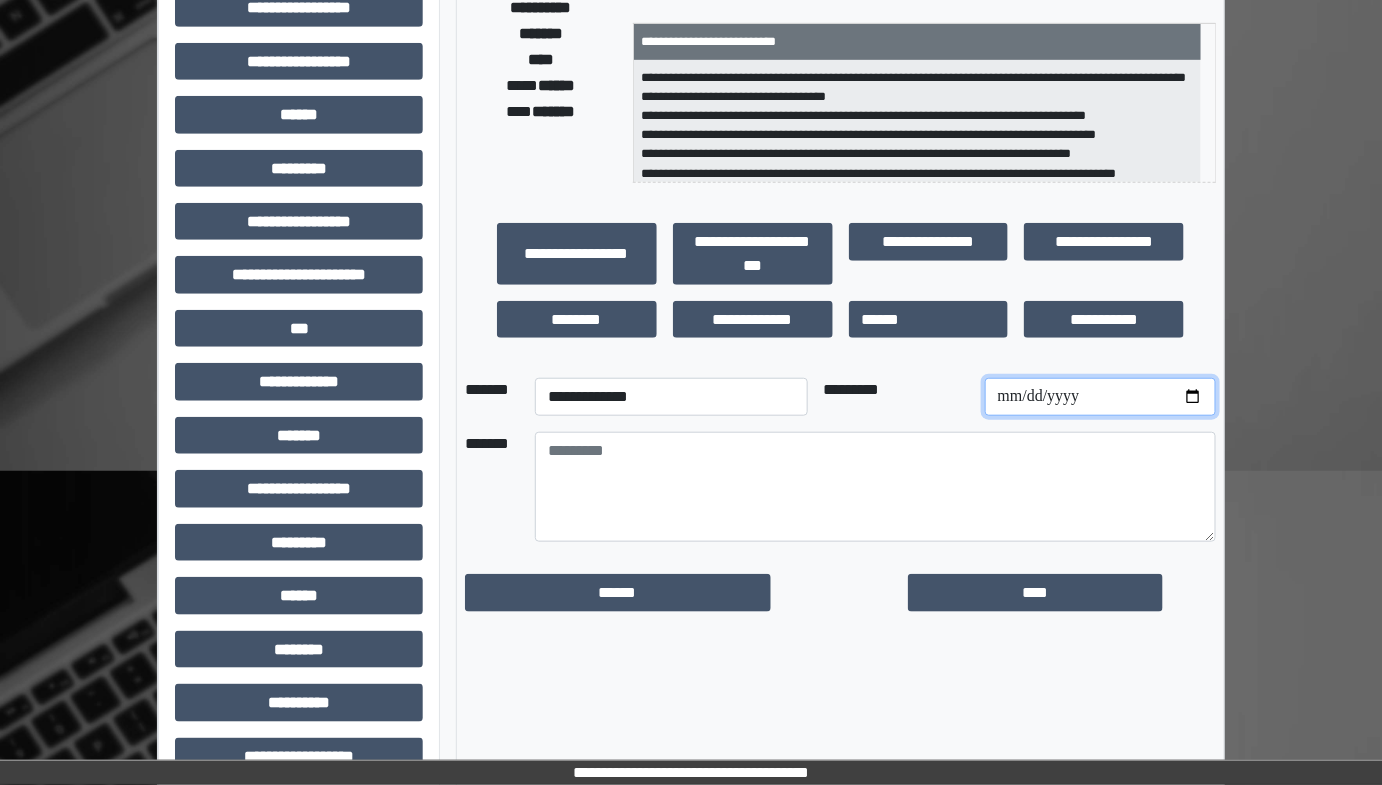 click at bounding box center (1100, 397) 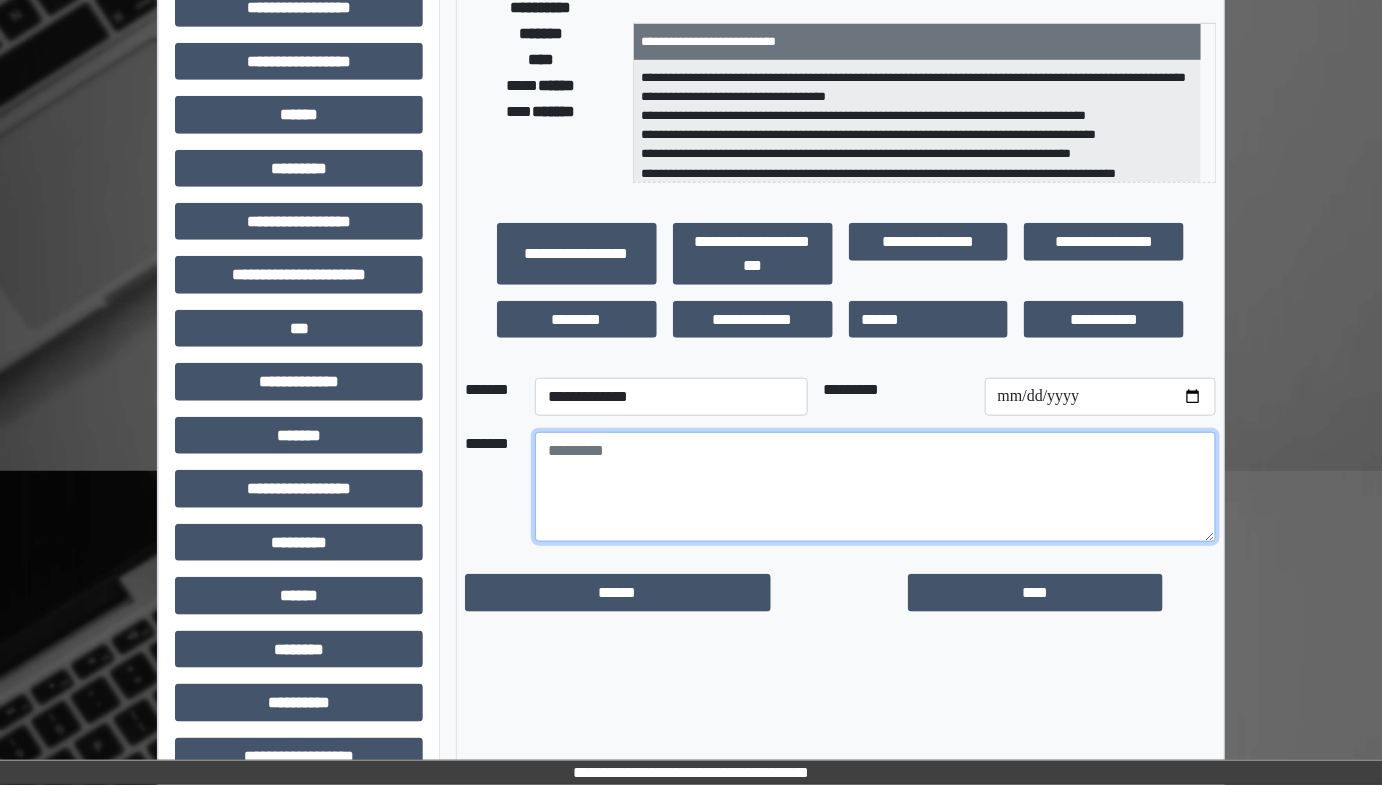 click at bounding box center [875, 487] 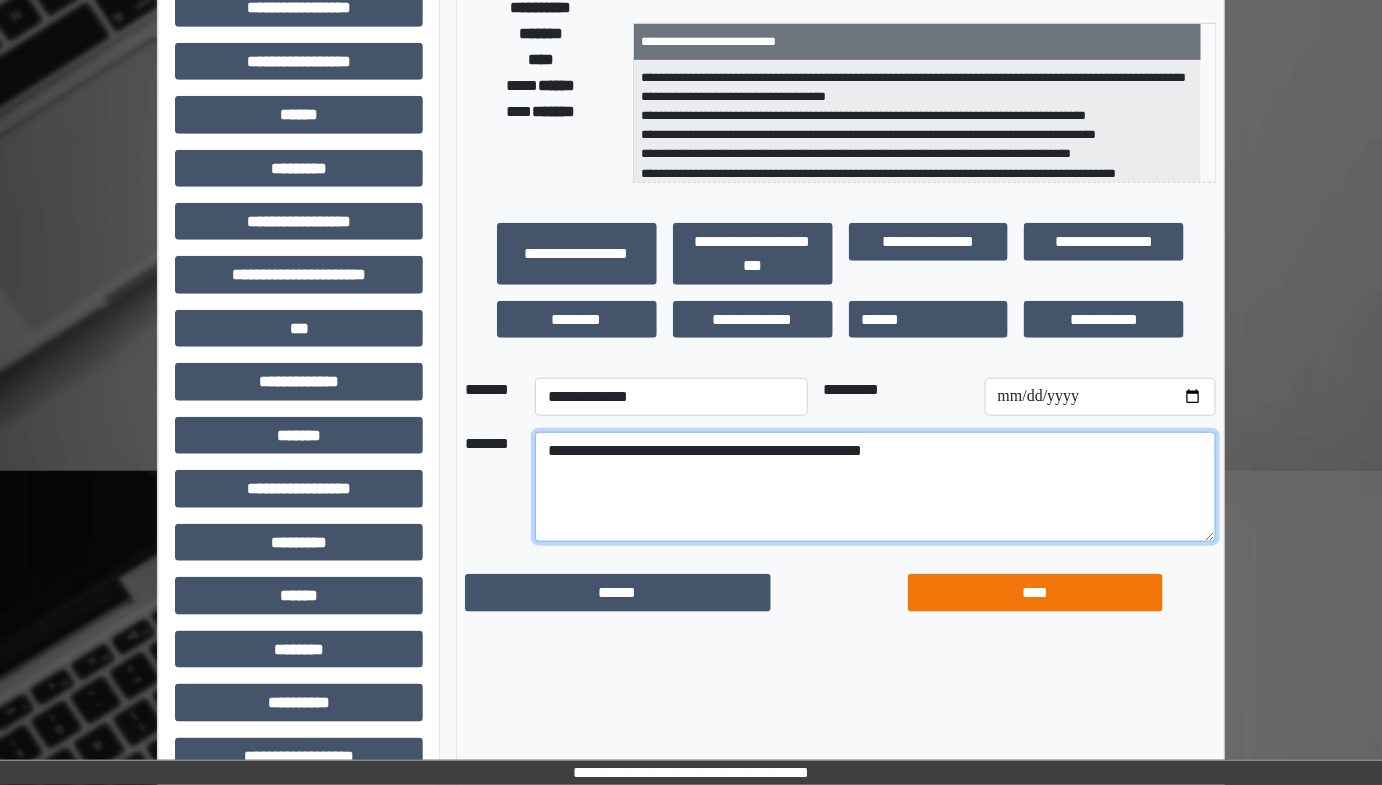 type on "**********" 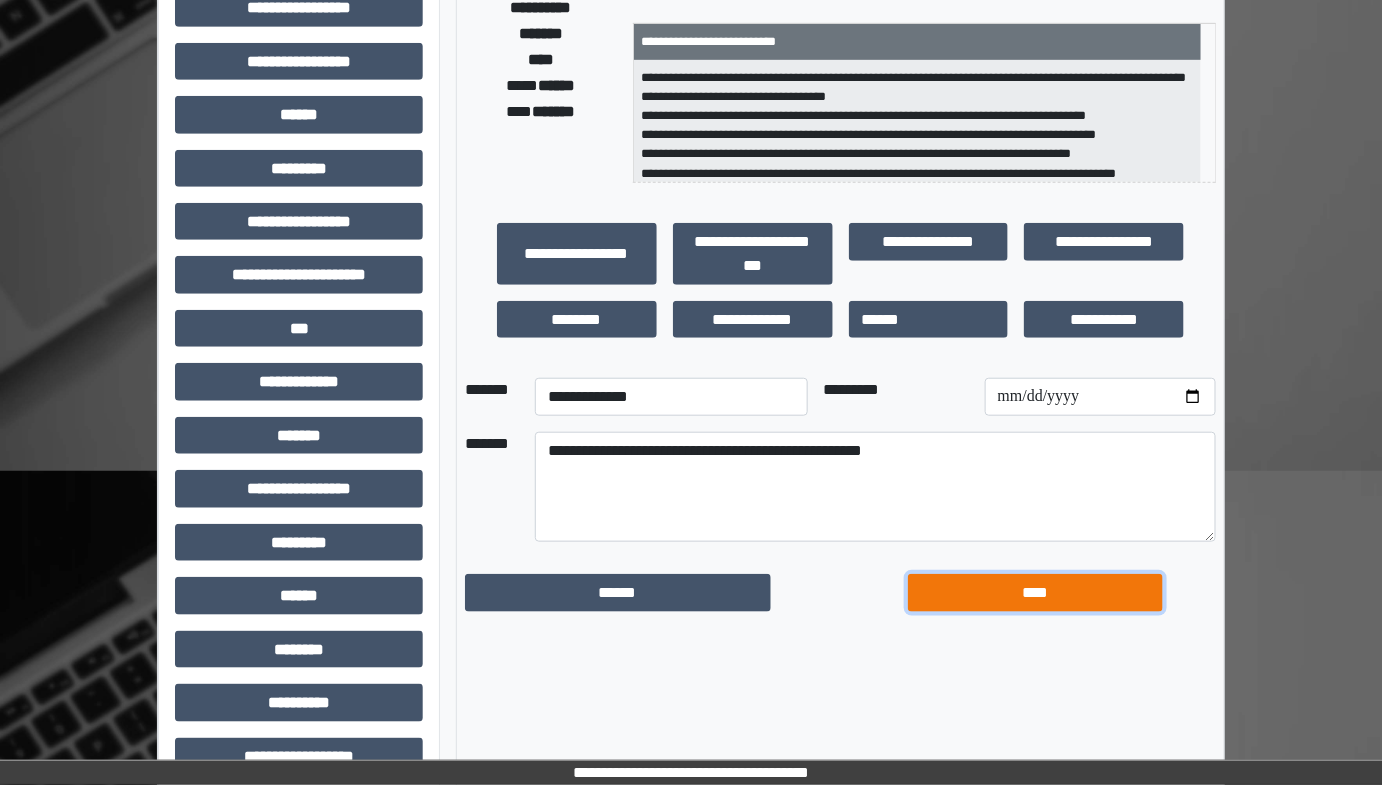 click on "****" at bounding box center (1035, 592) 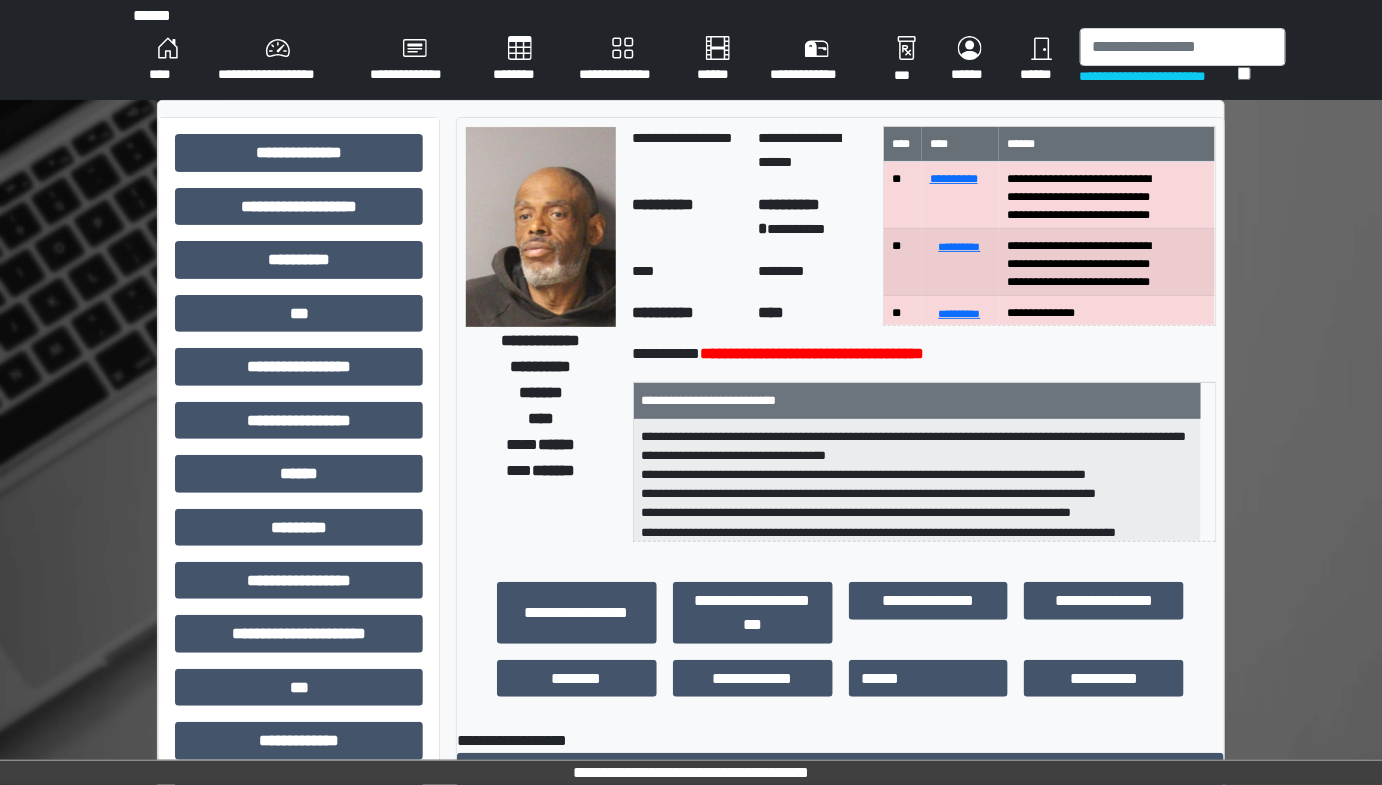 scroll, scrollTop: 0, scrollLeft: 0, axis: both 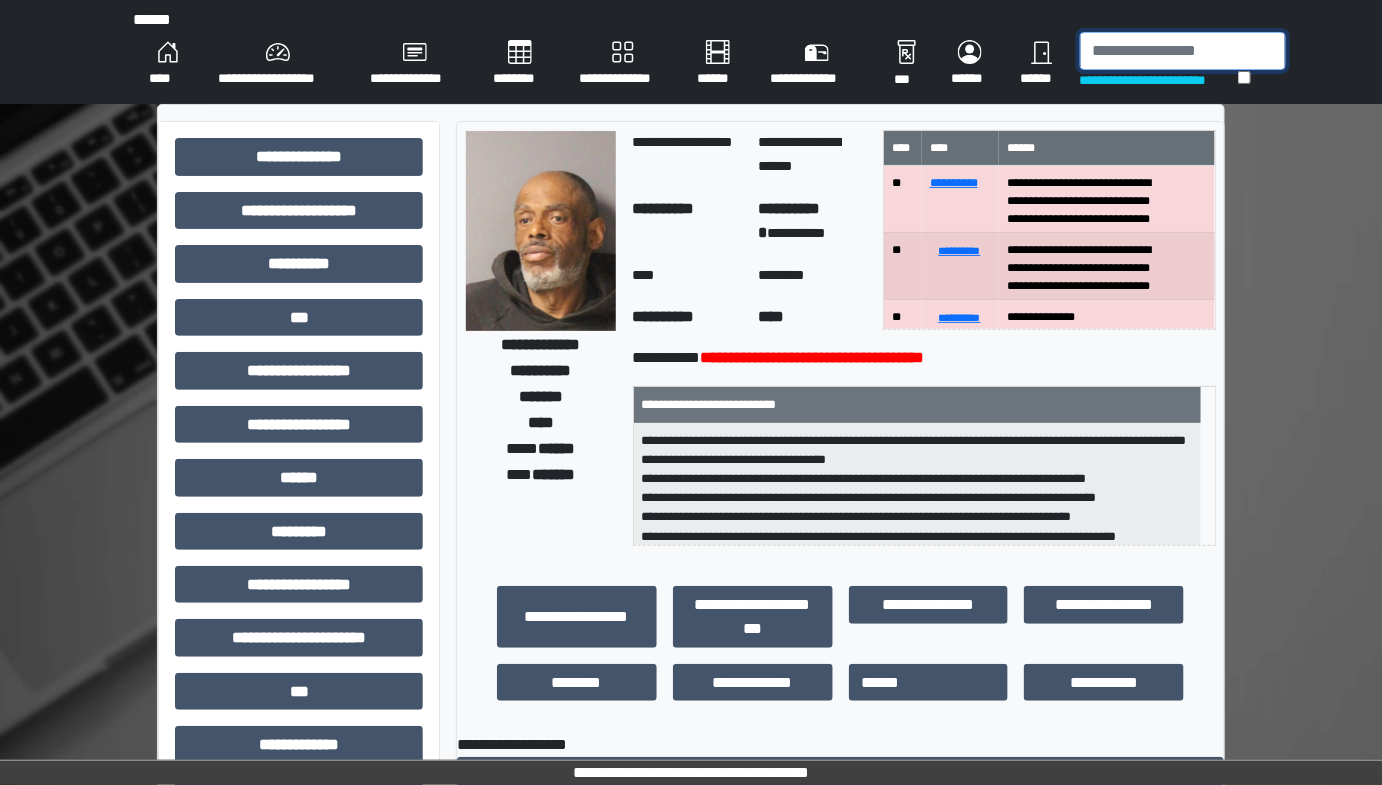 click at bounding box center [1183, 51] 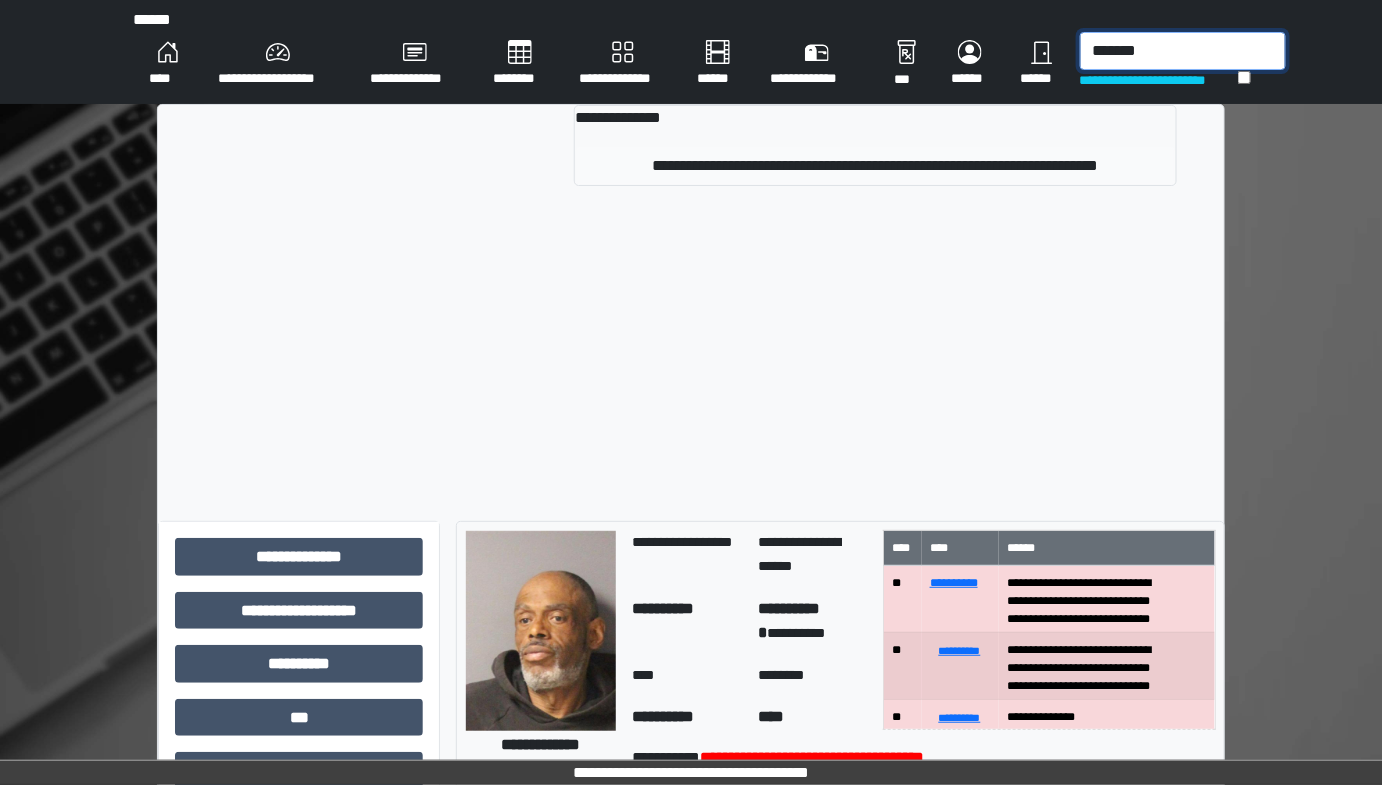type on "*******" 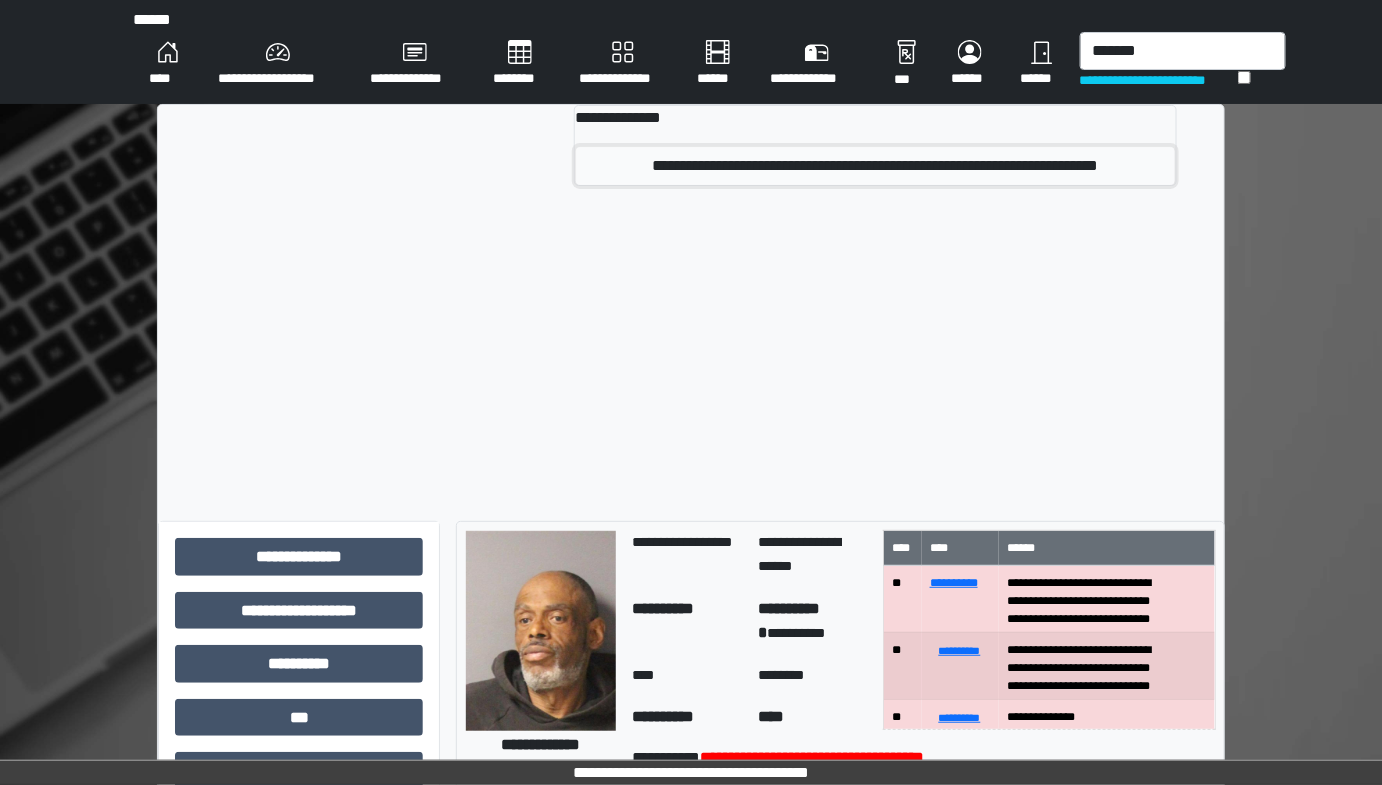 click on "**********" at bounding box center (875, 166) 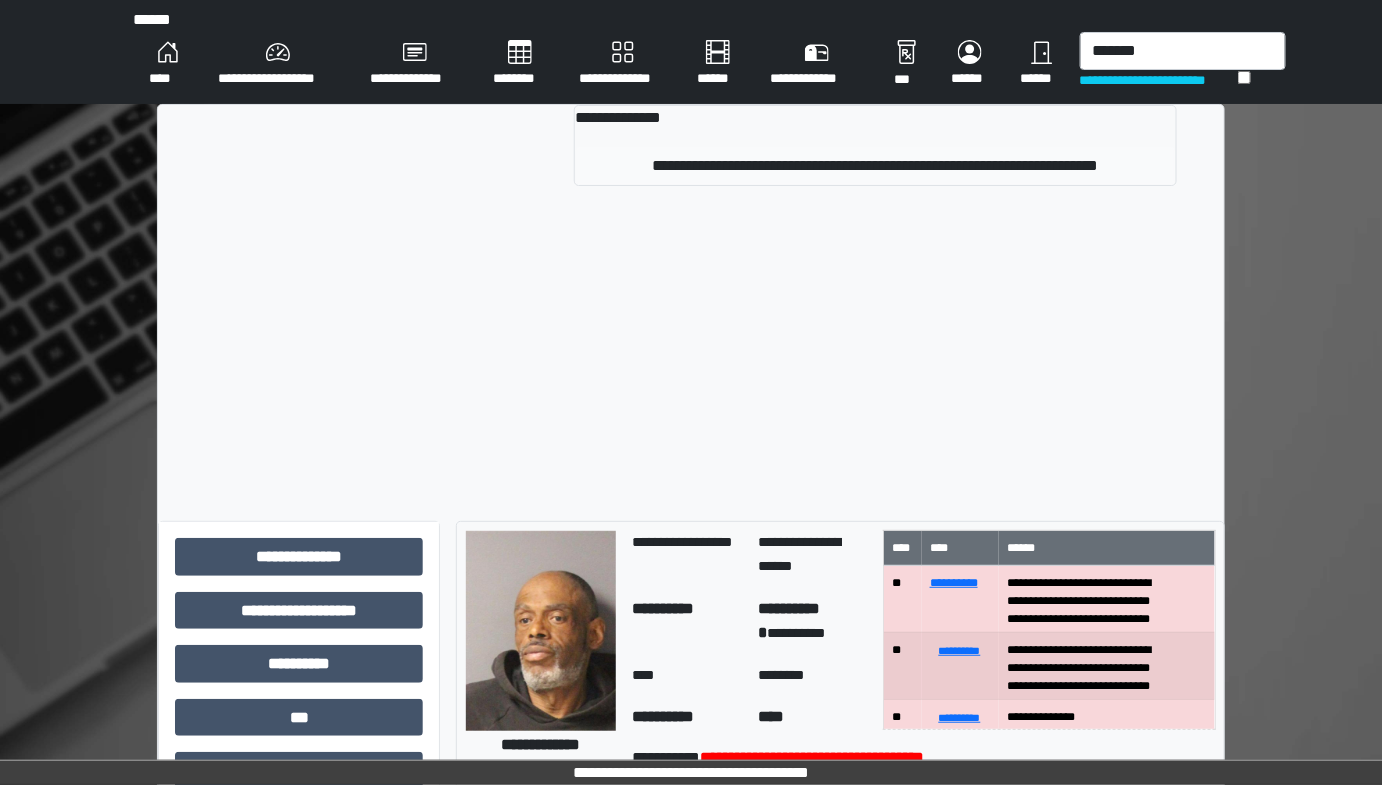 type 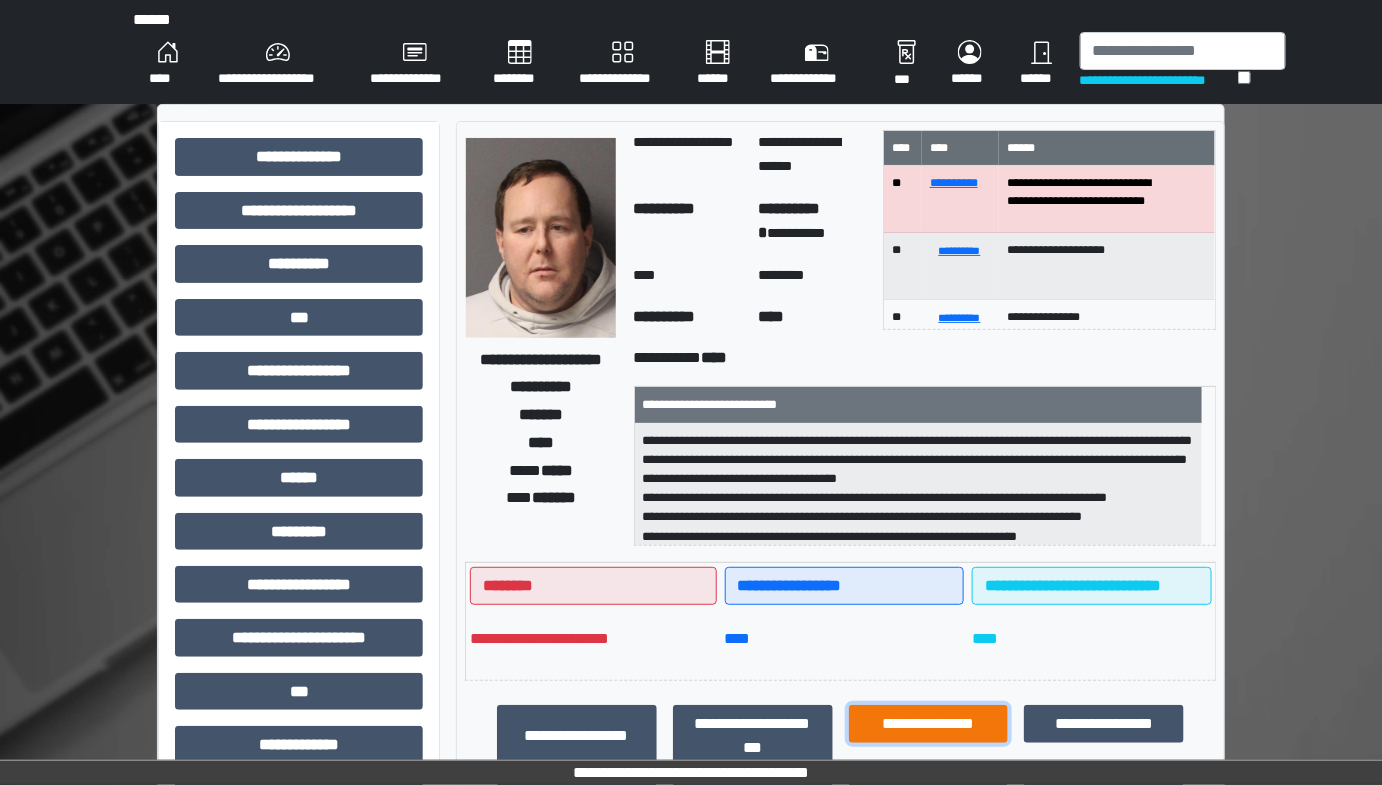 click on "**********" at bounding box center (929, 723) 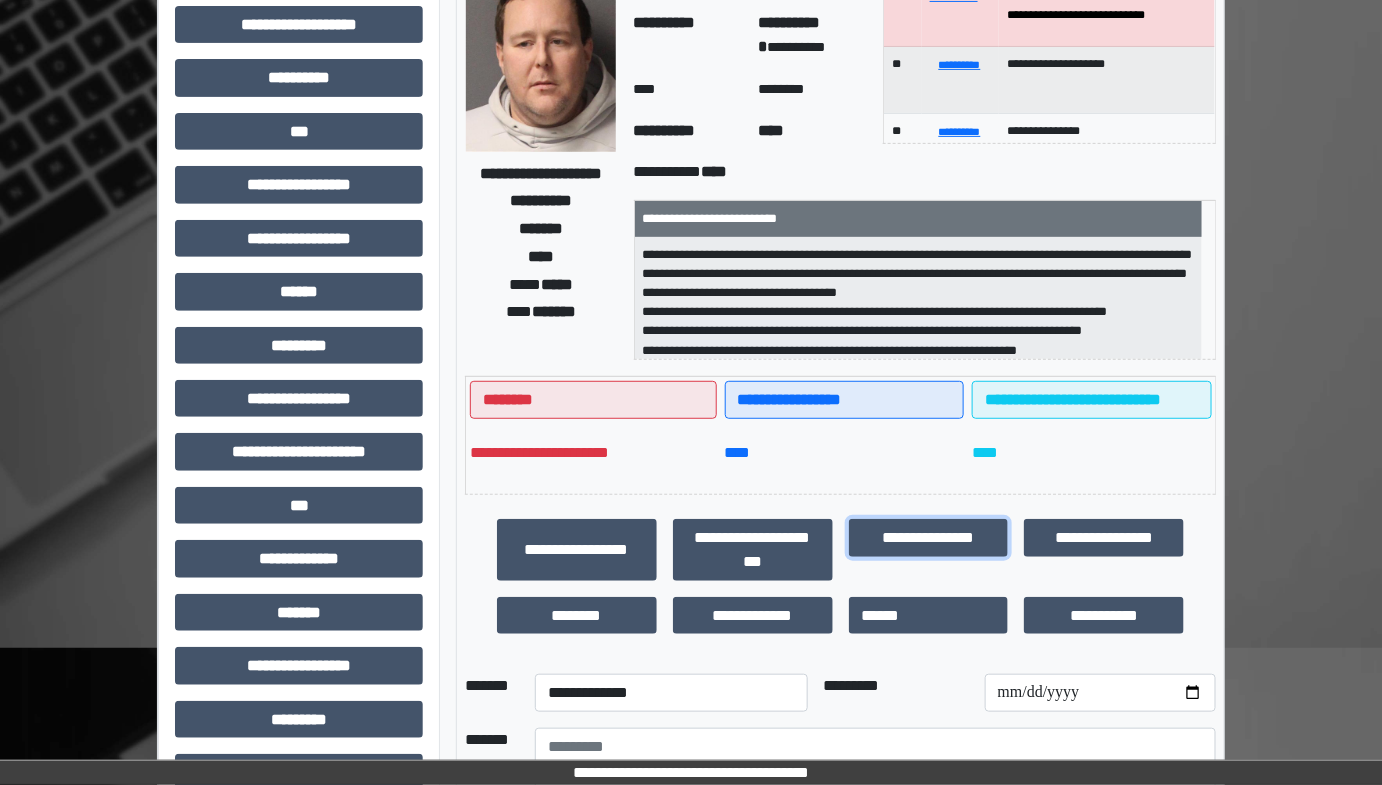 scroll, scrollTop: 401, scrollLeft: 0, axis: vertical 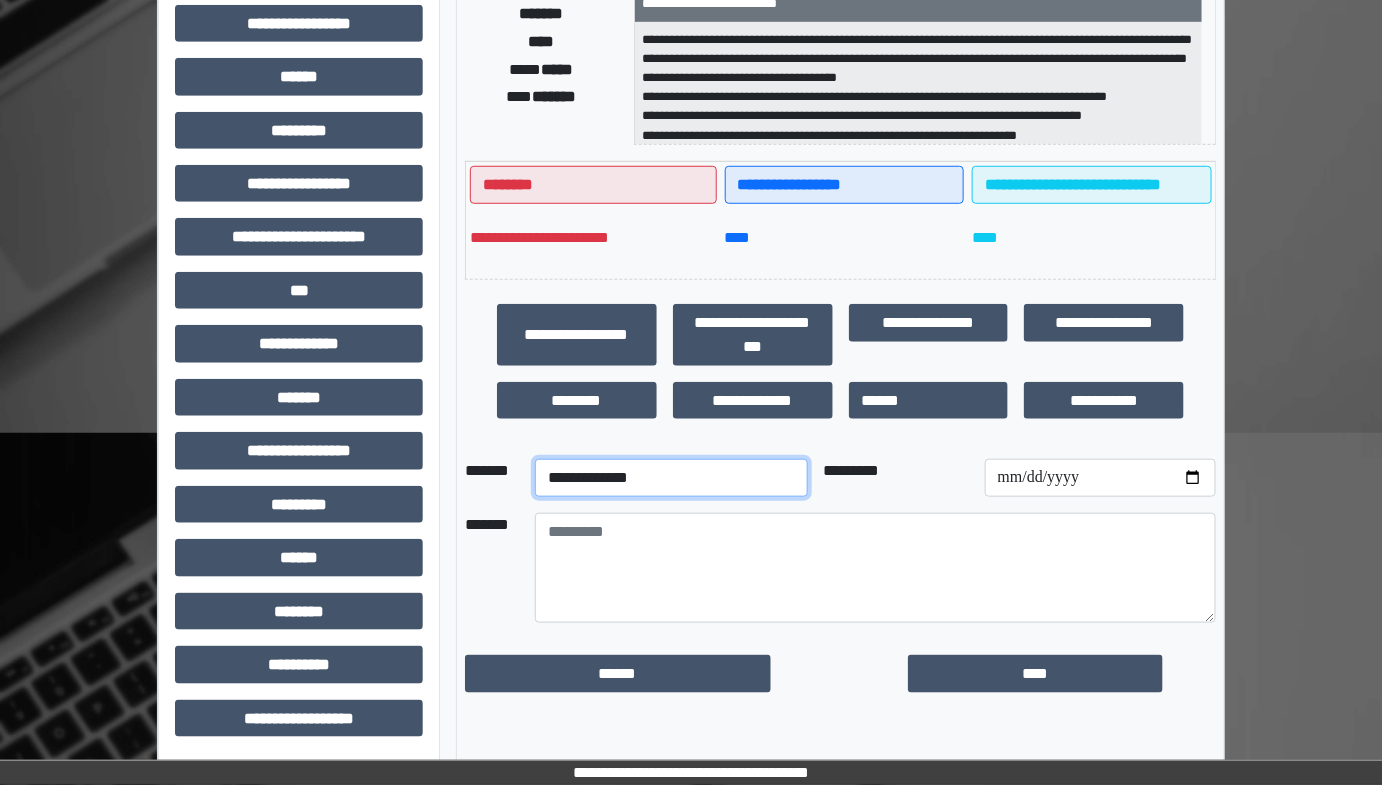 click on "**********" at bounding box center [671, 478] 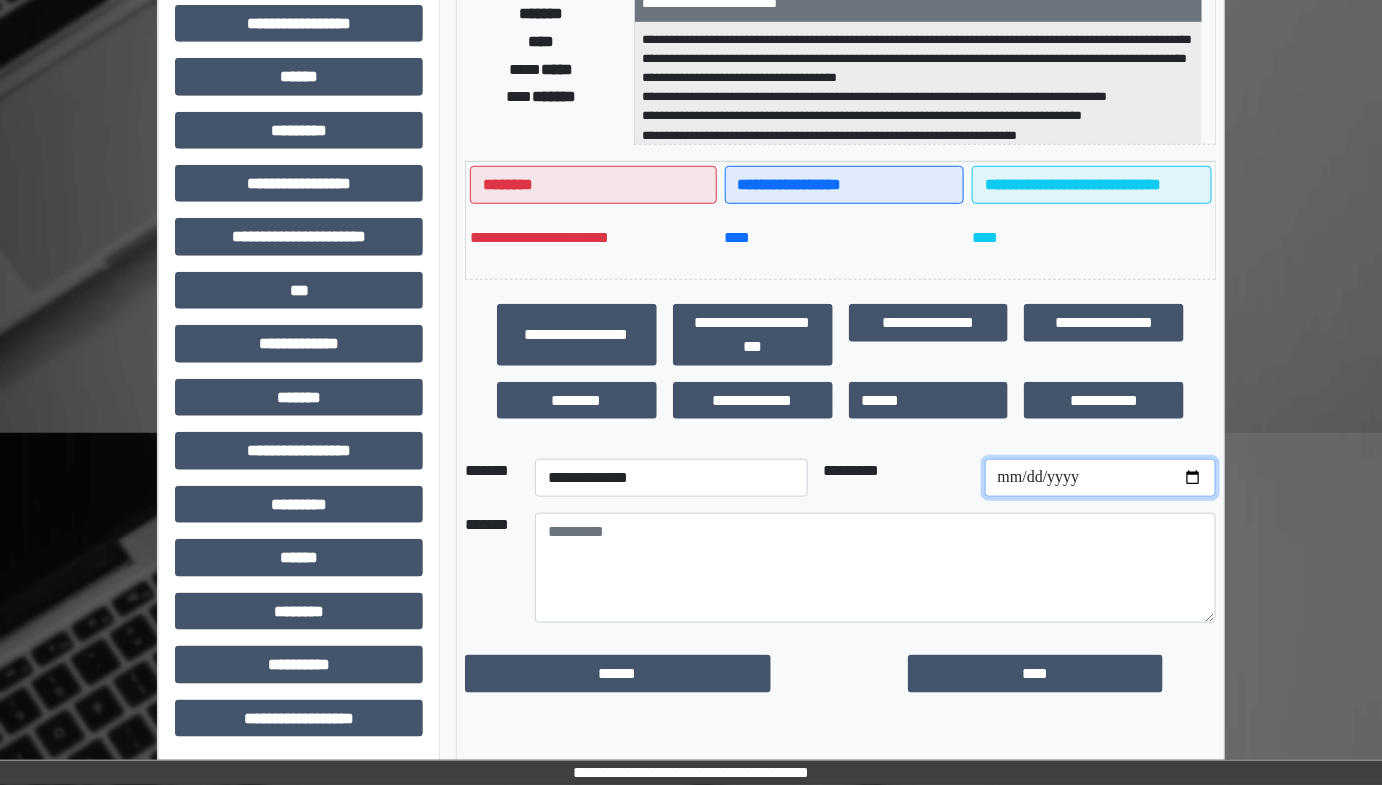 click at bounding box center [1100, 478] 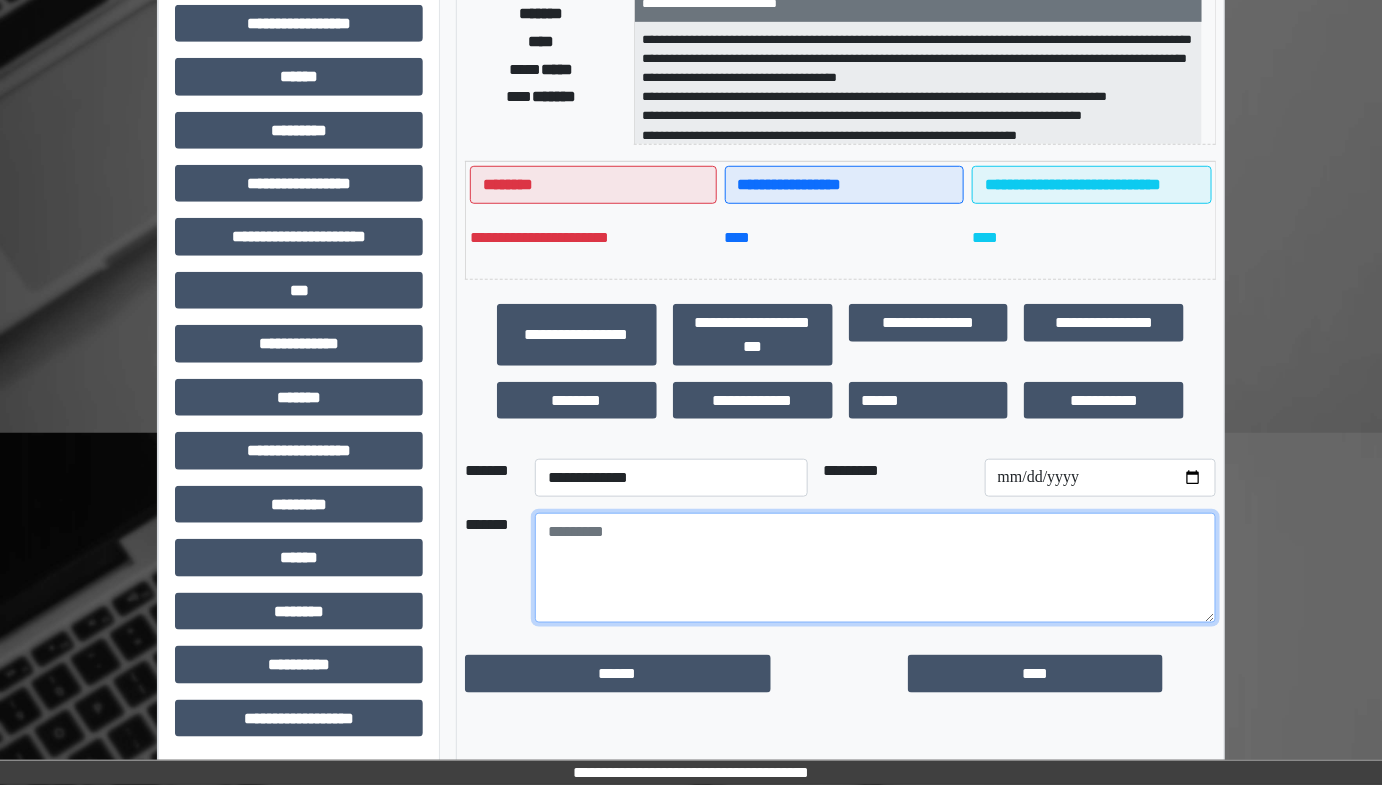 click at bounding box center [875, 568] 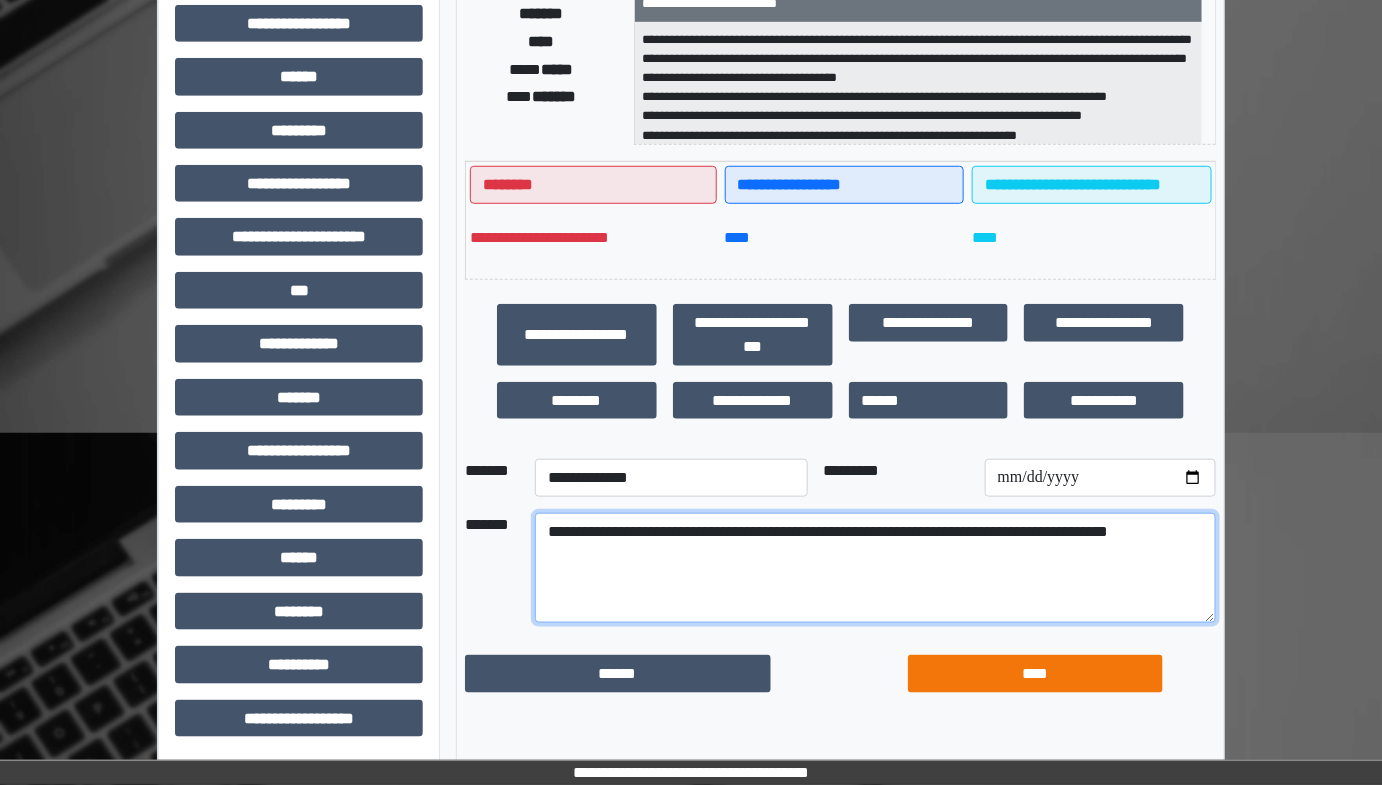 type on "**********" 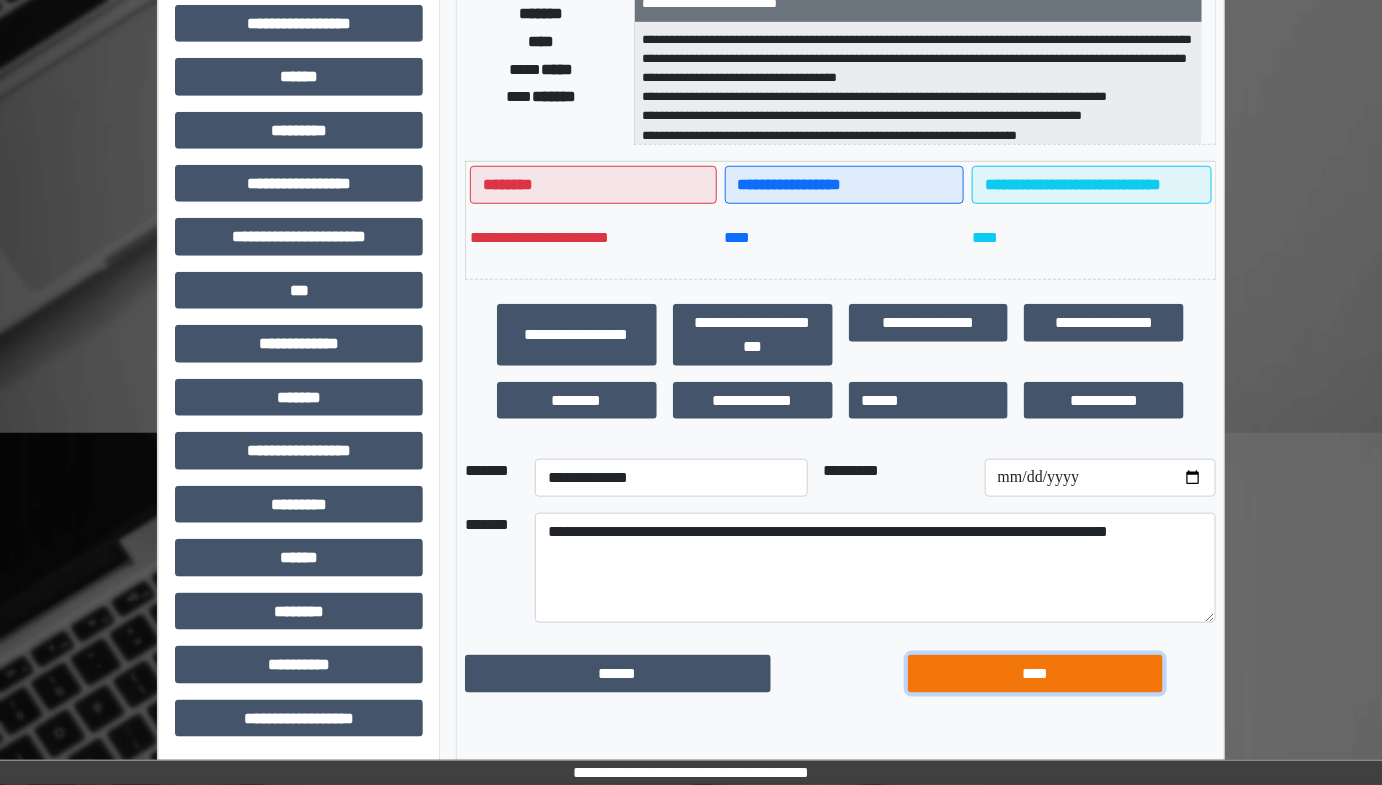 click on "****" at bounding box center [1035, 673] 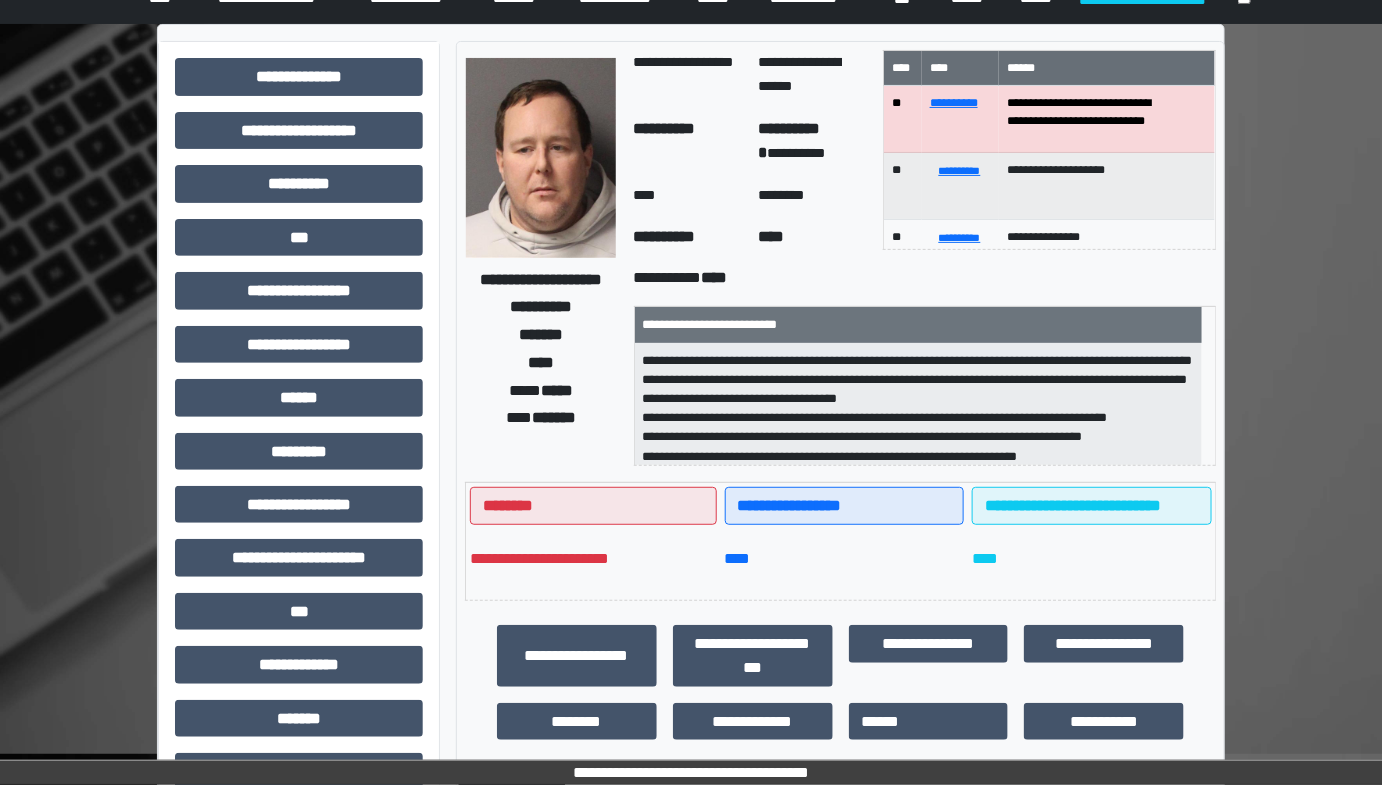 scroll, scrollTop: 0, scrollLeft: 0, axis: both 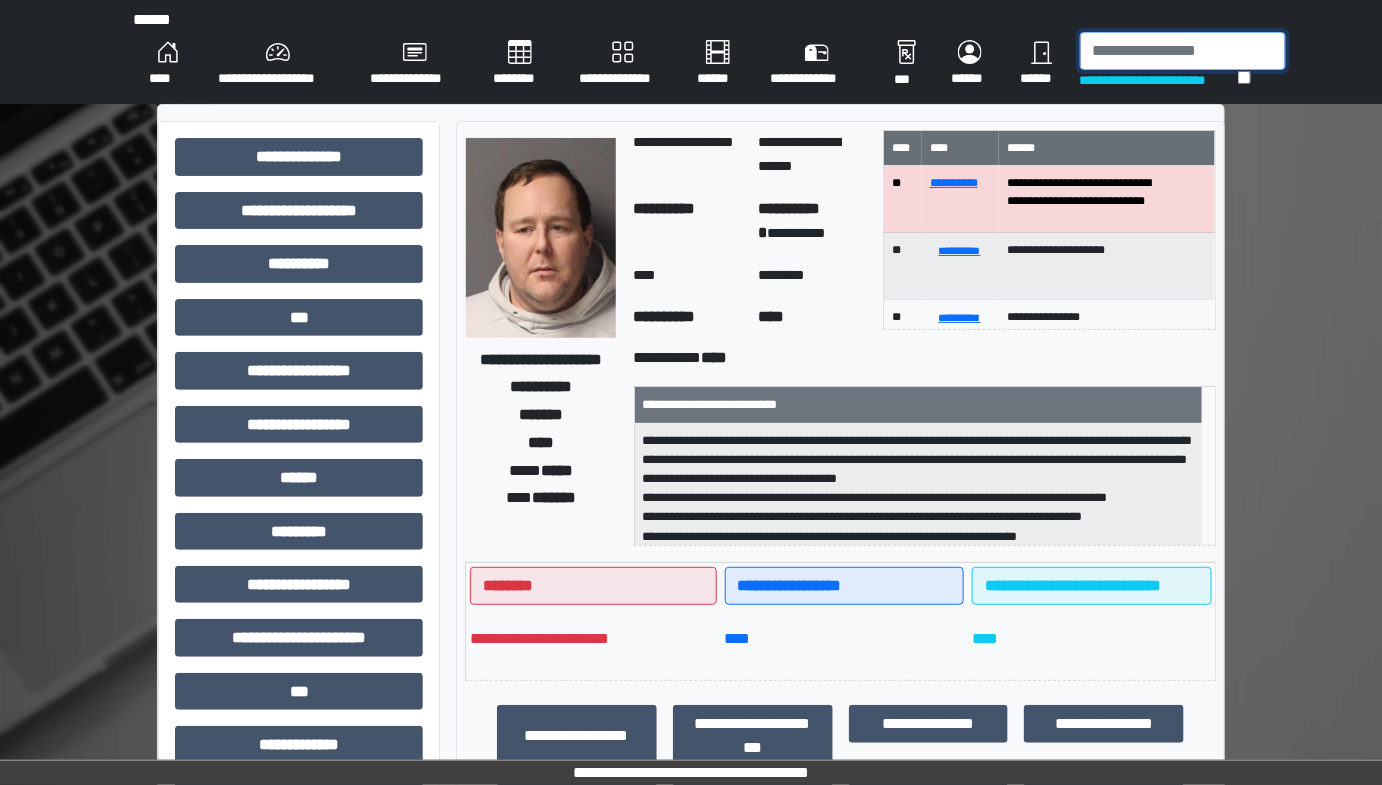 click at bounding box center [1183, 51] 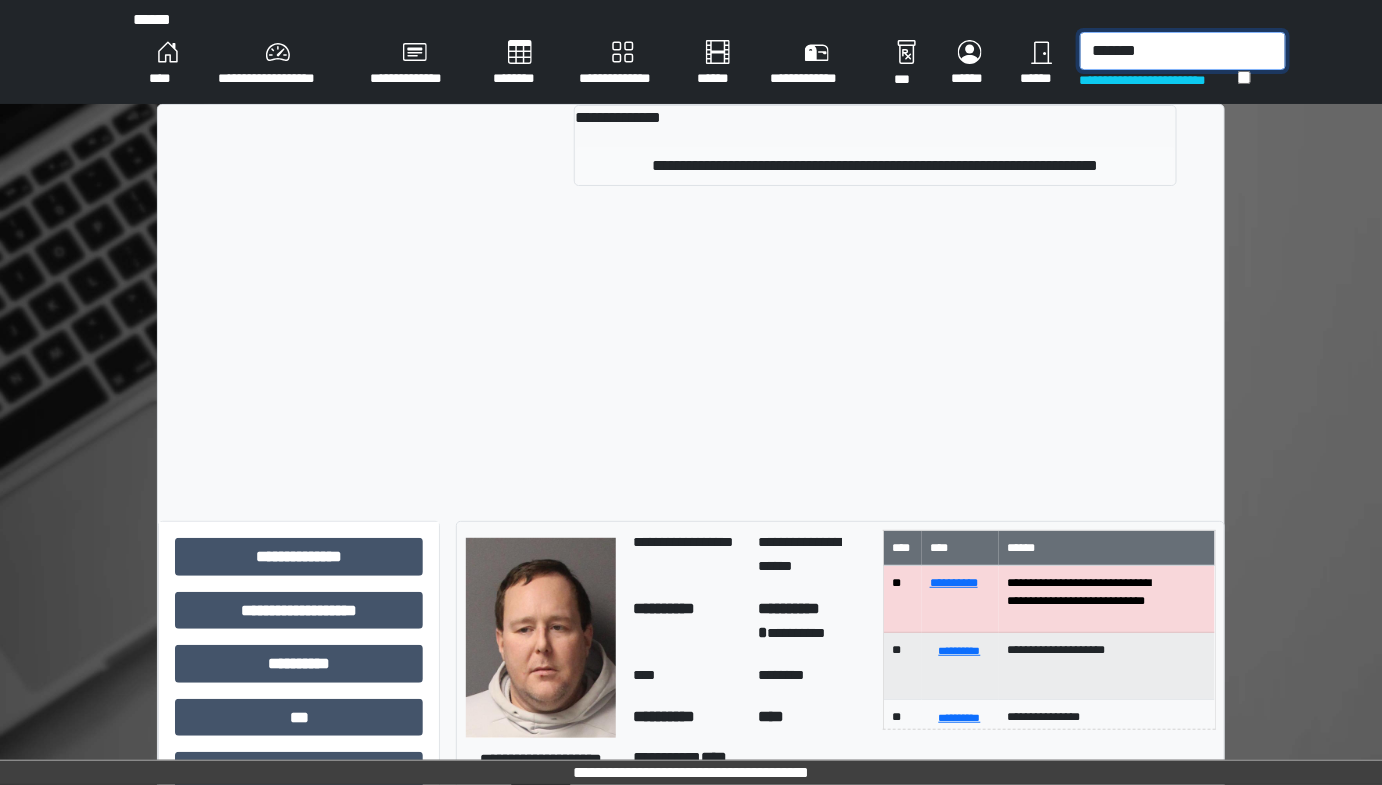 type on "*******" 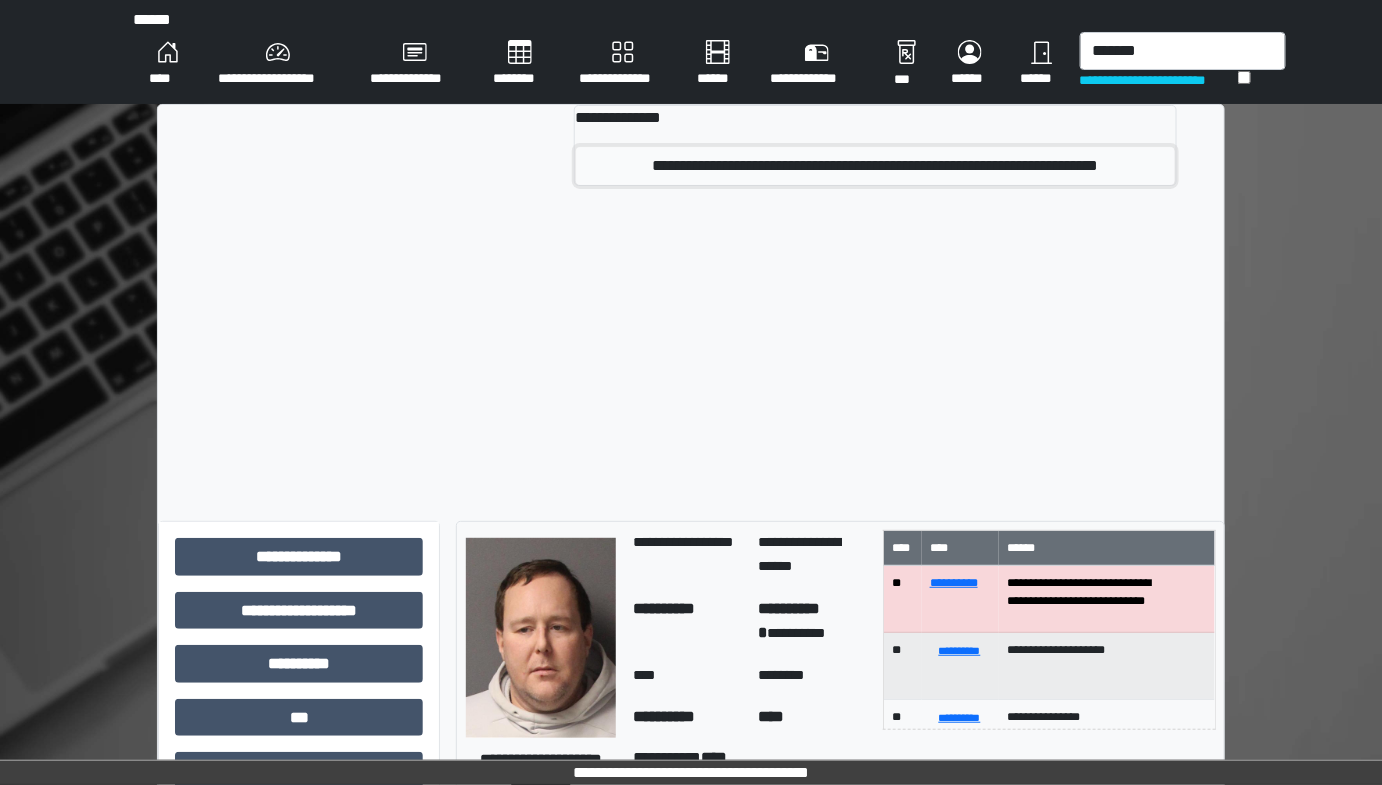 click on "**********" at bounding box center (875, 166) 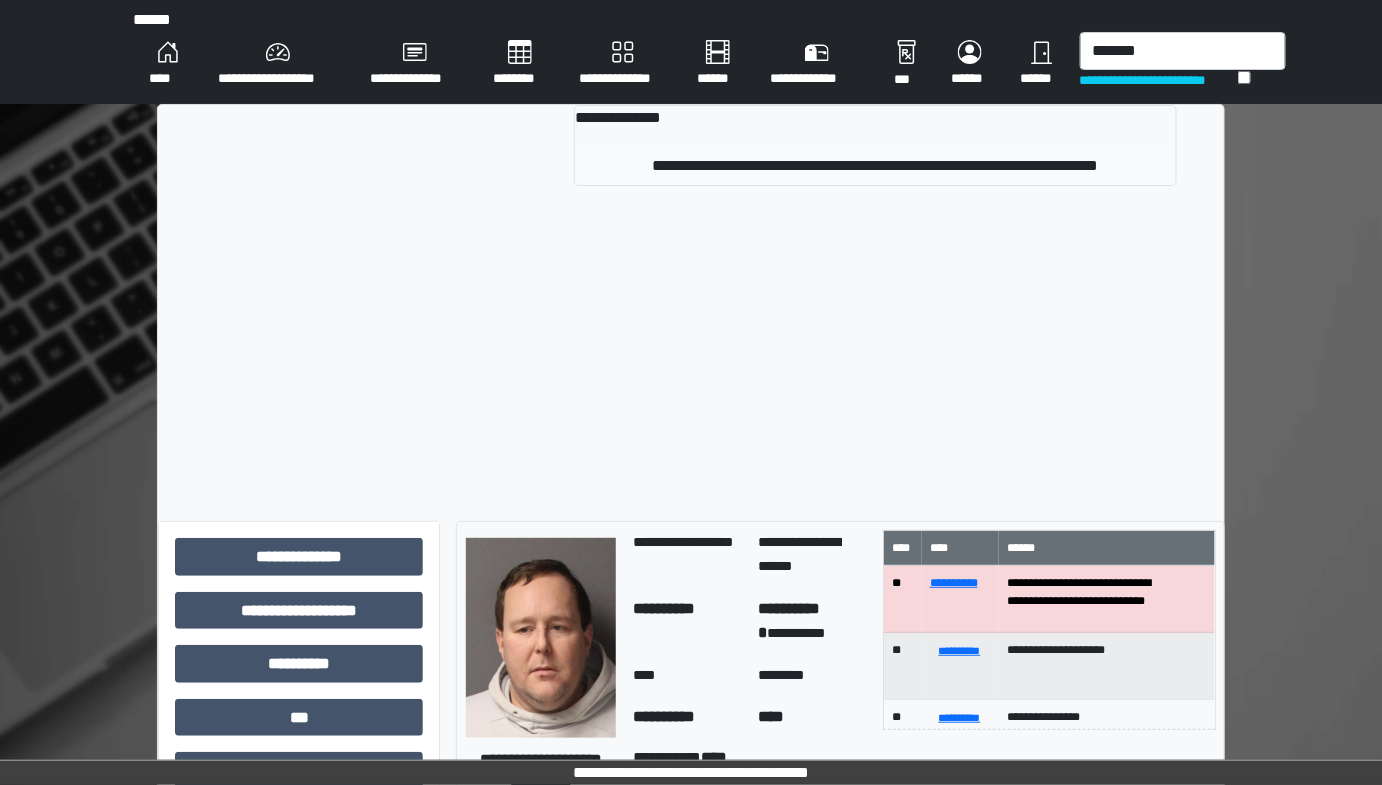 type 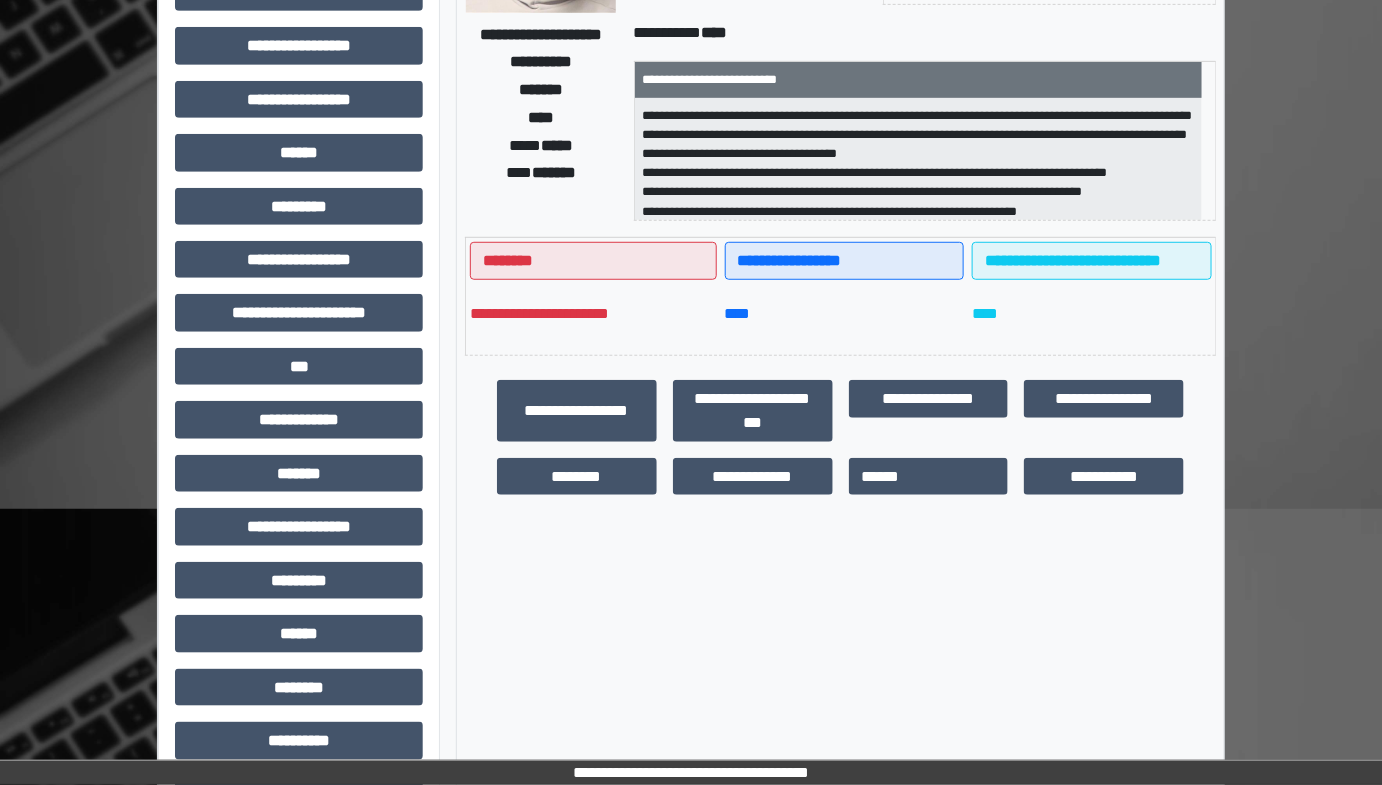 scroll, scrollTop: 401, scrollLeft: 0, axis: vertical 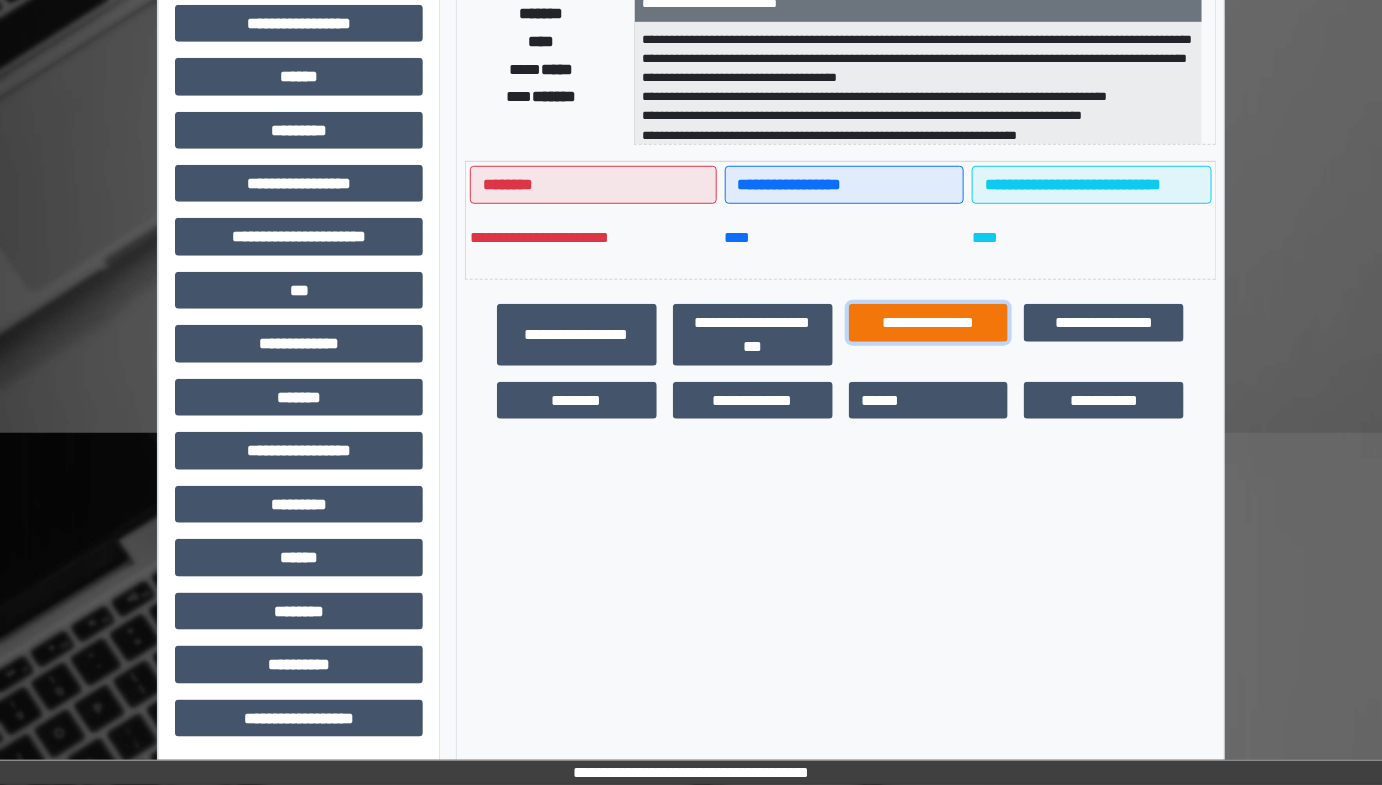 click on "**********" at bounding box center [929, 322] 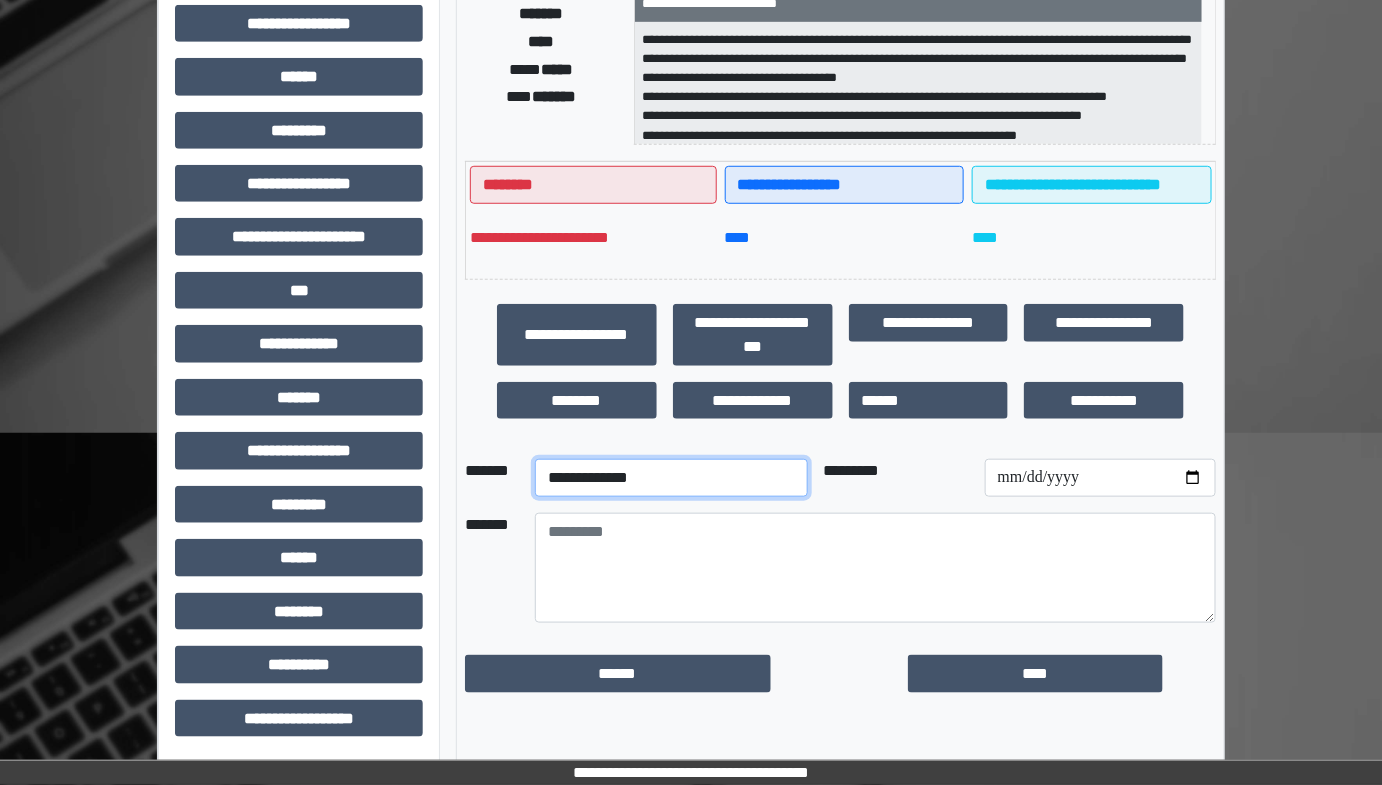 click on "**********" at bounding box center [671, 478] 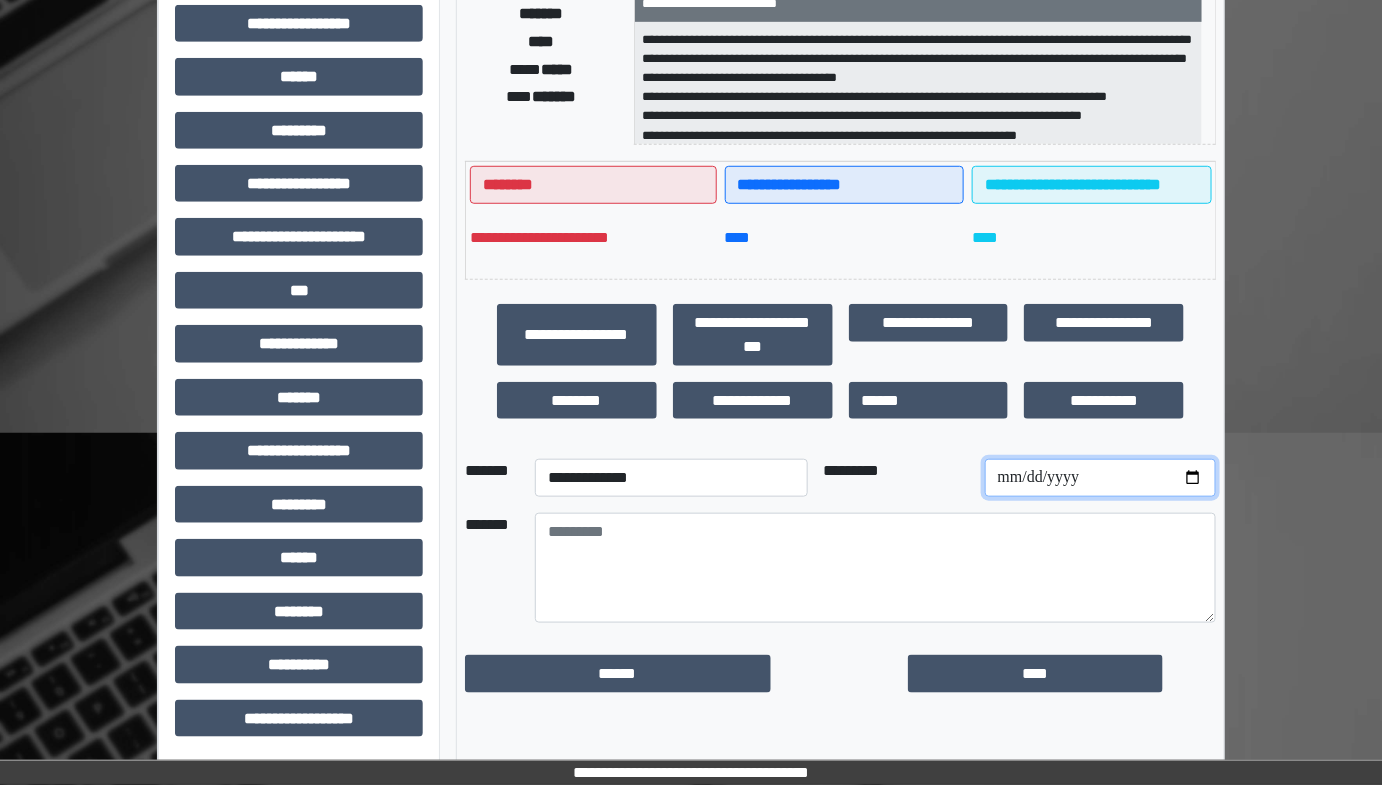 click at bounding box center (1100, 478) 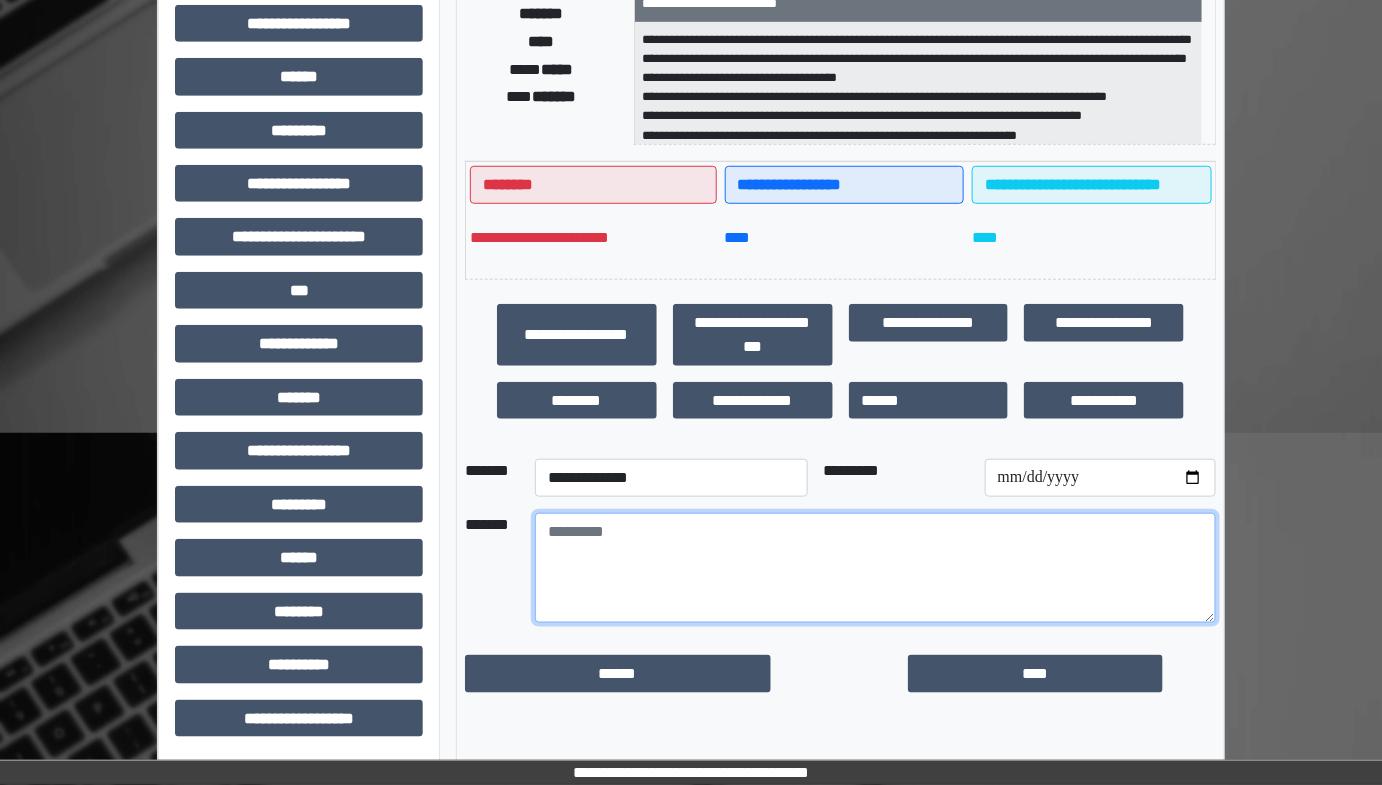 click at bounding box center [875, 568] 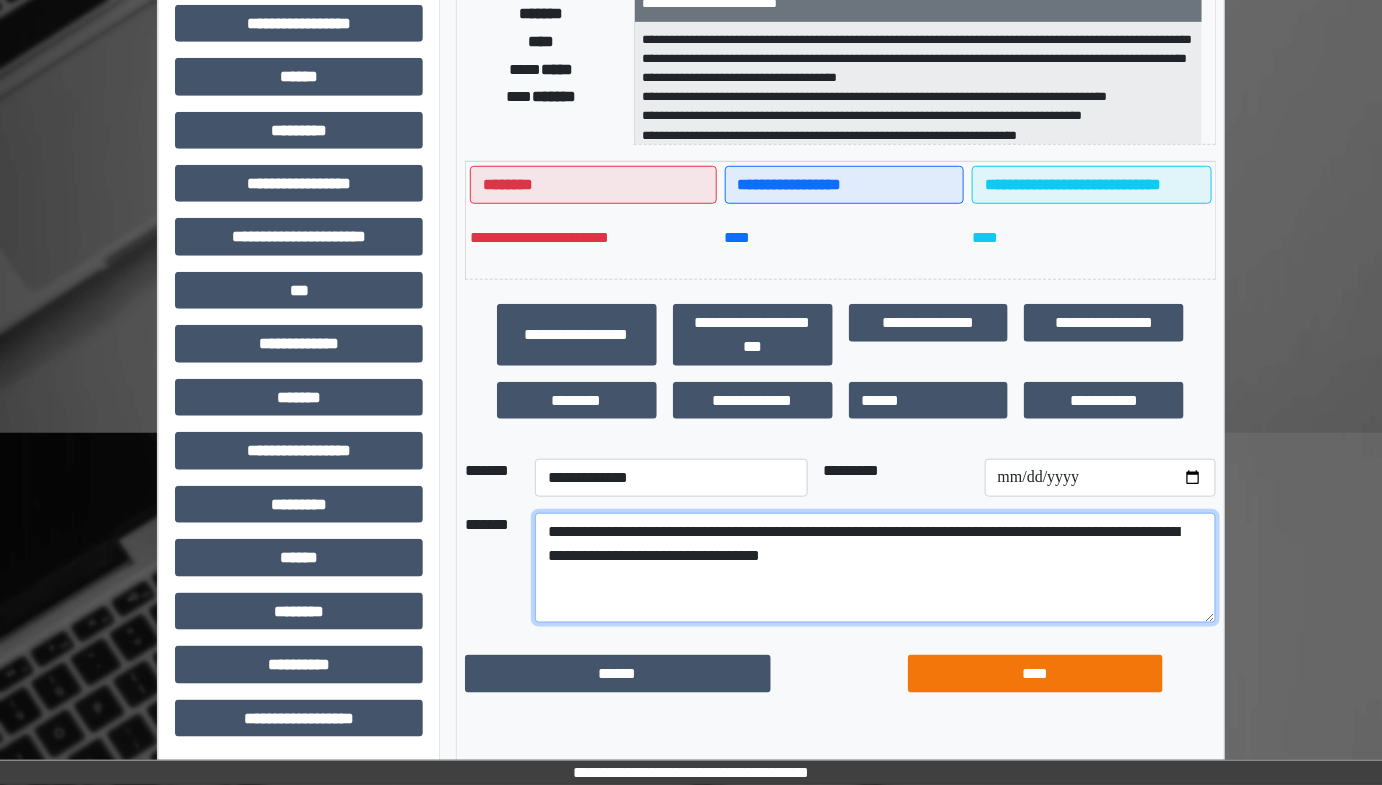 type on "**********" 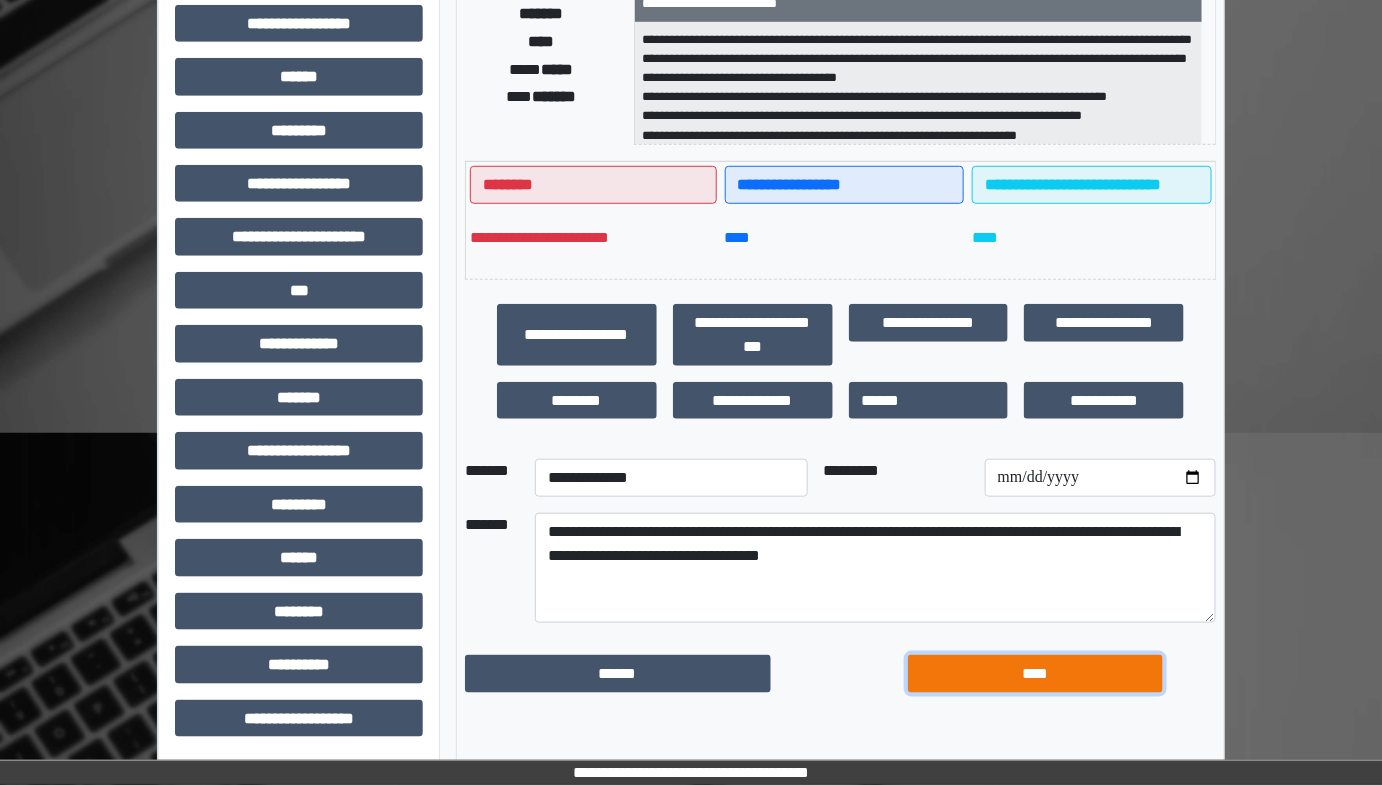 click on "****" at bounding box center (1035, 673) 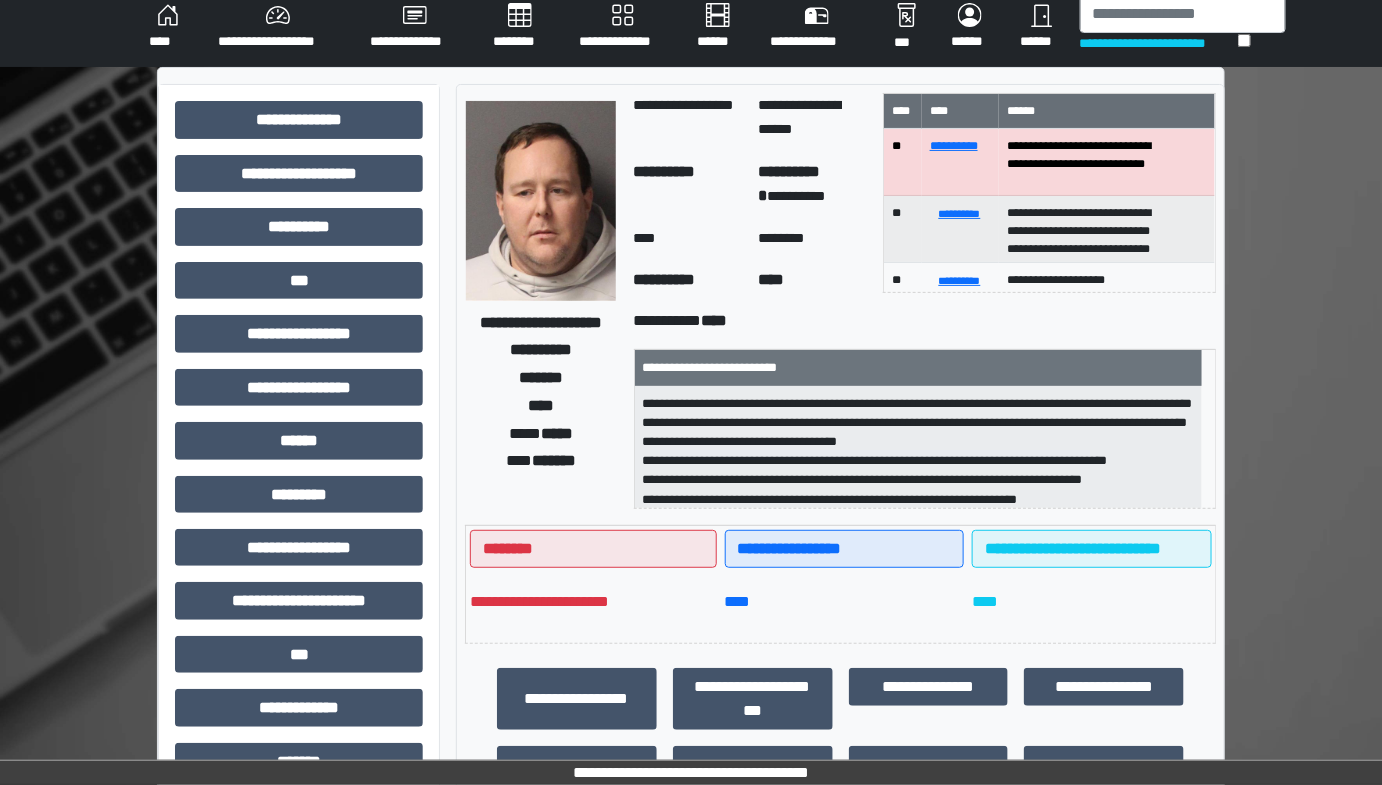 scroll, scrollTop: 0, scrollLeft: 0, axis: both 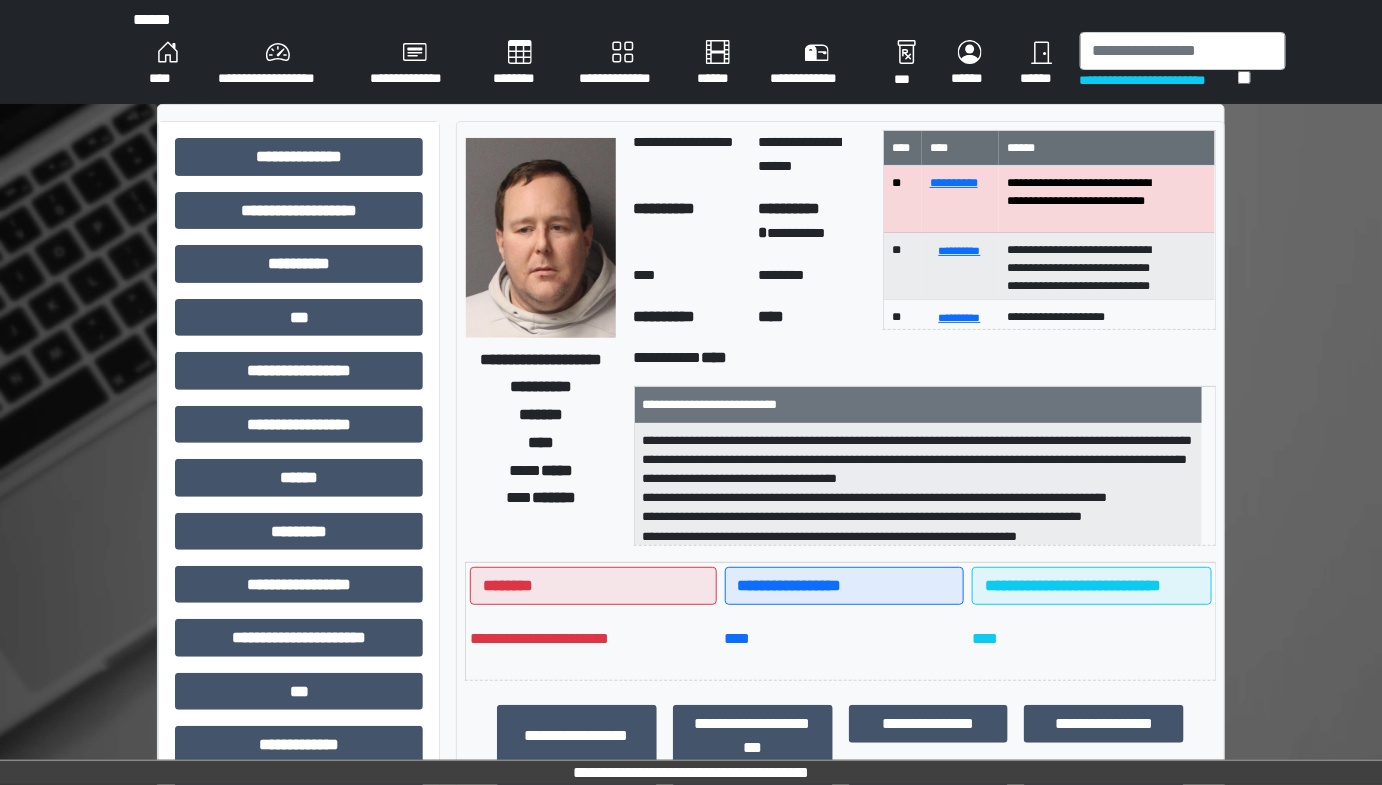 click on "**********" at bounding box center (278, 64) 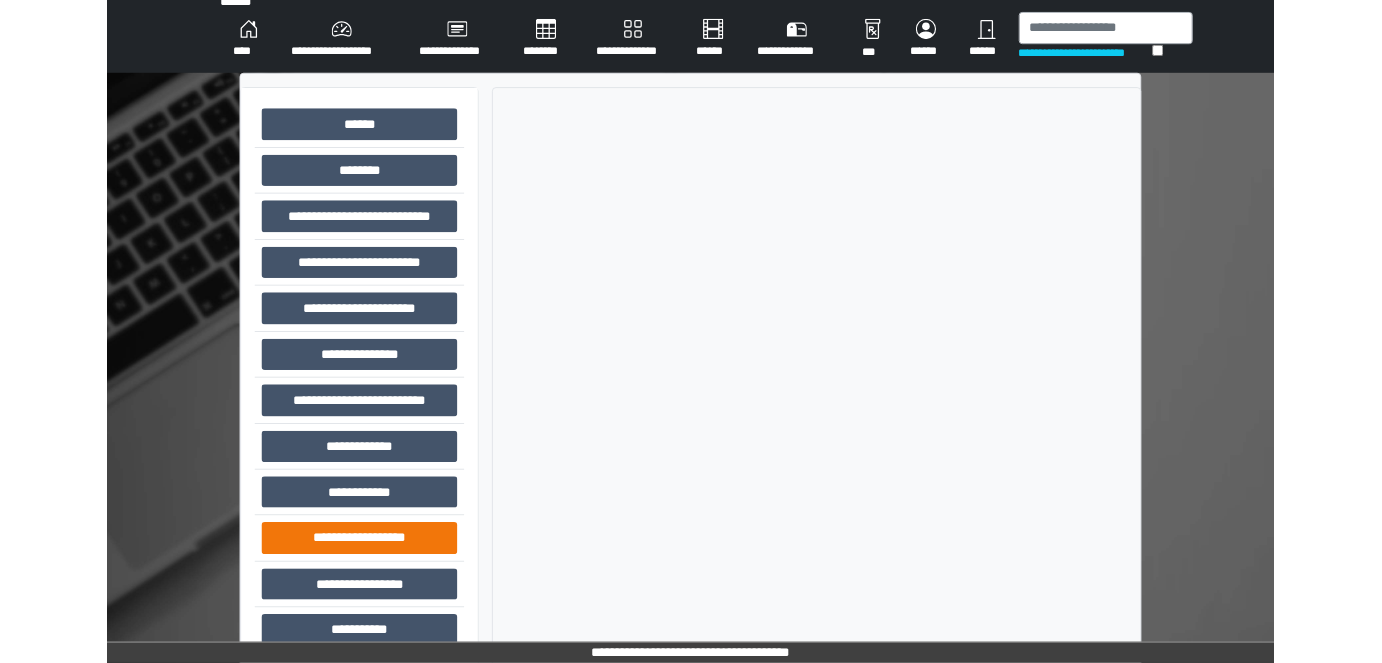 scroll, scrollTop: 52, scrollLeft: 0, axis: vertical 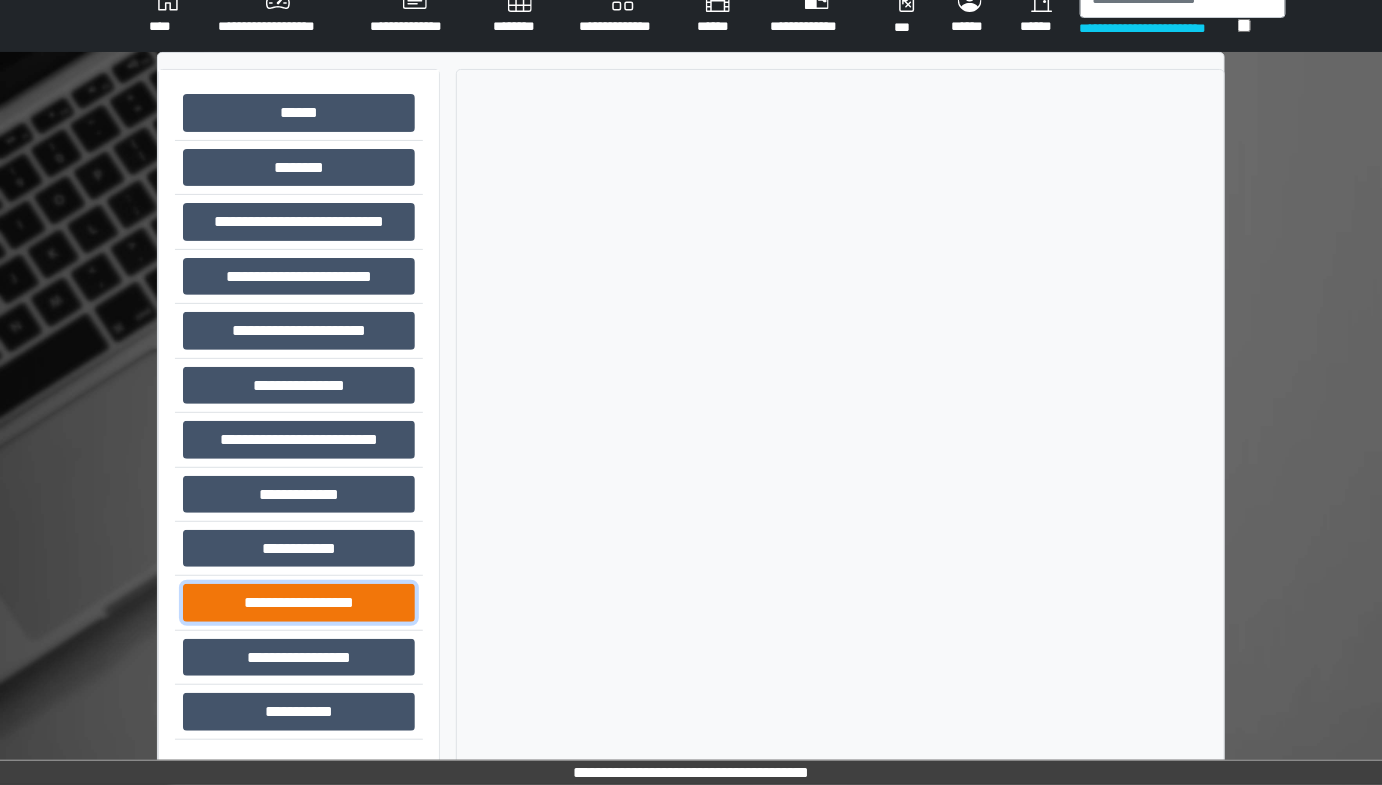 click on "**********" at bounding box center (299, 602) 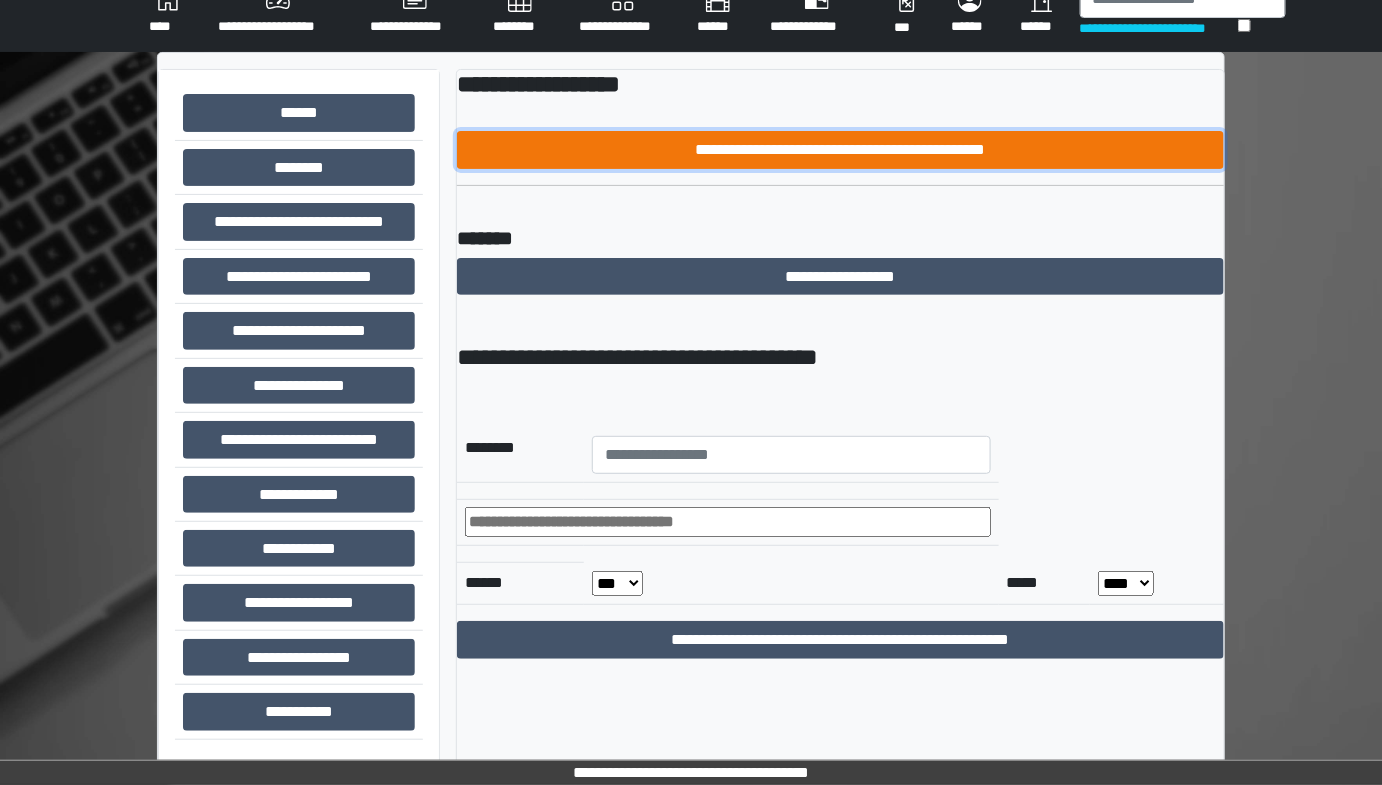 click on "**********" at bounding box center [841, 149] 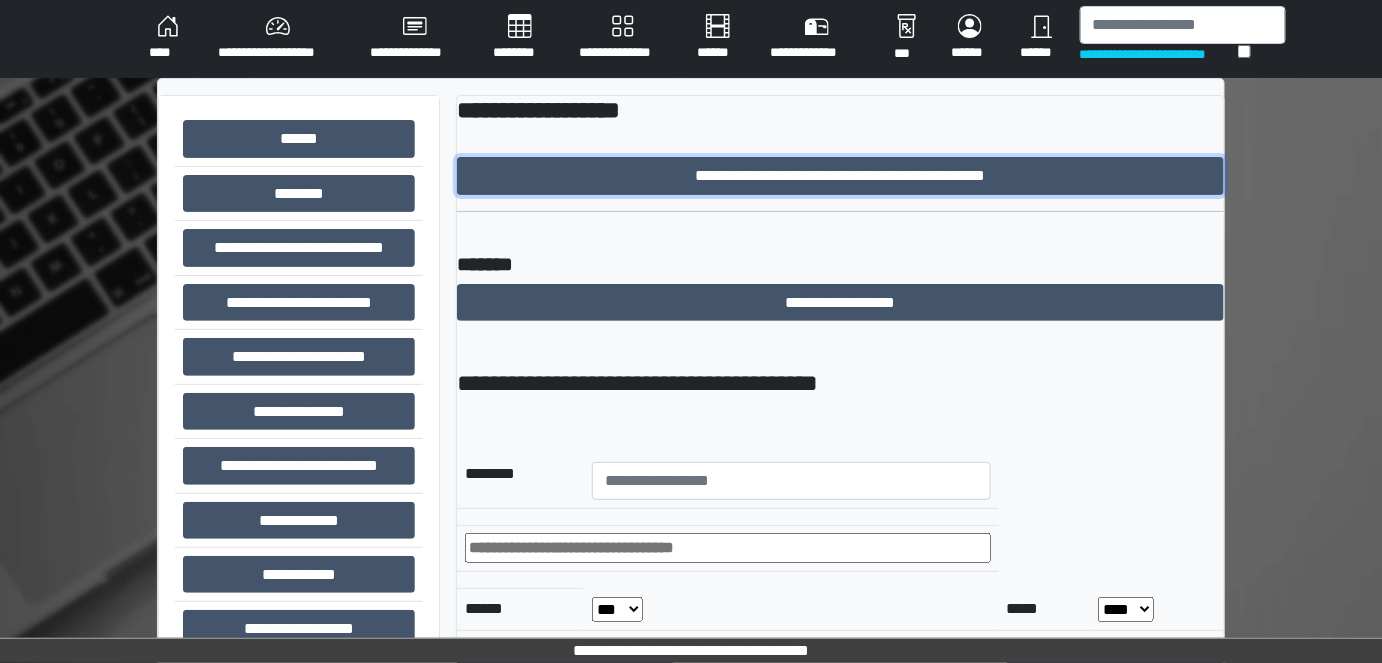 scroll, scrollTop: 0, scrollLeft: 0, axis: both 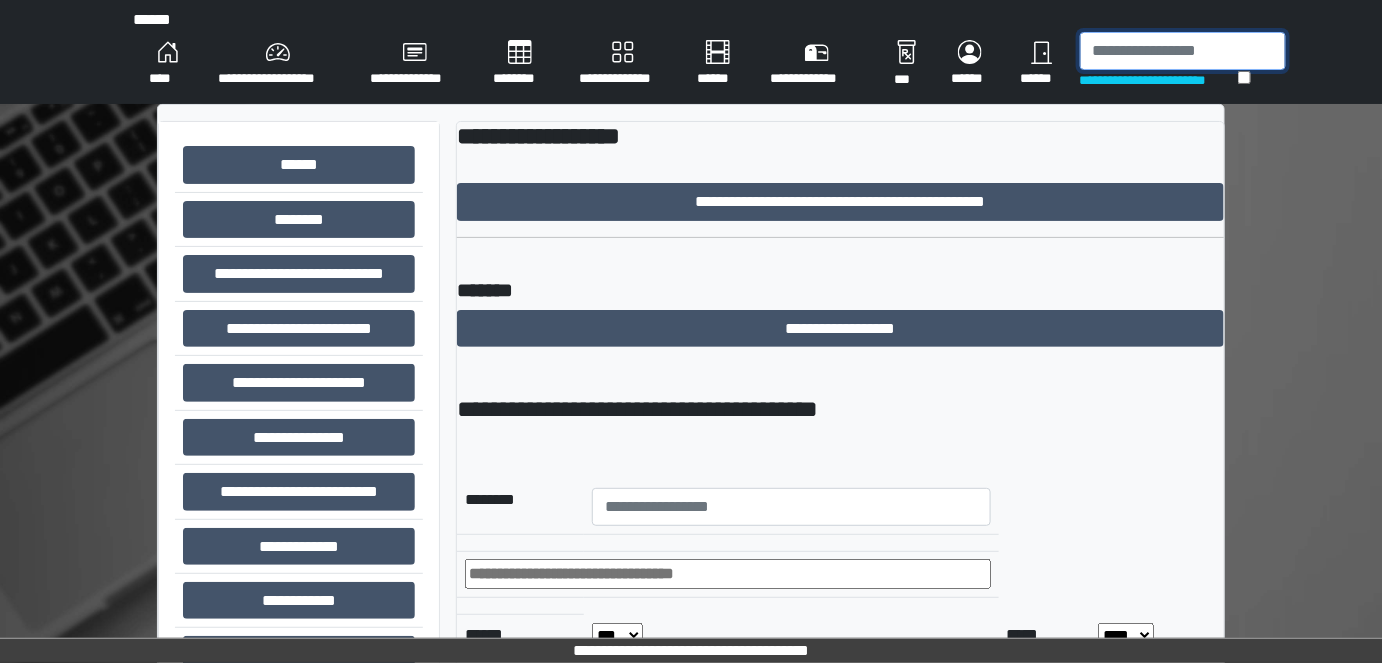 click at bounding box center (1183, 51) 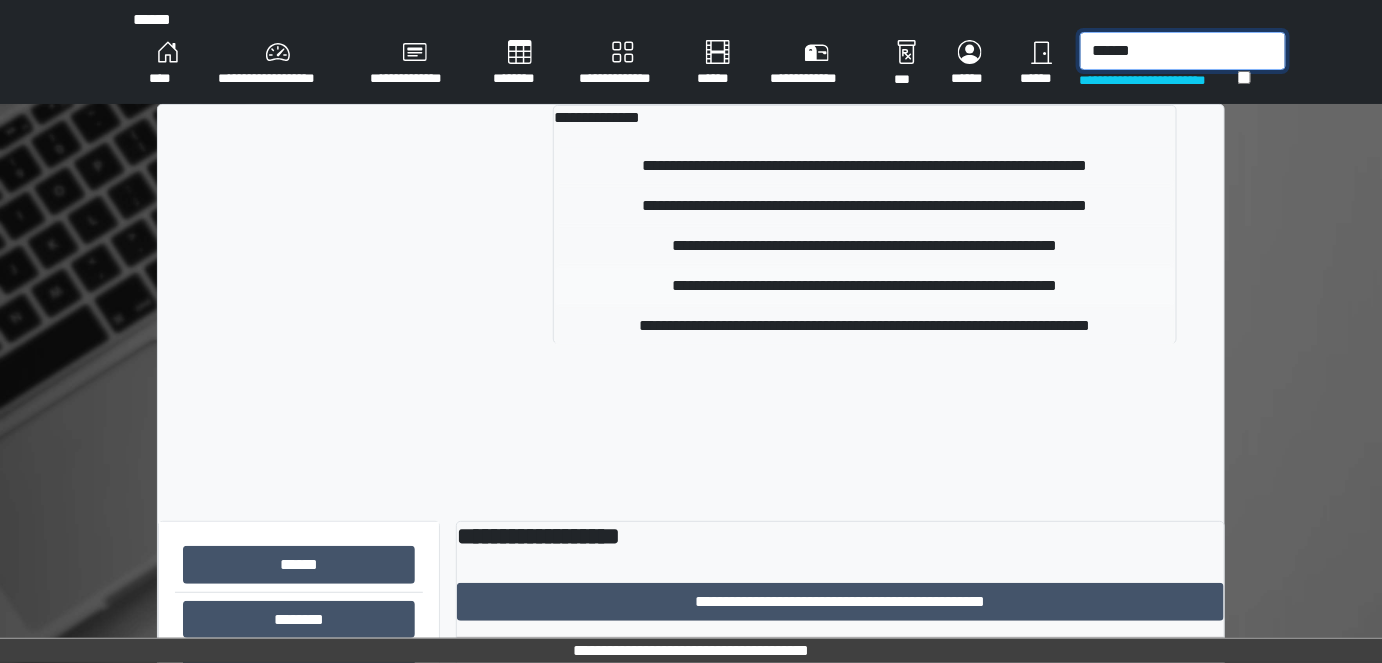 type on "******" 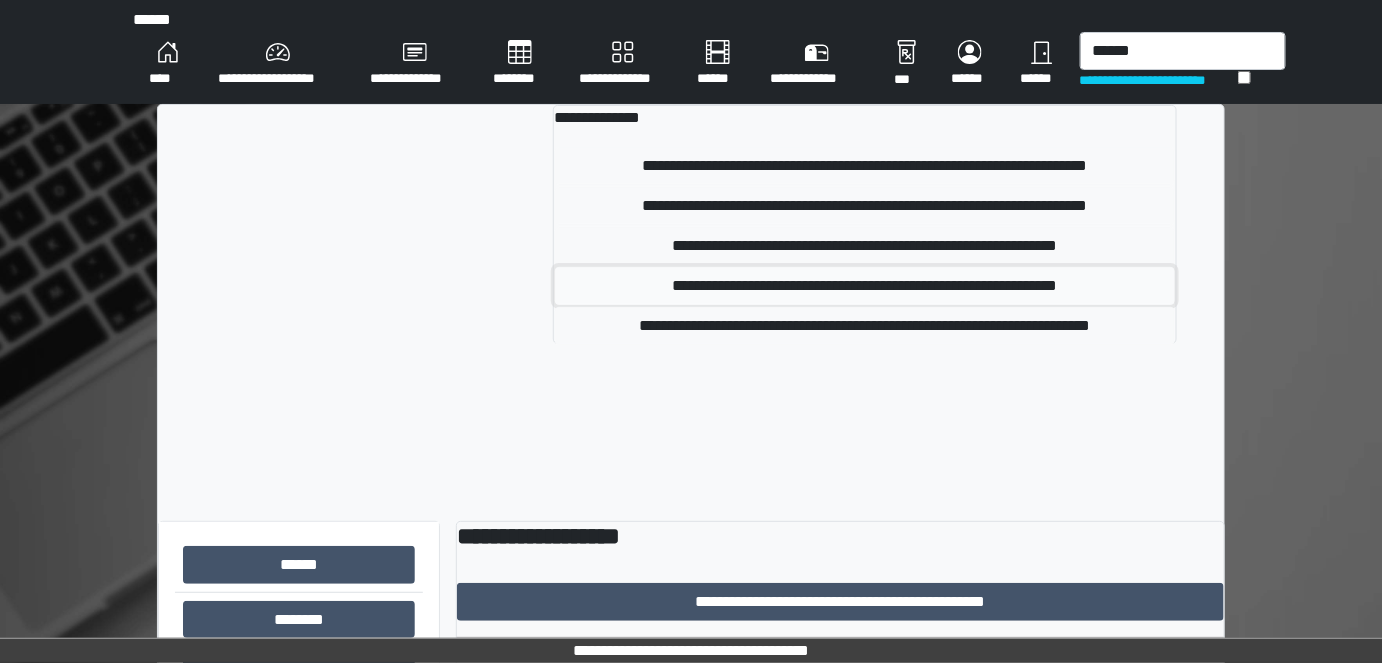 click on "**********" at bounding box center (865, 286) 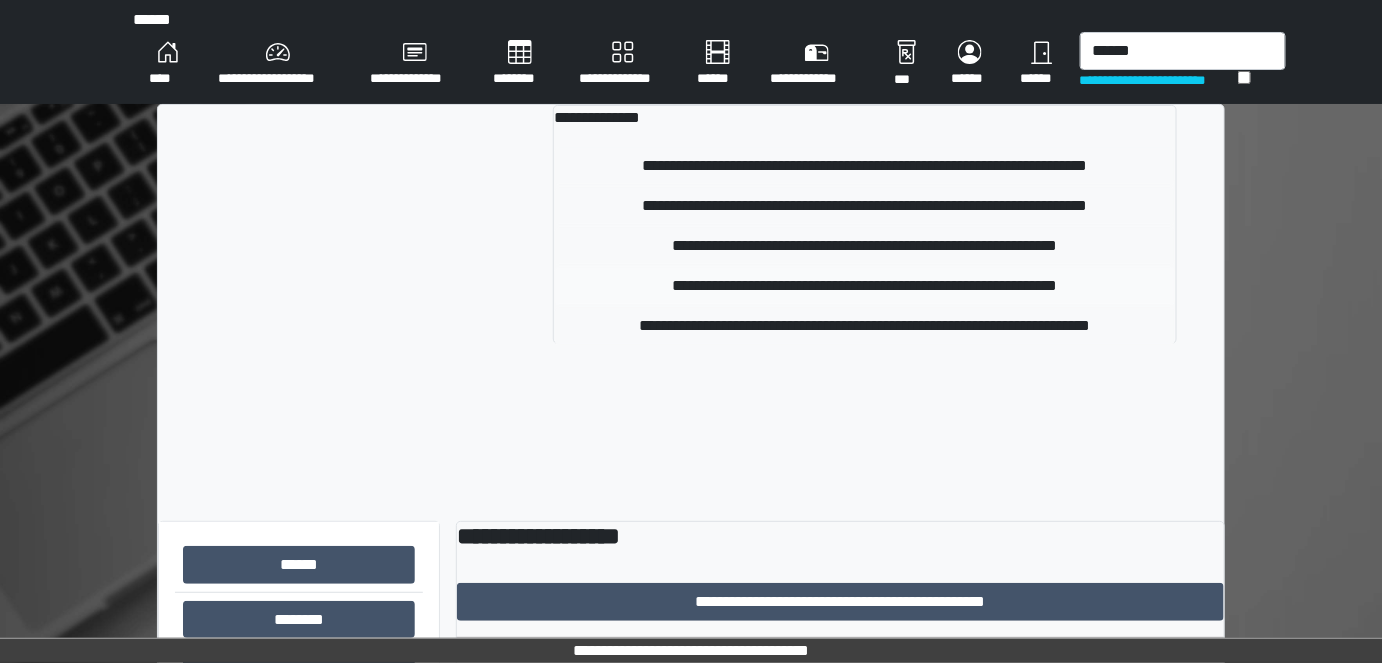 type 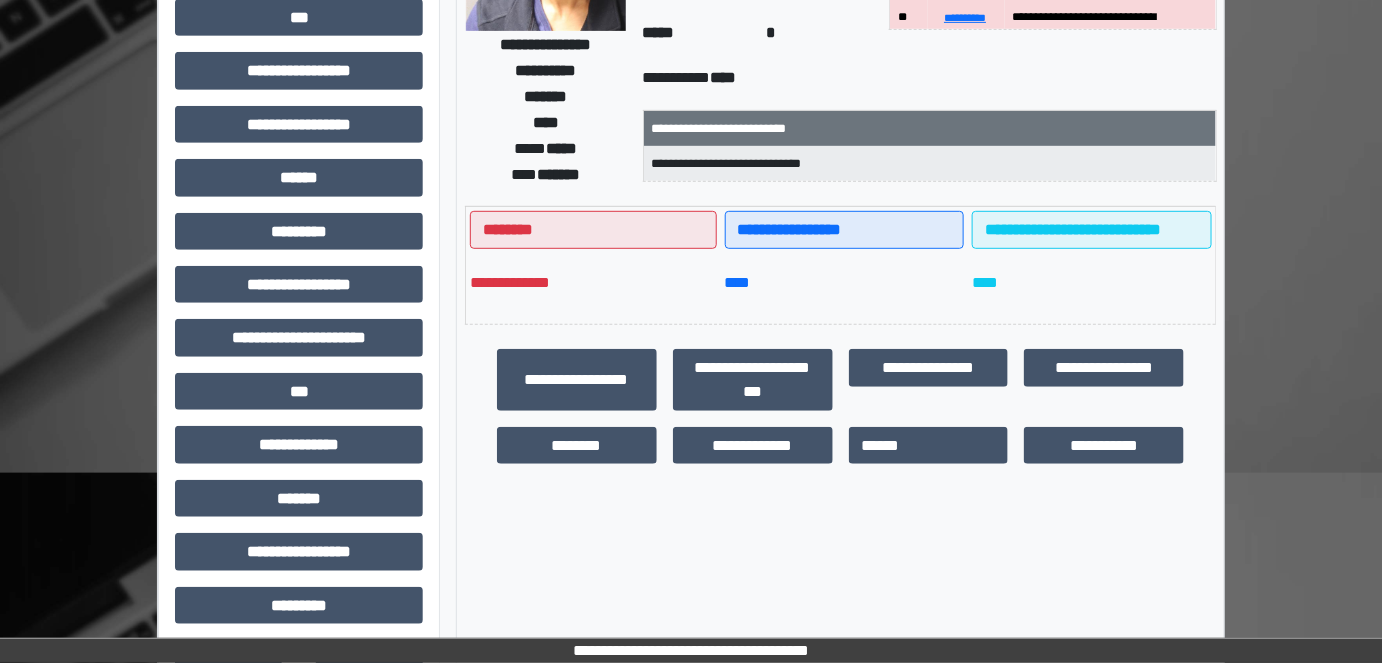 scroll, scrollTop: 363, scrollLeft: 0, axis: vertical 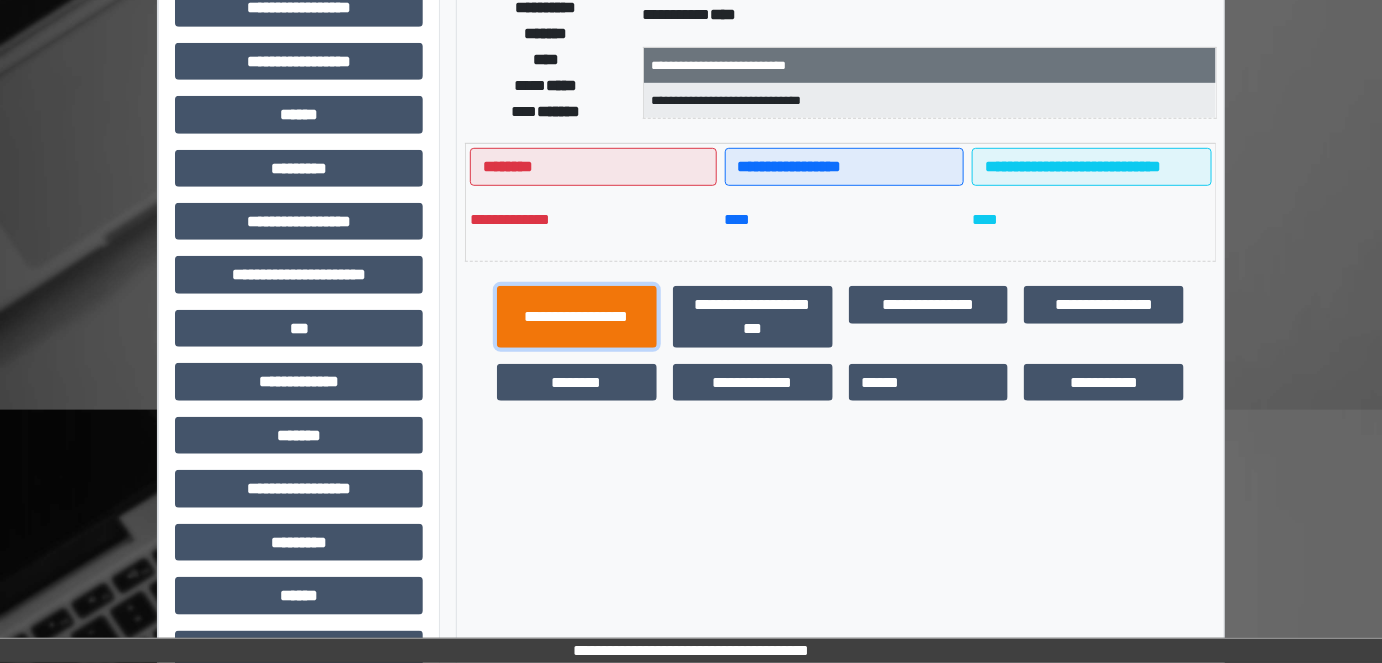 click on "**********" at bounding box center [577, 316] 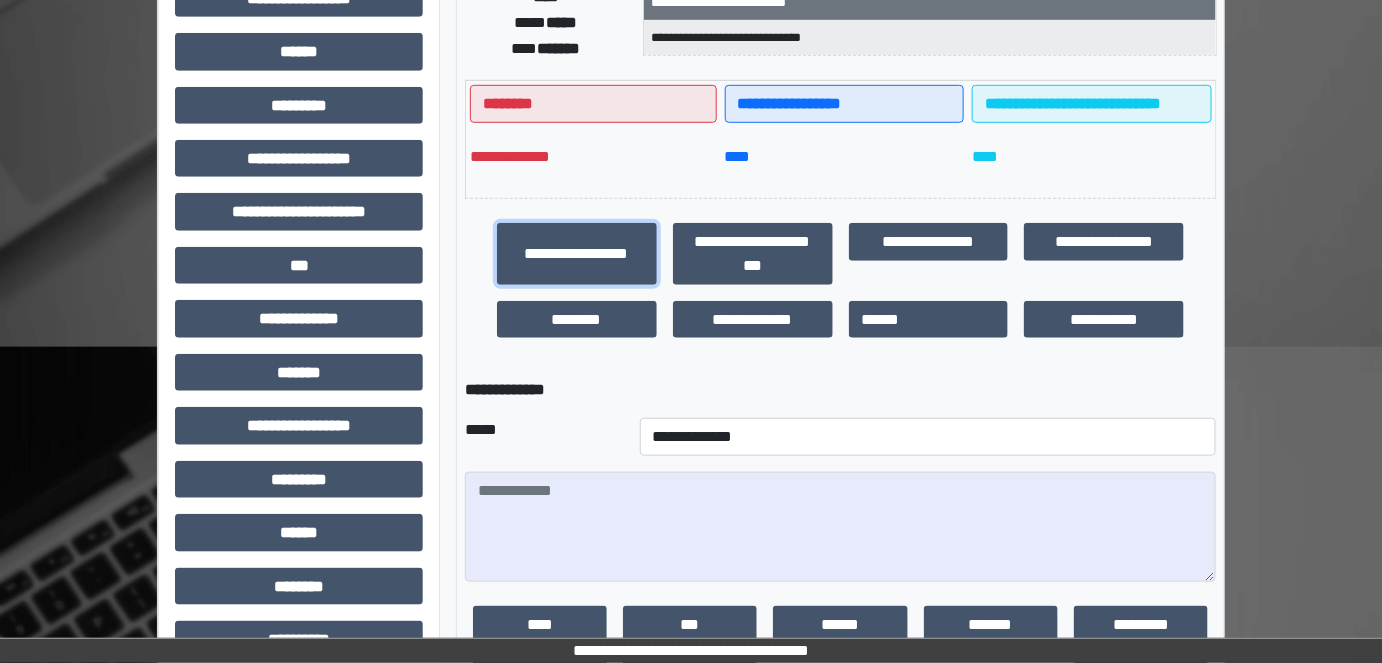 scroll, scrollTop: 601, scrollLeft: 0, axis: vertical 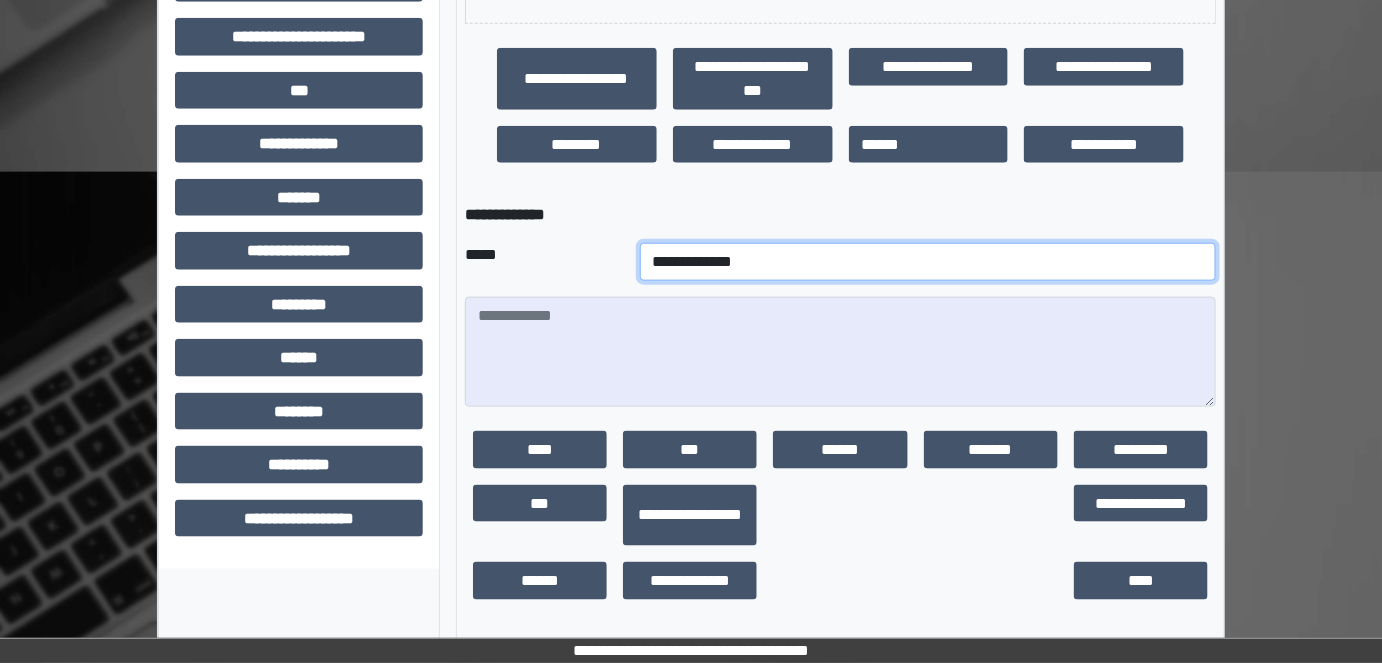 click on "**********" at bounding box center [928, 262] 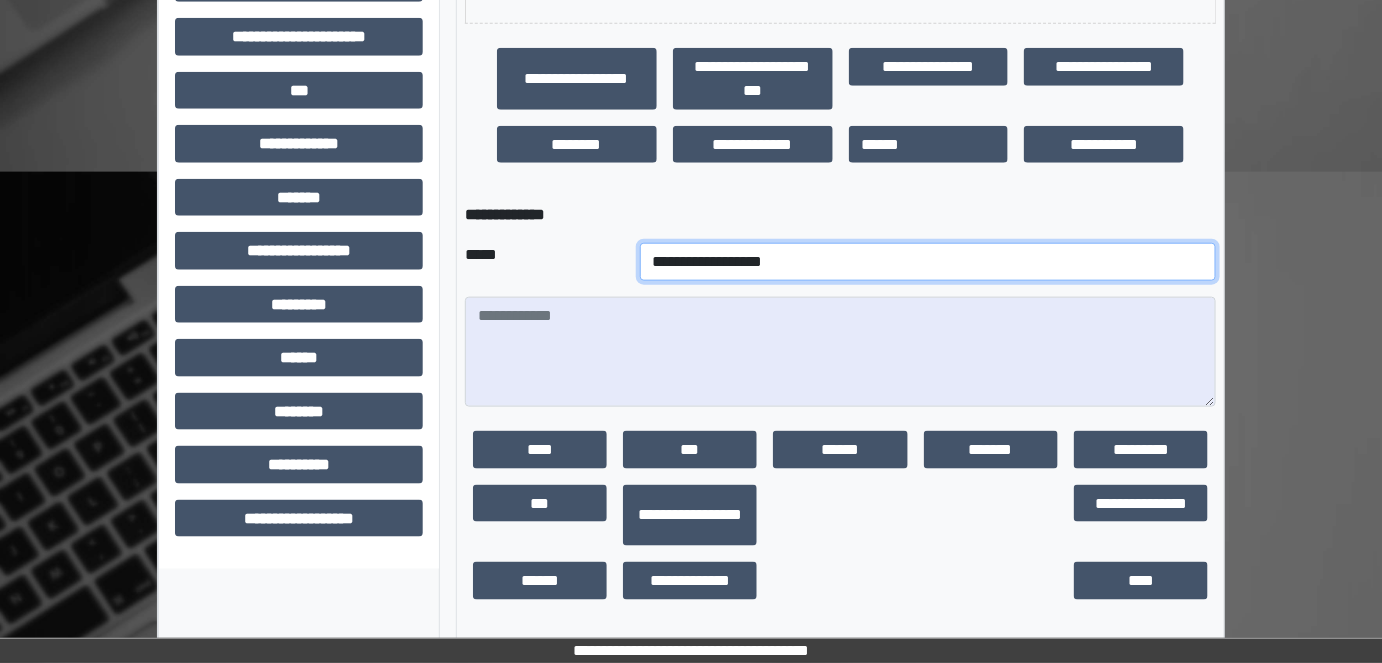 click on "**********" at bounding box center (928, 262) 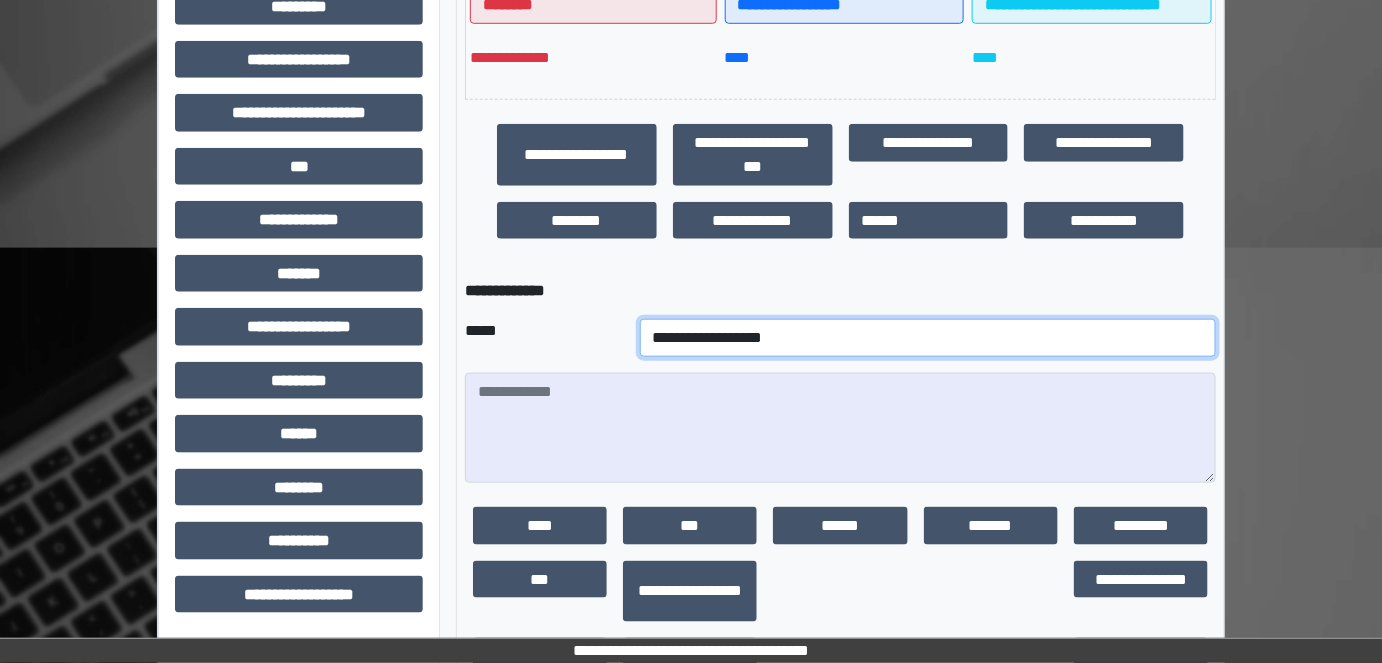 scroll, scrollTop: 601, scrollLeft: 0, axis: vertical 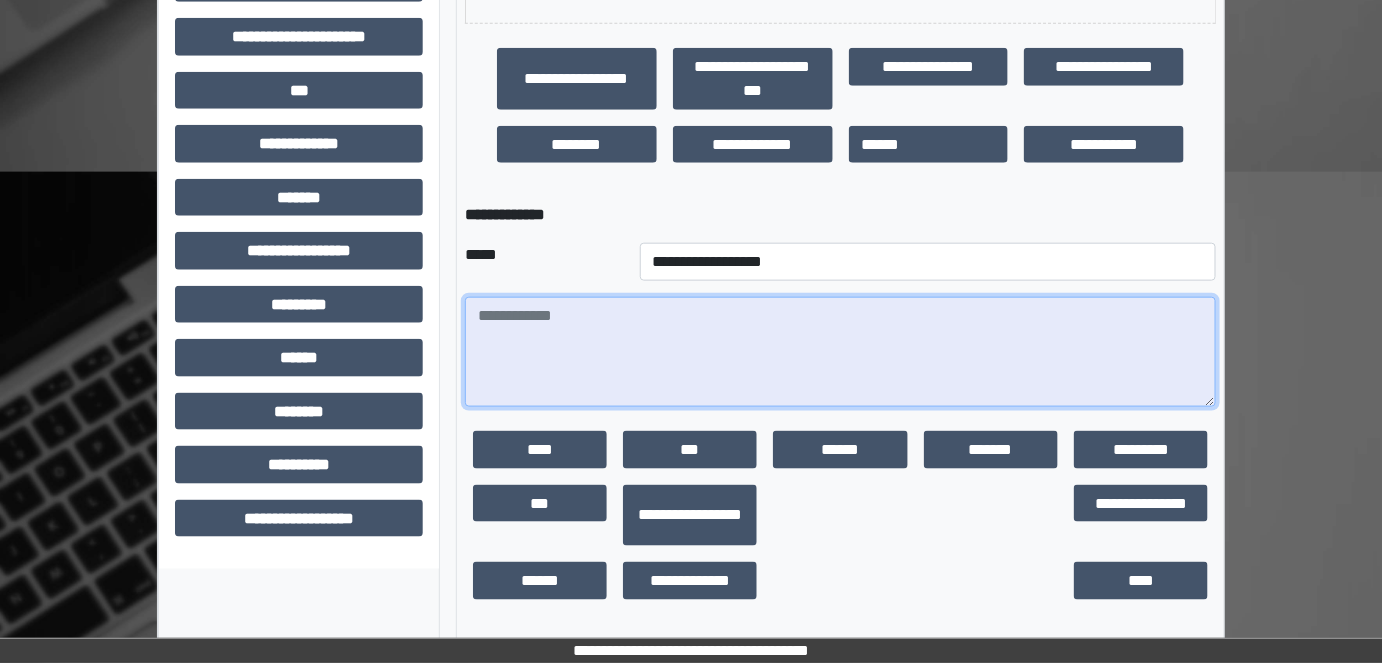 click at bounding box center [841, 352] 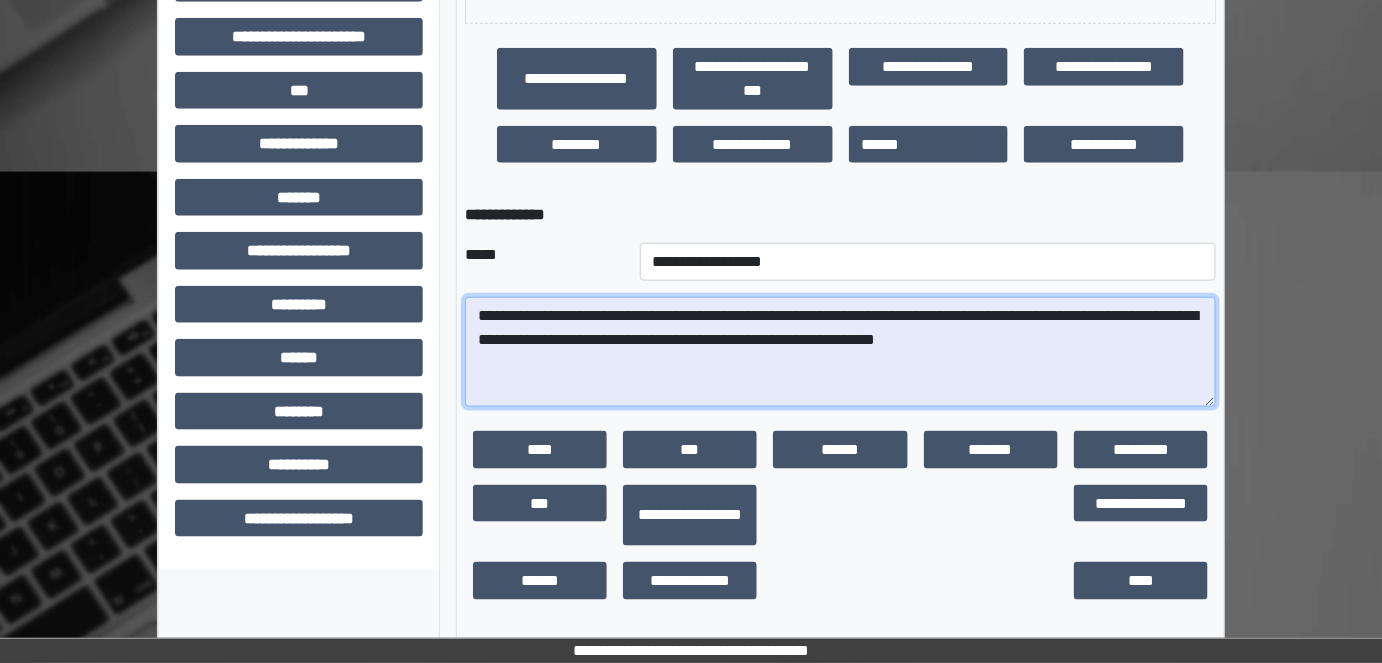 click on "**********" at bounding box center (841, 352) 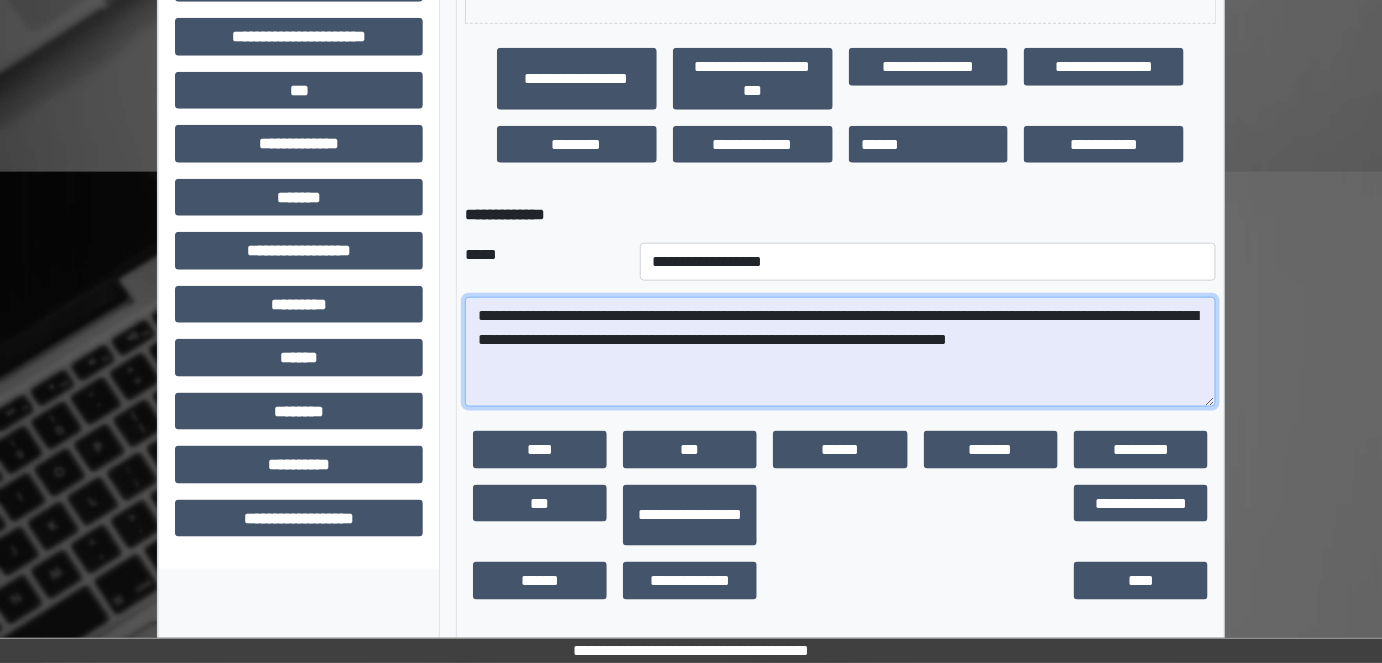 click on "**********" at bounding box center [841, 352] 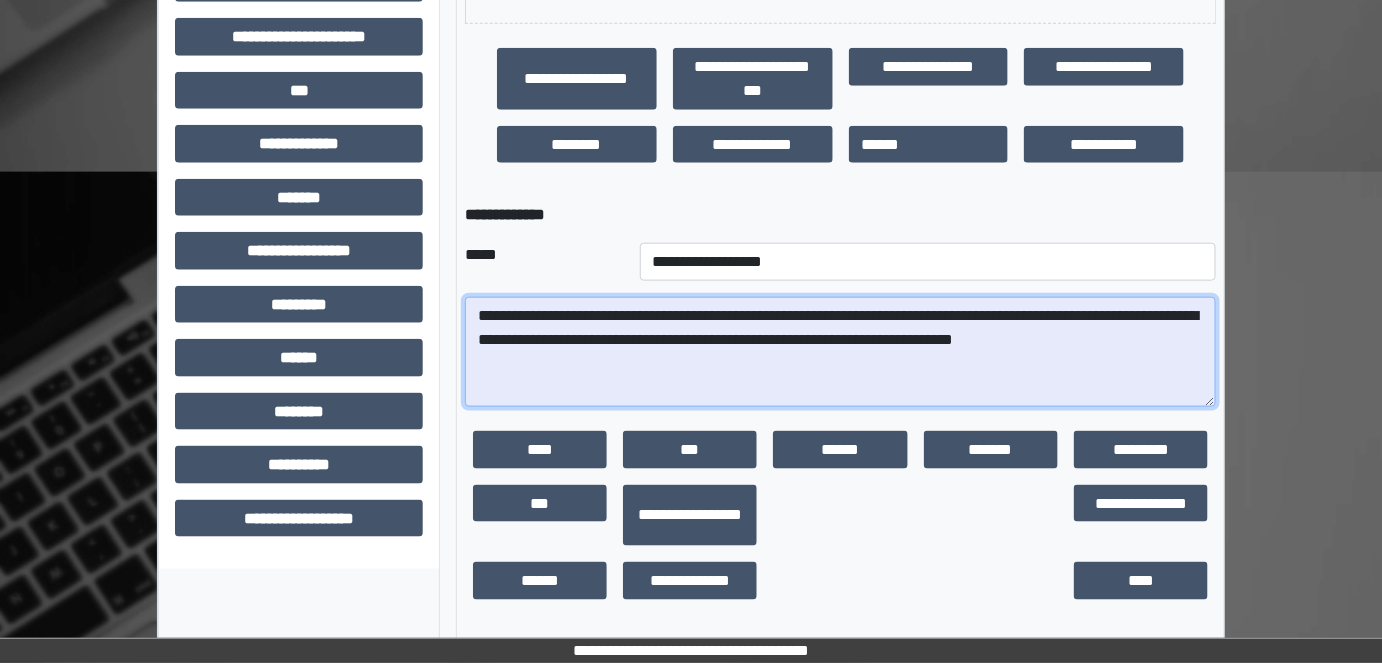 click on "**********" at bounding box center [841, 352] 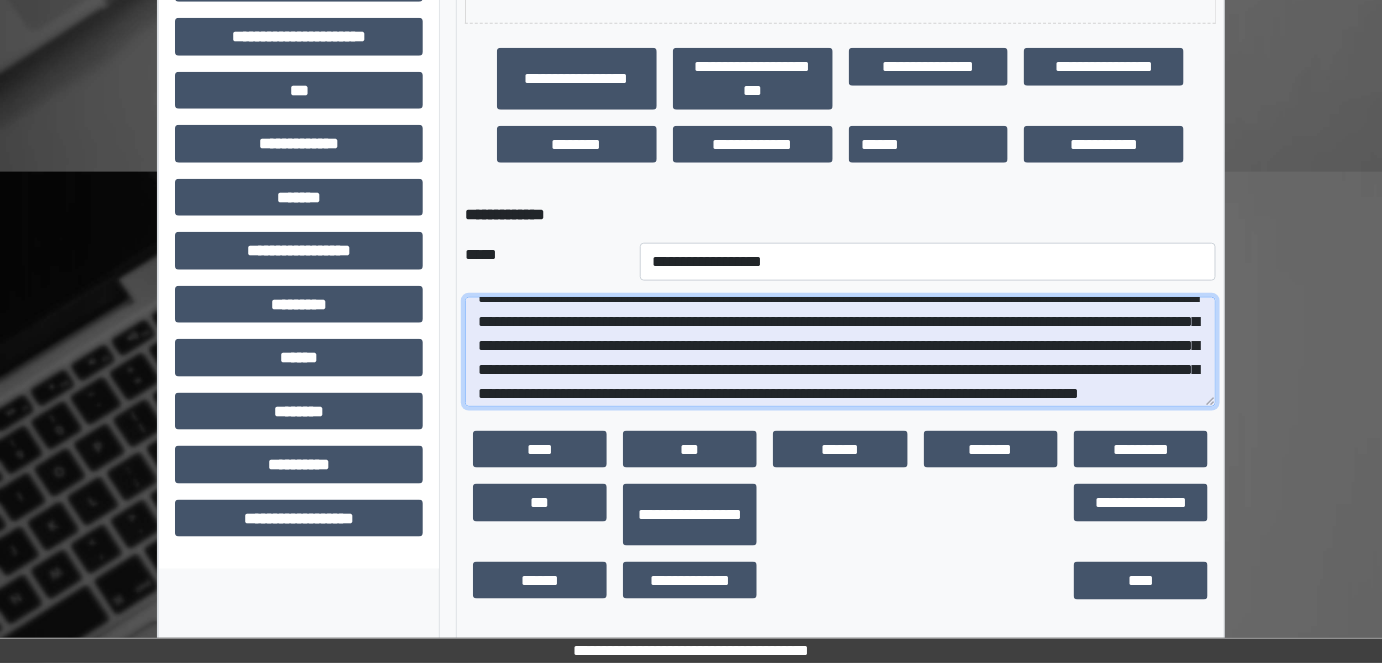 scroll, scrollTop: 0, scrollLeft: 0, axis: both 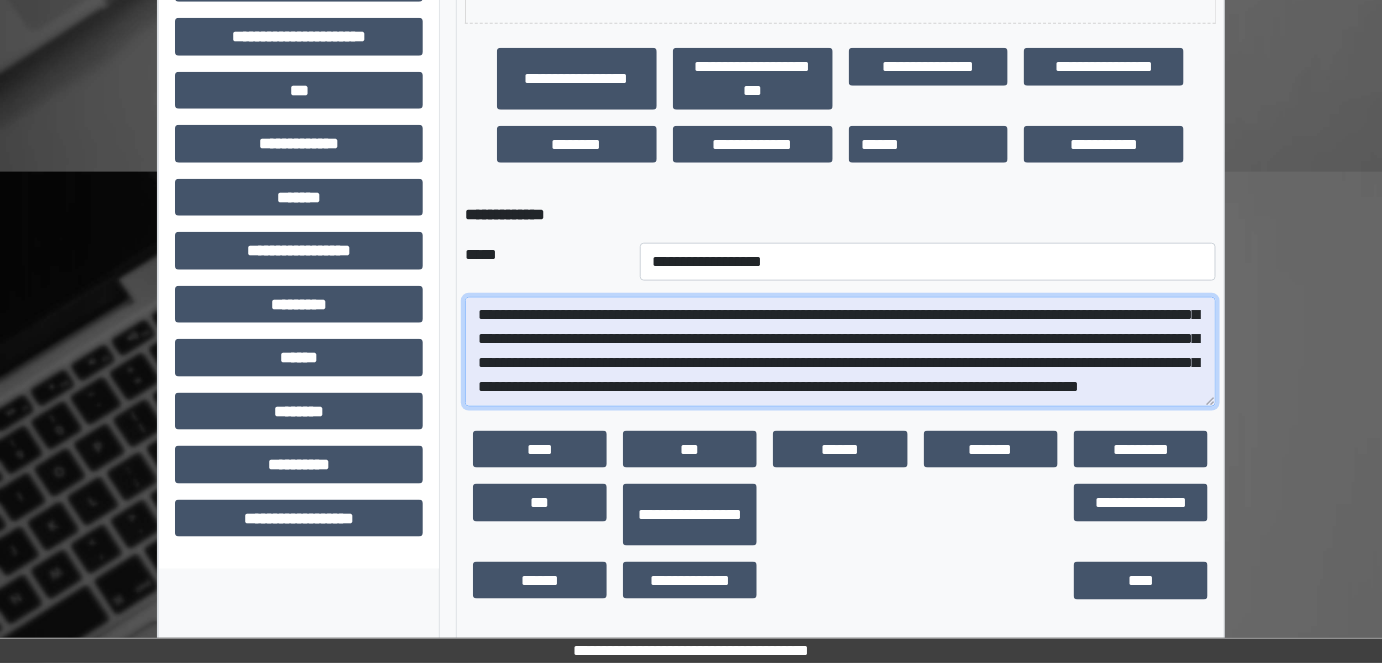 click on "**********" at bounding box center [841, 351] 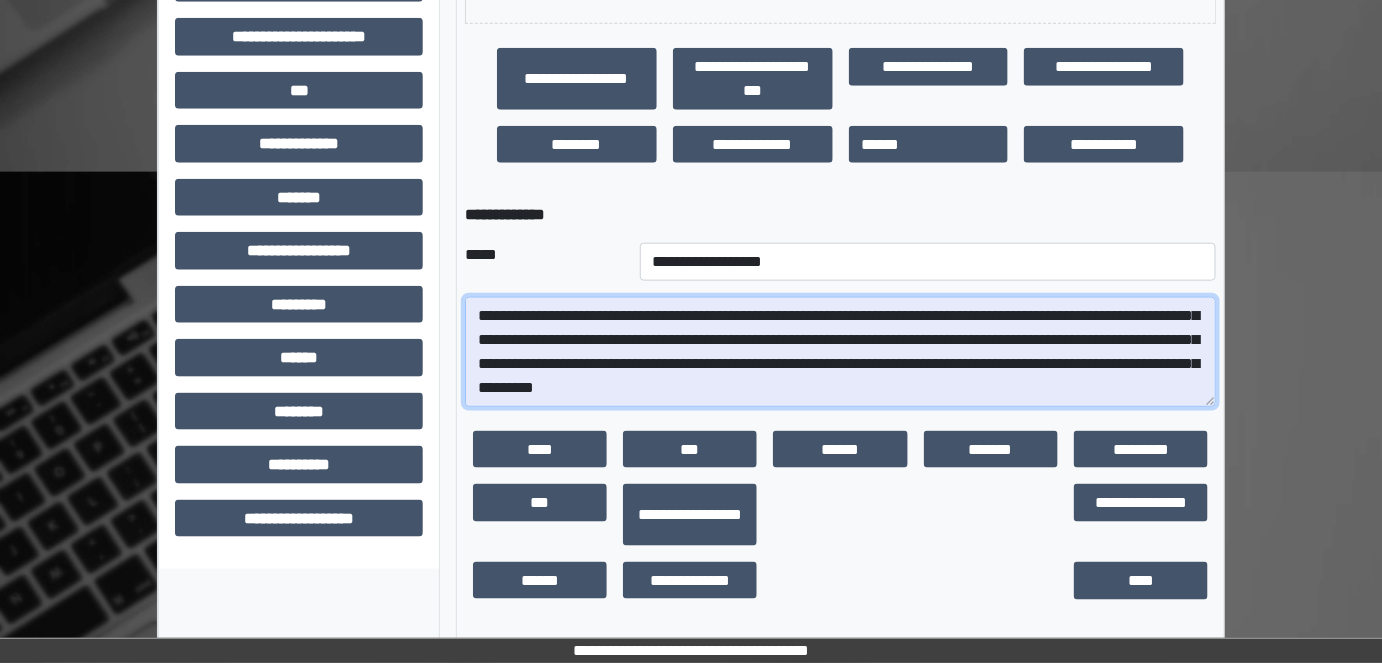 scroll, scrollTop: 64, scrollLeft: 0, axis: vertical 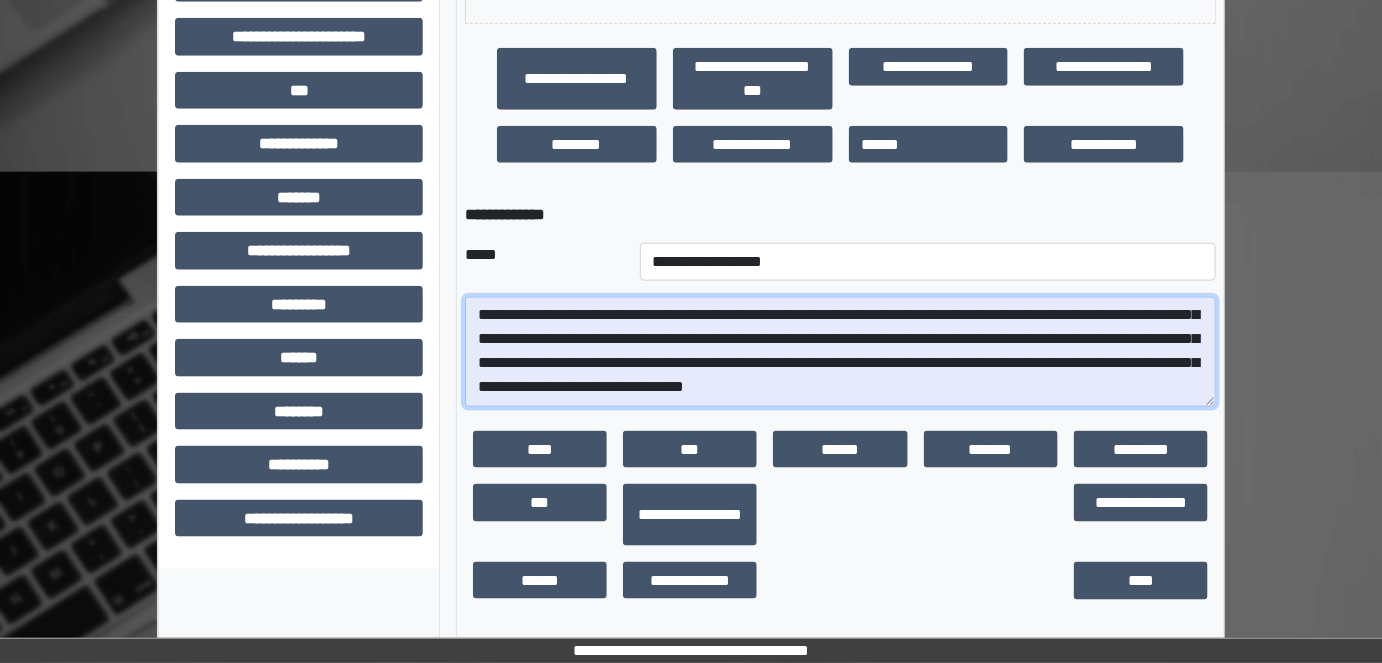 click on "**********" at bounding box center [841, 351] 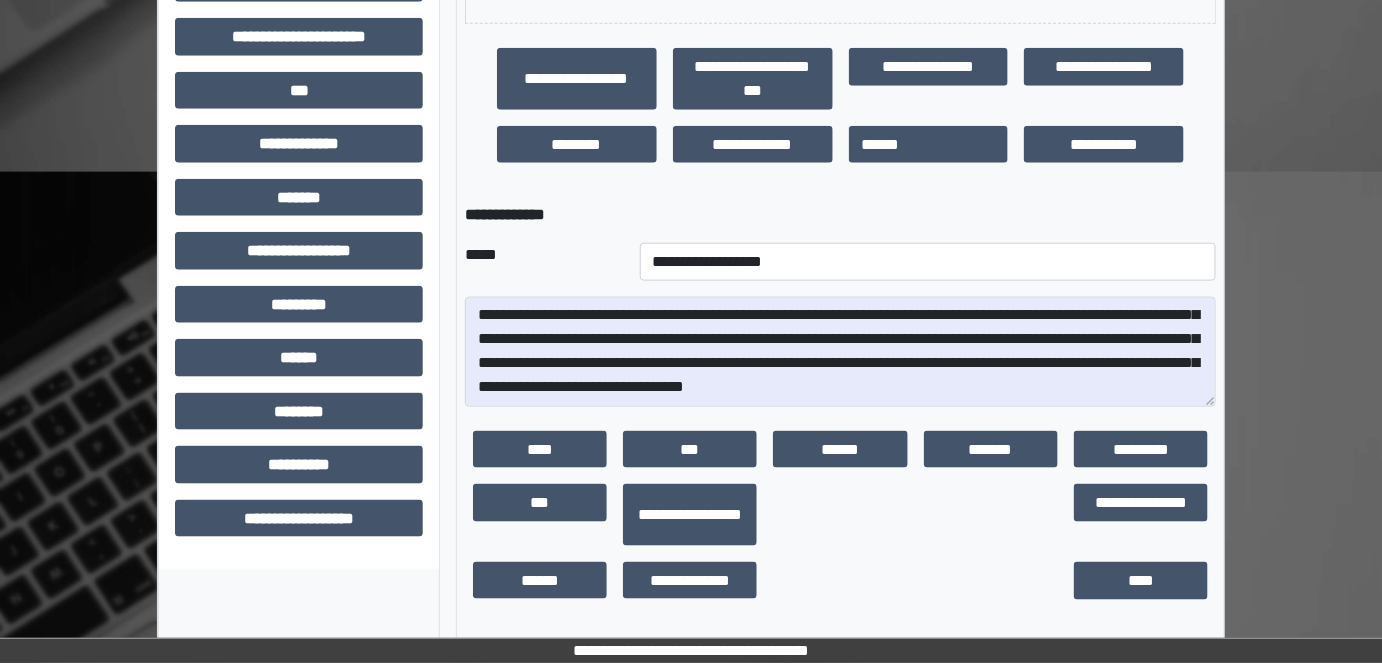 drag, startPoint x: 621, startPoint y: 394, endPoint x: 449, endPoint y: 422, distance: 174.26416 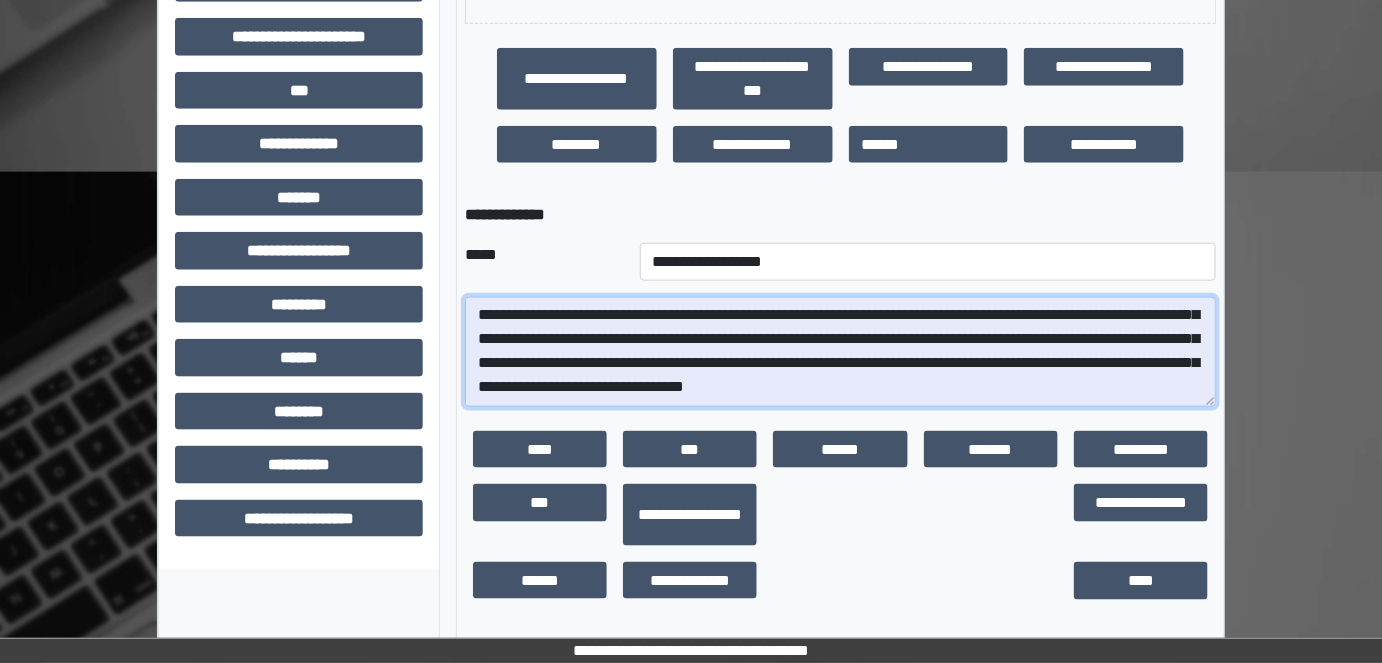 click on "**********" at bounding box center [841, 351] 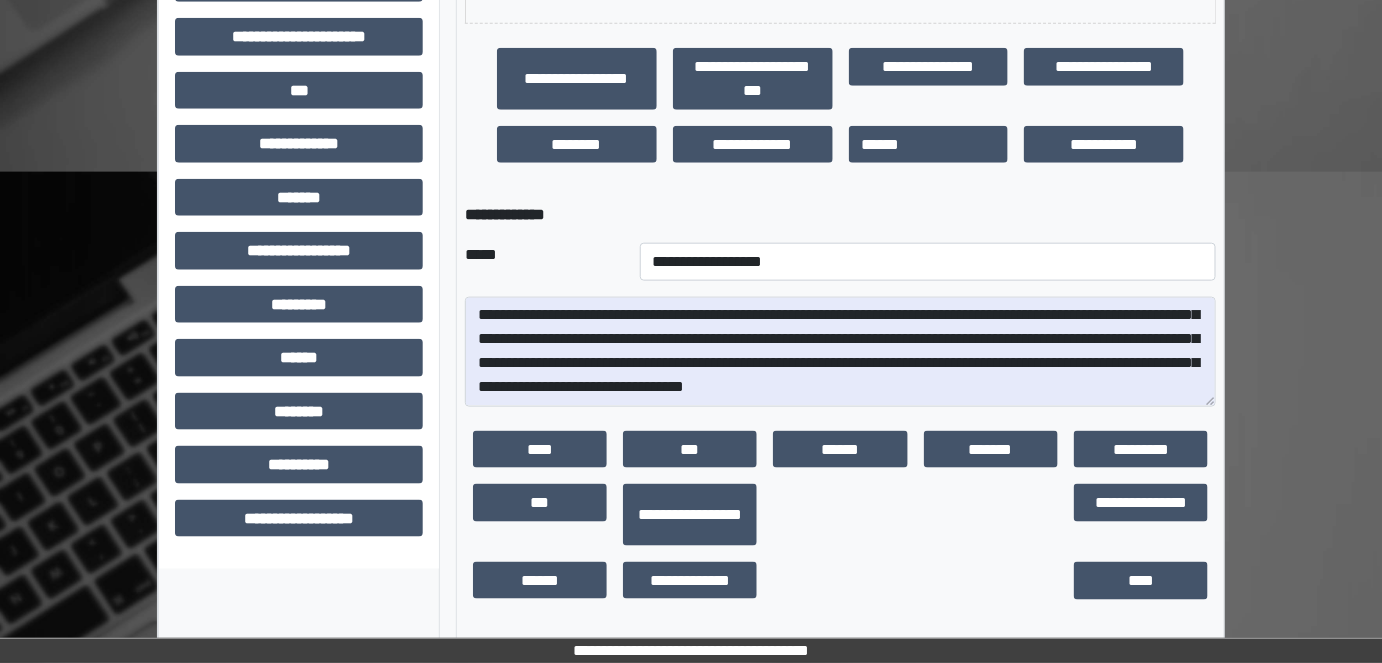 drag, startPoint x: 628, startPoint y: 408, endPoint x: 627, endPoint y: 395, distance: 13.038404 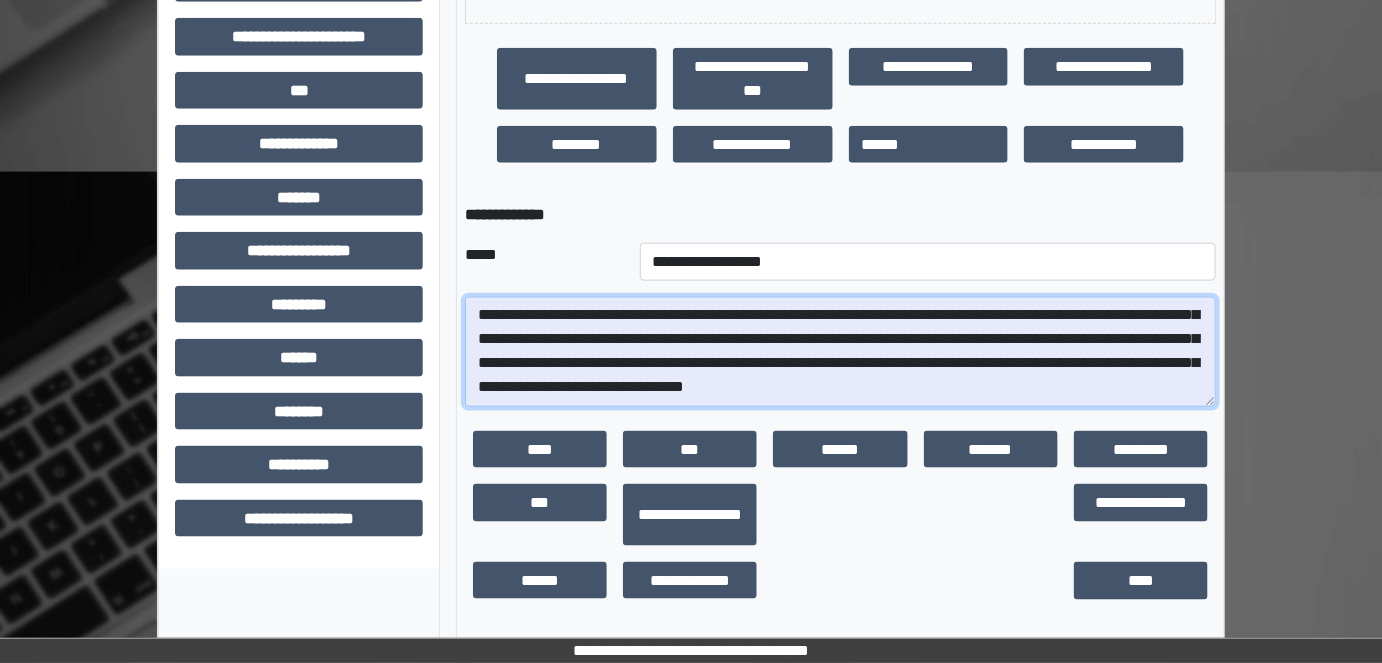 click on "**********" at bounding box center [841, 351] 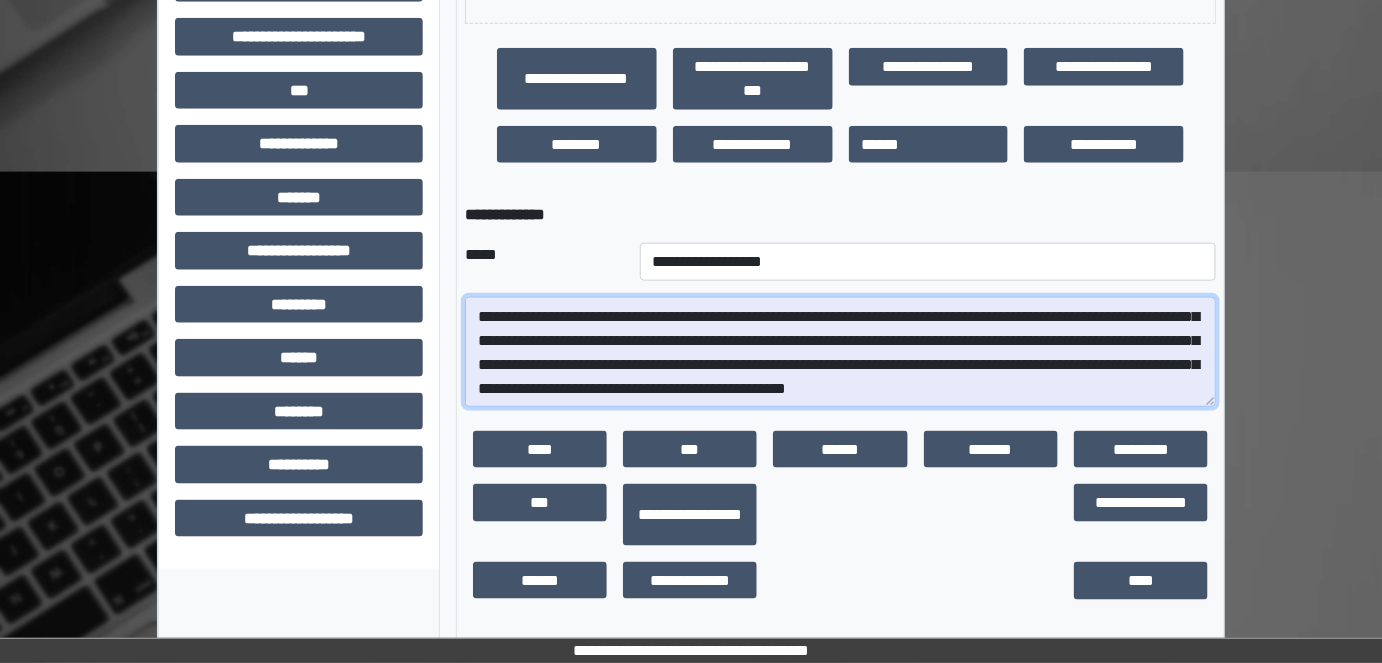 scroll, scrollTop: 120, scrollLeft: 0, axis: vertical 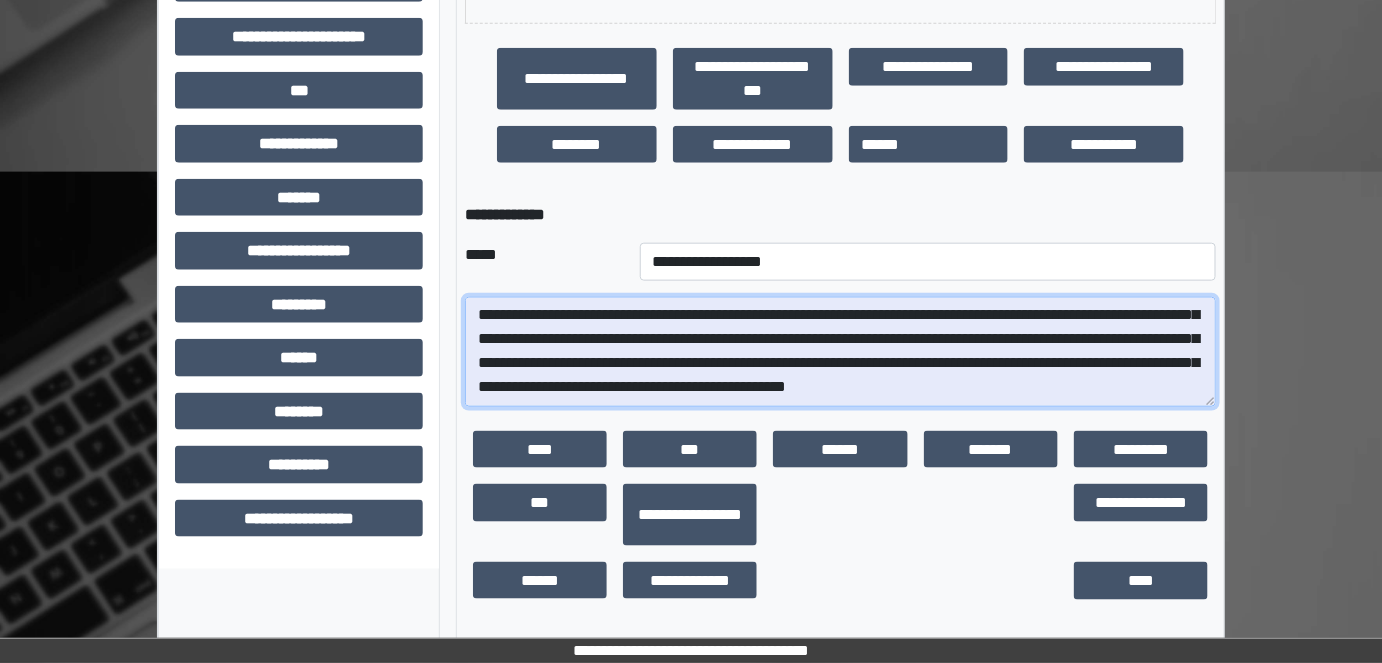 click on "**********" at bounding box center (841, 351) 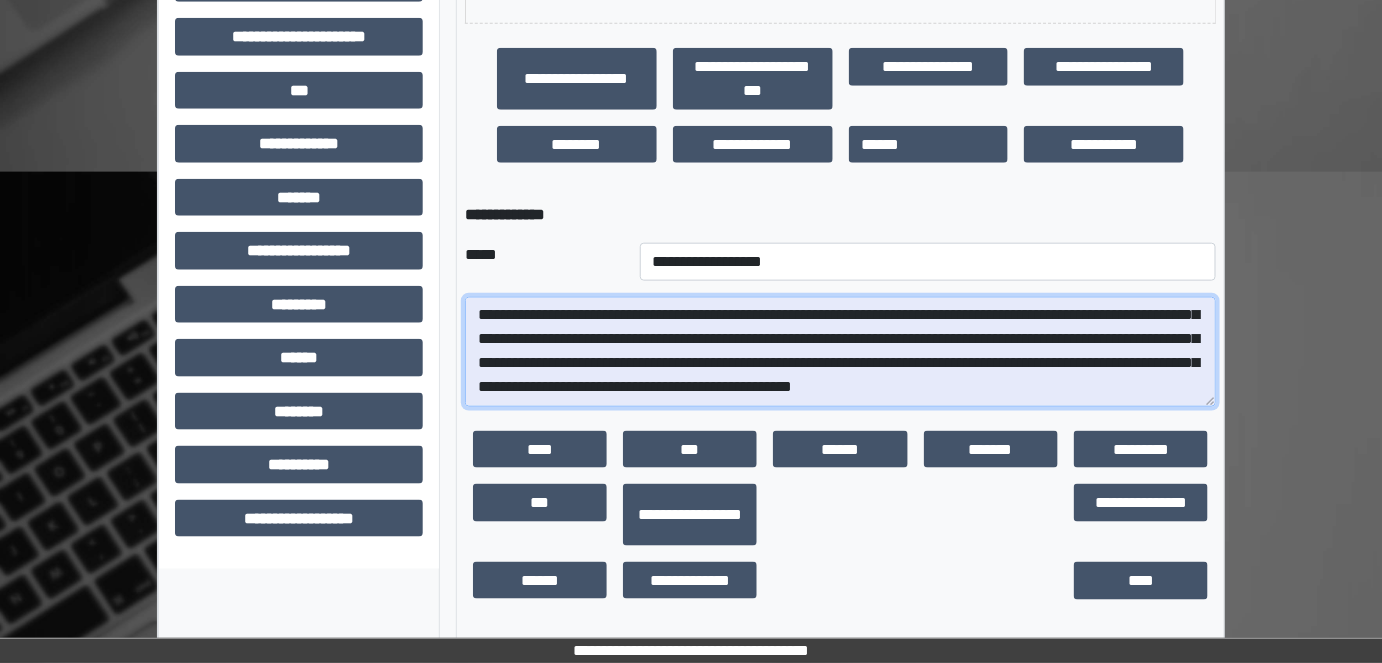 click on "**********" at bounding box center (841, 351) 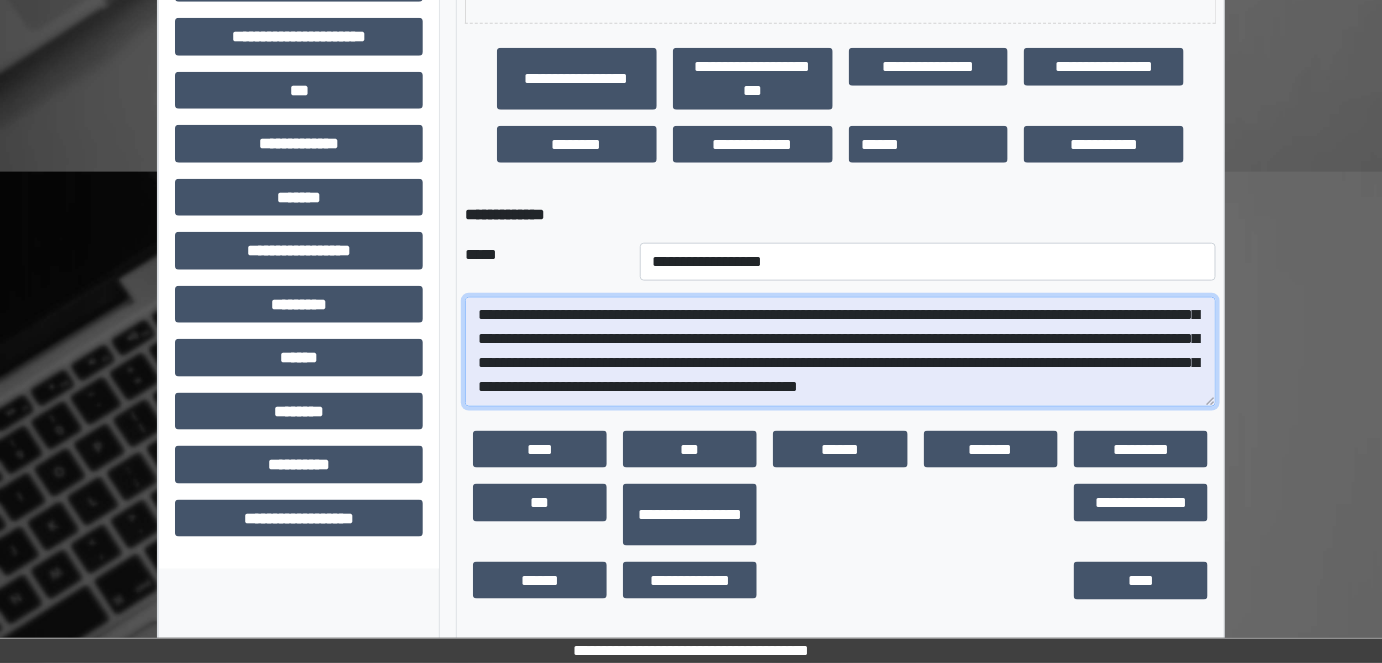 click on "**********" at bounding box center [841, 351] 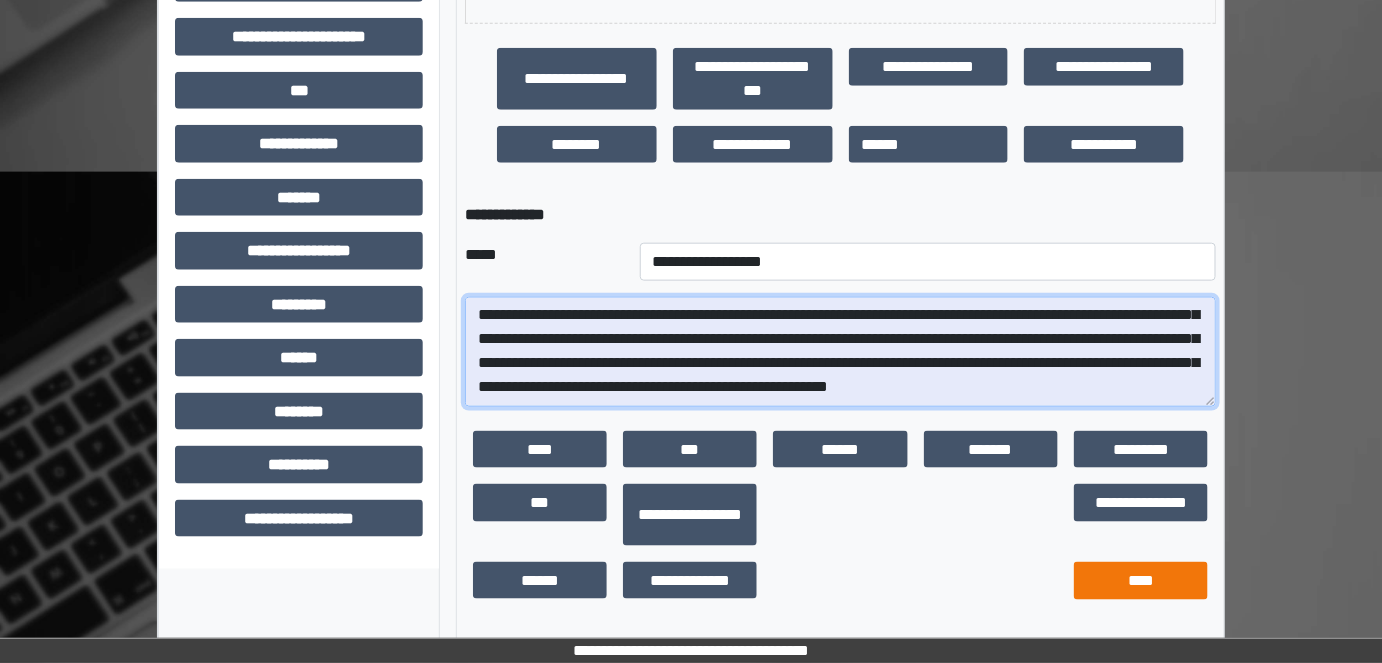type on "**********" 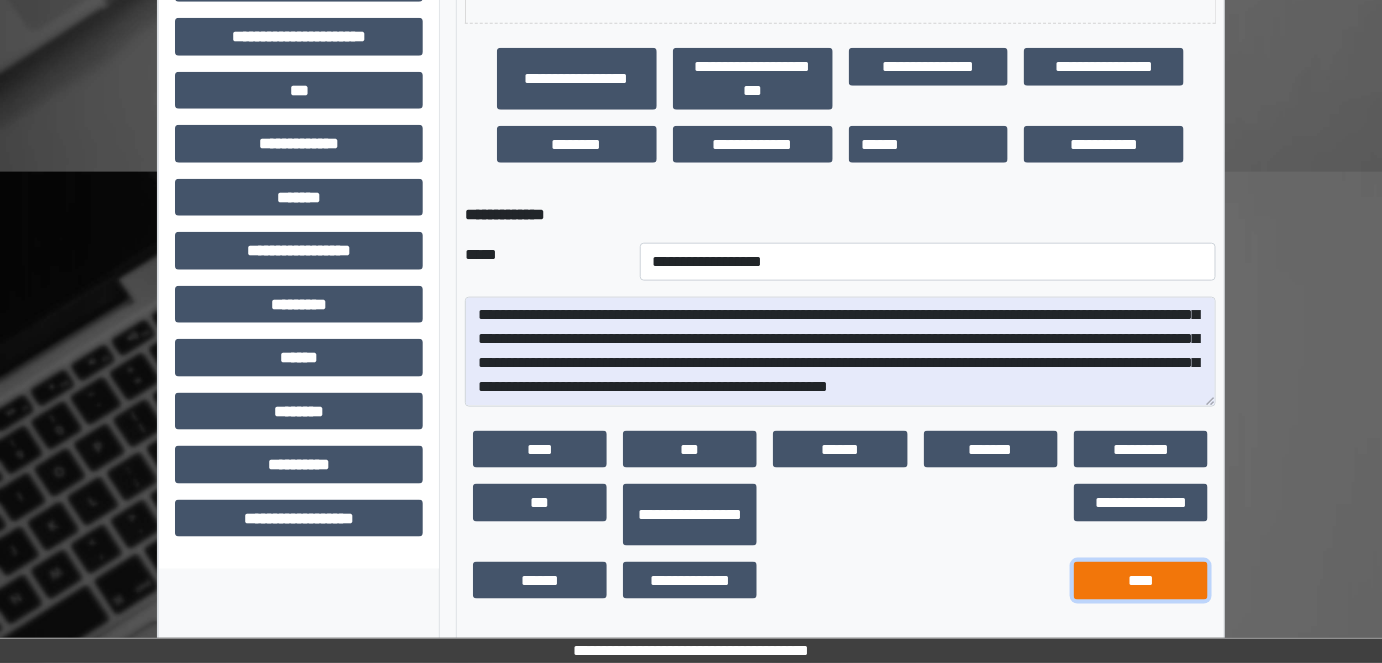 click on "****" at bounding box center (1141, 581) 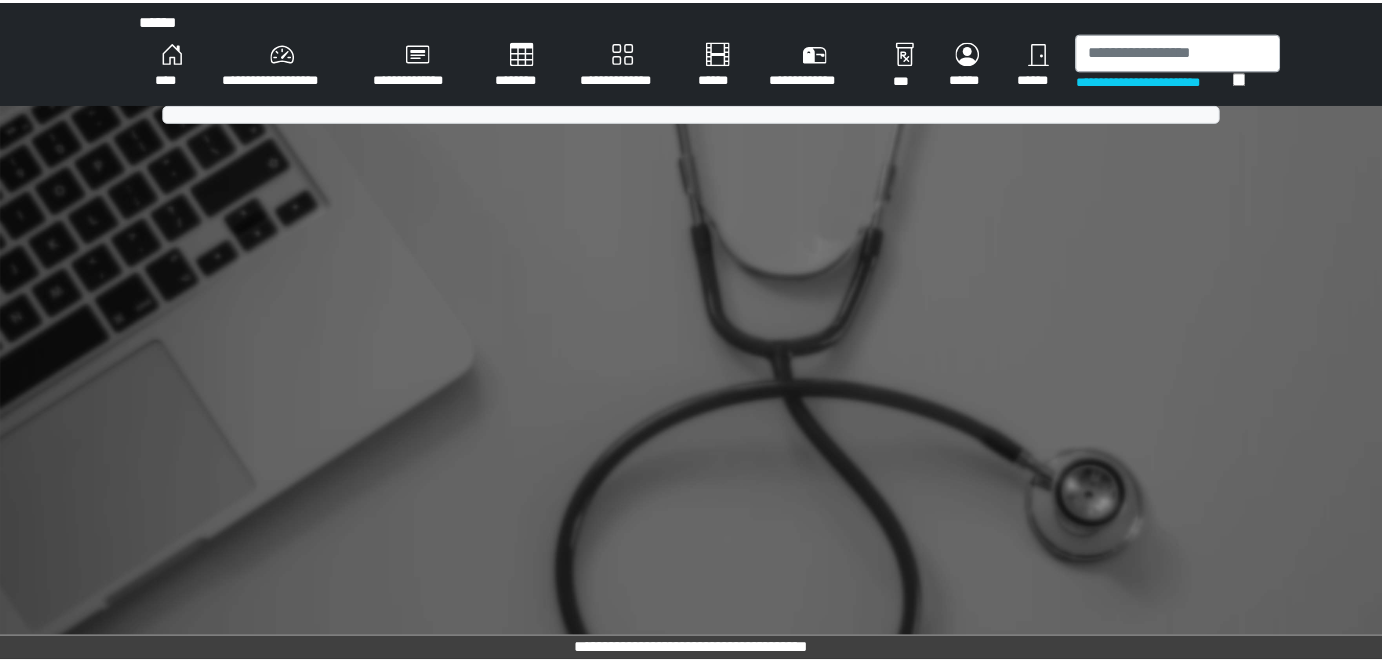 scroll, scrollTop: 0, scrollLeft: 0, axis: both 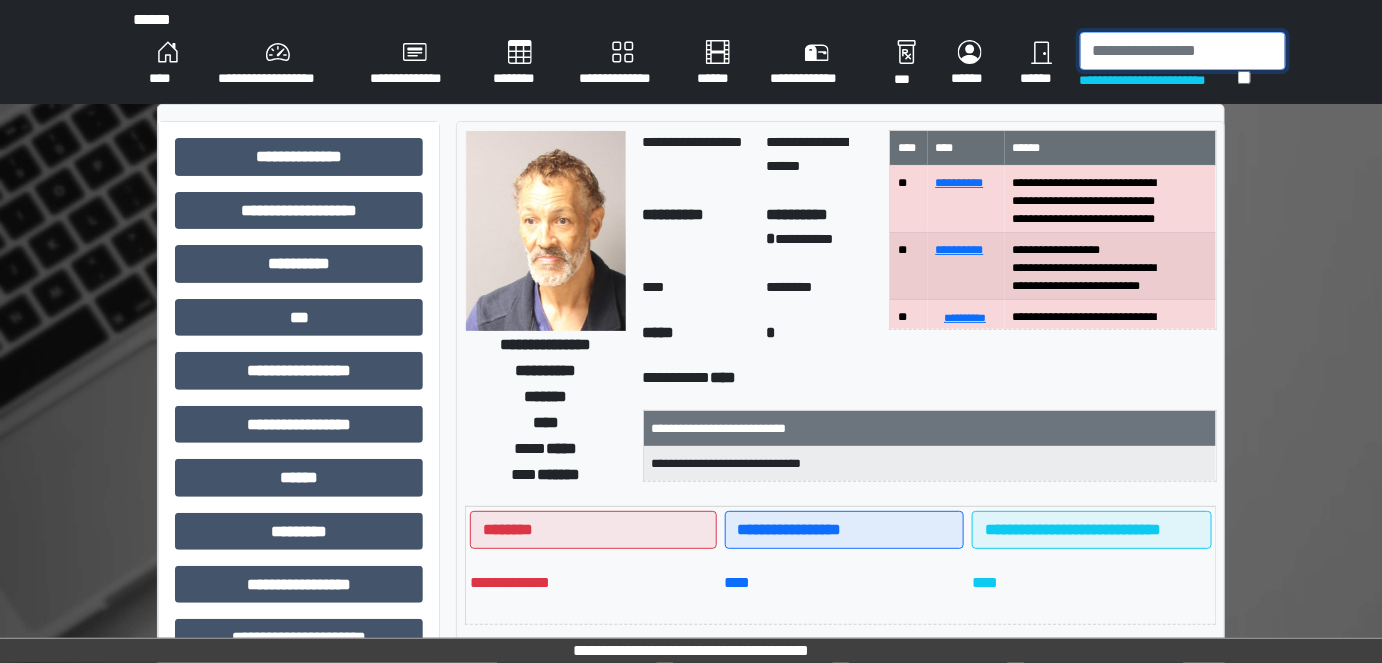 click at bounding box center [1183, 51] 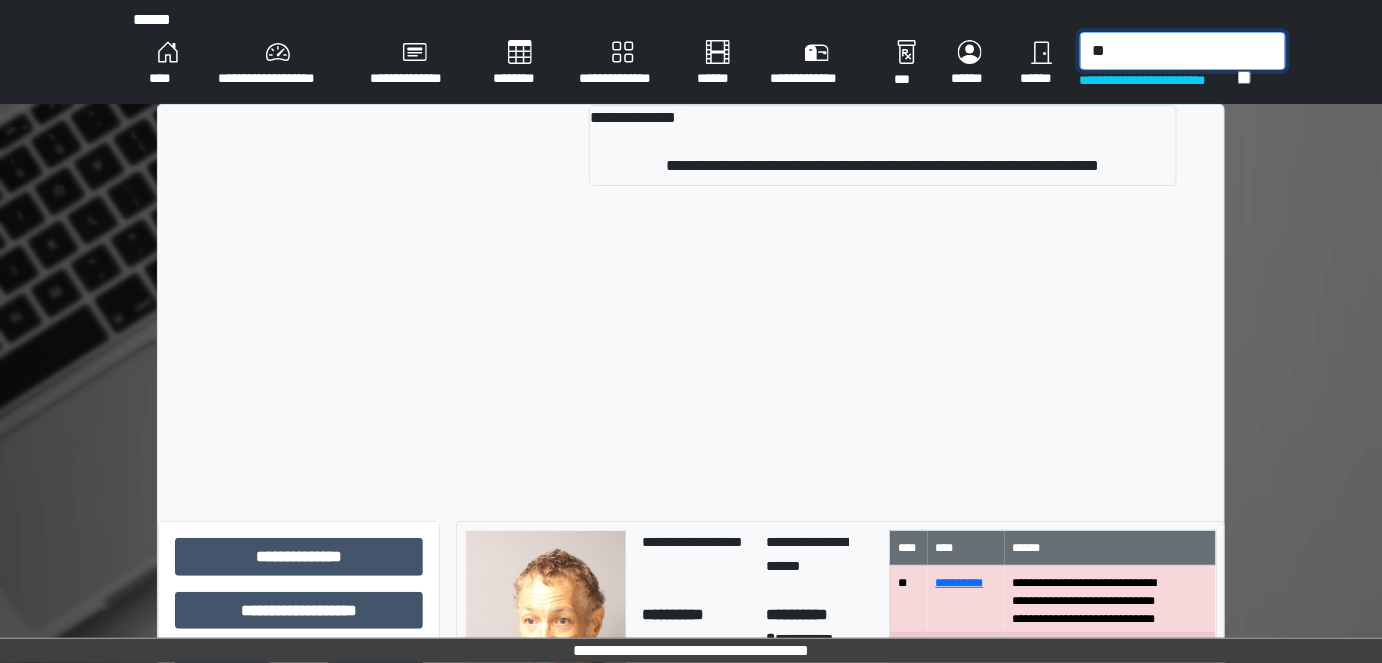 type on "*" 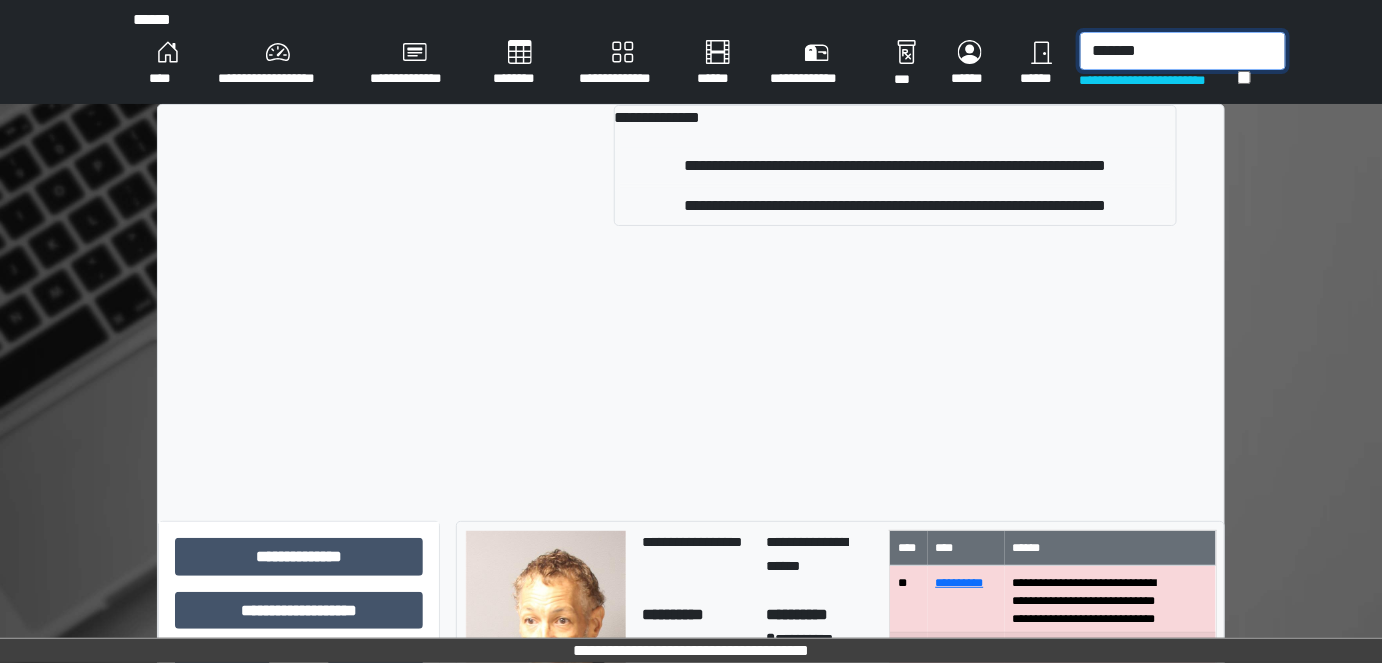 type on "*******" 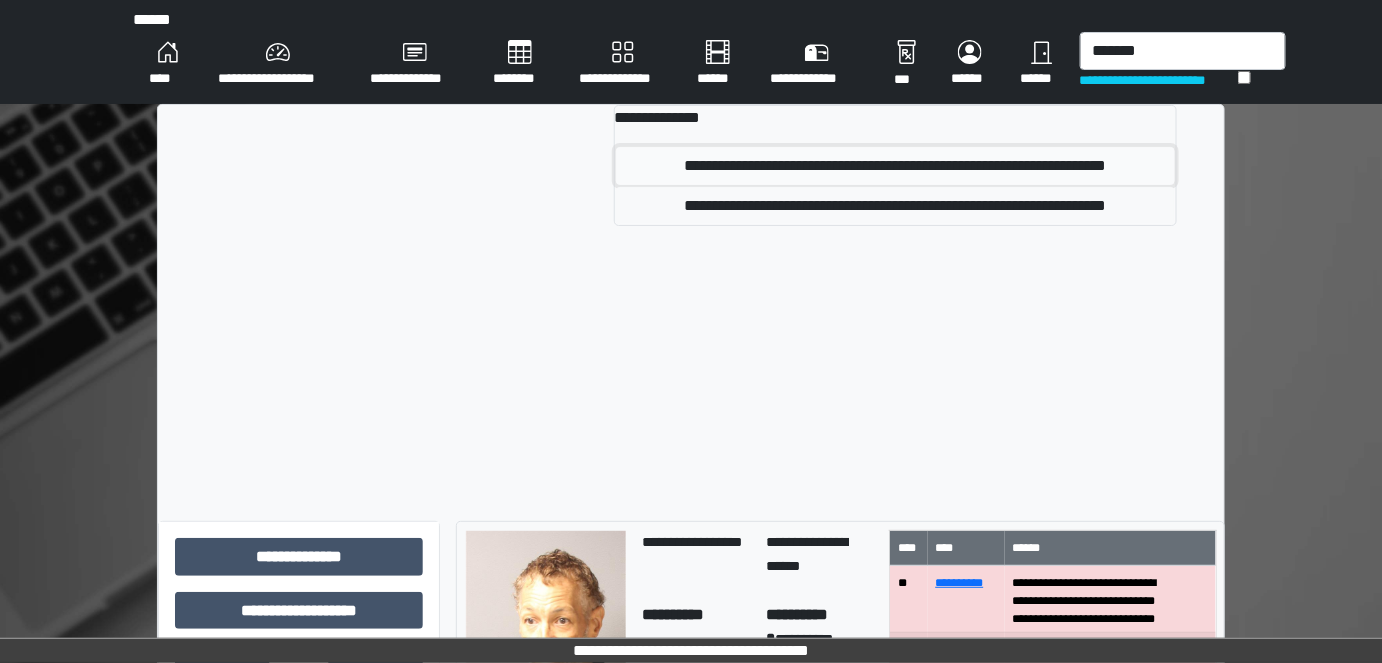 click on "**********" at bounding box center [895, 166] 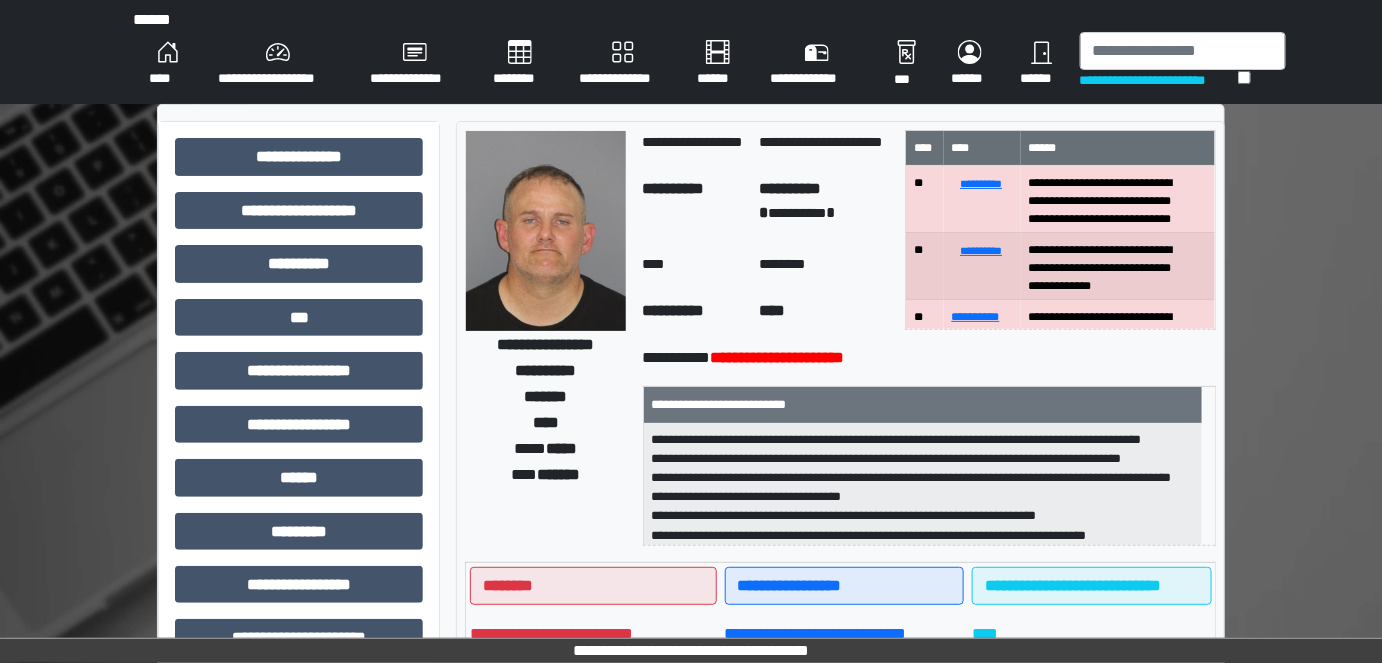 scroll, scrollTop: 0, scrollLeft: 0, axis: both 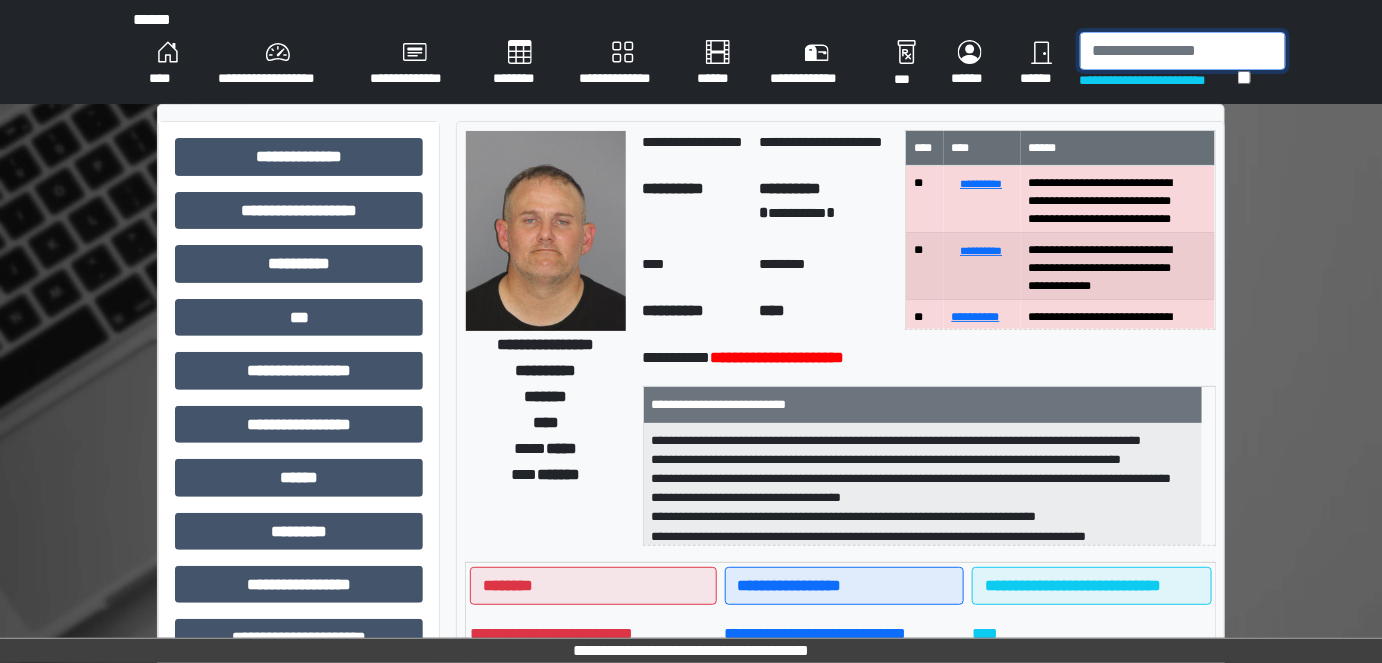 click at bounding box center (1183, 51) 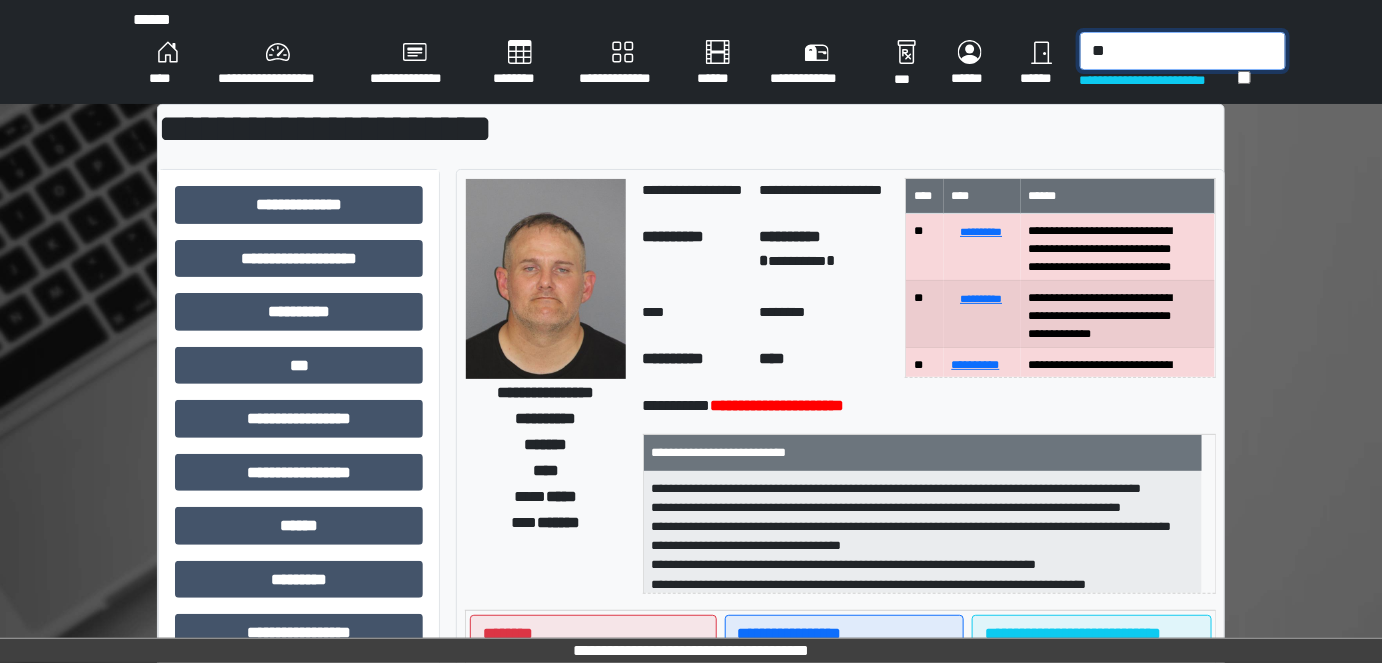 type on "*" 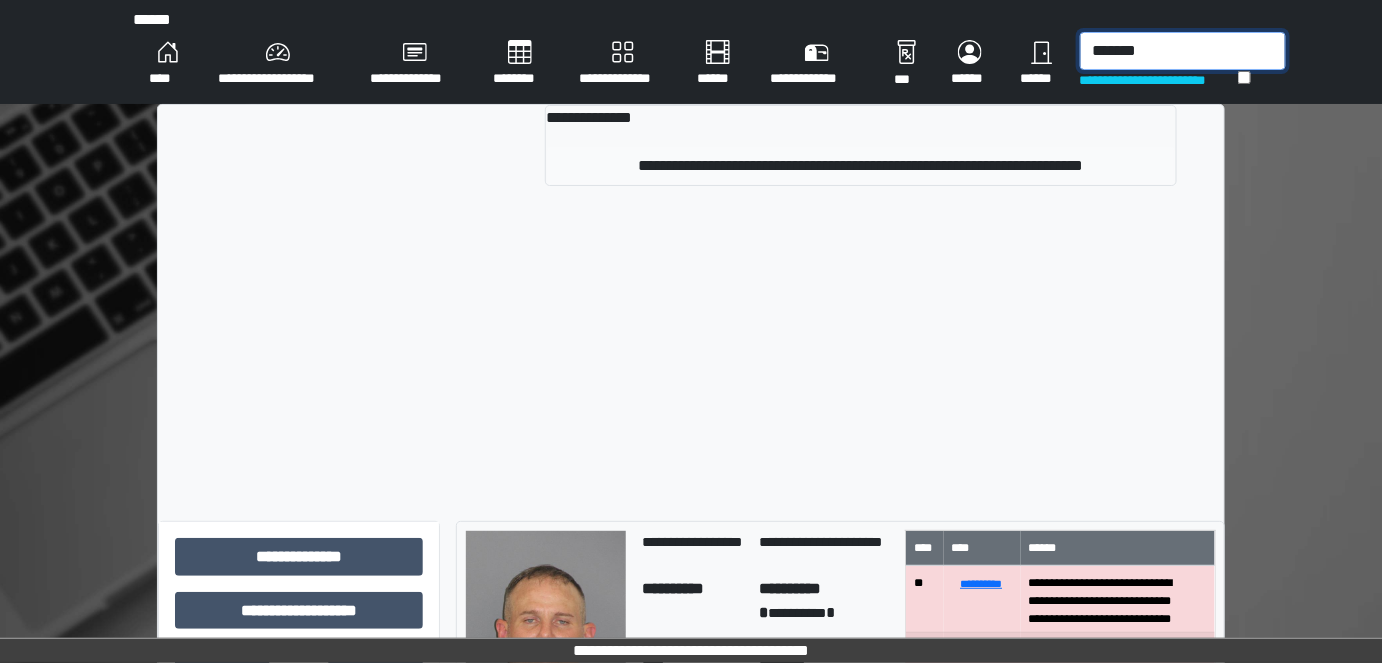 type on "*******" 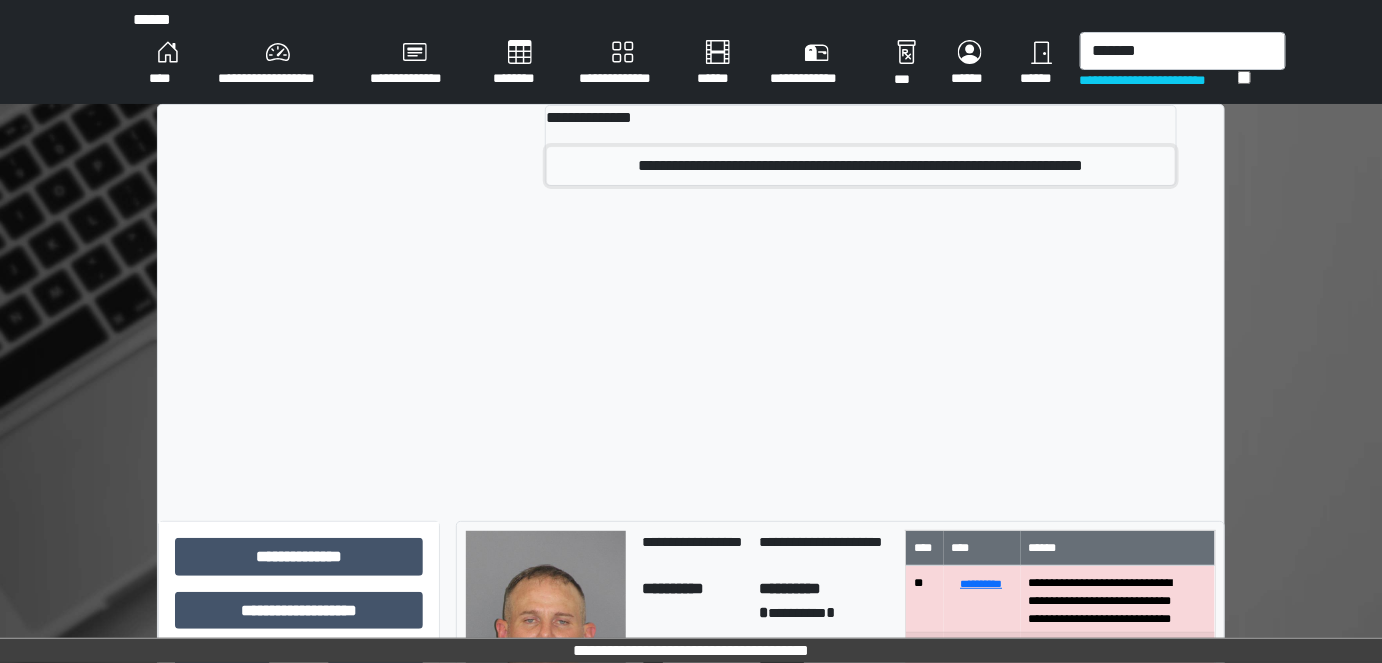 click on "**********" at bounding box center [861, 166] 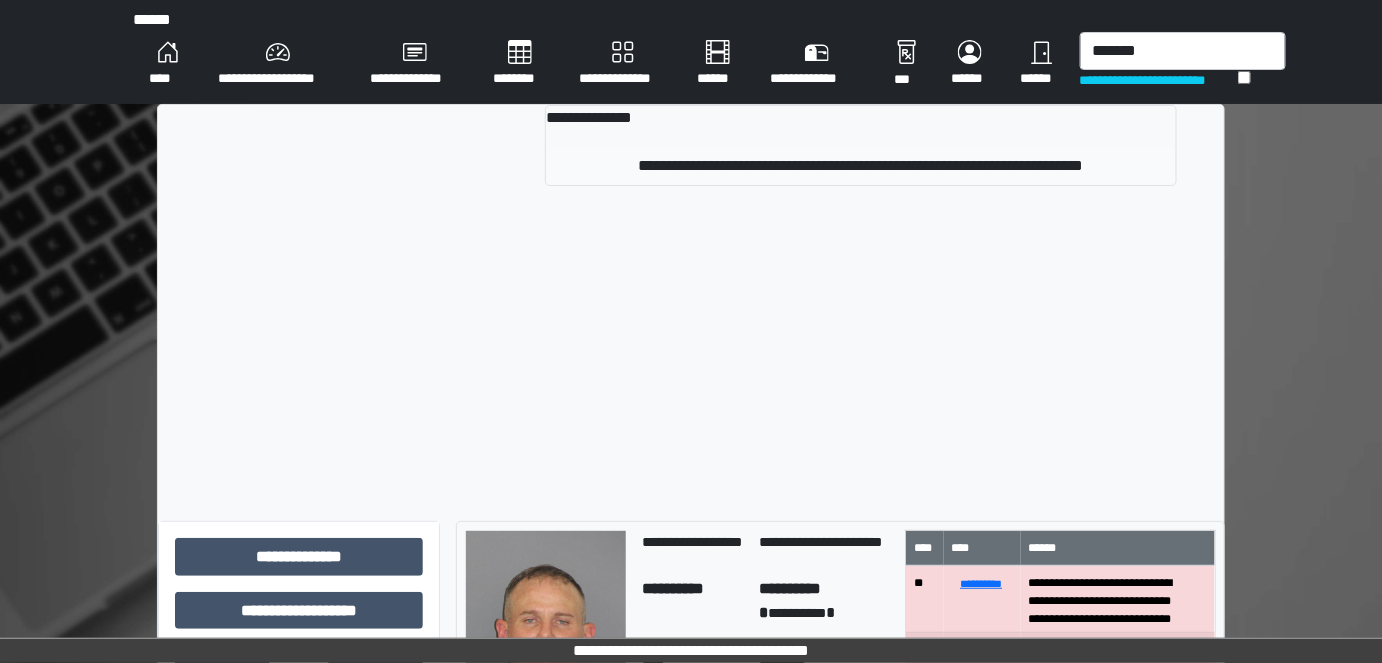 type 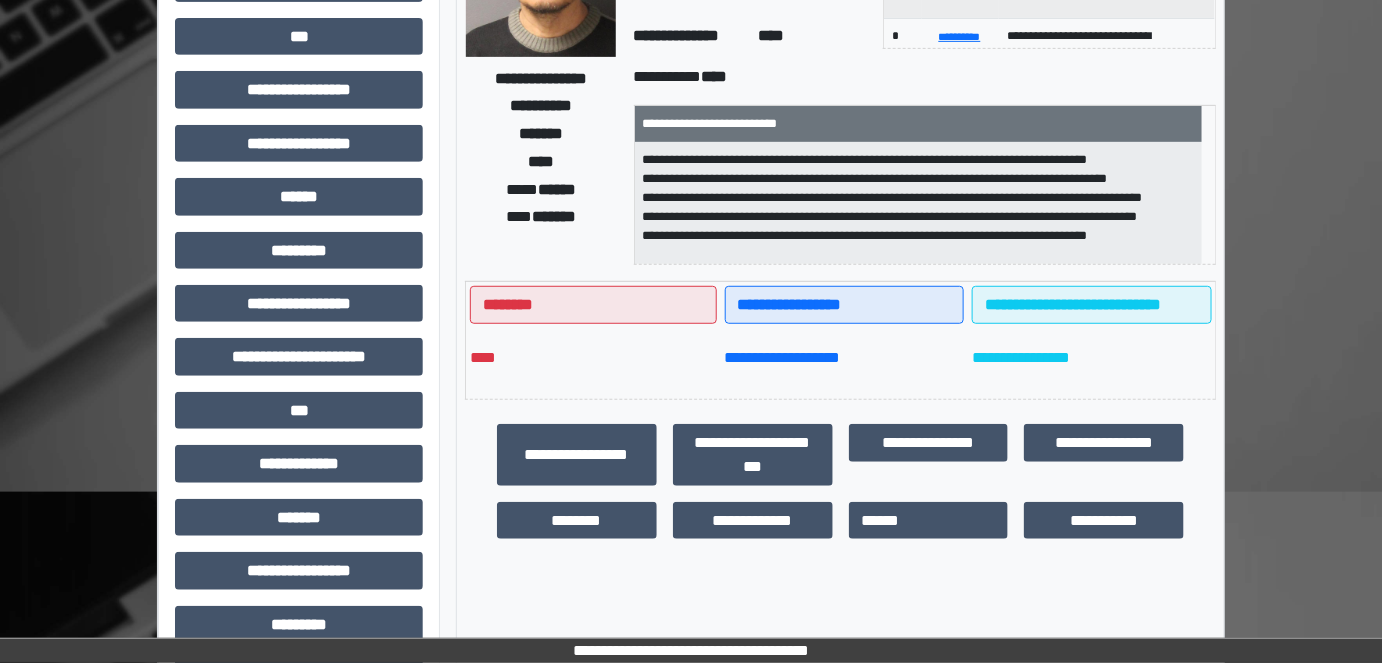 scroll, scrollTop: 523, scrollLeft: 0, axis: vertical 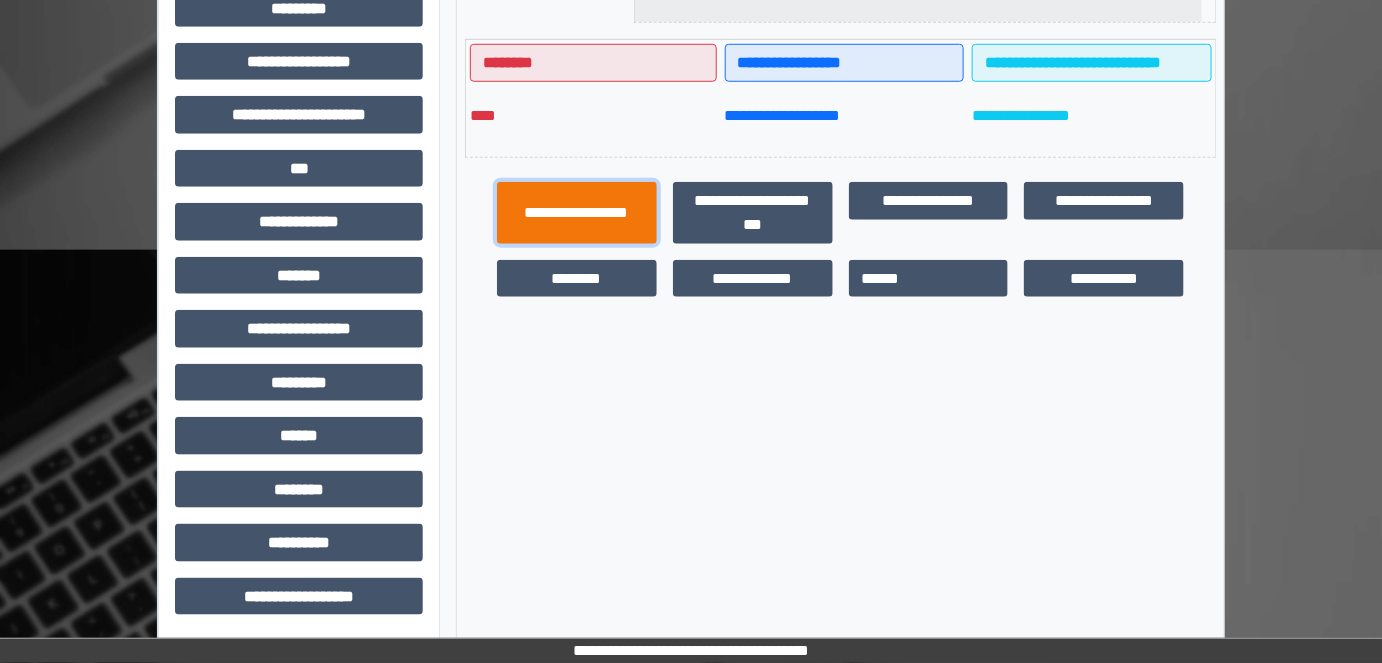 click on "**********" at bounding box center (577, 212) 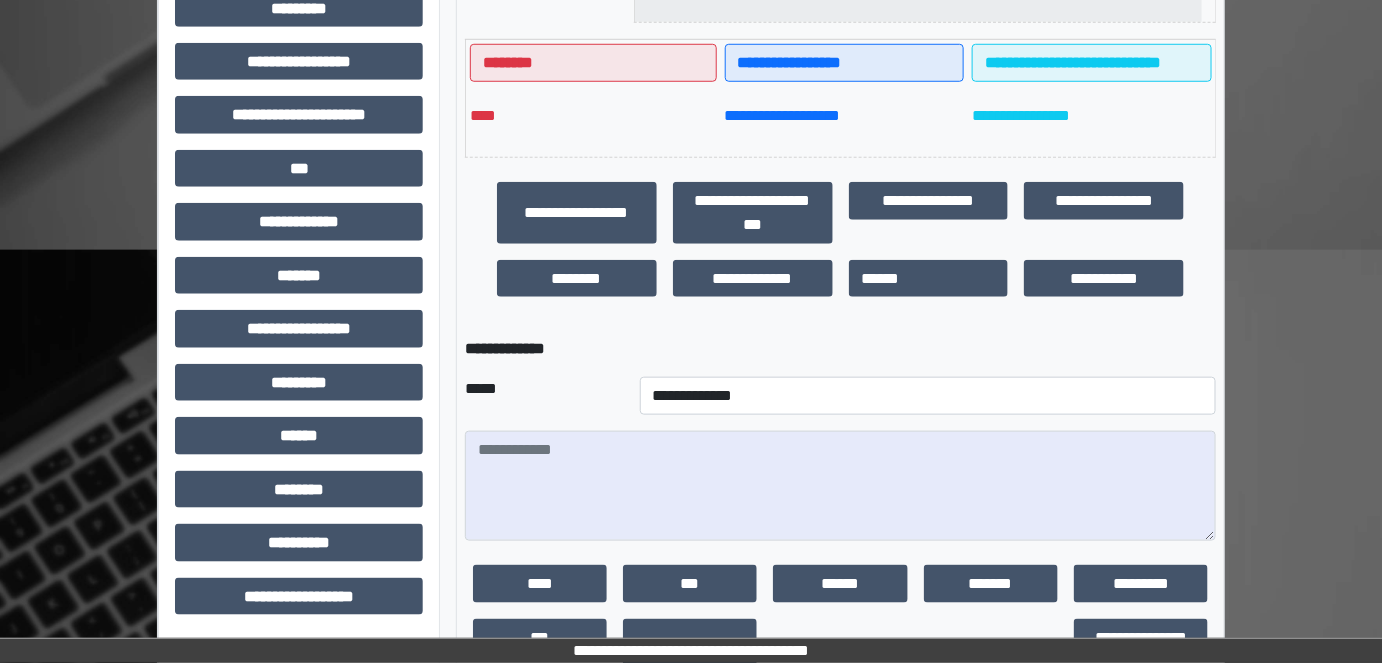 click on "**********" at bounding box center [505, 348] 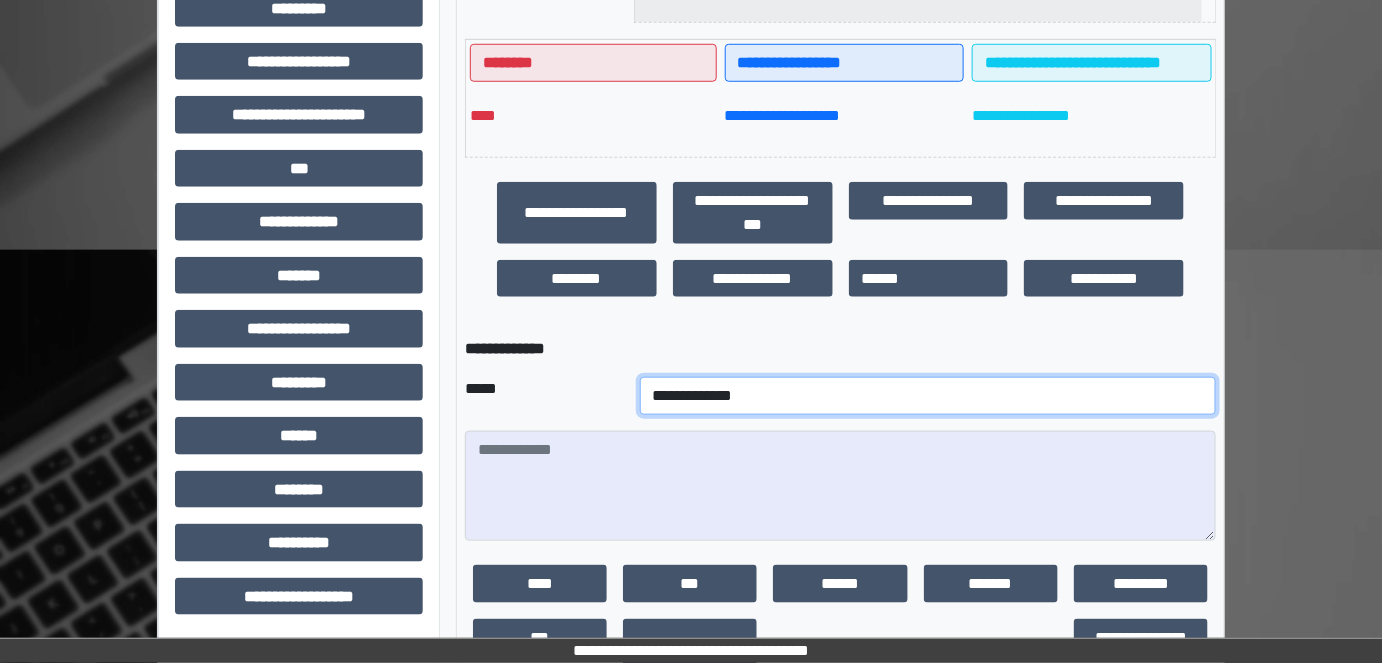 click on "**********" at bounding box center (928, 396) 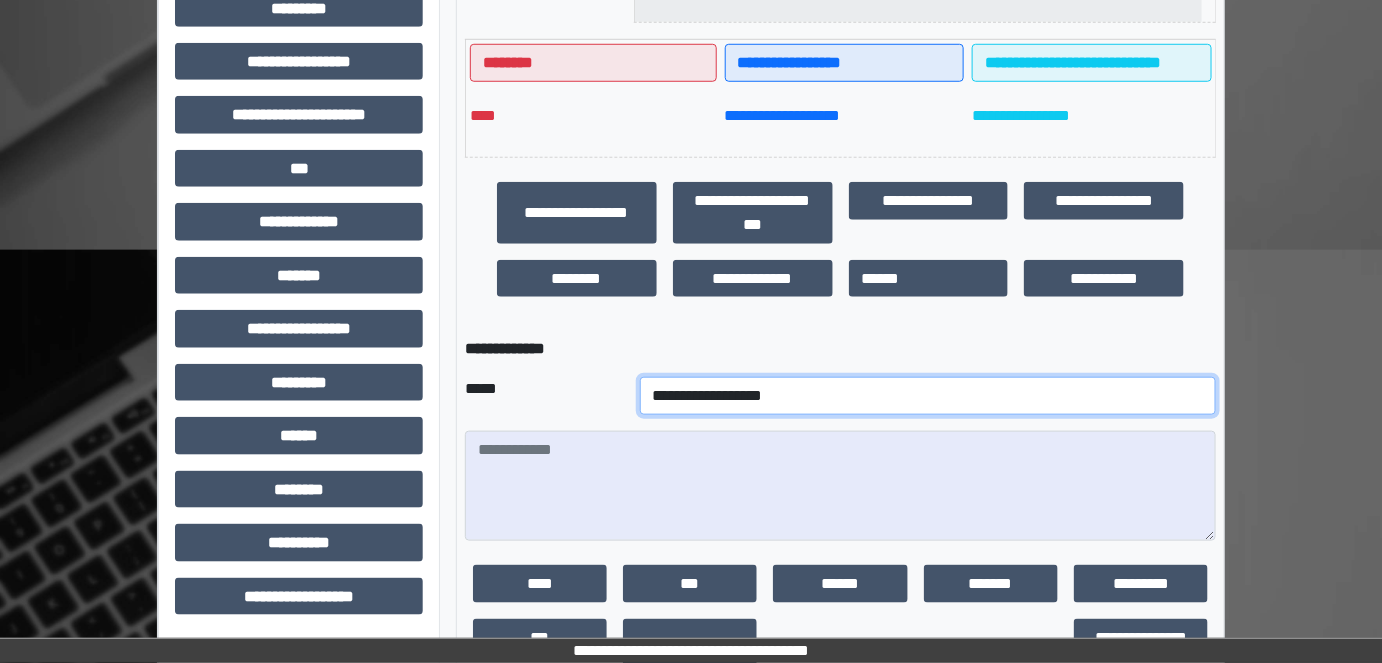 click on "**********" at bounding box center (928, 396) 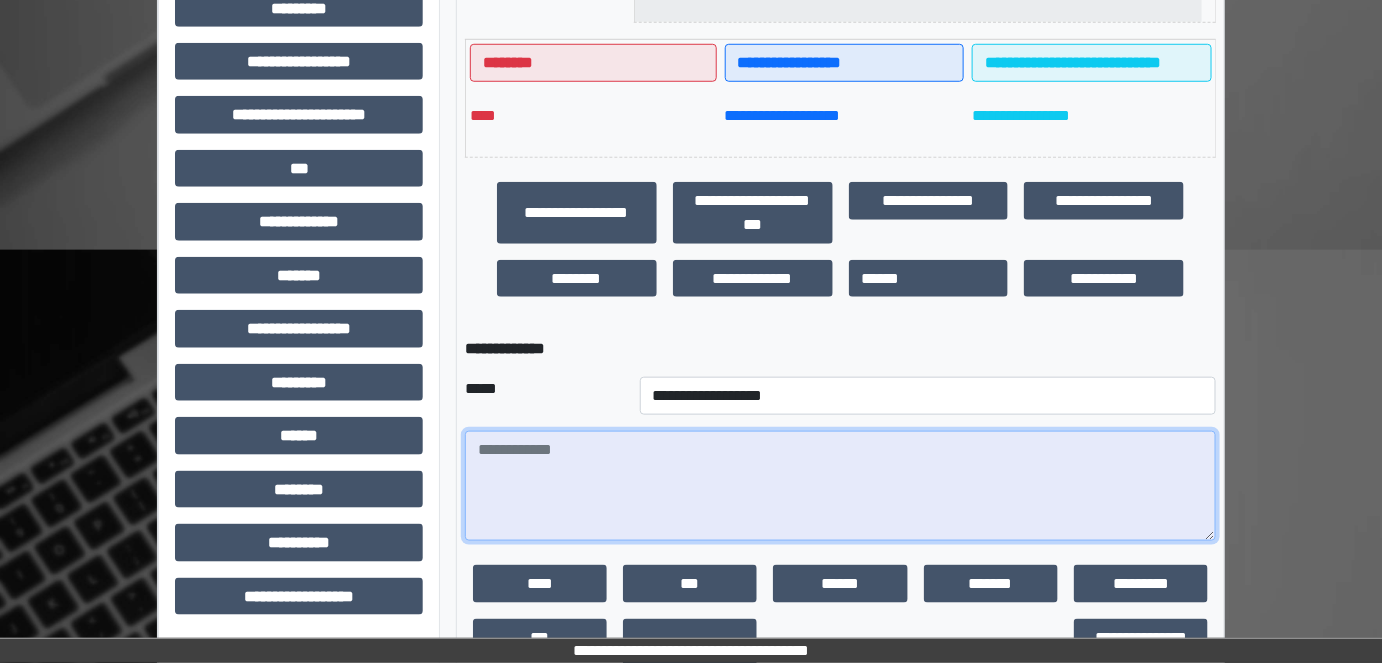 click at bounding box center (841, 486) 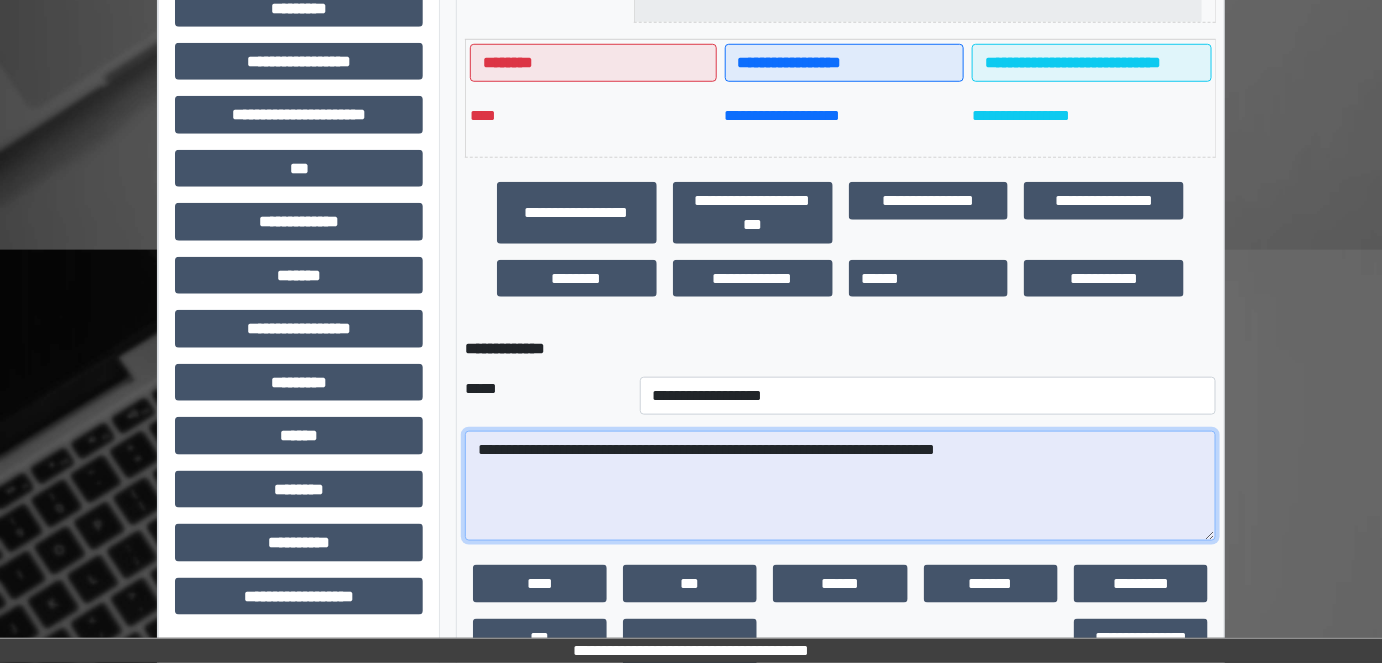 click on "**********" at bounding box center (841, 486) 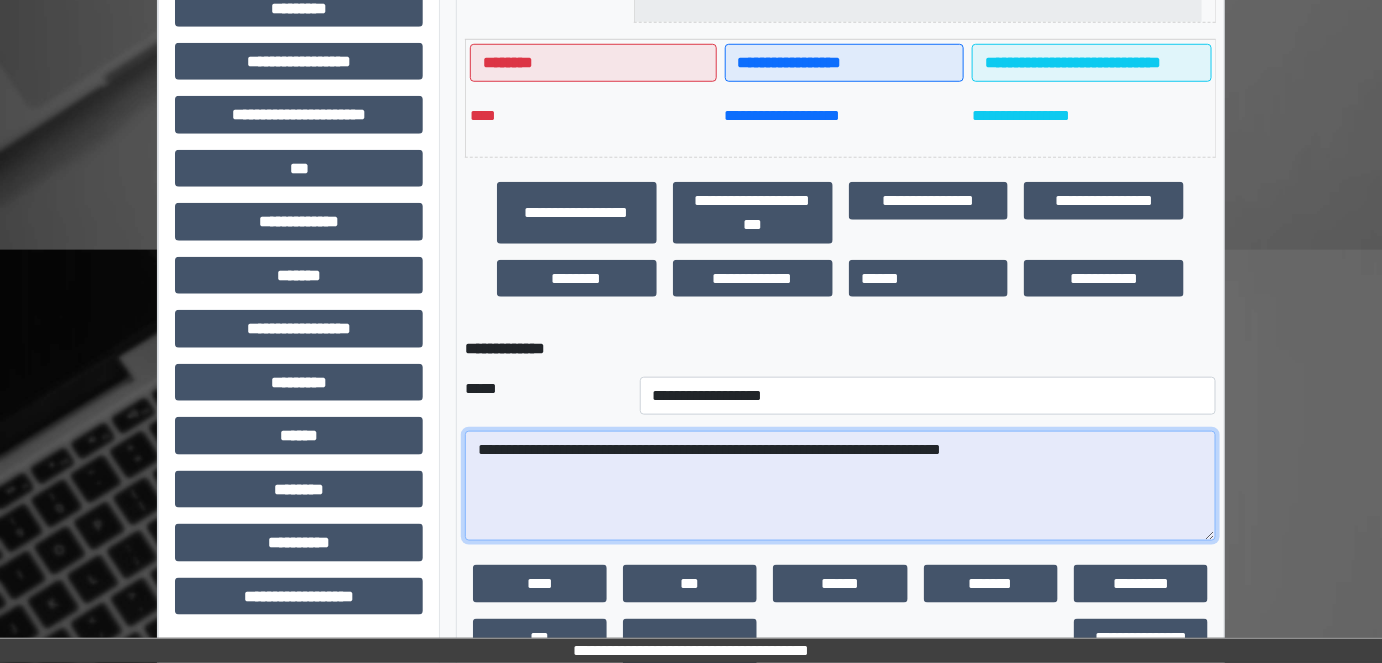 click on "**********" at bounding box center (841, 486) 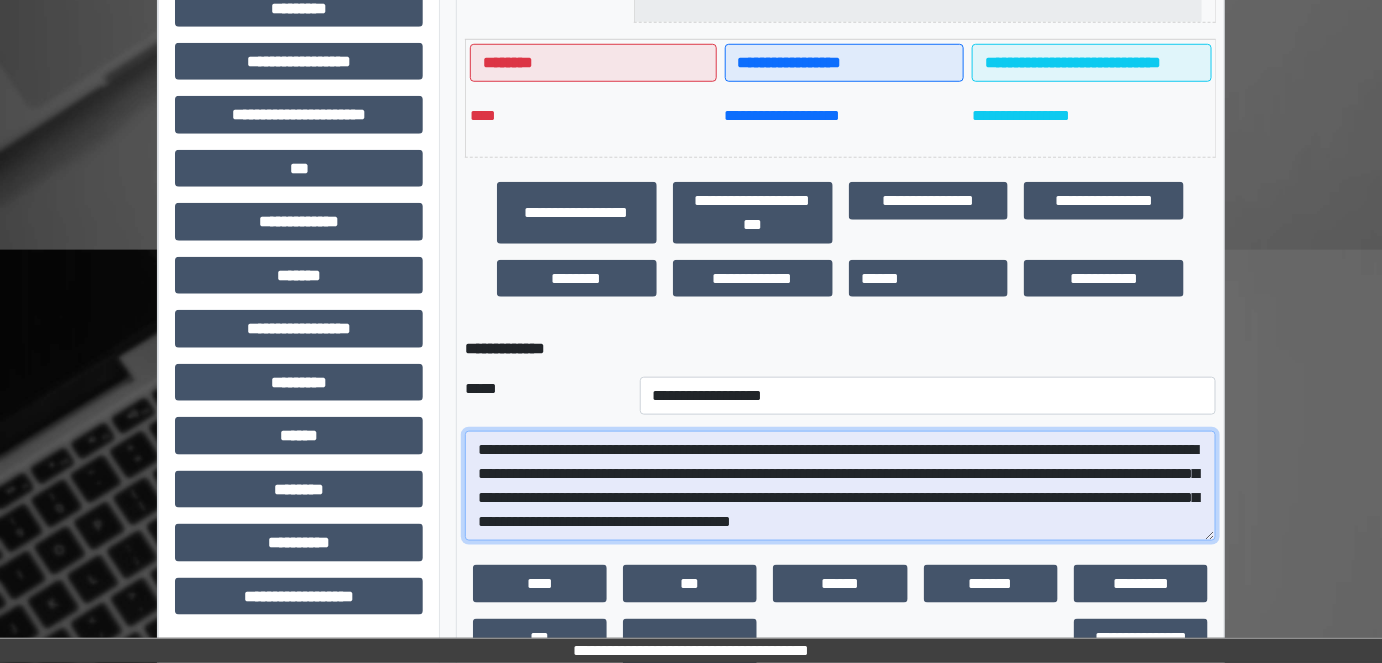 click on "**********" at bounding box center [841, 486] 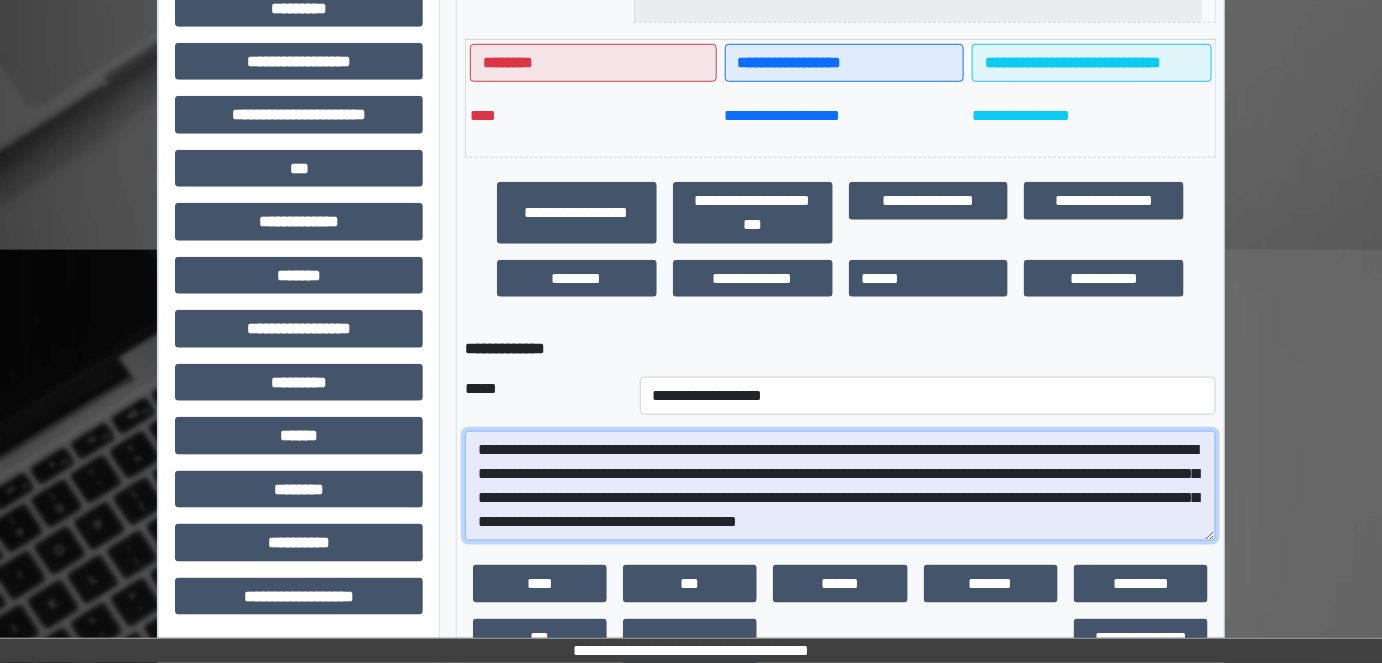 click on "**********" at bounding box center [841, 486] 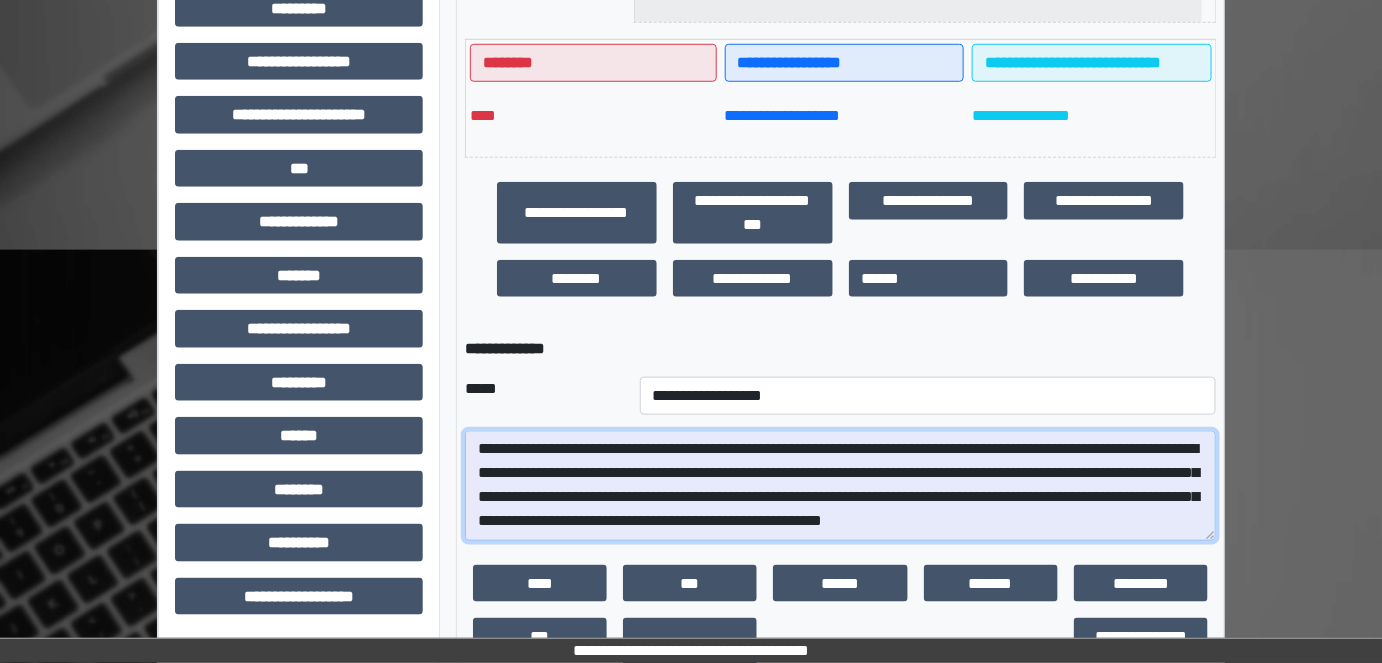 scroll, scrollTop: 24, scrollLeft: 0, axis: vertical 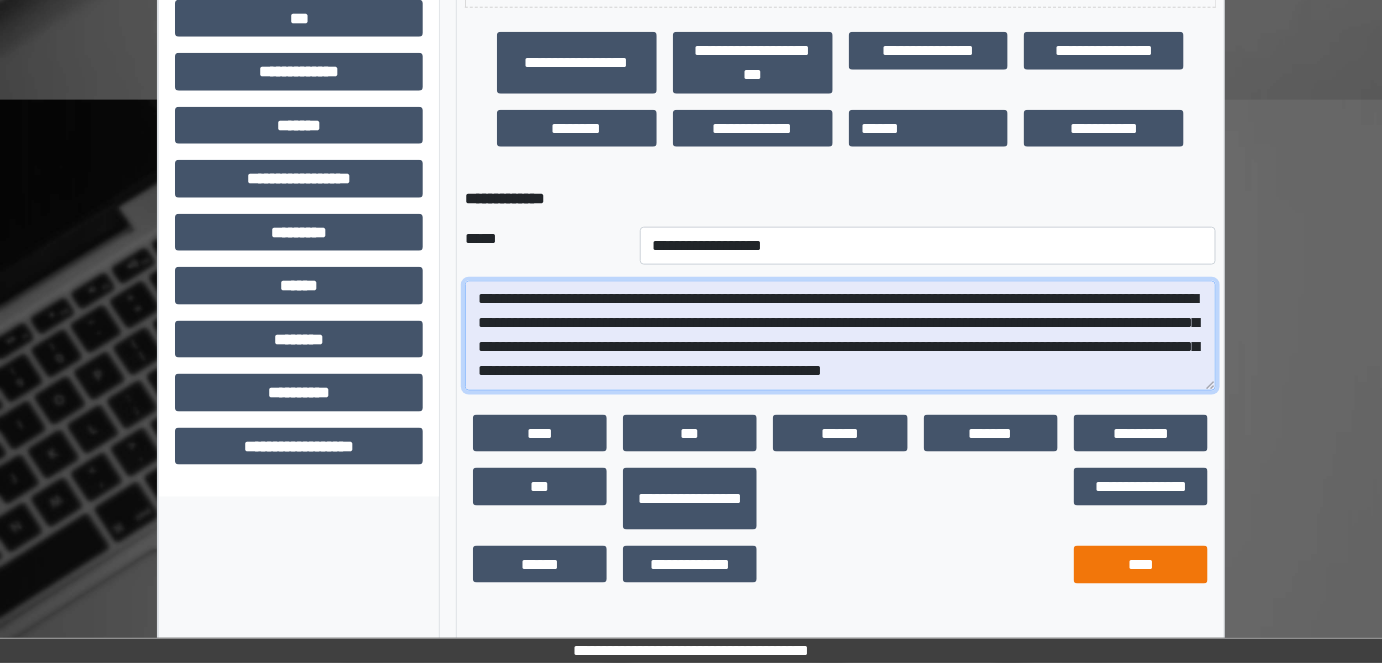 type on "**********" 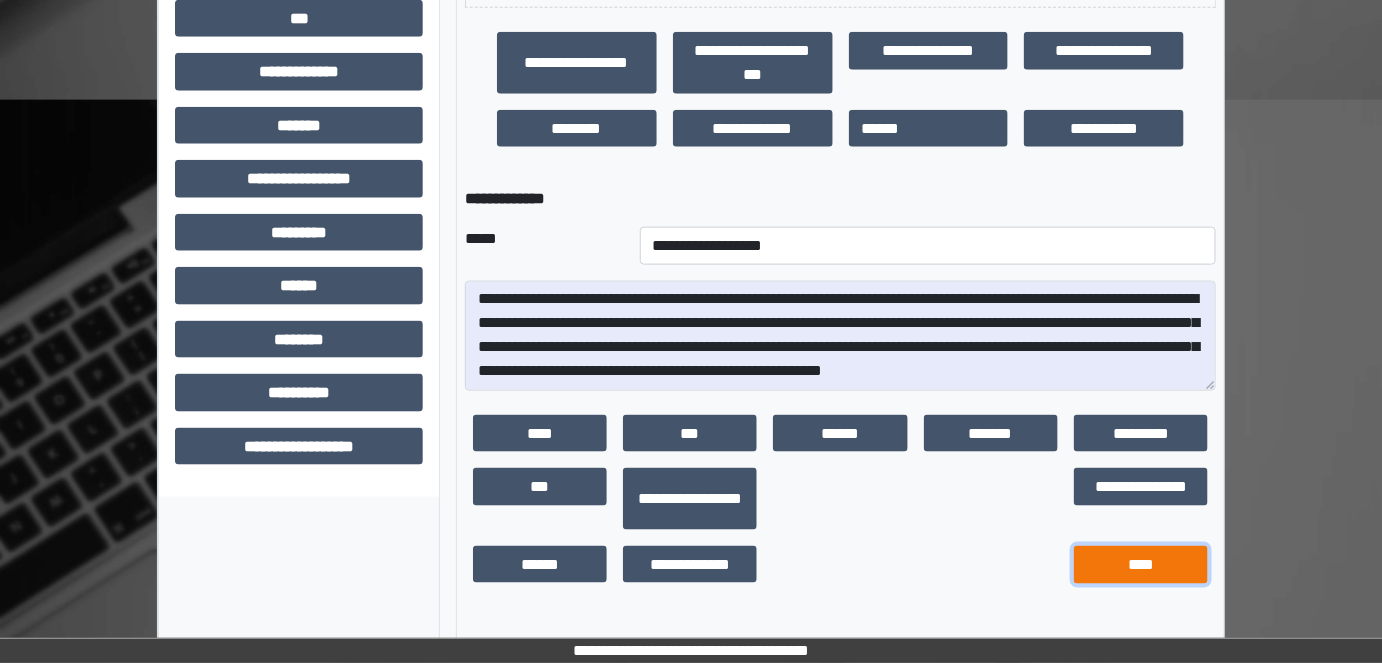 click on "****" at bounding box center (1141, 565) 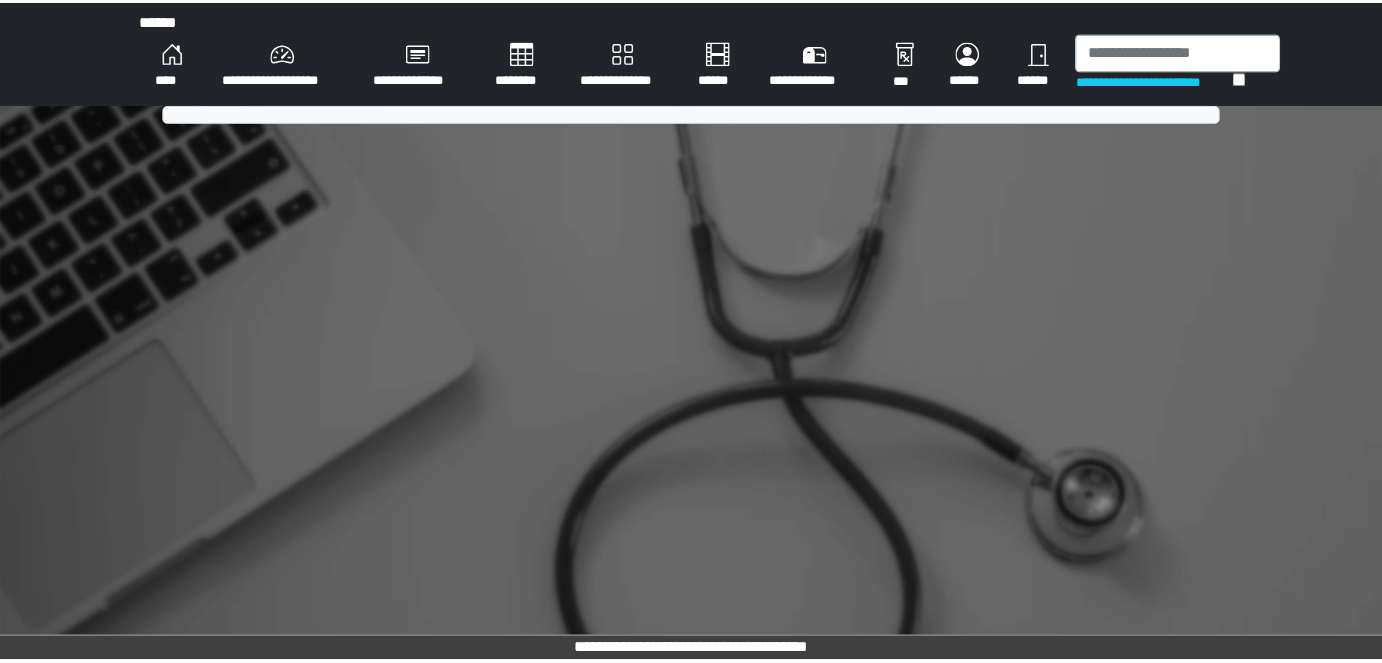 scroll, scrollTop: 0, scrollLeft: 0, axis: both 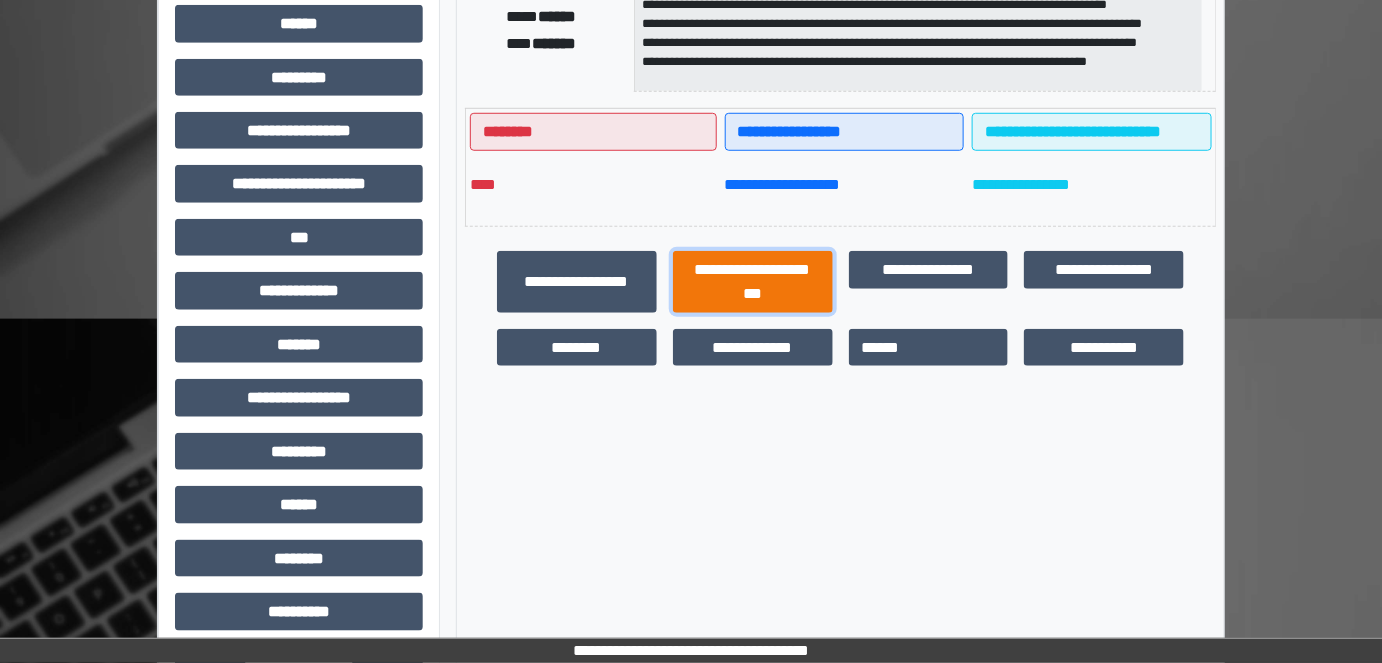 click on "**********" at bounding box center (753, 281) 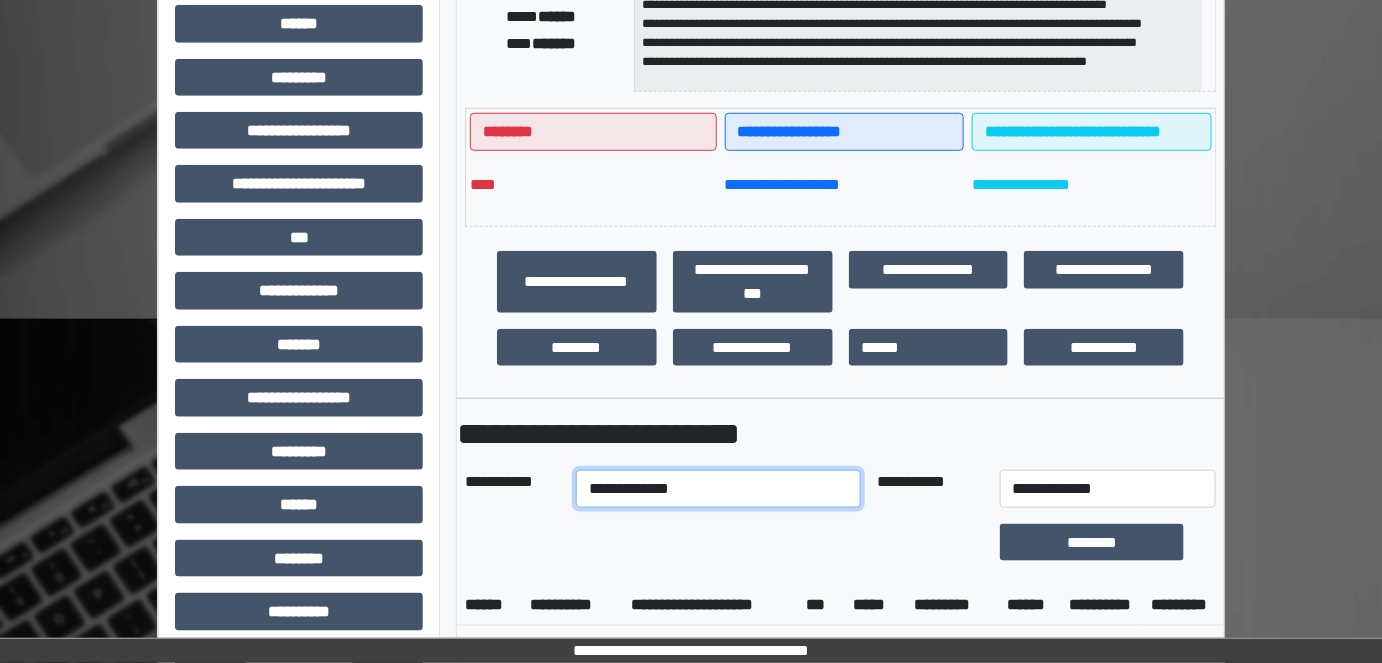 click on "**********" at bounding box center (718, 489) 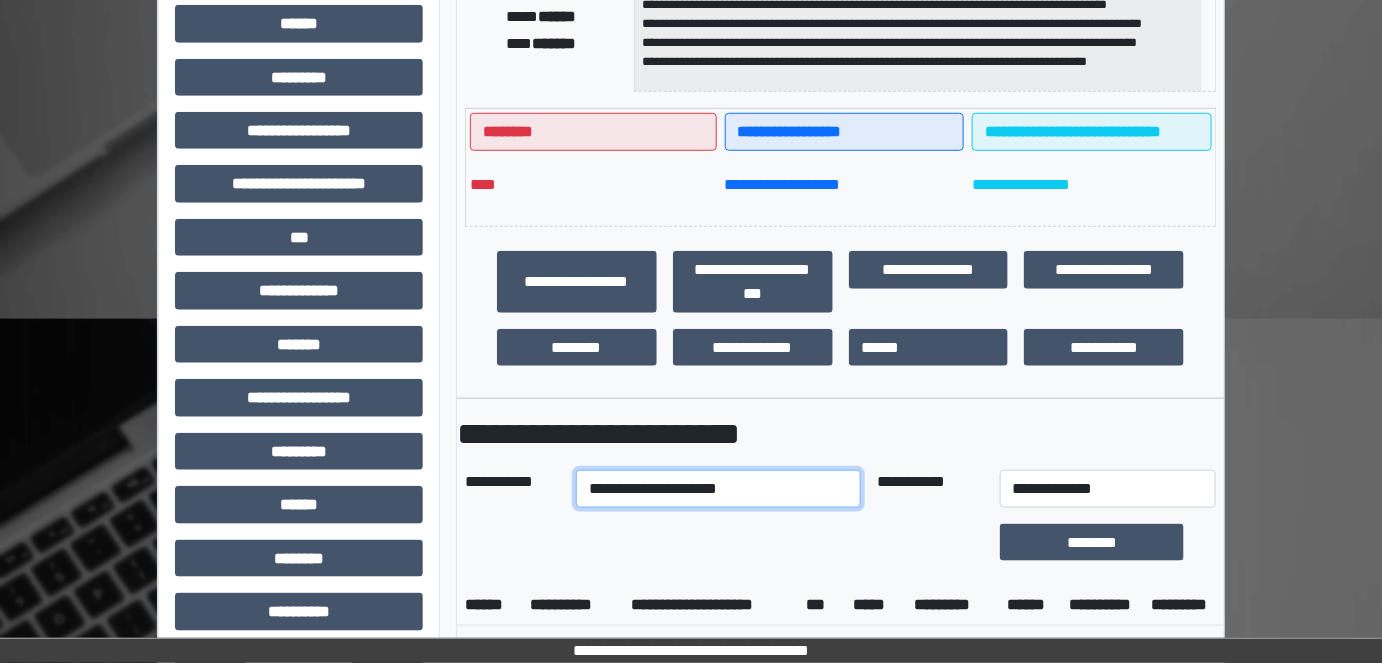 click on "**********" at bounding box center [718, 489] 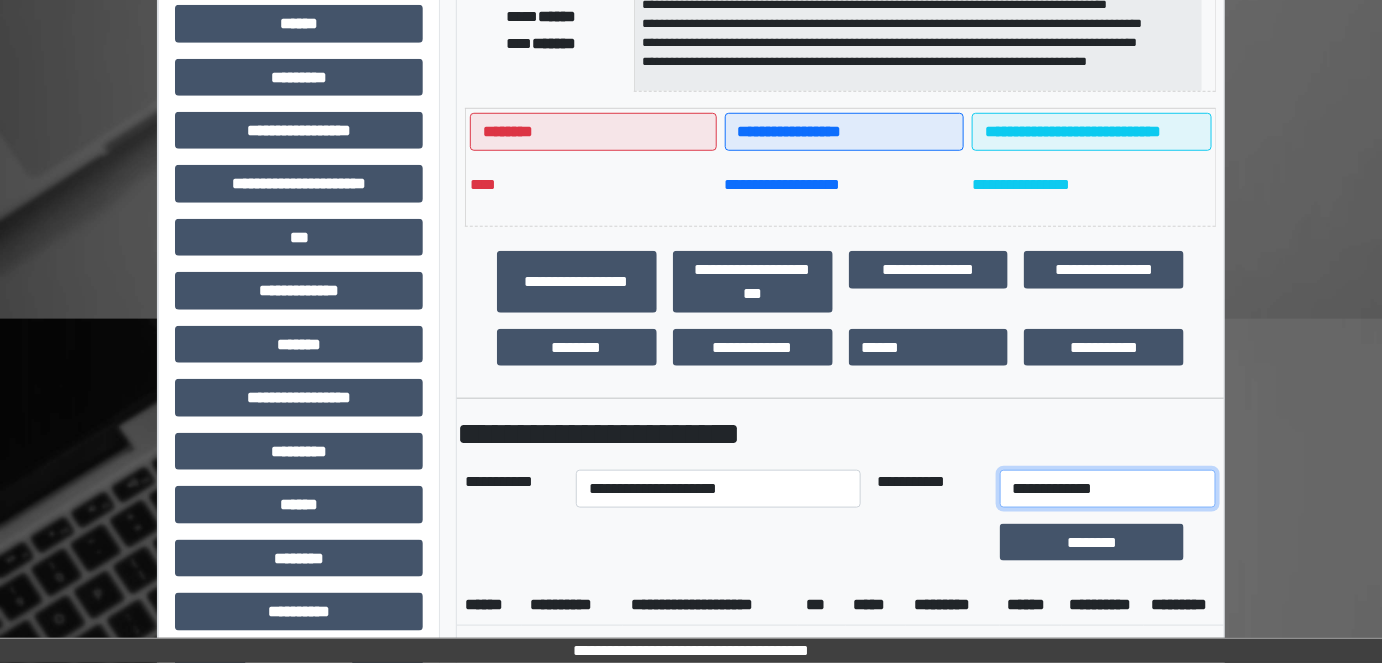 click on "**********" at bounding box center (1108, 489) 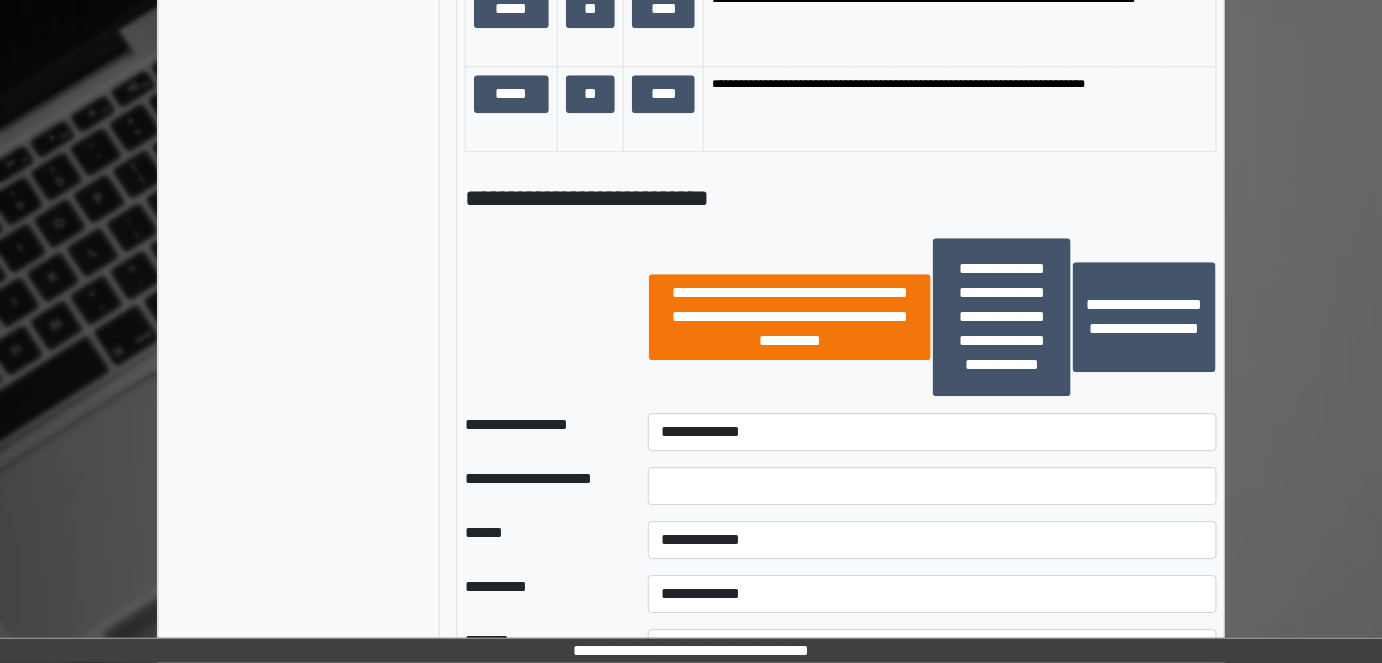 scroll, scrollTop: 1818, scrollLeft: 0, axis: vertical 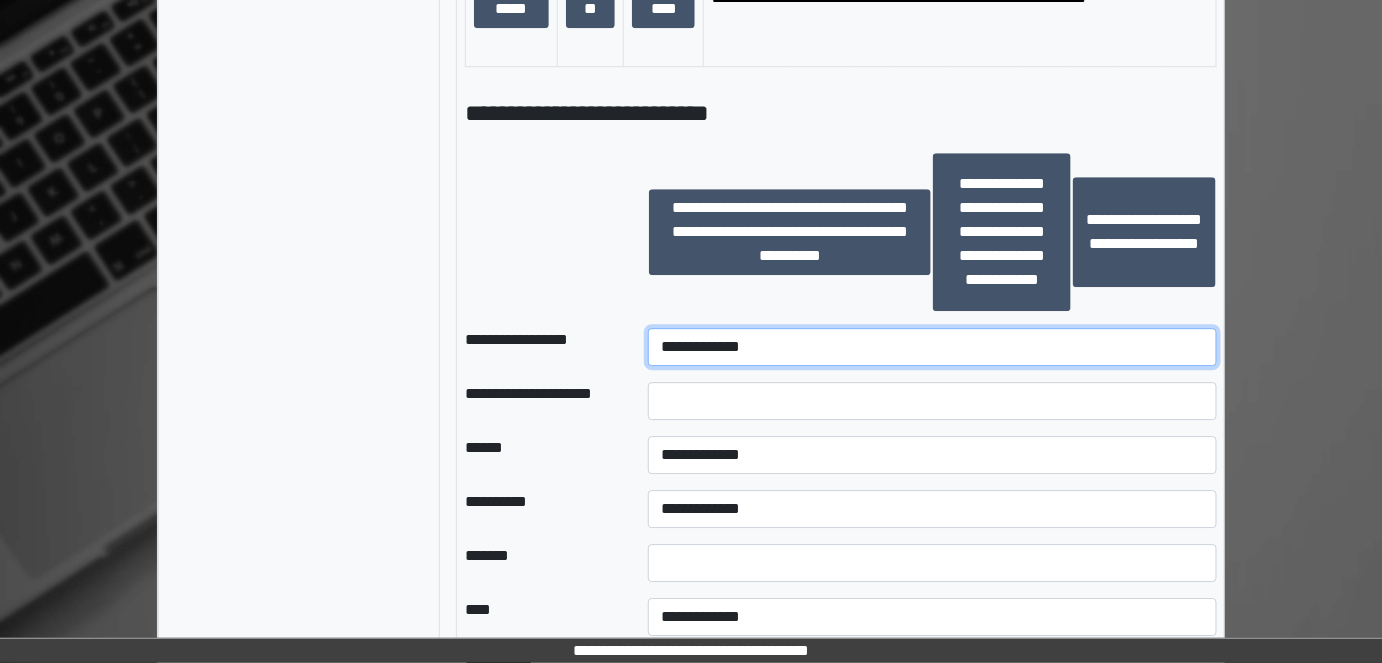 click on "**********" at bounding box center (933, 347) 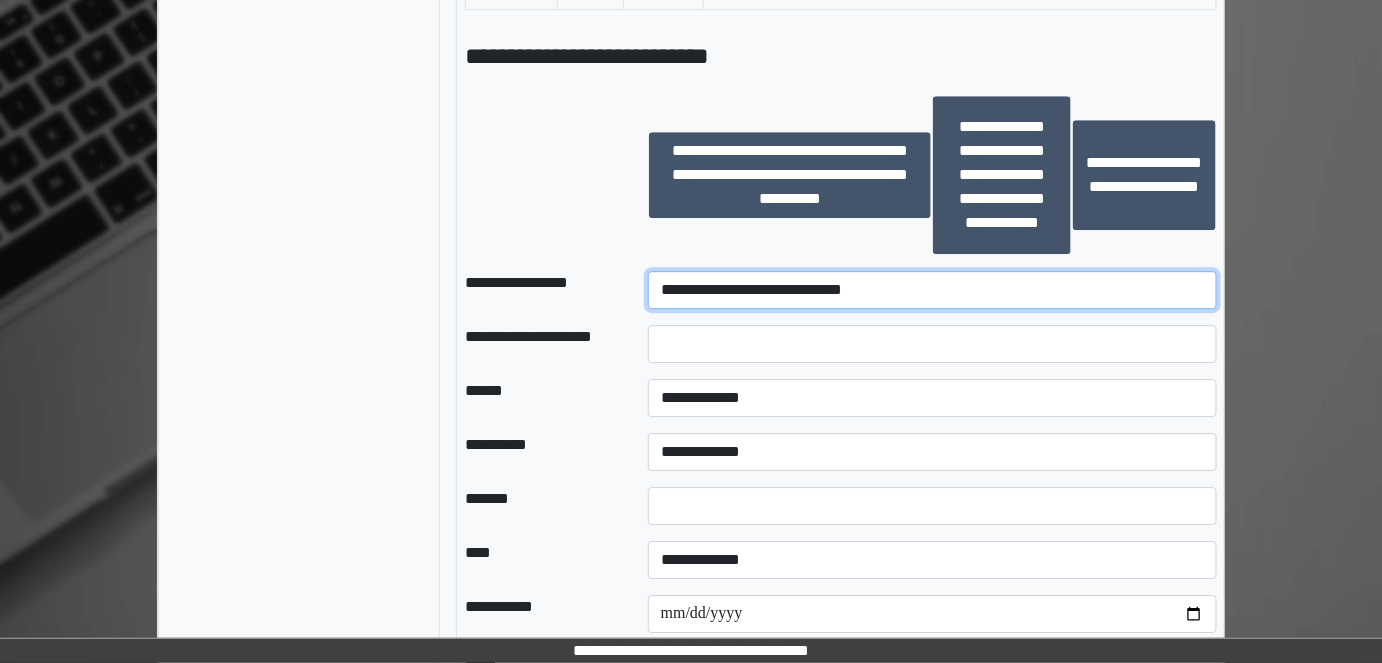 scroll, scrollTop: 1909, scrollLeft: 0, axis: vertical 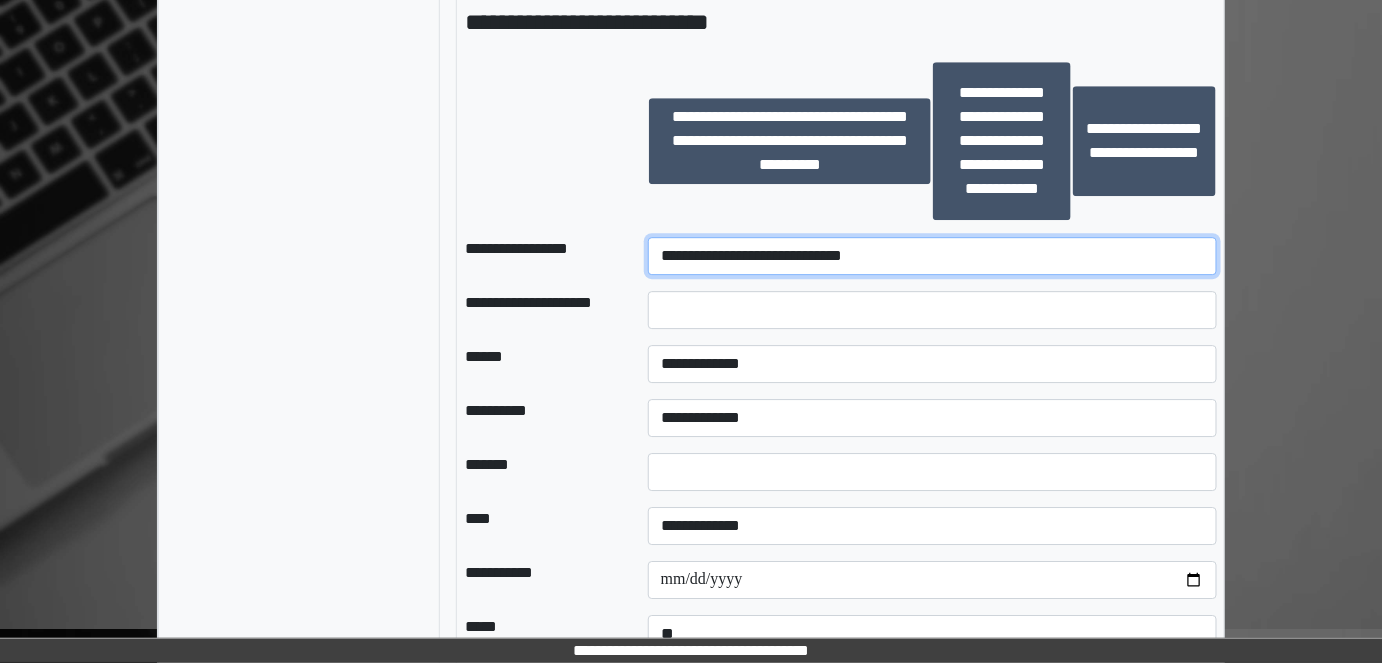 click on "**********" at bounding box center (933, 256) 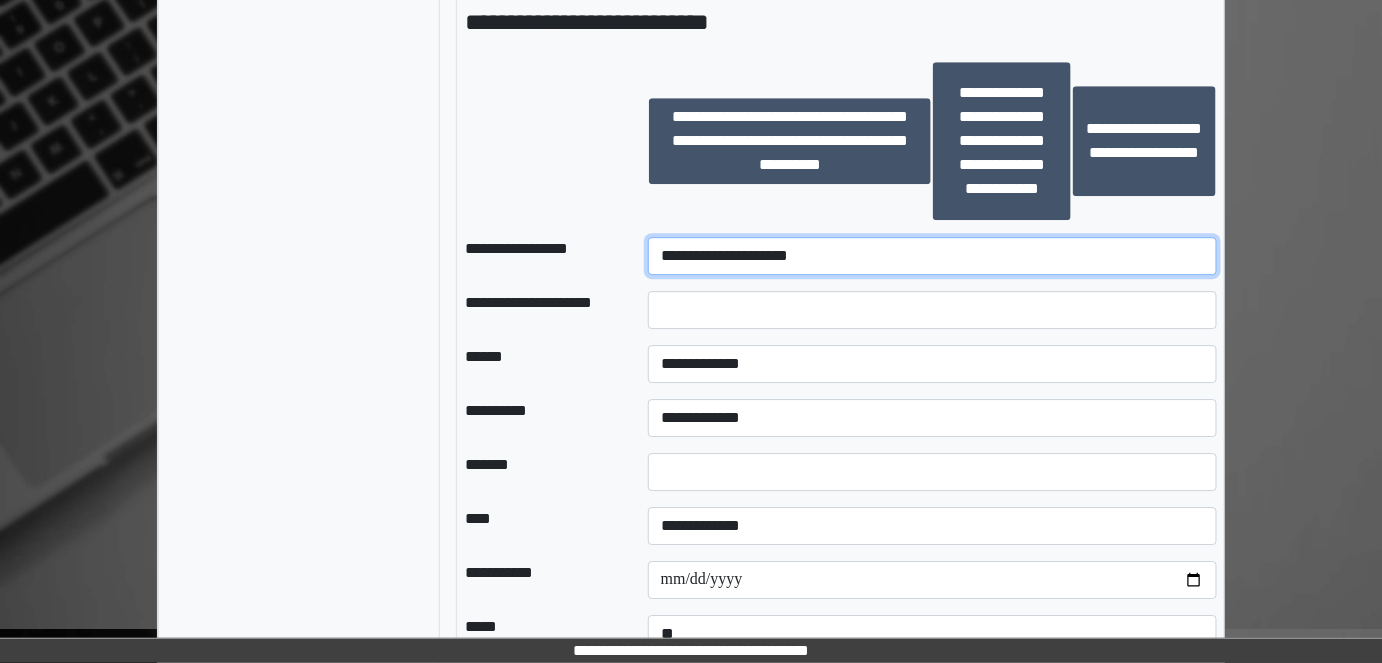 click on "**********" at bounding box center [933, 256] 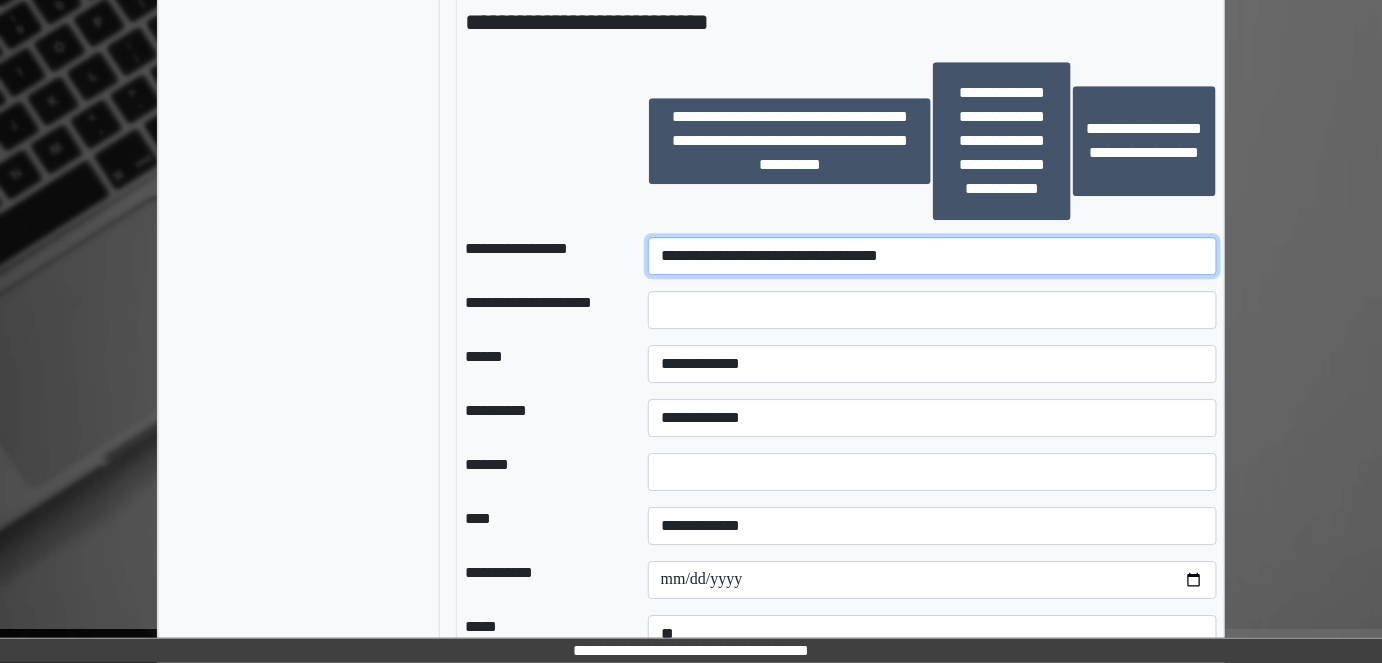 click on "**********" at bounding box center (933, 256) 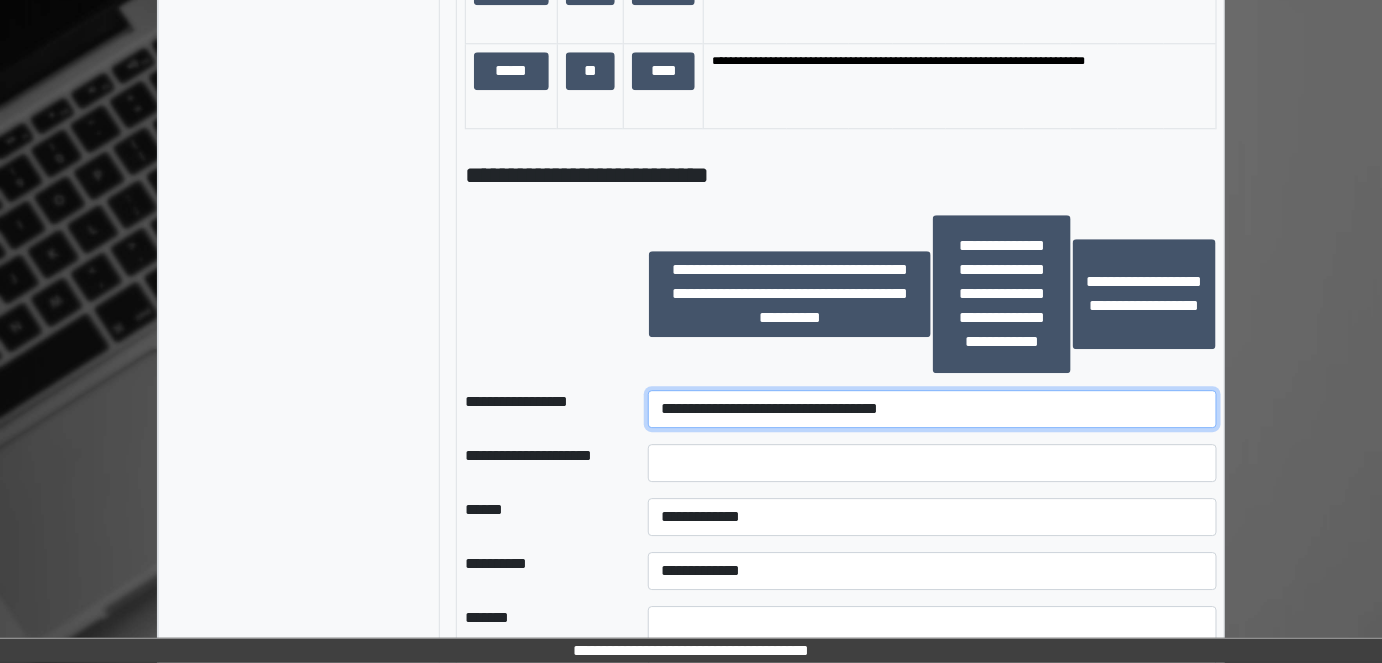 scroll, scrollTop: 1727, scrollLeft: 0, axis: vertical 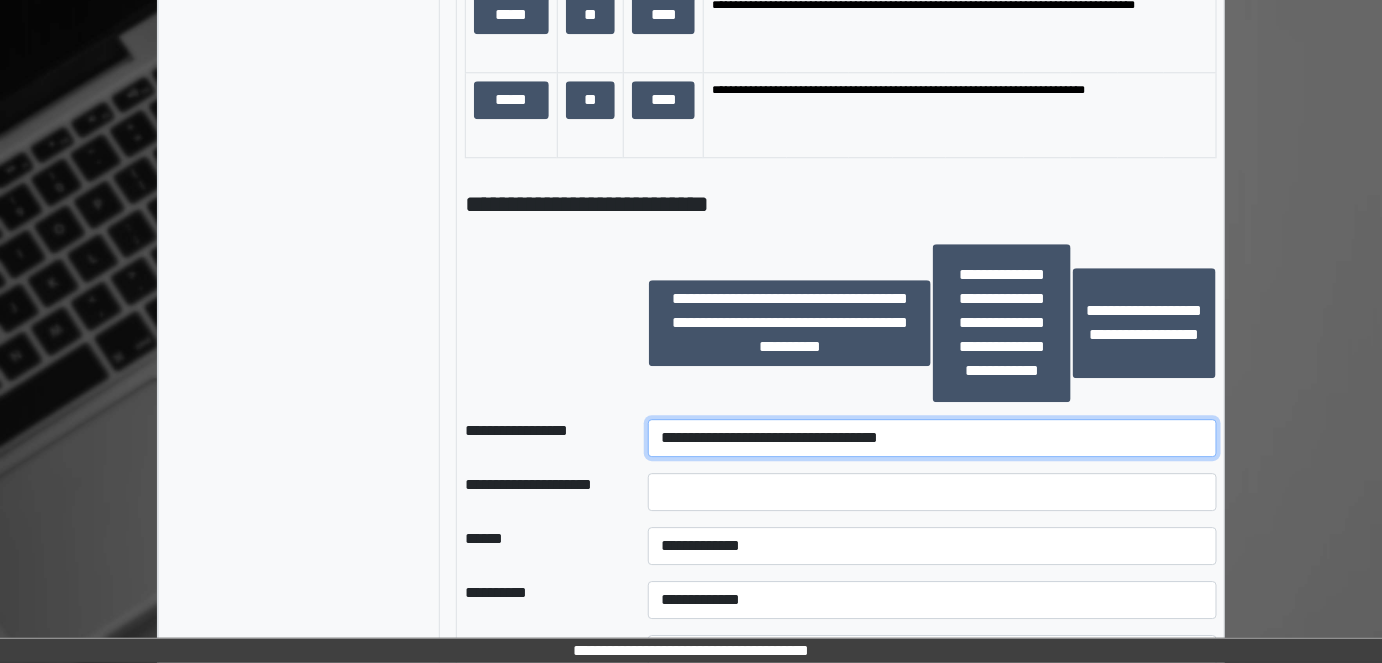 click on "**********" at bounding box center (933, 438) 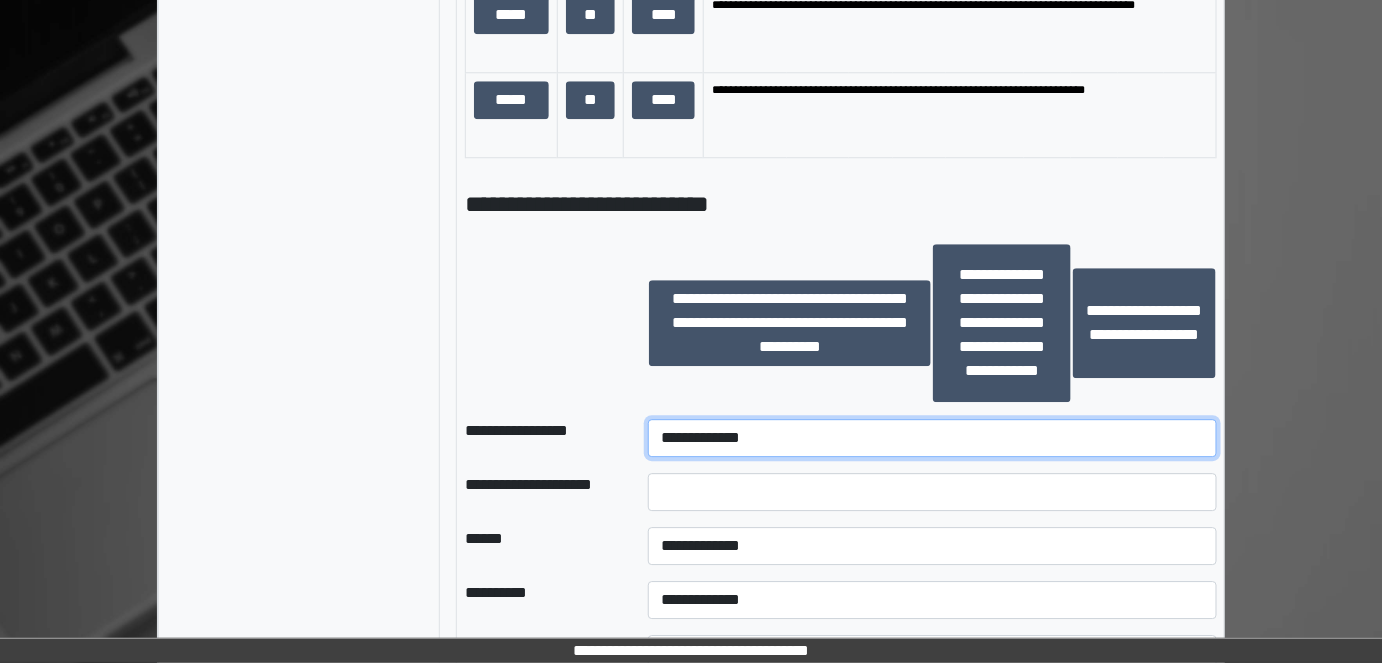 click on "**********" at bounding box center (933, 438) 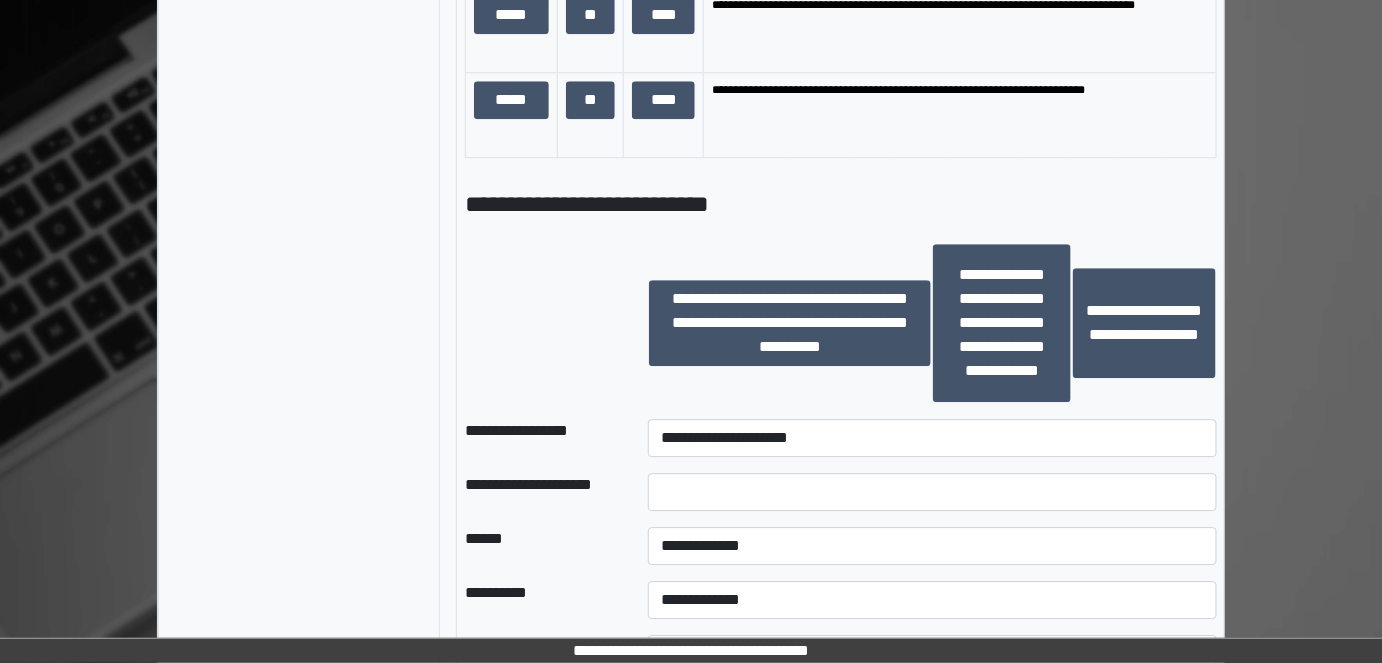 click on "**********" at bounding box center [691, -269] 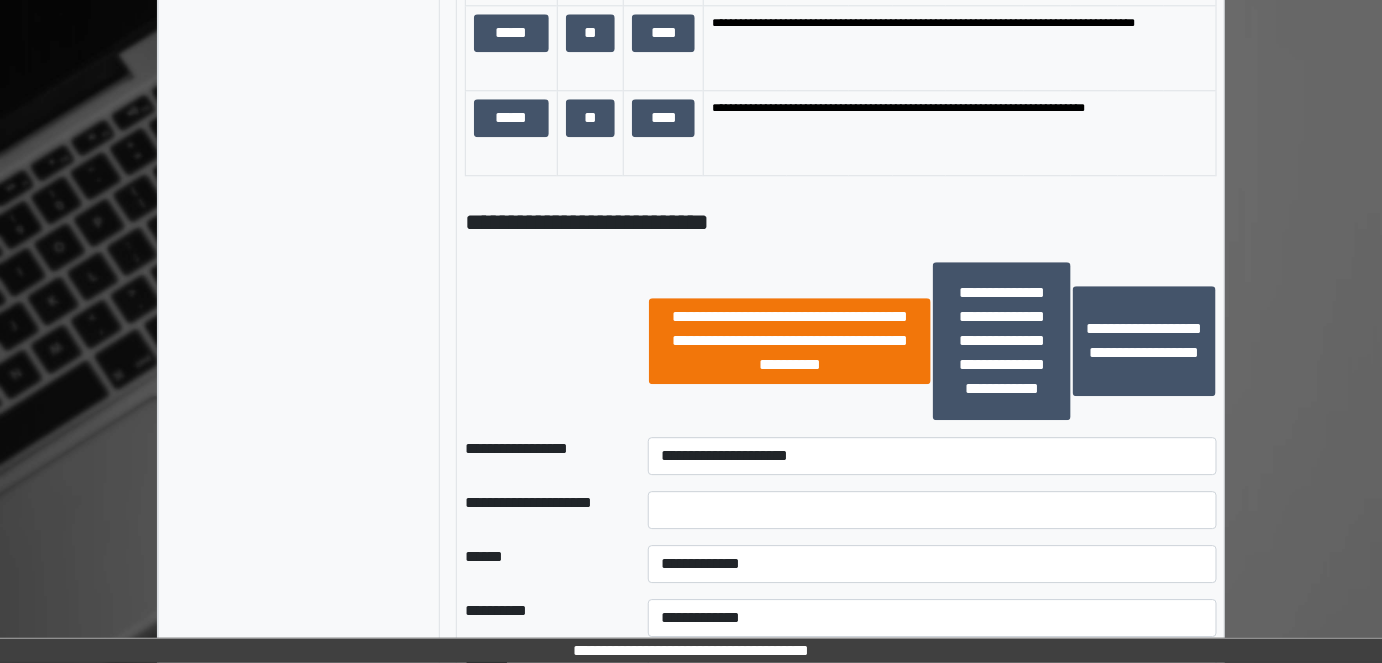 scroll, scrollTop: 1727, scrollLeft: 0, axis: vertical 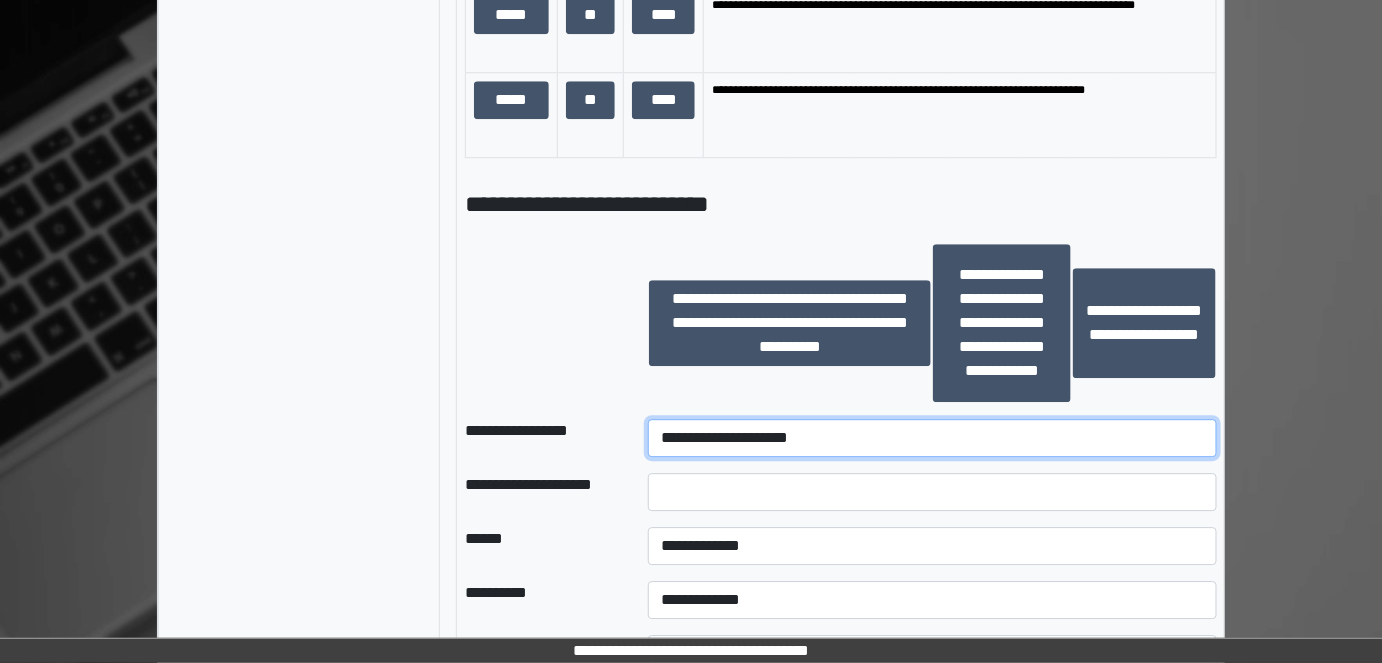 click on "**********" at bounding box center (933, 438) 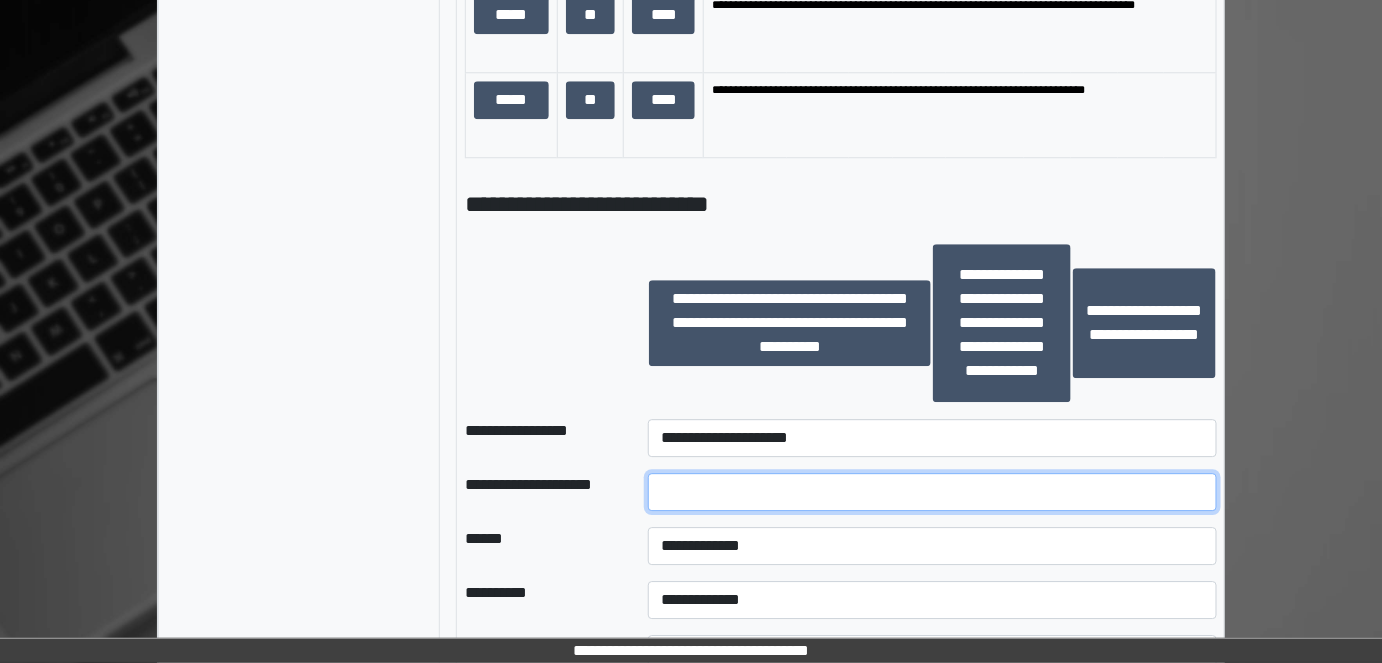 click at bounding box center [933, 492] 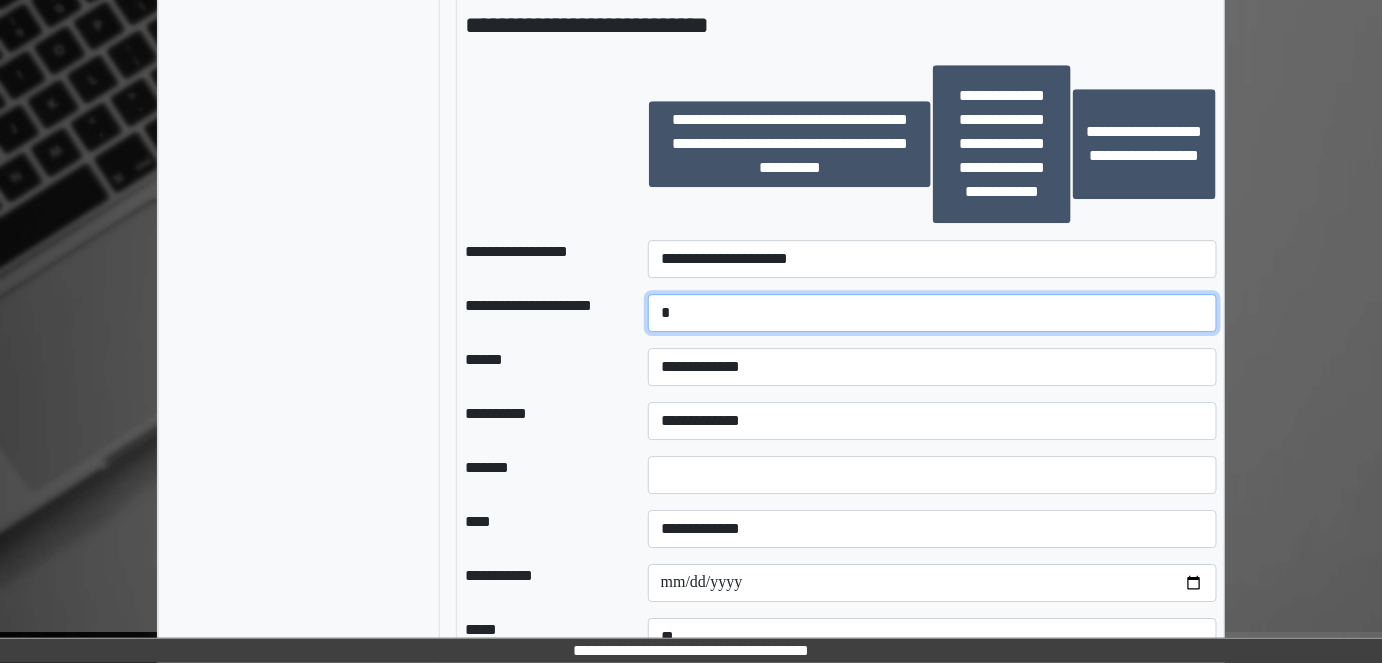 scroll, scrollTop: 1909, scrollLeft: 0, axis: vertical 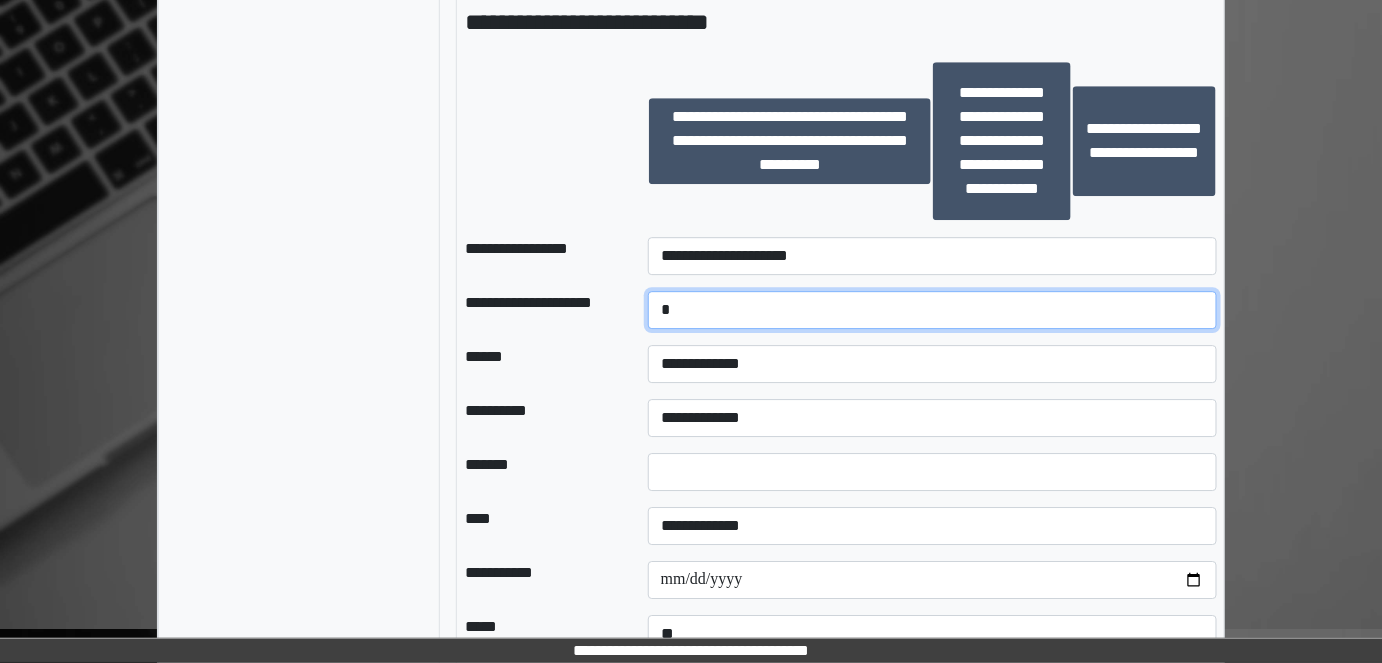 type on "*" 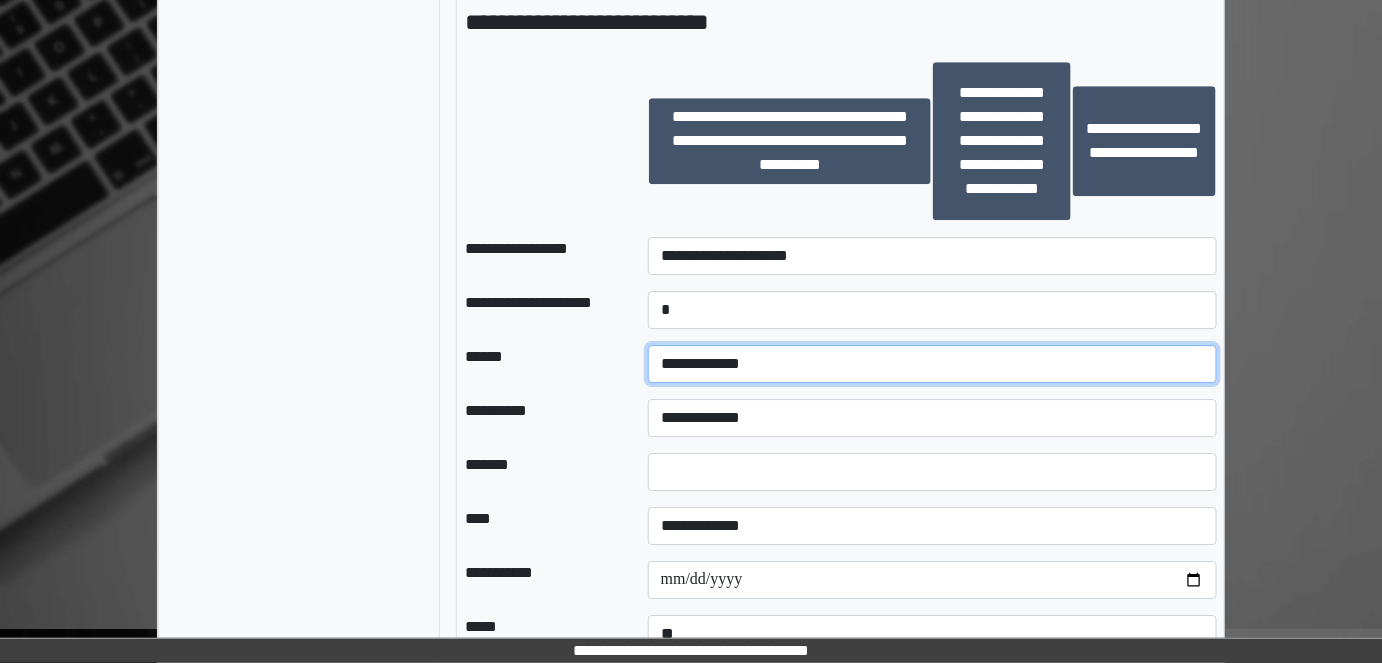 click on "**********" at bounding box center (933, 364) 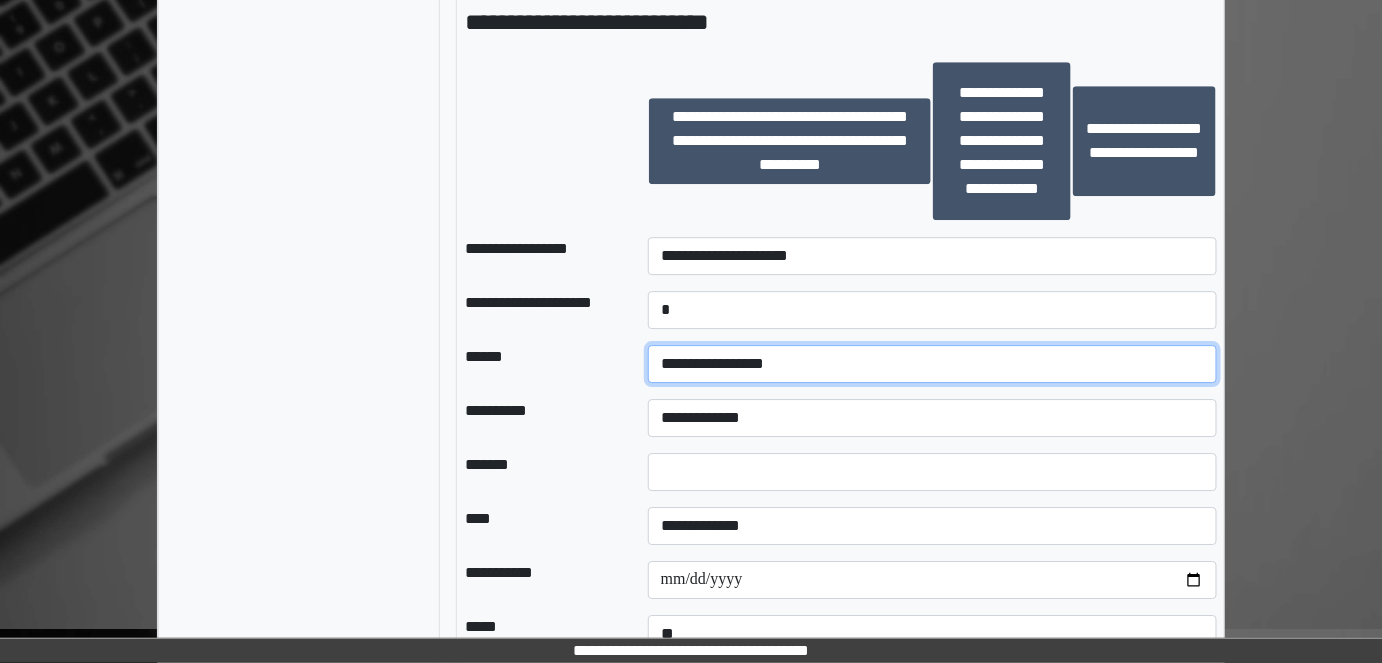 click on "**********" at bounding box center (933, 364) 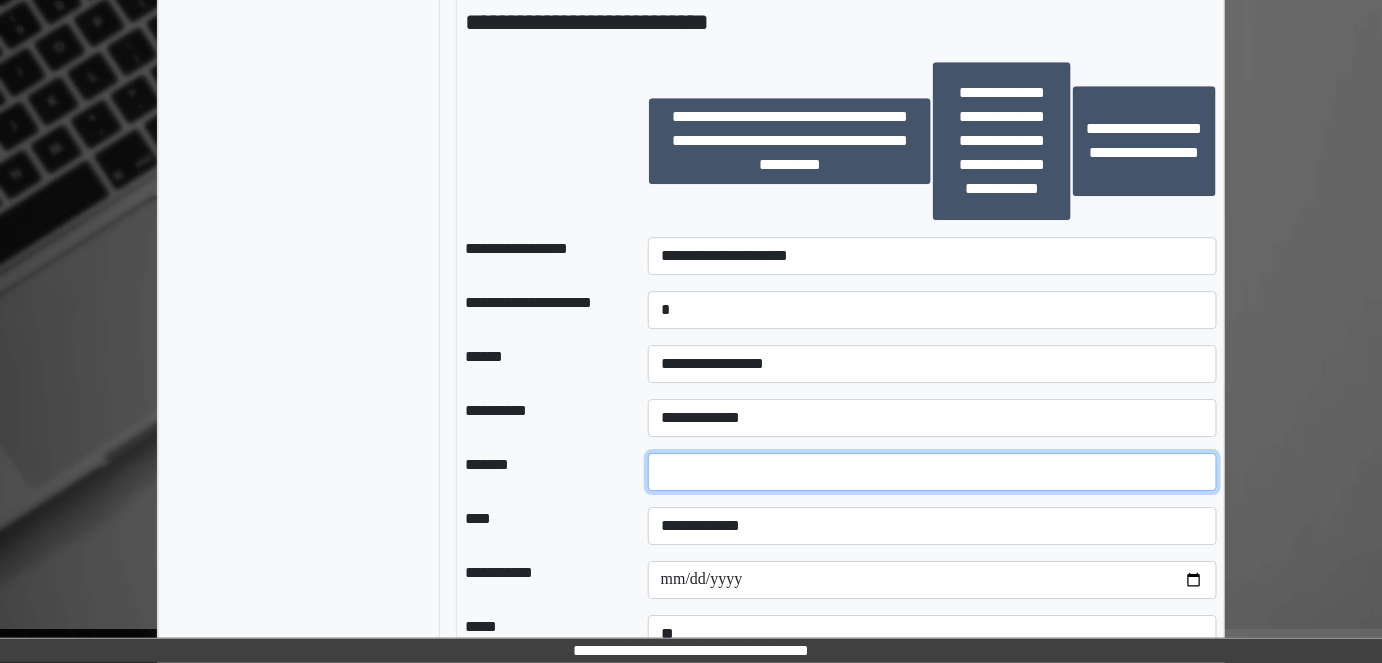 click at bounding box center (933, 472) 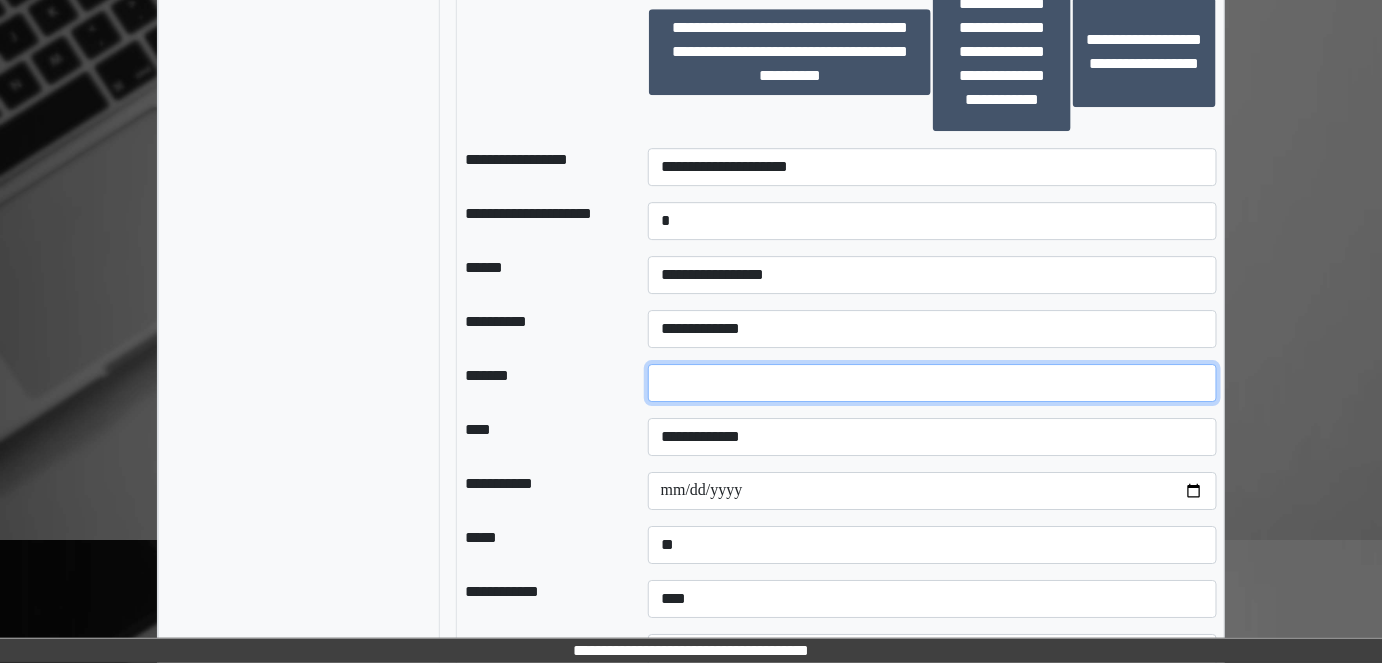 scroll, scrollTop: 2000, scrollLeft: 0, axis: vertical 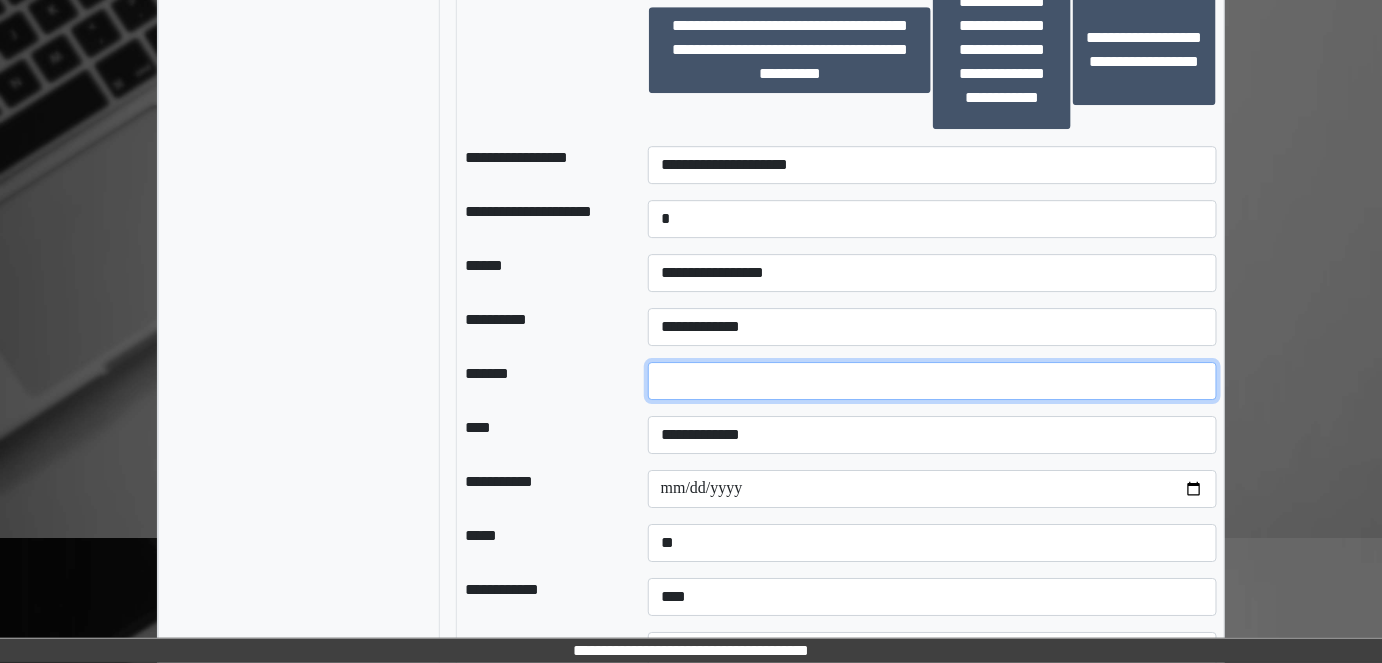 type on "*" 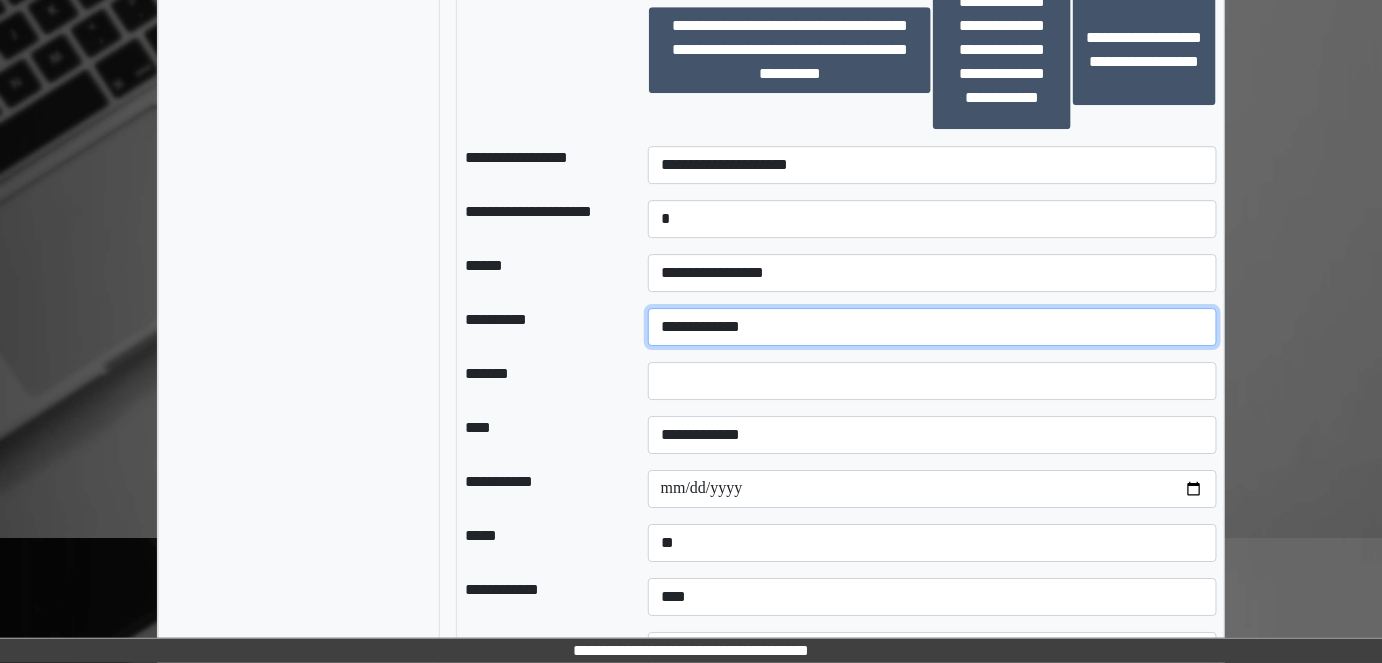 click on "**********" at bounding box center [933, 327] 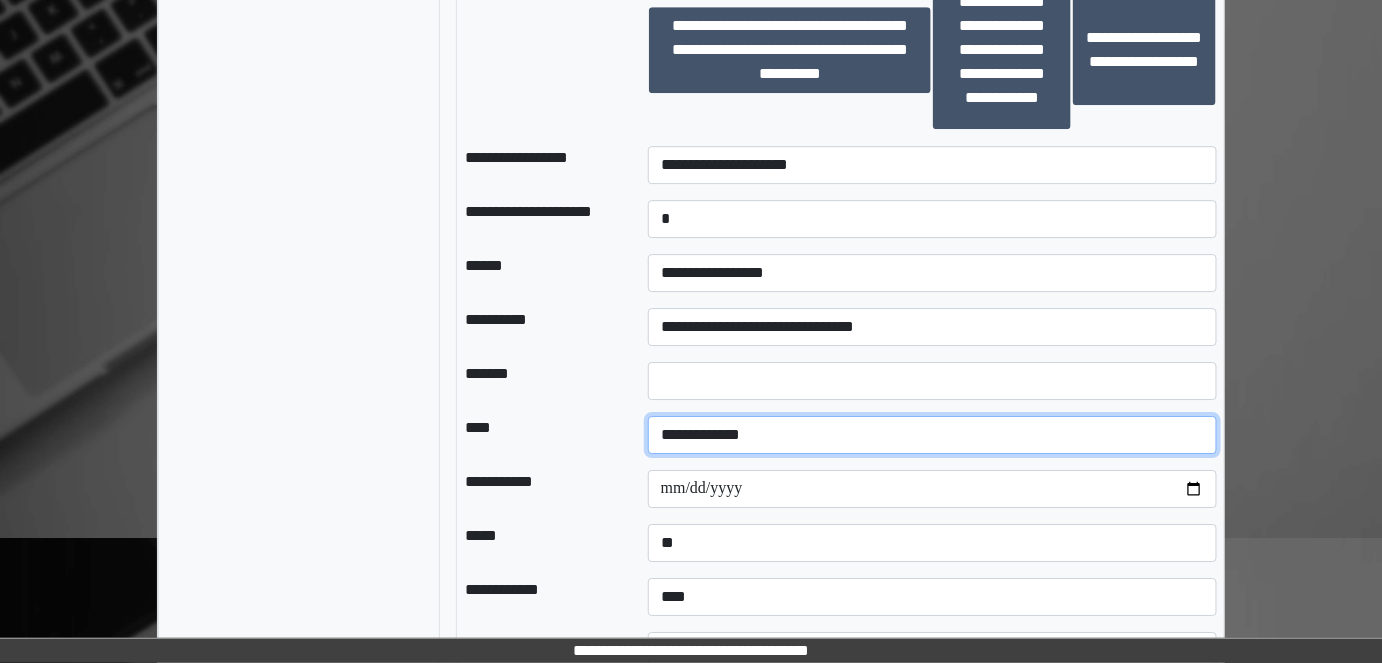 click on "**********" at bounding box center (933, 435) 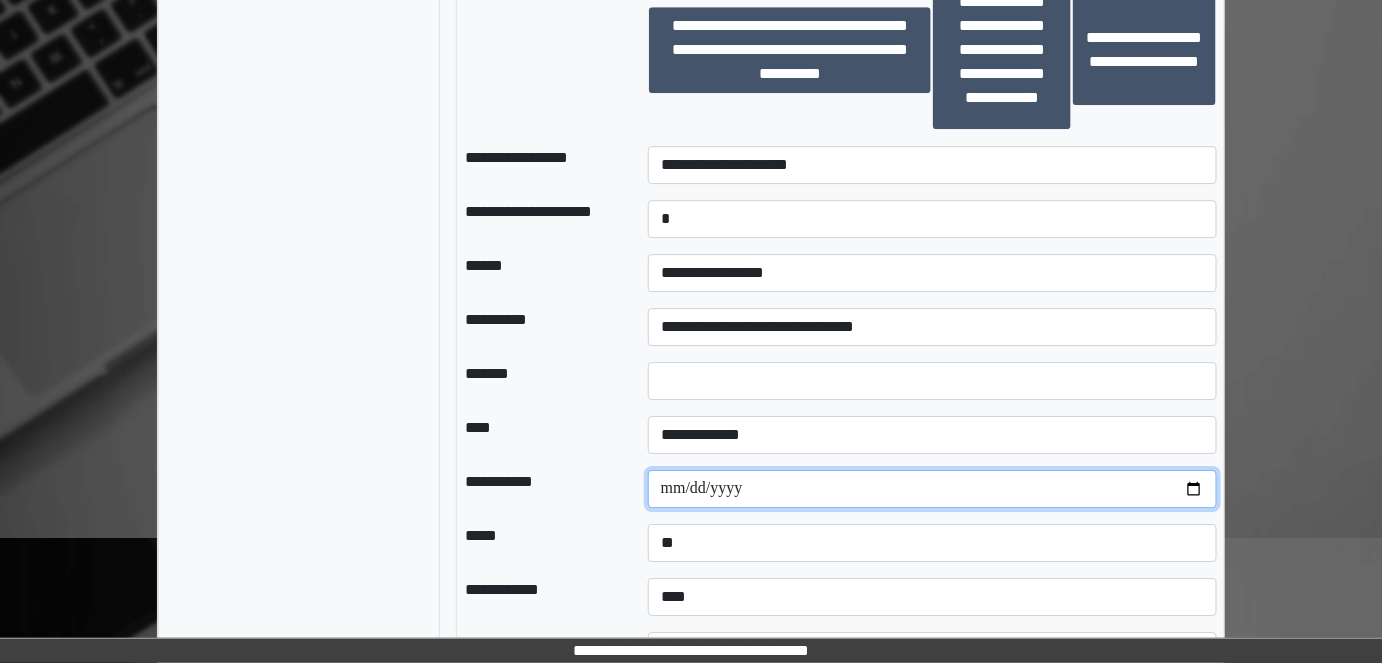 click at bounding box center [933, 489] 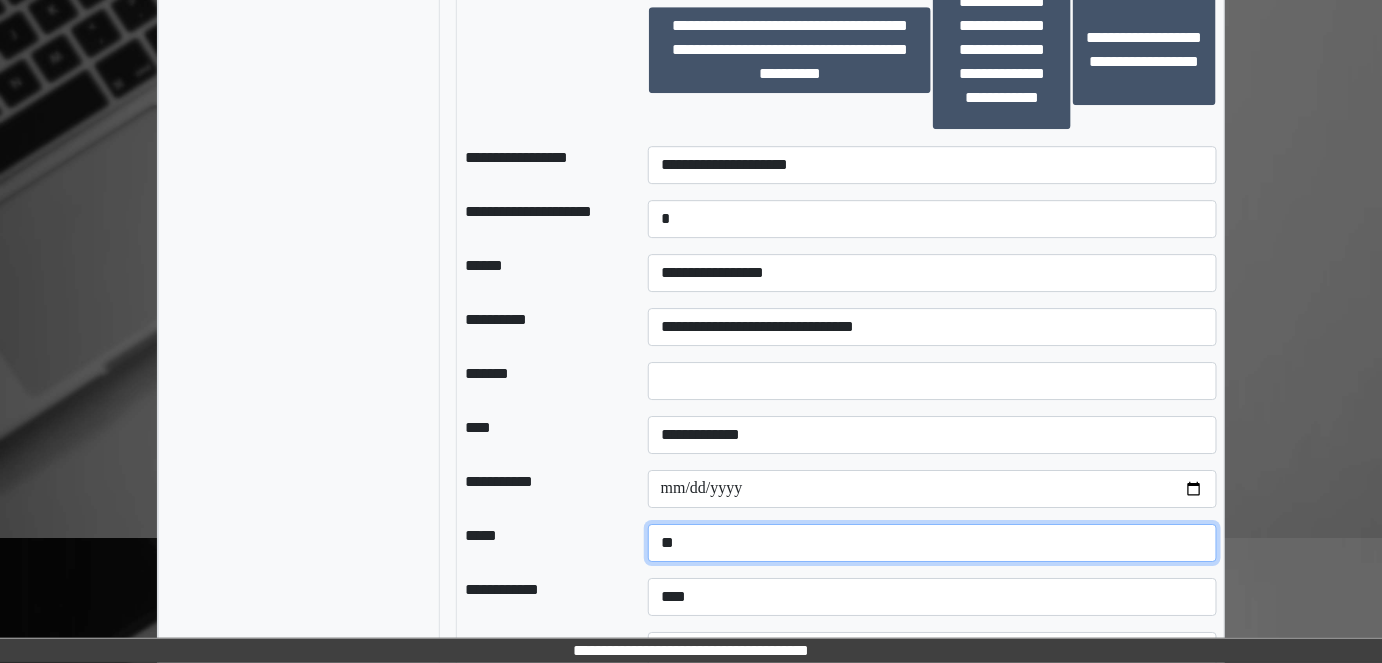 click on "**********" at bounding box center (933, 543) 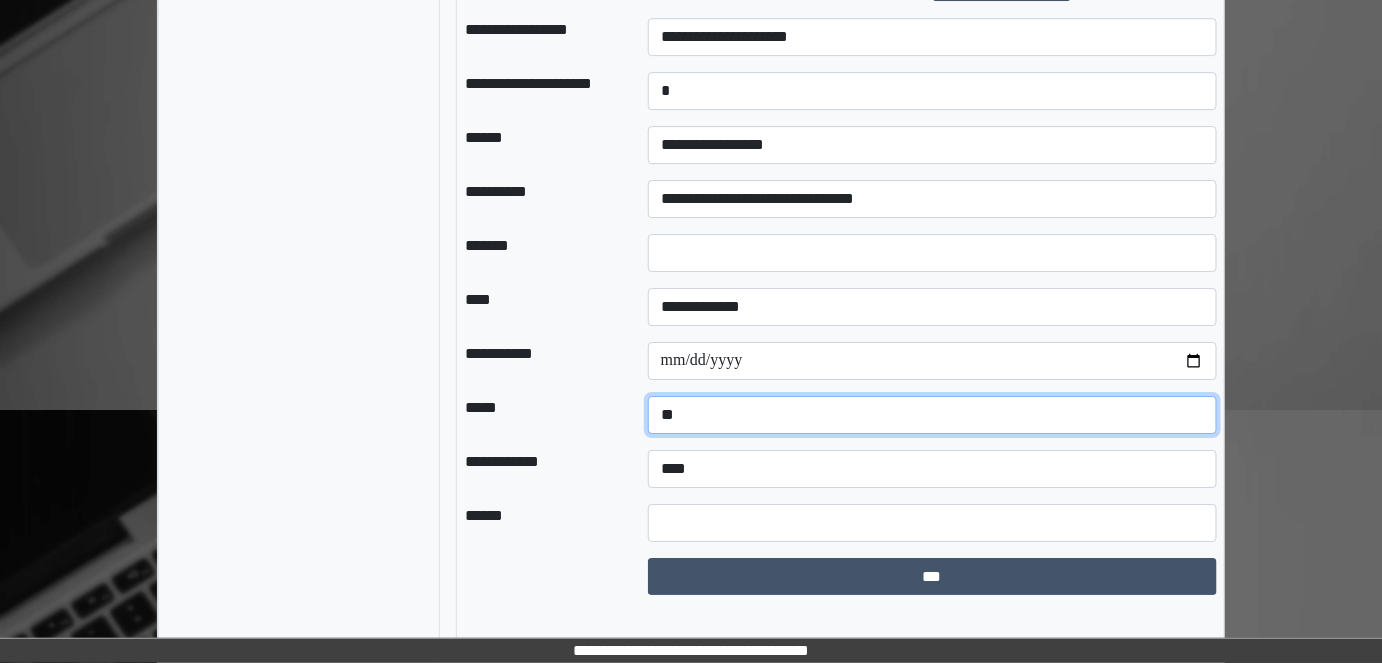 scroll, scrollTop: 2149, scrollLeft: 0, axis: vertical 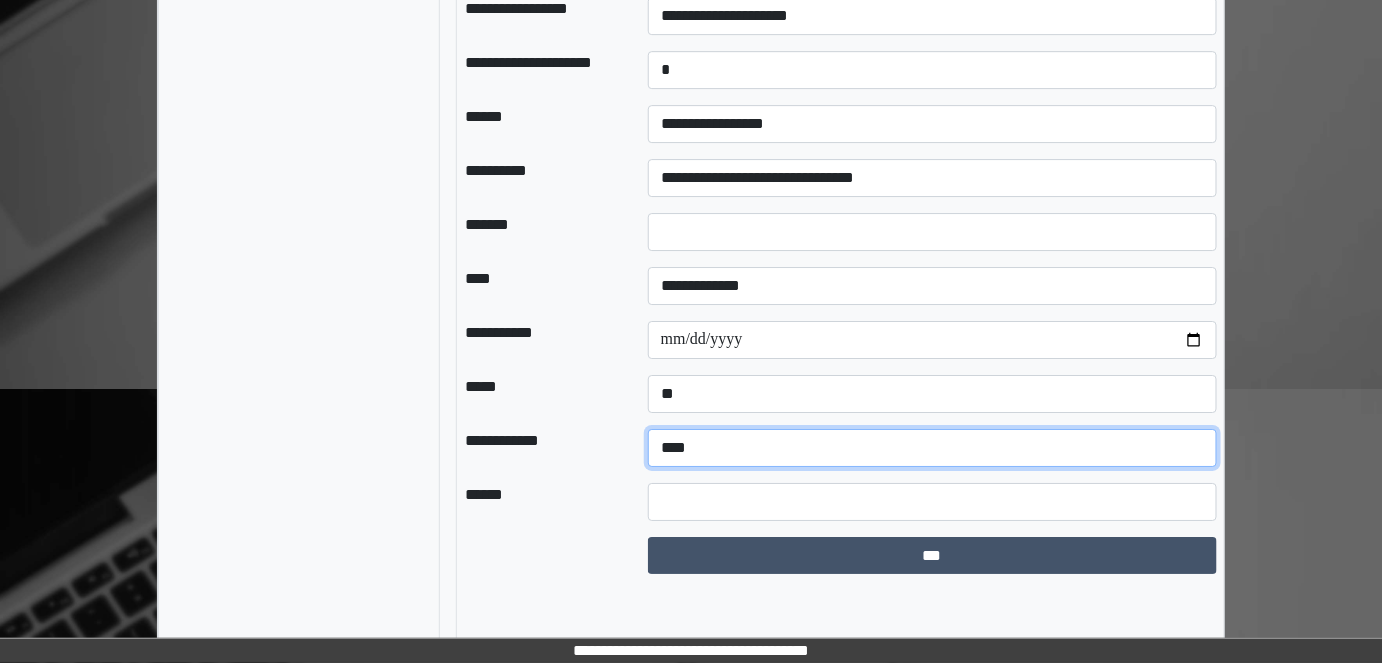 click on "**********" at bounding box center (933, 448) 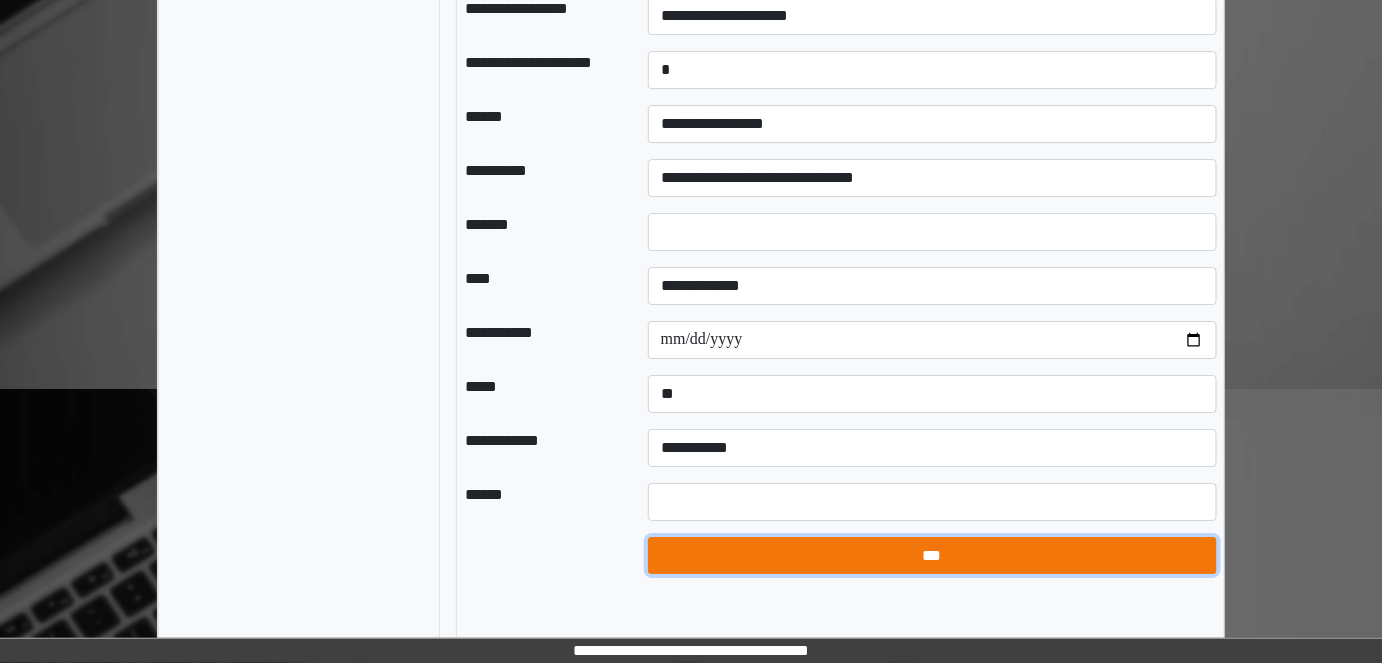 click on "***" at bounding box center (932, 555) 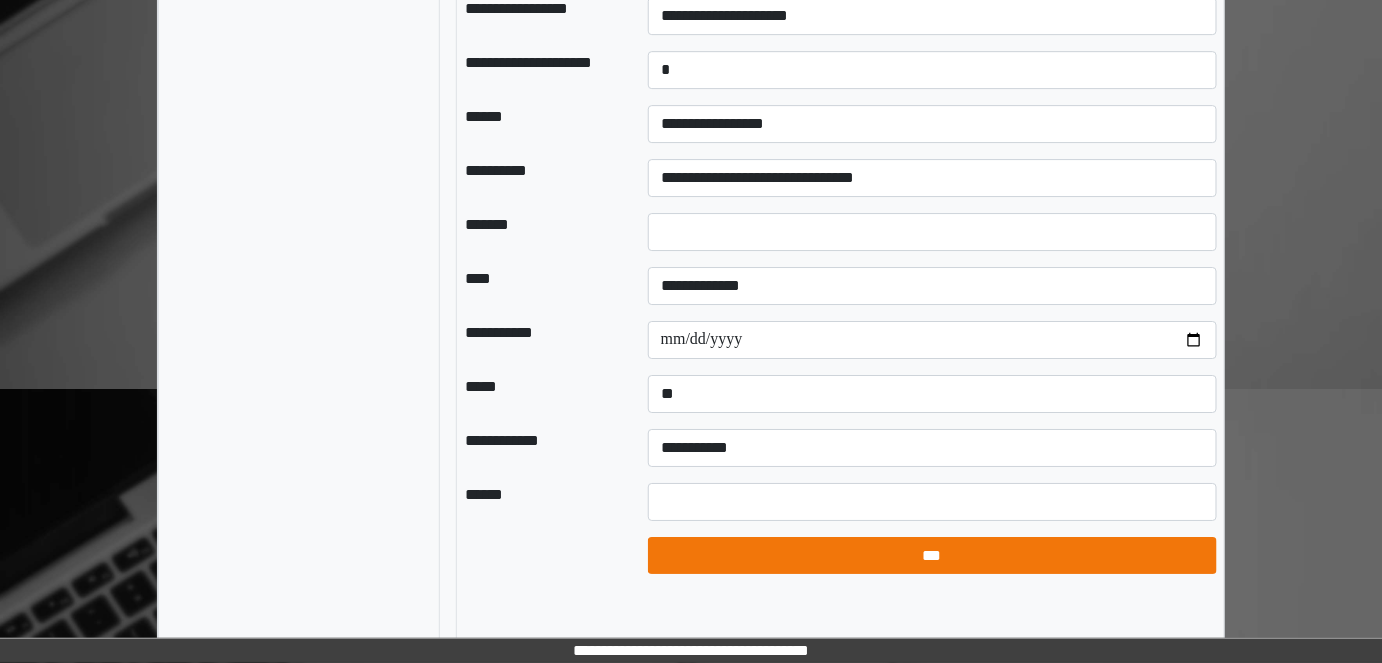 select on "*" 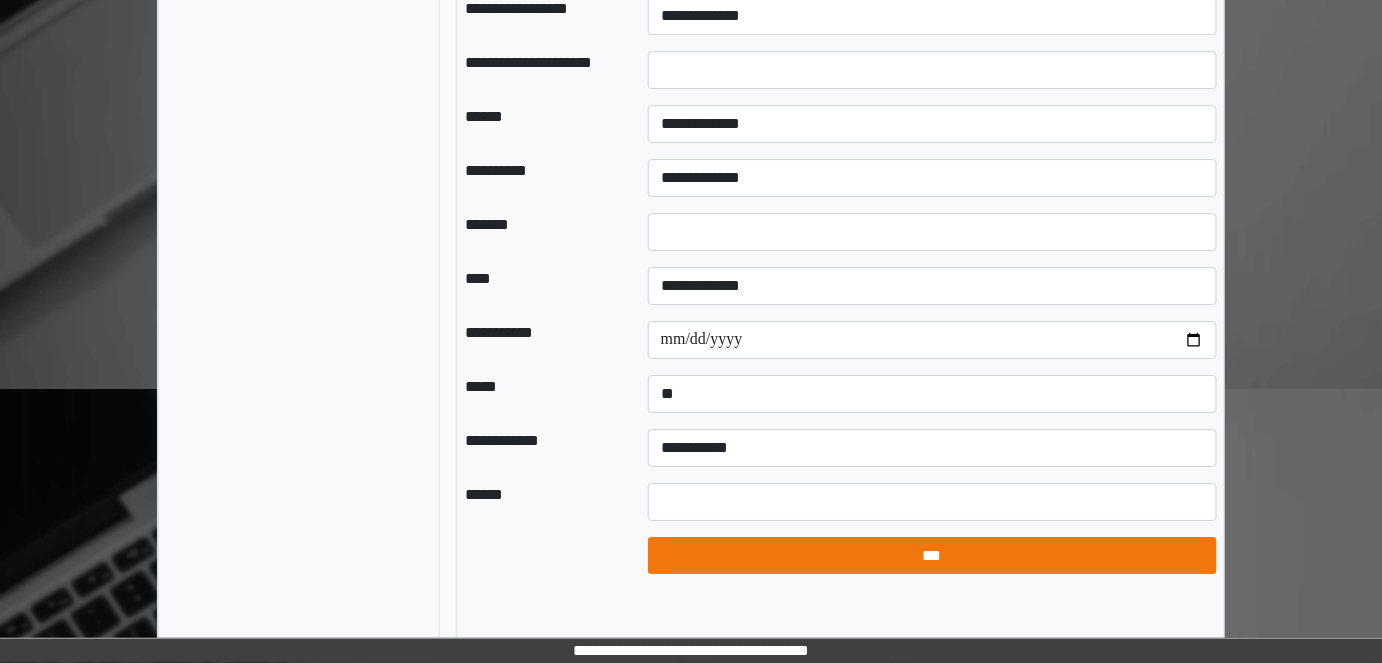select on "*" 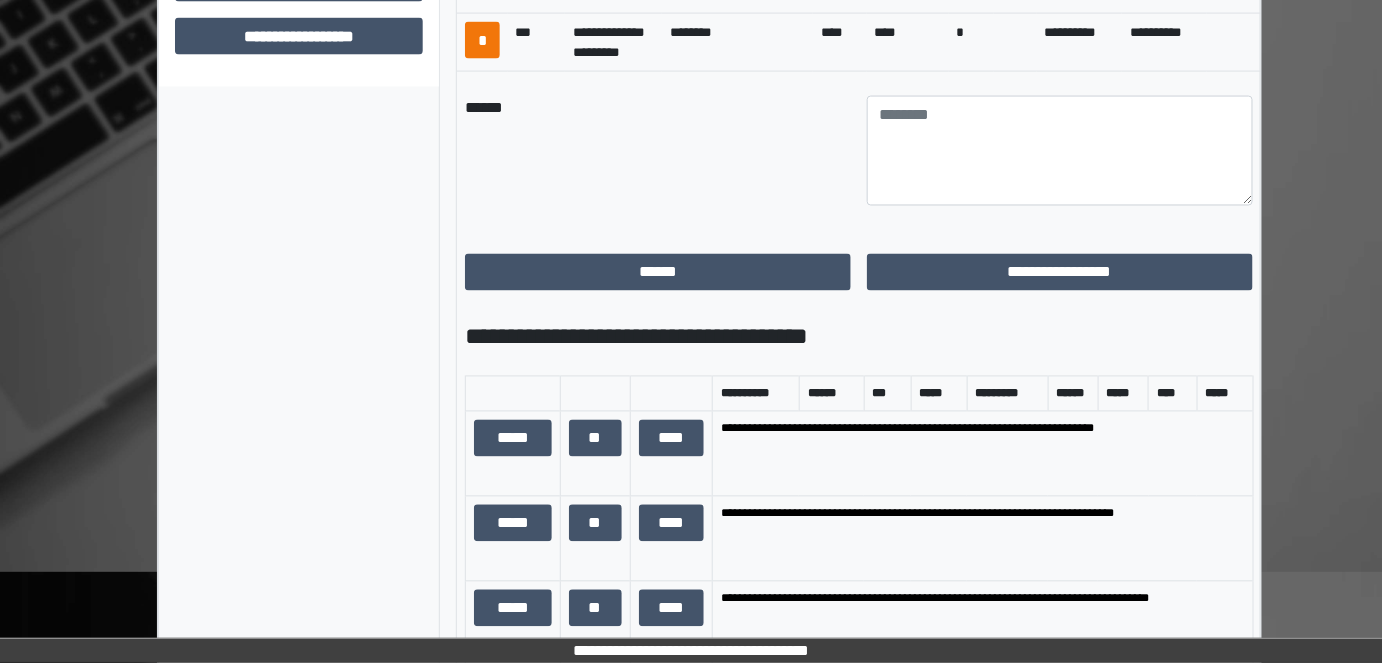 scroll, scrollTop: 776, scrollLeft: 0, axis: vertical 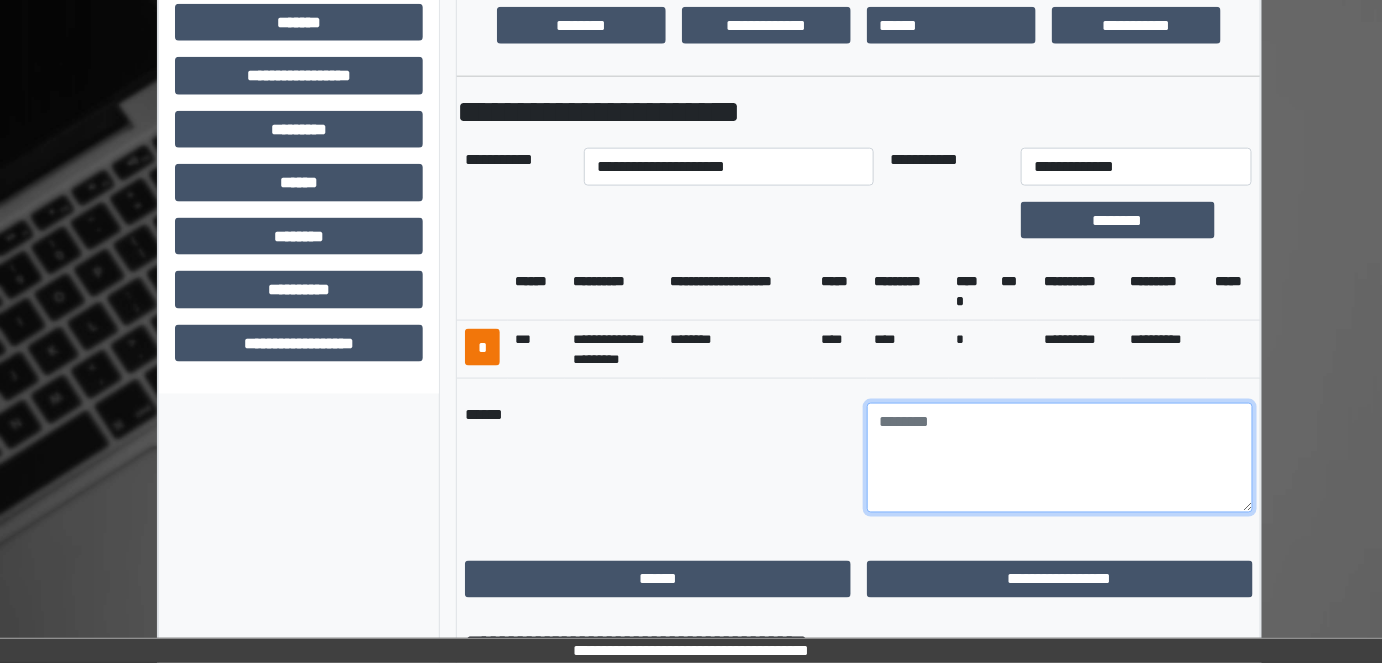 click at bounding box center (1060, 458) 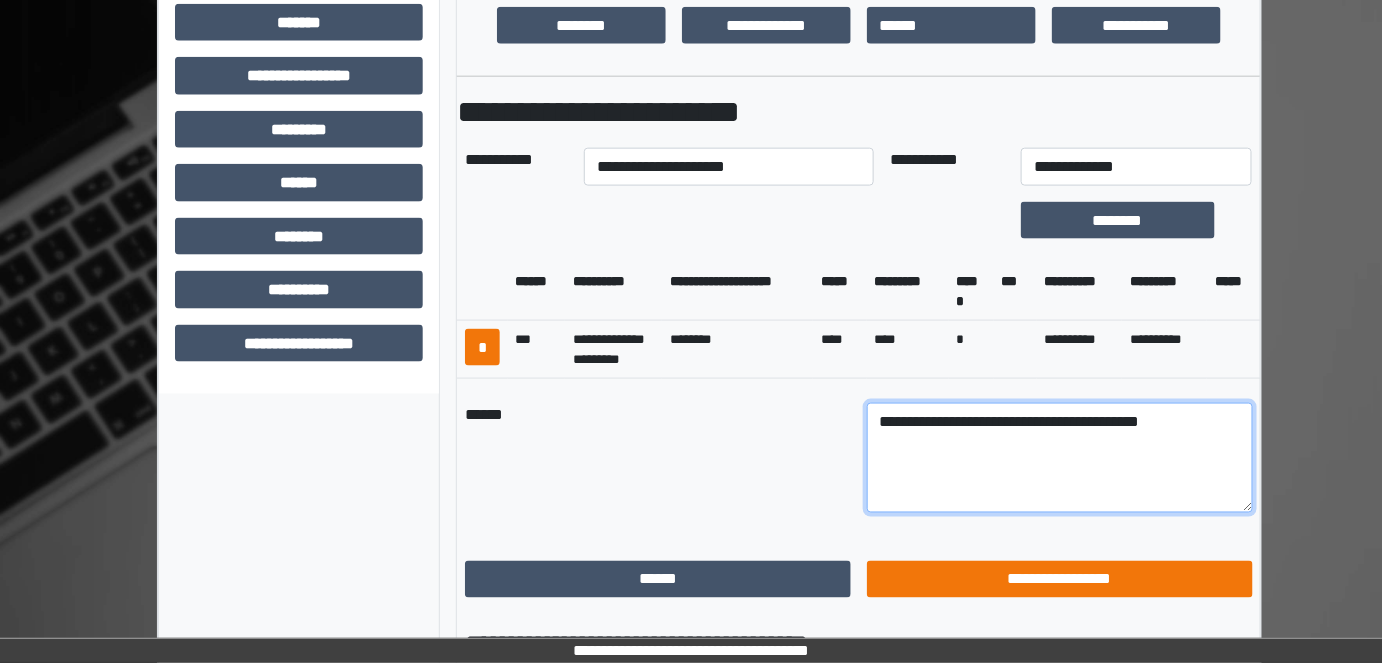 type on "**********" 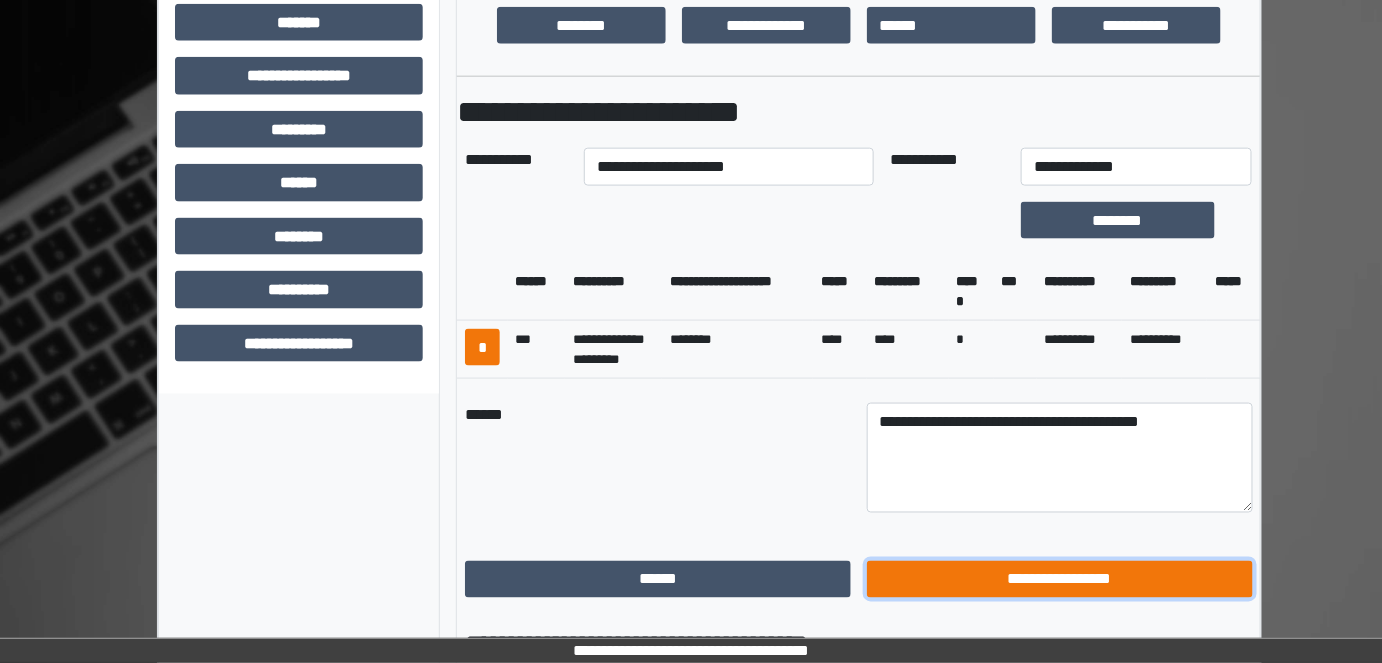 click on "**********" at bounding box center (1060, 579) 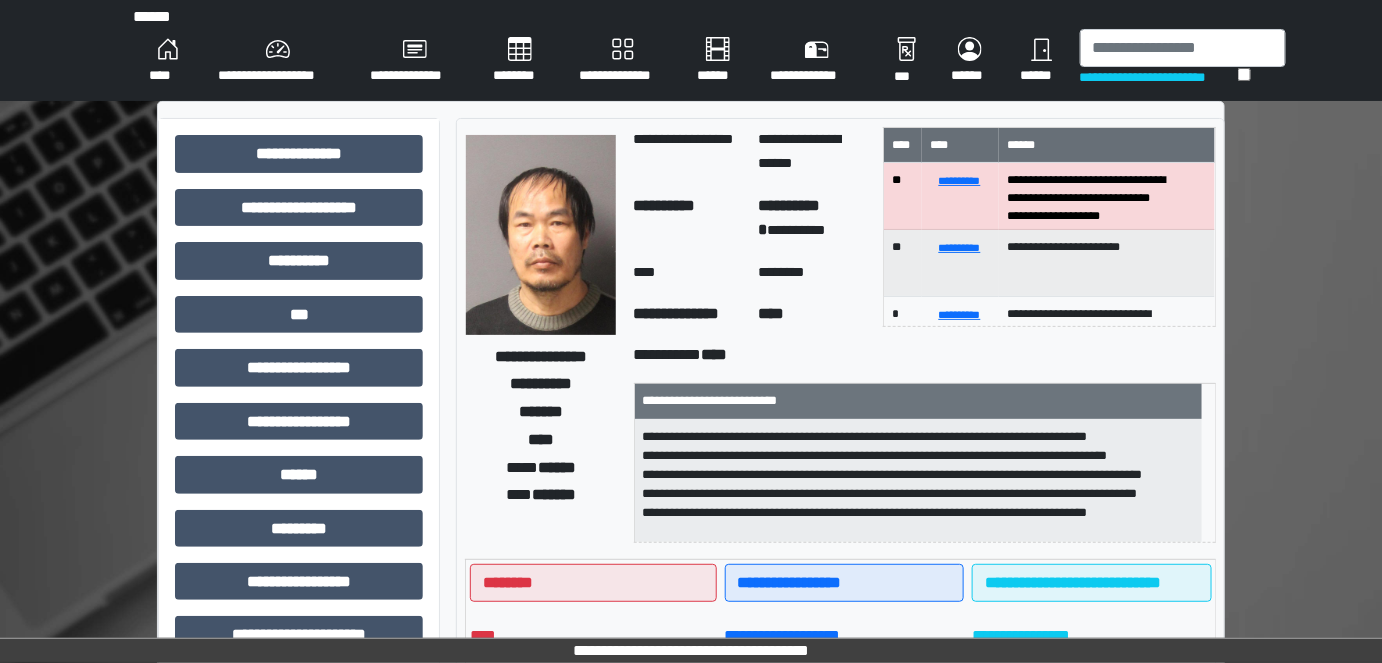 scroll, scrollTop: 0, scrollLeft: 0, axis: both 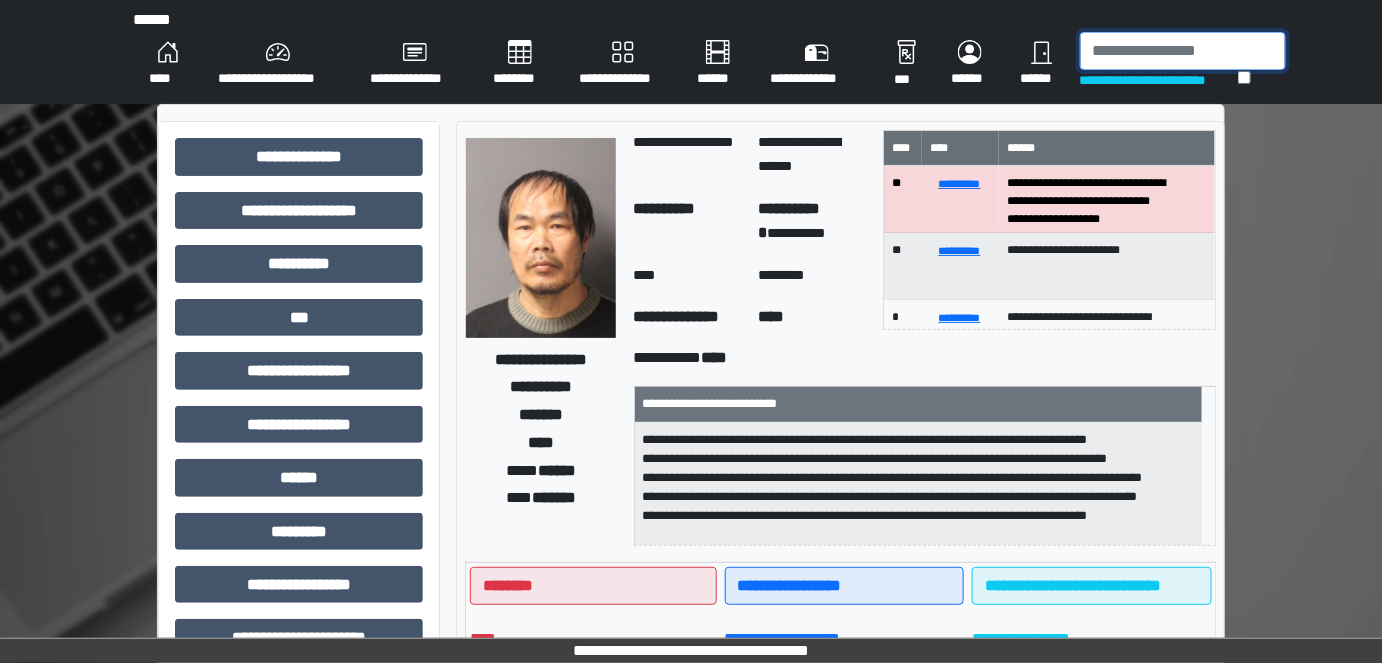 click at bounding box center [1183, 51] 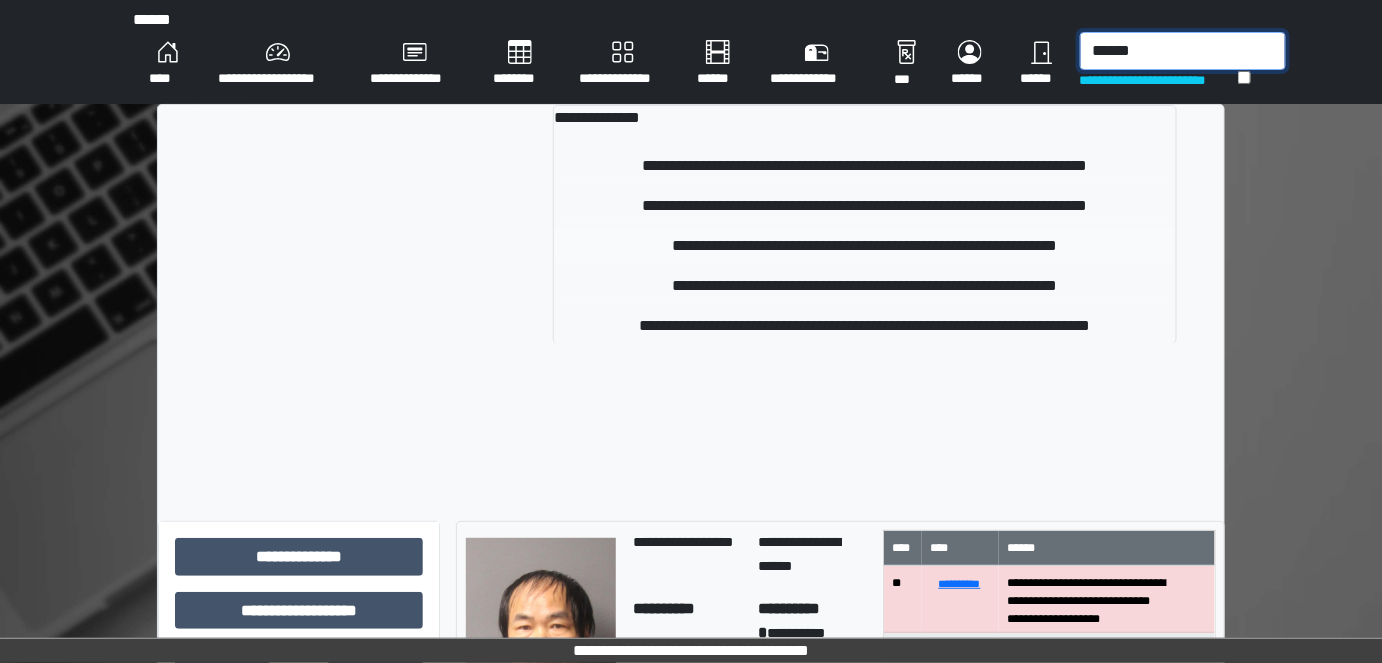 type on "******" 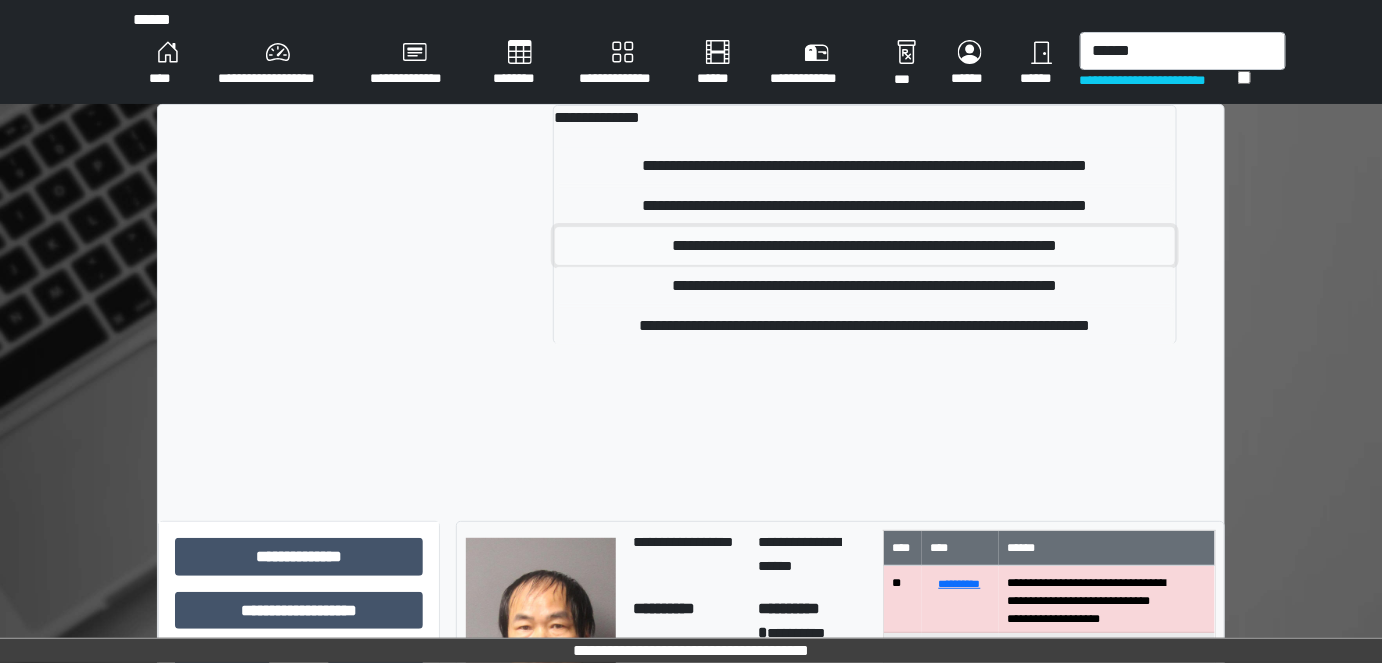 click on "**********" at bounding box center [865, 246] 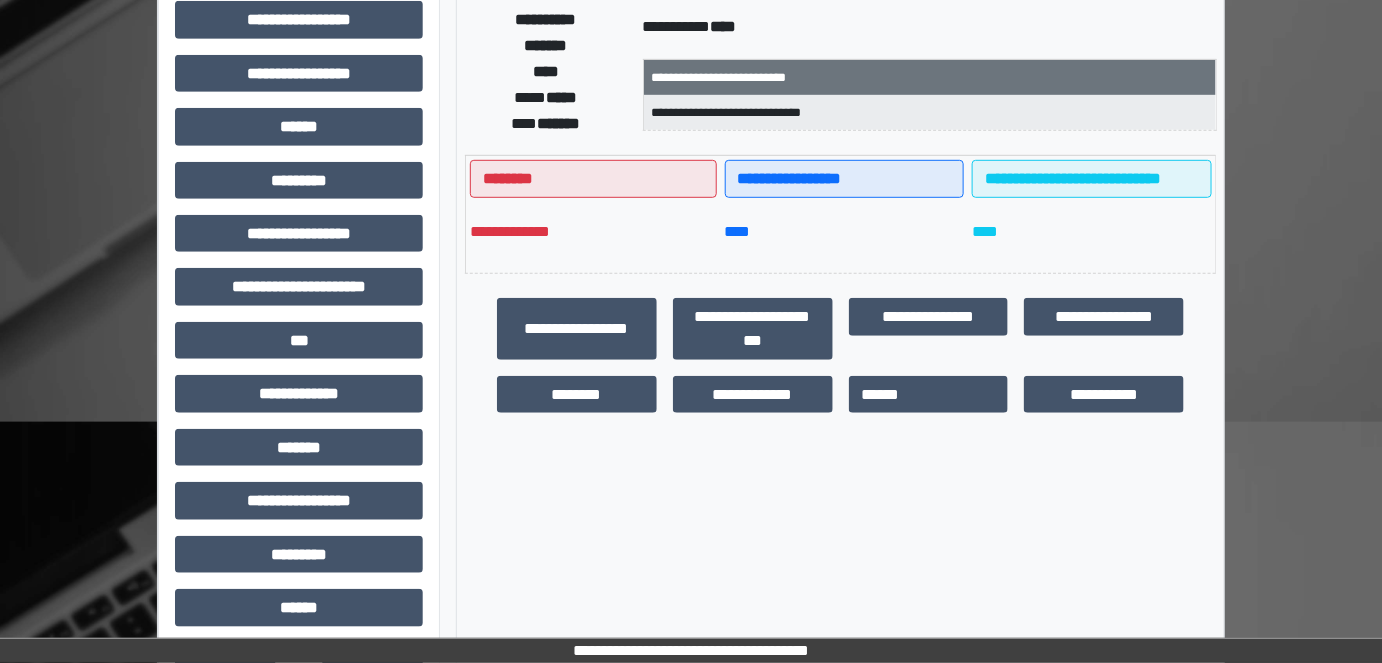 scroll, scrollTop: 454, scrollLeft: 0, axis: vertical 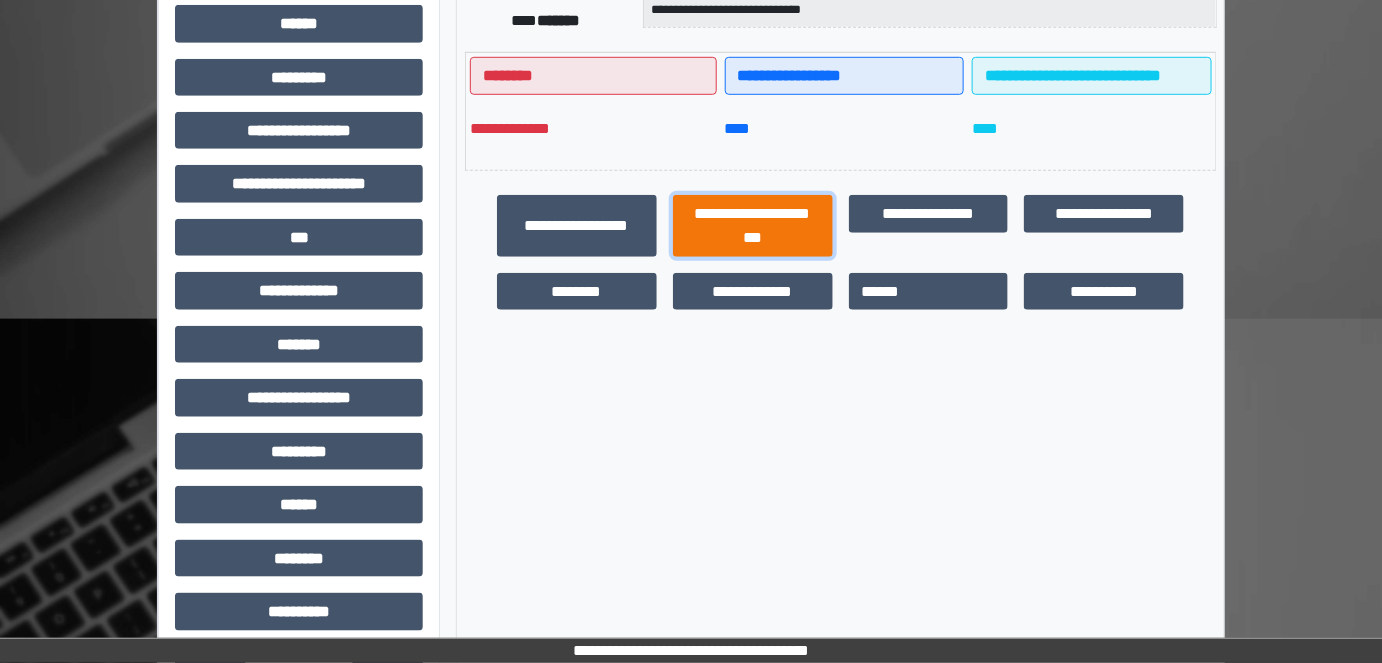 click on "**********" at bounding box center (753, 225) 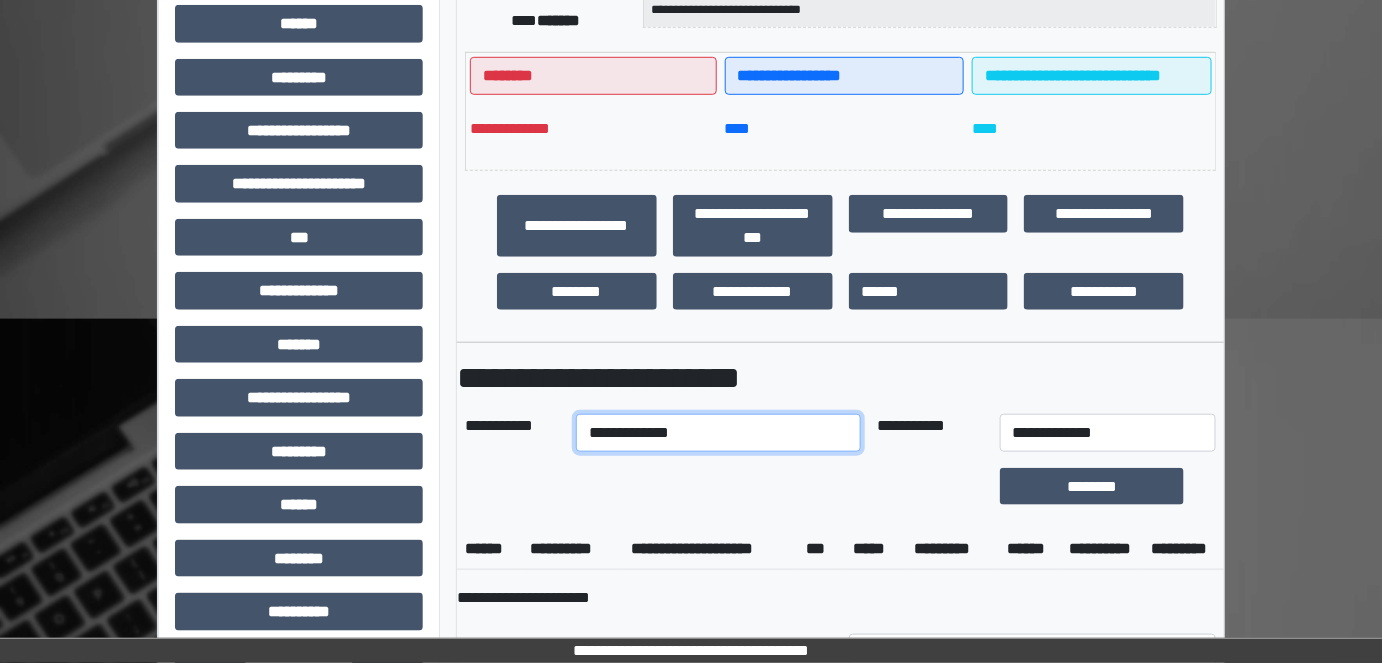 click on "**********" at bounding box center (718, 433) 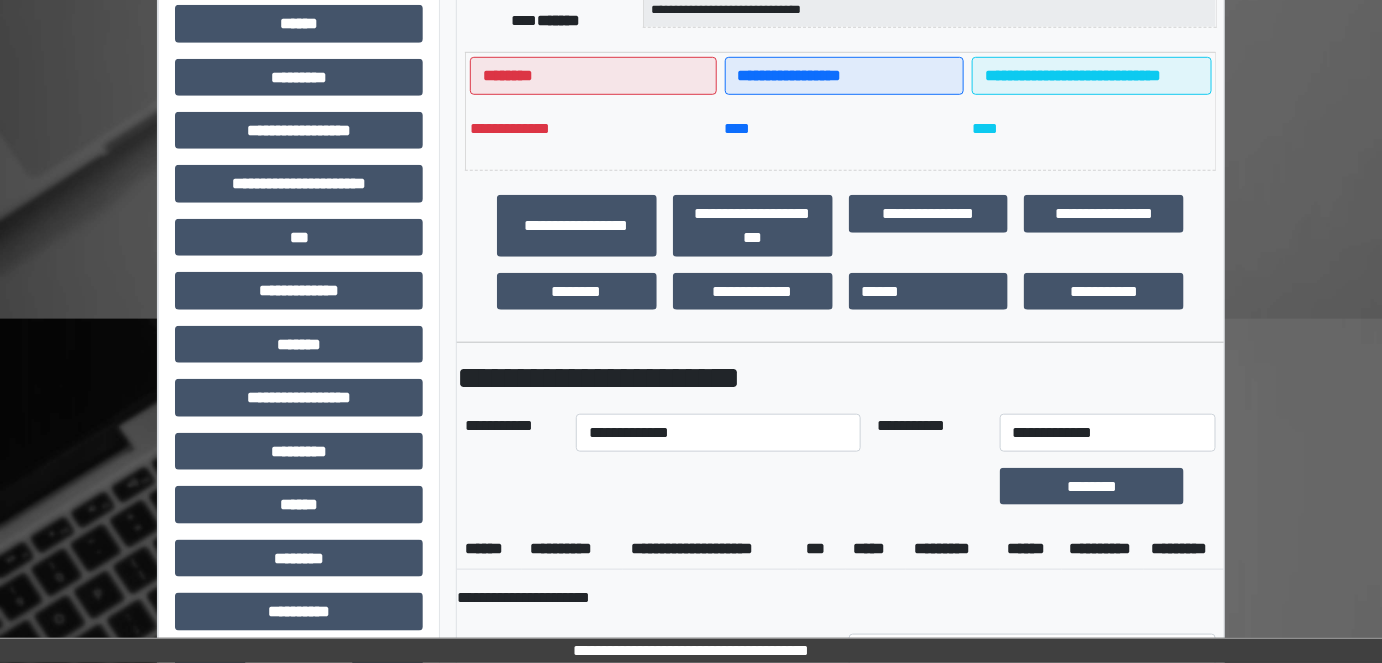 click on "**********" at bounding box center (691, 759) 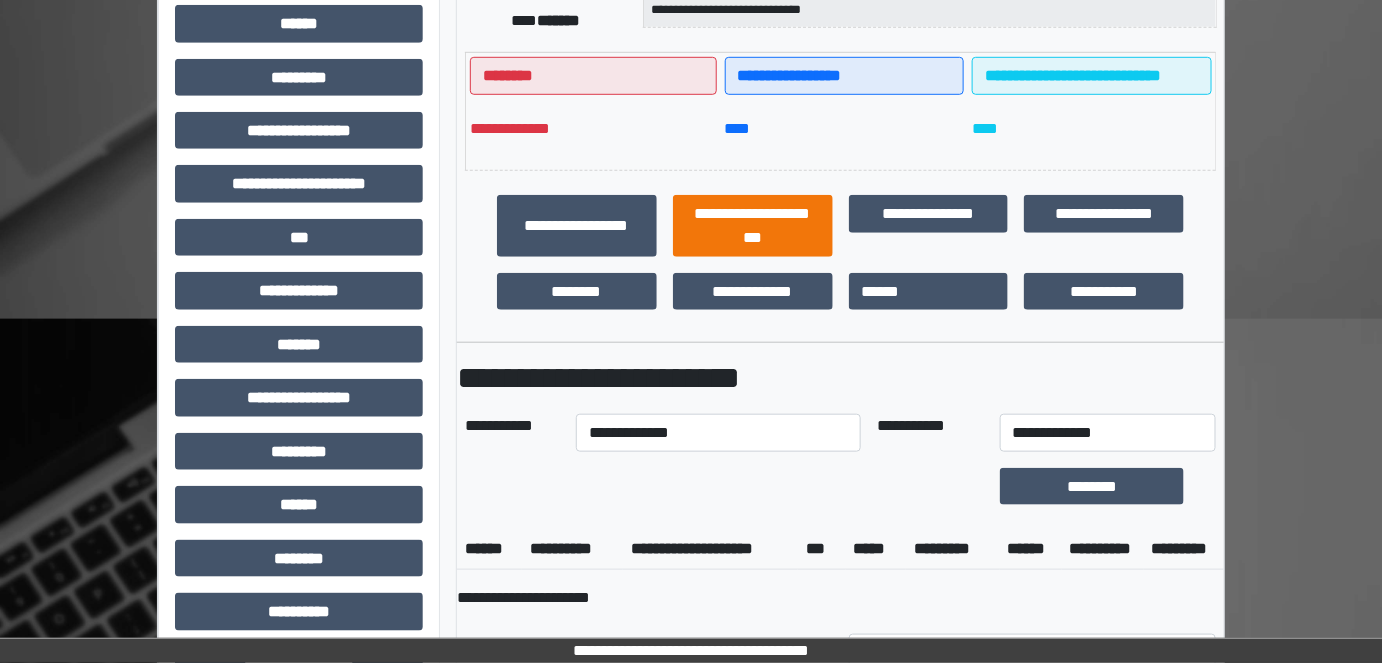 scroll, scrollTop: 0, scrollLeft: 0, axis: both 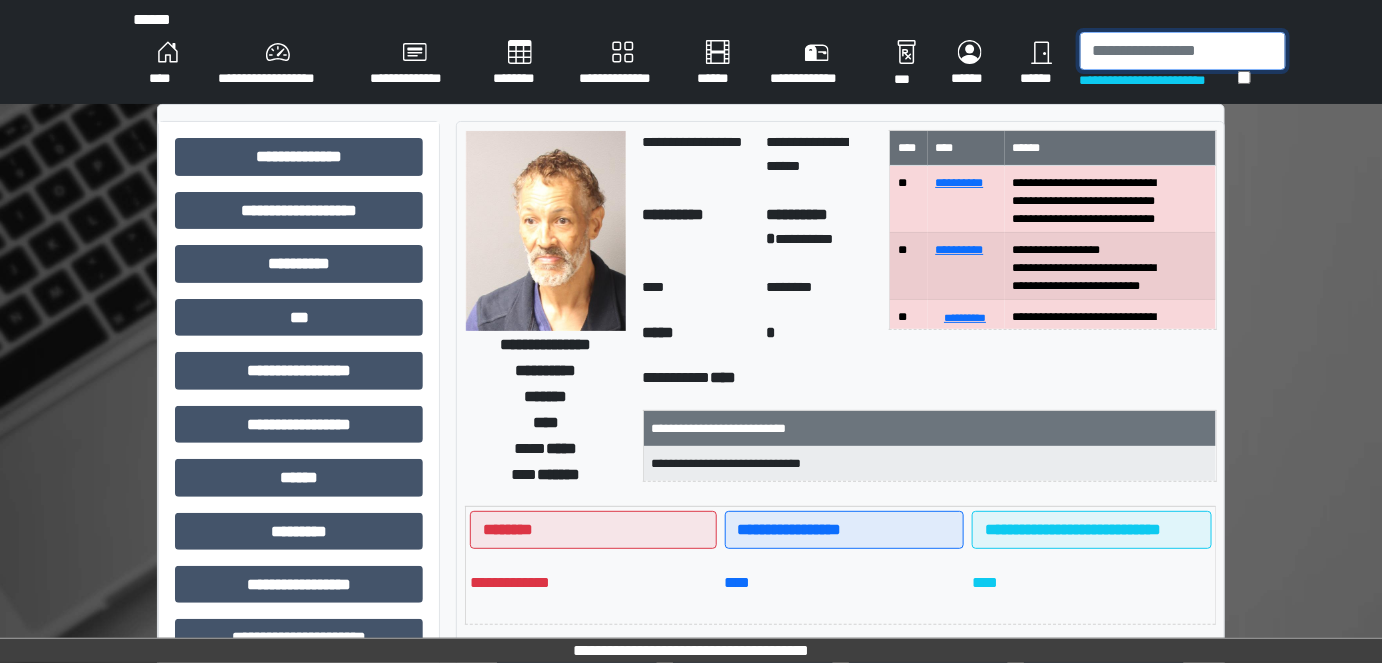 click at bounding box center [1183, 51] 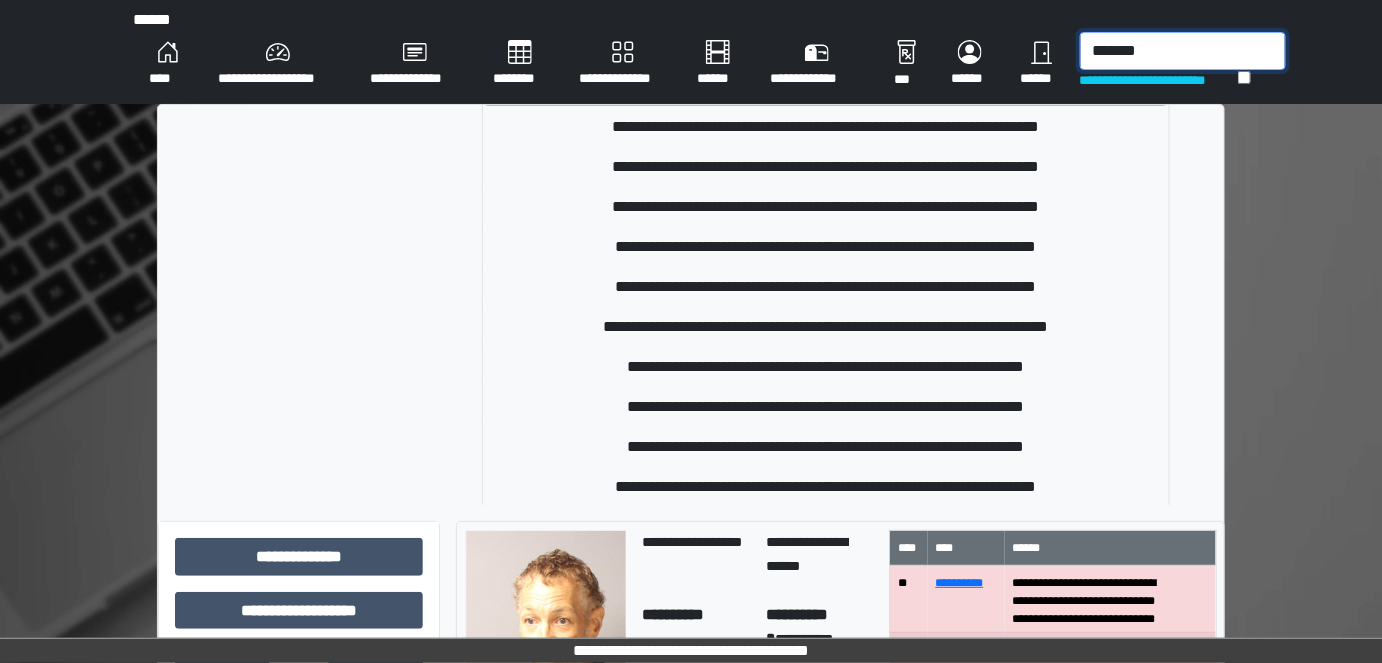 scroll, scrollTop: 636, scrollLeft: 0, axis: vertical 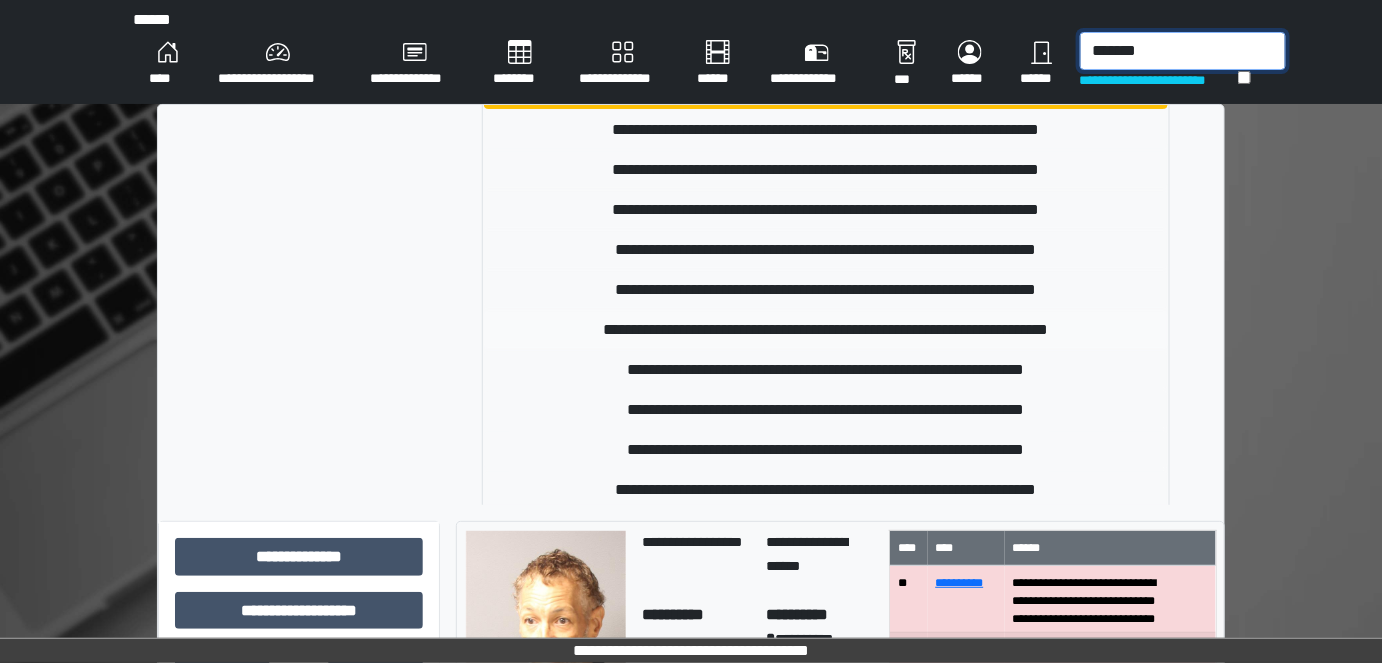 type on "*******" 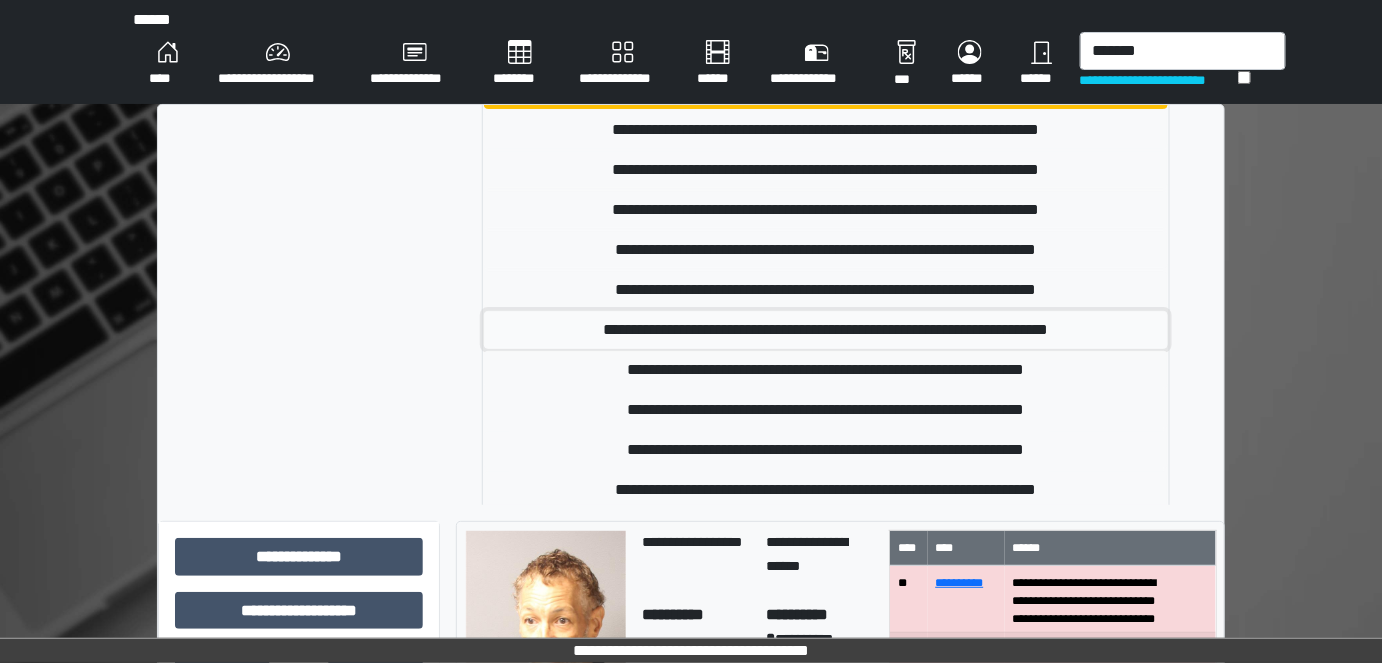 click on "**********" at bounding box center (826, 330) 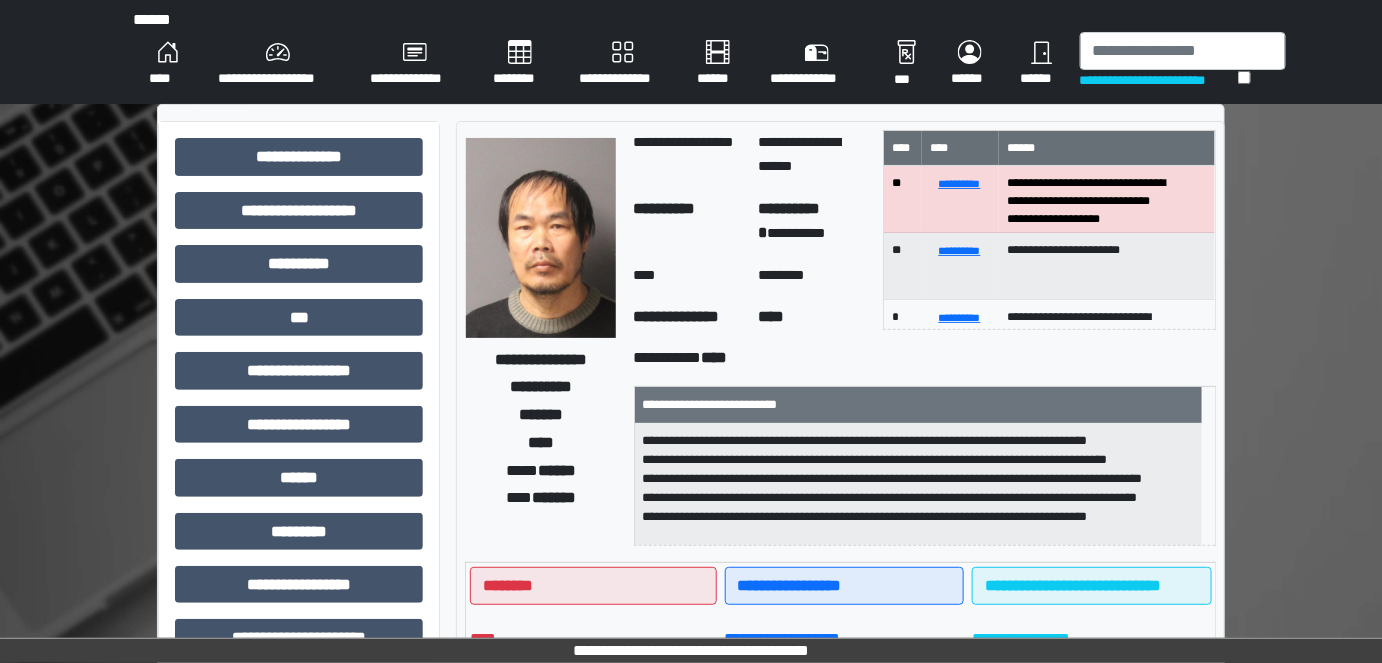 scroll, scrollTop: 1, scrollLeft: 0, axis: vertical 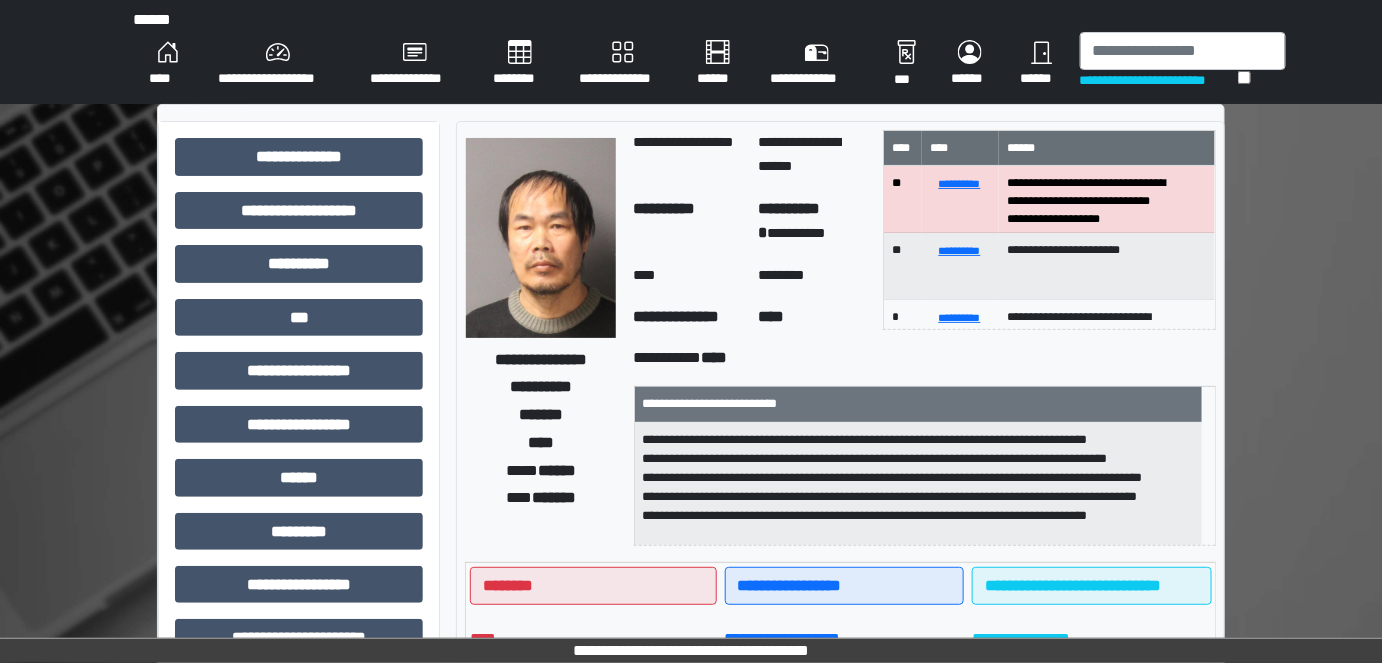 click on "****" at bounding box center (167, 64) 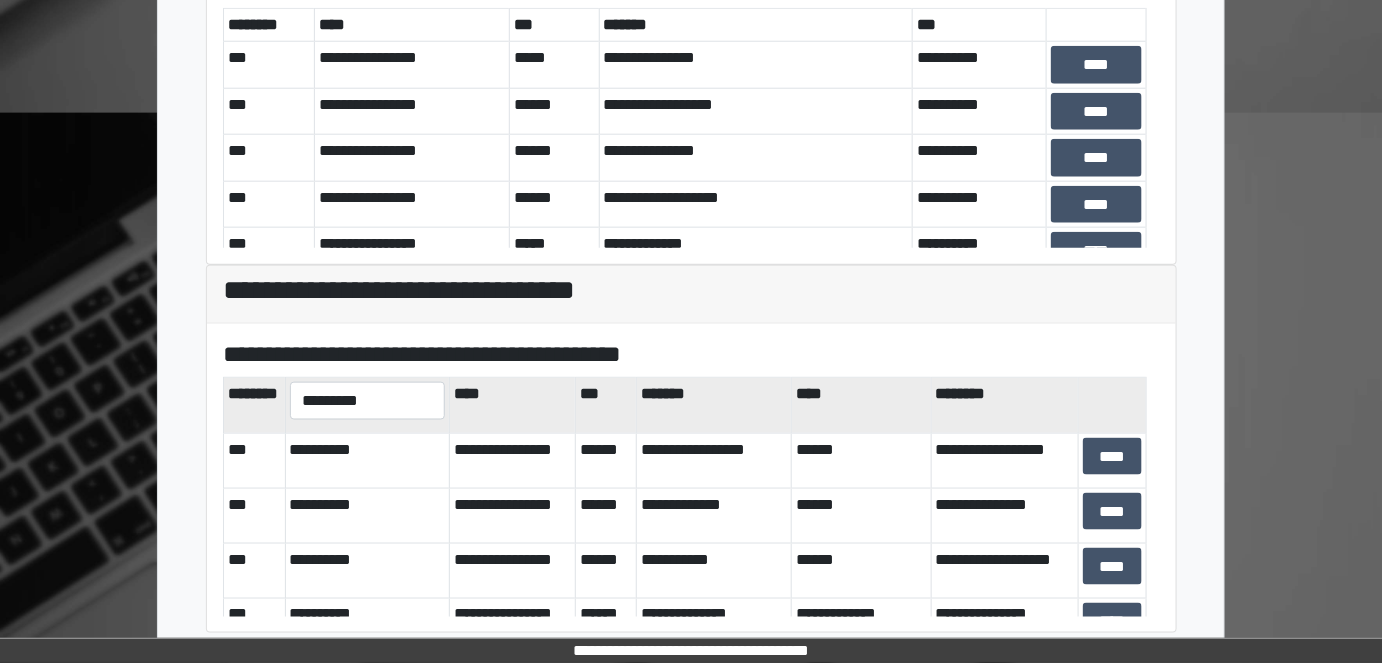 scroll, scrollTop: 670, scrollLeft: 0, axis: vertical 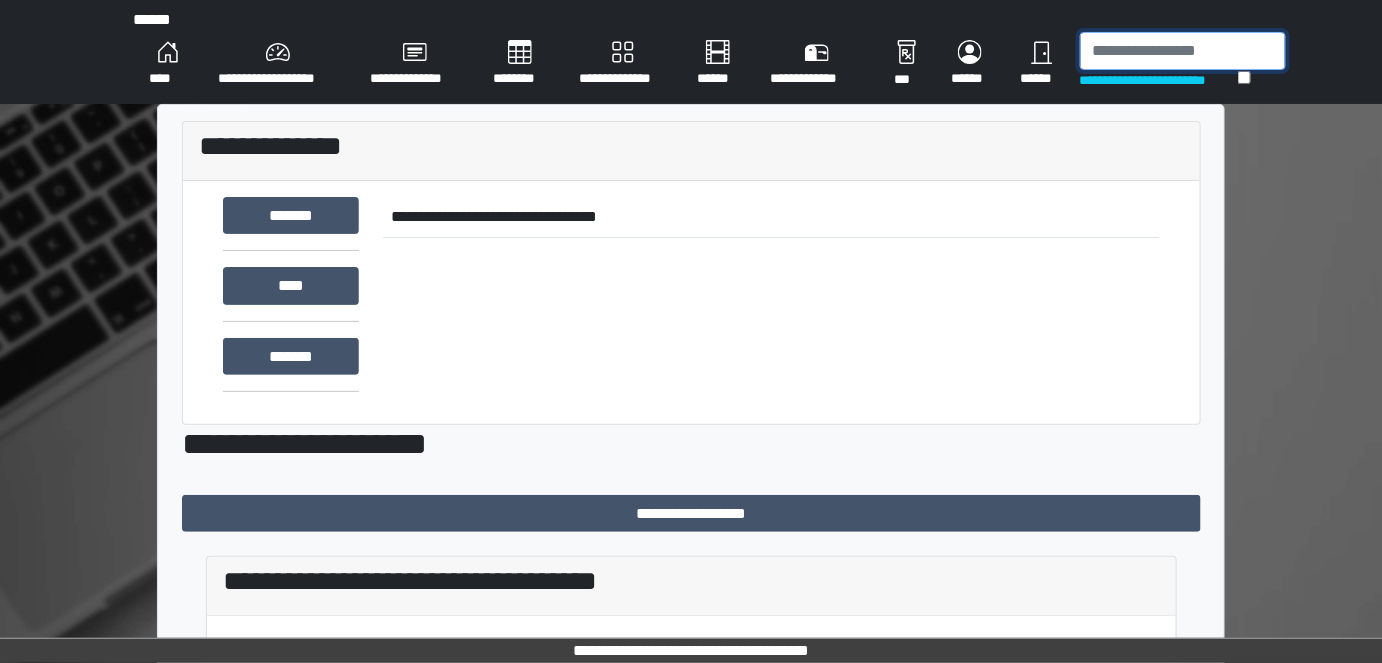 click at bounding box center (1183, 51) 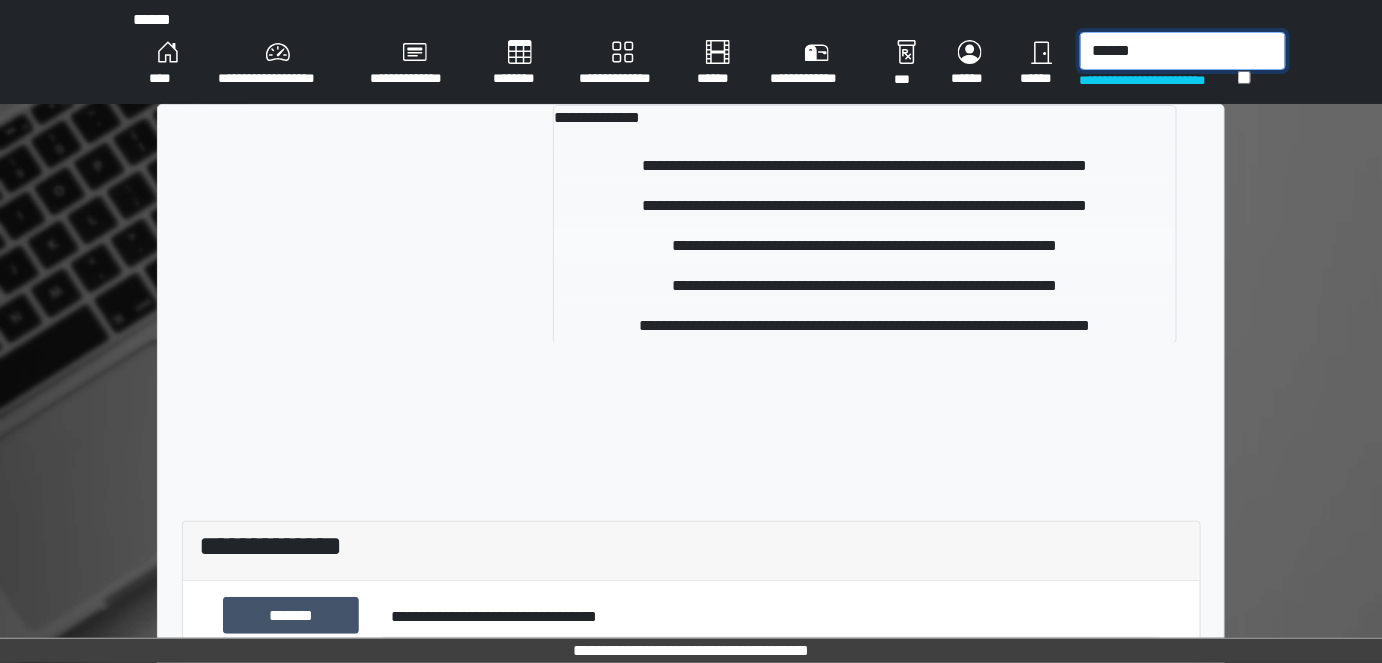 type on "******" 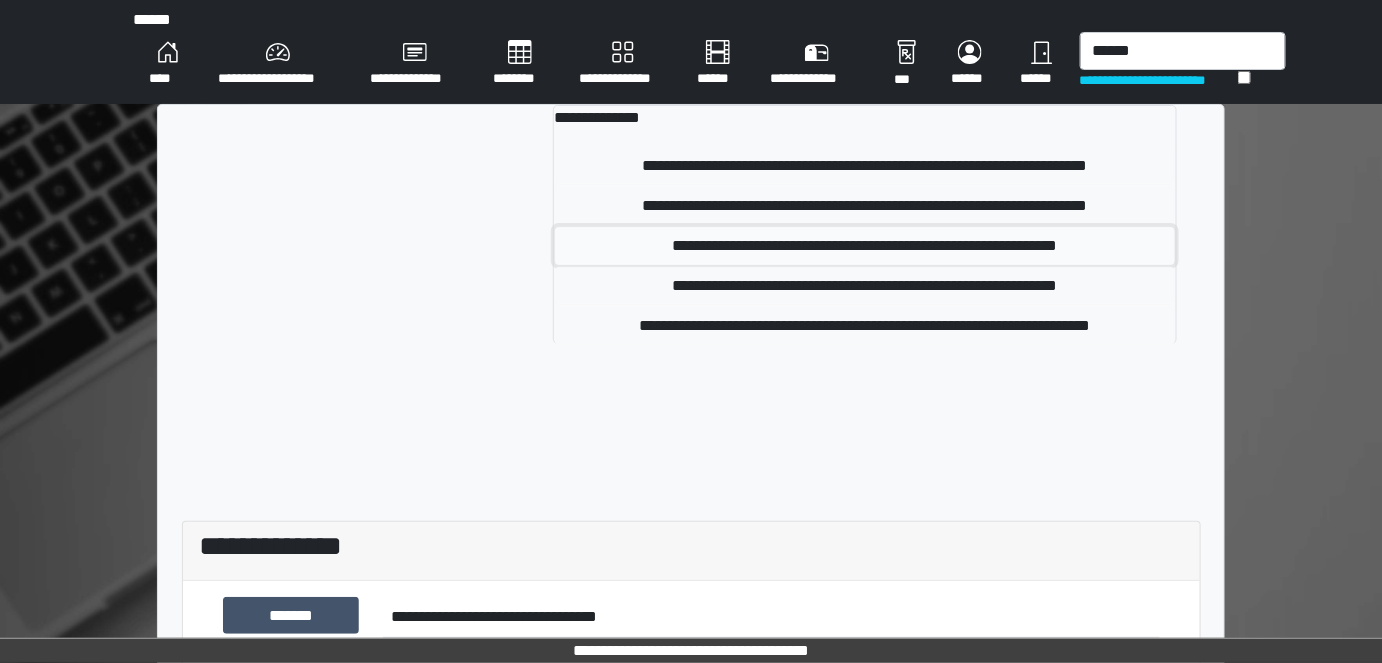 click on "**********" at bounding box center [865, 246] 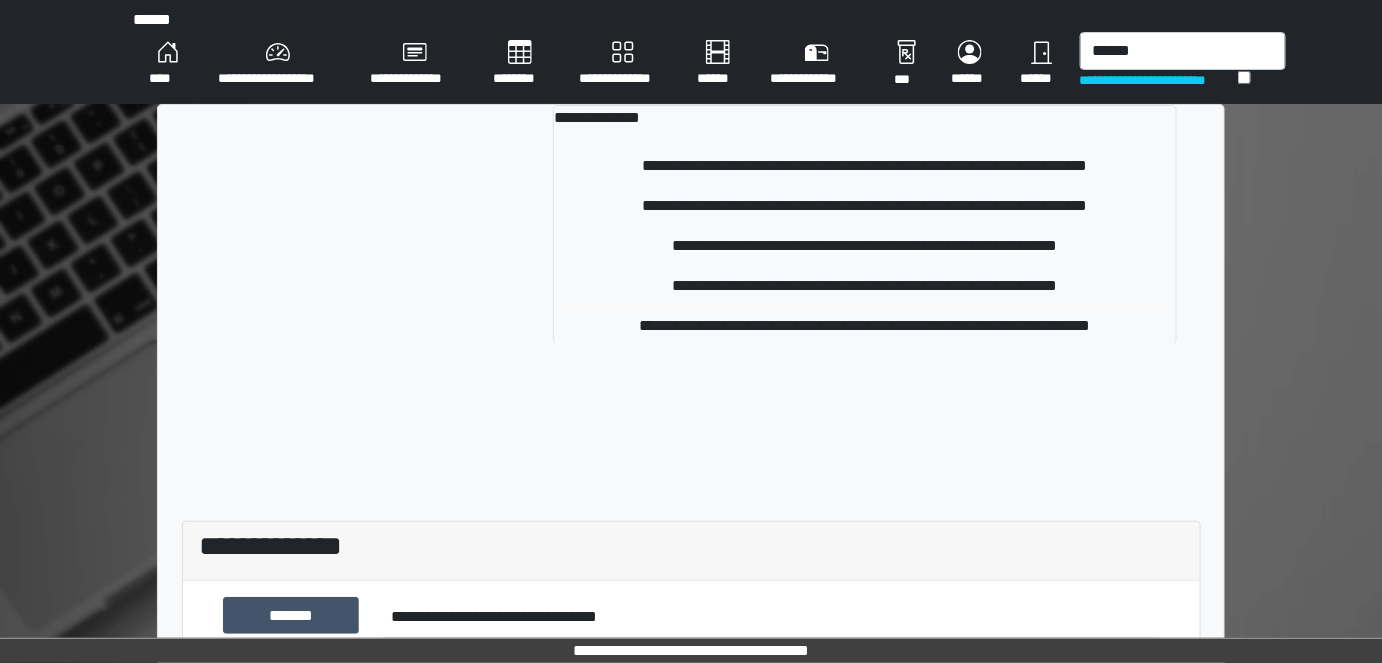 type 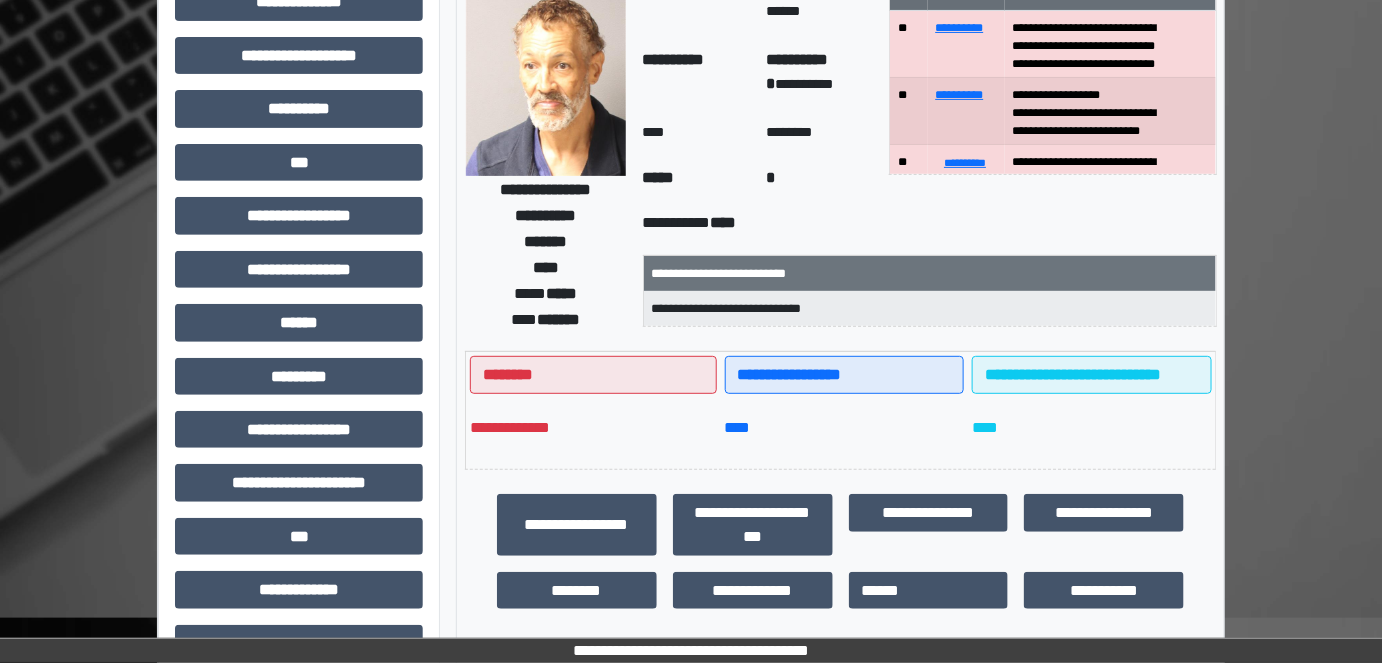 scroll, scrollTop: 523, scrollLeft: 0, axis: vertical 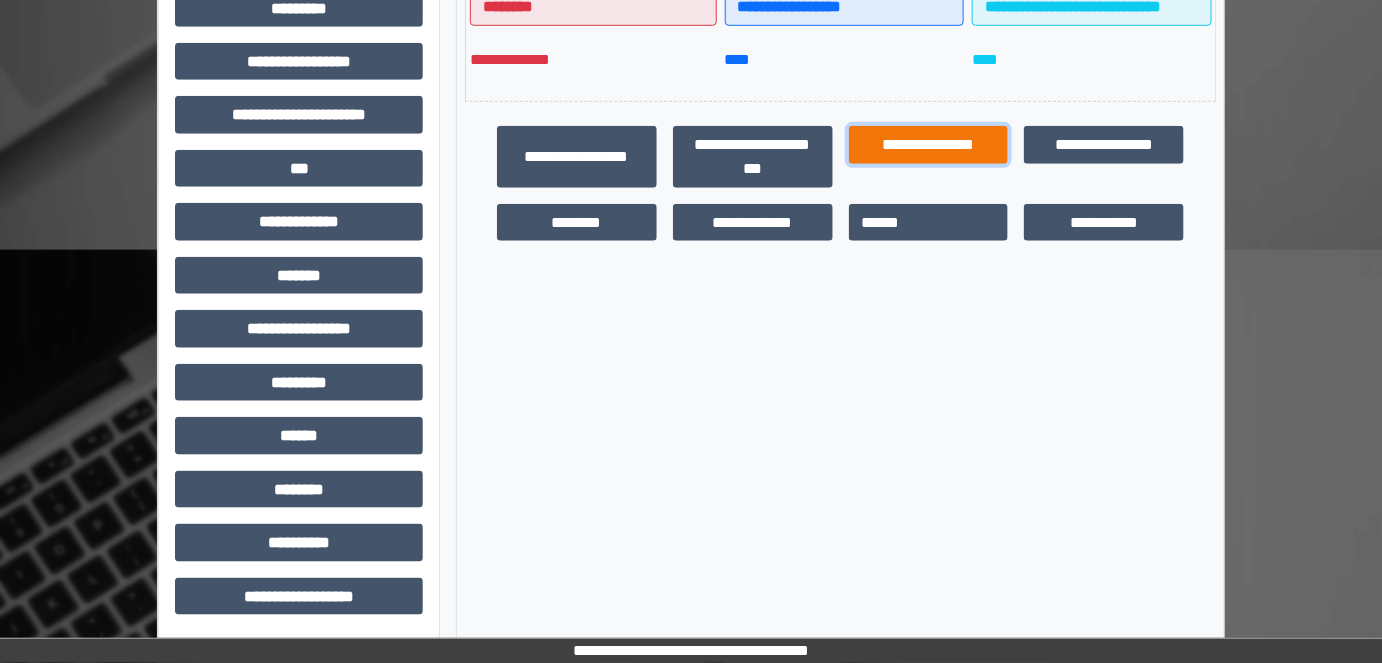 click on "**********" at bounding box center (929, 144) 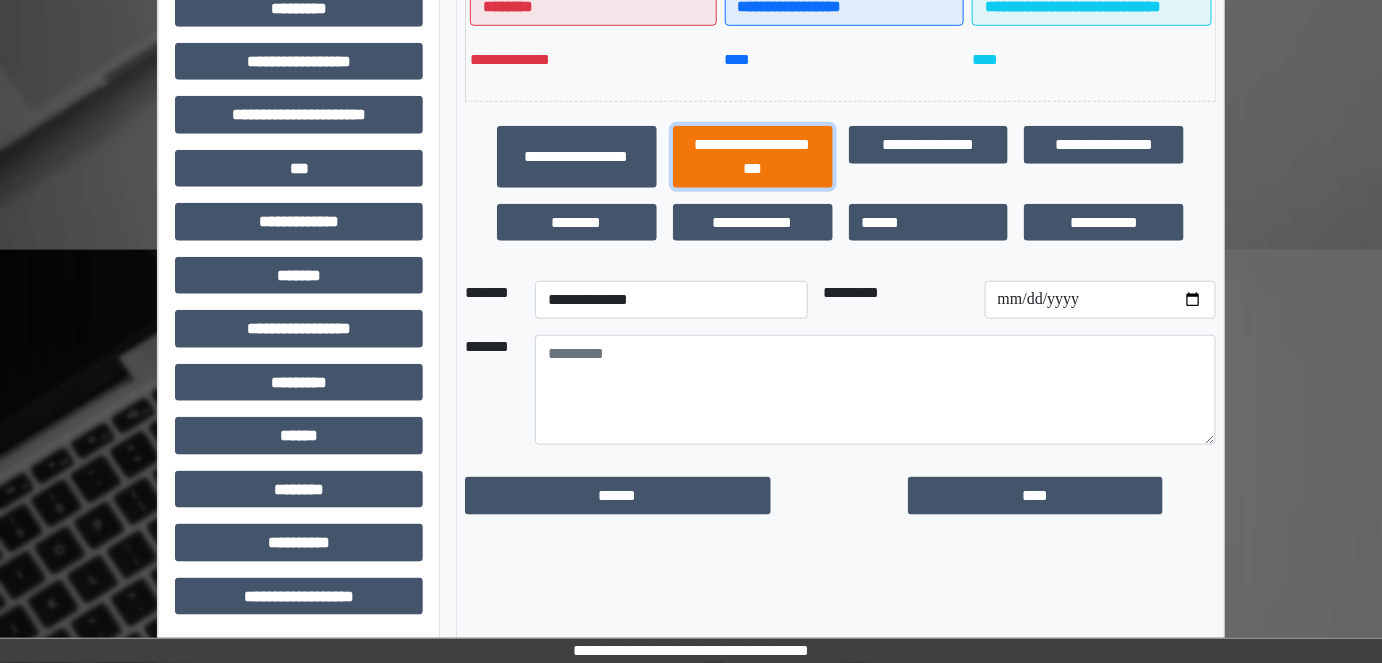 click on "**********" at bounding box center (753, 156) 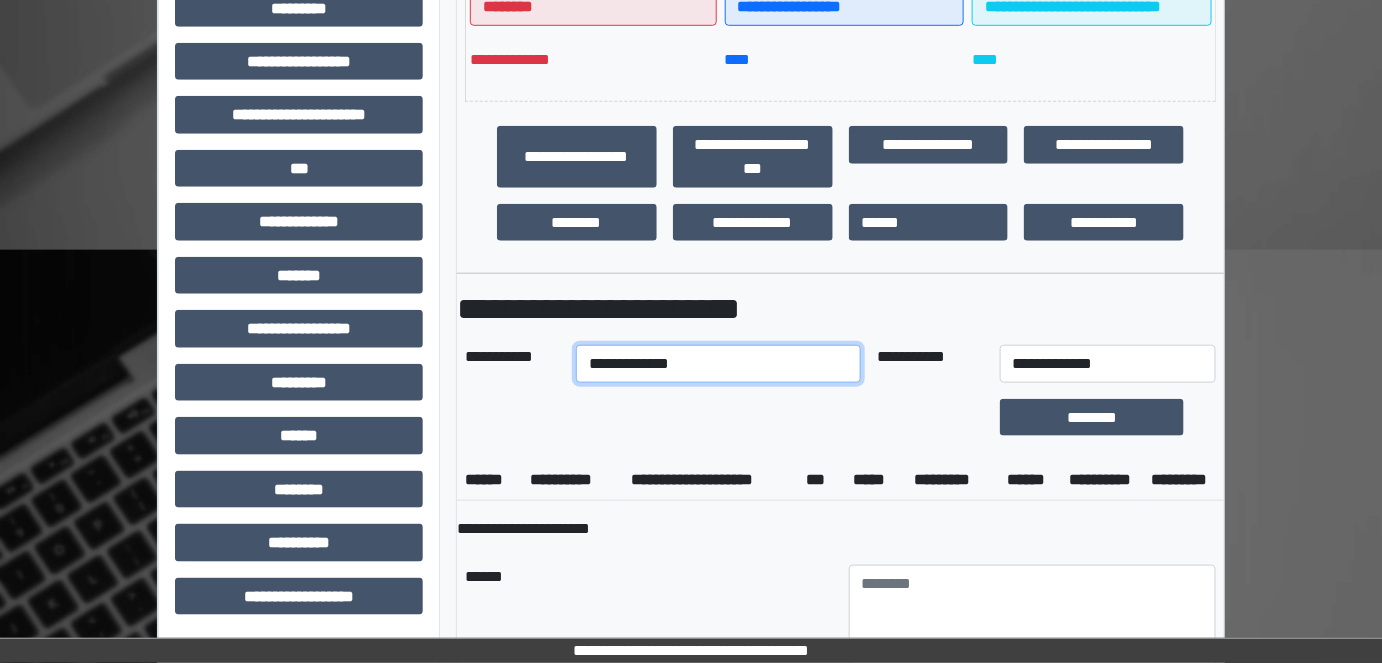 click on "**********" at bounding box center [718, 364] 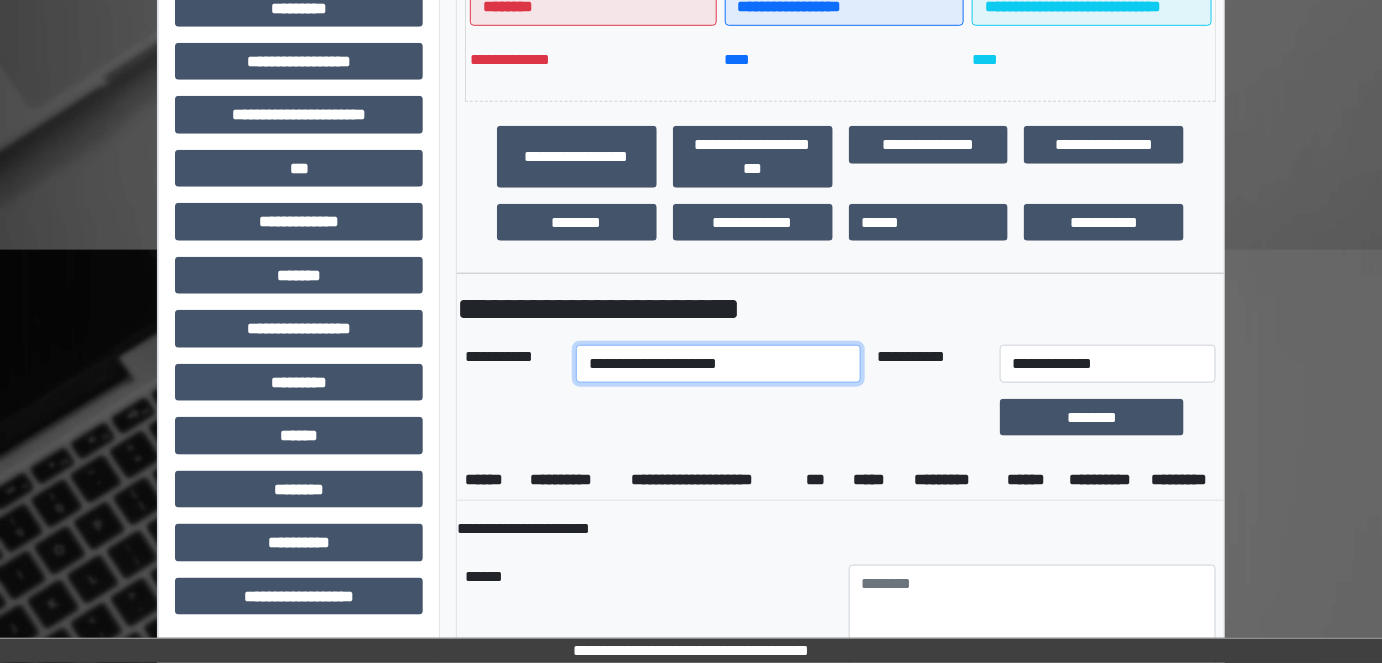 click on "**********" at bounding box center (718, 364) 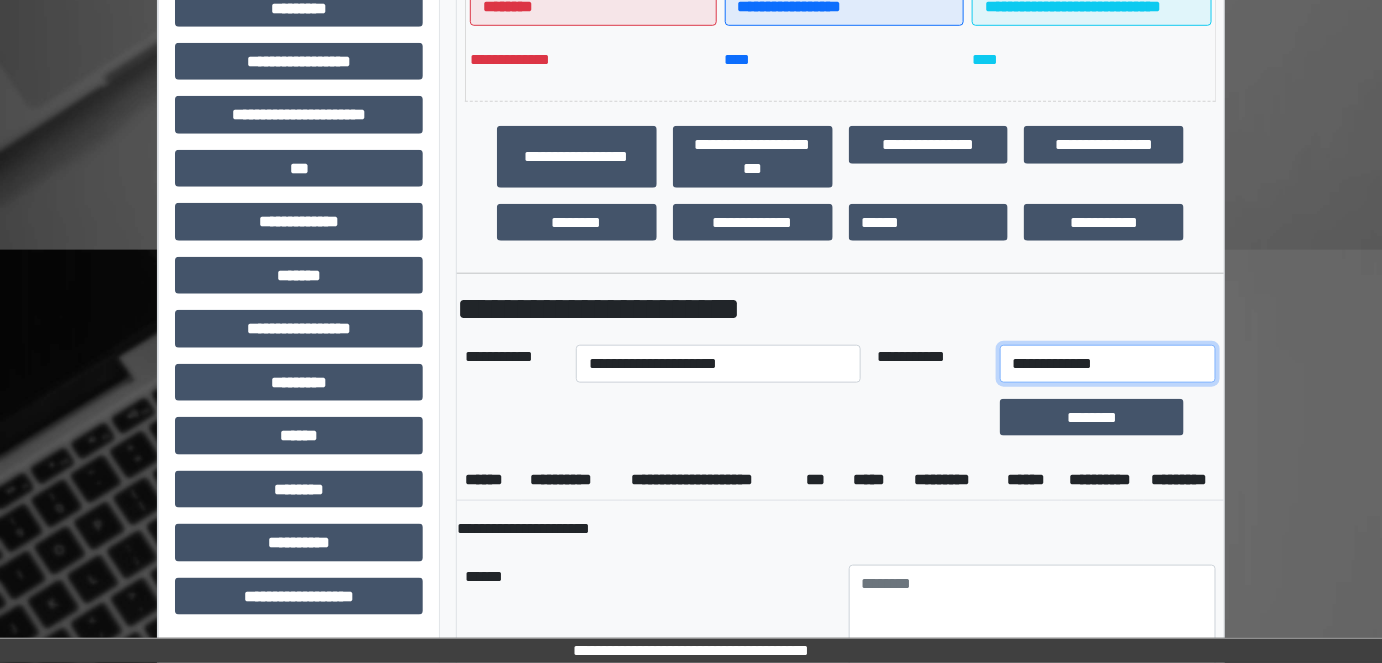 click on "**********" at bounding box center (1108, 364) 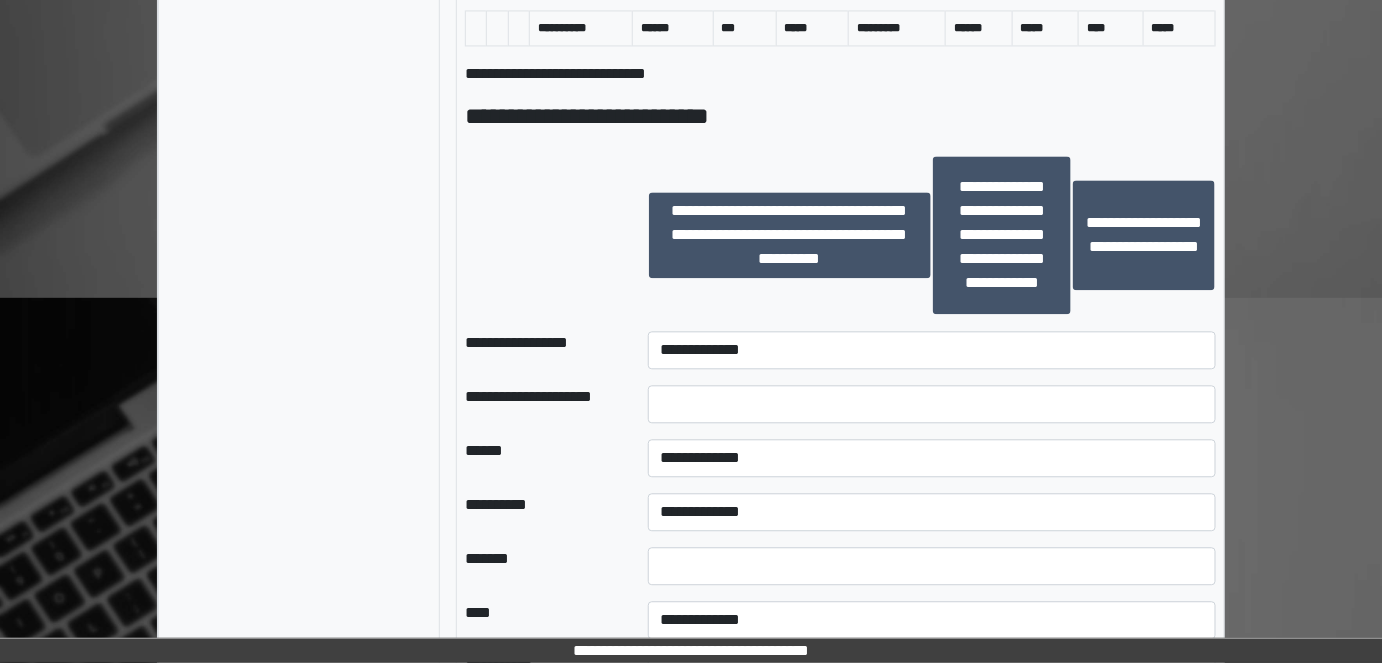 scroll, scrollTop: 1432, scrollLeft: 0, axis: vertical 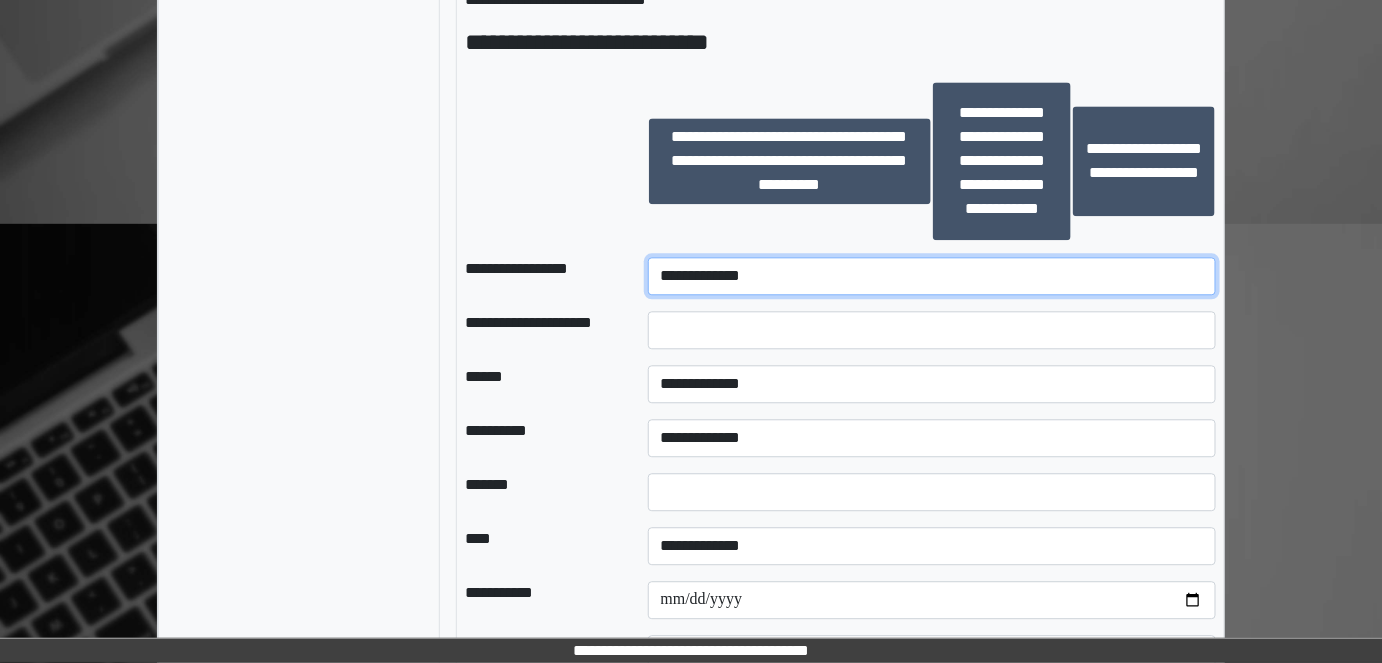 click on "**********" at bounding box center (932, 276) 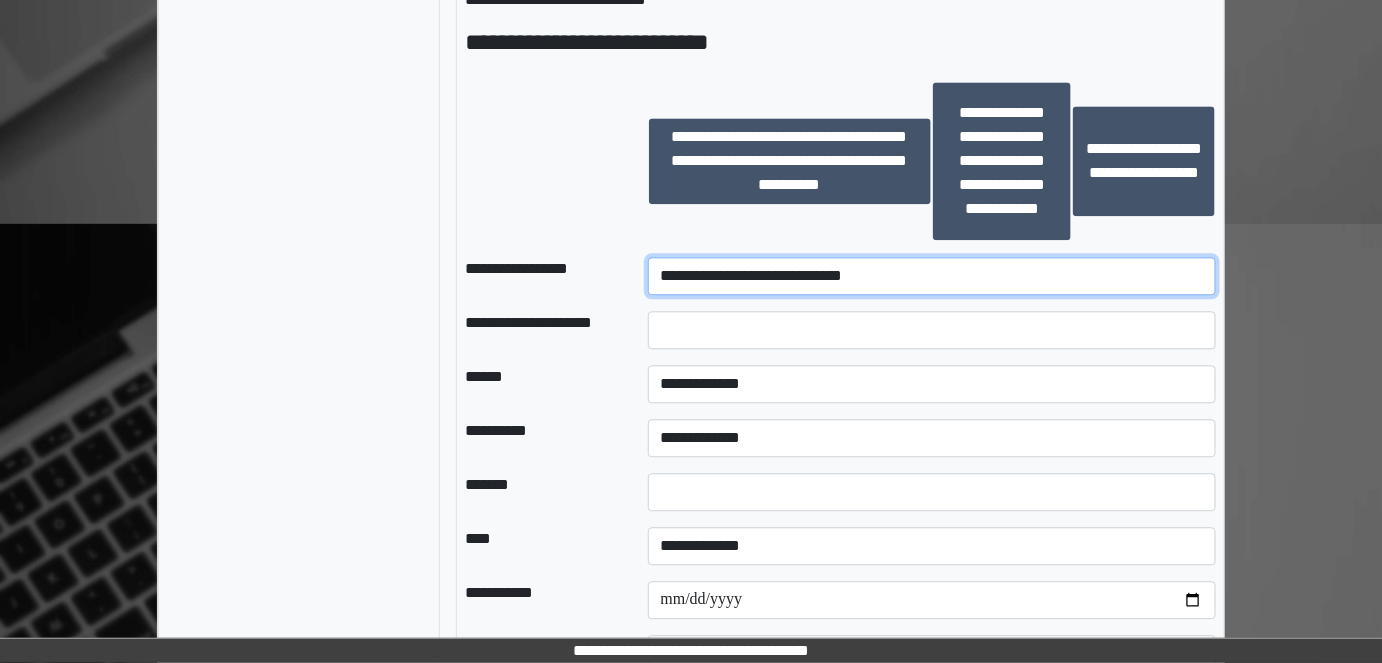 select on "*********" 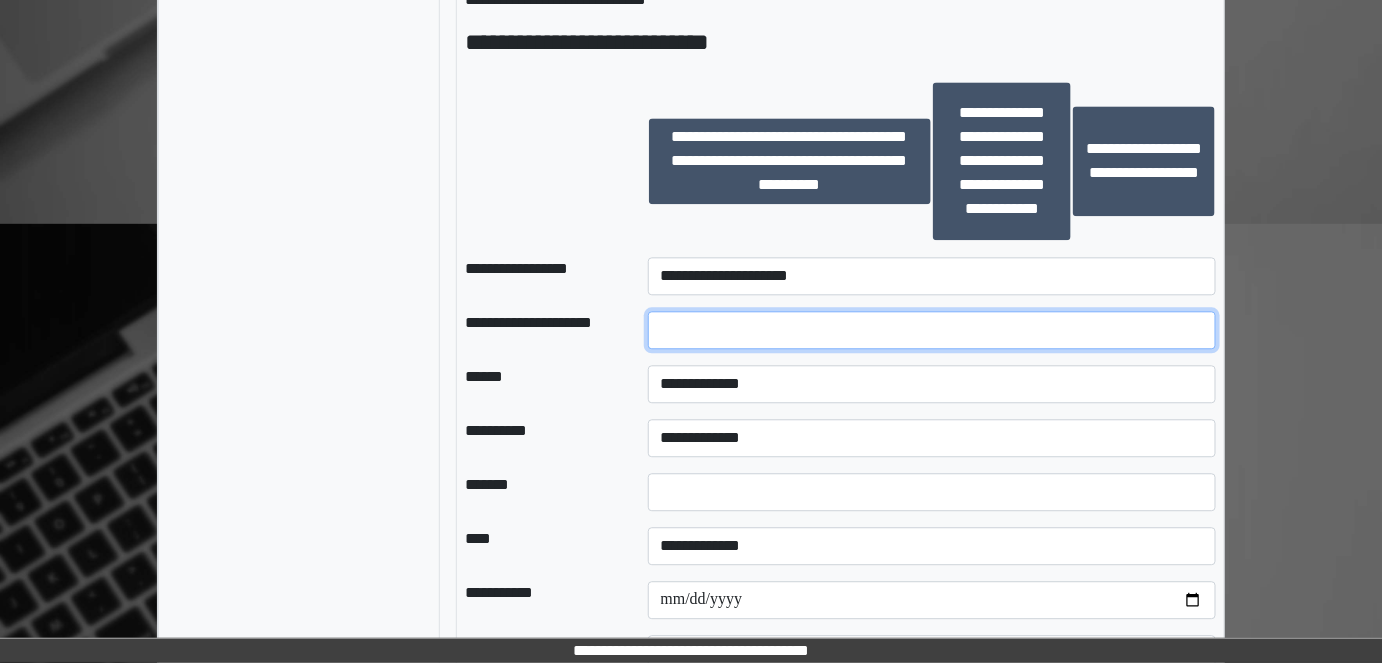 click at bounding box center [932, 330] 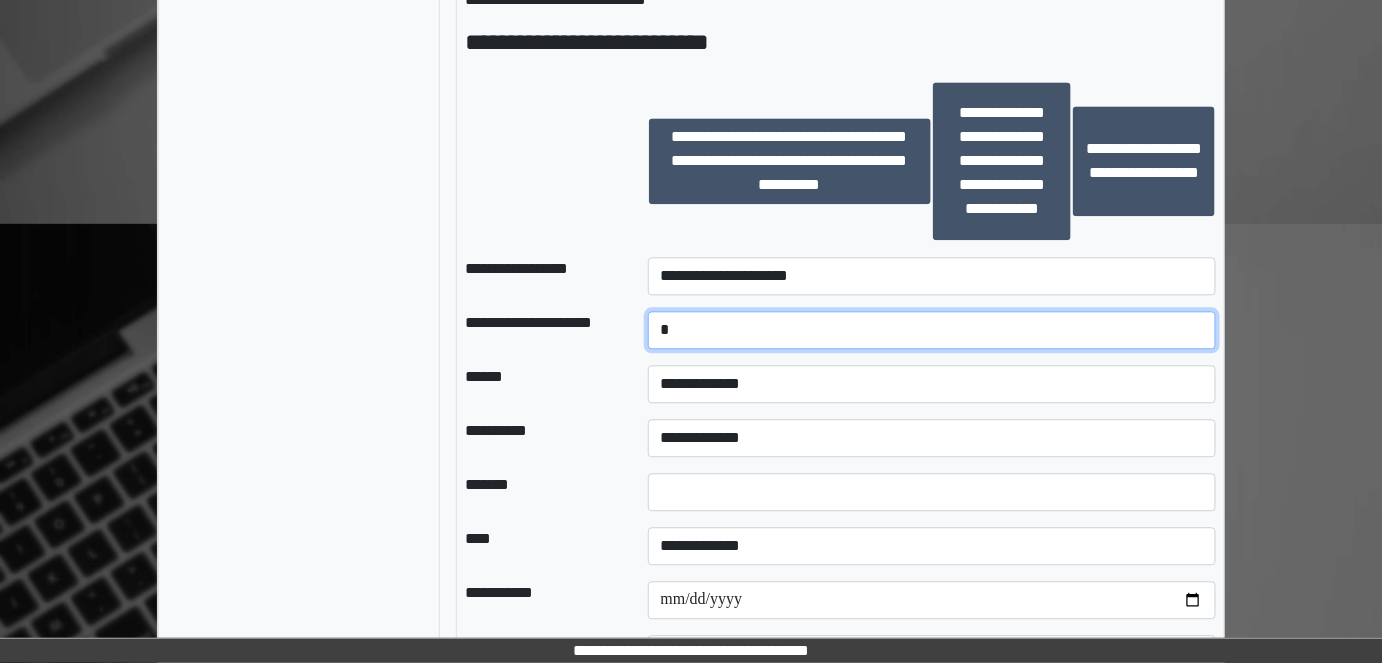 type on "*" 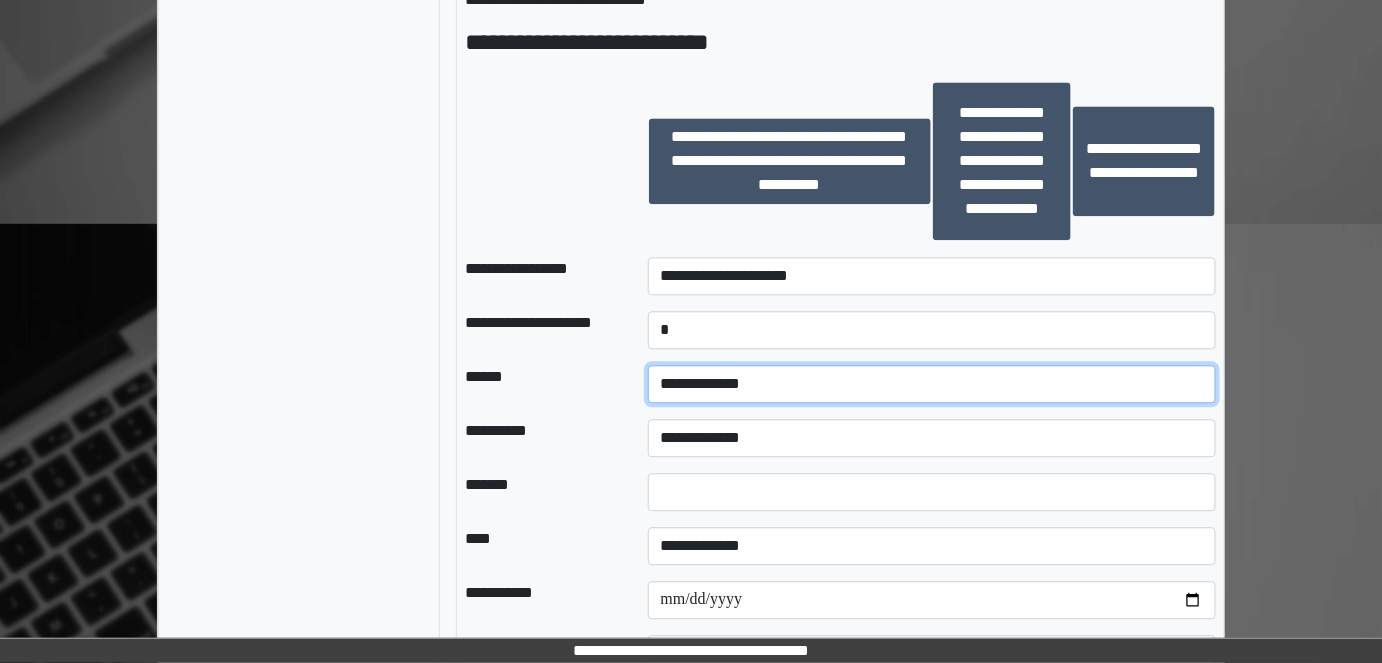 click on "**********" at bounding box center (932, 384) 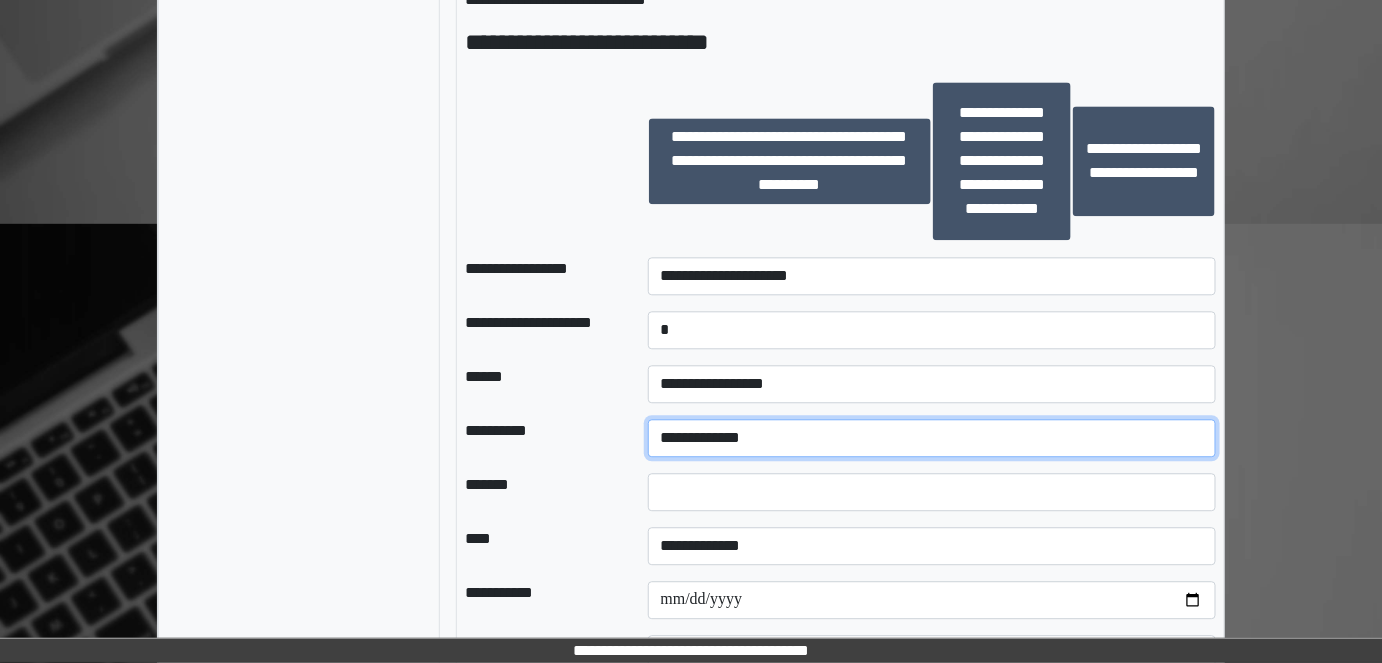 click on "**********" at bounding box center (932, 438) 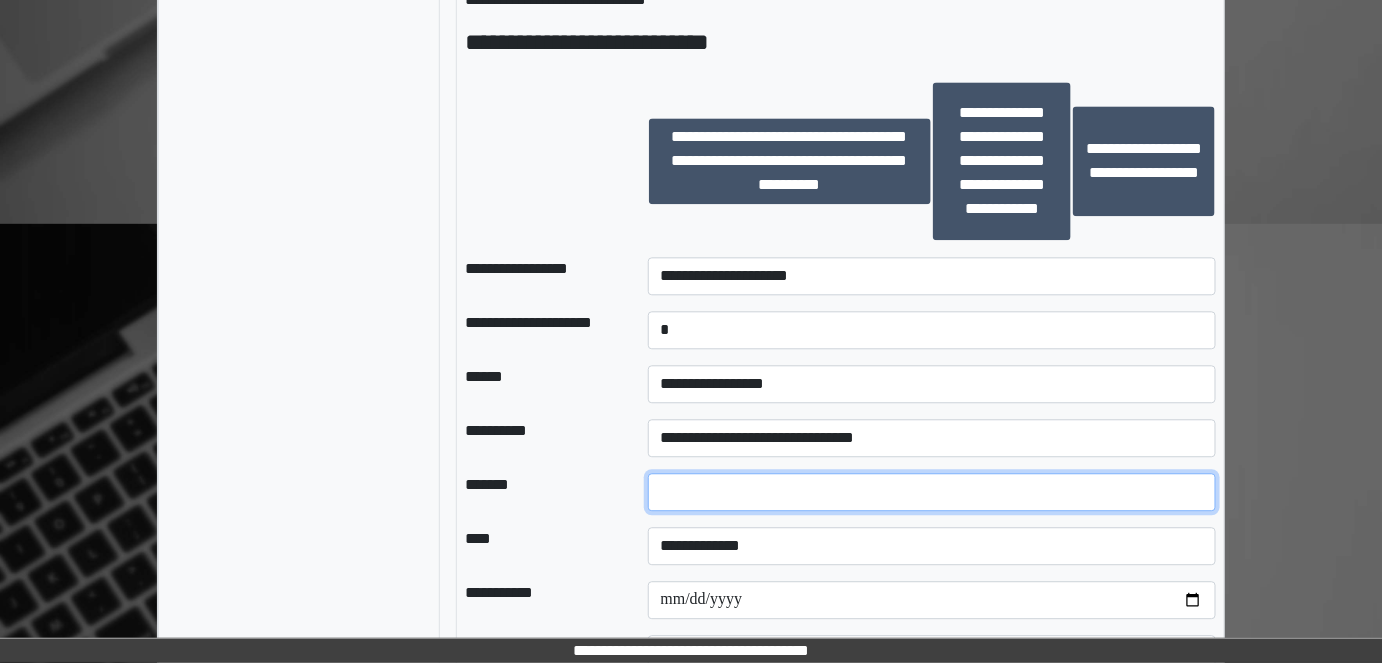 click at bounding box center (932, 492) 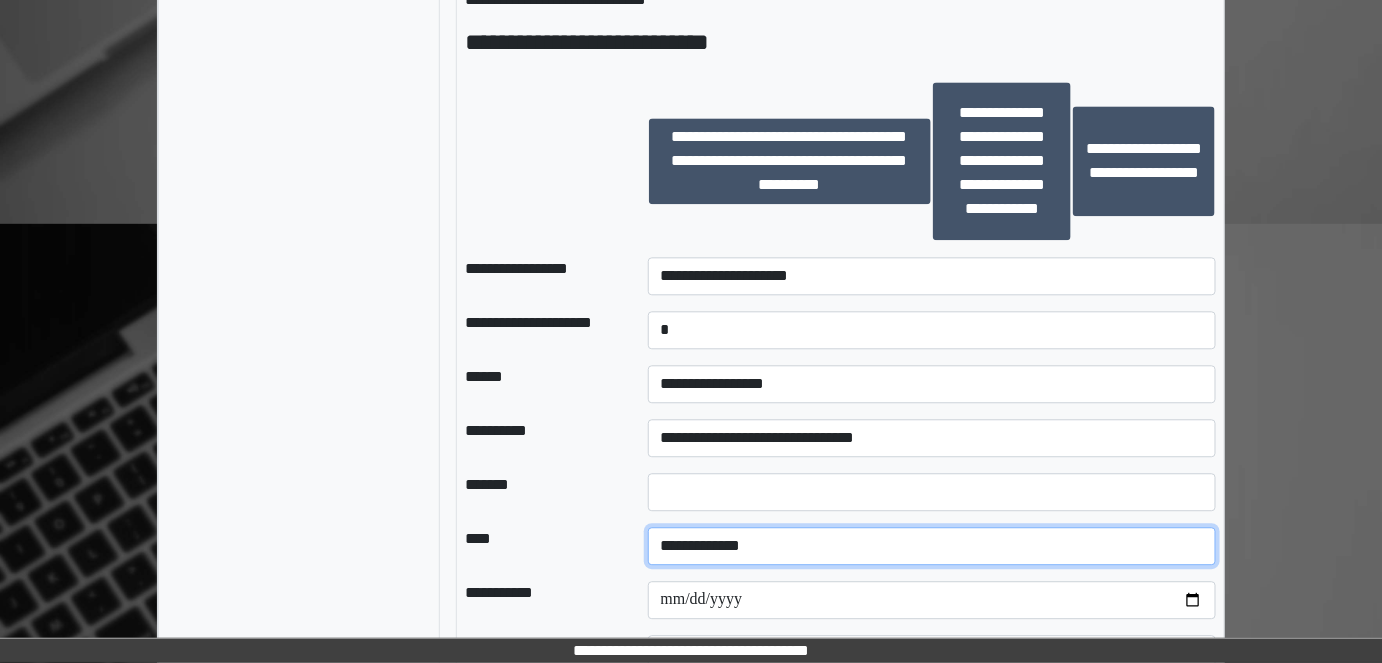 click on "**********" at bounding box center (932, 546) 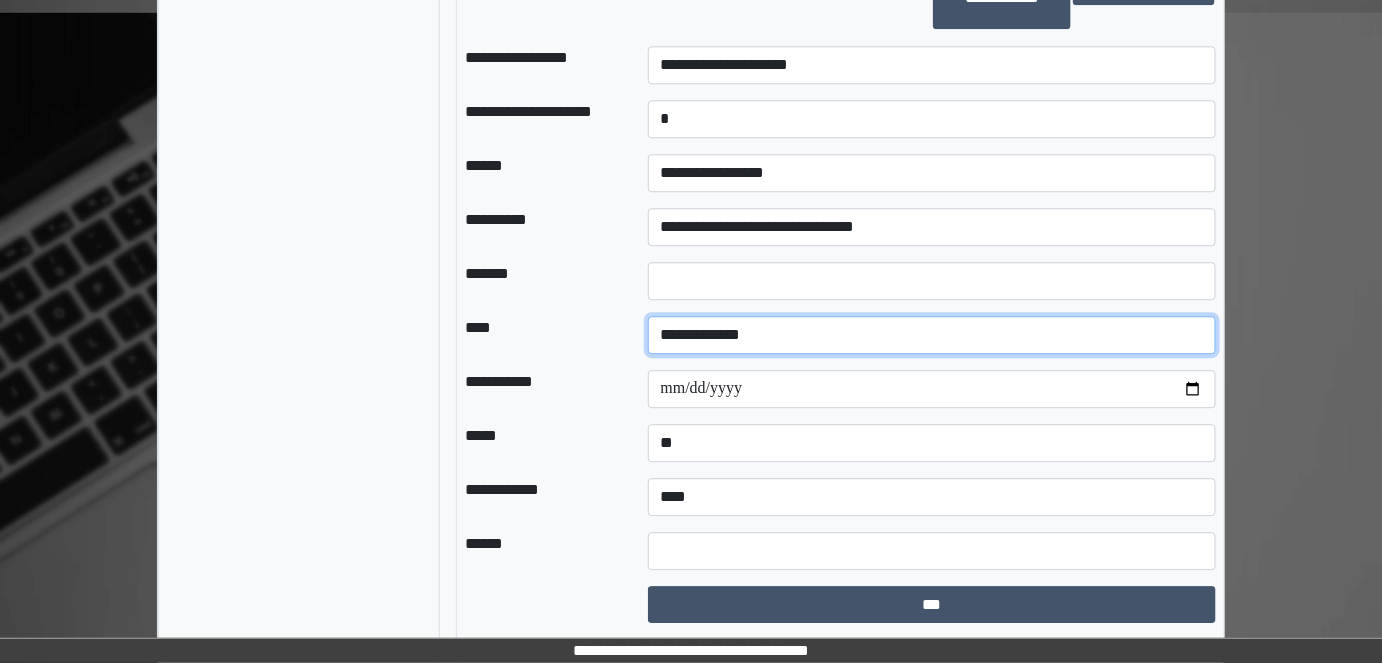 scroll, scrollTop: 1660, scrollLeft: 0, axis: vertical 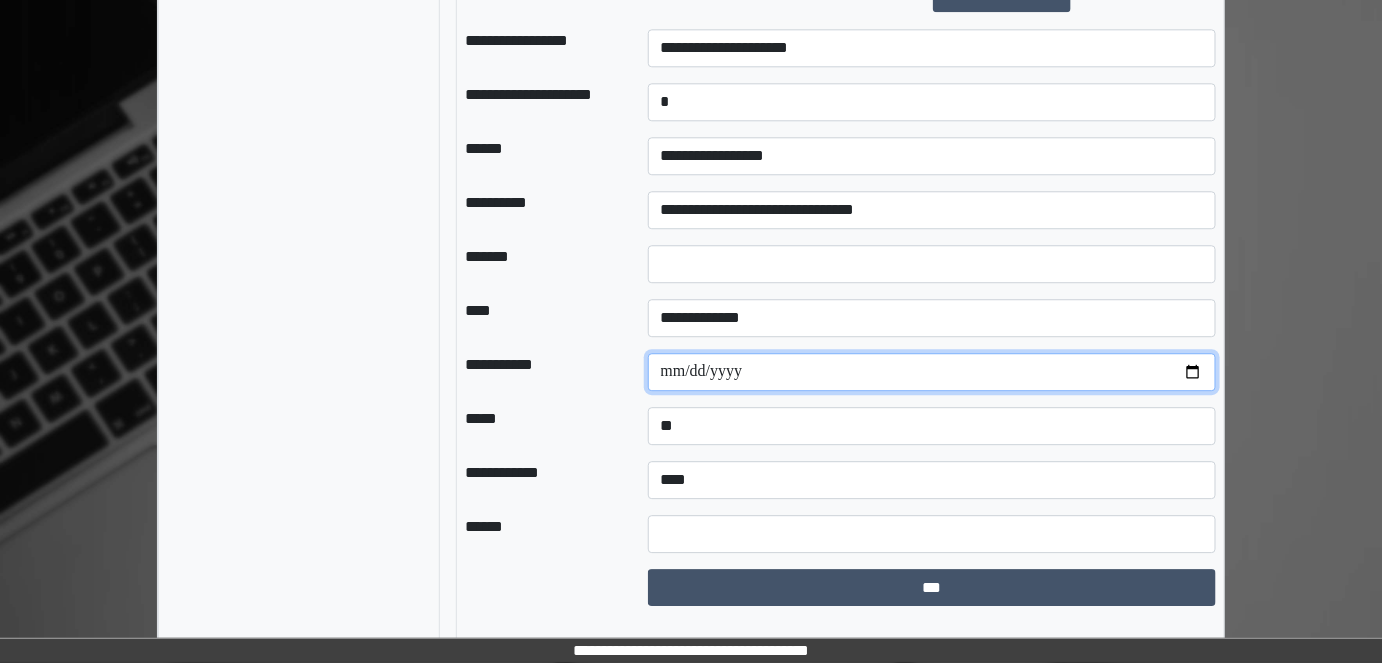 click at bounding box center [932, 372] 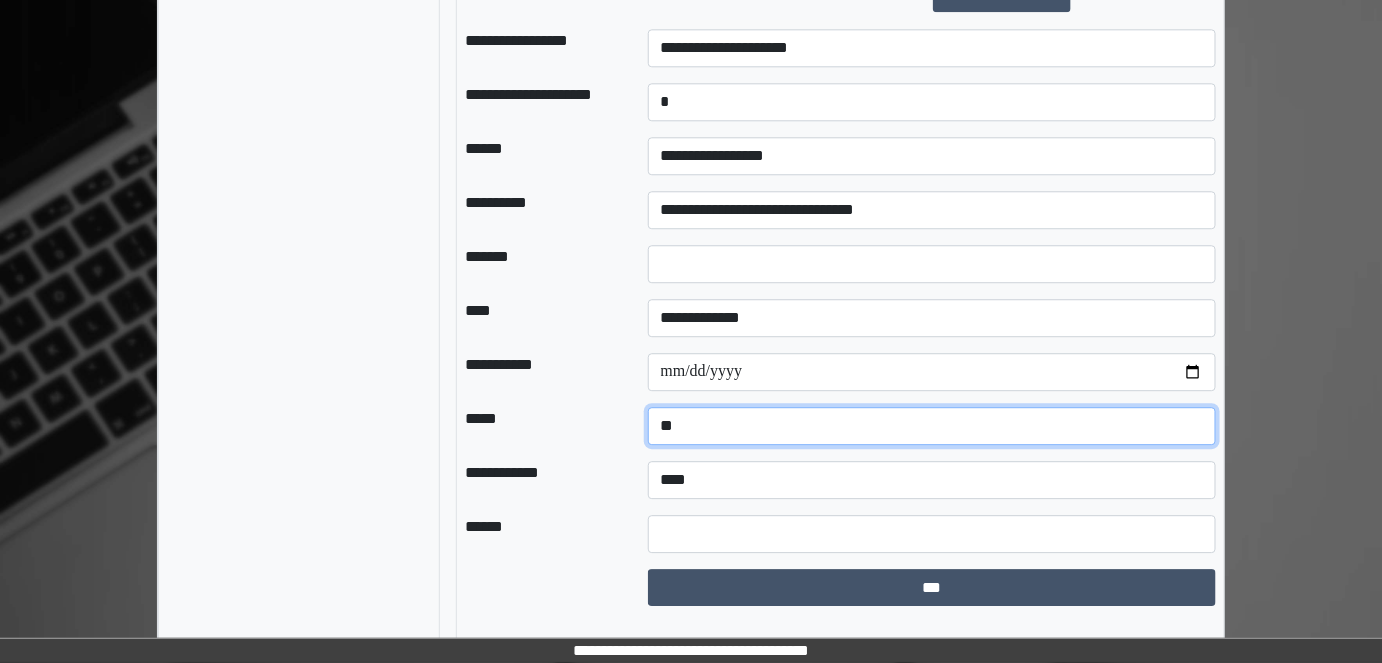 click on "**********" at bounding box center [932, 426] 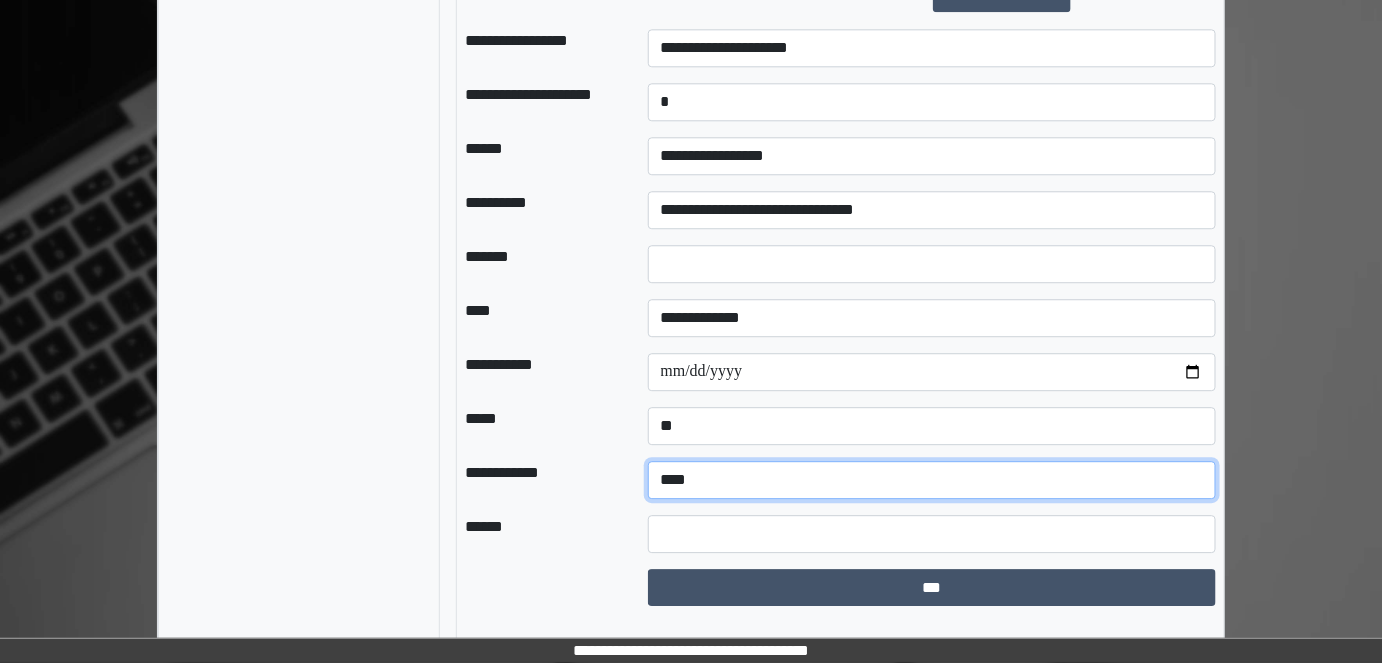 click on "**********" at bounding box center (932, 480) 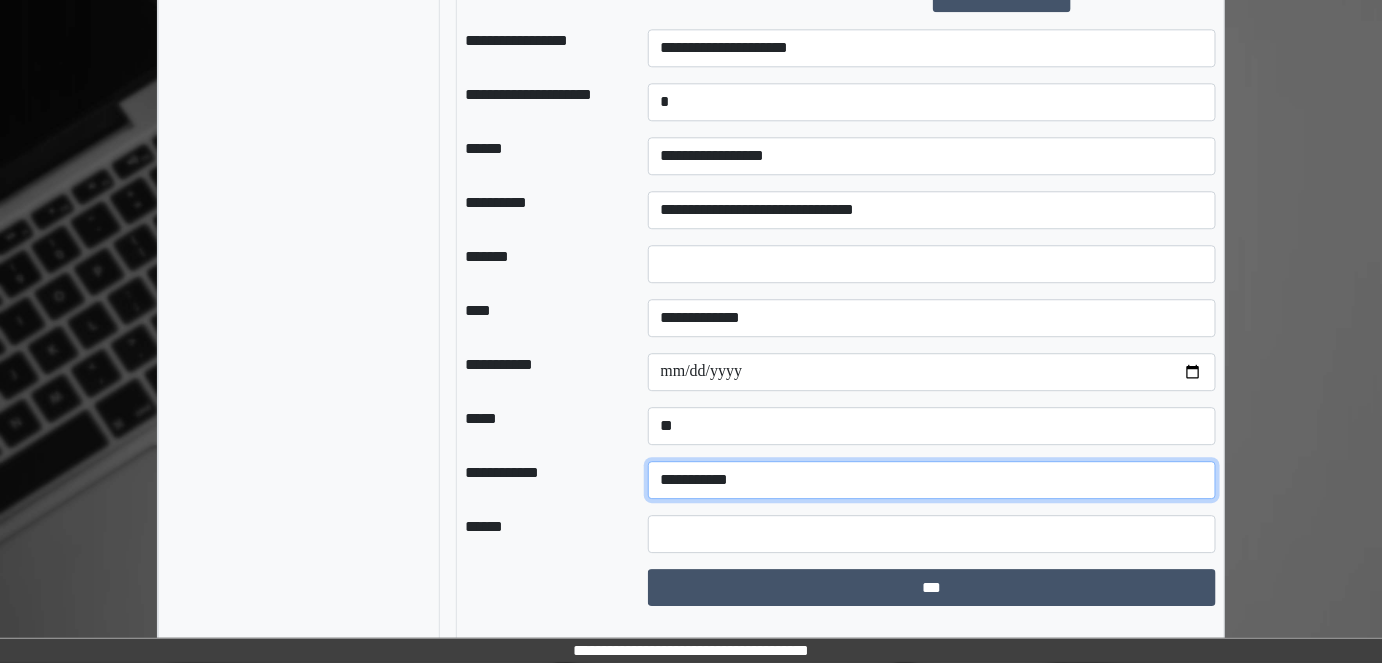 click on "**********" at bounding box center (932, 480) 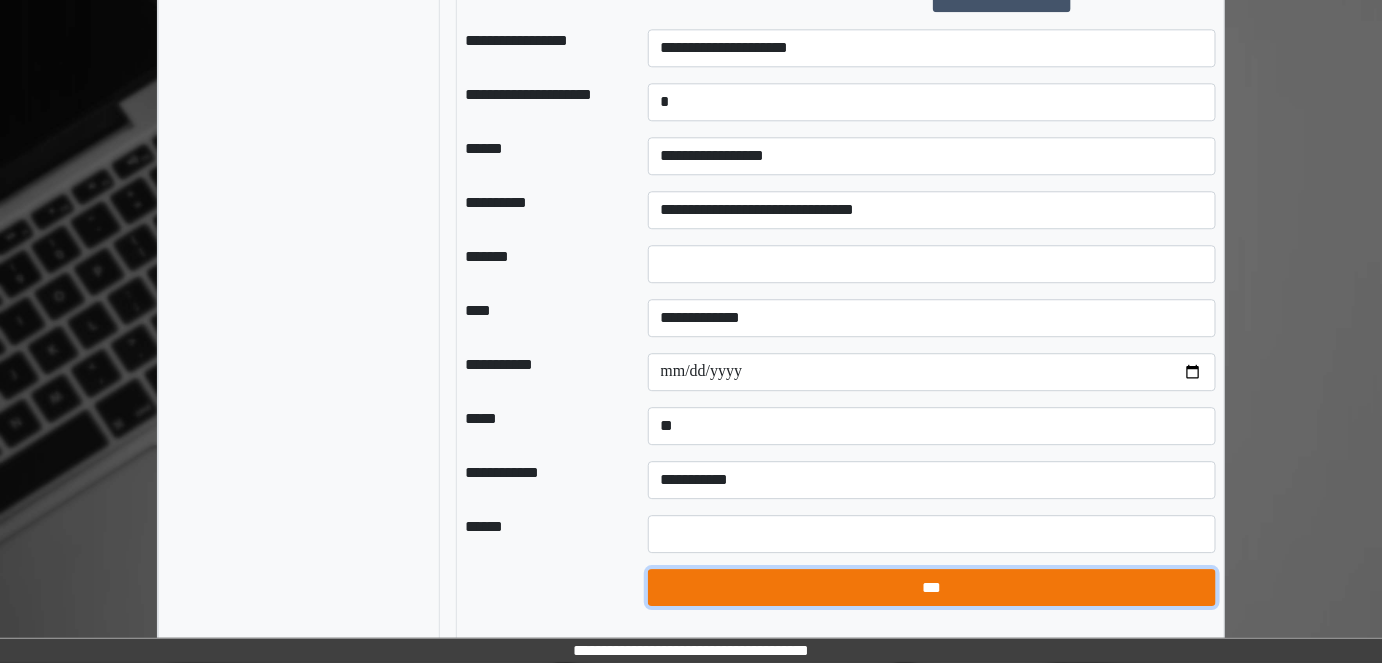 click on "***" at bounding box center [932, 587] 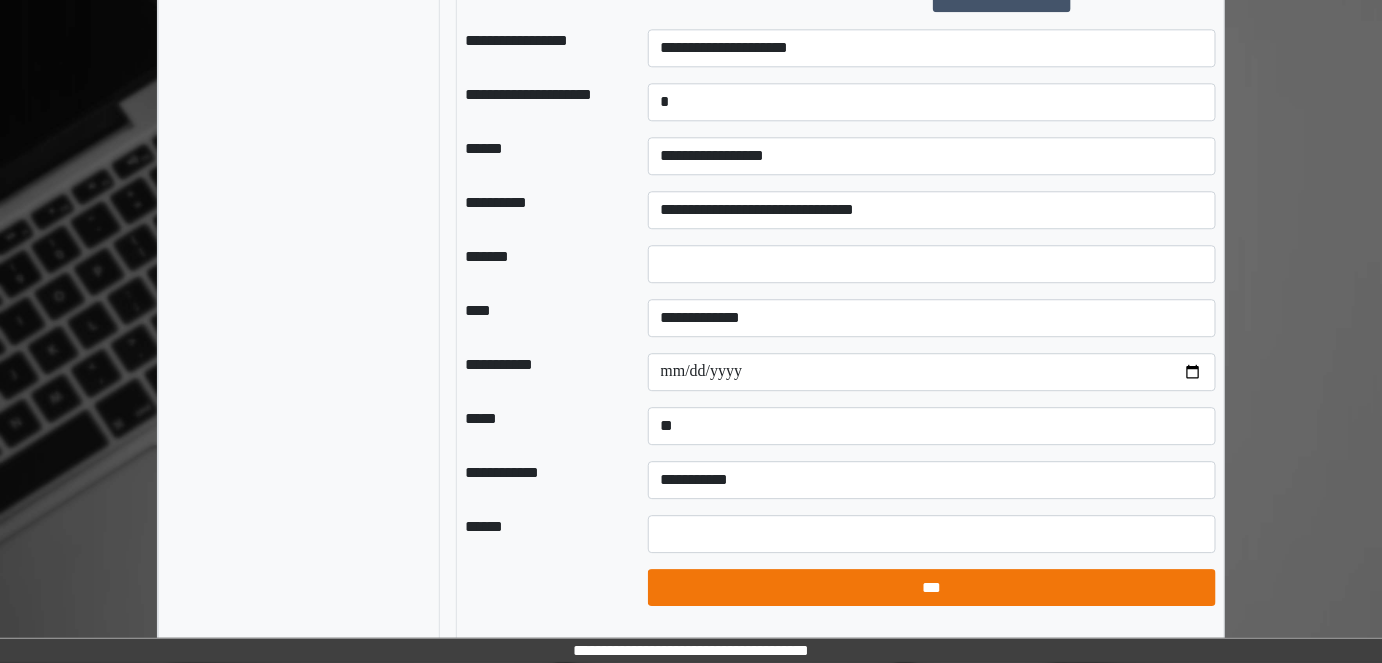 select on "*" 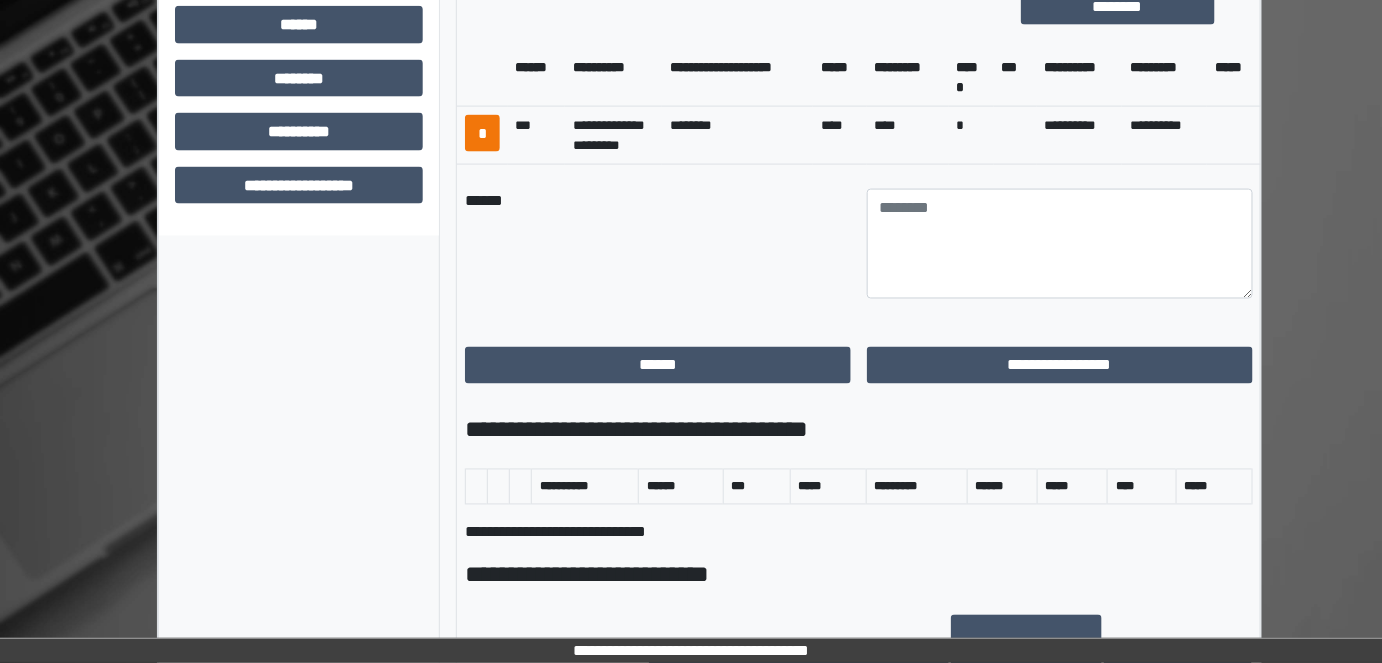scroll, scrollTop: 933, scrollLeft: 0, axis: vertical 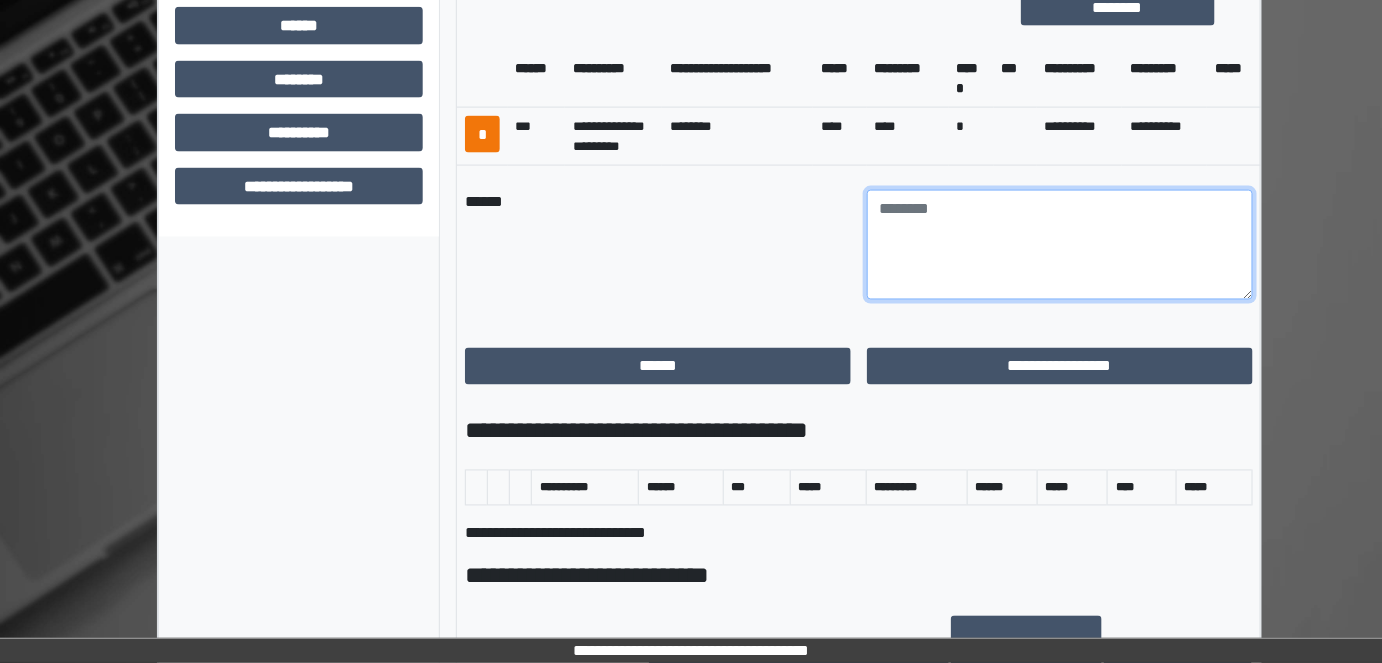 click at bounding box center [1060, 245] 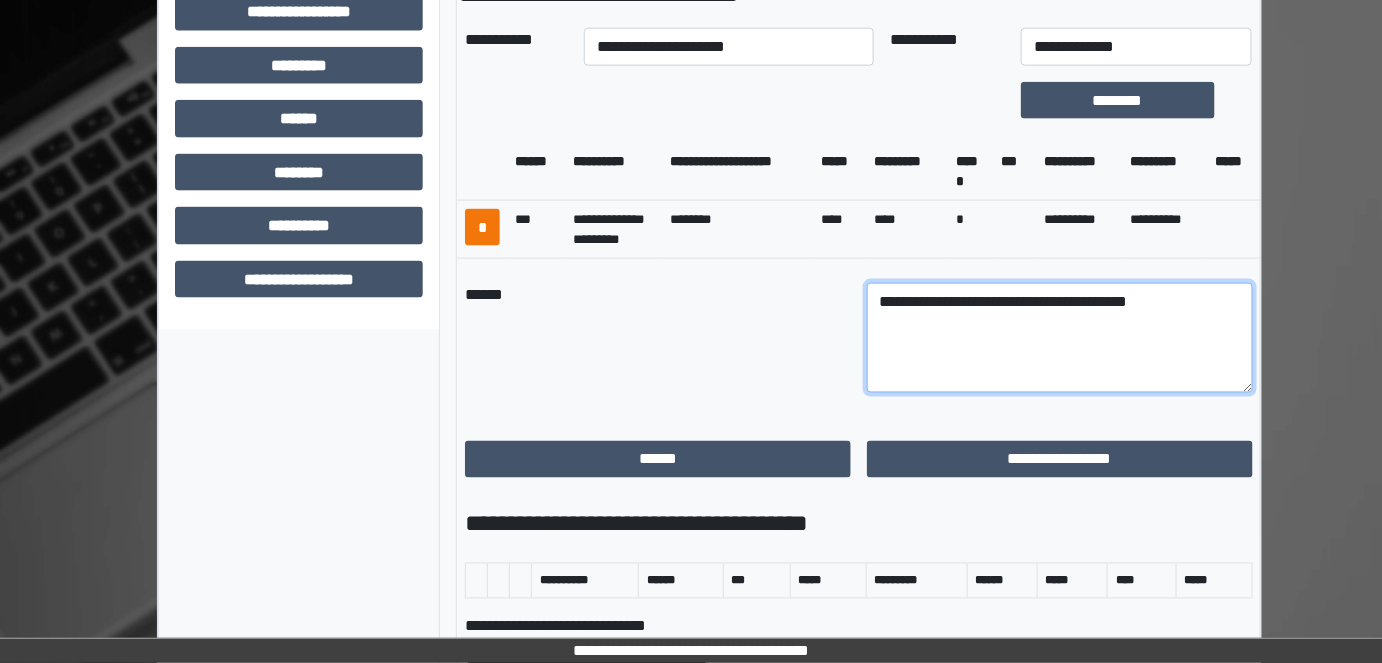 scroll, scrollTop: 842, scrollLeft: 0, axis: vertical 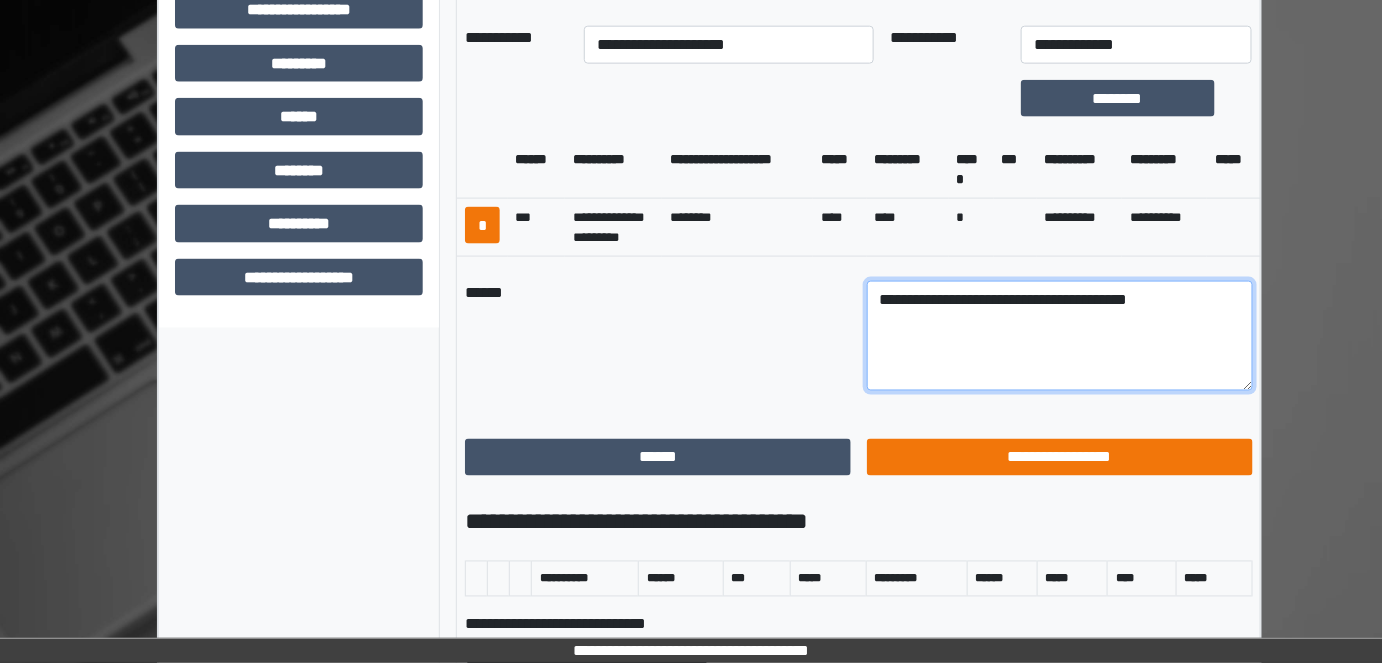 type on "**********" 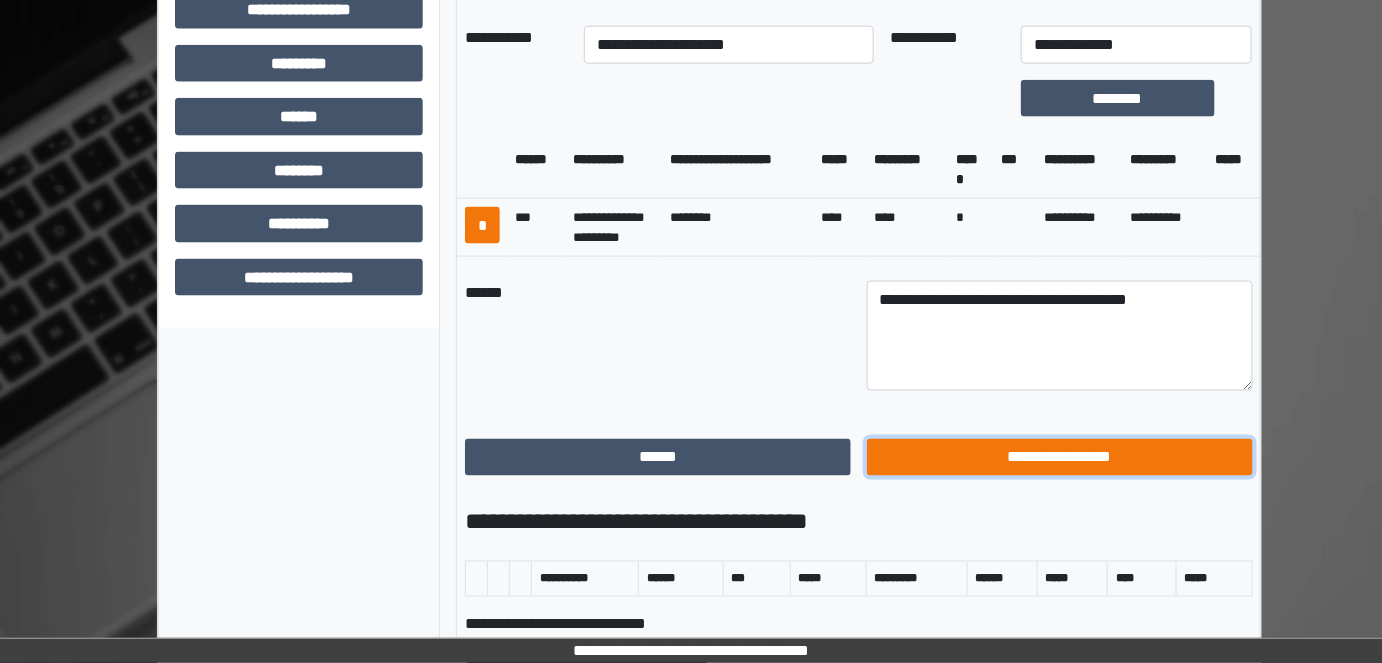 click on "**********" at bounding box center (1060, 457) 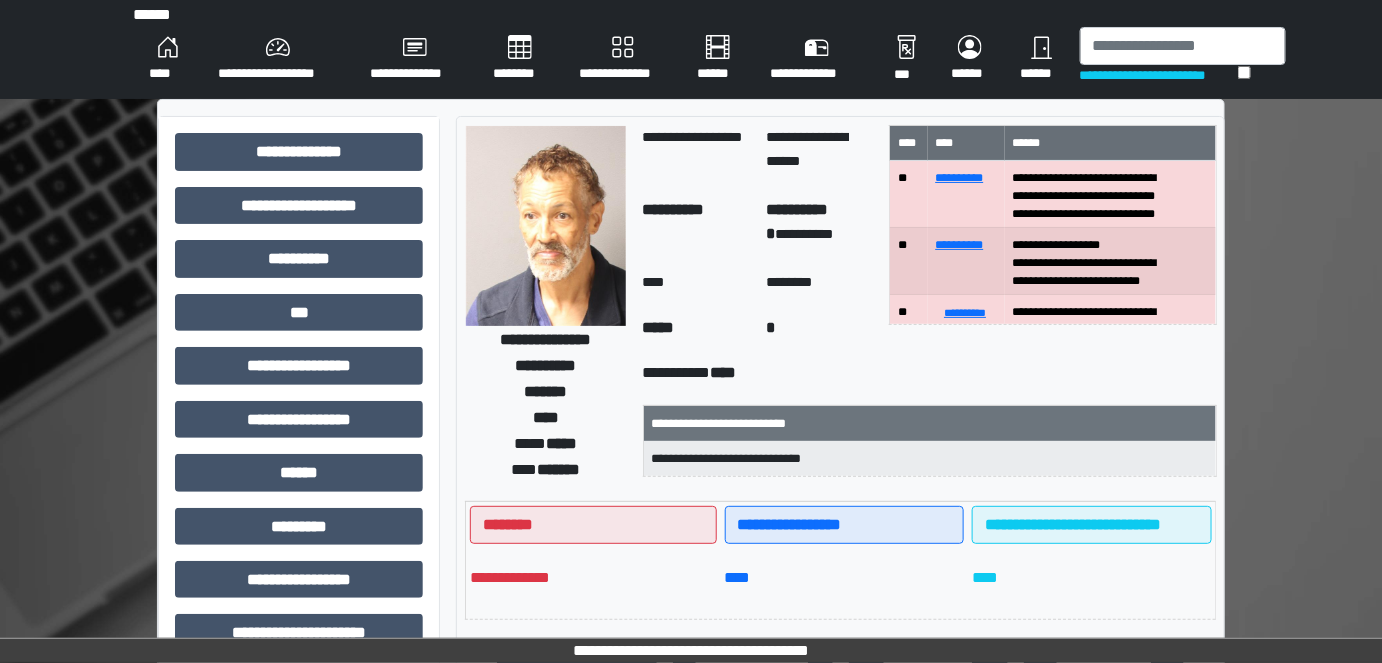 scroll, scrollTop: 0, scrollLeft: 0, axis: both 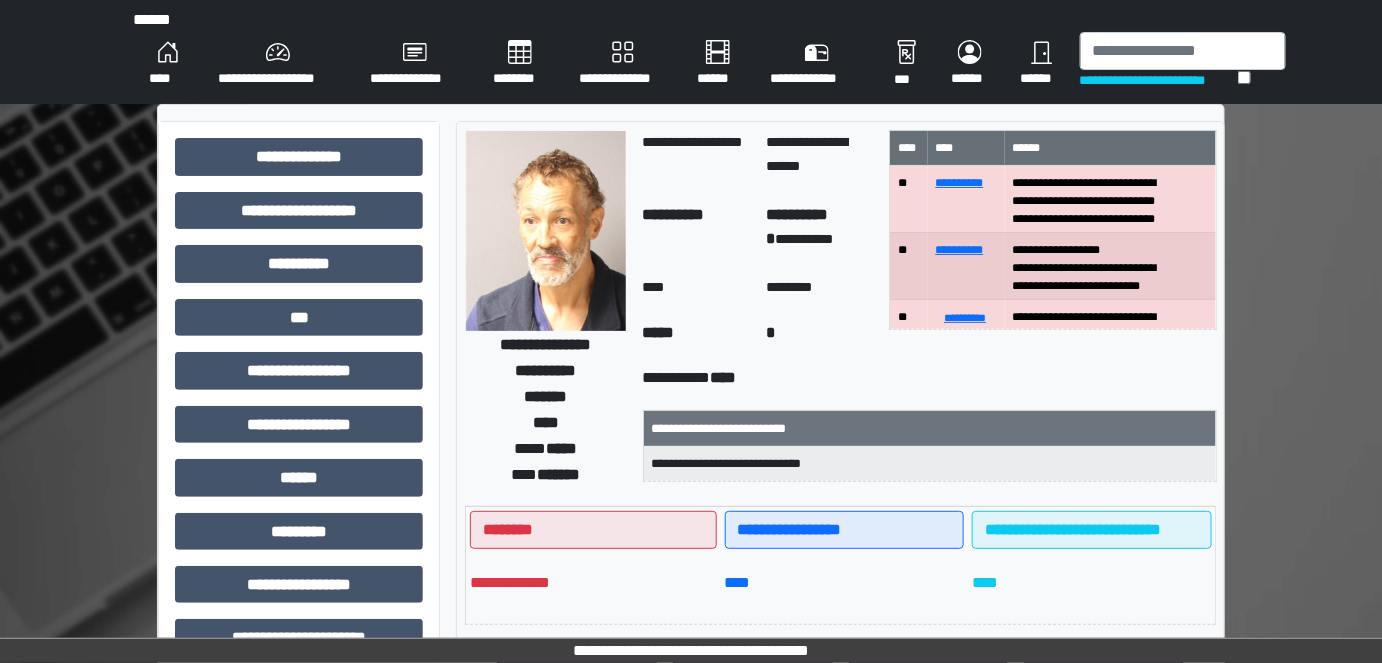 click on "****" at bounding box center (167, 64) 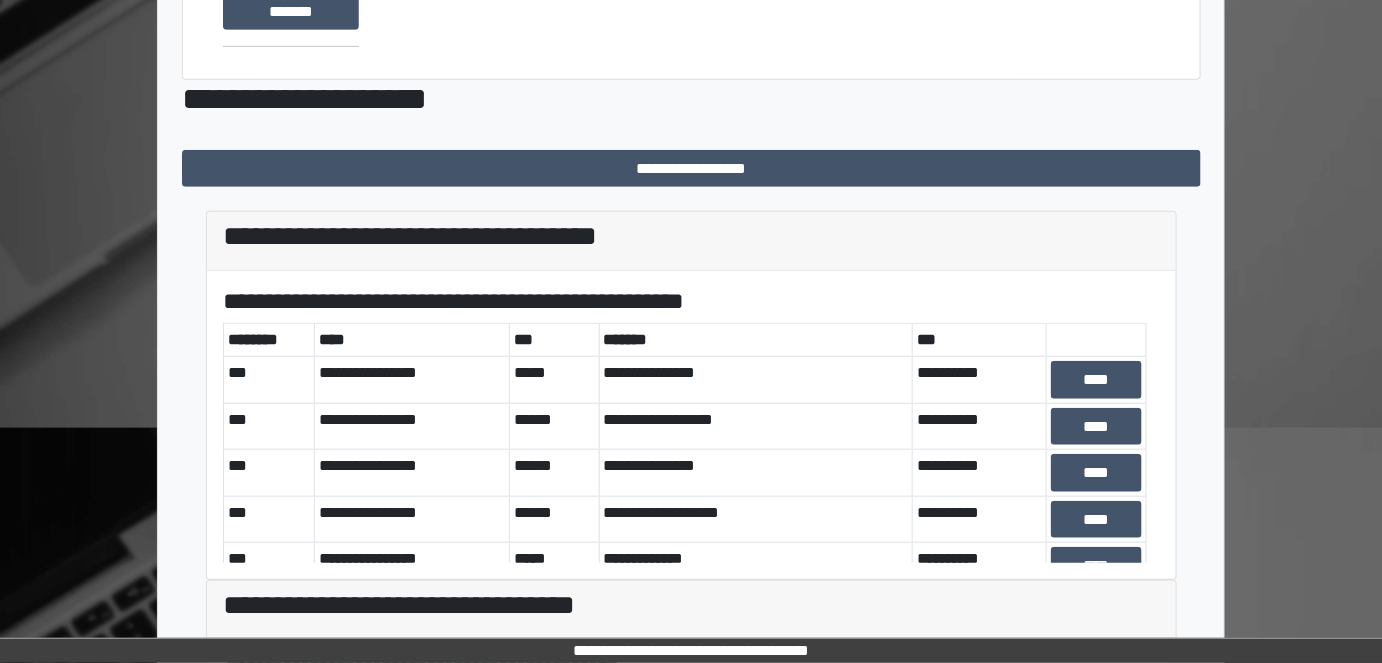 scroll, scrollTop: 363, scrollLeft: 0, axis: vertical 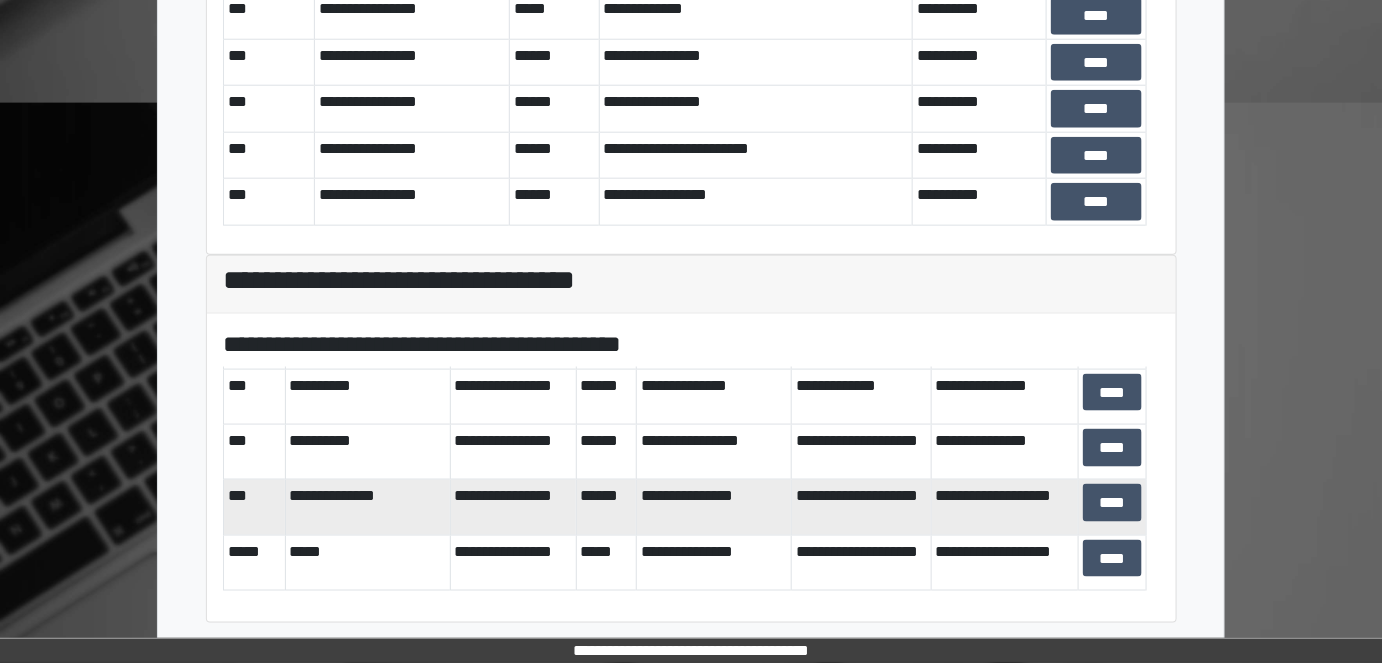 click on "**********" at bounding box center [1004, 507] 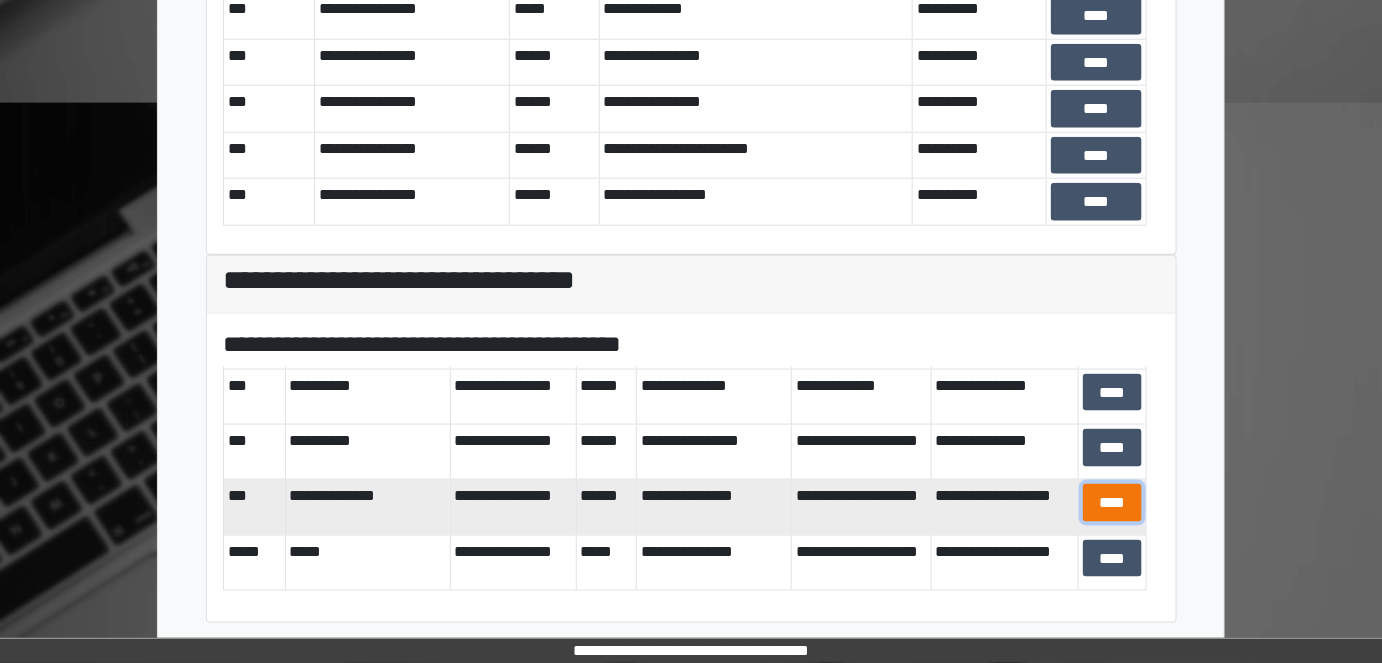 click on "****" at bounding box center [1112, 502] 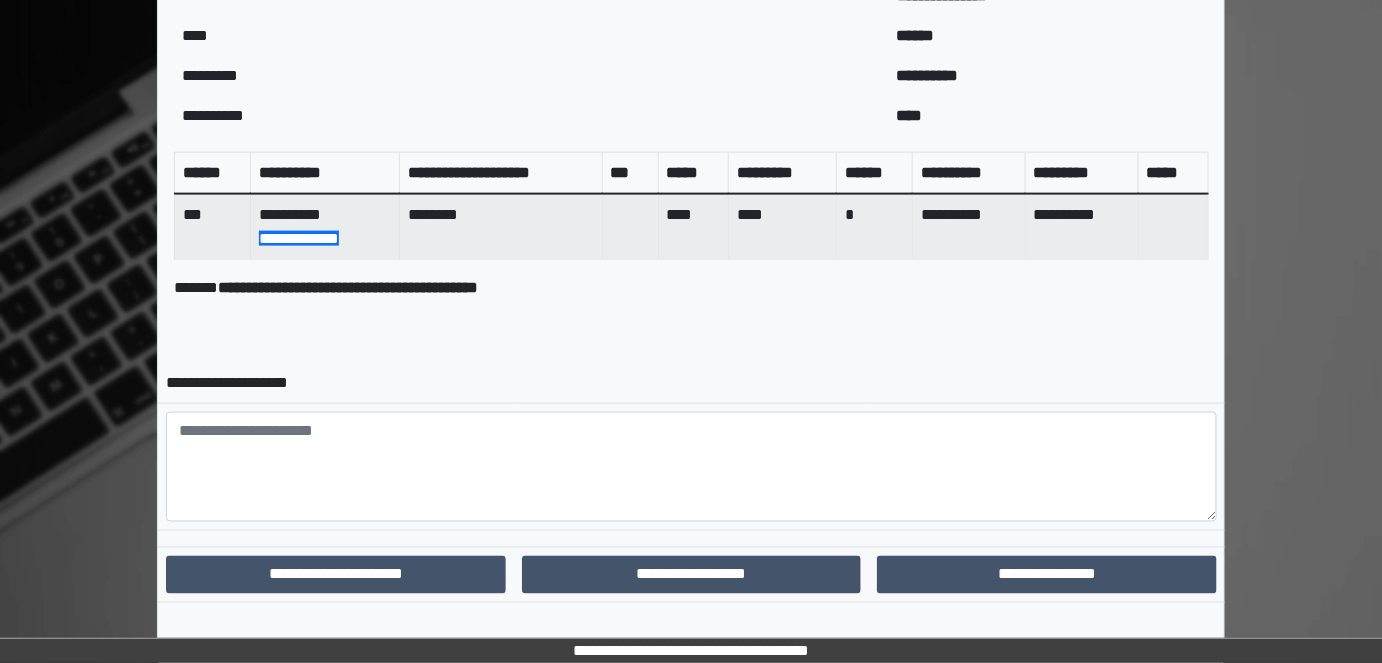 scroll, scrollTop: 807, scrollLeft: 0, axis: vertical 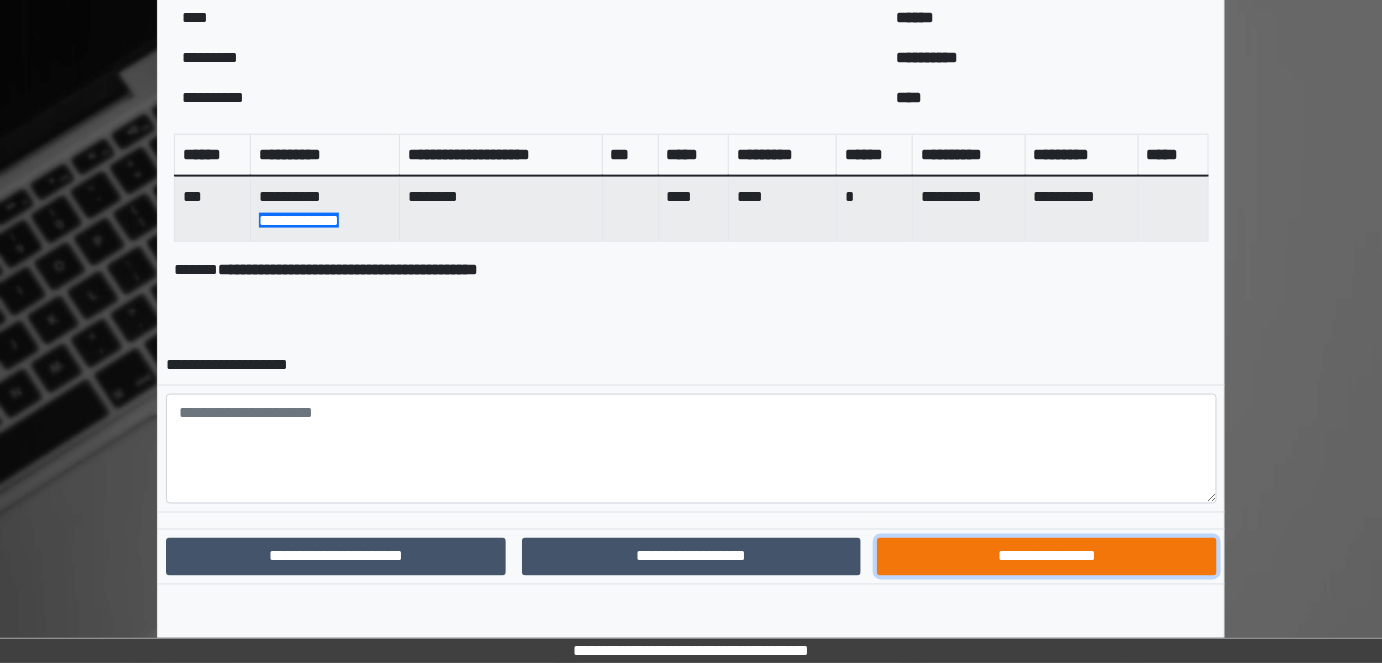 click on "**********" at bounding box center [1047, 556] 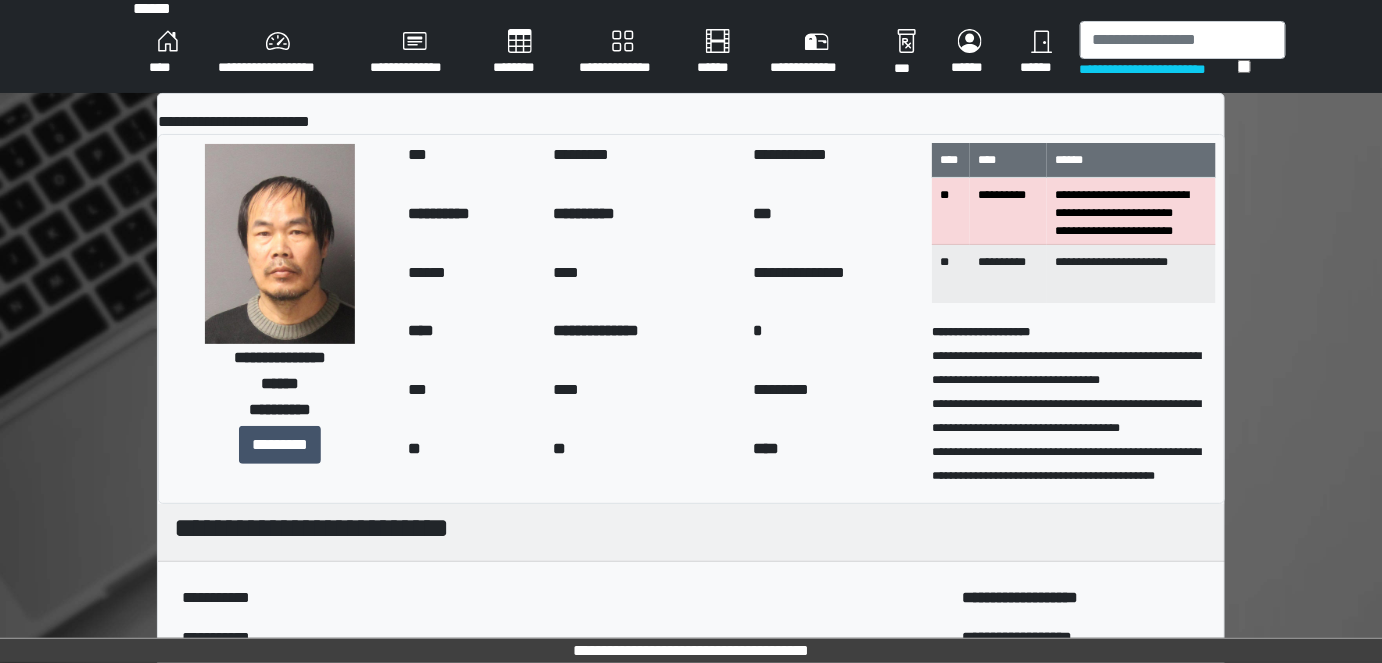 scroll, scrollTop: 0, scrollLeft: 0, axis: both 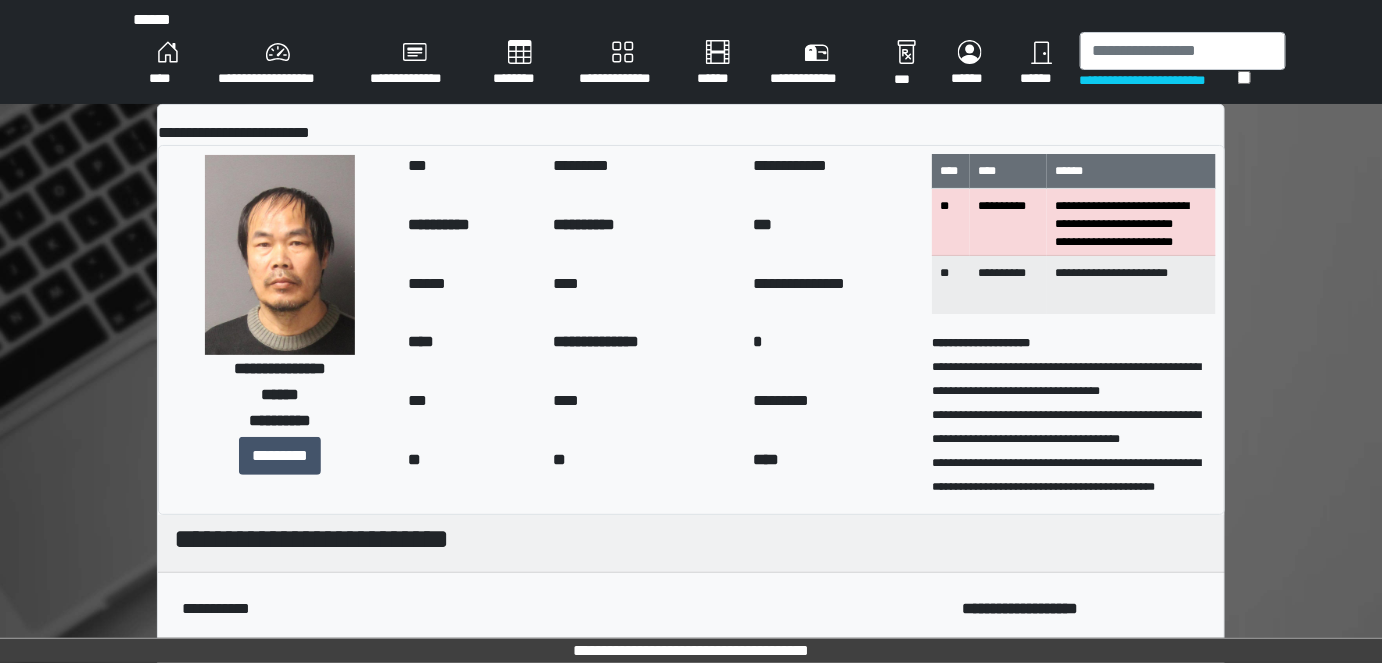 click on "****" at bounding box center (167, 64) 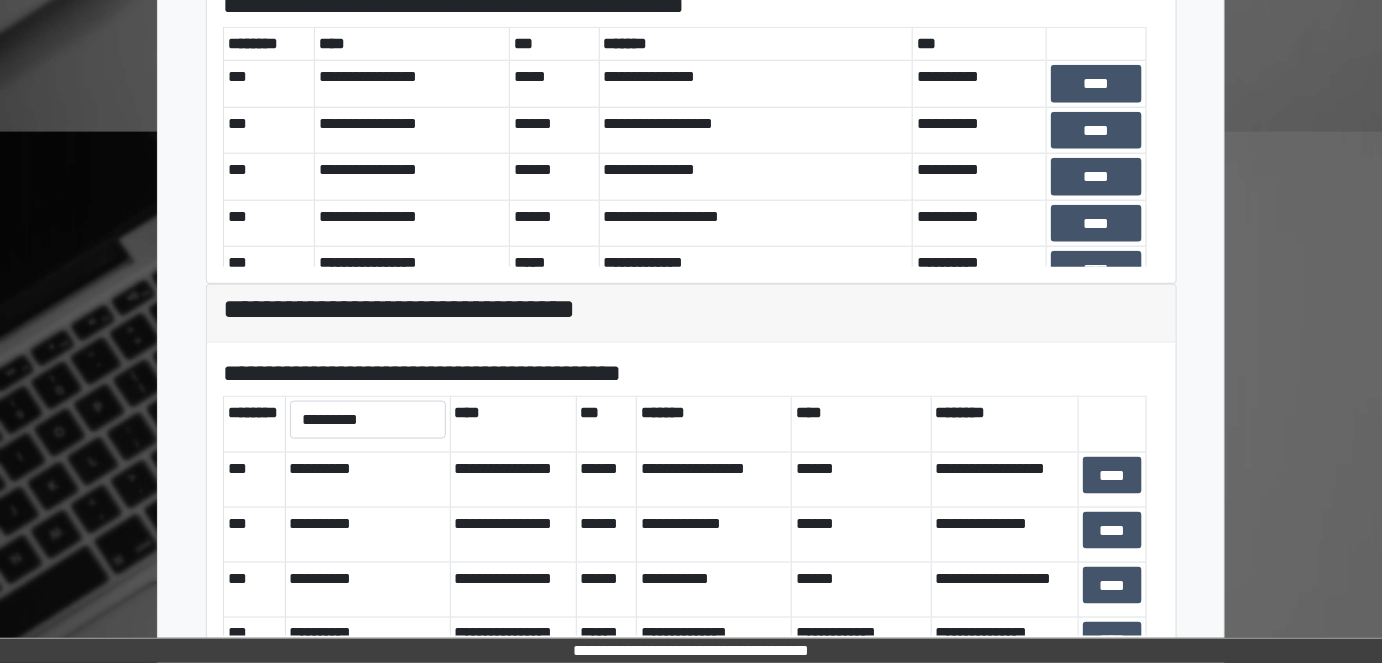 scroll, scrollTop: 670, scrollLeft: 0, axis: vertical 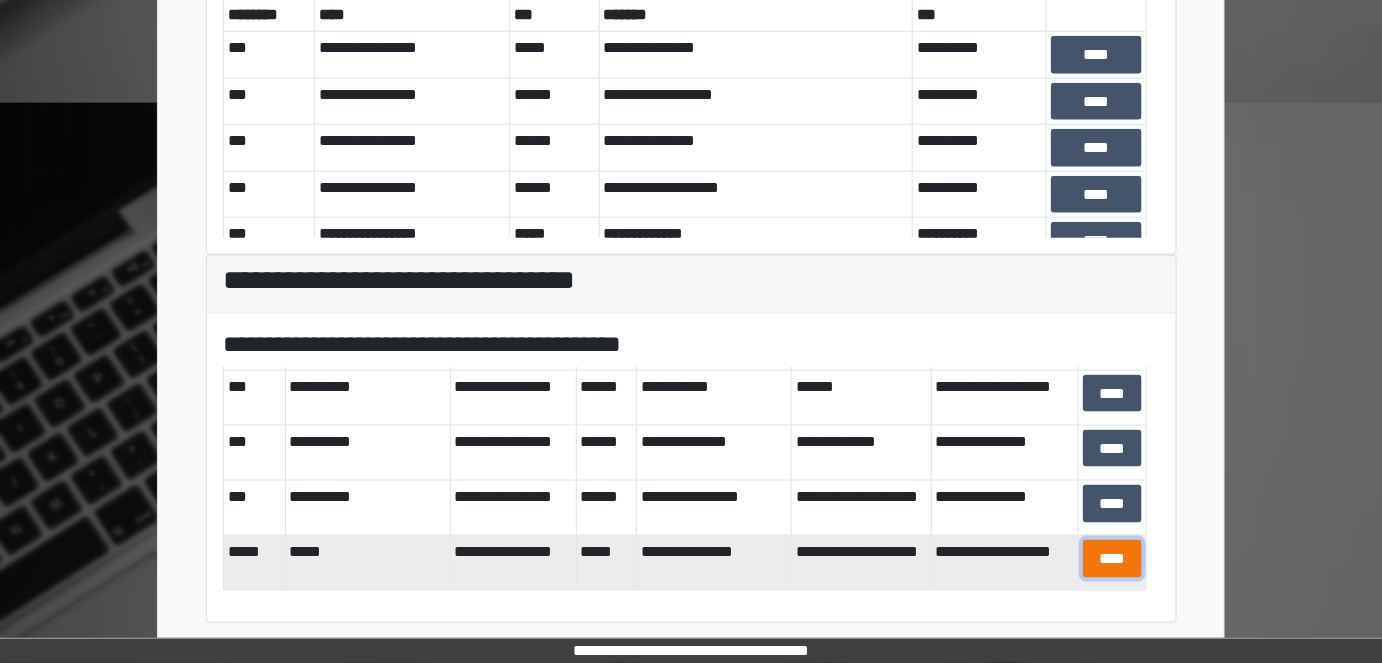 click on "****" at bounding box center [1112, 558] 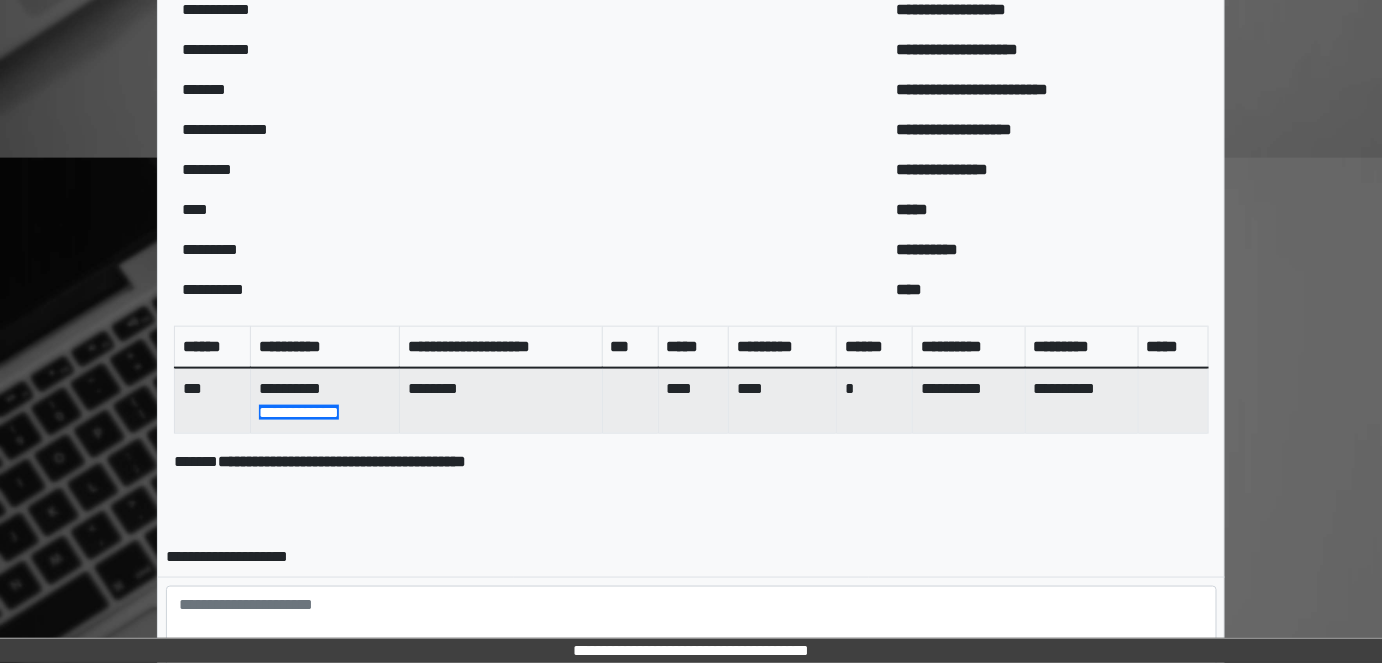 scroll, scrollTop: 807, scrollLeft: 0, axis: vertical 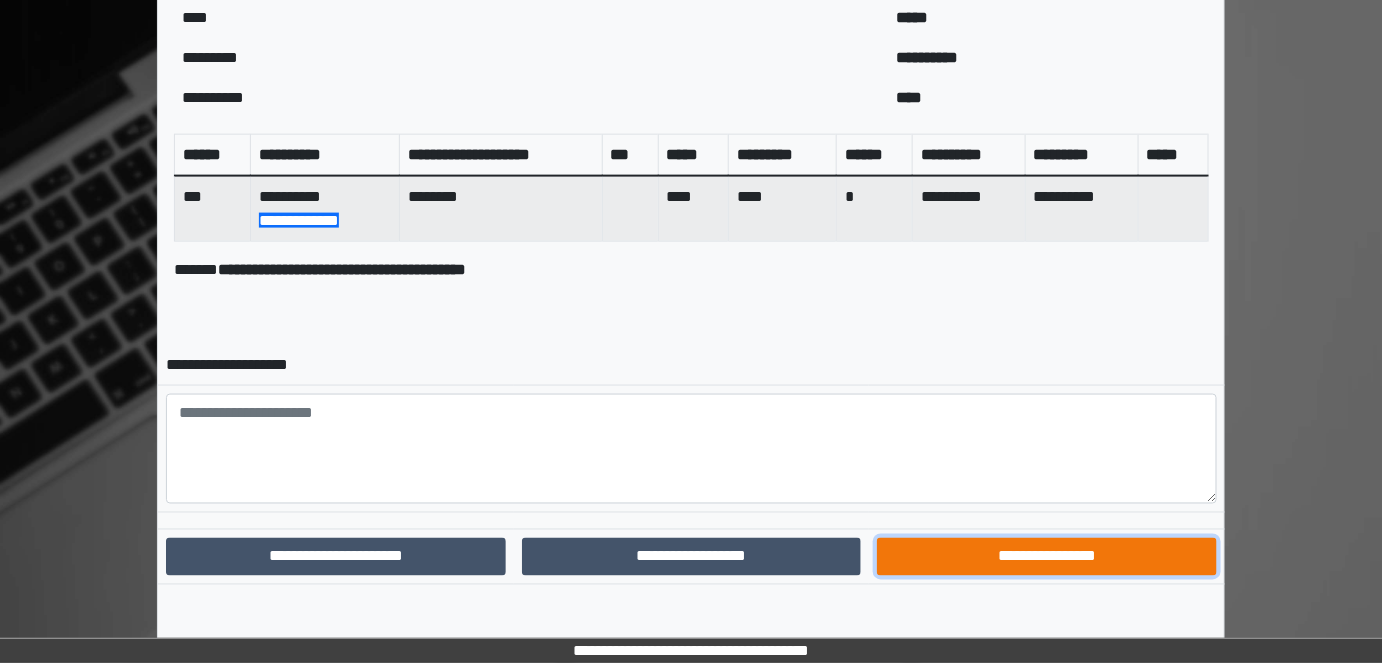 click on "**********" at bounding box center [1047, 556] 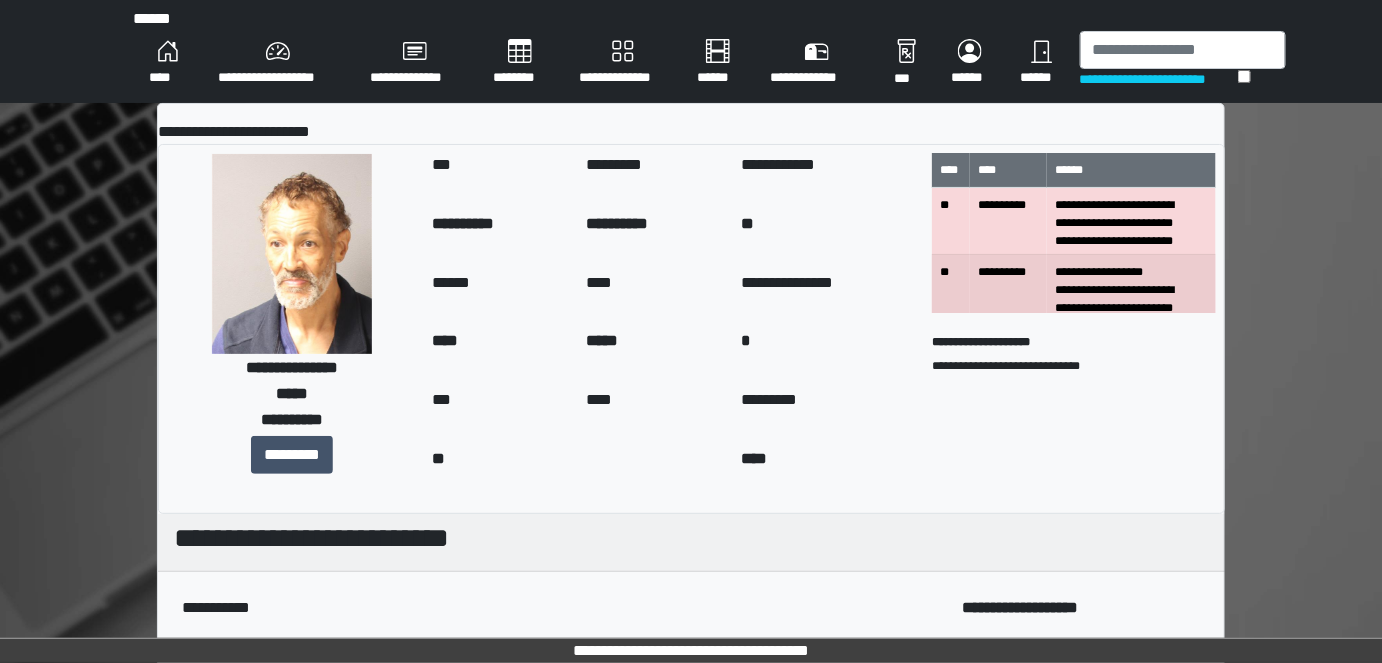 scroll, scrollTop: 0, scrollLeft: 0, axis: both 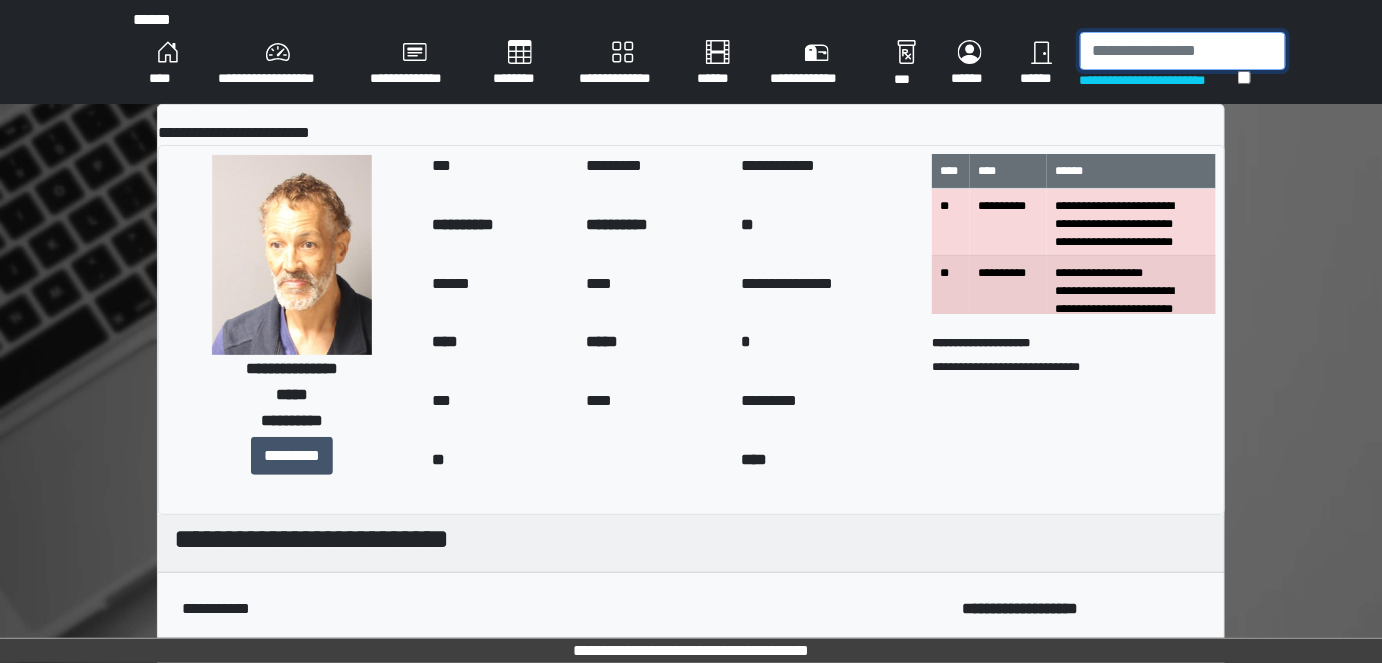 drag, startPoint x: 1103, startPoint y: 65, endPoint x: 1073, endPoint y: 43, distance: 37.202152 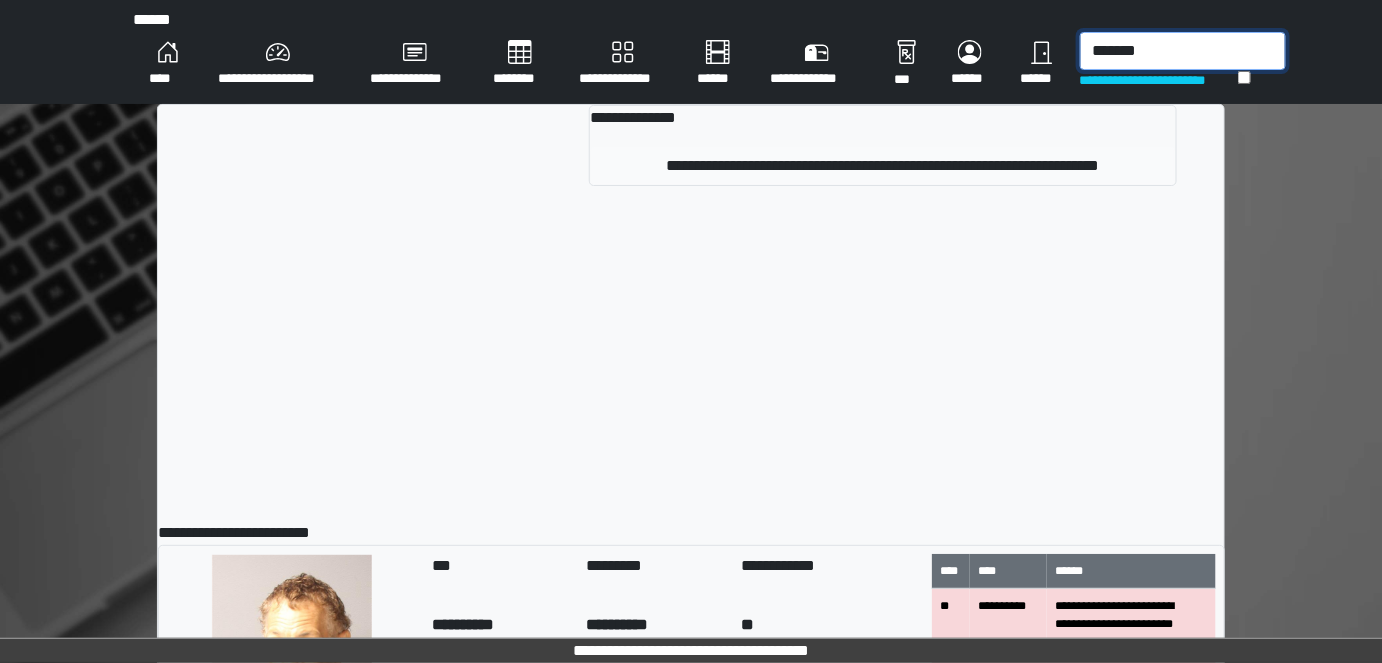 type on "*******" 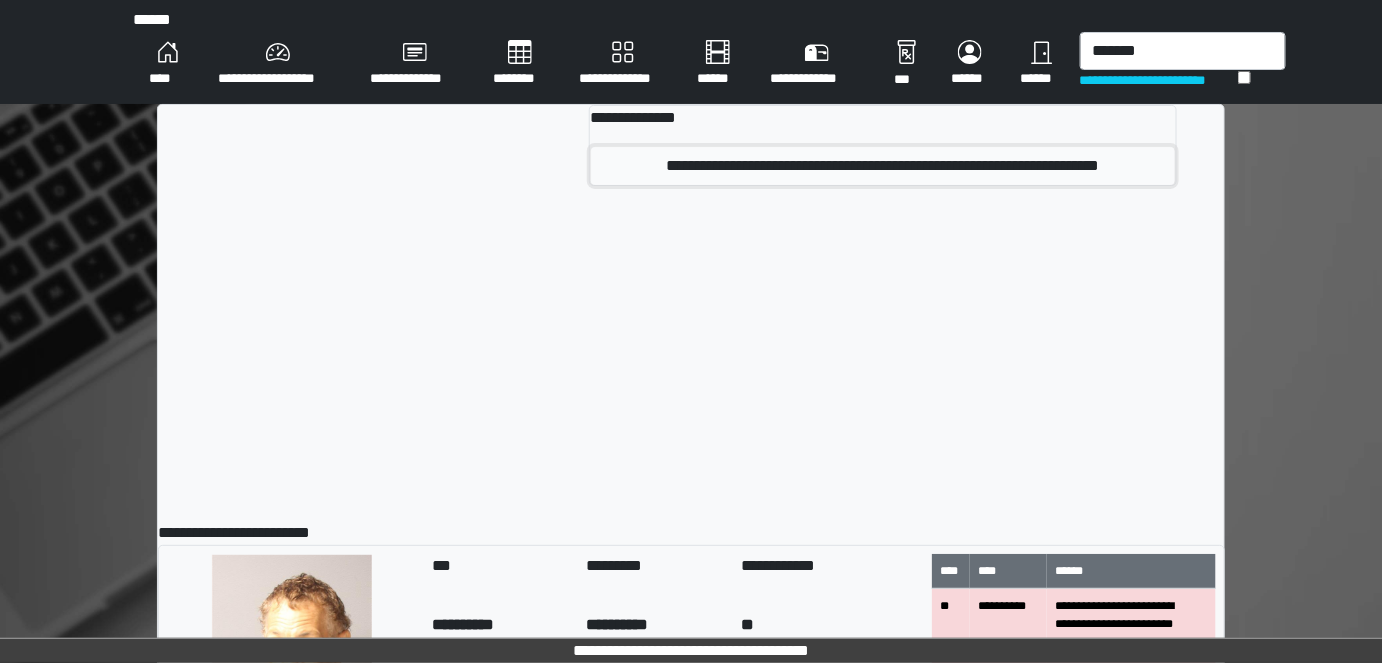 click on "**********" at bounding box center [883, 166] 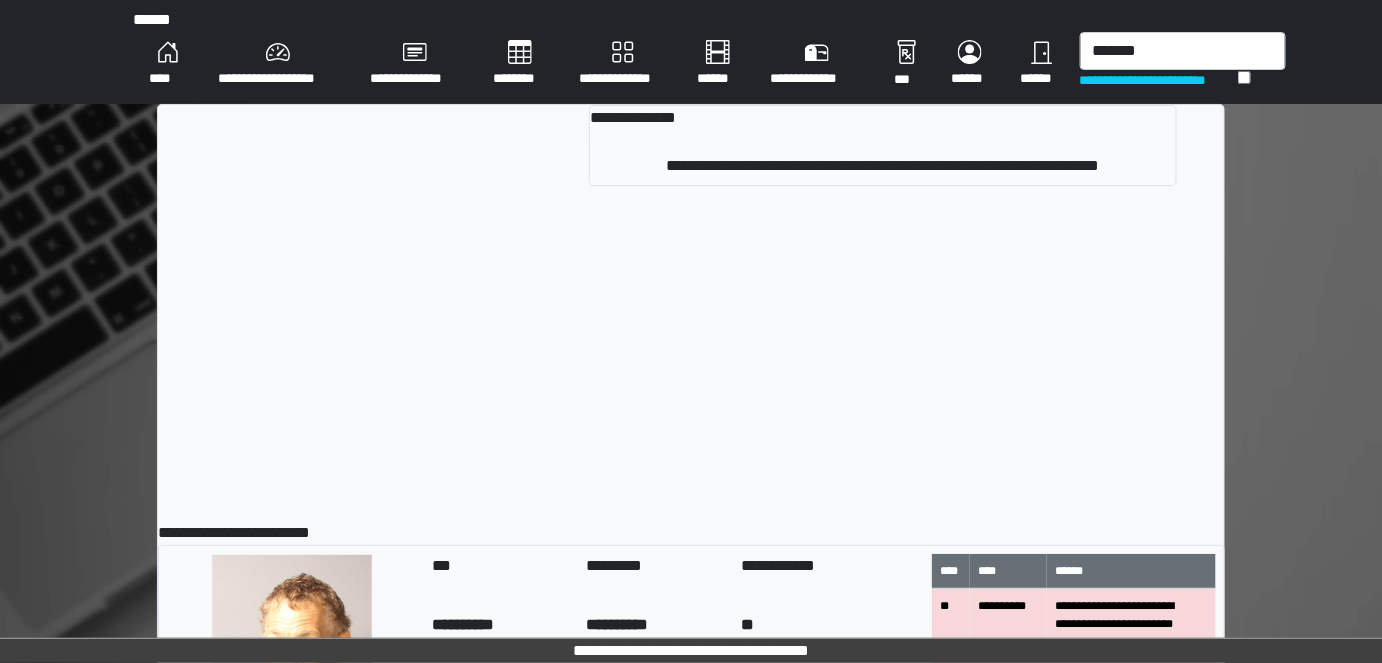 type 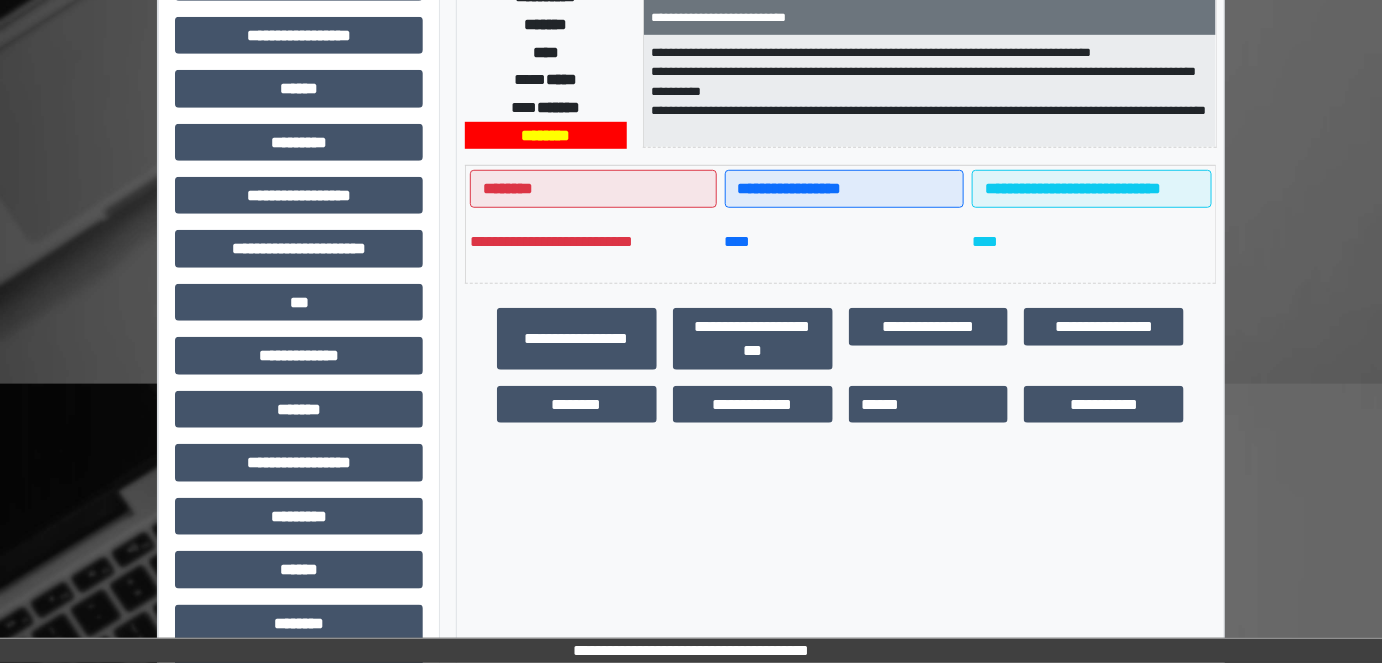 scroll, scrollTop: 523, scrollLeft: 0, axis: vertical 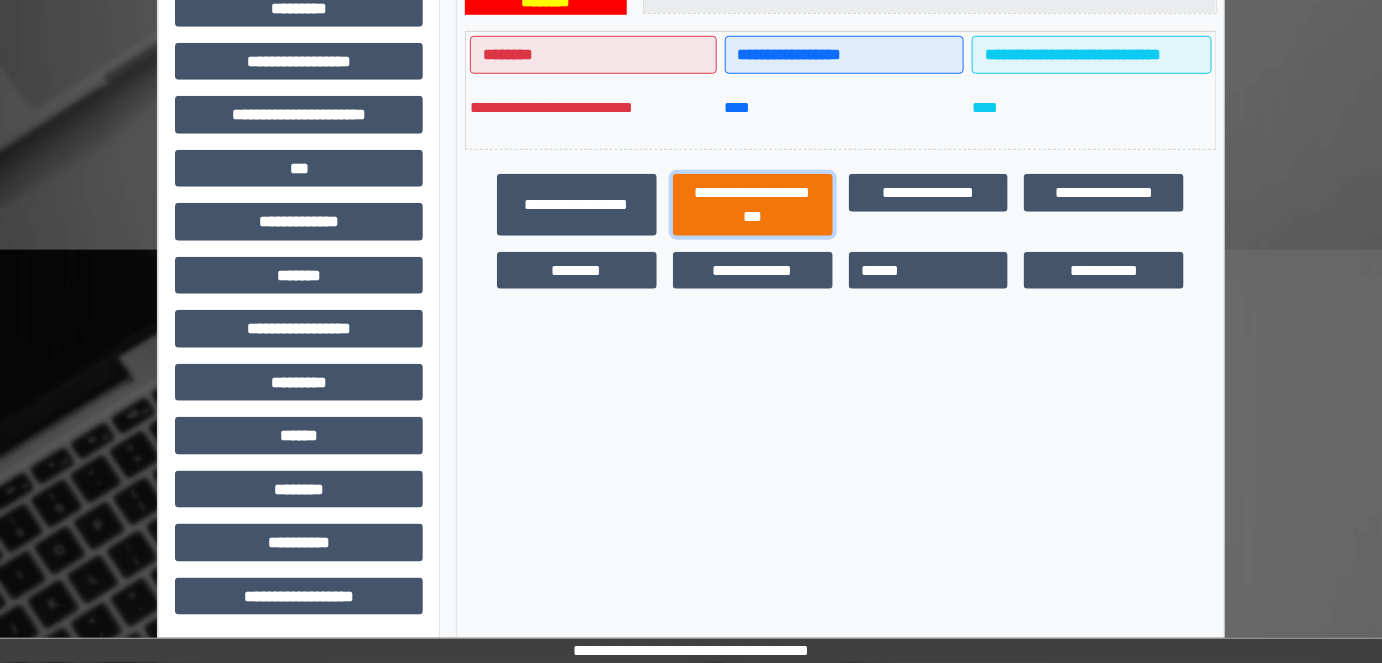 click on "**********" at bounding box center (753, 204) 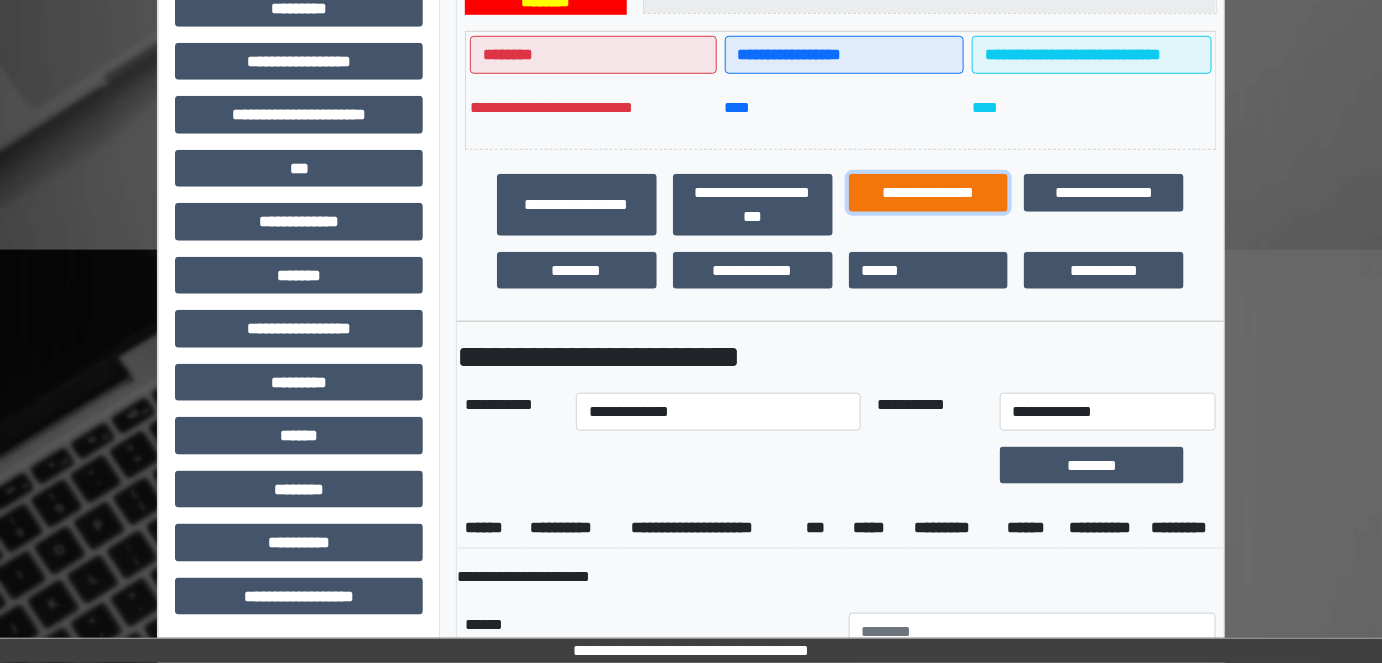 click on "**********" at bounding box center (929, 192) 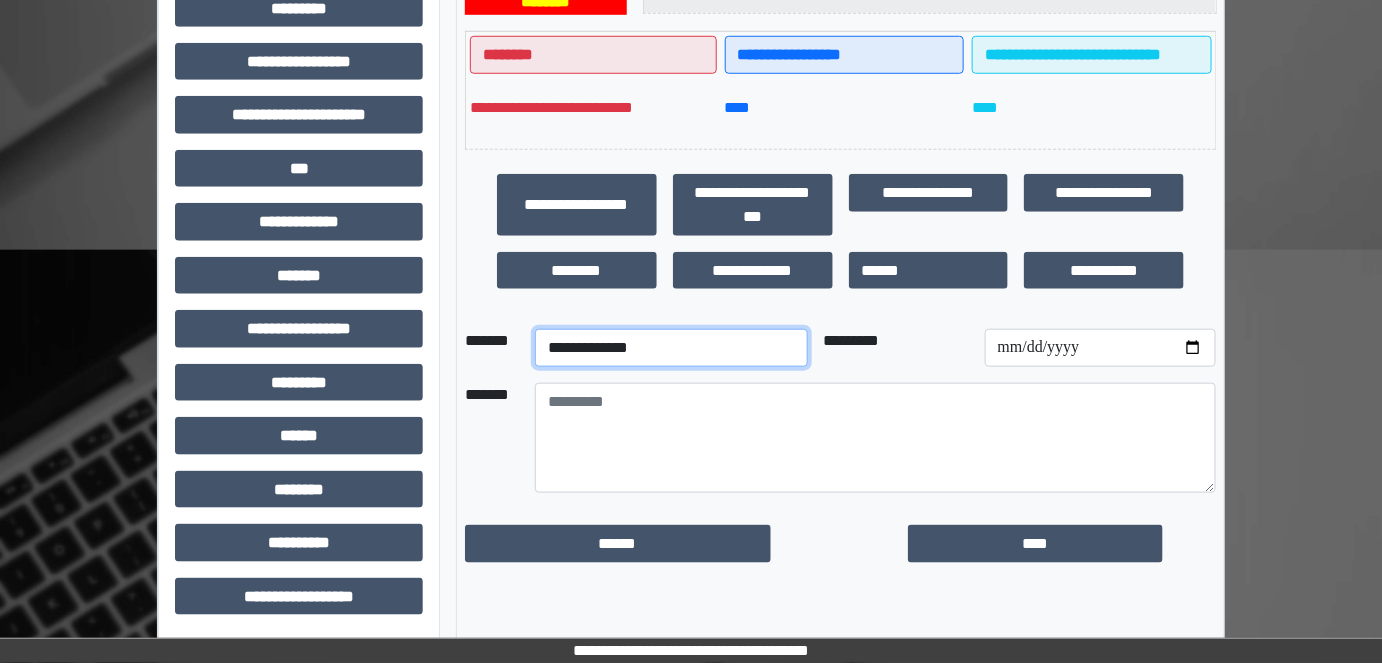 click on "**********" at bounding box center (671, 348) 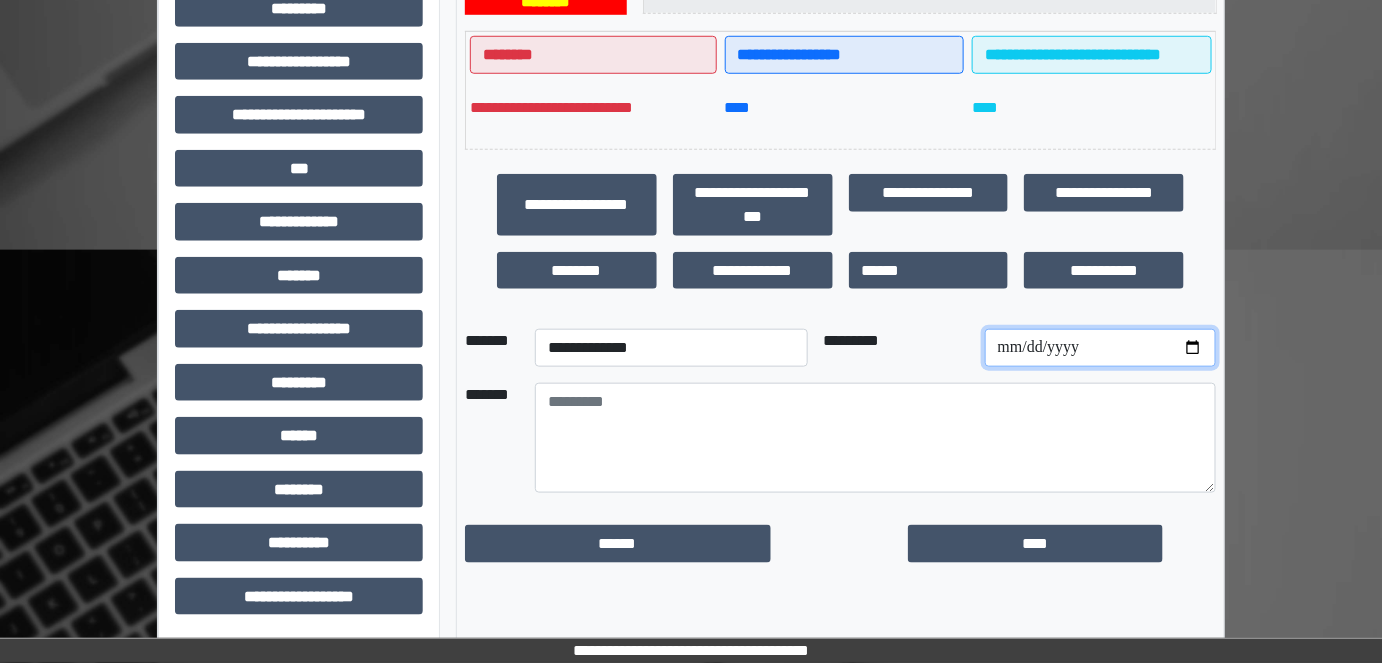 click at bounding box center [1100, 348] 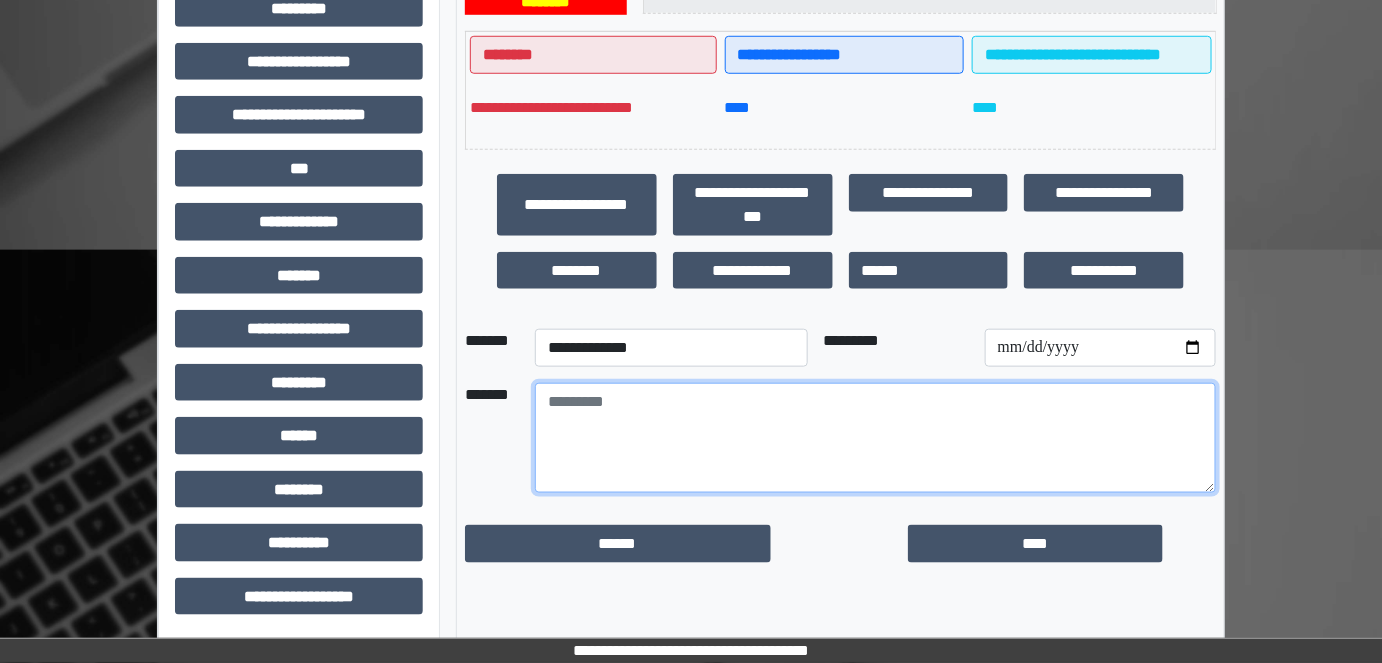 click at bounding box center (875, 438) 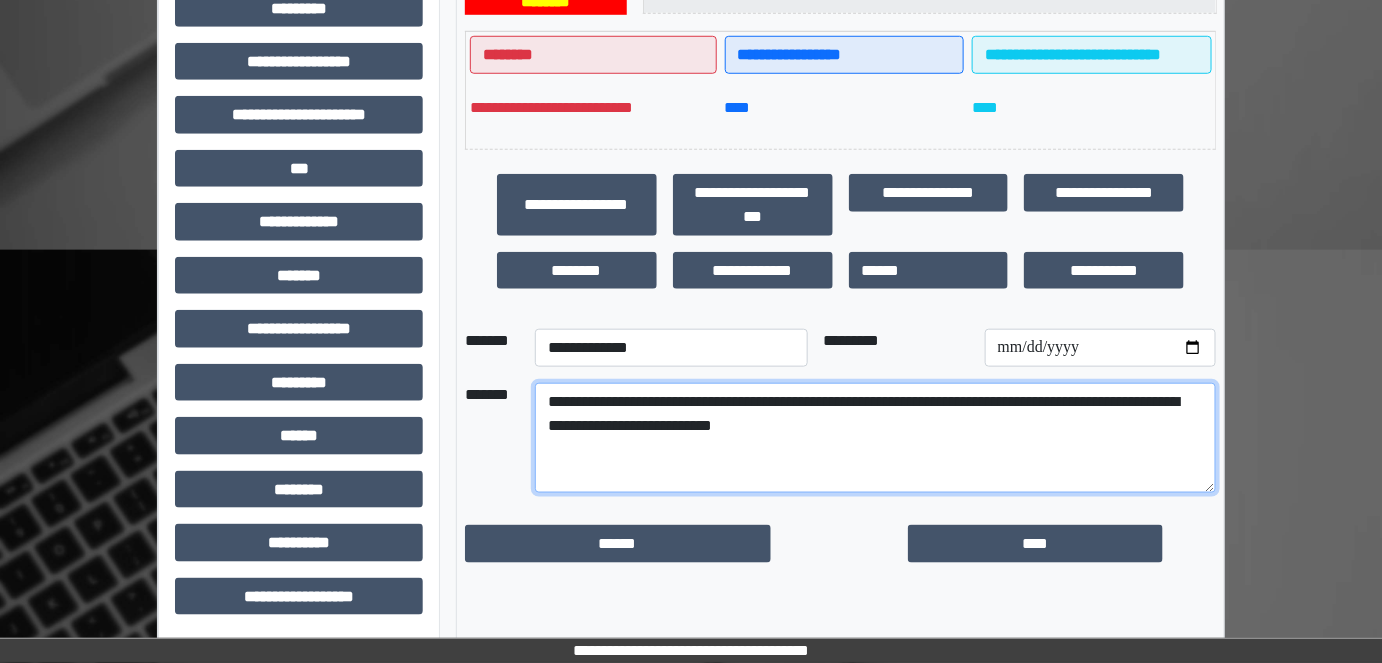 click on "**********" at bounding box center (875, 438) 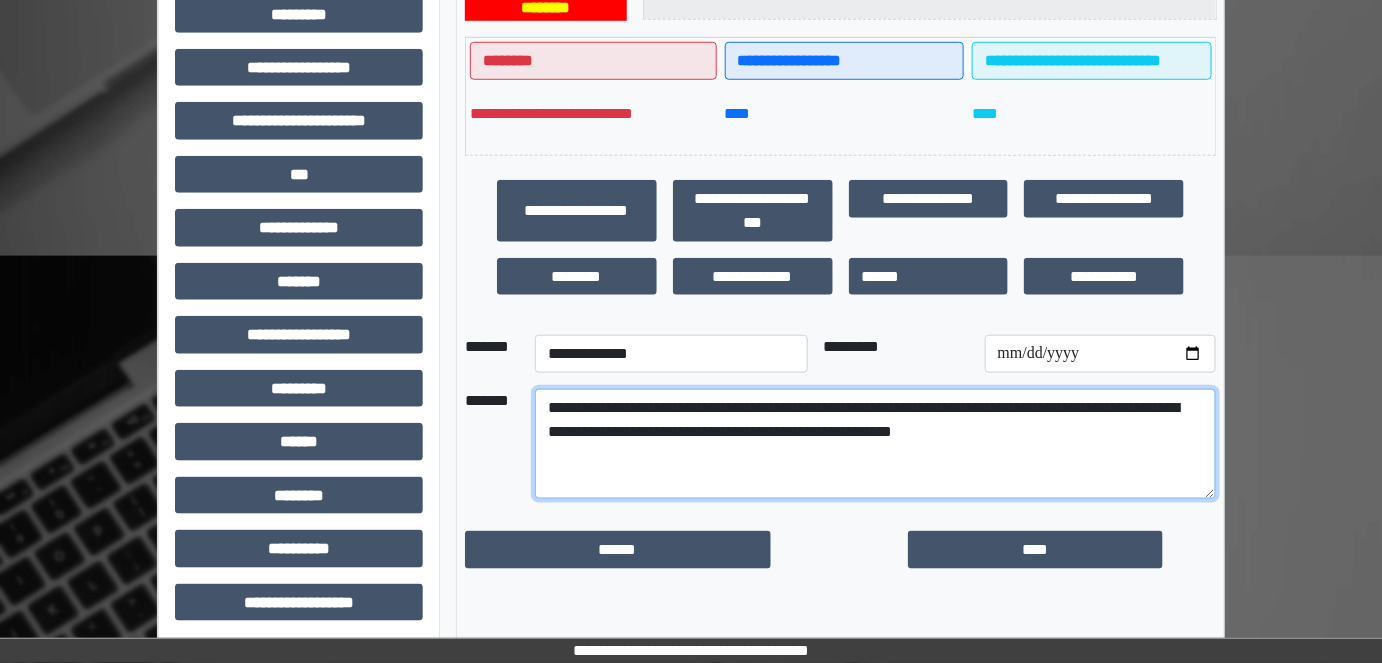 scroll, scrollTop: 523, scrollLeft: 0, axis: vertical 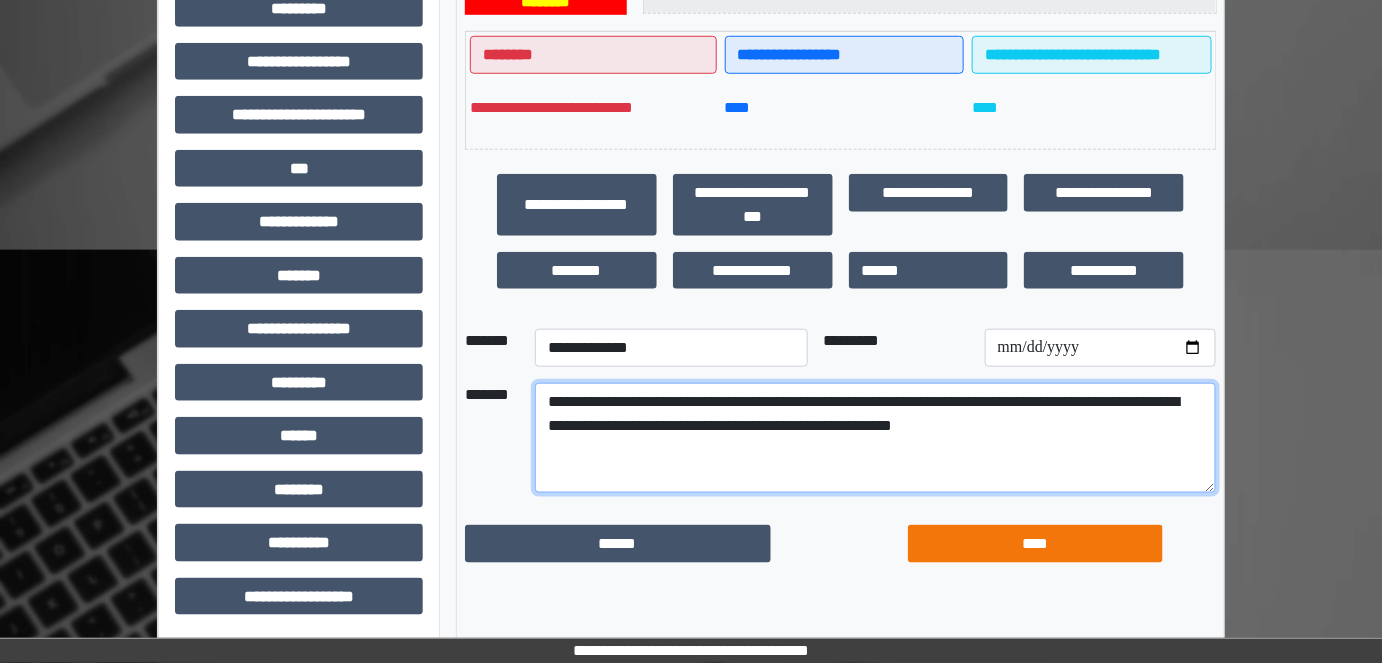 type on "**********" 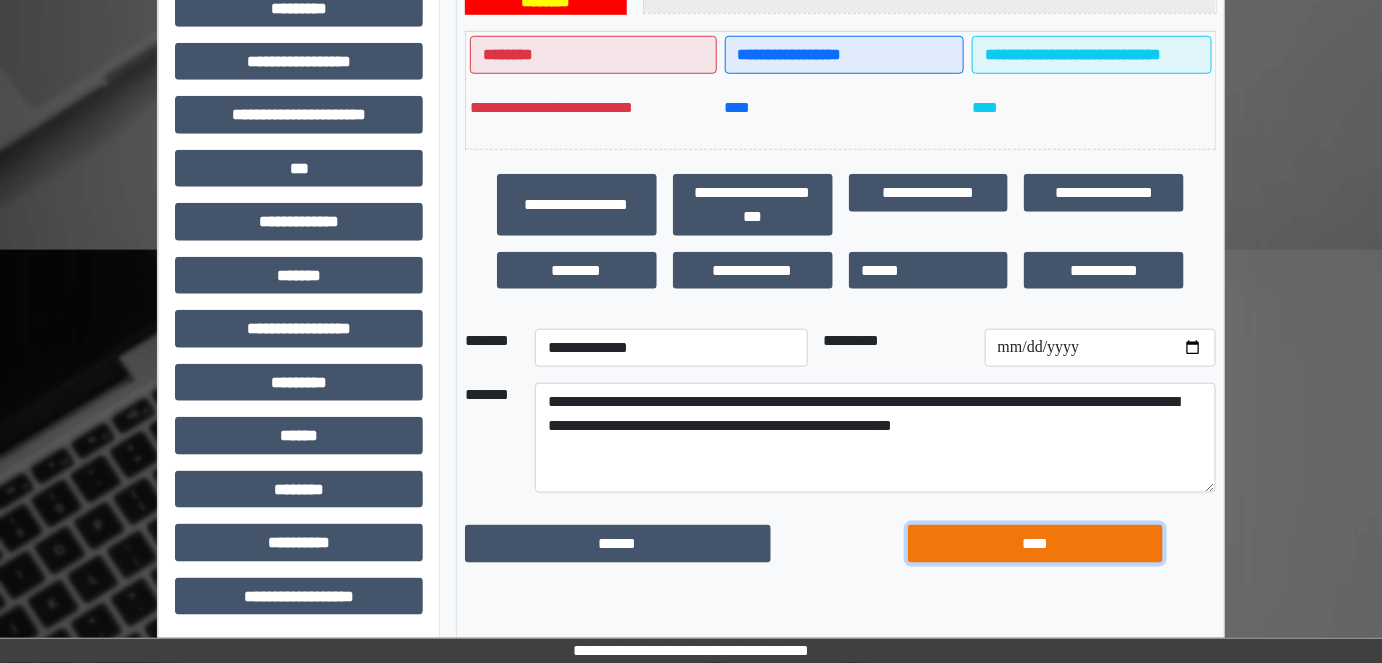 click on "****" at bounding box center (1035, 543) 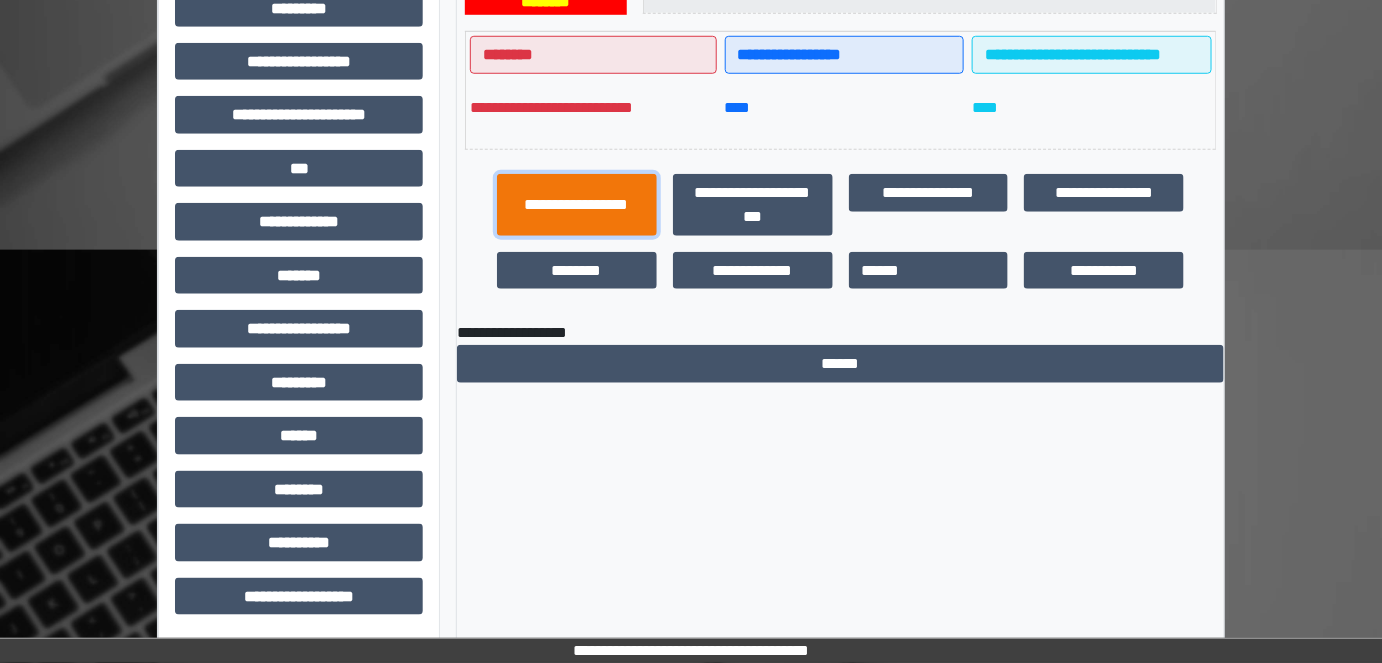 click on "**********" at bounding box center [577, 204] 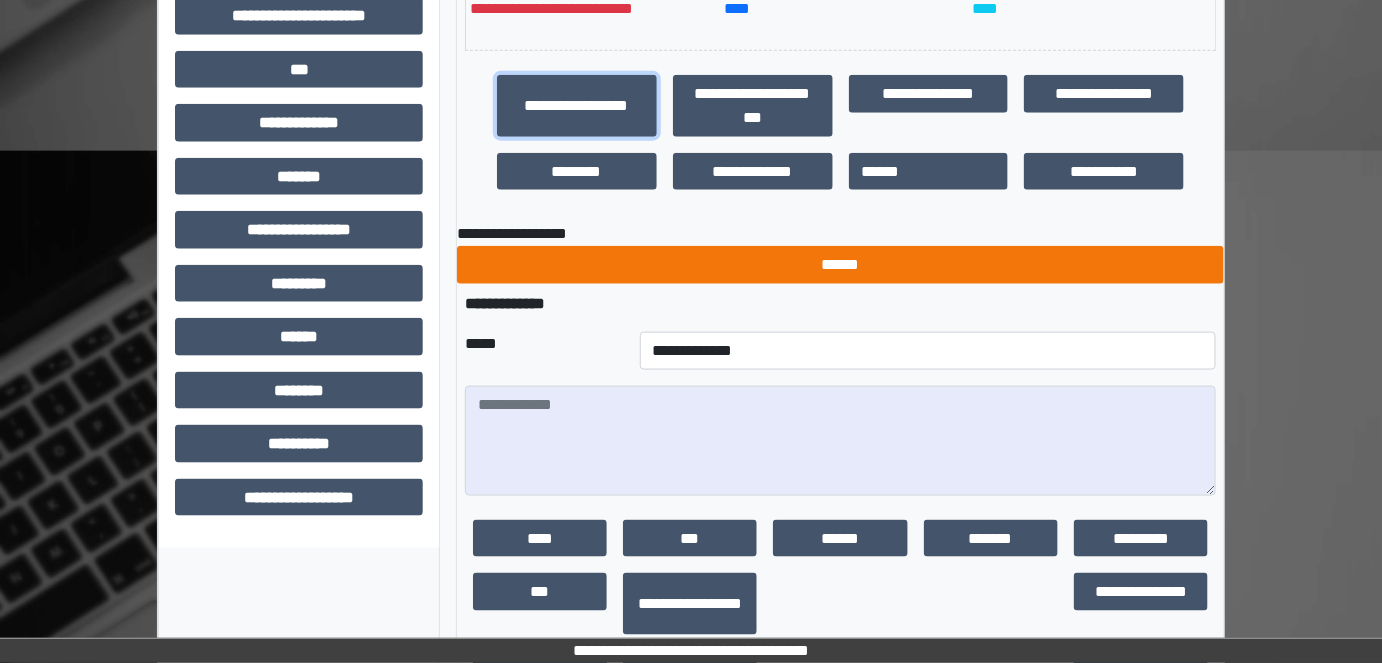 scroll, scrollTop: 705, scrollLeft: 0, axis: vertical 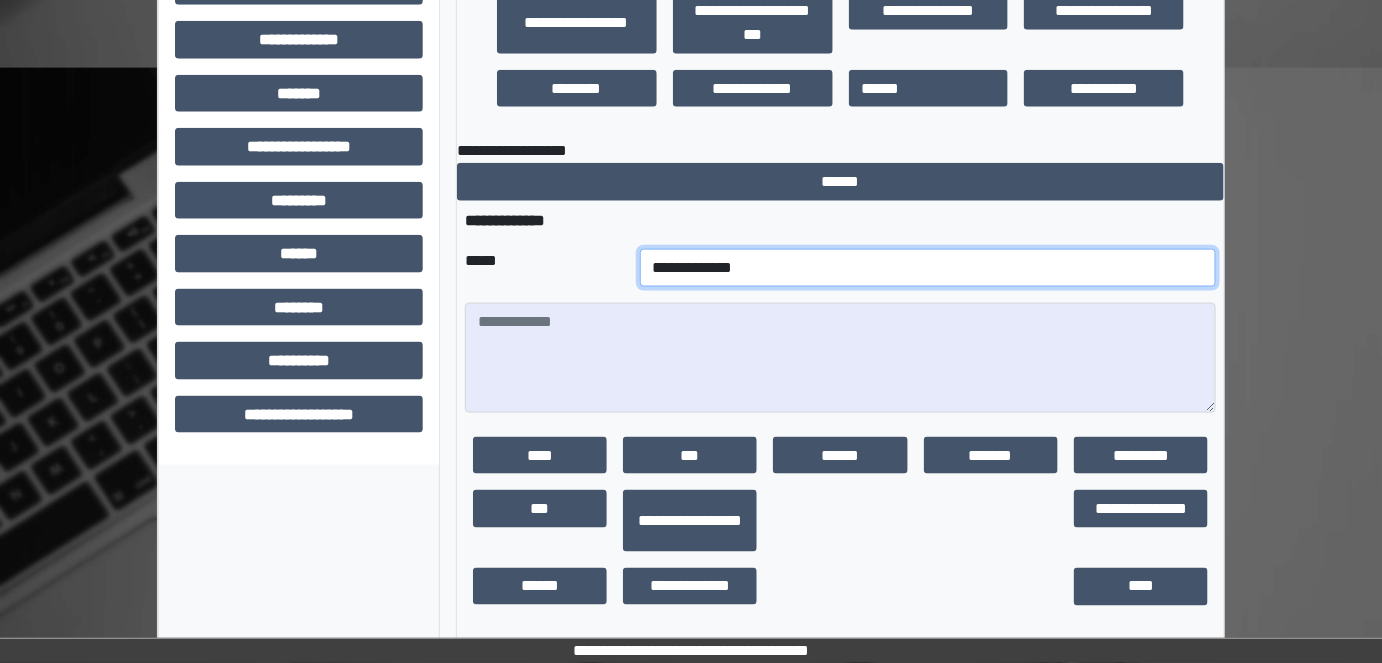 click on "**********" at bounding box center [928, 268] 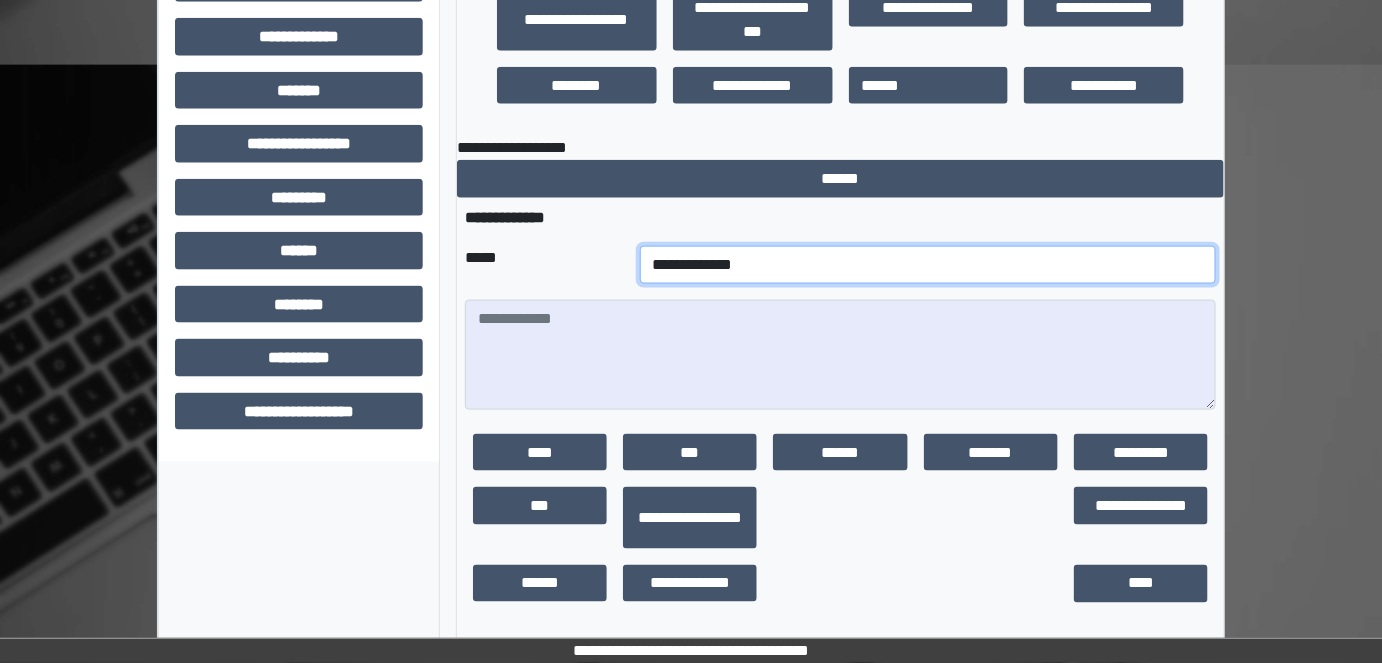 scroll, scrollTop: 710, scrollLeft: 0, axis: vertical 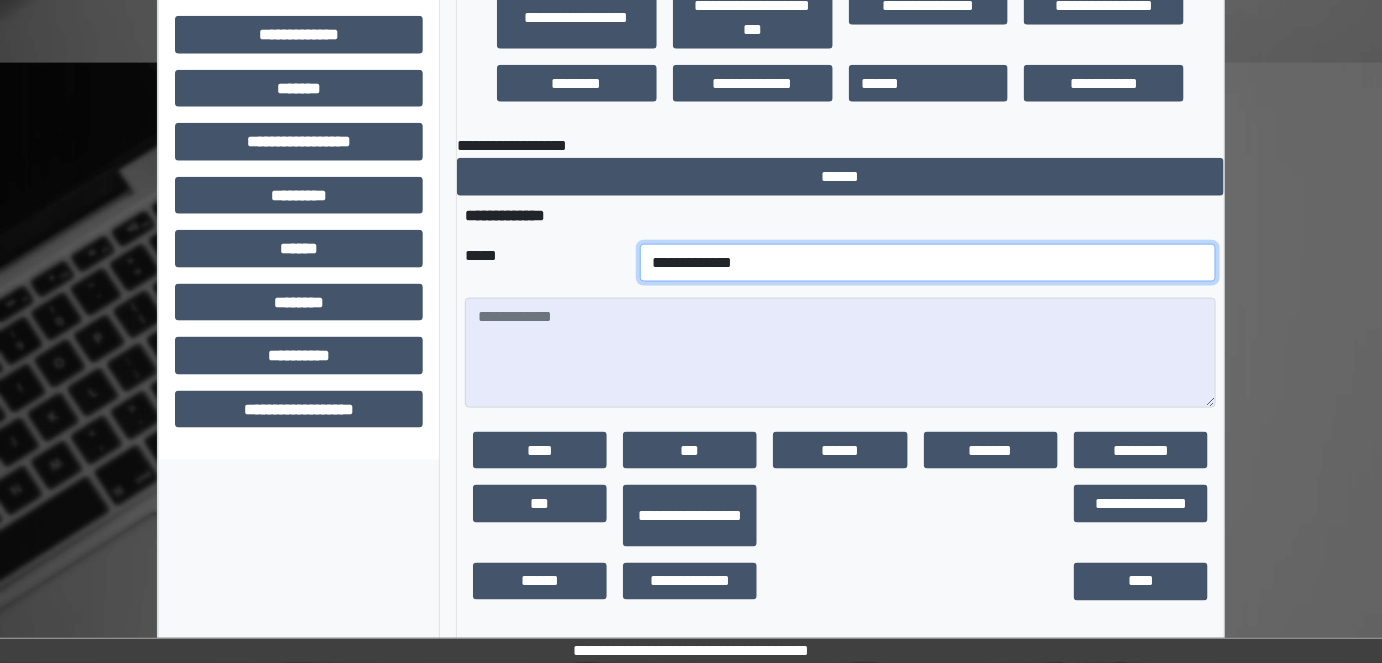 click on "**********" at bounding box center [928, 263] 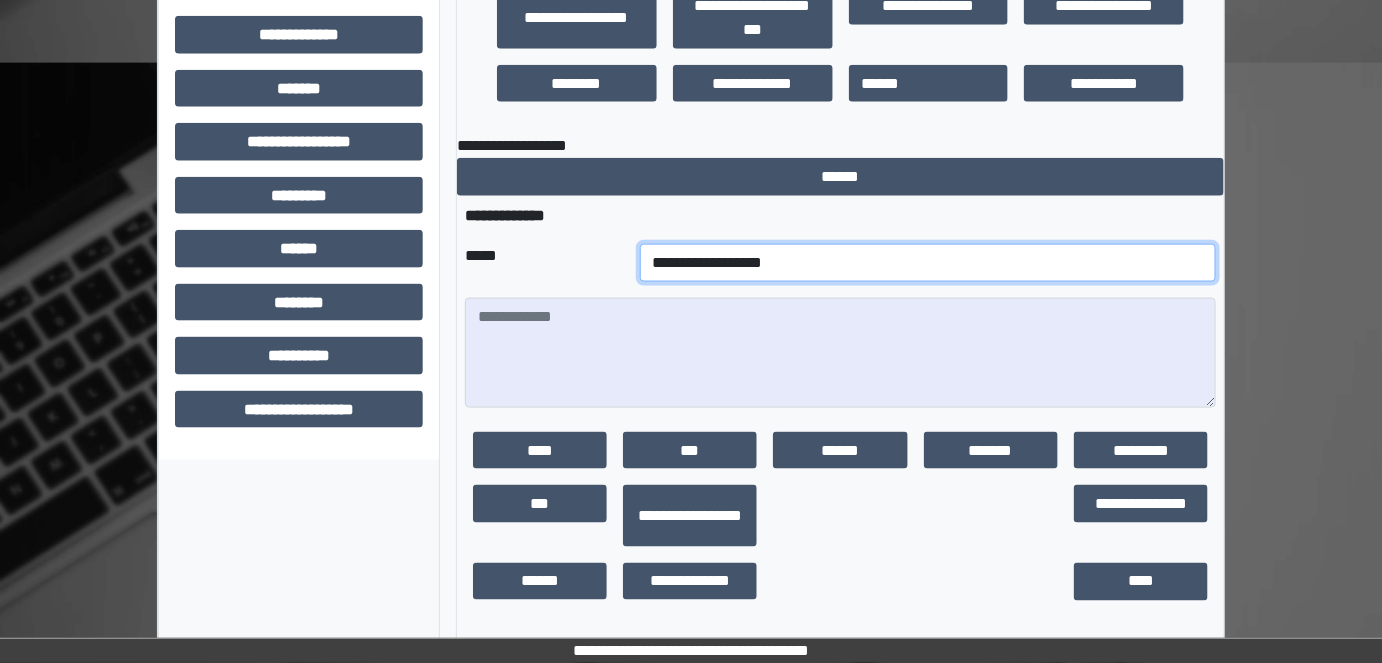 click on "**********" at bounding box center (928, 263) 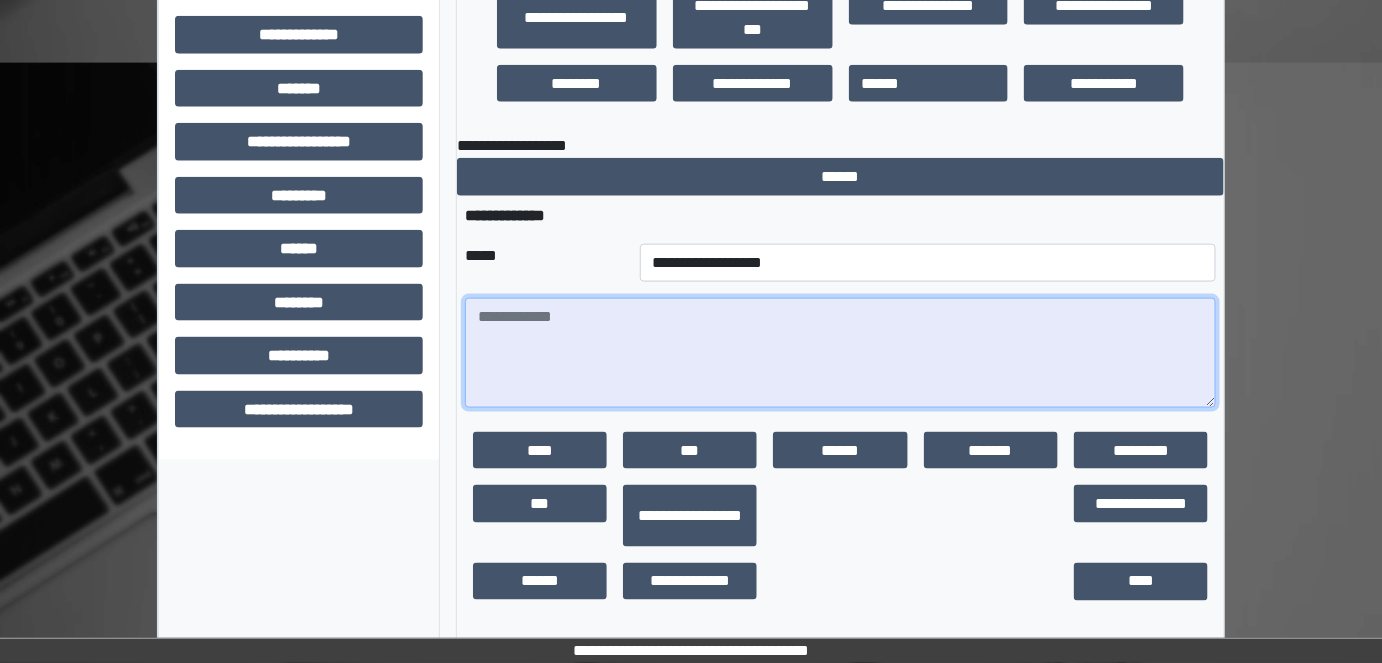 click at bounding box center (841, 353) 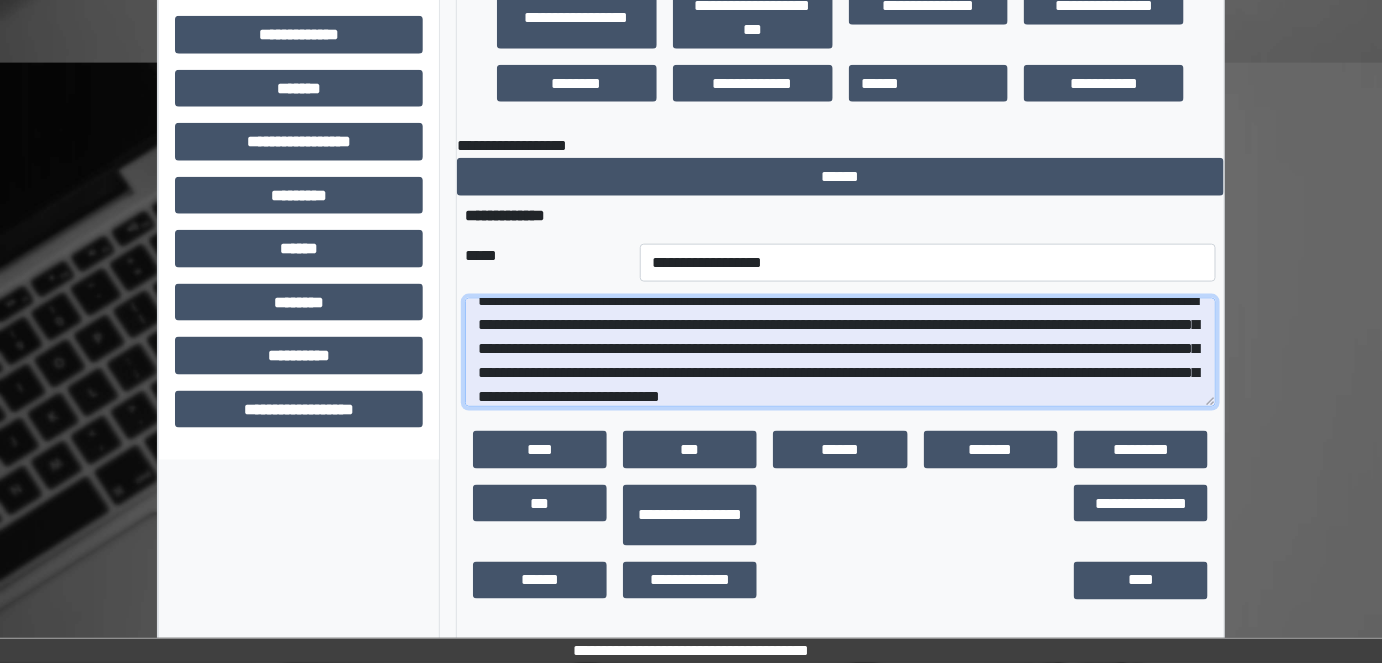 scroll, scrollTop: 40, scrollLeft: 0, axis: vertical 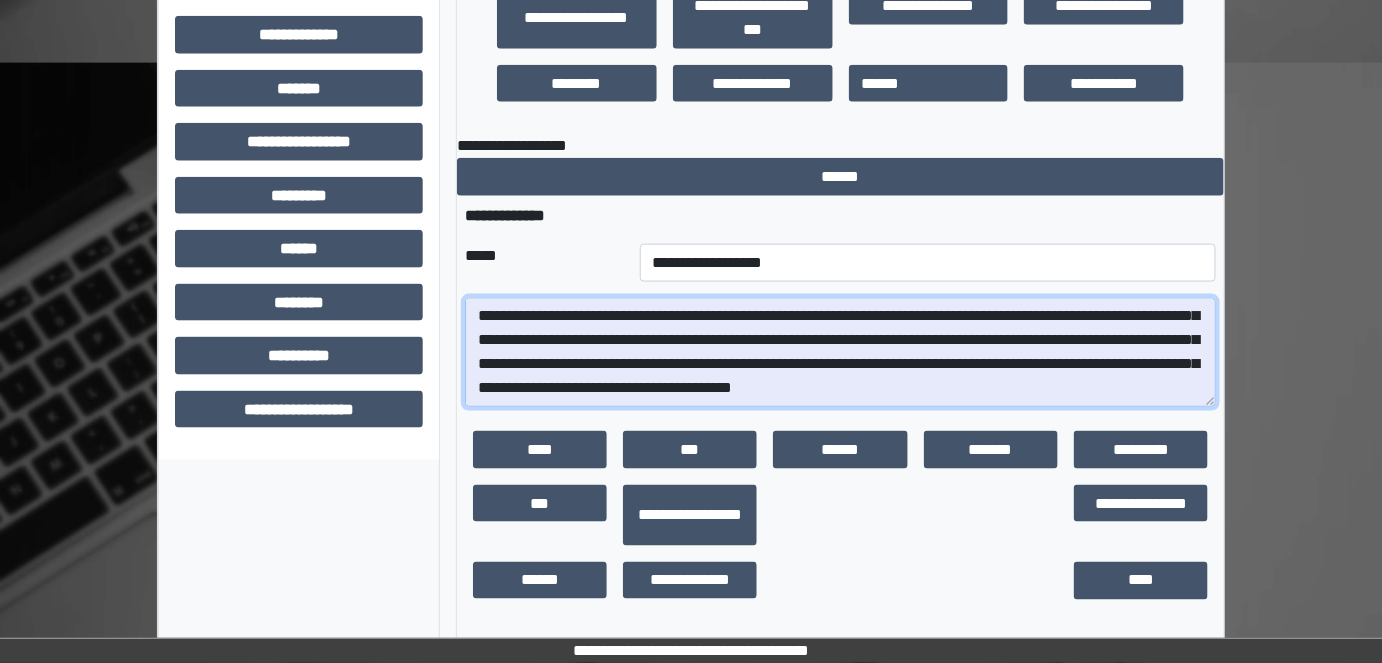 click on "**********" at bounding box center (841, 352) 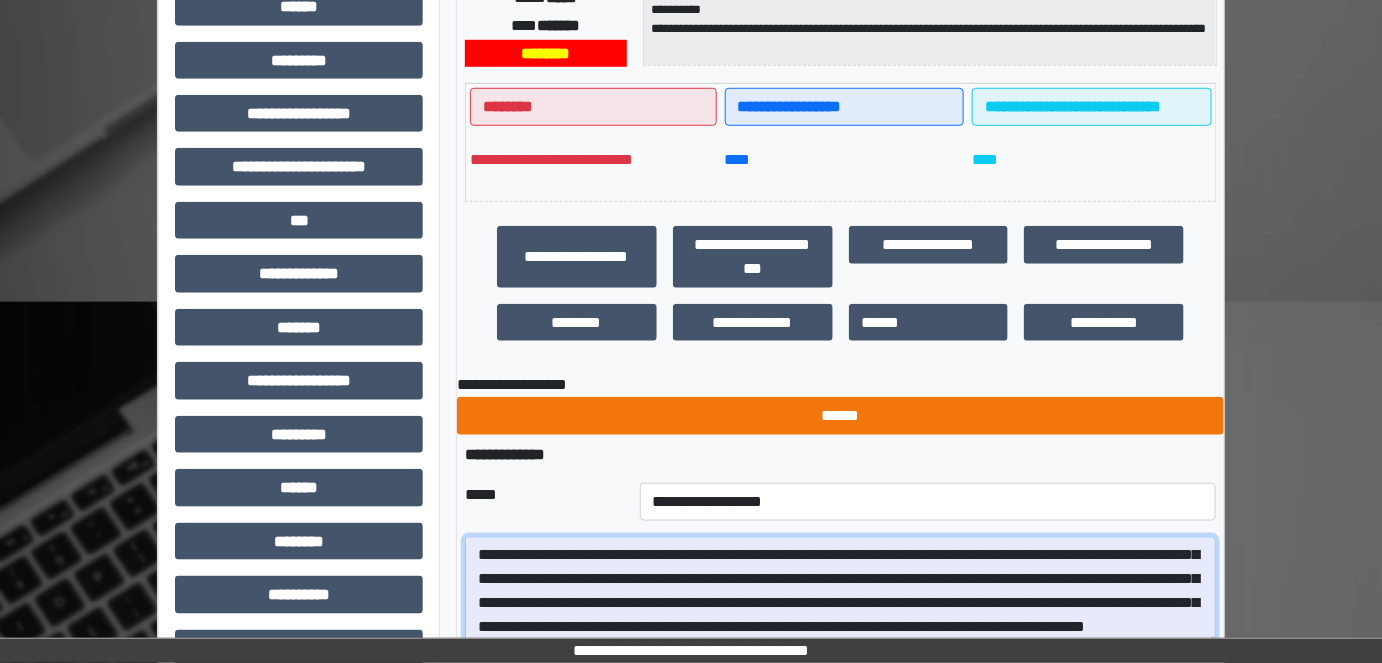 scroll, scrollTop: 437, scrollLeft: 0, axis: vertical 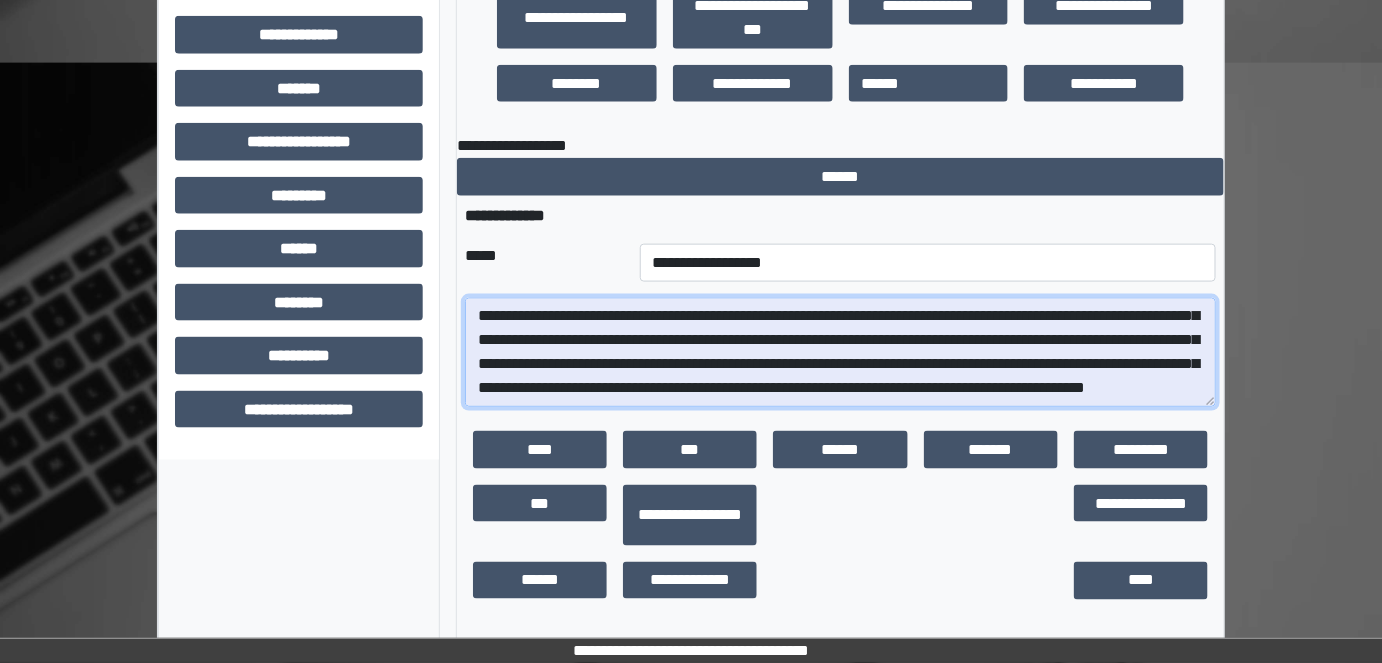 click on "**********" at bounding box center (841, 352) 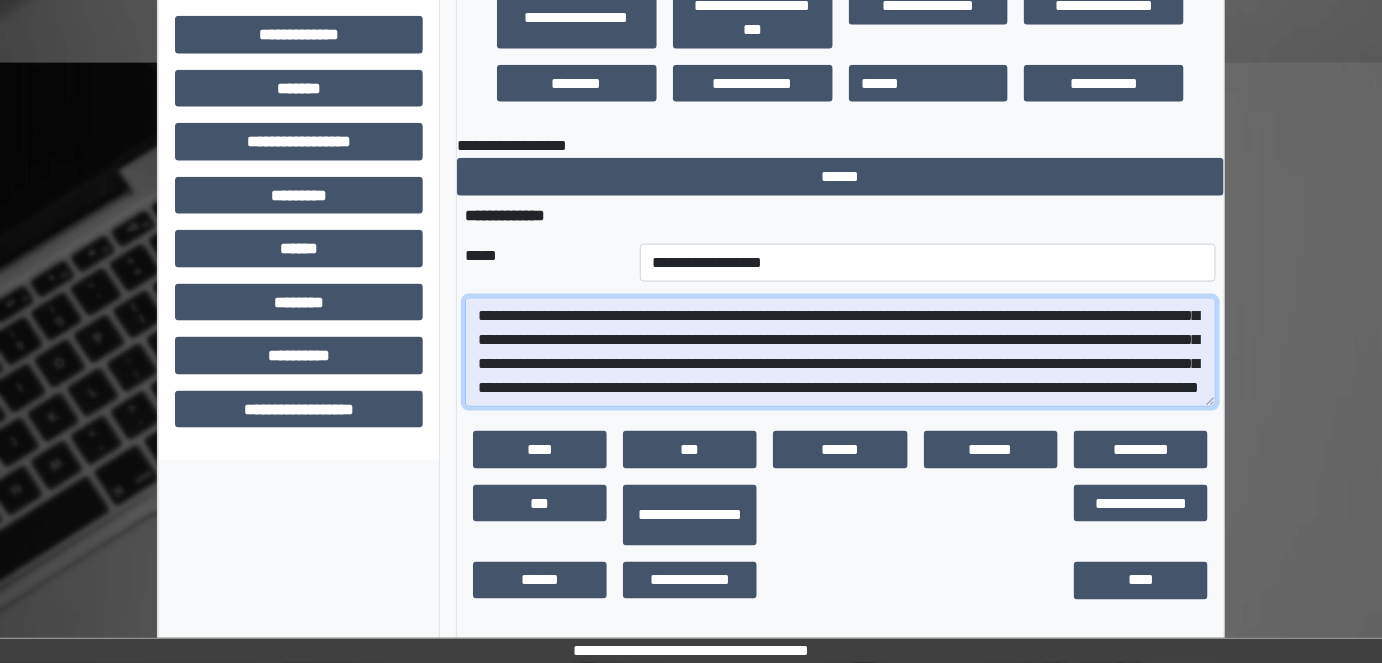 click on "**********" at bounding box center [841, 352] 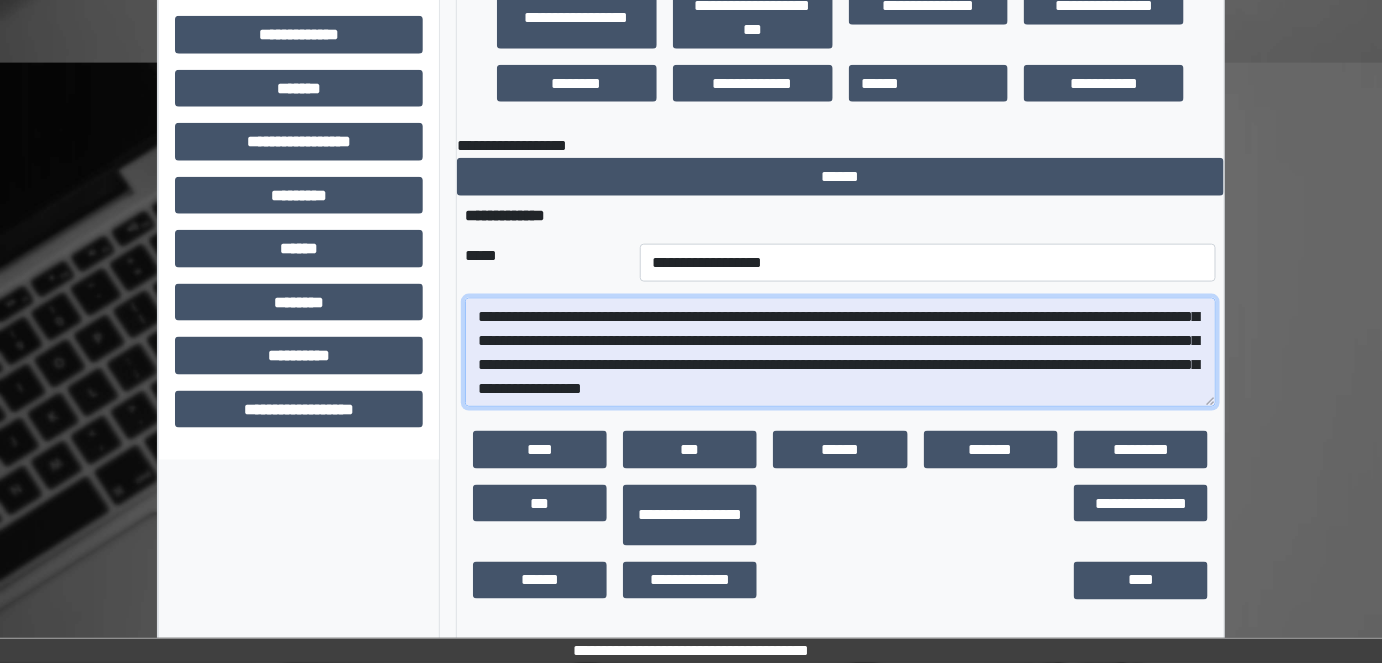 click on "**********" at bounding box center [841, 352] 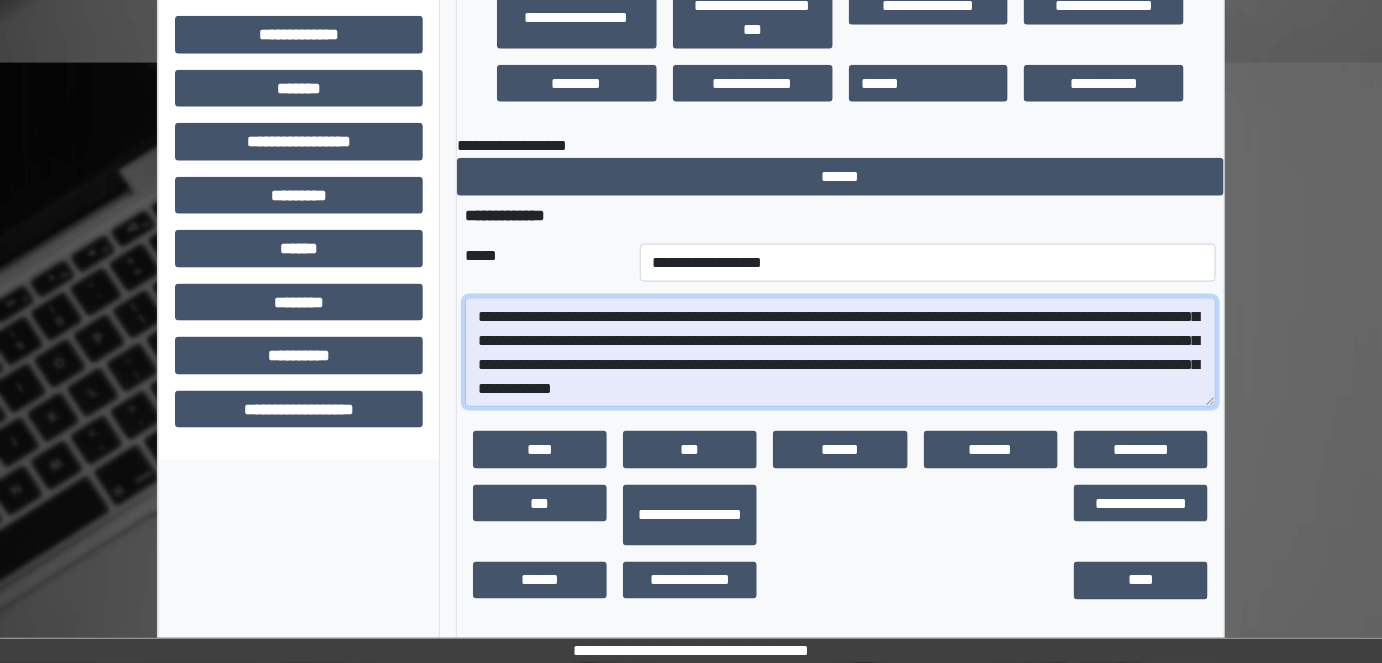 click on "**********" at bounding box center (841, 352) 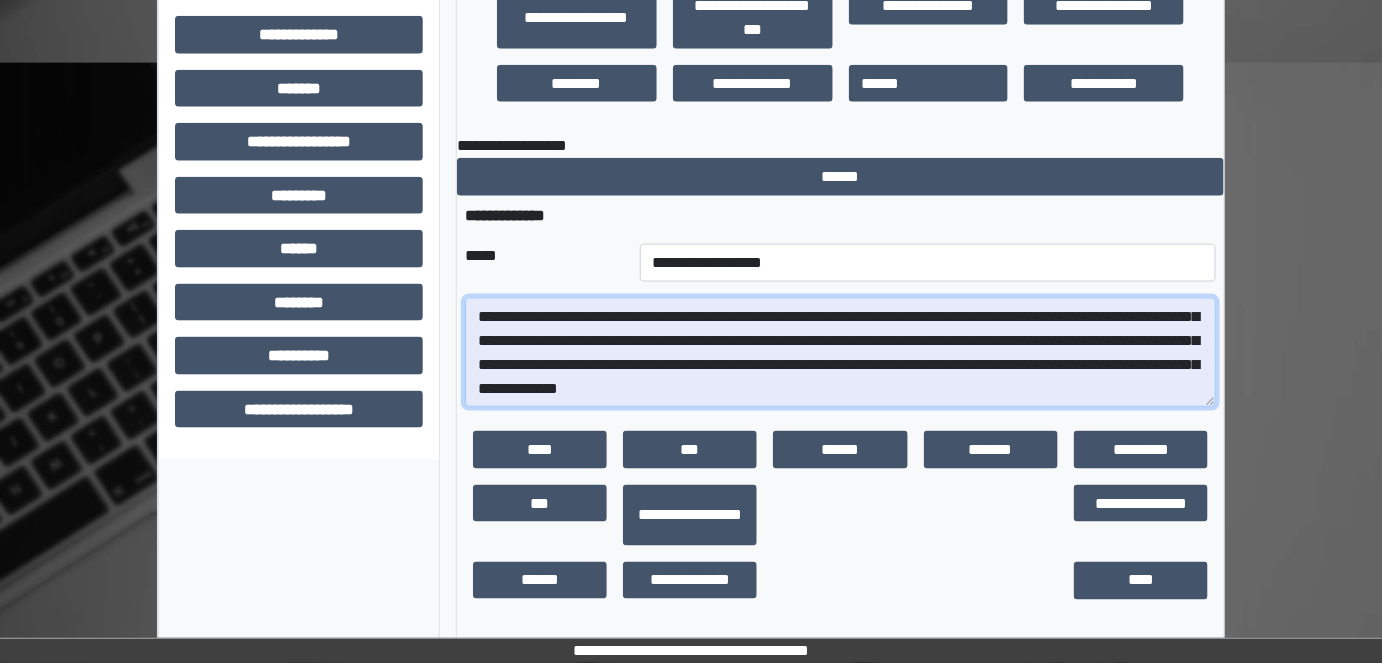 click on "**********" at bounding box center (841, 352) 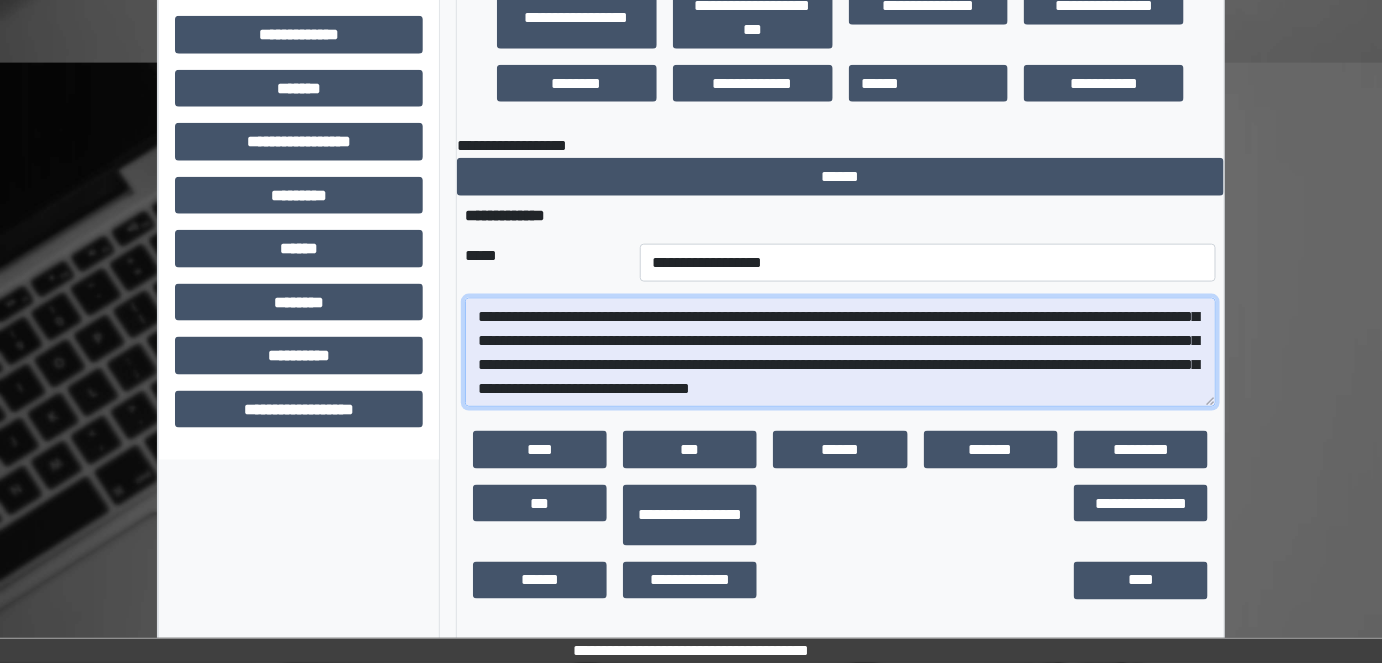 scroll, scrollTop: 64, scrollLeft: 0, axis: vertical 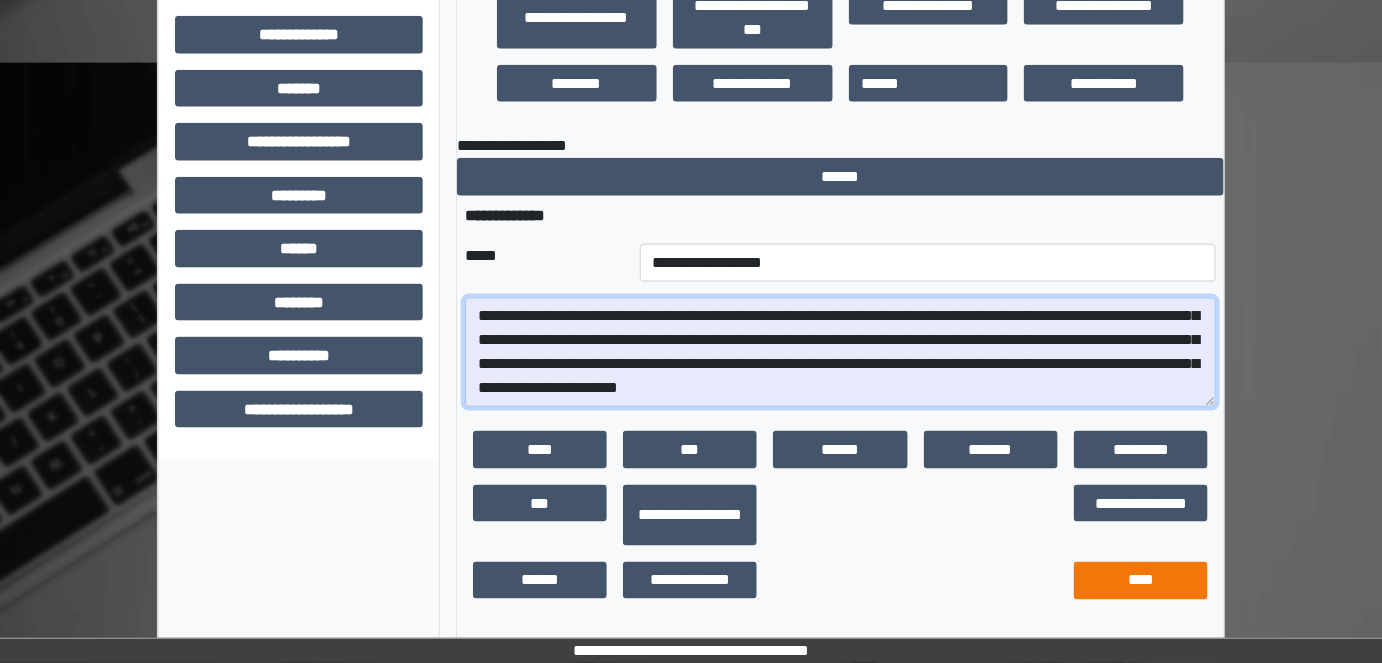 type on "**********" 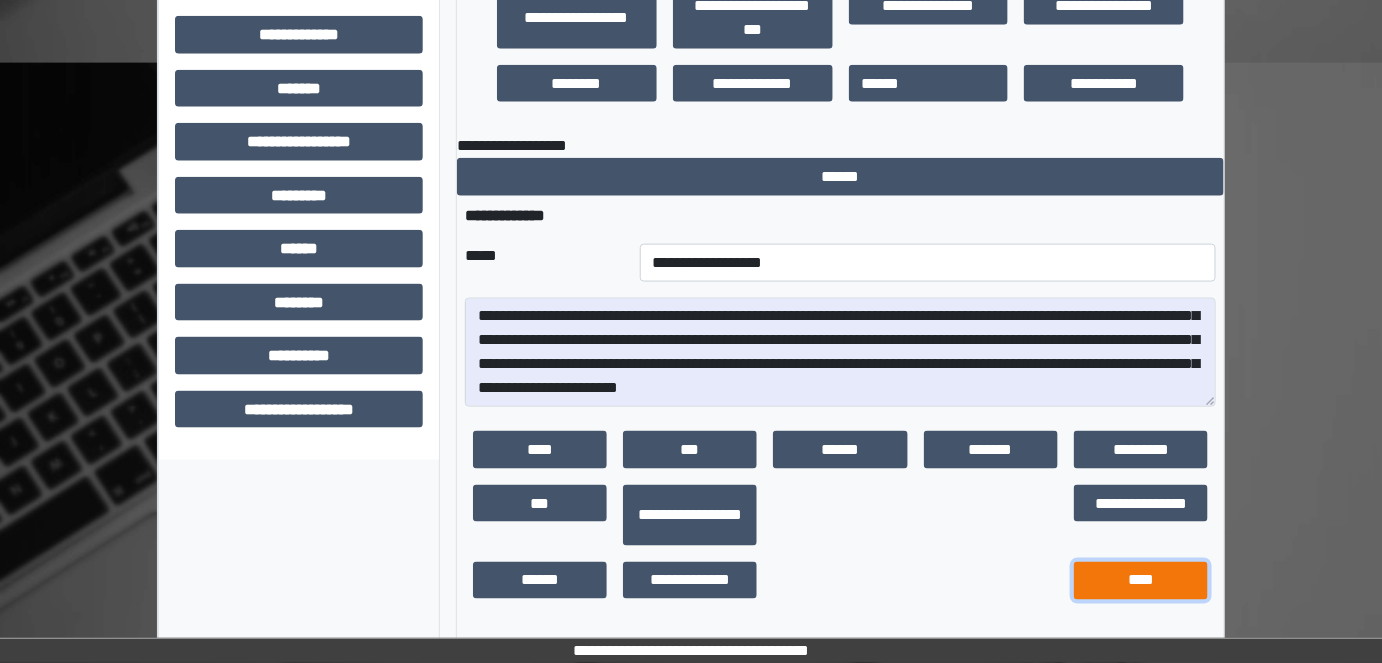 click on "****" at bounding box center [1141, 581] 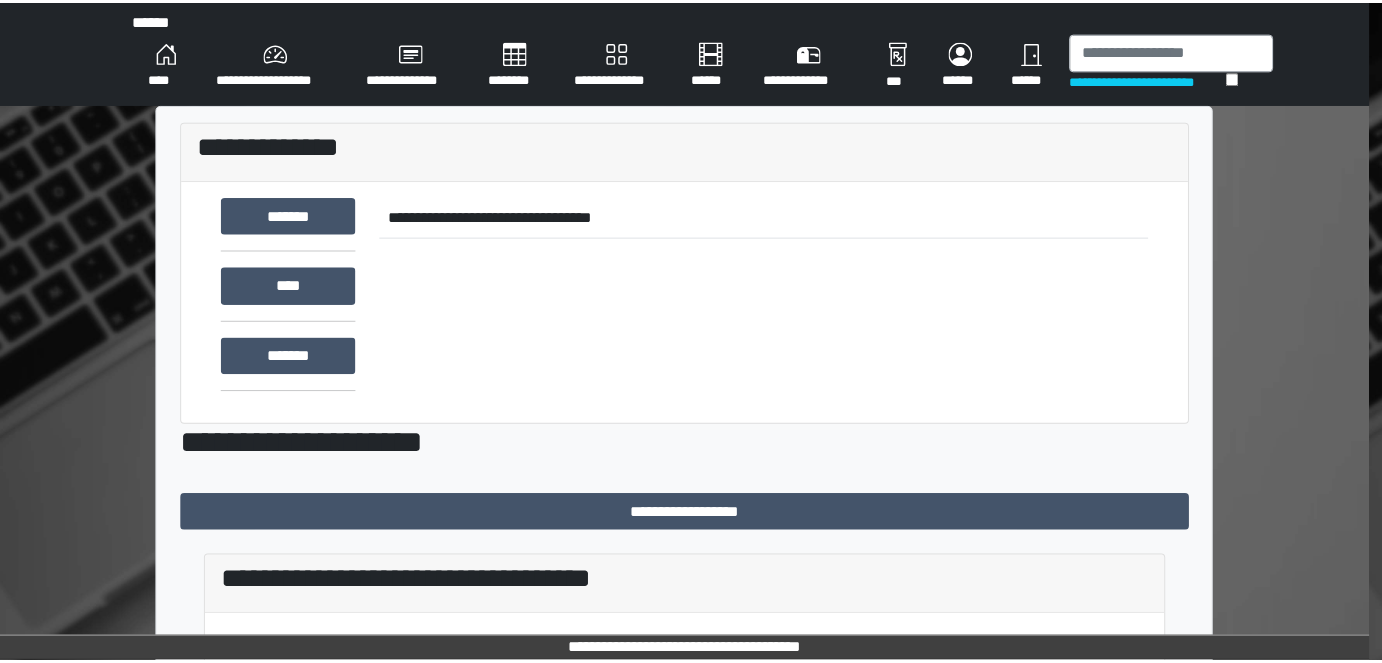 scroll, scrollTop: 0, scrollLeft: 0, axis: both 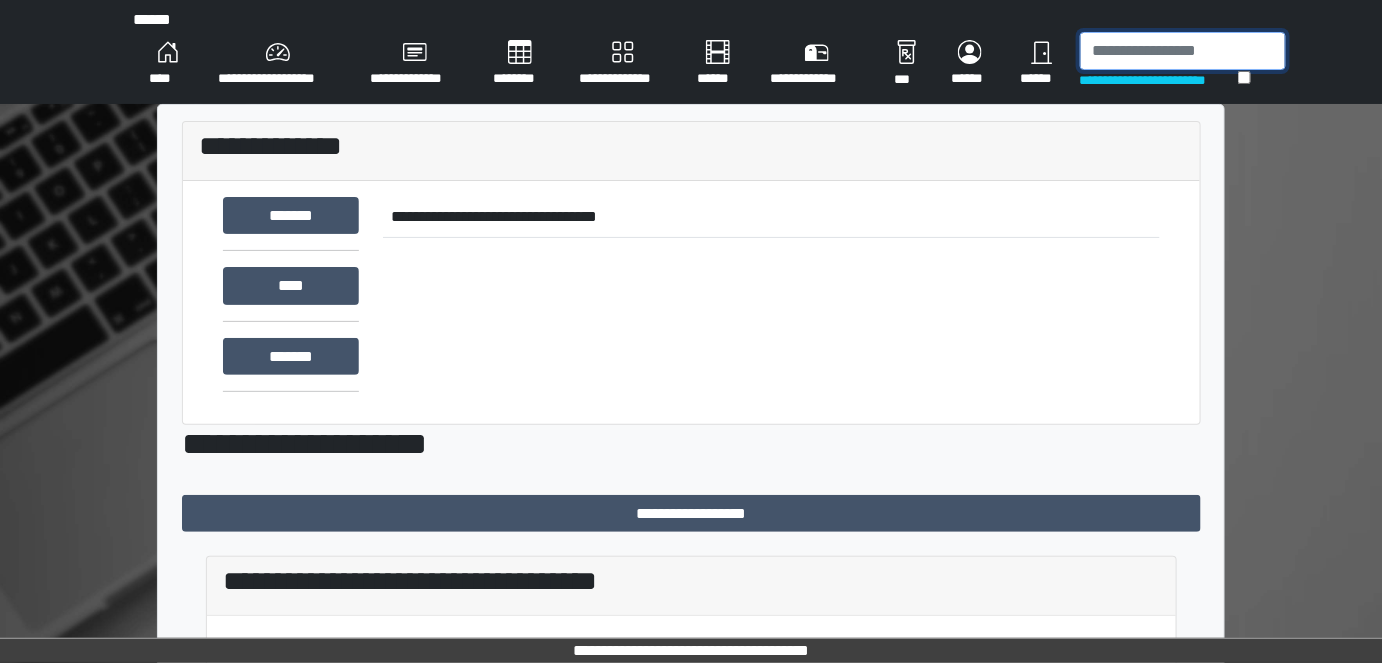 click at bounding box center [1183, 51] 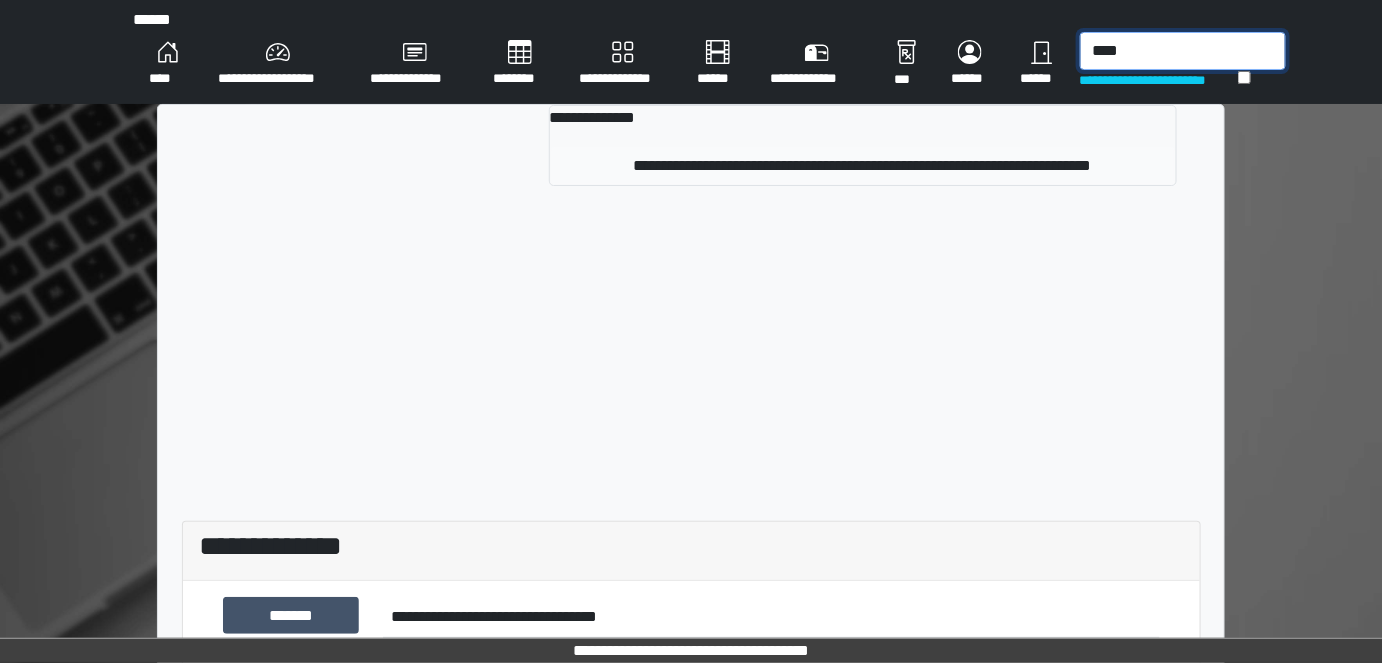 type on "****" 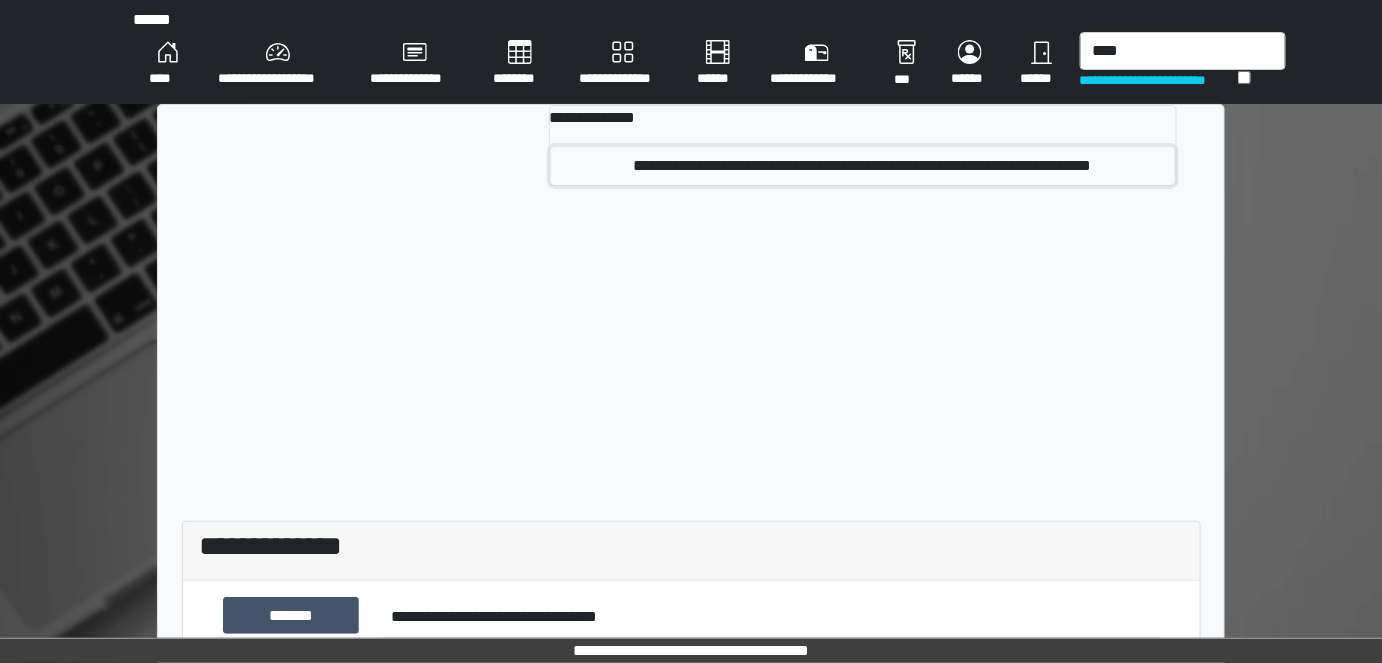 click on "**********" at bounding box center [863, 166] 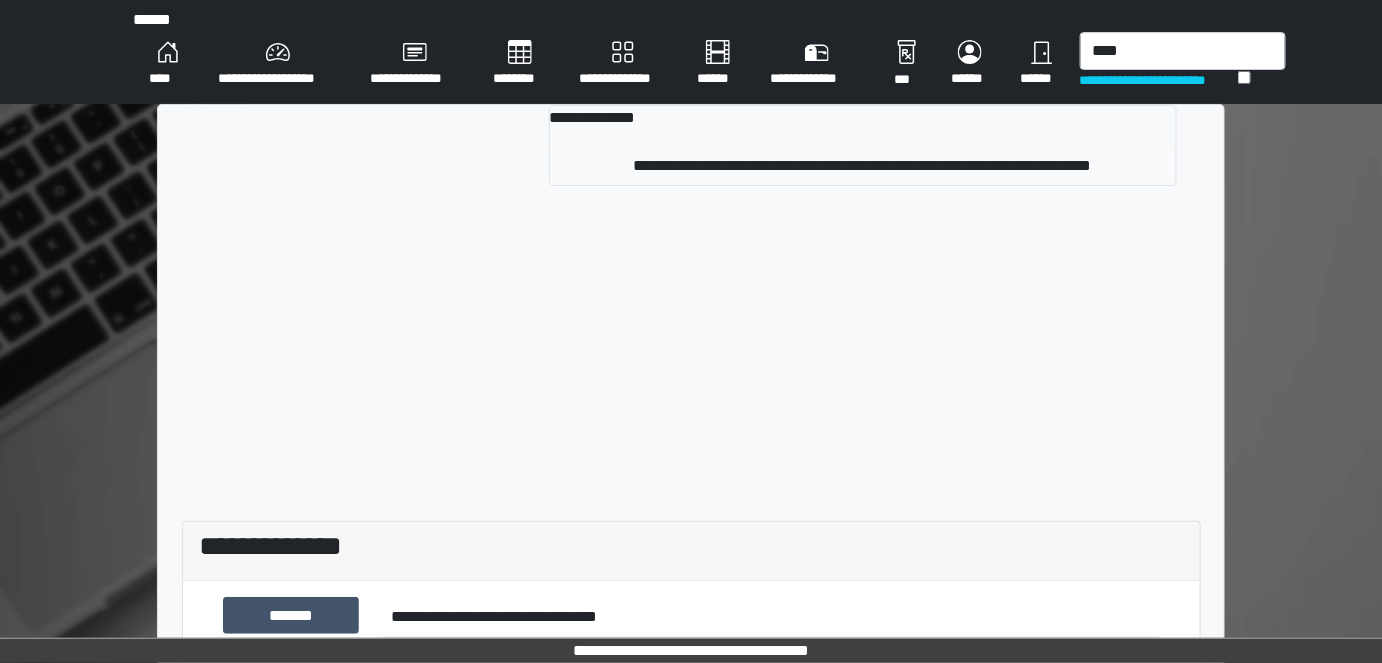 type 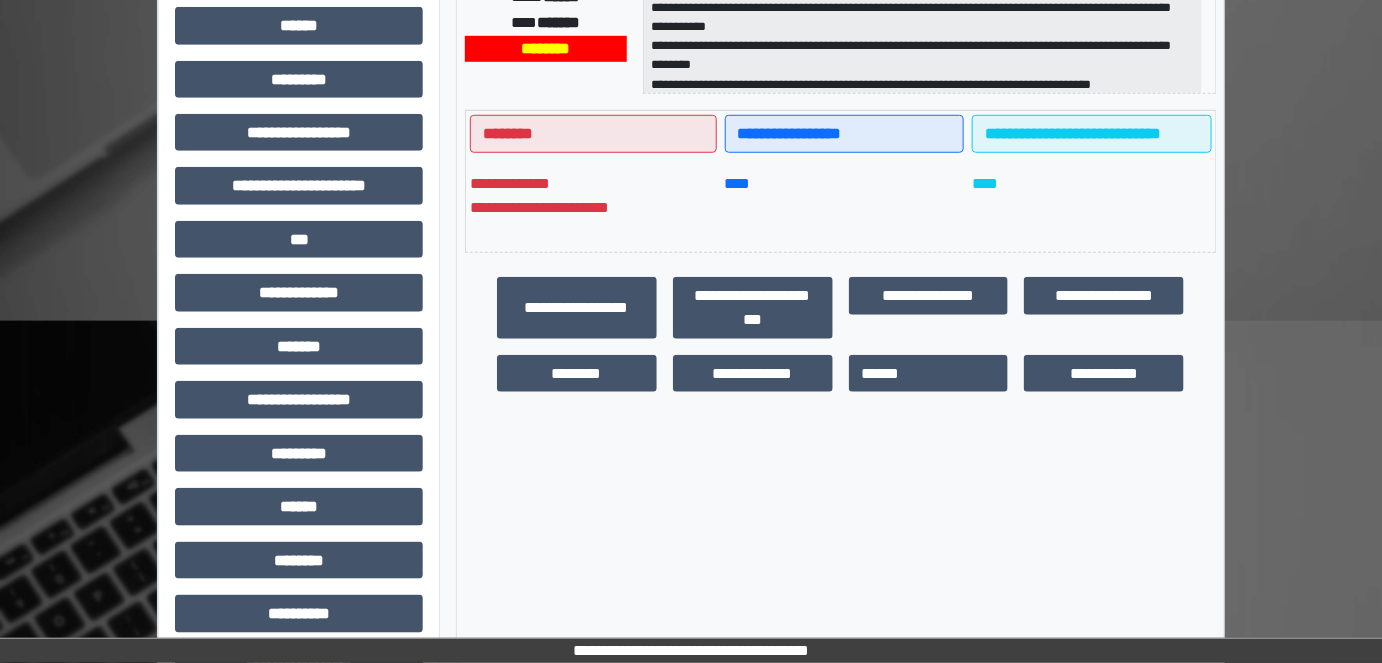 scroll, scrollTop: 523, scrollLeft: 0, axis: vertical 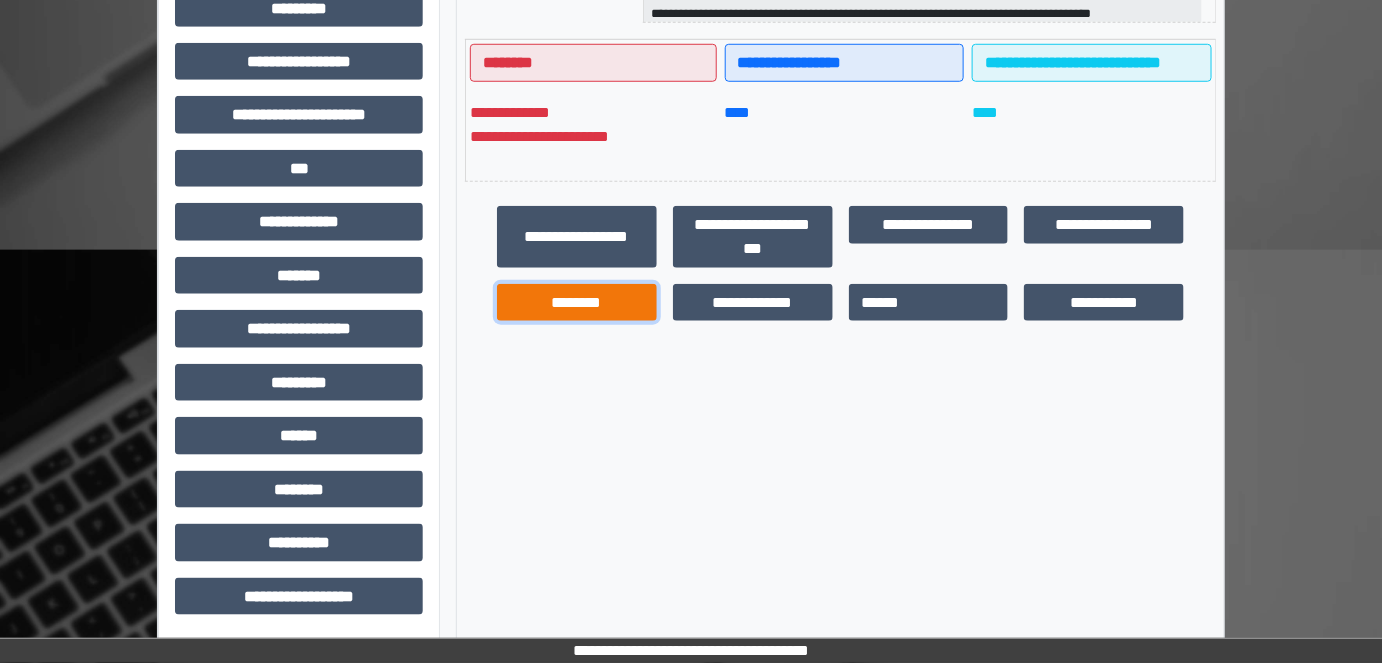 click on "********" at bounding box center (577, 302) 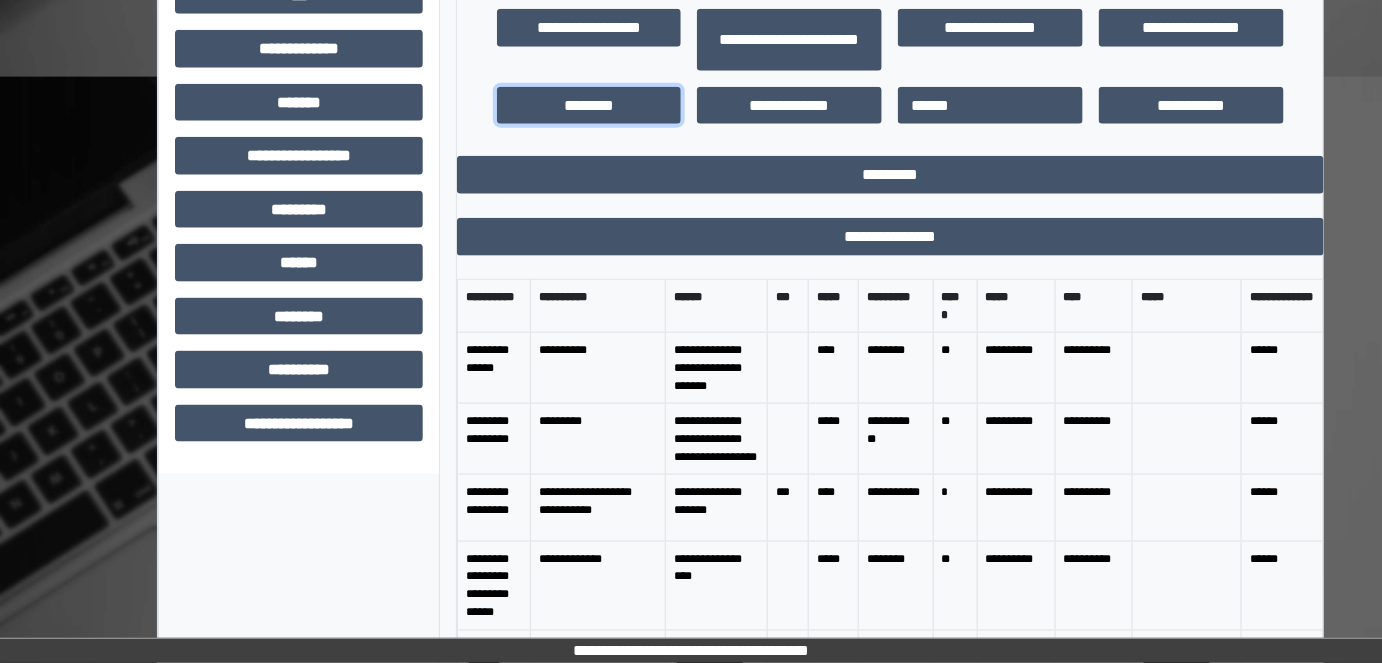 scroll, scrollTop: 705, scrollLeft: 0, axis: vertical 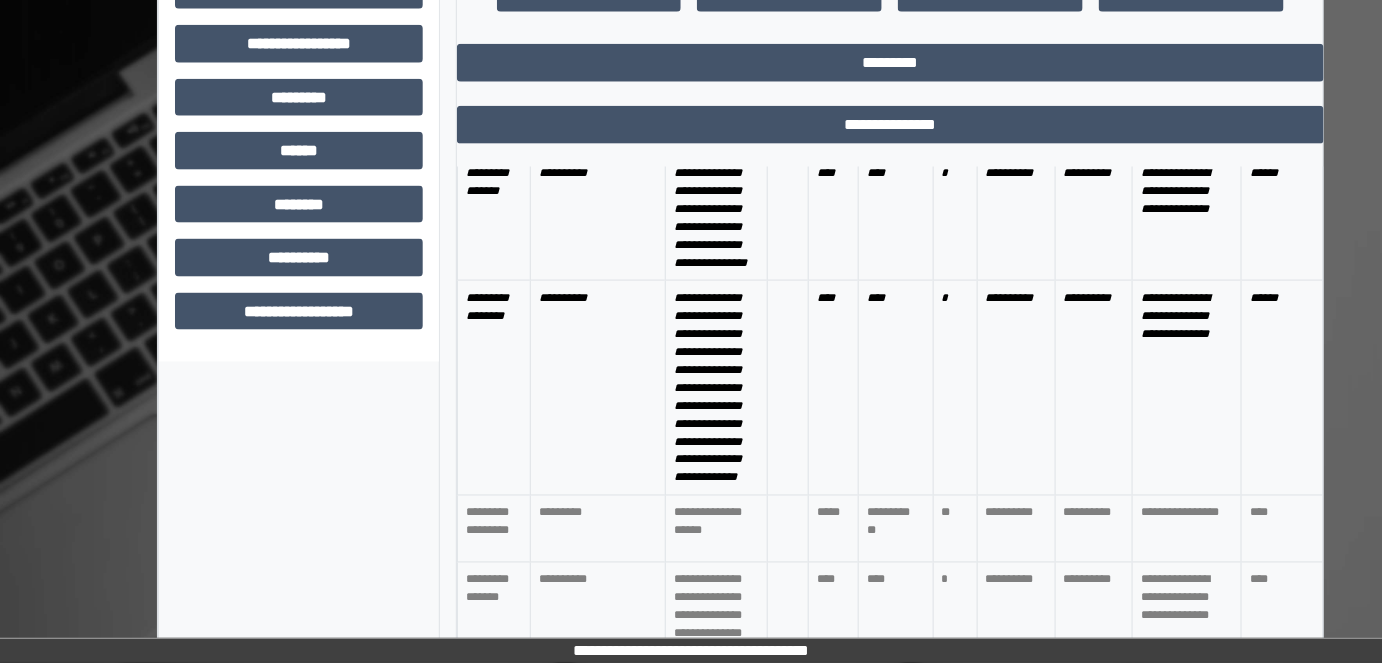 drag, startPoint x: 822, startPoint y: 264, endPoint x: 255, endPoint y: 536, distance: 628.86646 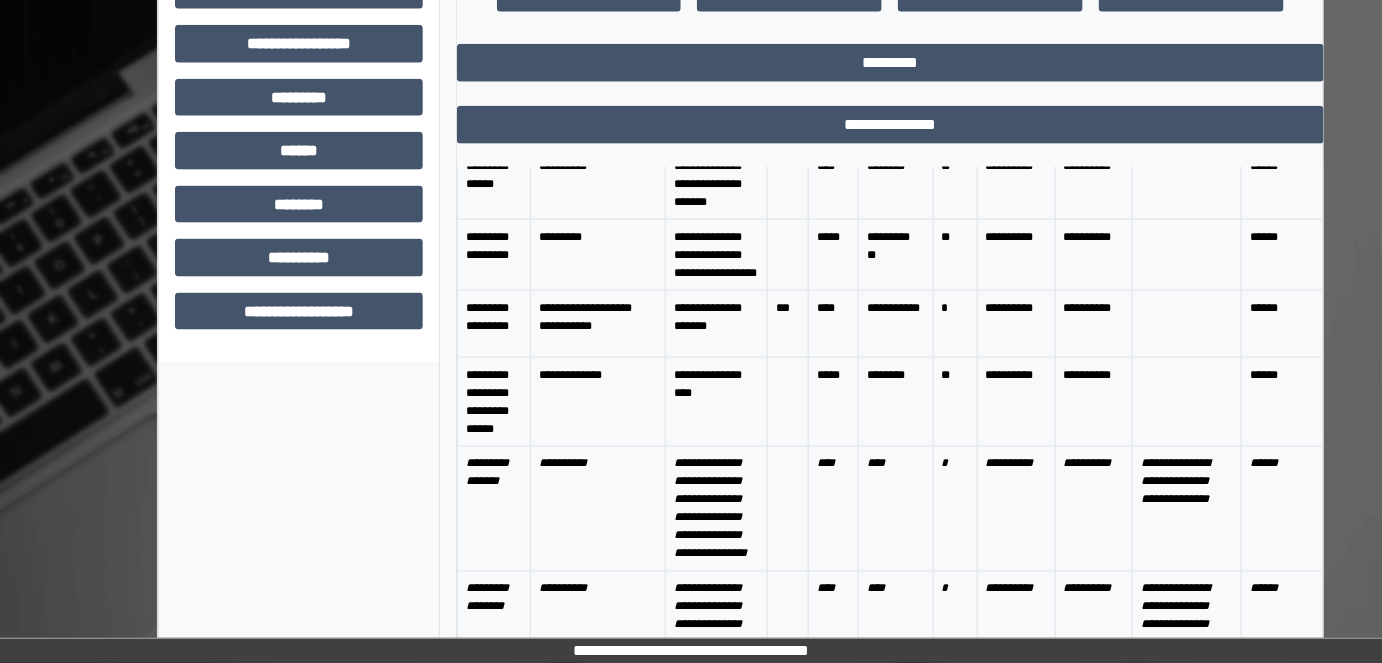 scroll, scrollTop: 0, scrollLeft: 0, axis: both 